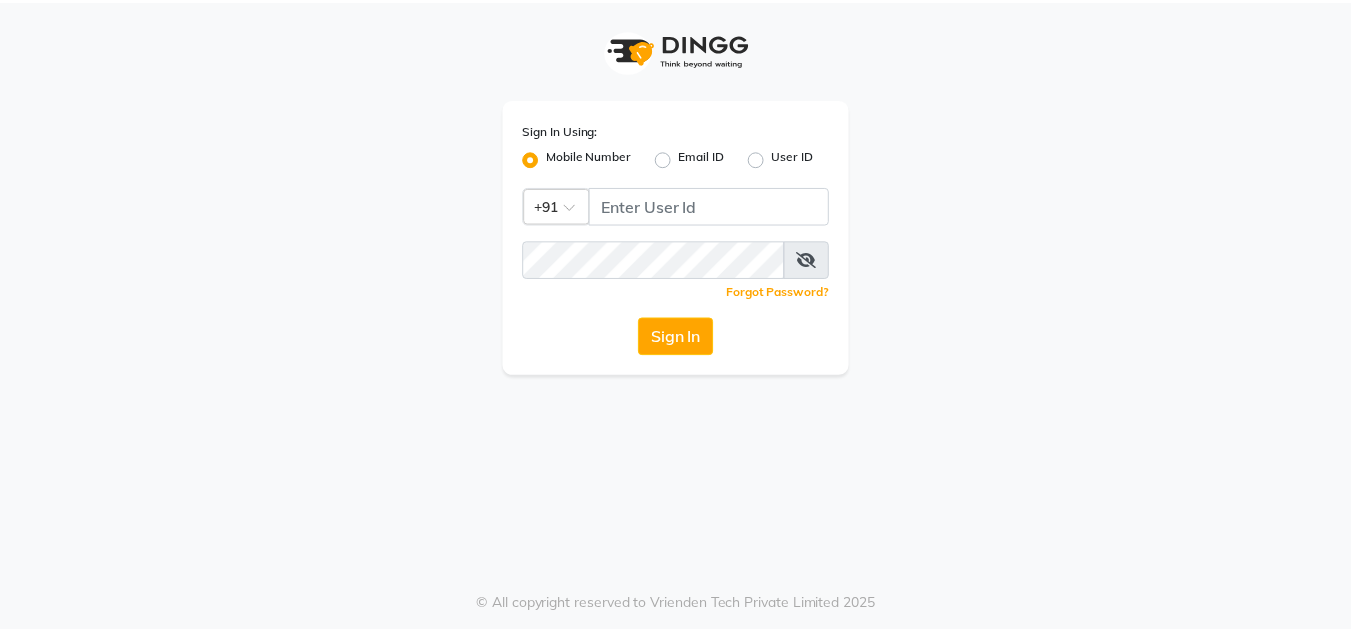 scroll, scrollTop: 0, scrollLeft: 0, axis: both 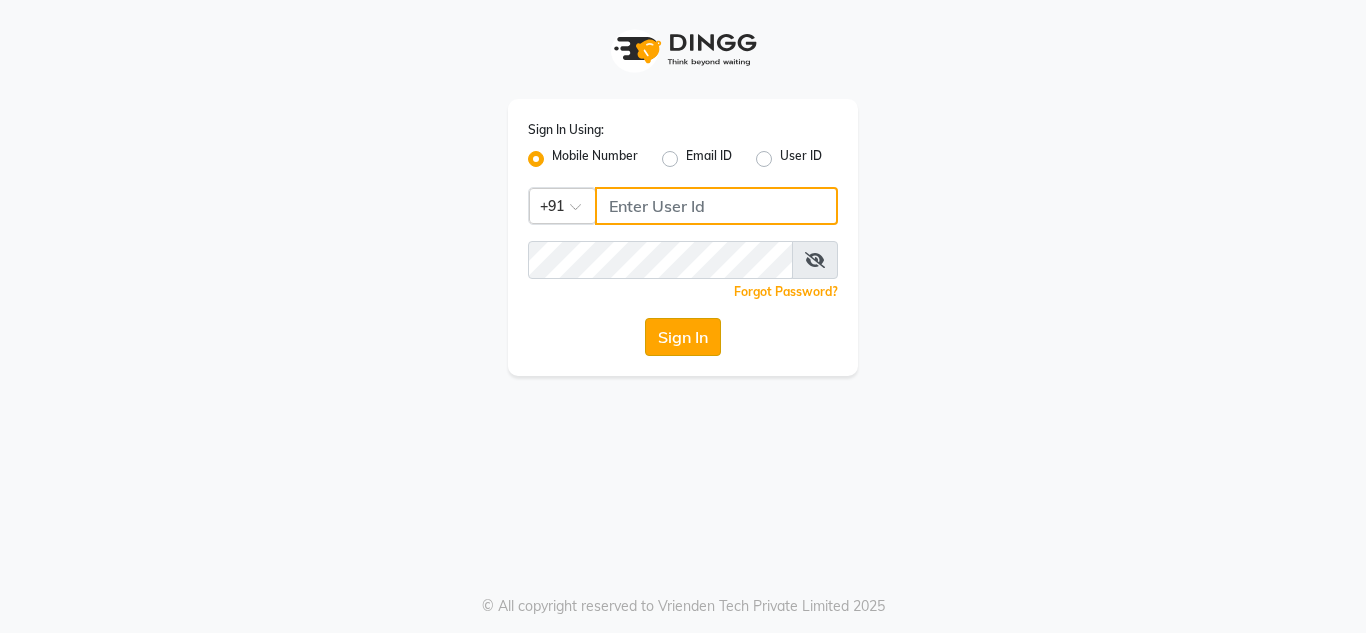 type on "[PHONE]" 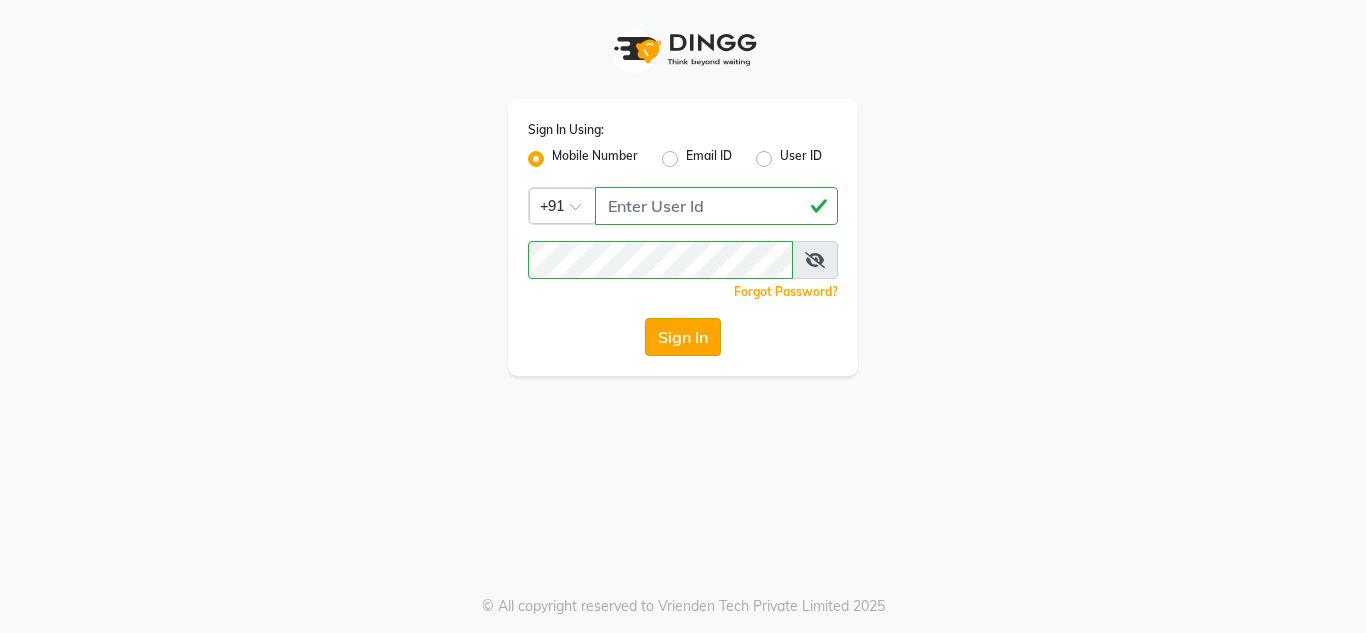 click on "Sign In" 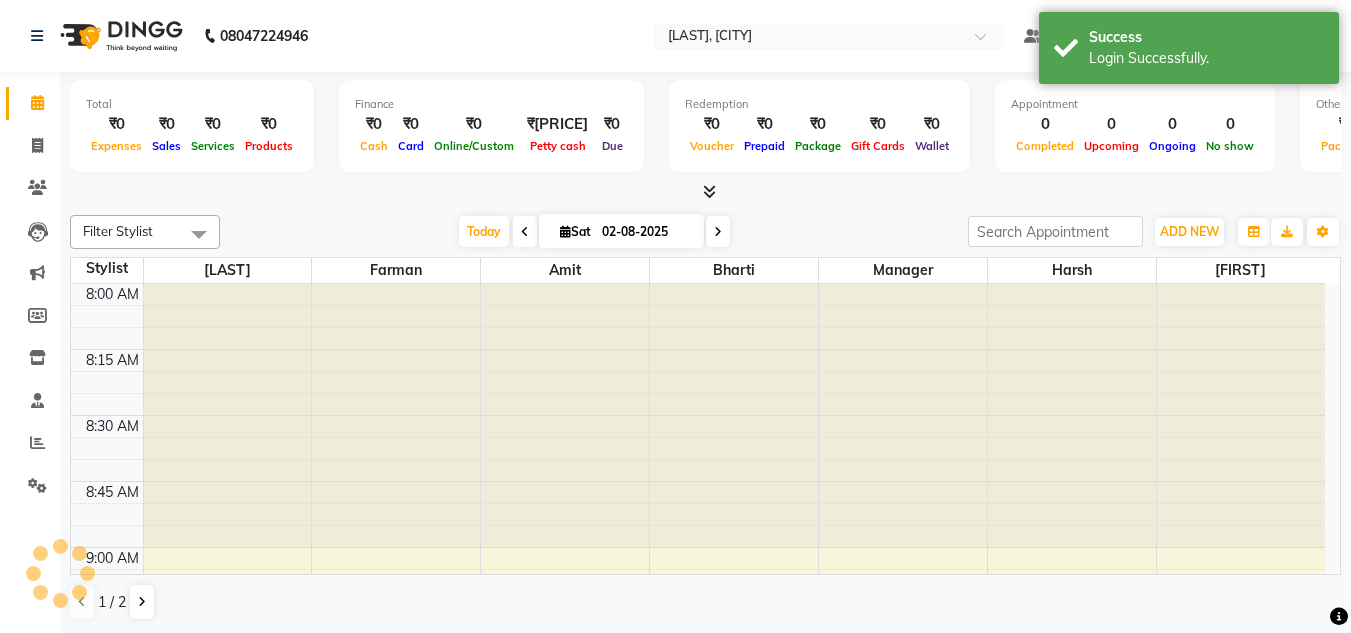 scroll, scrollTop: 0, scrollLeft: 0, axis: both 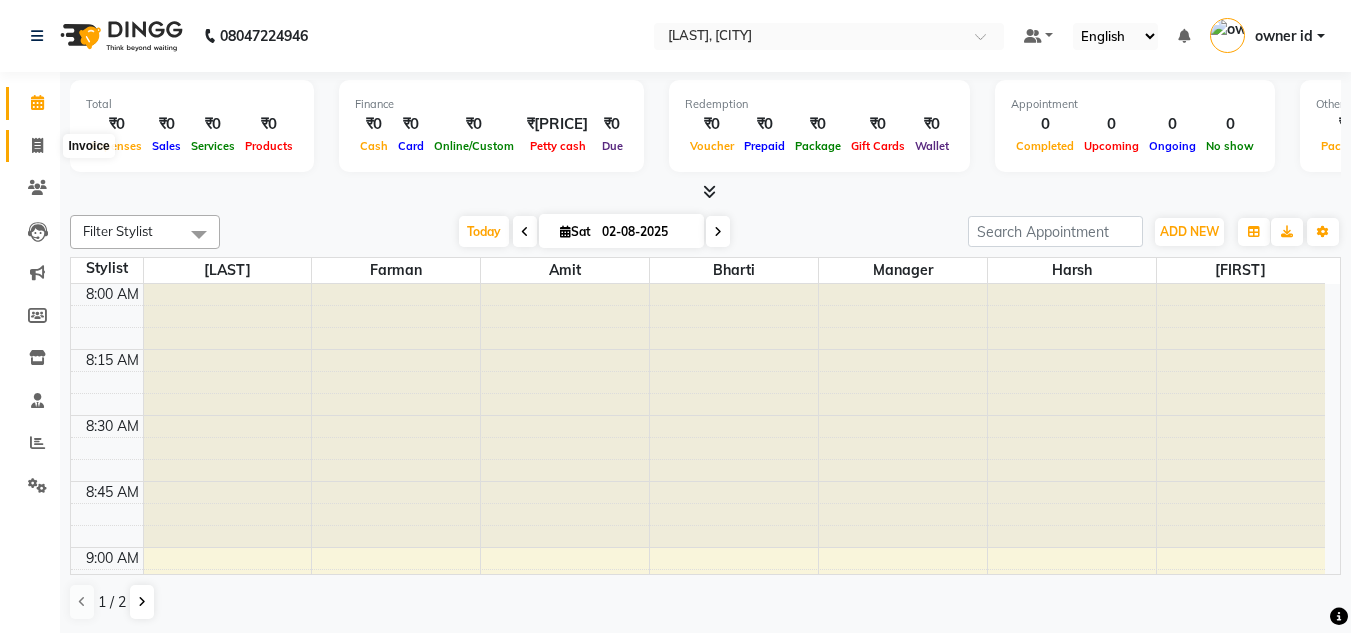 click 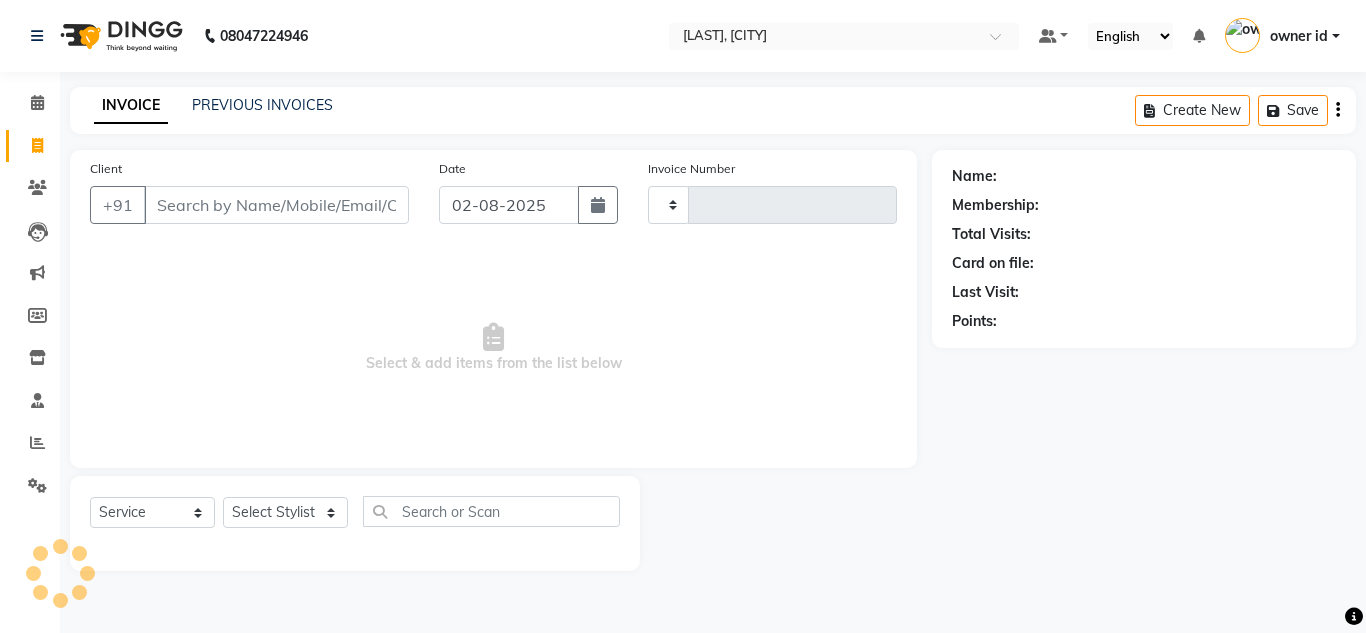 type on "0106" 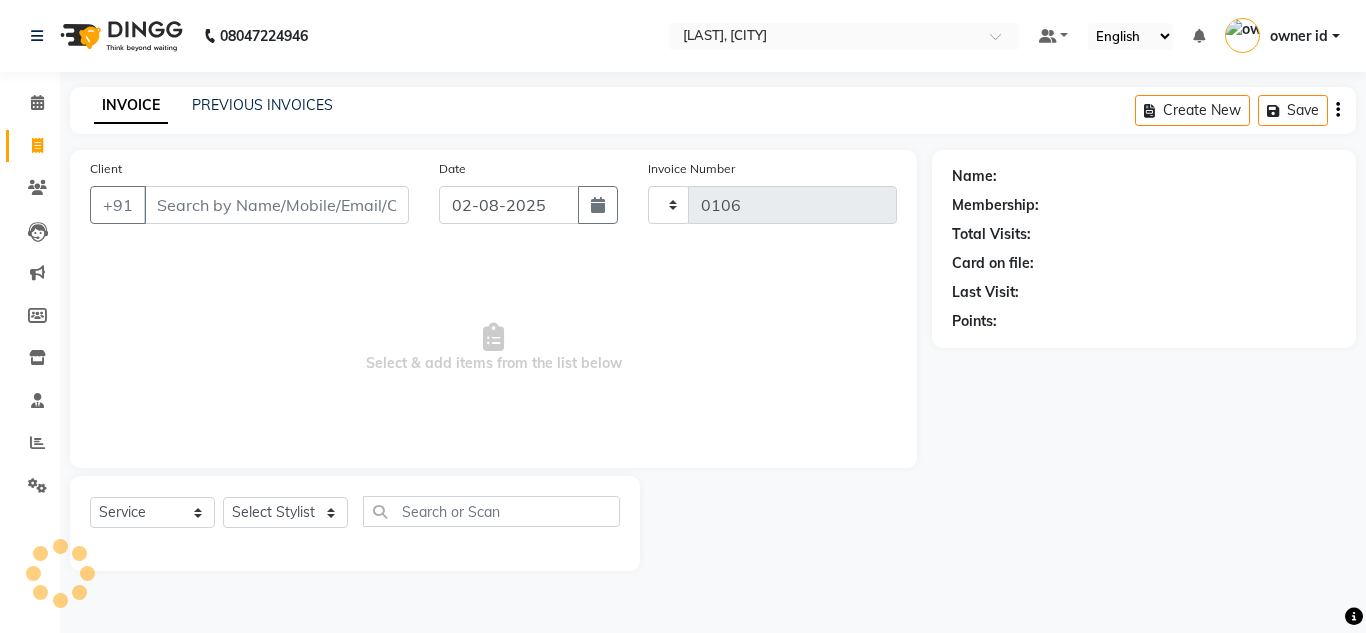 select on "8641" 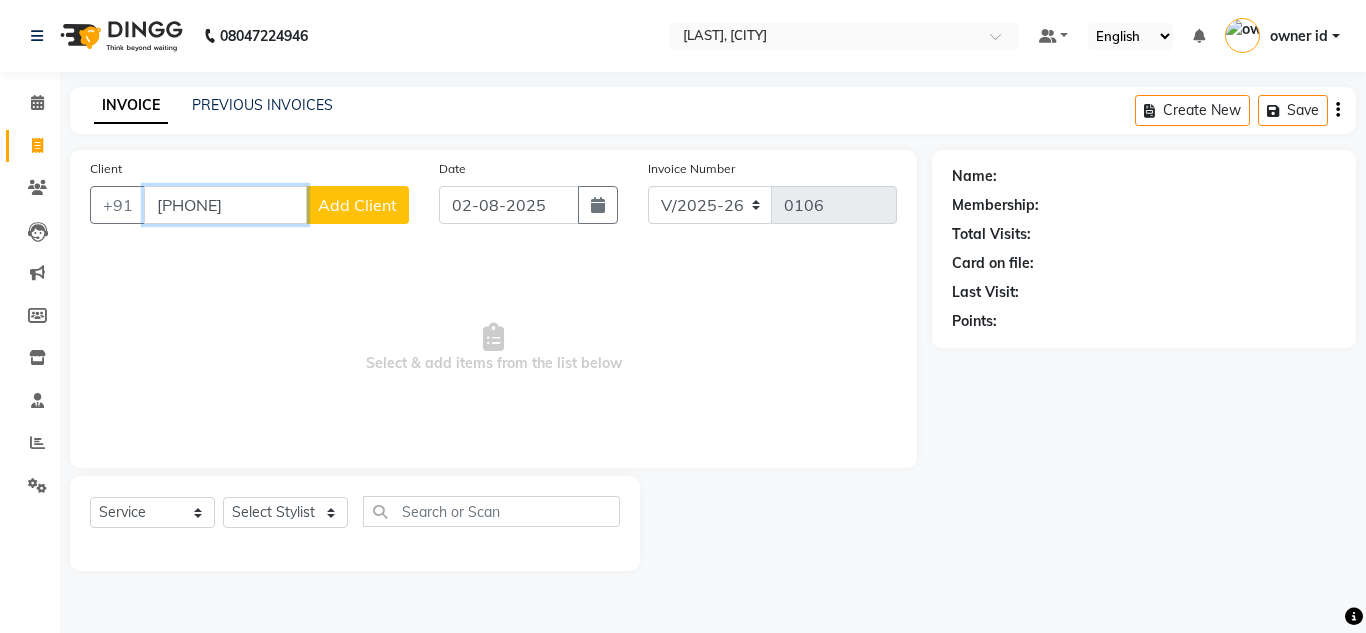 type on "[PHONE]" 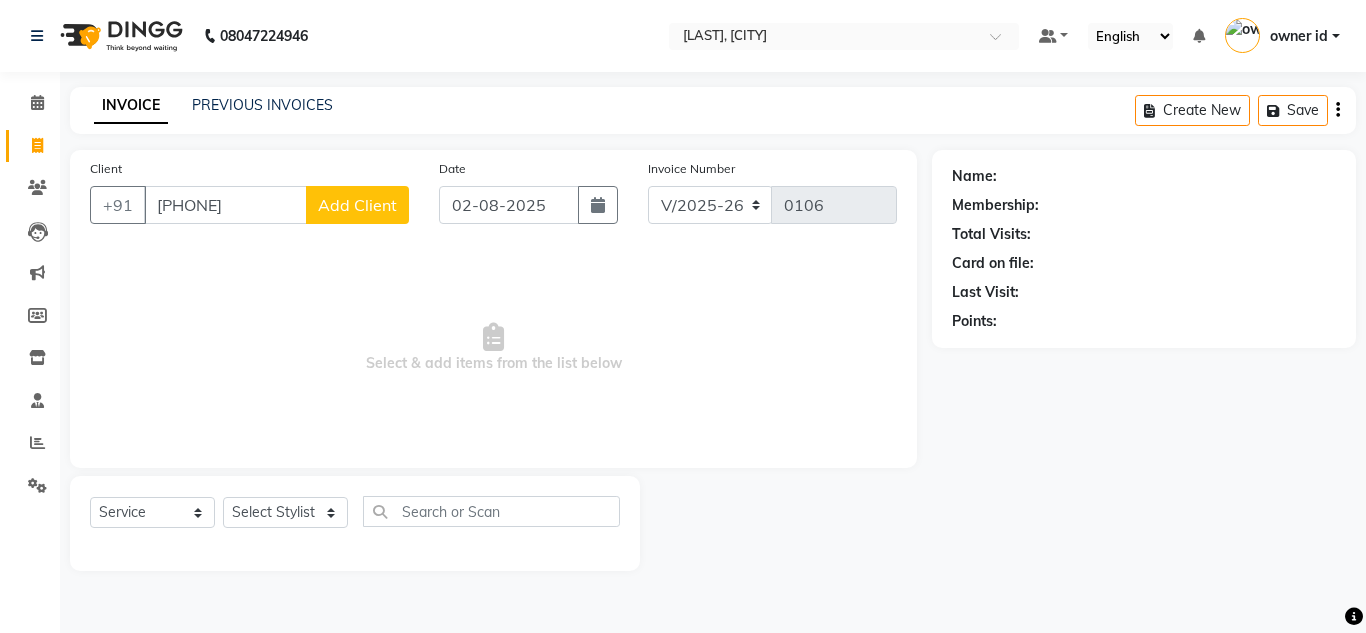 click on "Add Client" 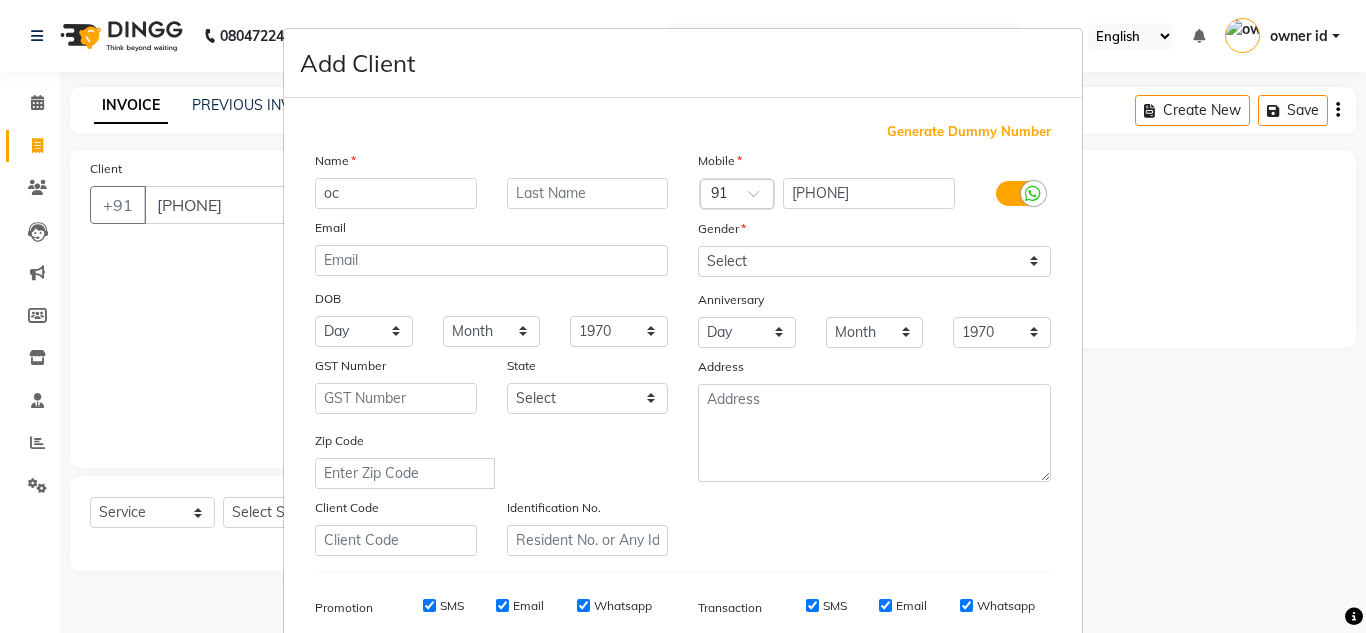 type on "o" 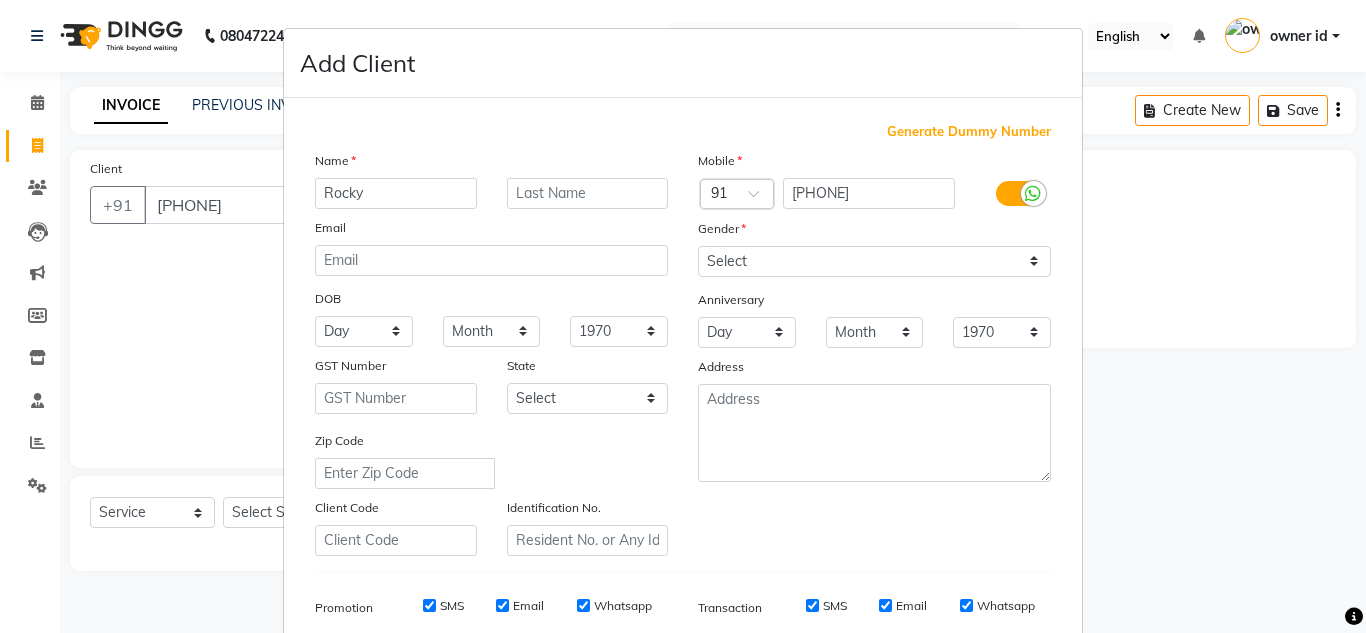 type on "Rocky" 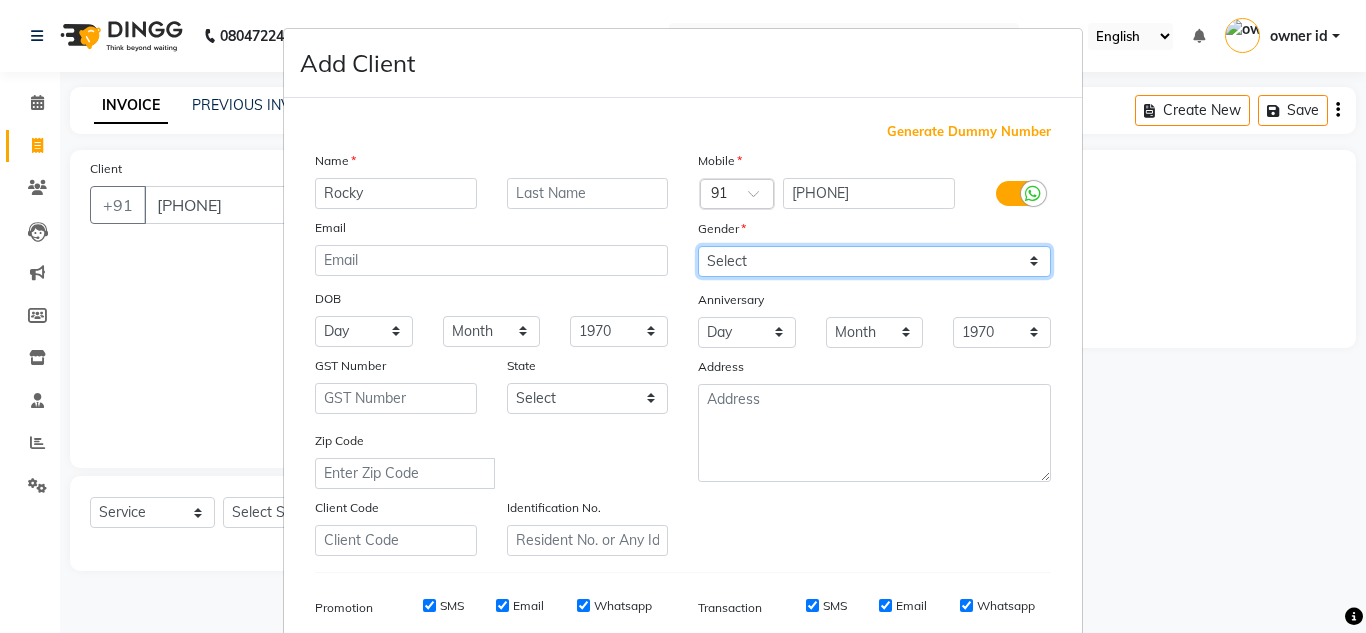 click on "Select Male Female Other Prefer Not To Say" at bounding box center [874, 261] 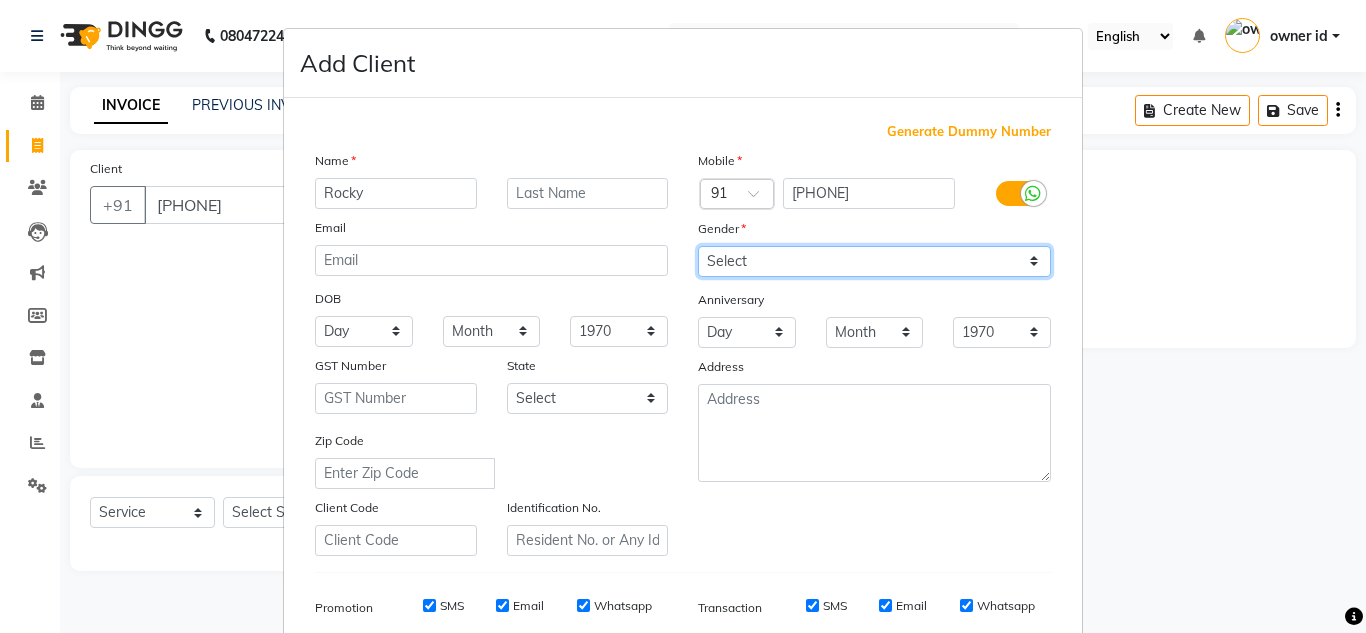 select on "male" 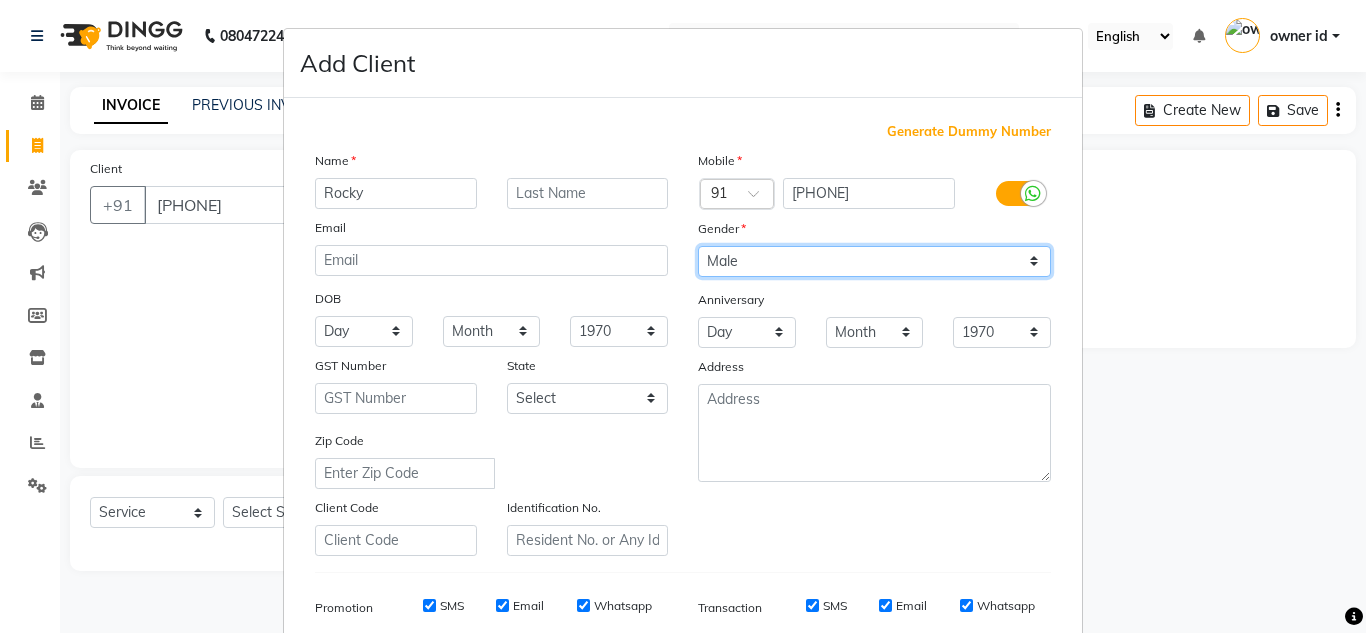 click on "Select Male Female Other Prefer Not To Say" at bounding box center (874, 261) 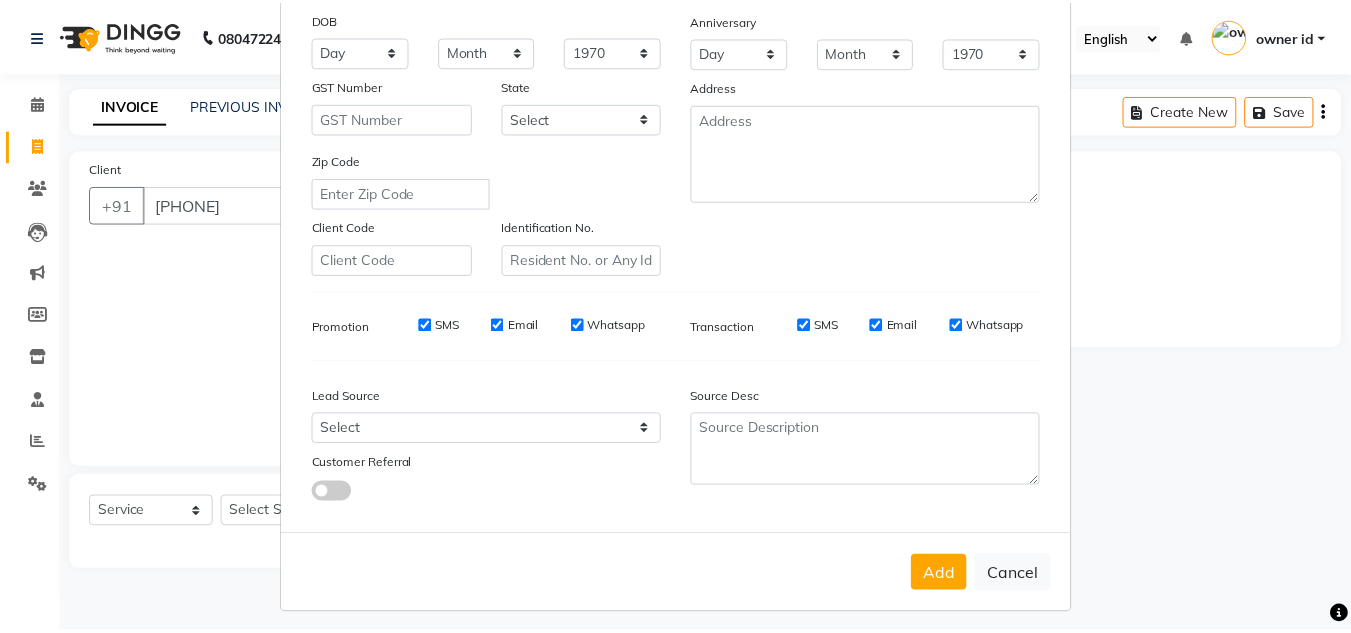 scroll, scrollTop: 290, scrollLeft: 0, axis: vertical 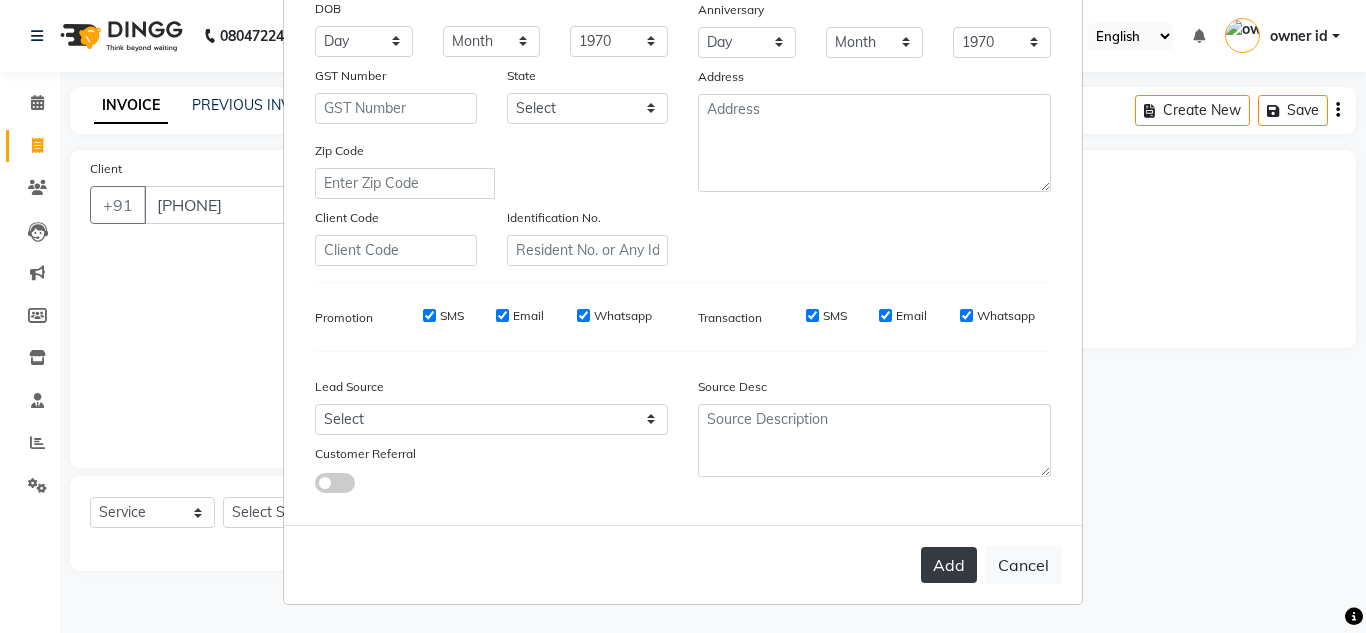 click on "Add" at bounding box center [949, 565] 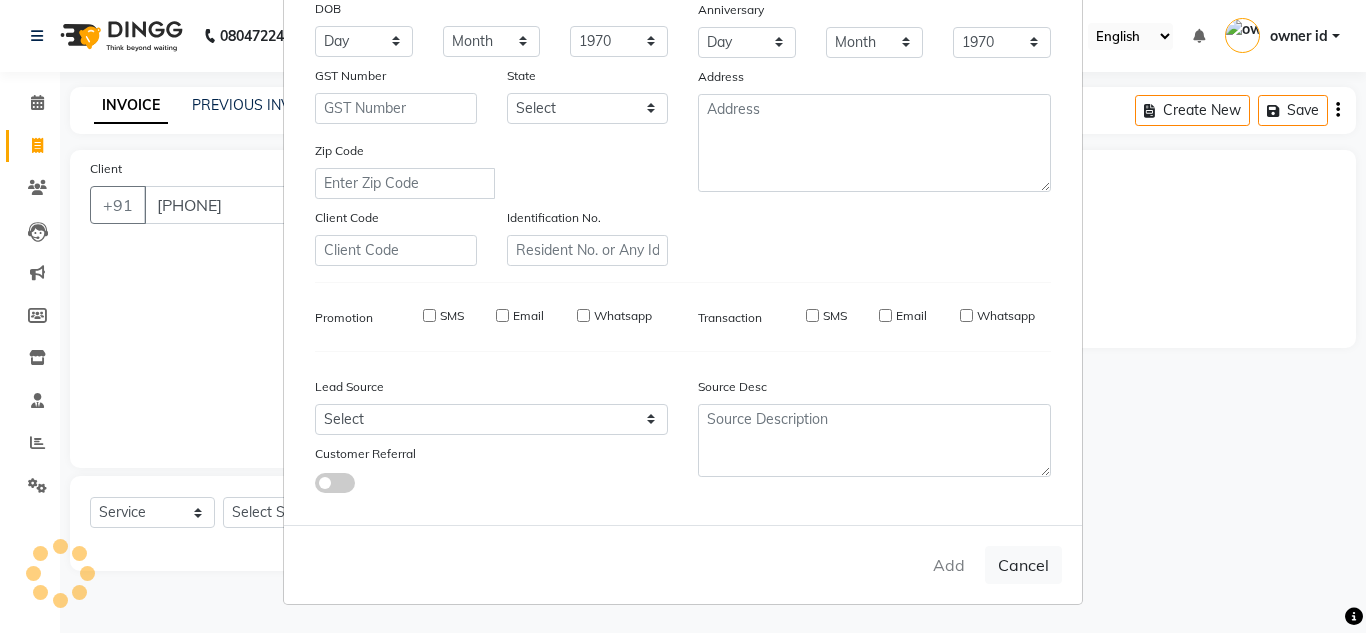 type 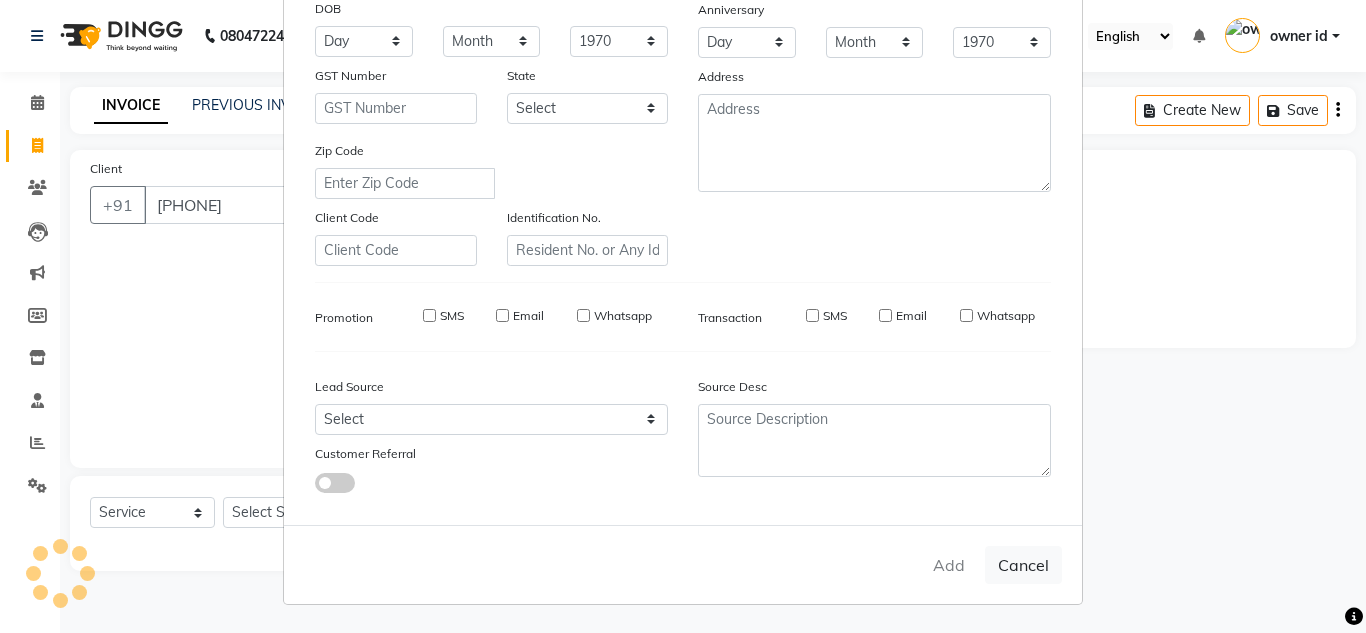 select 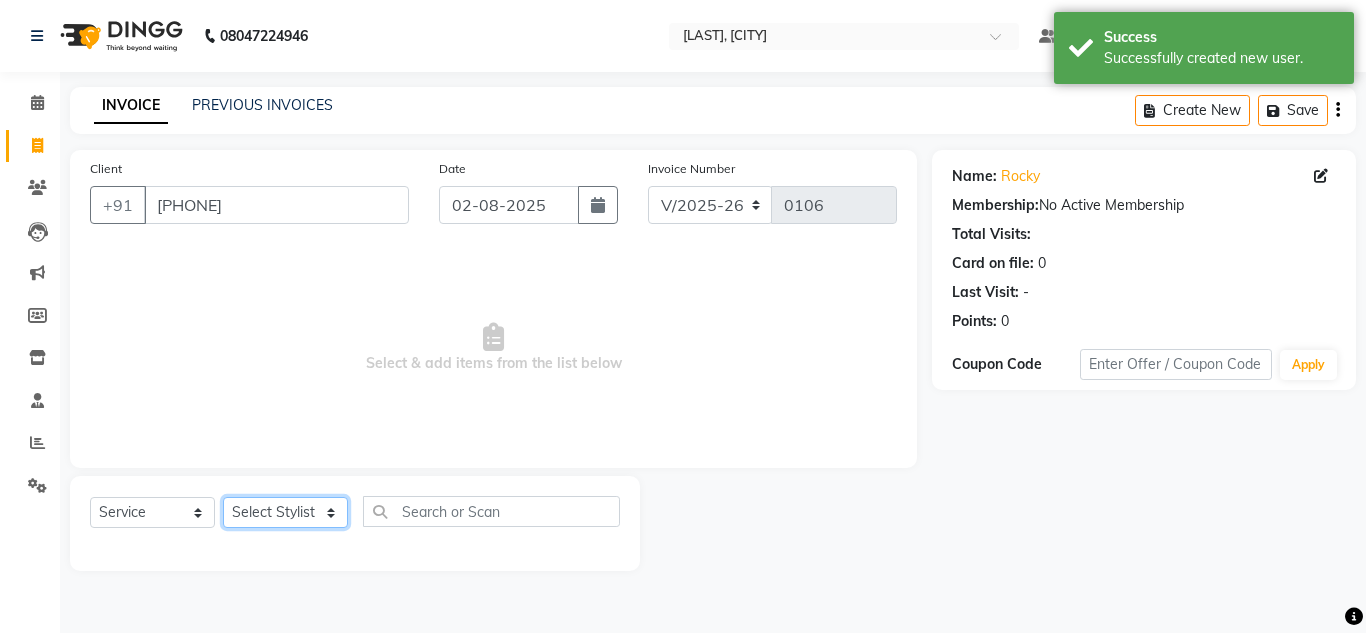 click on "Select Stylist Amit Bharti Devesh Farman Harsh  Jaikesh Manager Manoj Nitin Nails owner id Poonam Rihan" 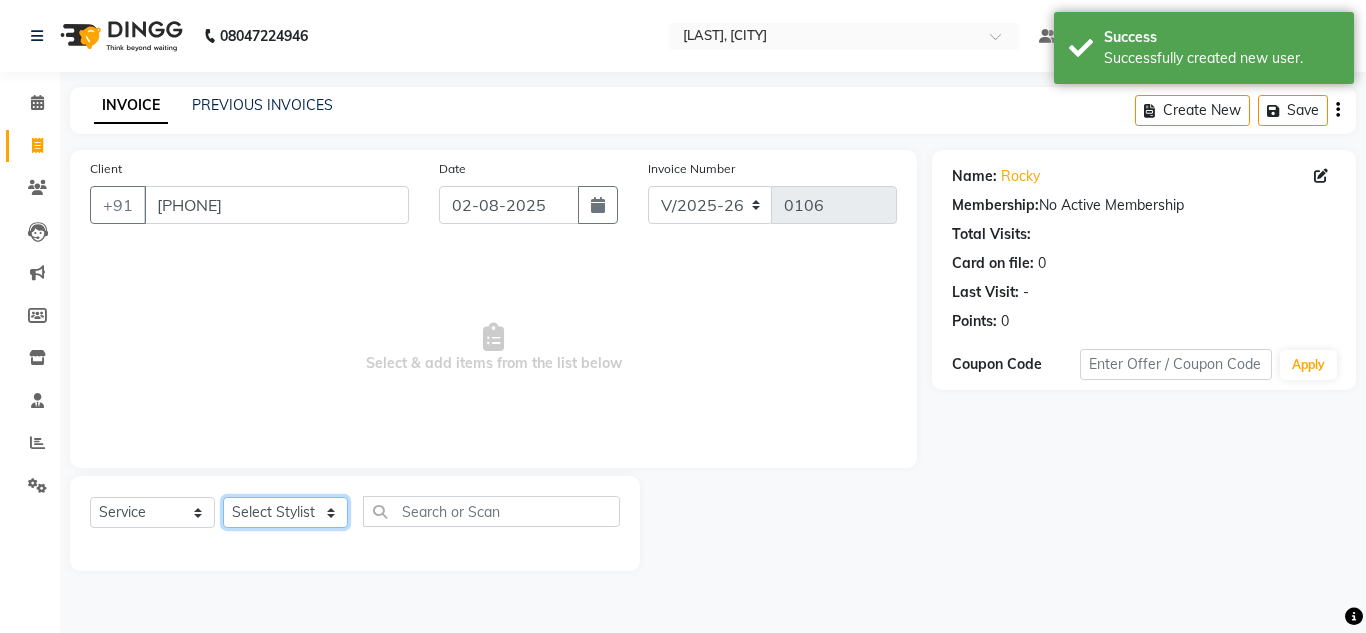 select on "86634" 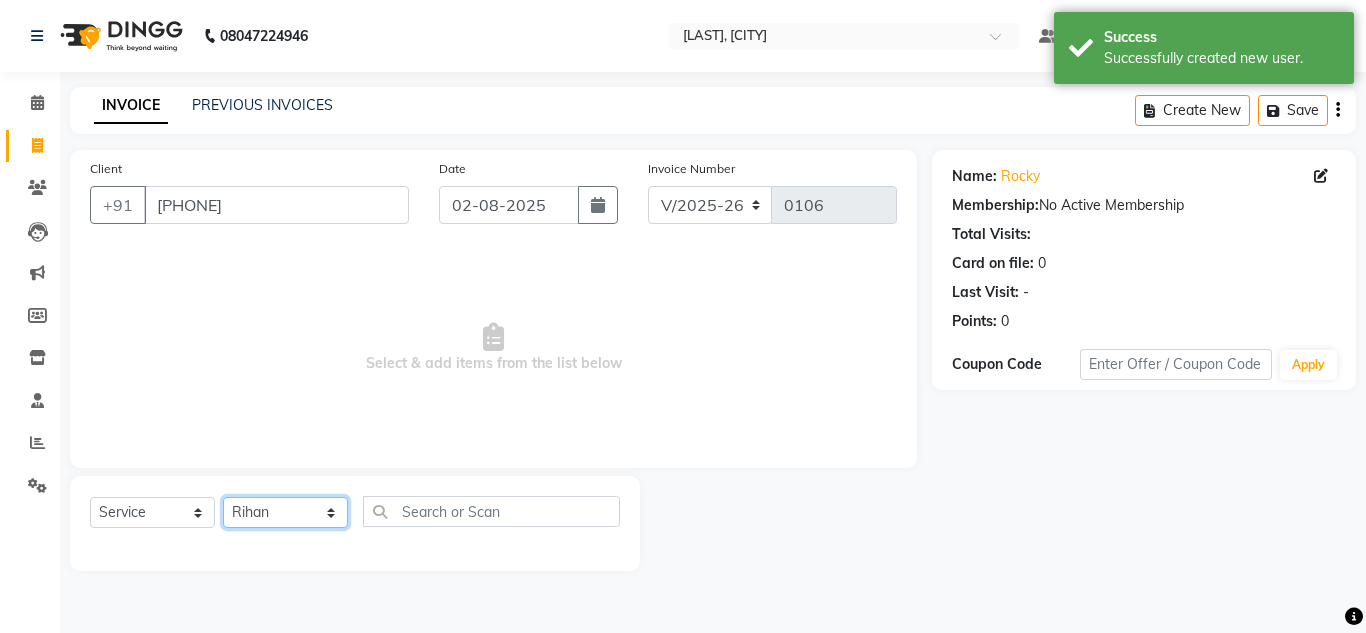 click on "Select Stylist Amit Bharti Devesh Farman Harsh  Jaikesh Manager Manoj Nitin Nails owner id Poonam Rihan" 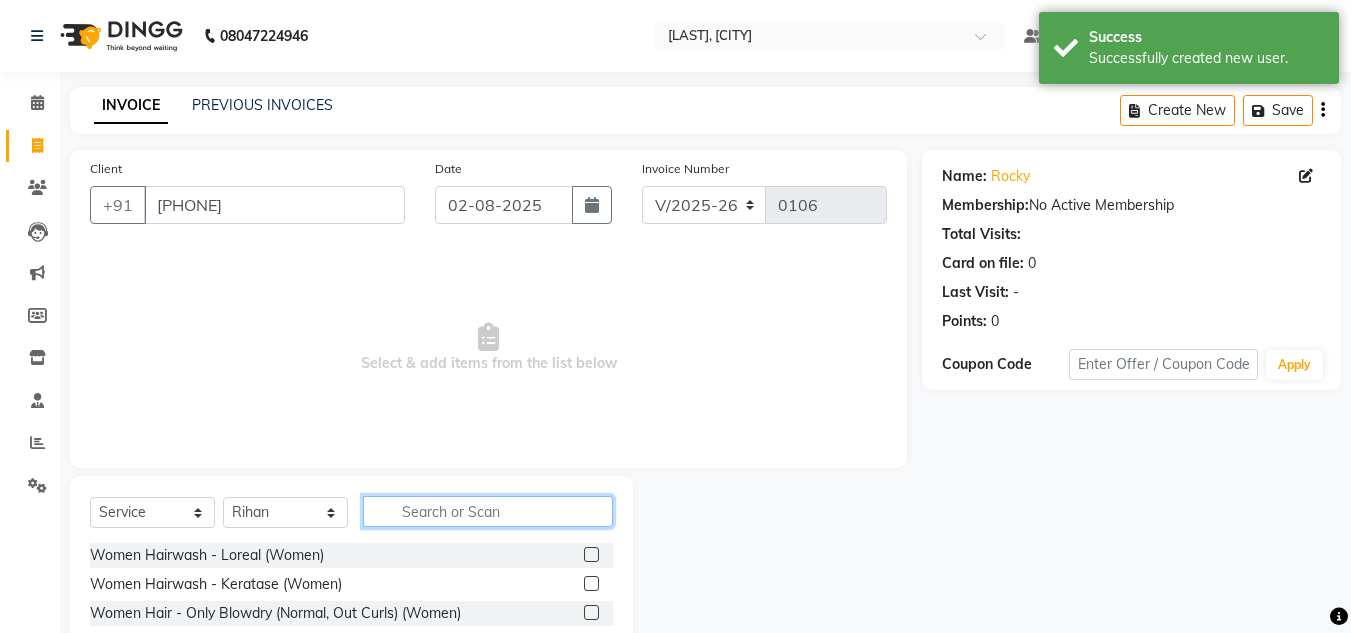 click 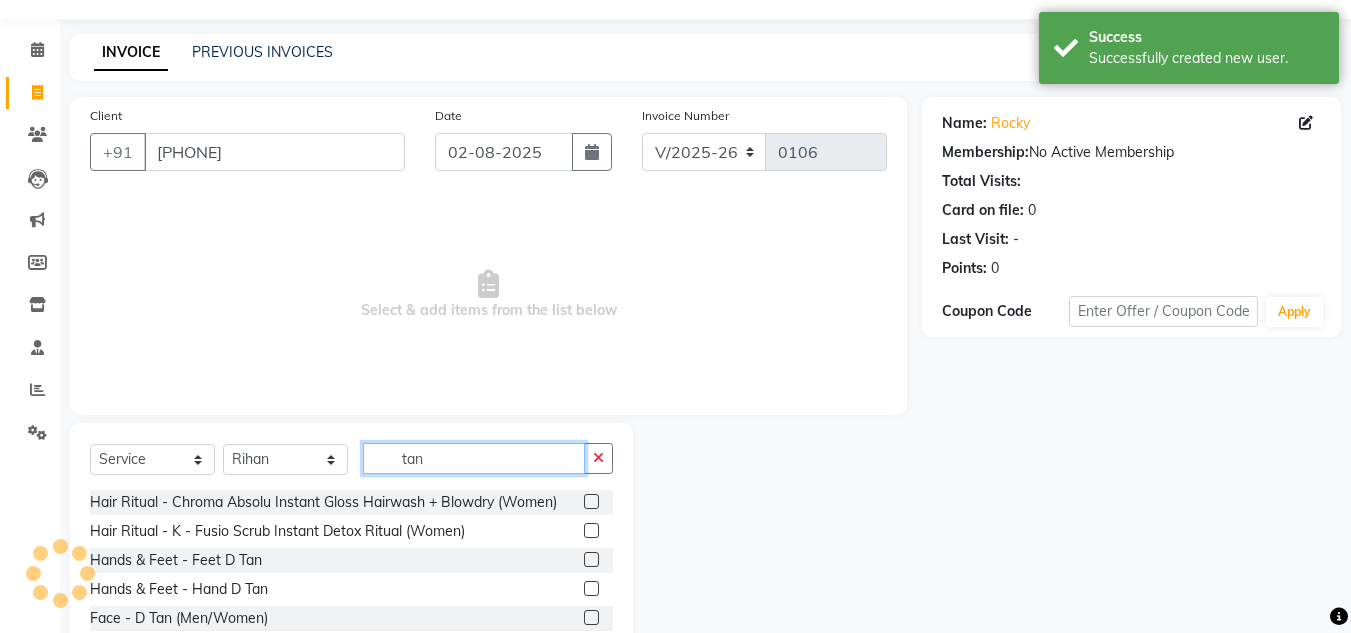 scroll, scrollTop: 55, scrollLeft: 0, axis: vertical 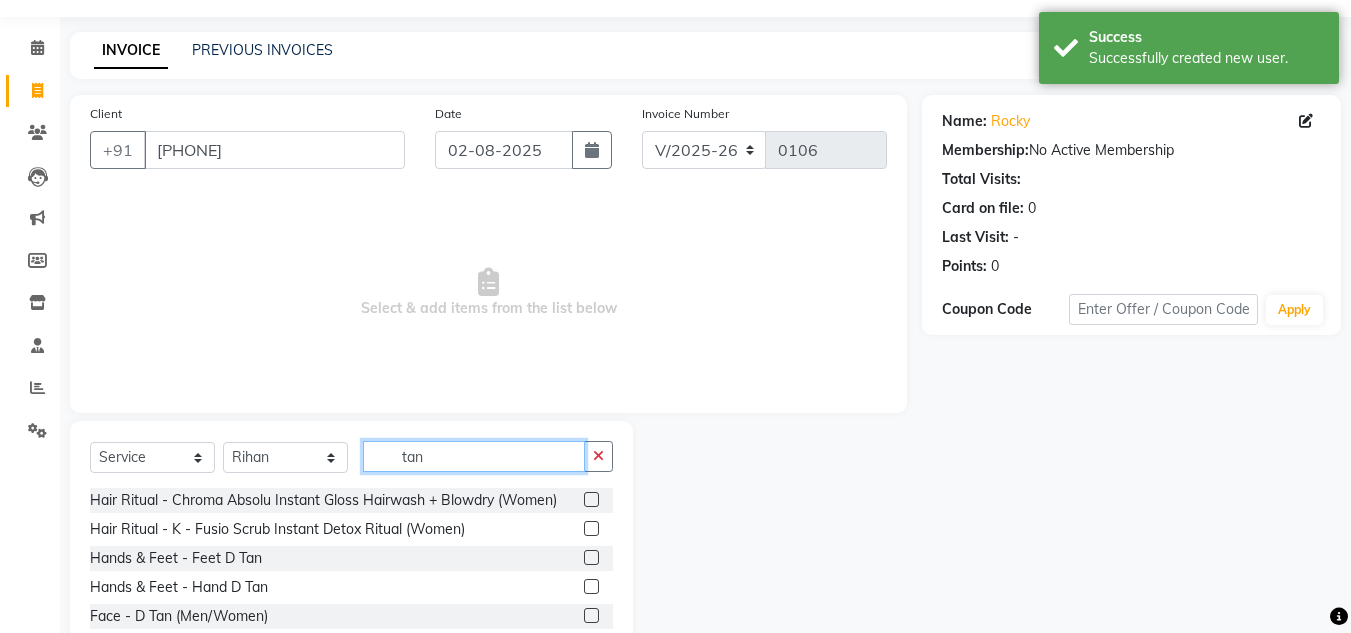 type on "tan" 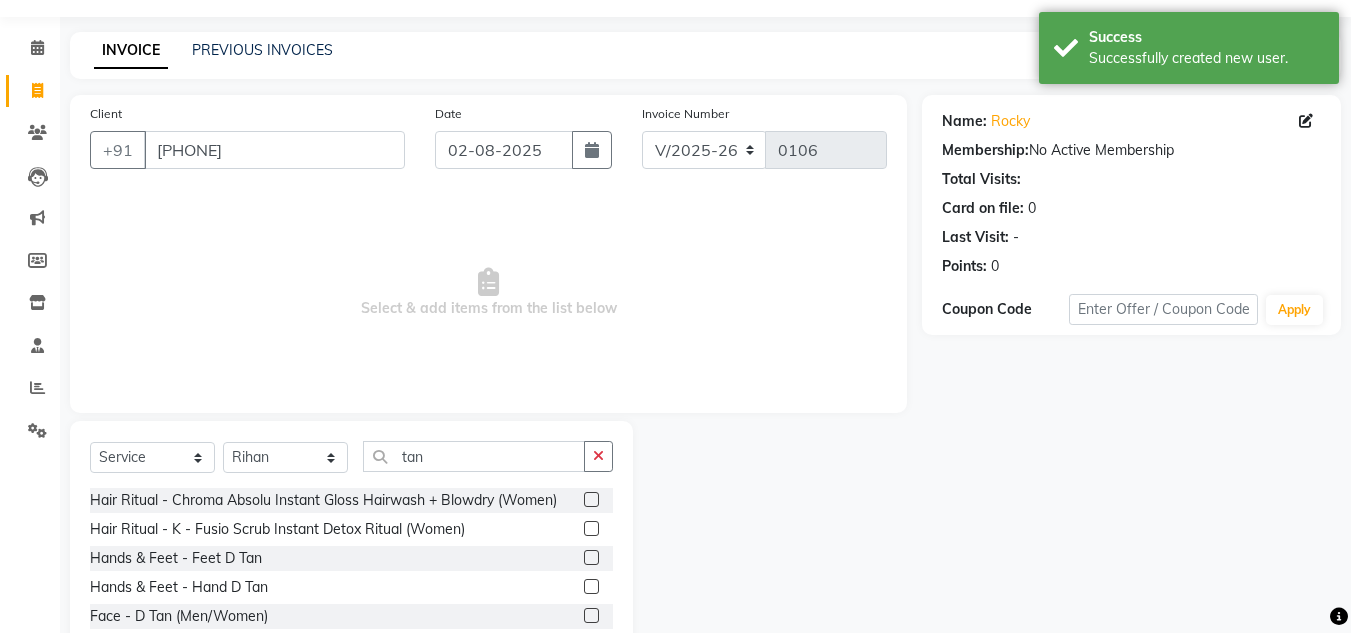 click 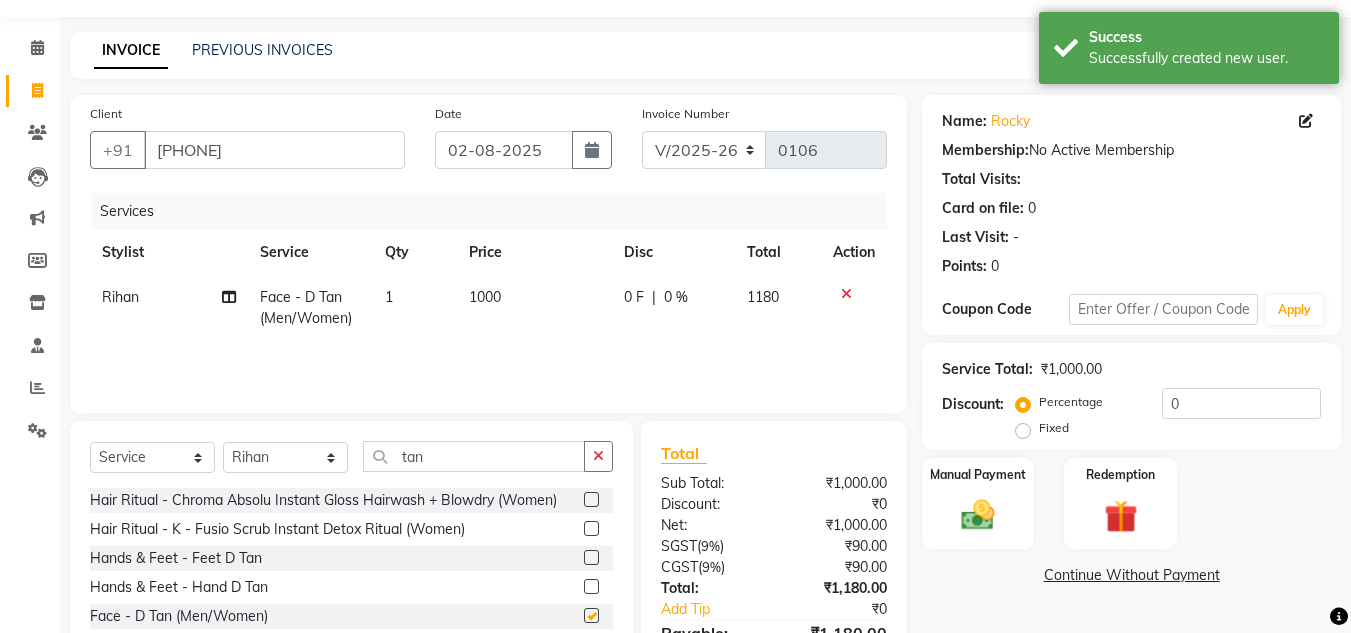 checkbox on "false" 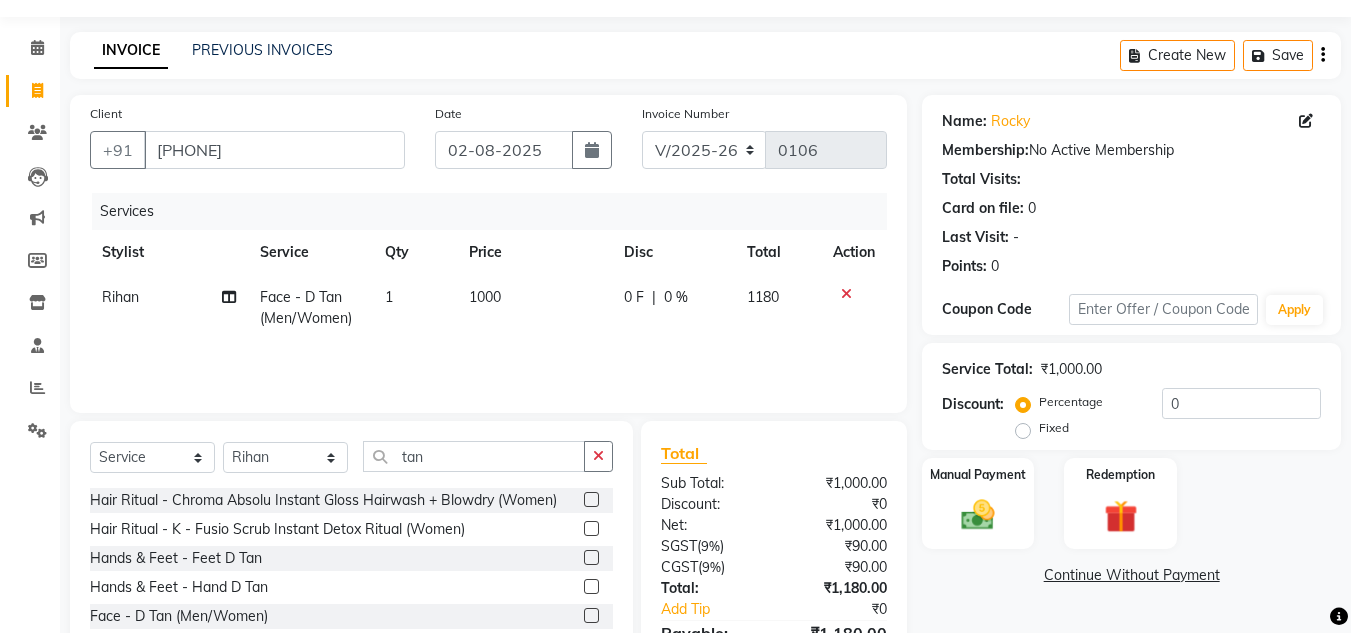 scroll, scrollTop: 168, scrollLeft: 0, axis: vertical 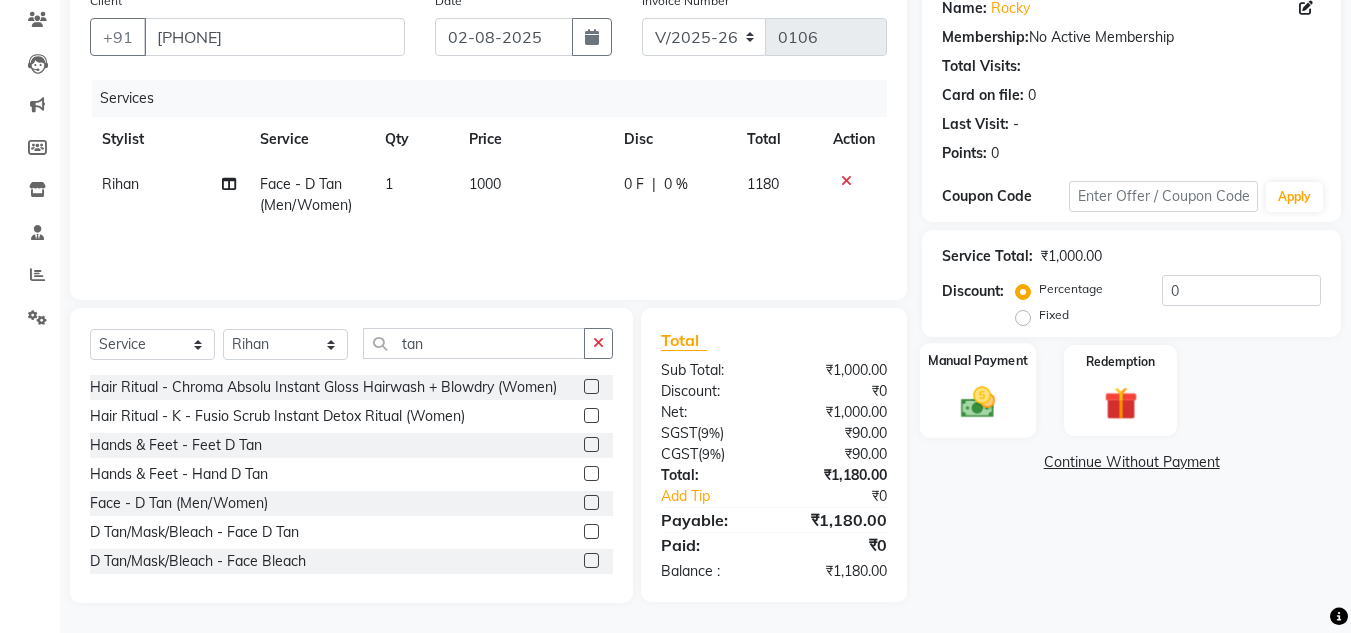 click on "Manual Payment" 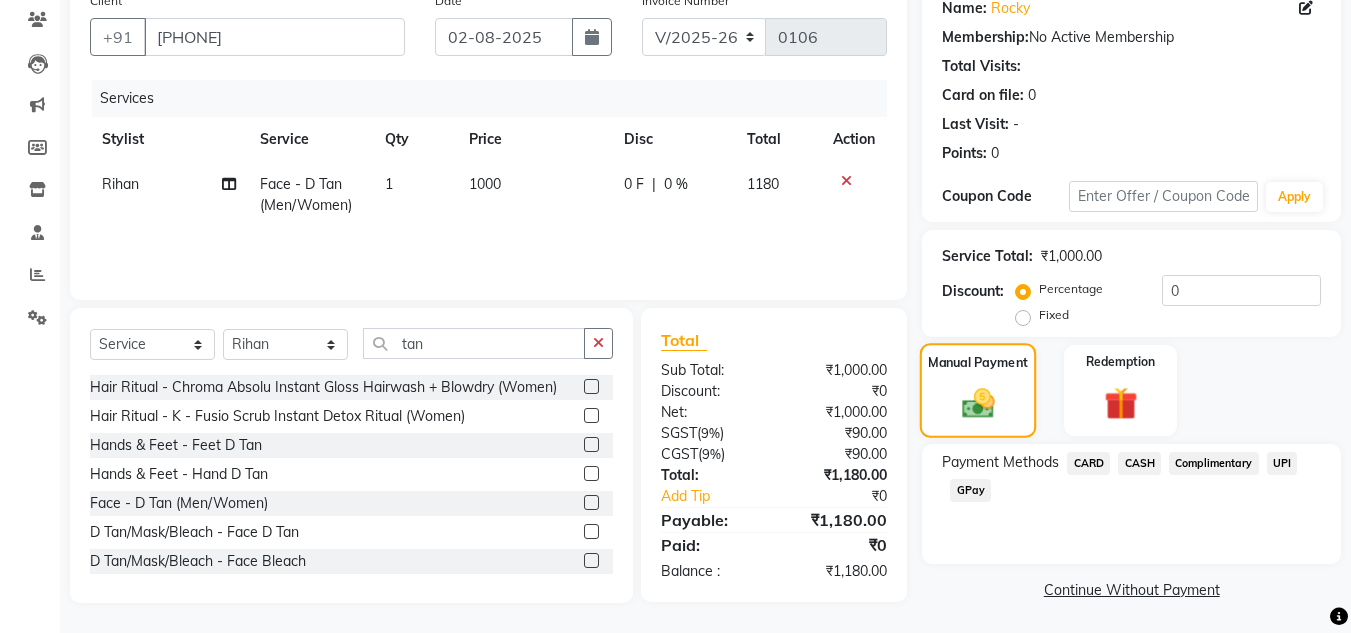 scroll, scrollTop: 170, scrollLeft: 0, axis: vertical 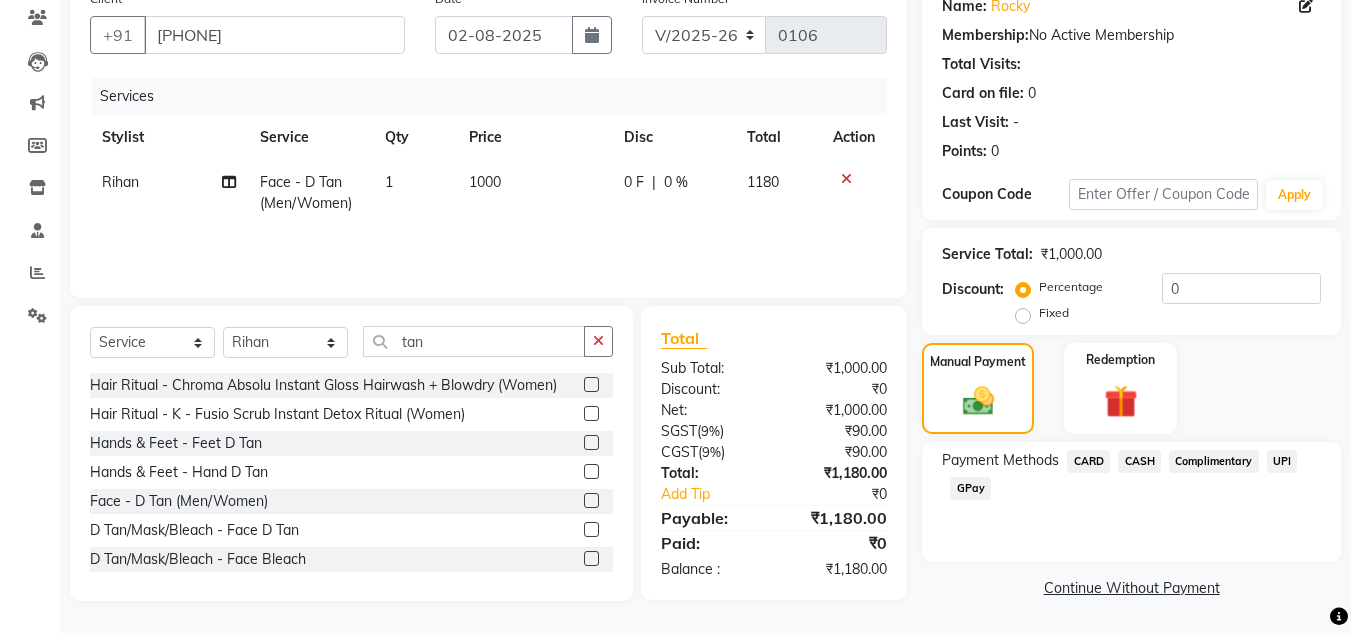 click on "UPI" 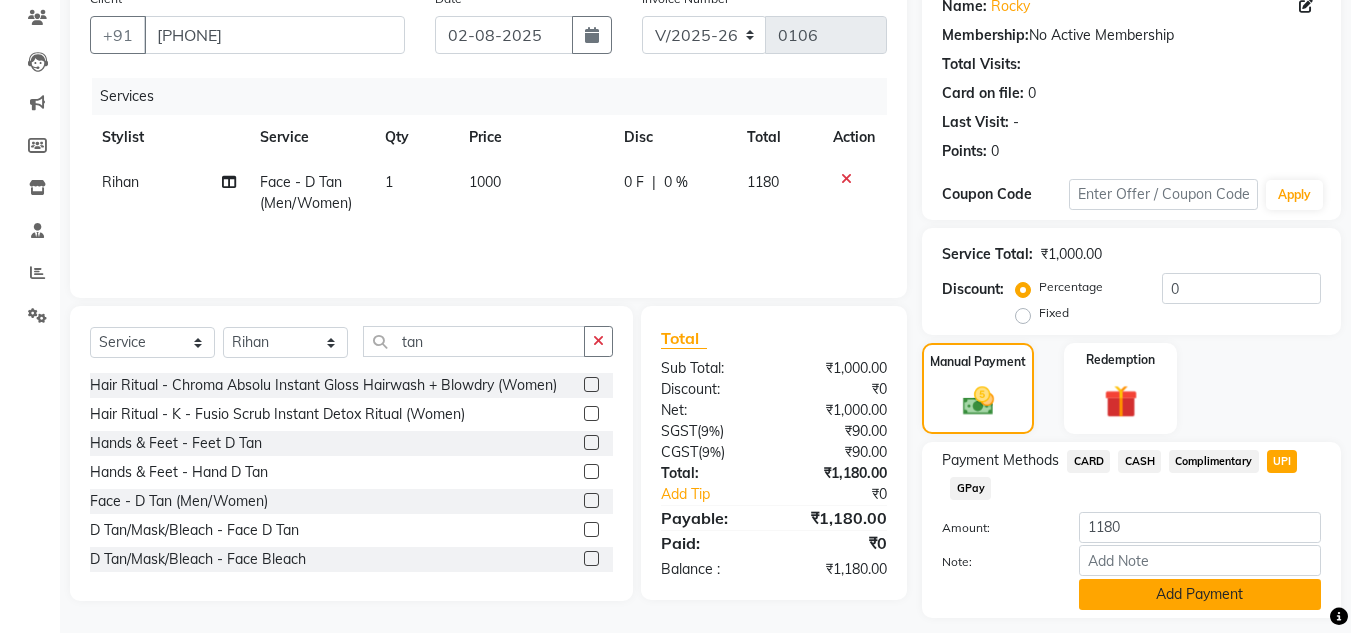 click on "Add Payment" 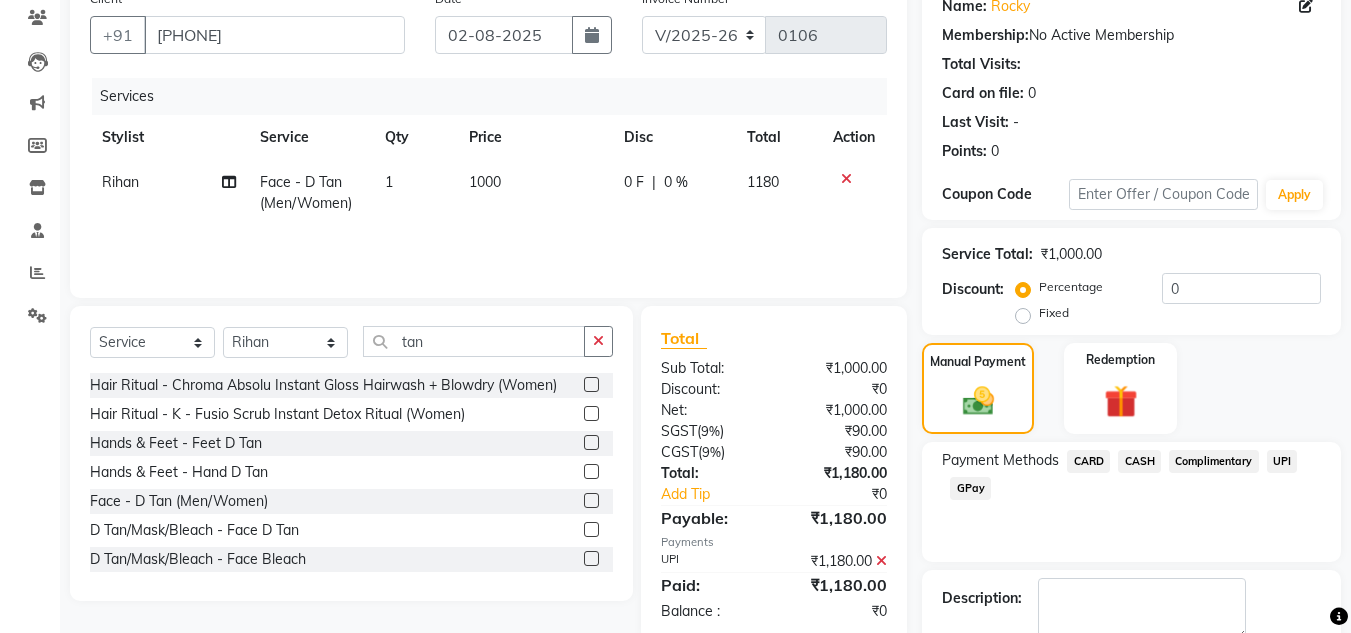 scroll, scrollTop: 283, scrollLeft: 0, axis: vertical 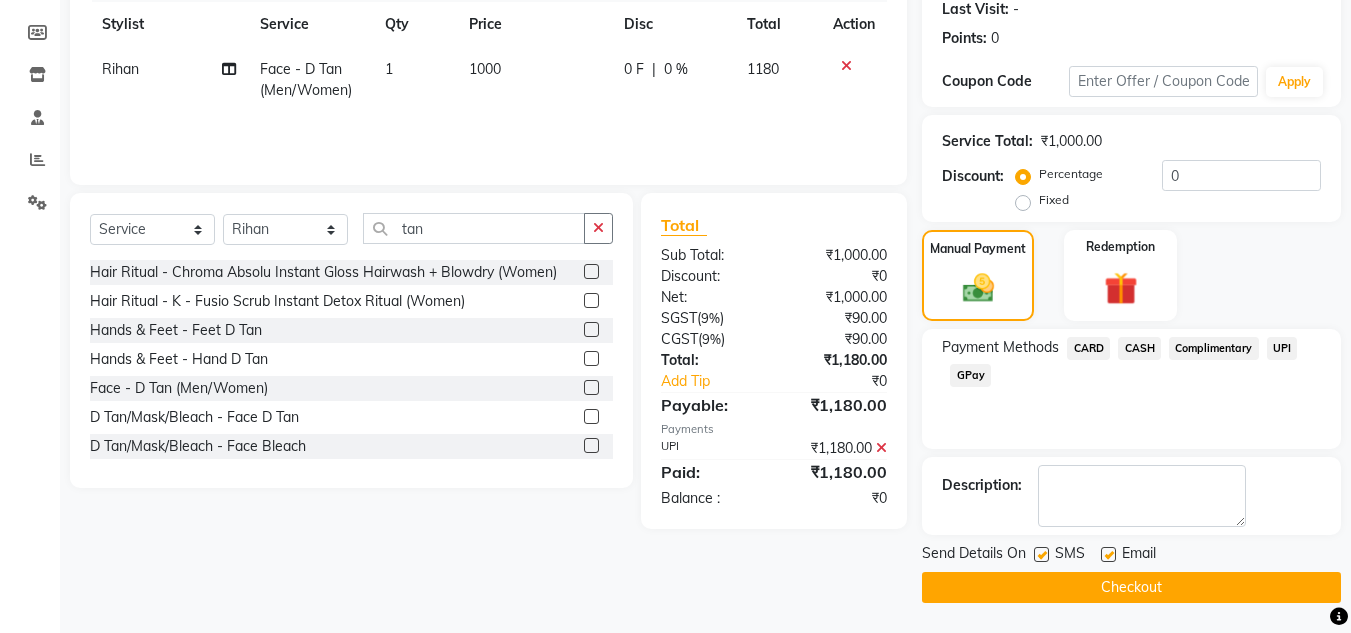 click 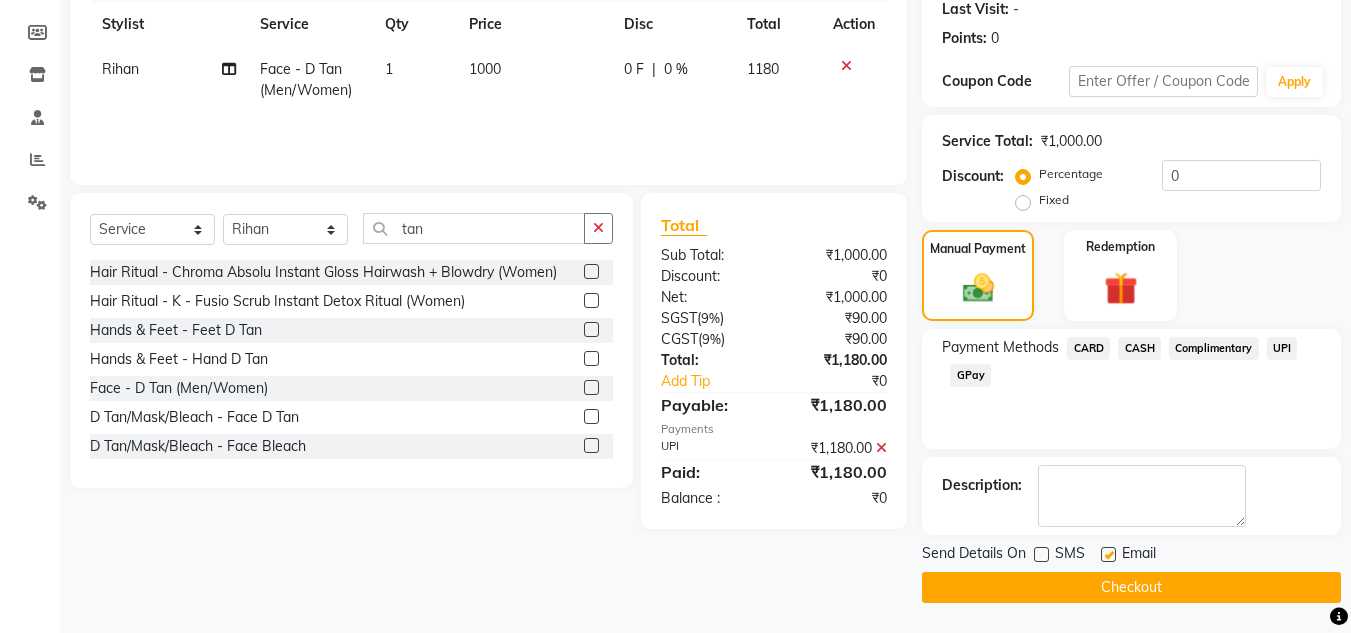 click on "Checkout" 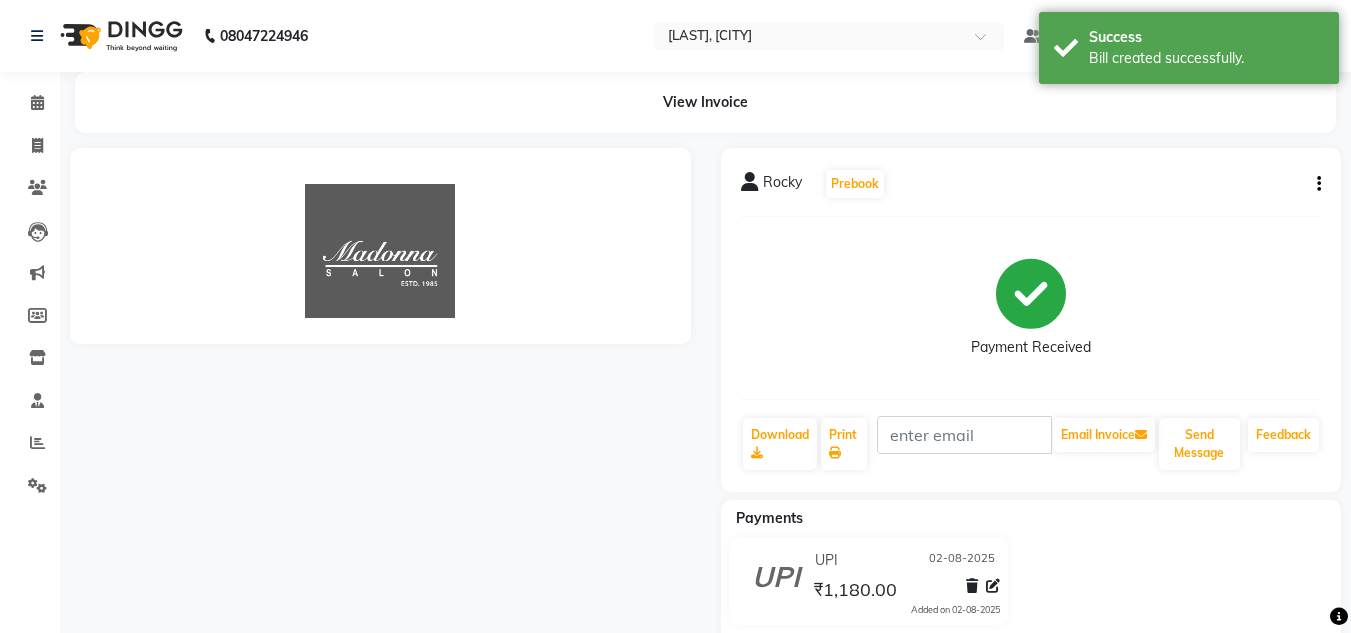 scroll, scrollTop: 0, scrollLeft: 0, axis: both 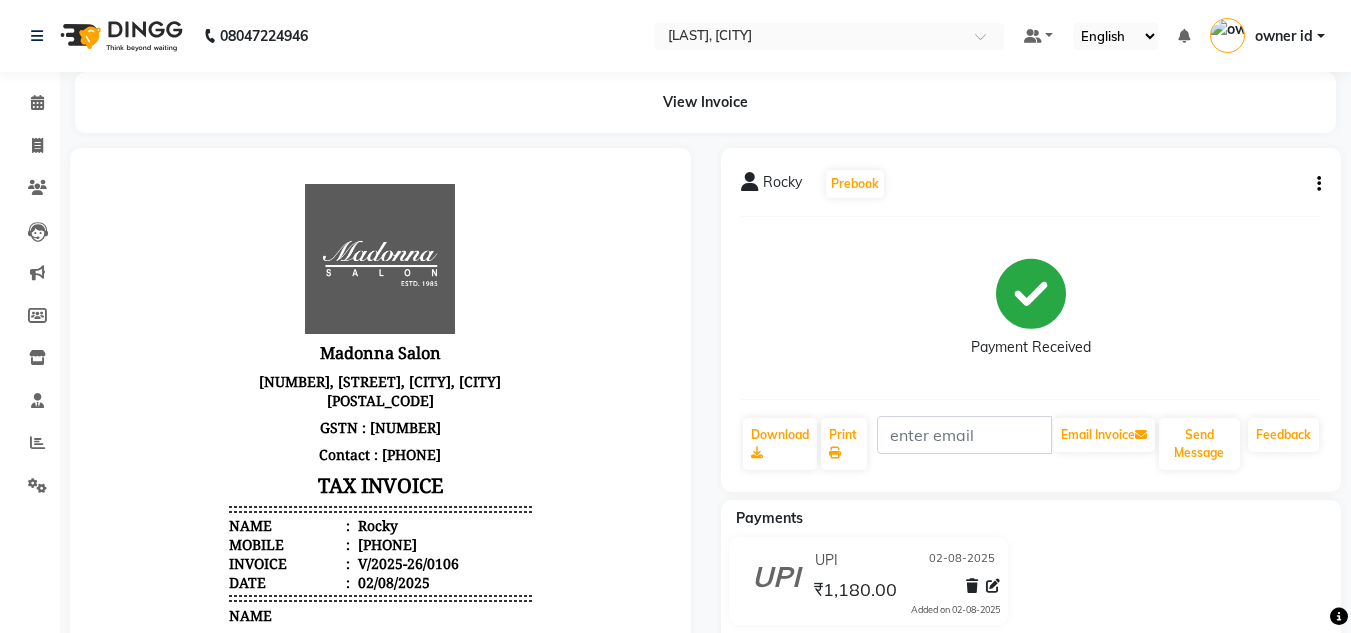 click 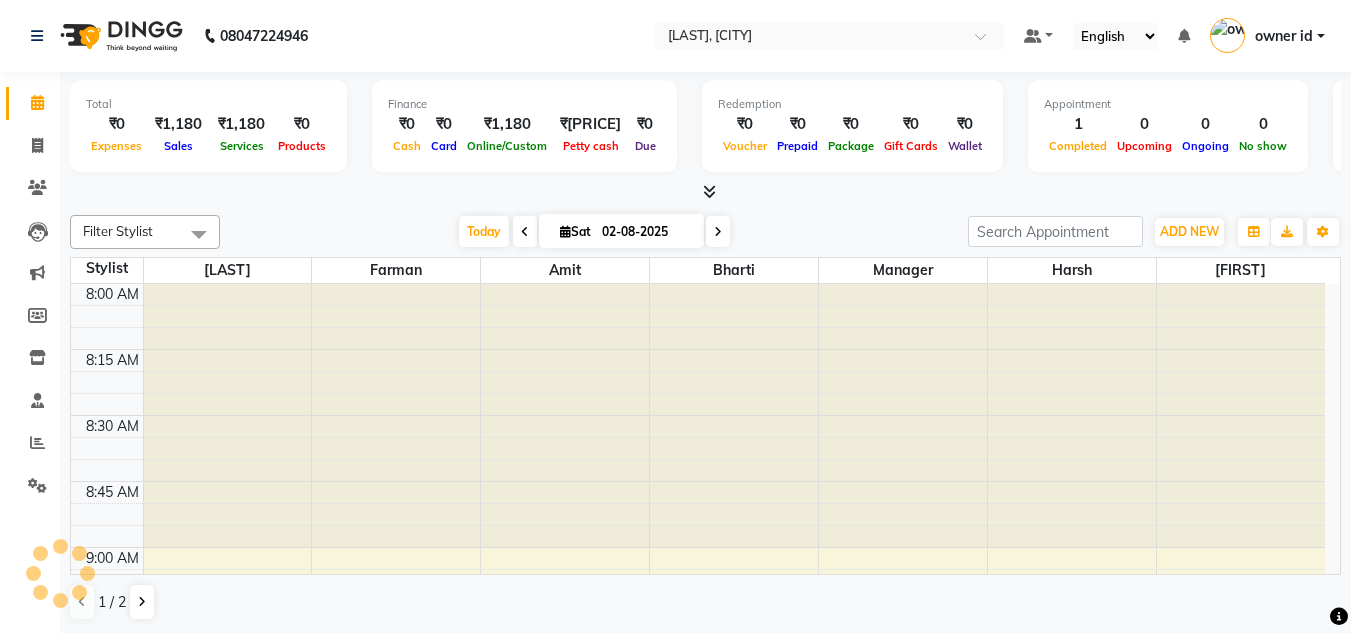 scroll, scrollTop: 0, scrollLeft: 0, axis: both 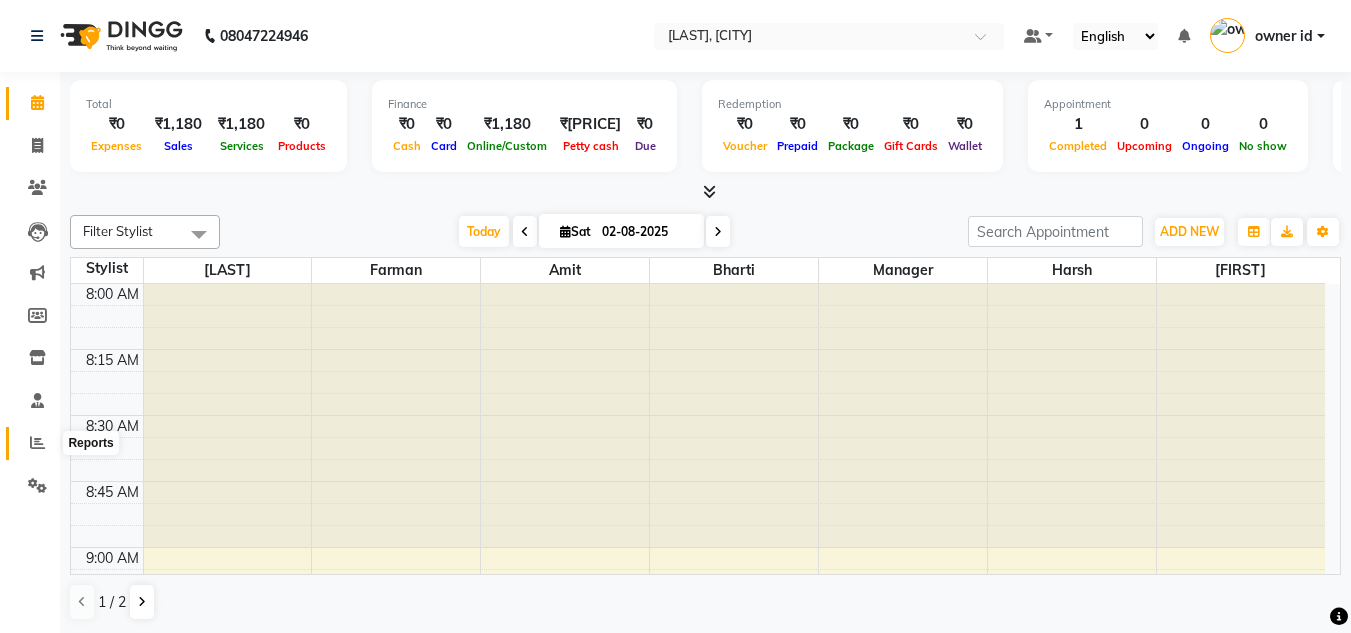 click 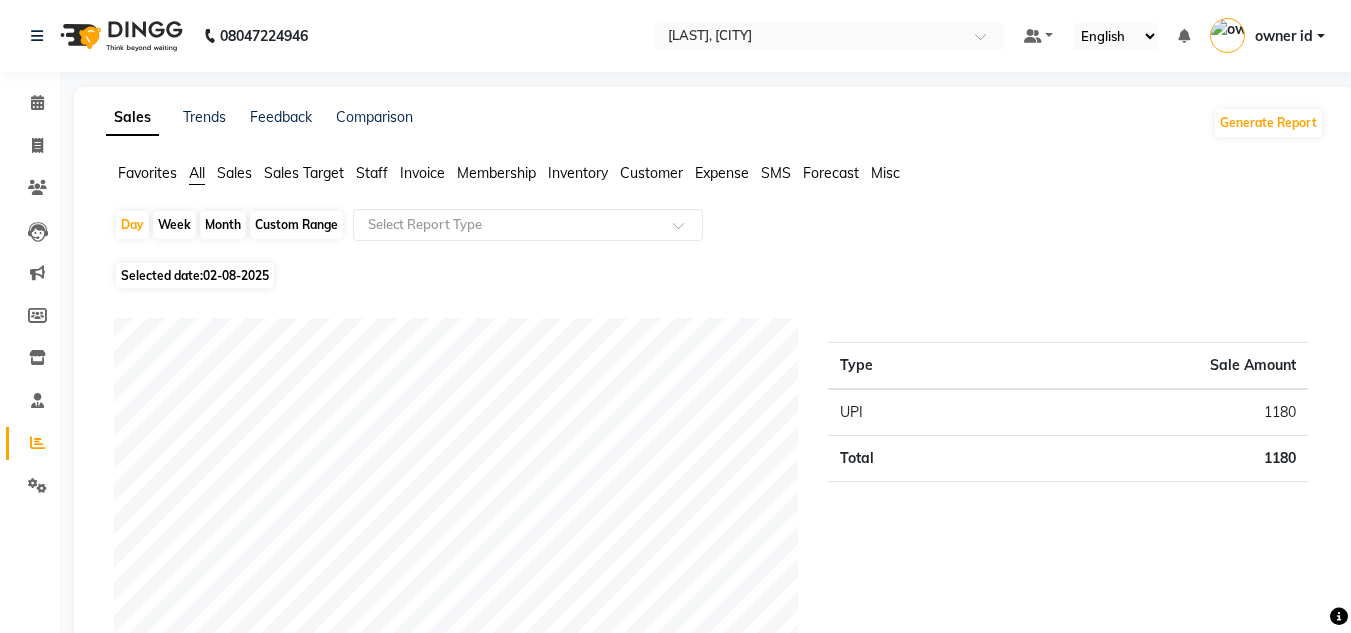 click on "Staff" 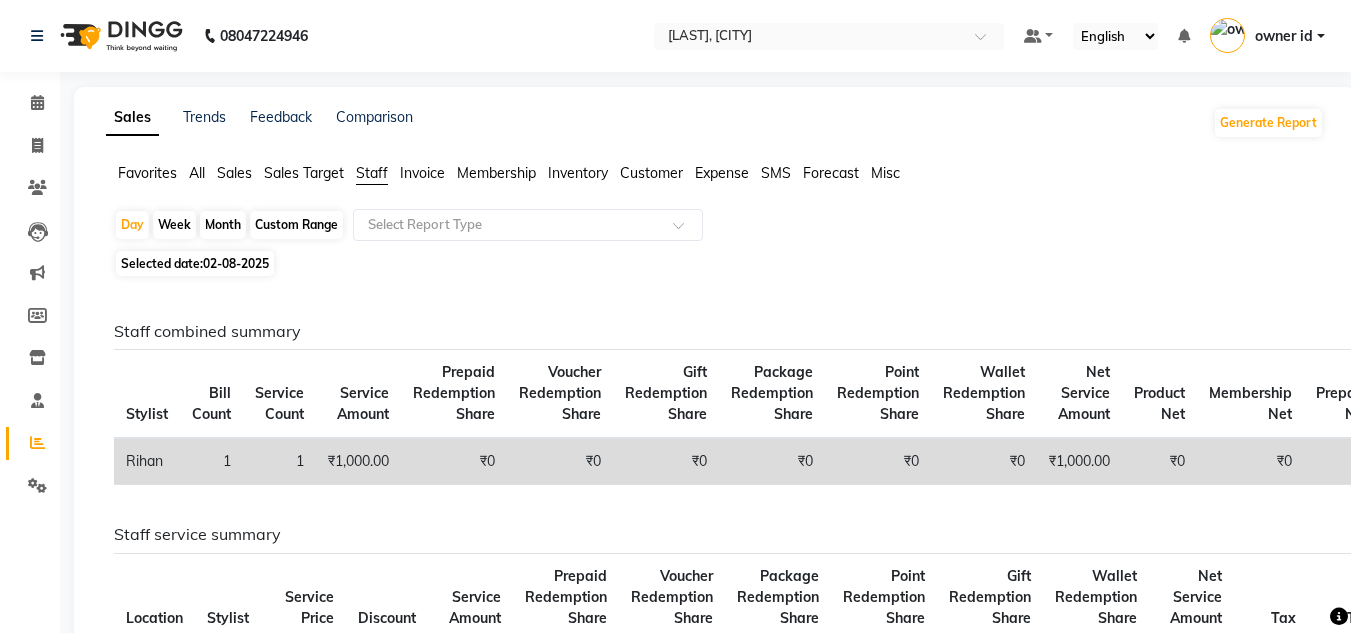 click 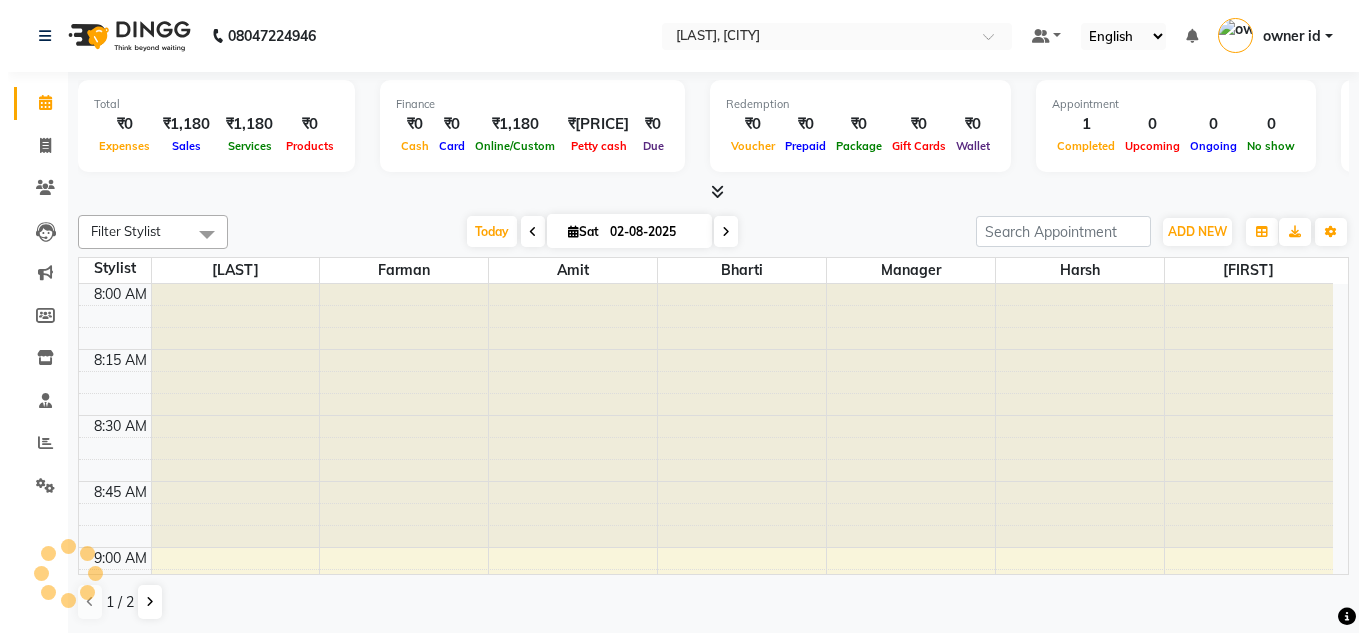 scroll, scrollTop: 0, scrollLeft: 0, axis: both 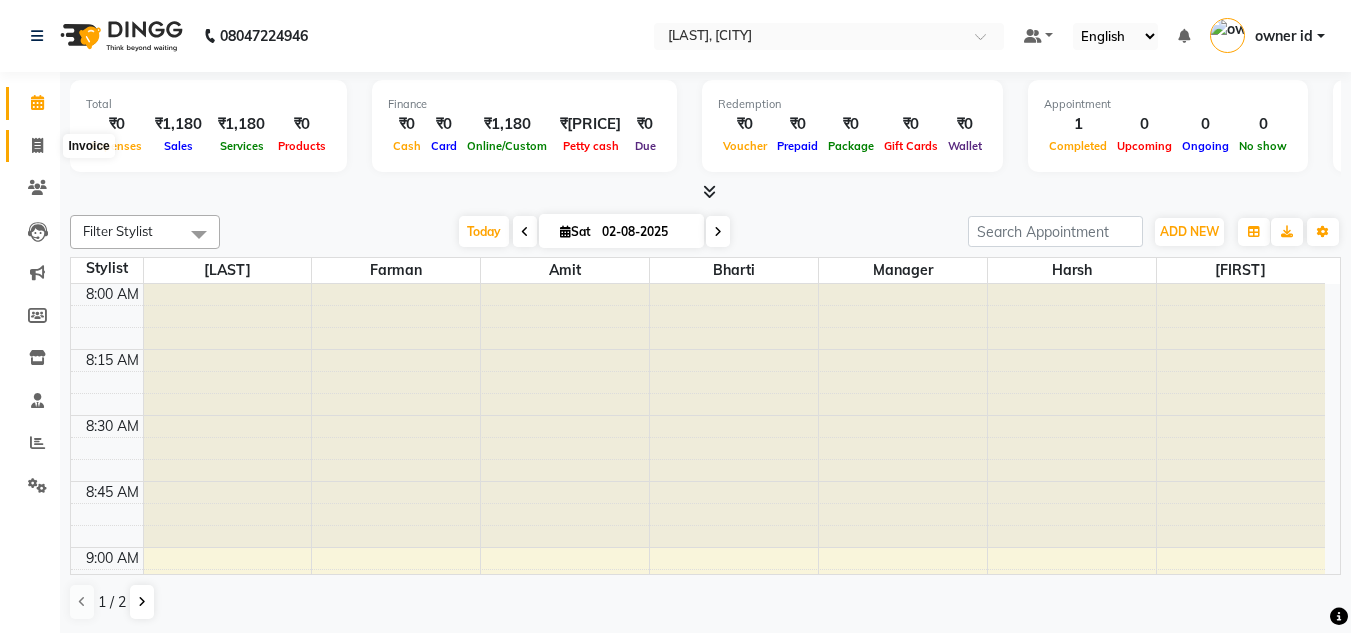 click 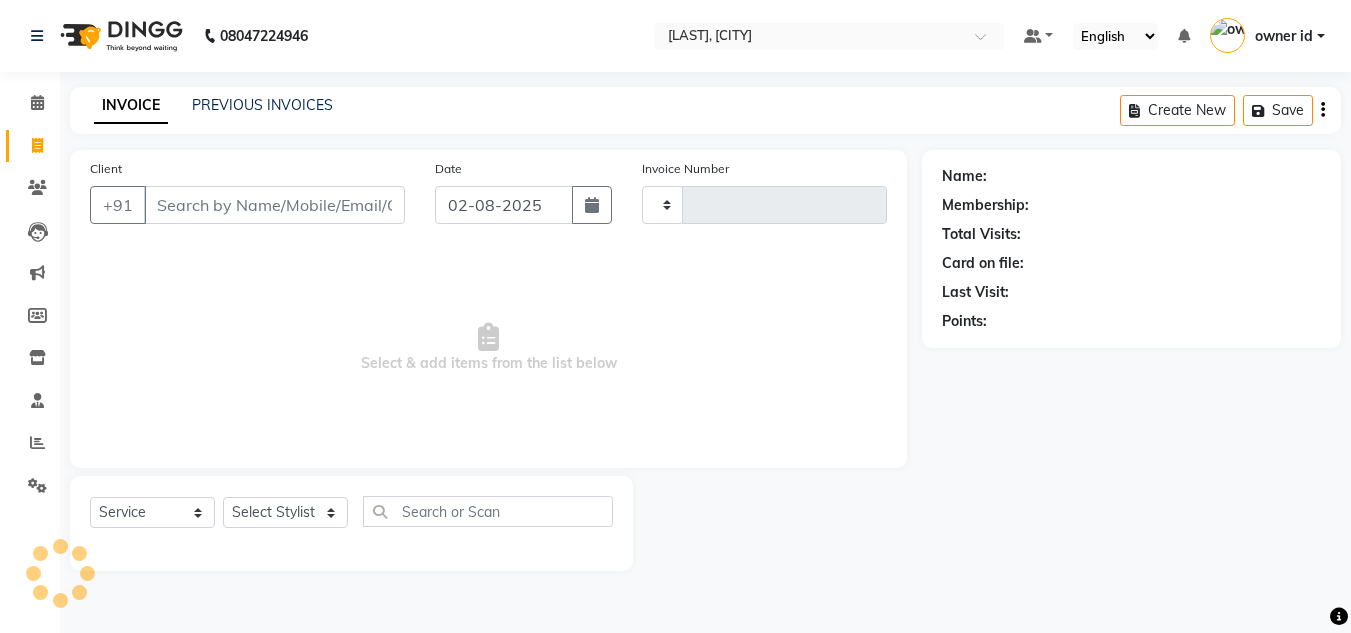 type on "0107" 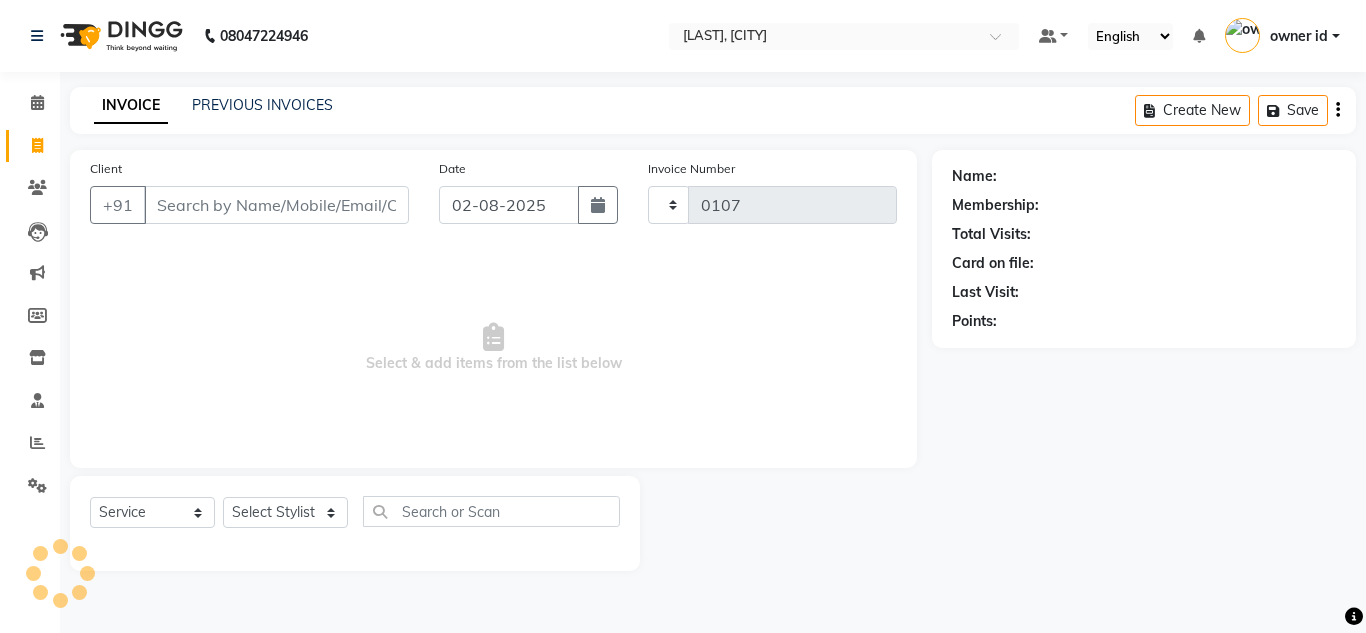 select on "8641" 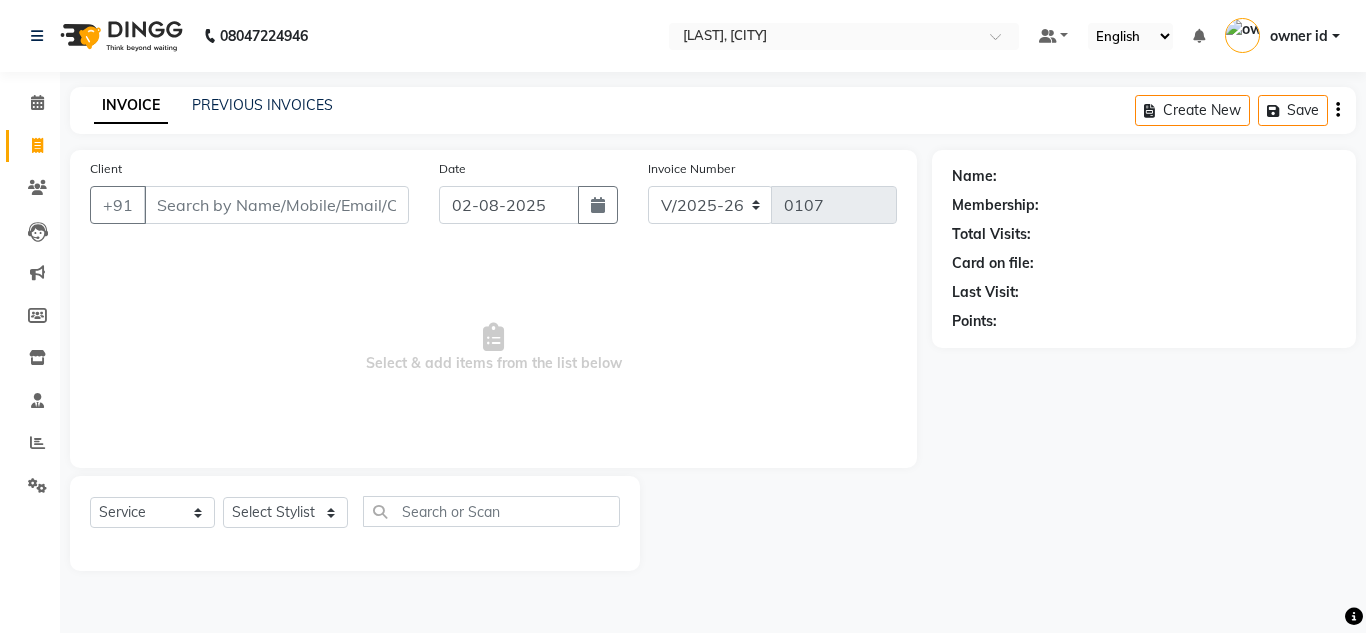 click on "Client" at bounding box center [276, 205] 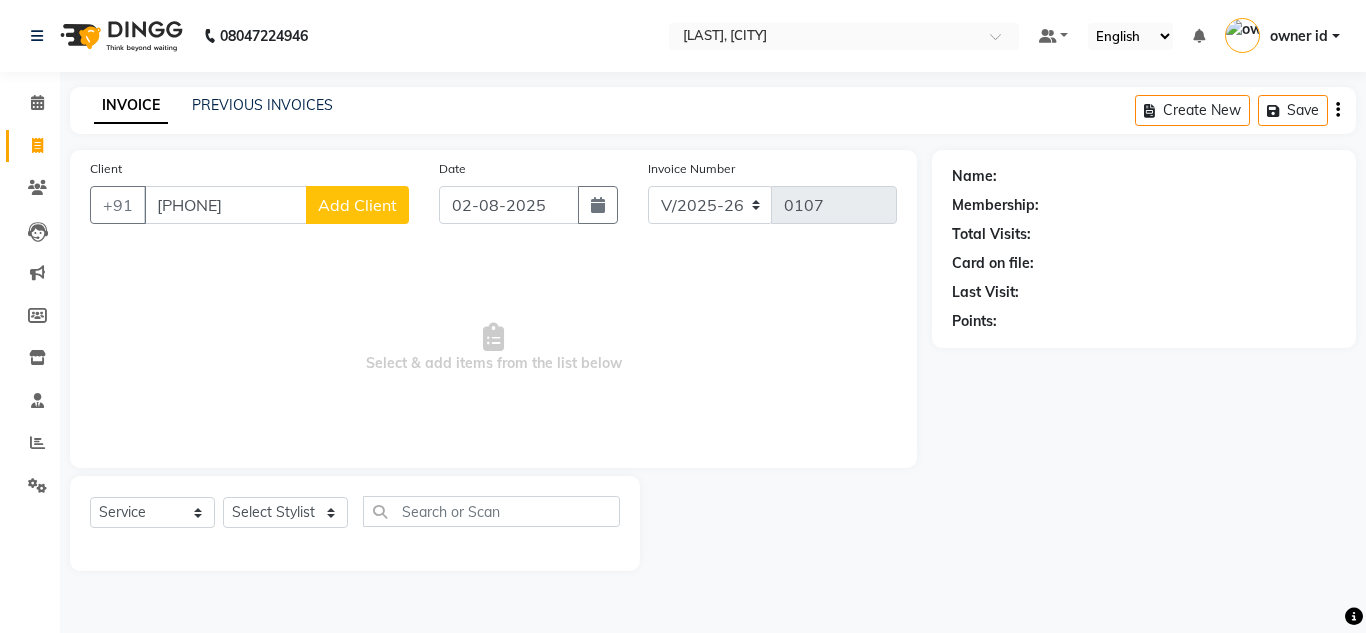 type on "9811818466" 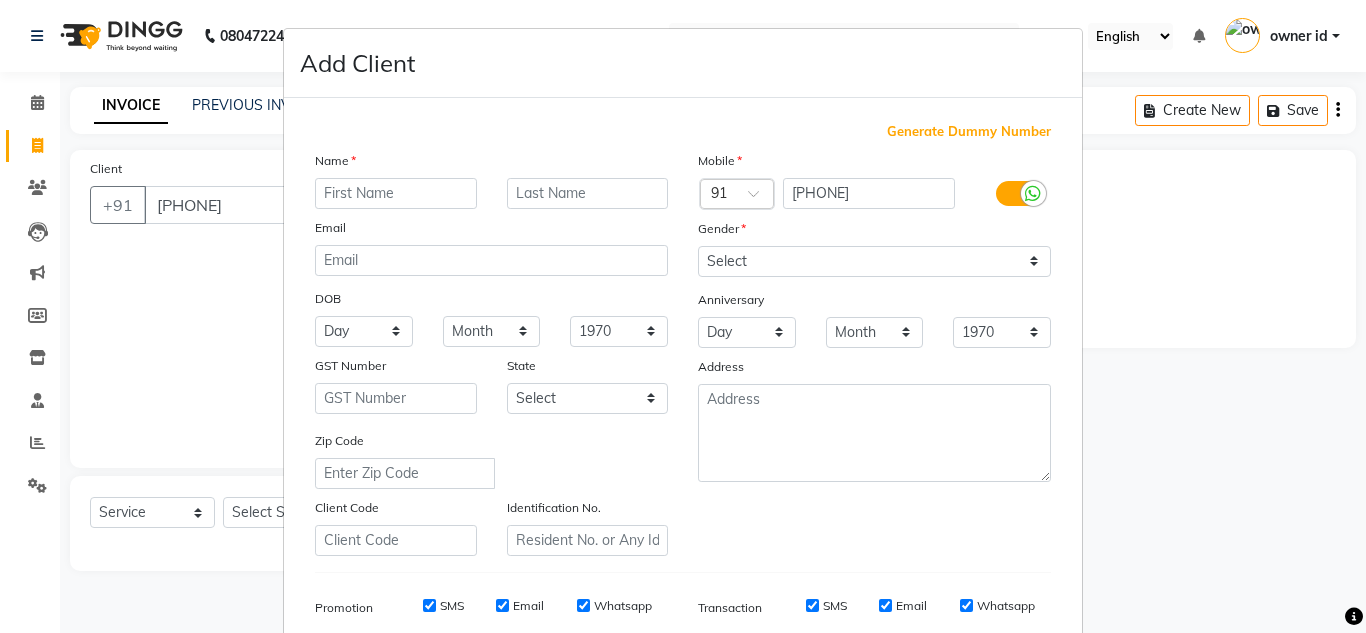 click at bounding box center [396, 193] 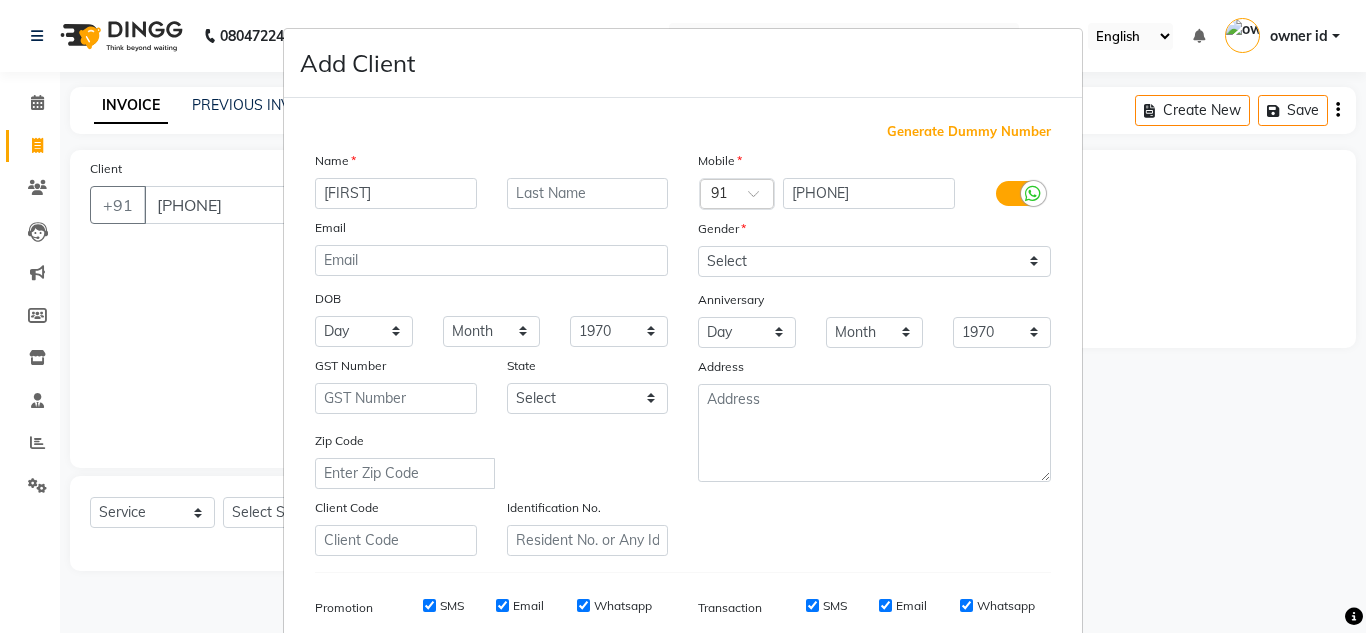 type on "[FIRST]" 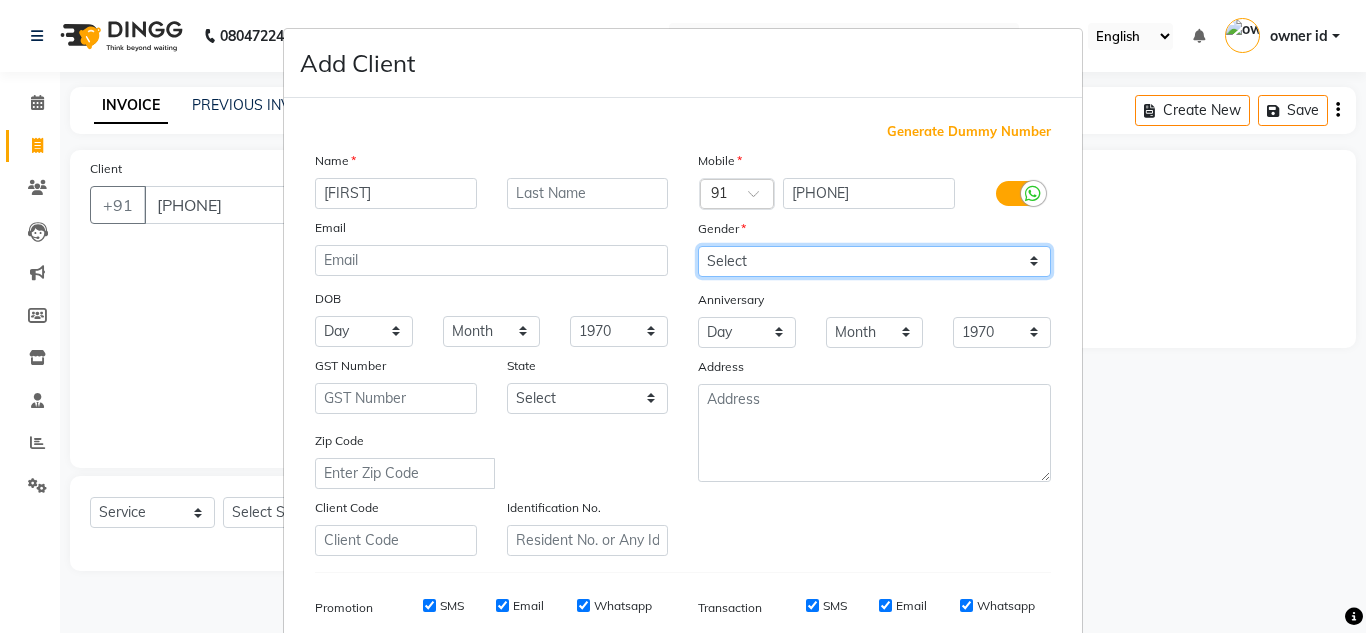 click on "Select Male Female Other Prefer Not To Say" at bounding box center (874, 261) 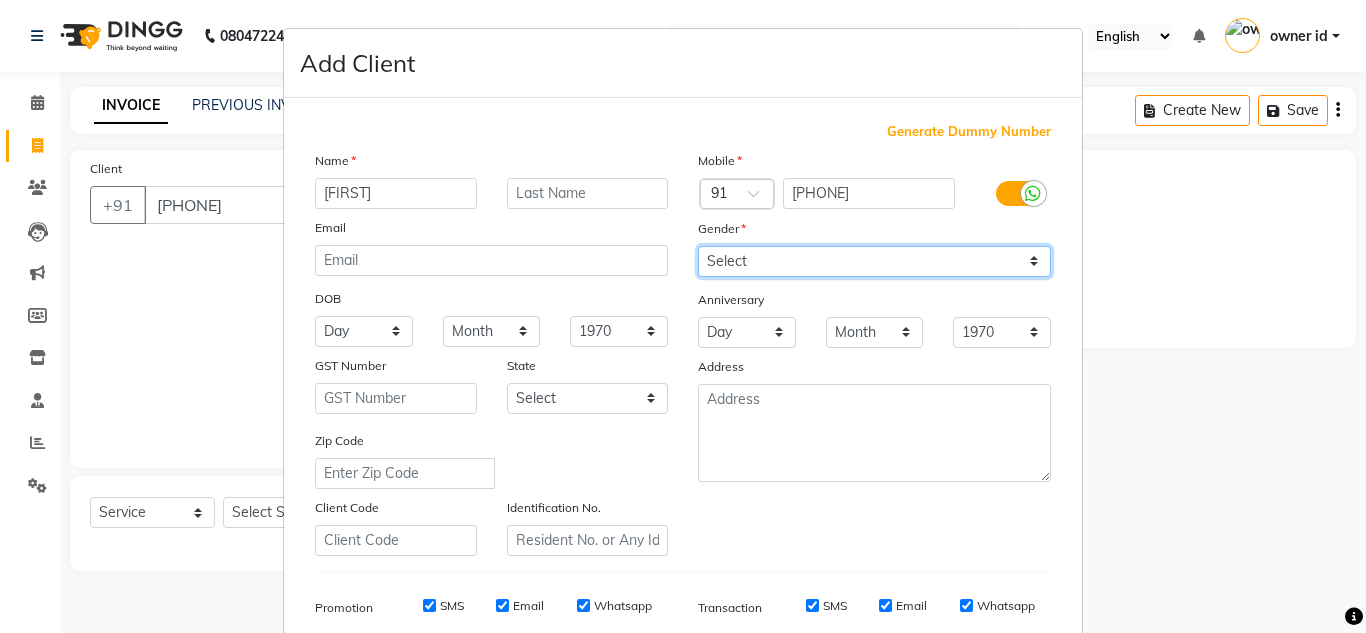 select on "female" 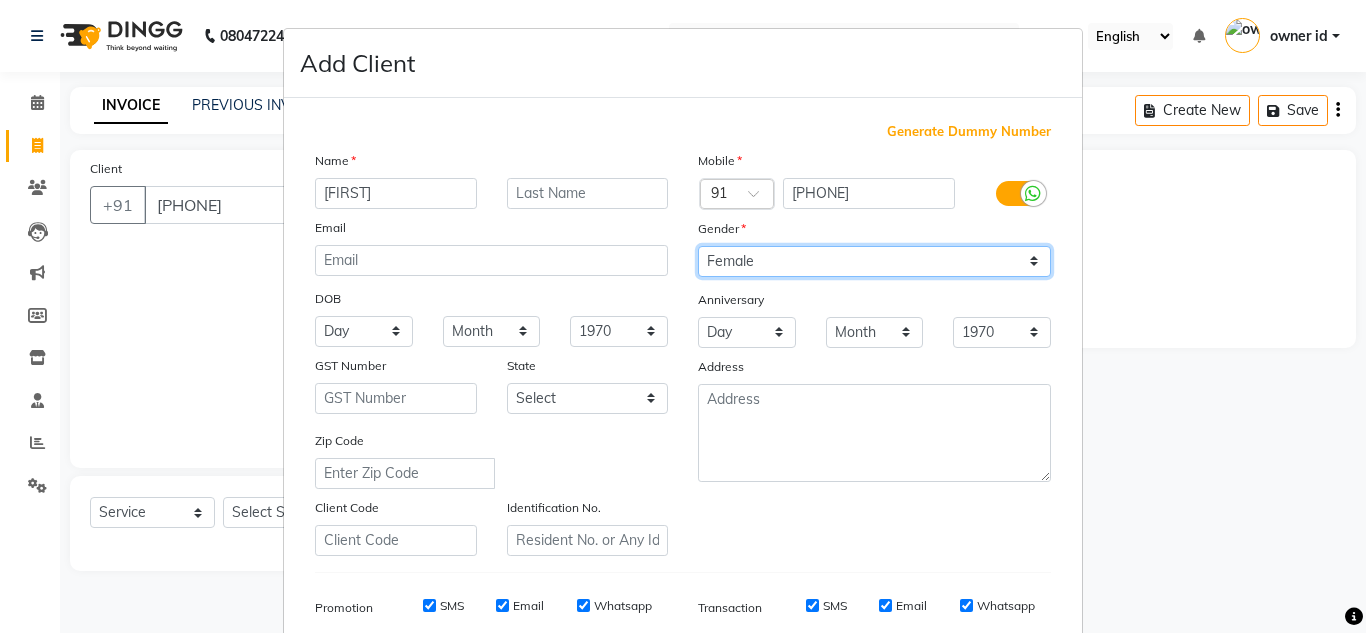 click on "Select Male Female Other Prefer Not To Say" at bounding box center [874, 261] 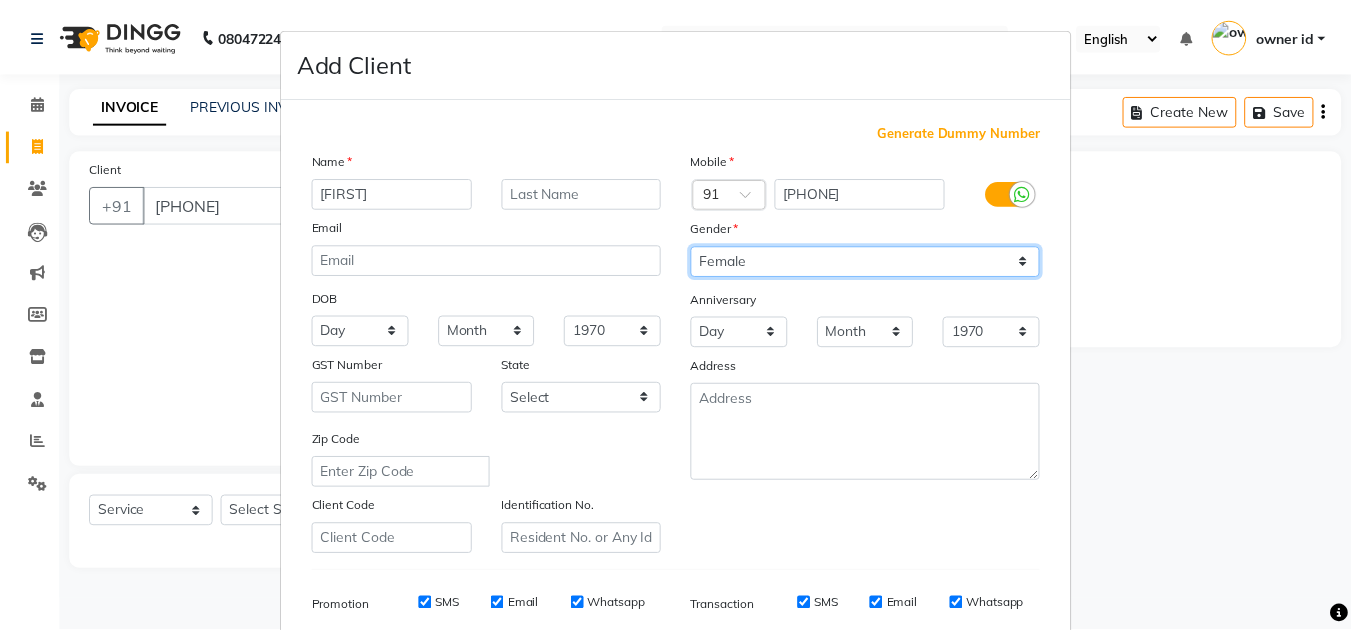 scroll, scrollTop: 290, scrollLeft: 0, axis: vertical 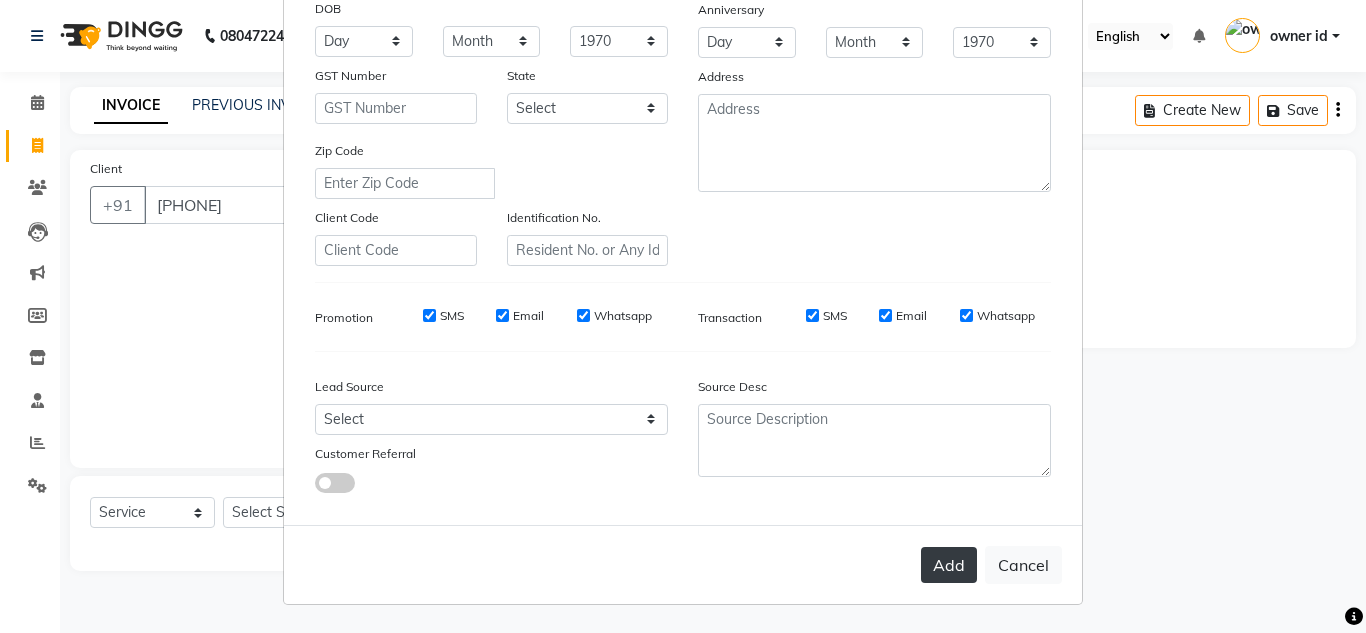 click on "Add" at bounding box center [949, 565] 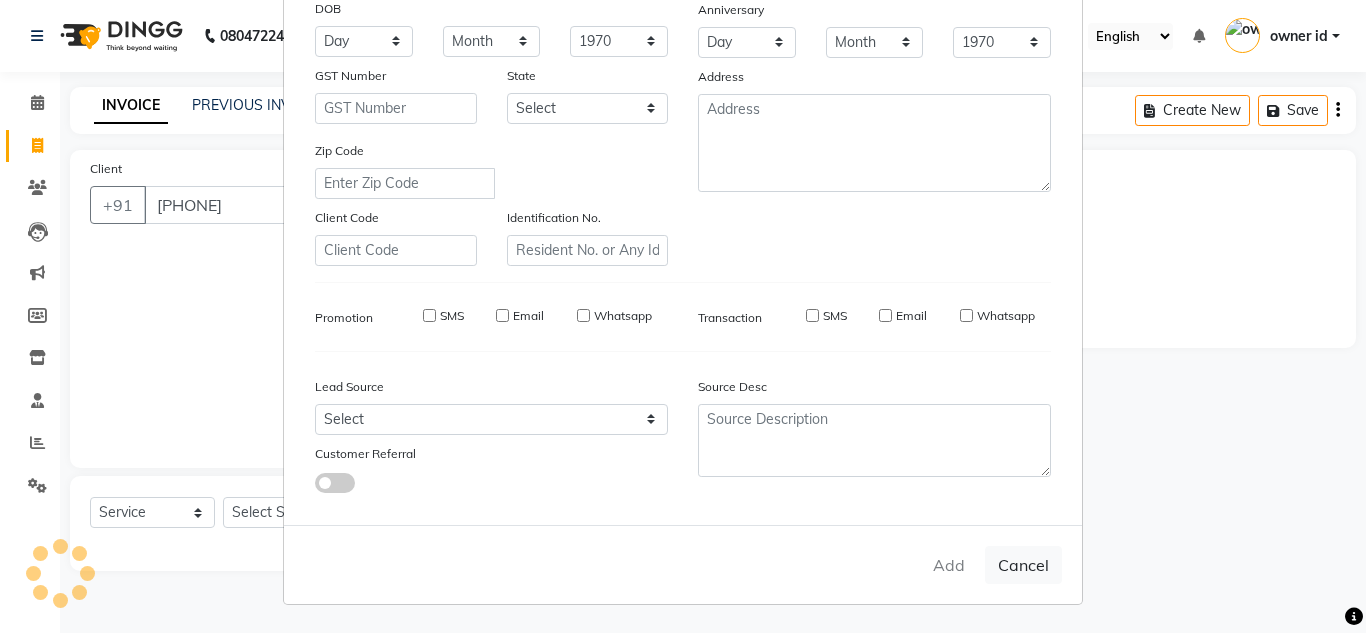 type 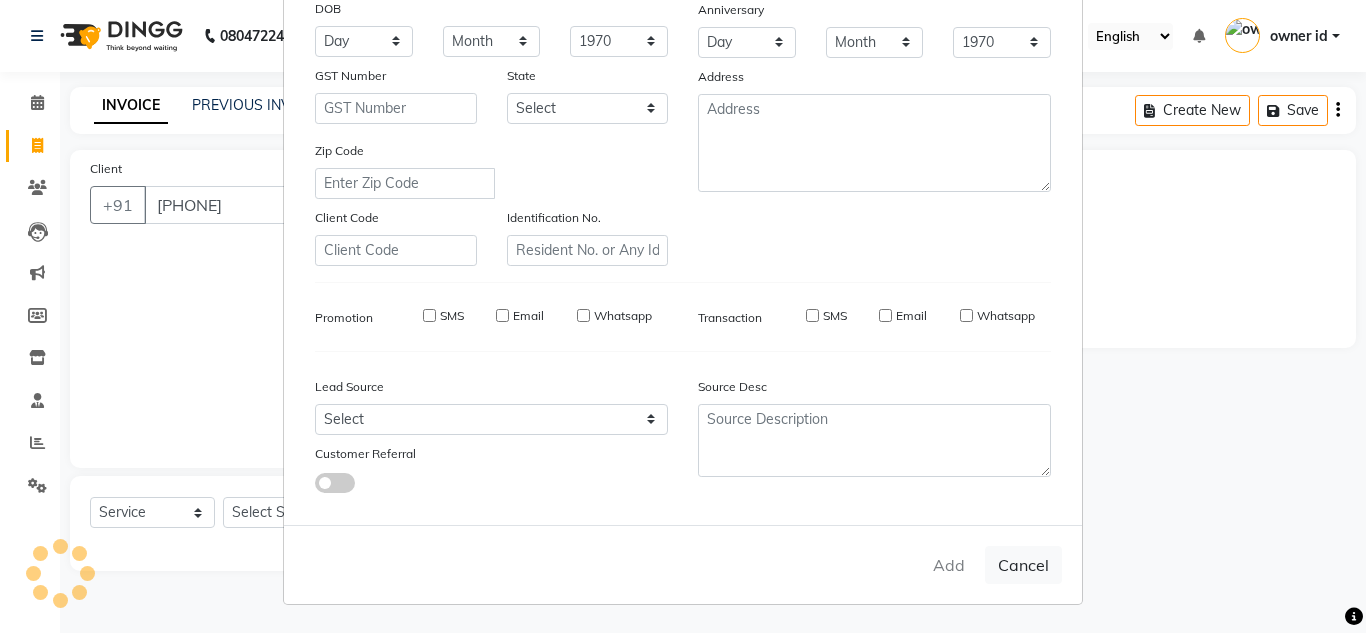 select 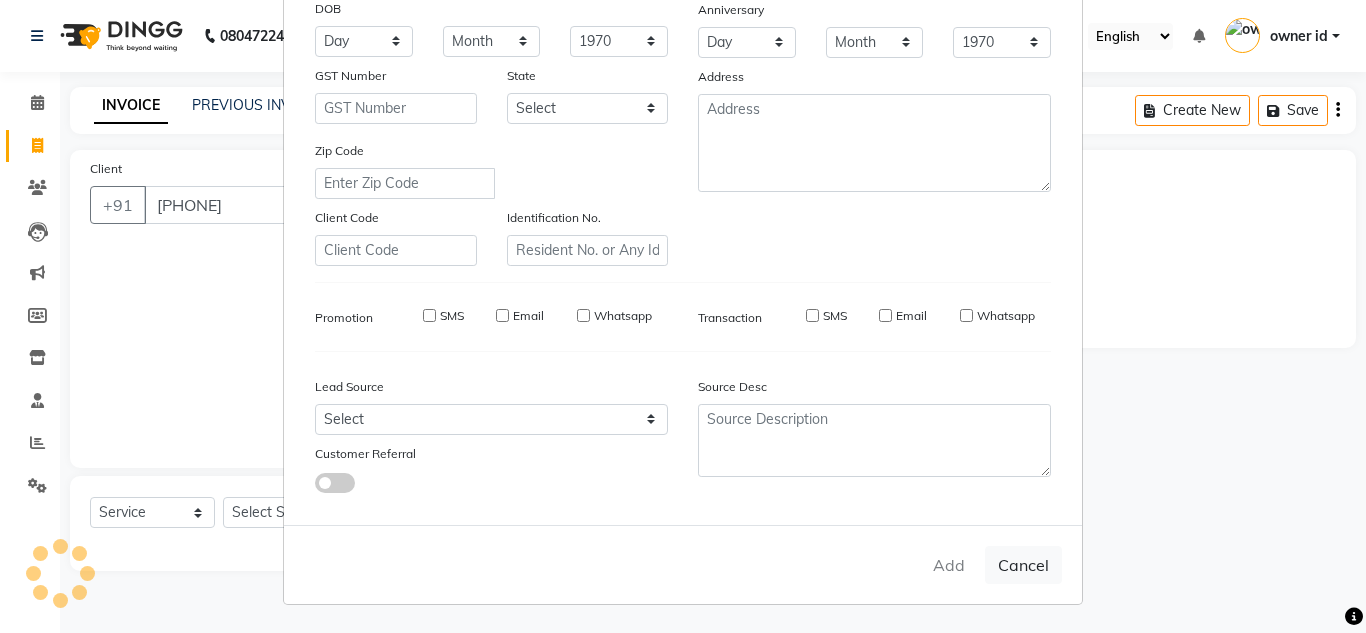 type 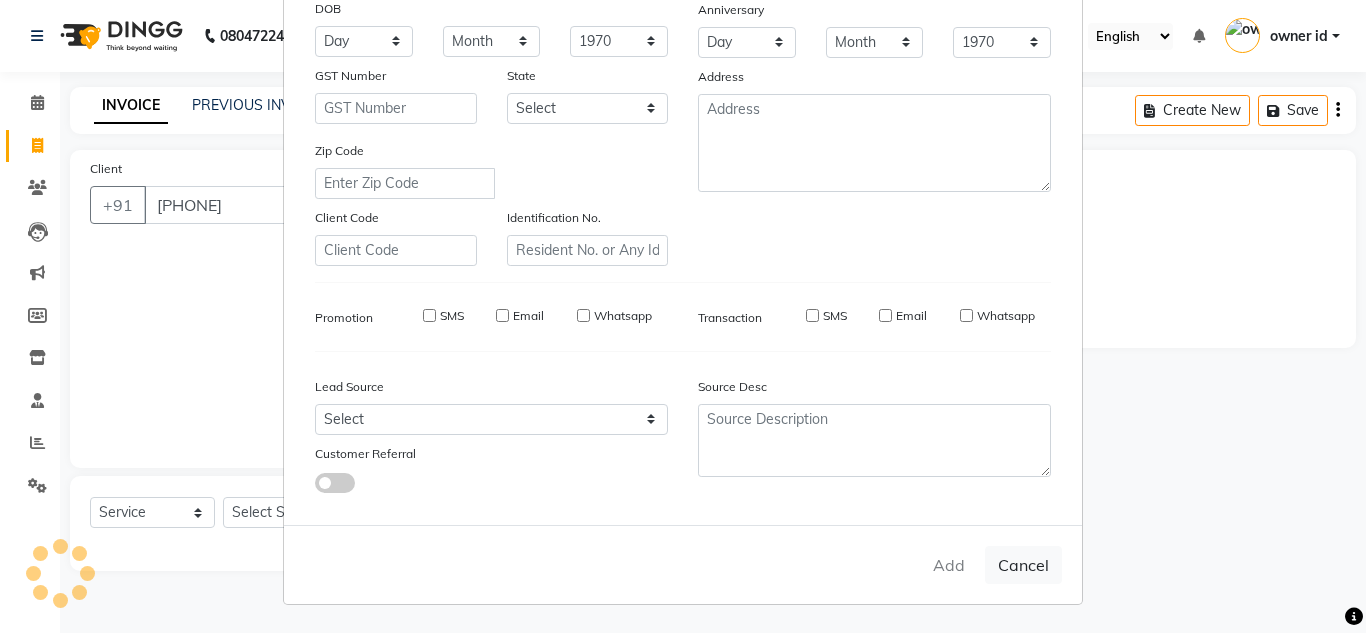 select 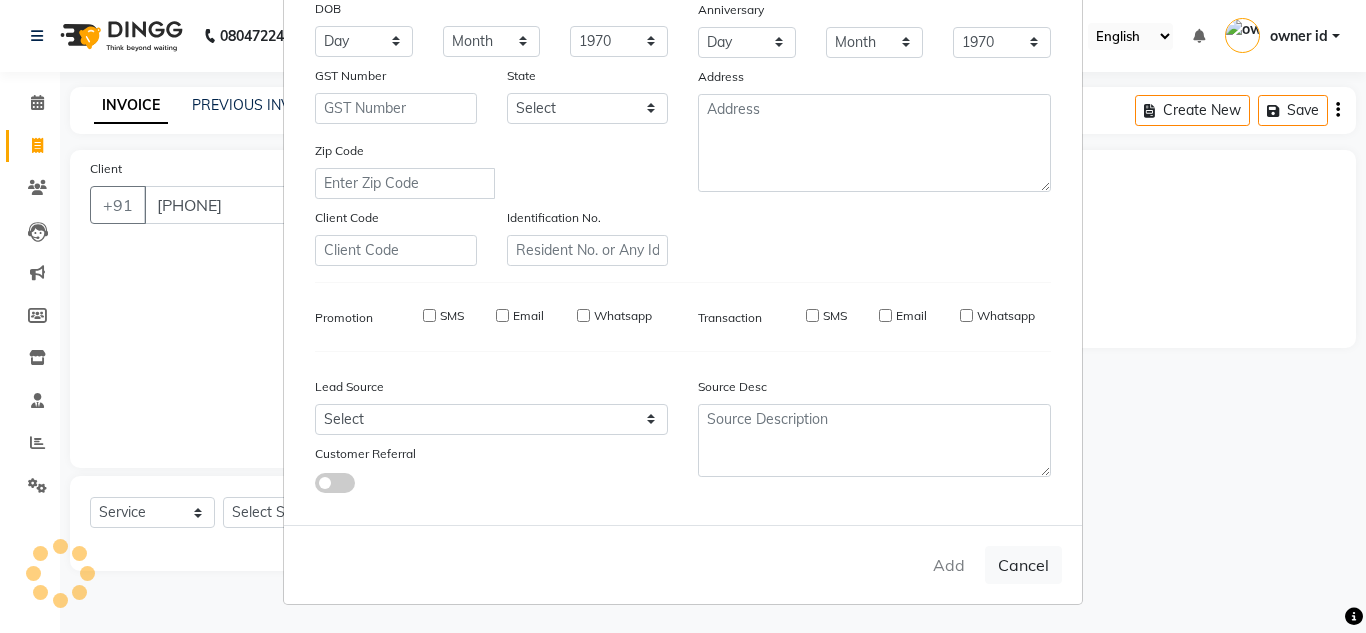 checkbox on "false" 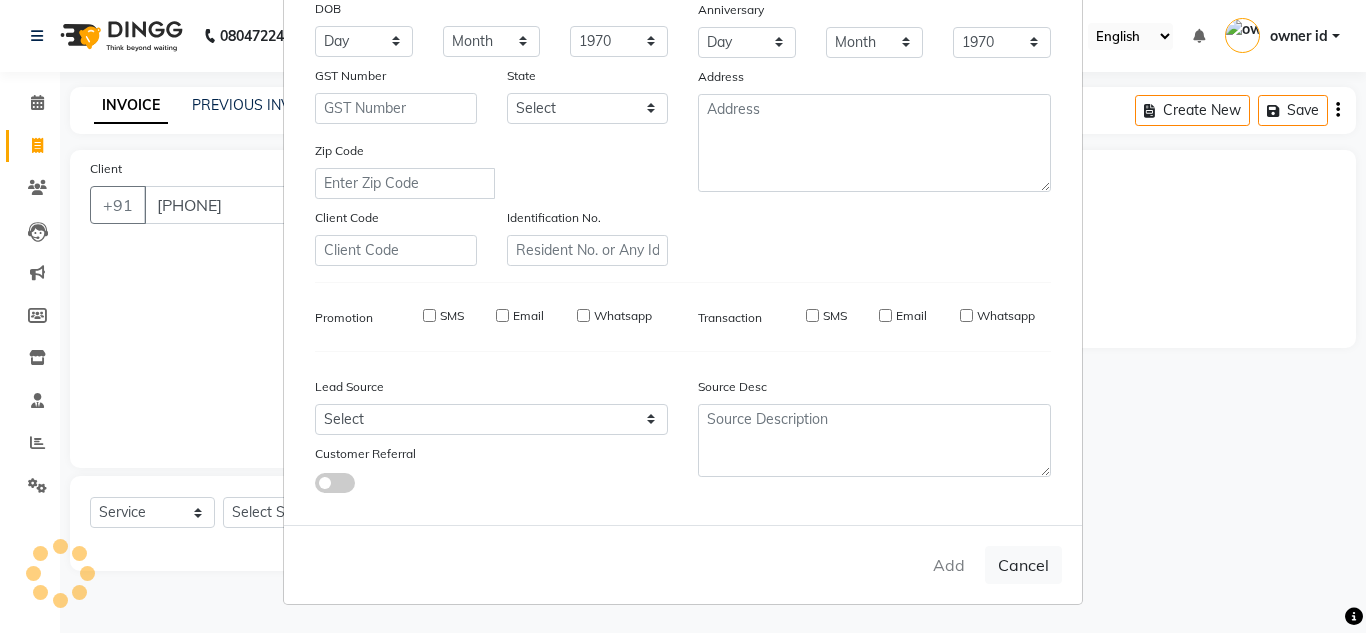 checkbox on "false" 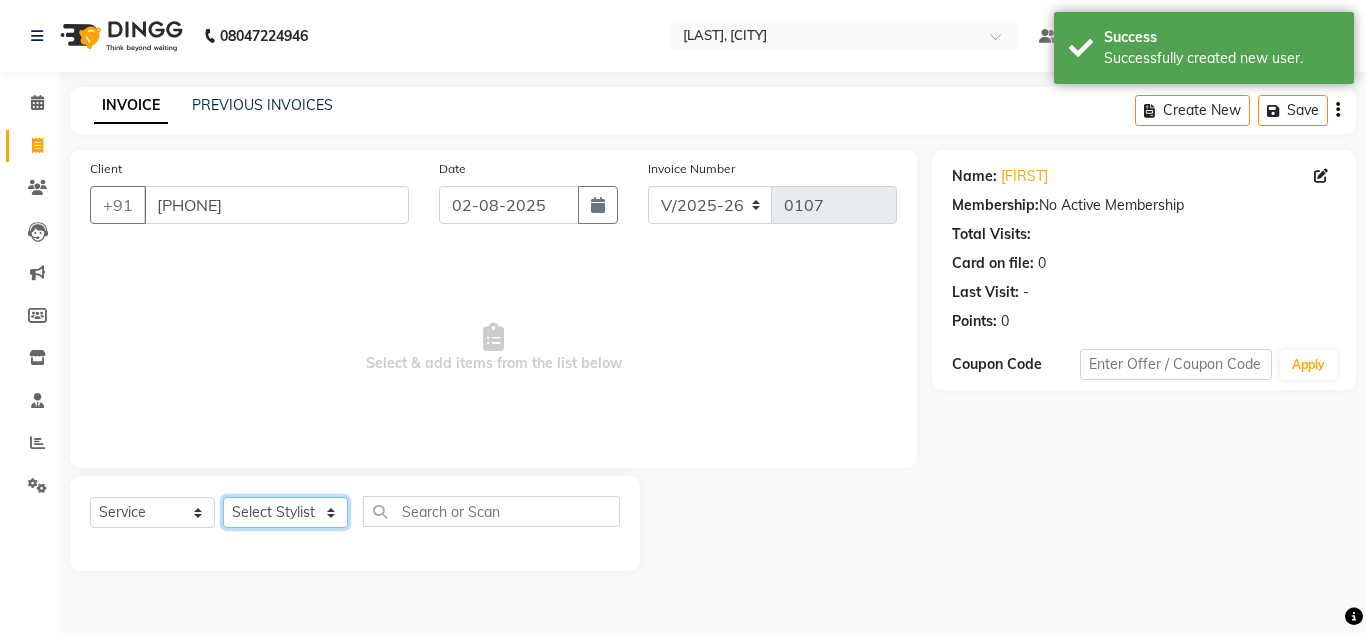 click on "Select Stylist Amit Bharti Devesh Farman Harsh  Jaikesh Manager Manoj Nitin Nails owner id Poonam Rihan" 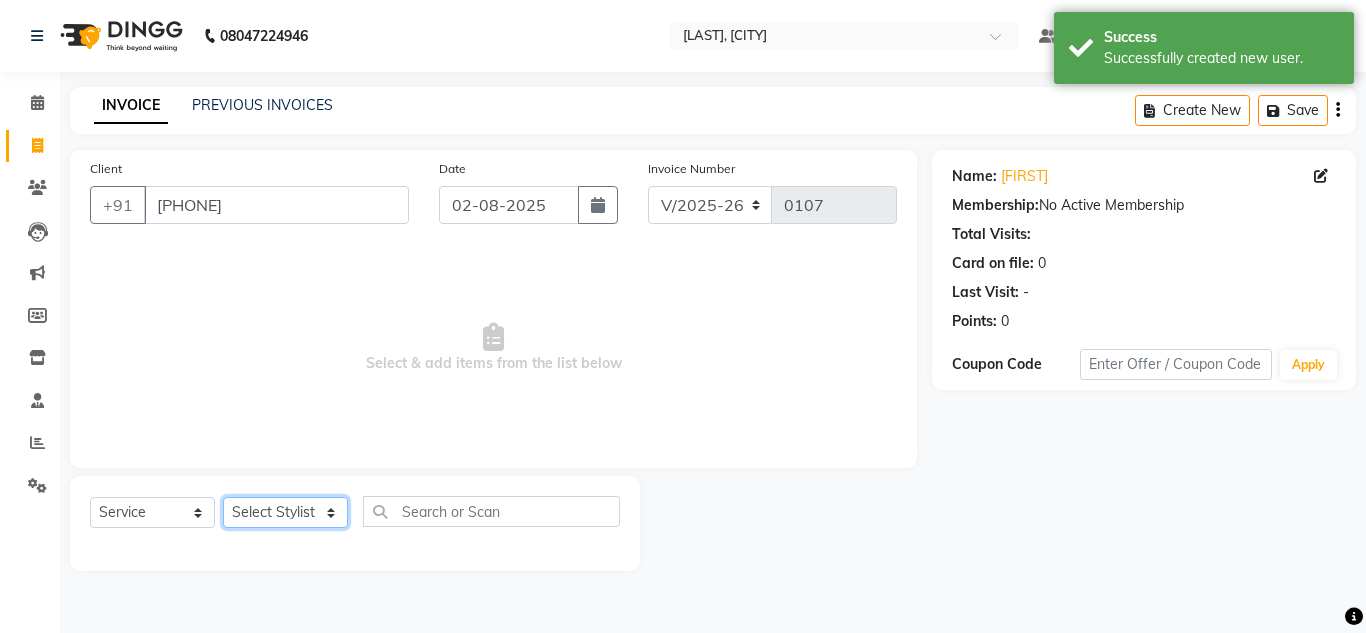 select on "86637" 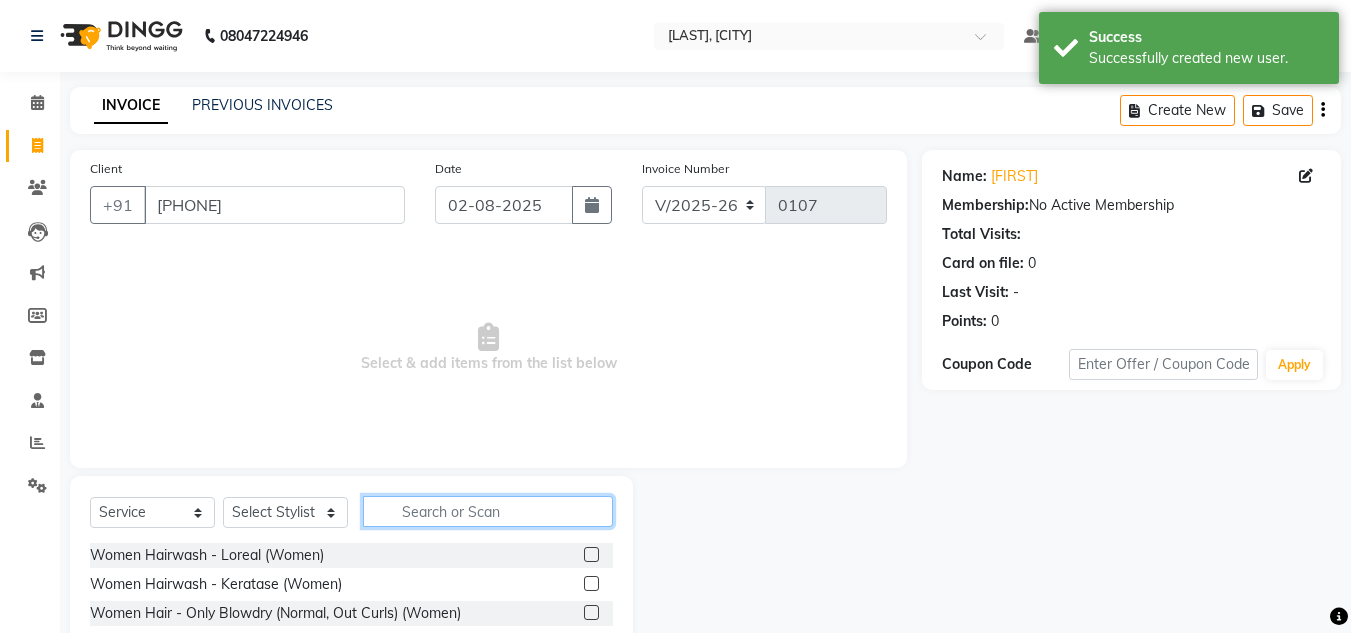 click 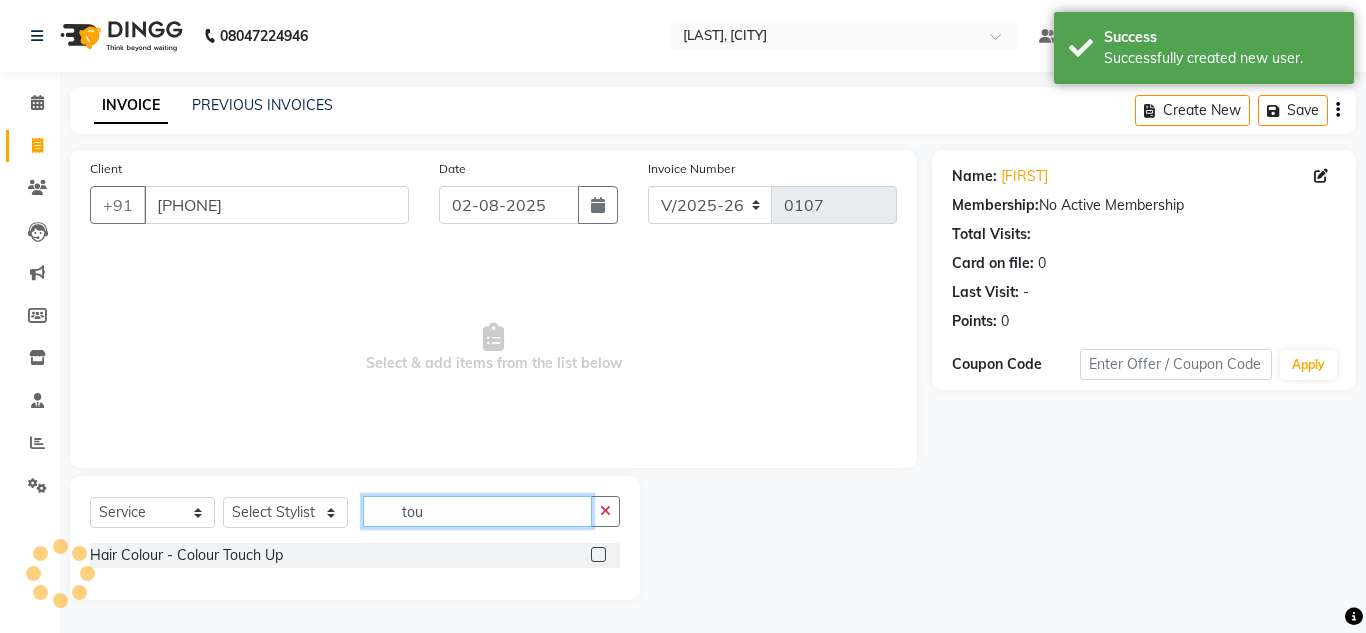 type on "tou" 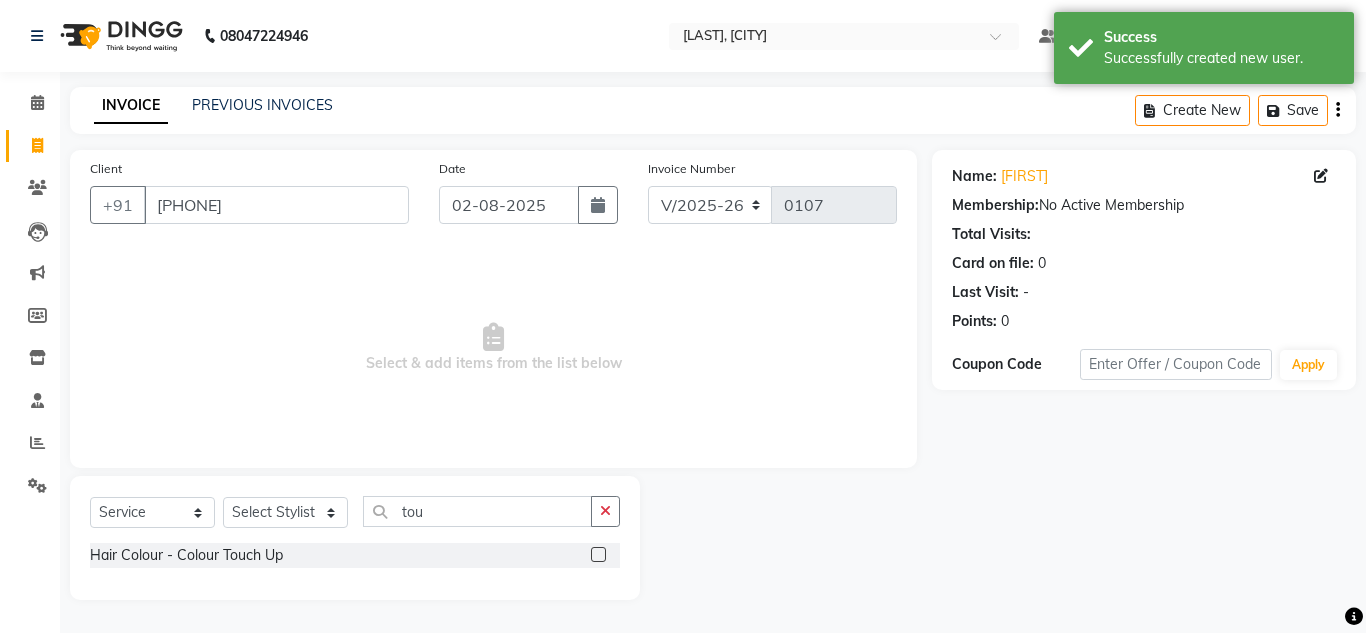 click 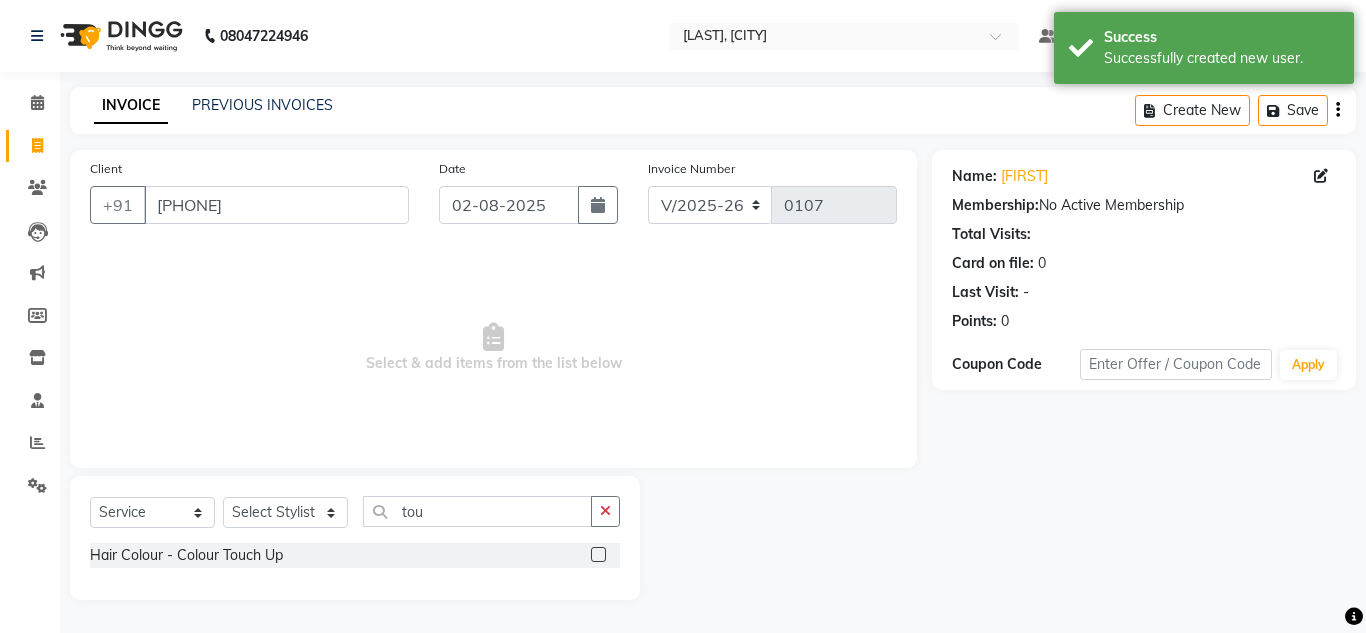 click at bounding box center (597, 555) 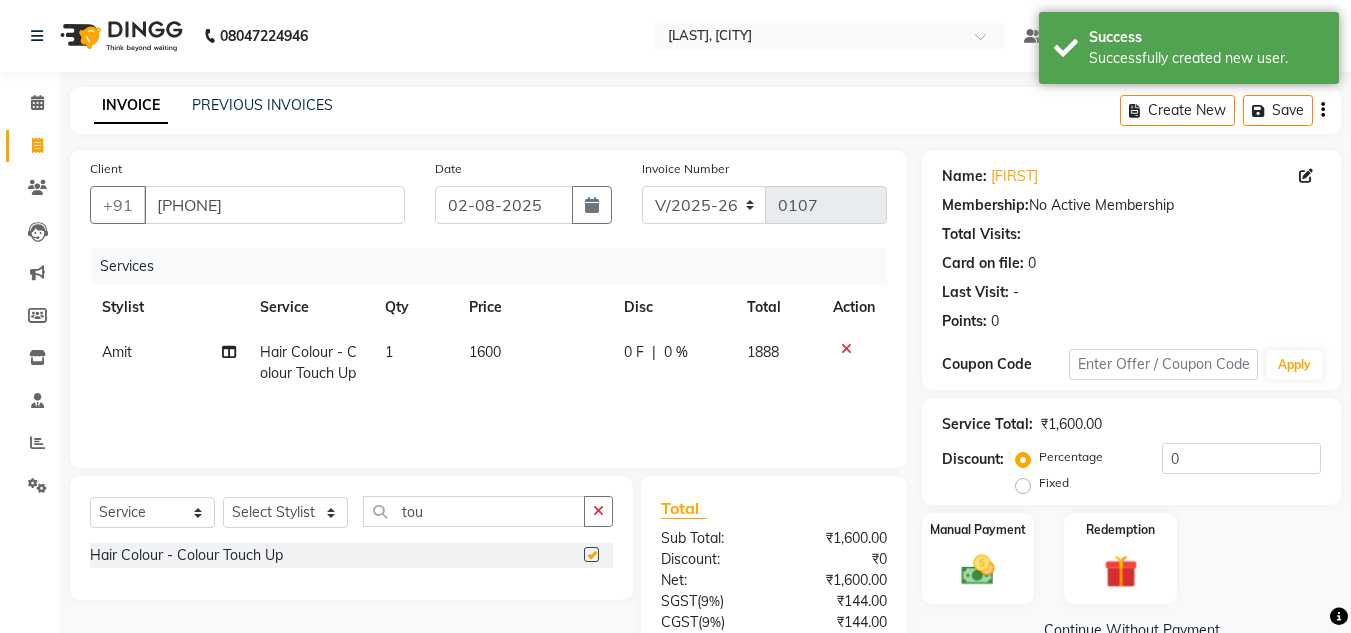 checkbox on "false" 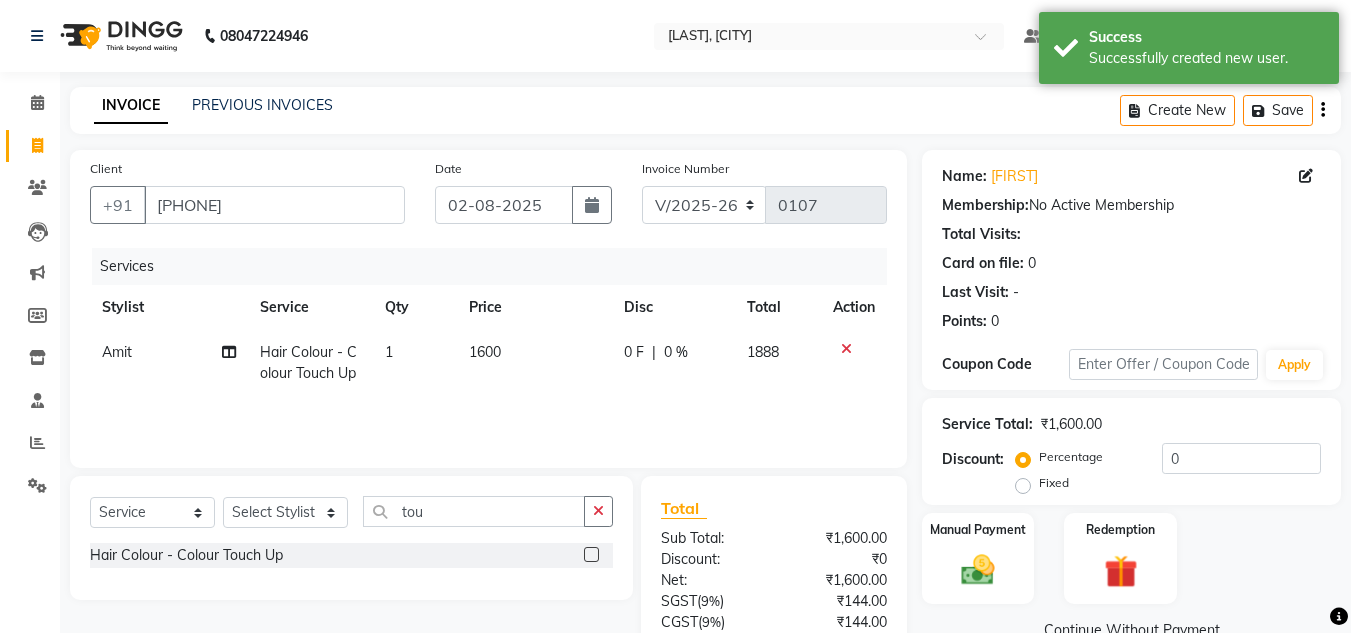 click on "1600" 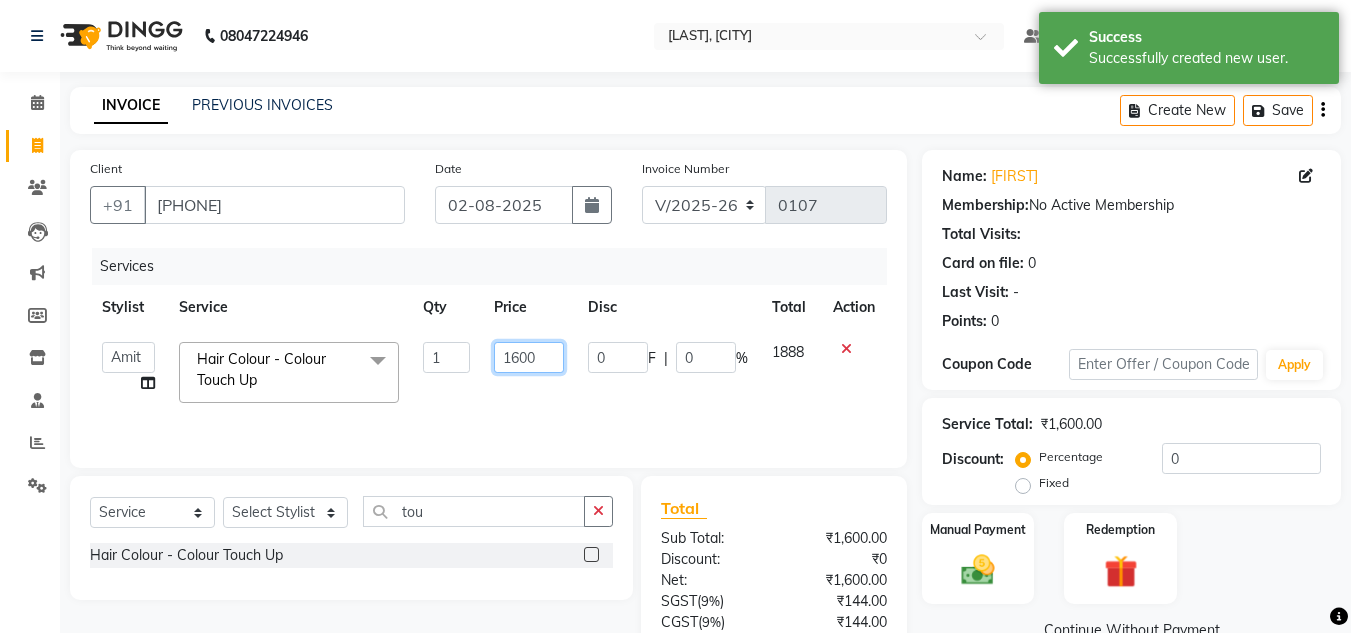 click on "1600" 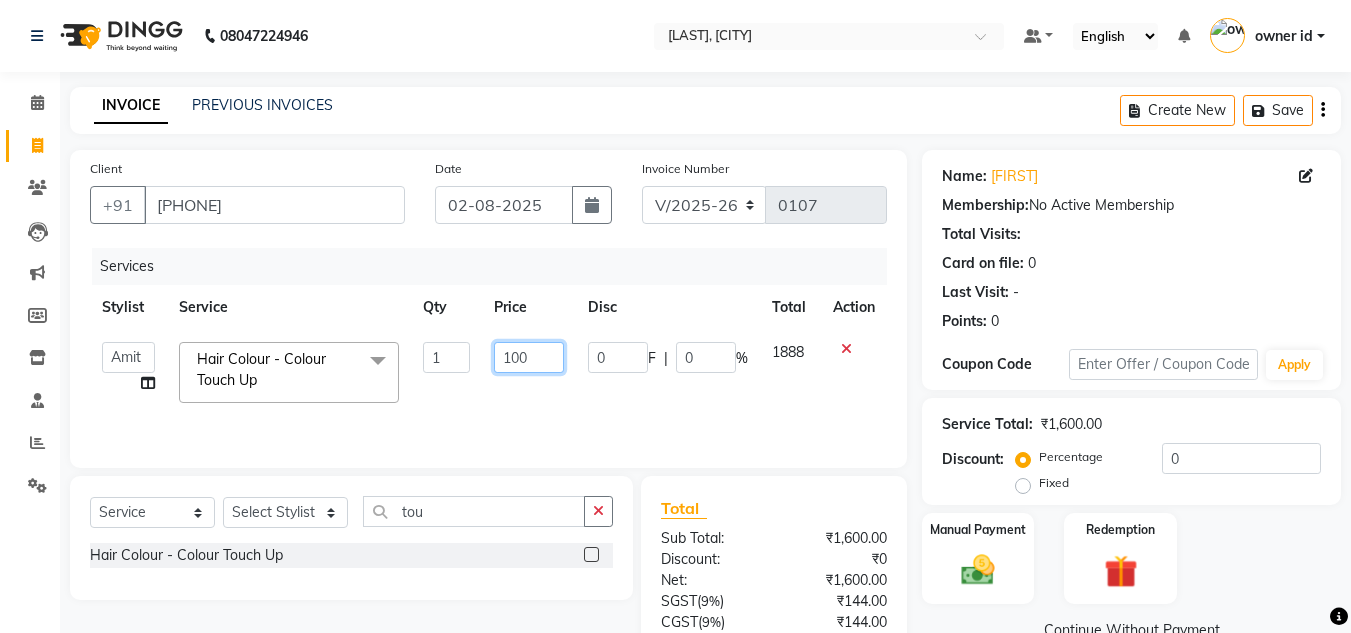 type on "1300" 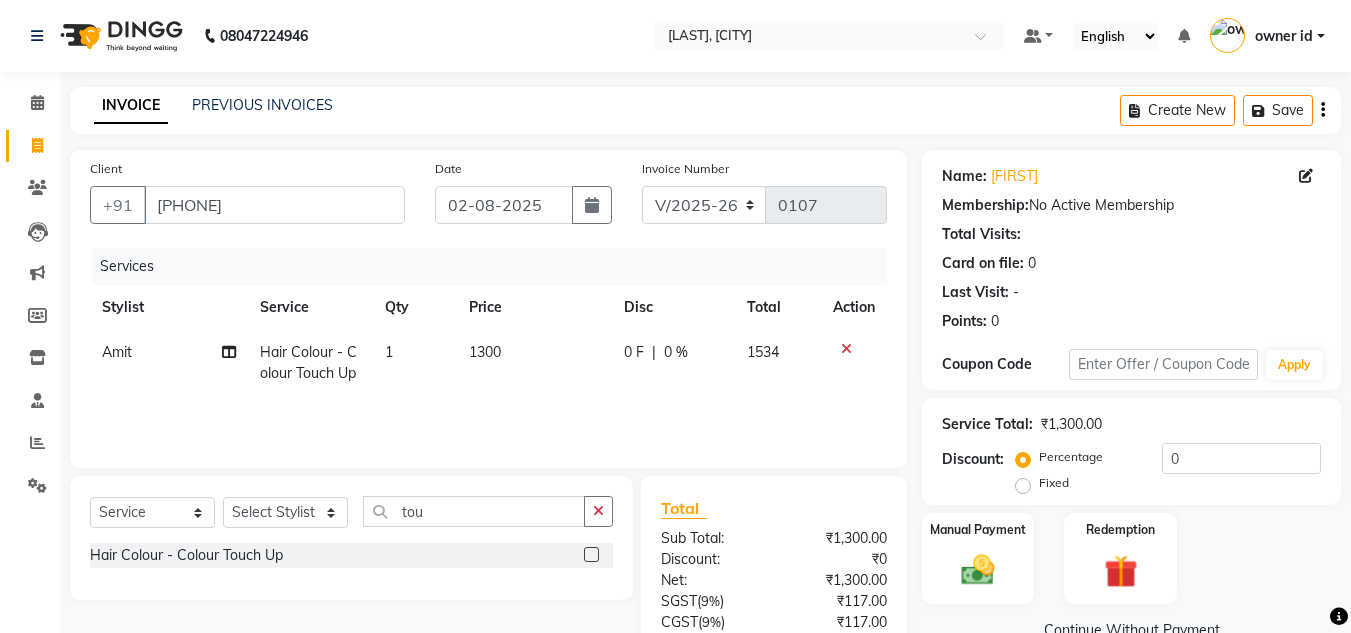 click on "Amit Hair Colour - Colour Touch Up 1 1300 0 F | 0 % 1534" 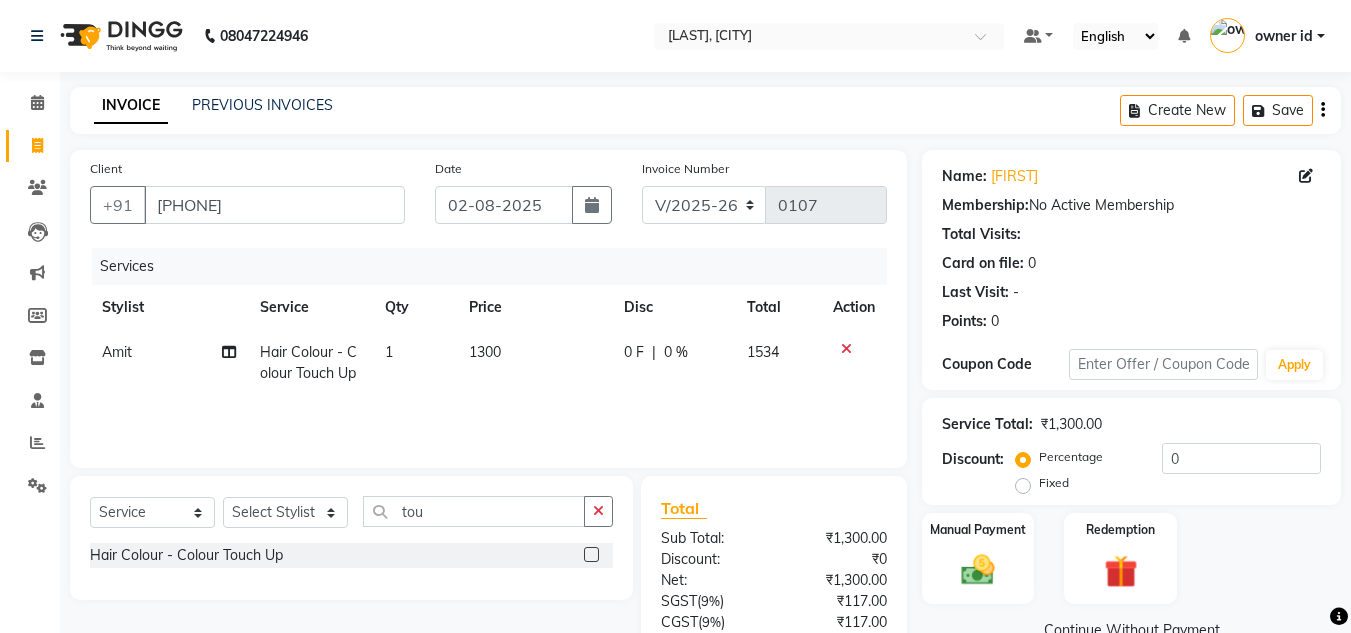 scroll, scrollTop: 167, scrollLeft: 0, axis: vertical 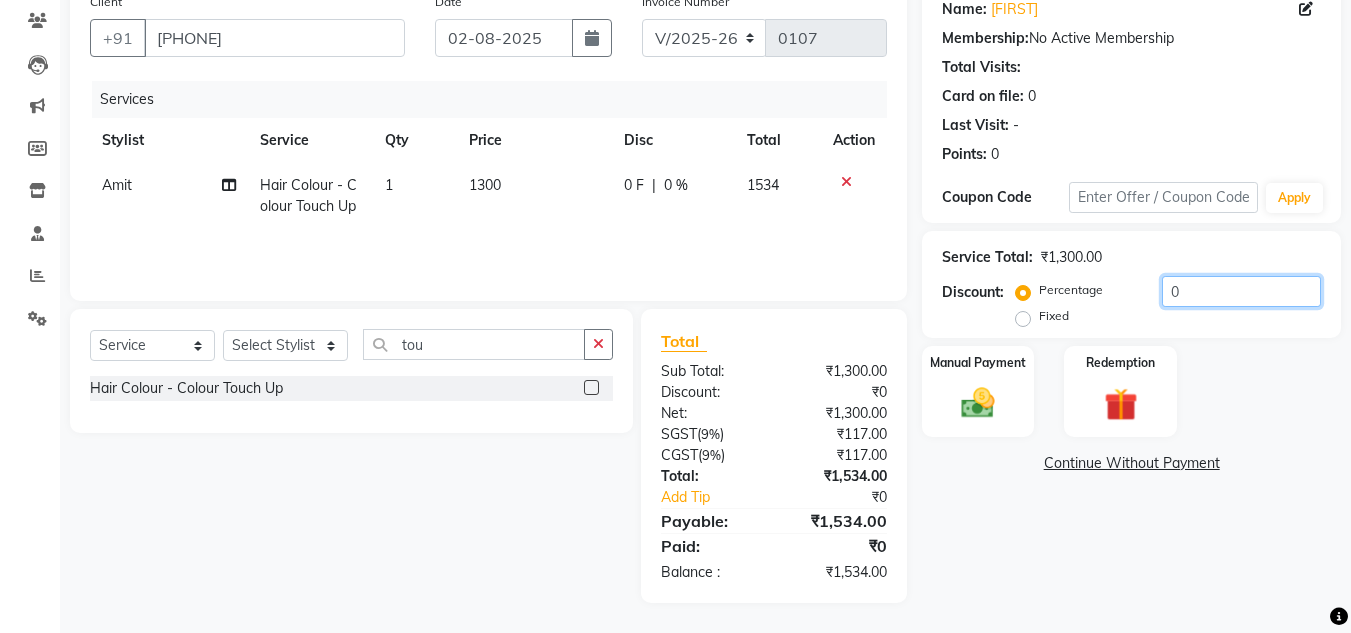 click on "0" 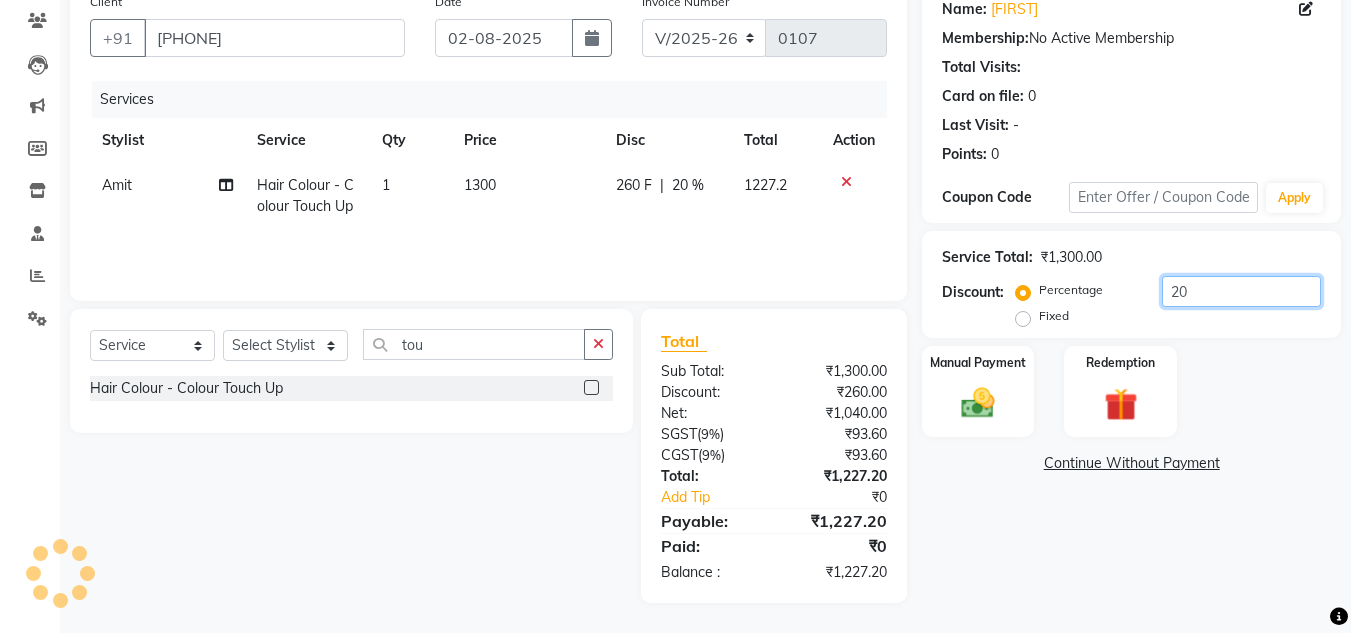 type on "20" 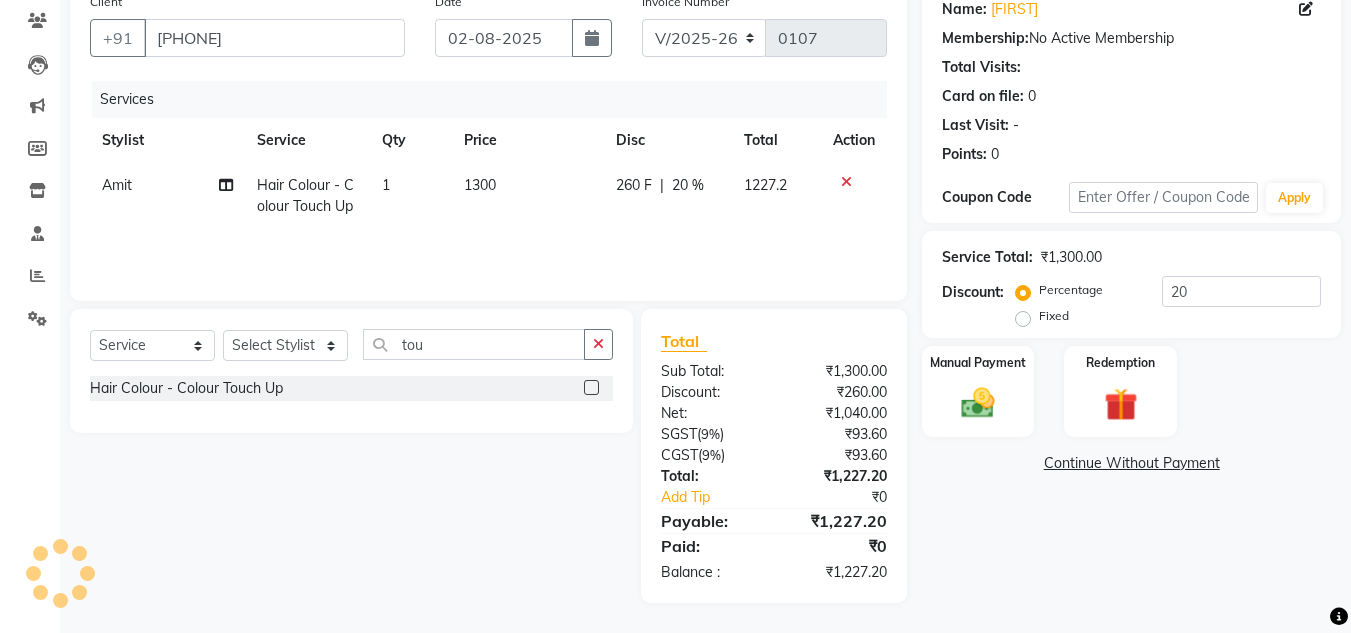 click on "Name: Parnita  Membership:  No Active Membership  Total Visits:   Card on file:  0 Last Visit:   - Points:   0  Coupon Code Apply Service Total:  ₹1,300.00  Discount:  Percentage   Fixed  20 Manual Payment Redemption  Continue Without Payment" 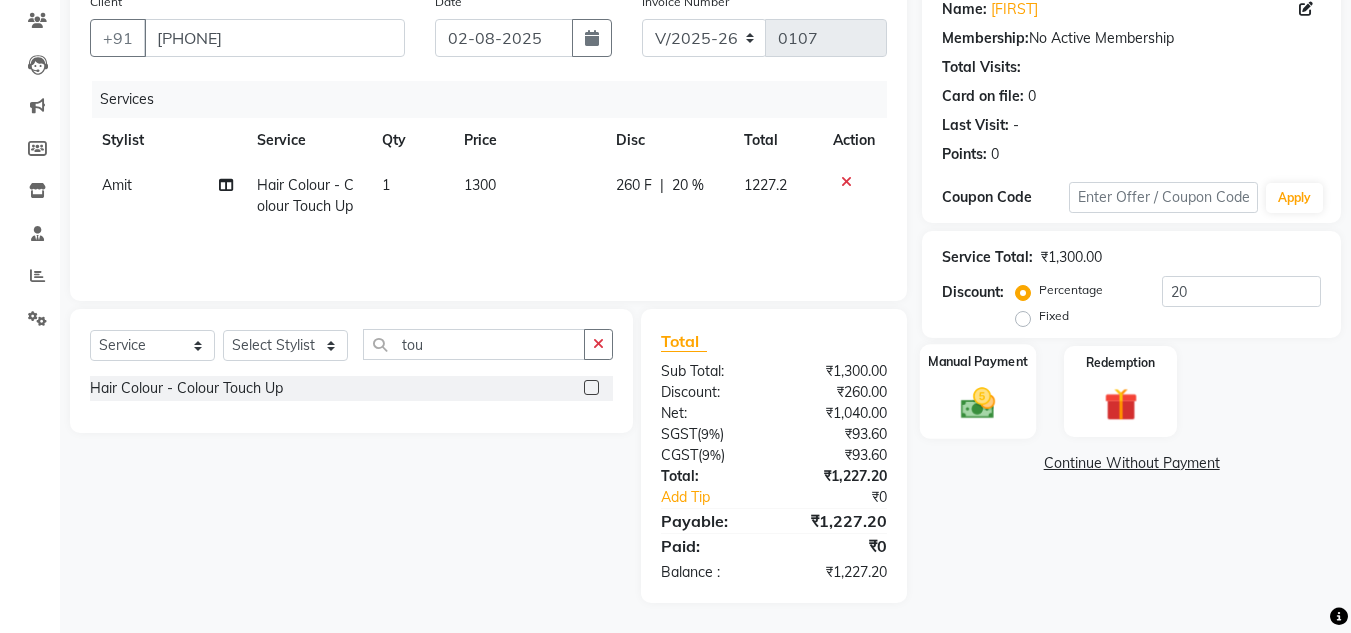 click 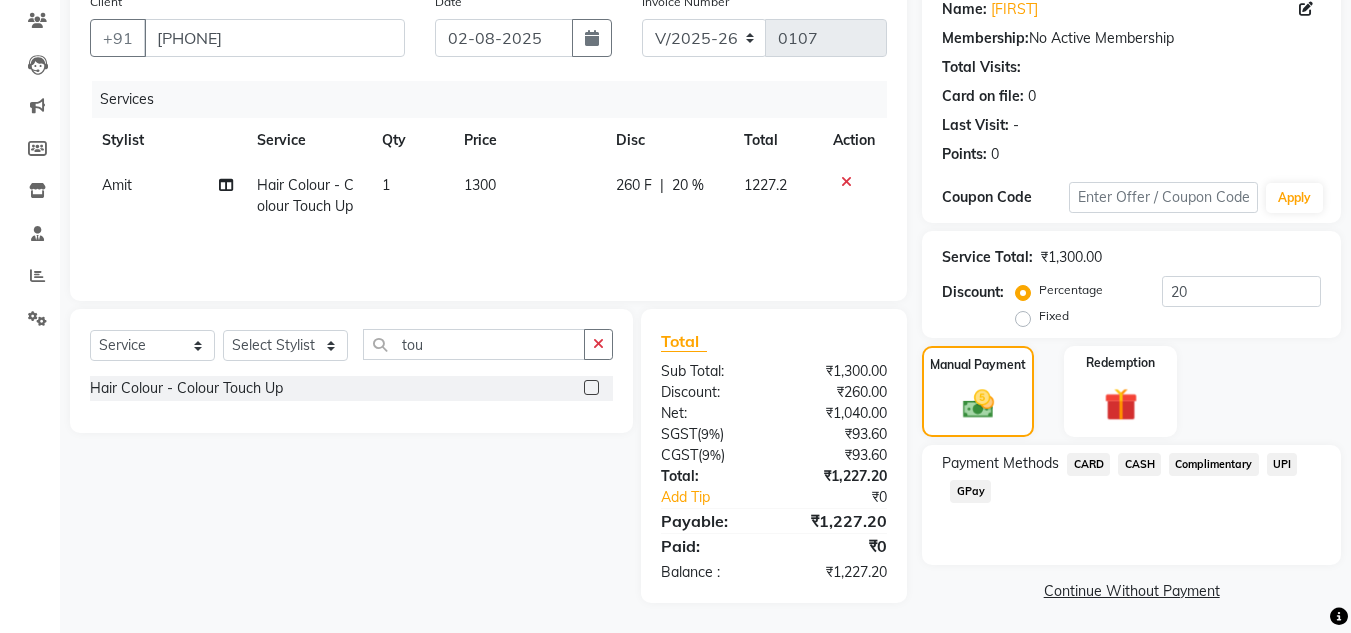 click on "CASH" 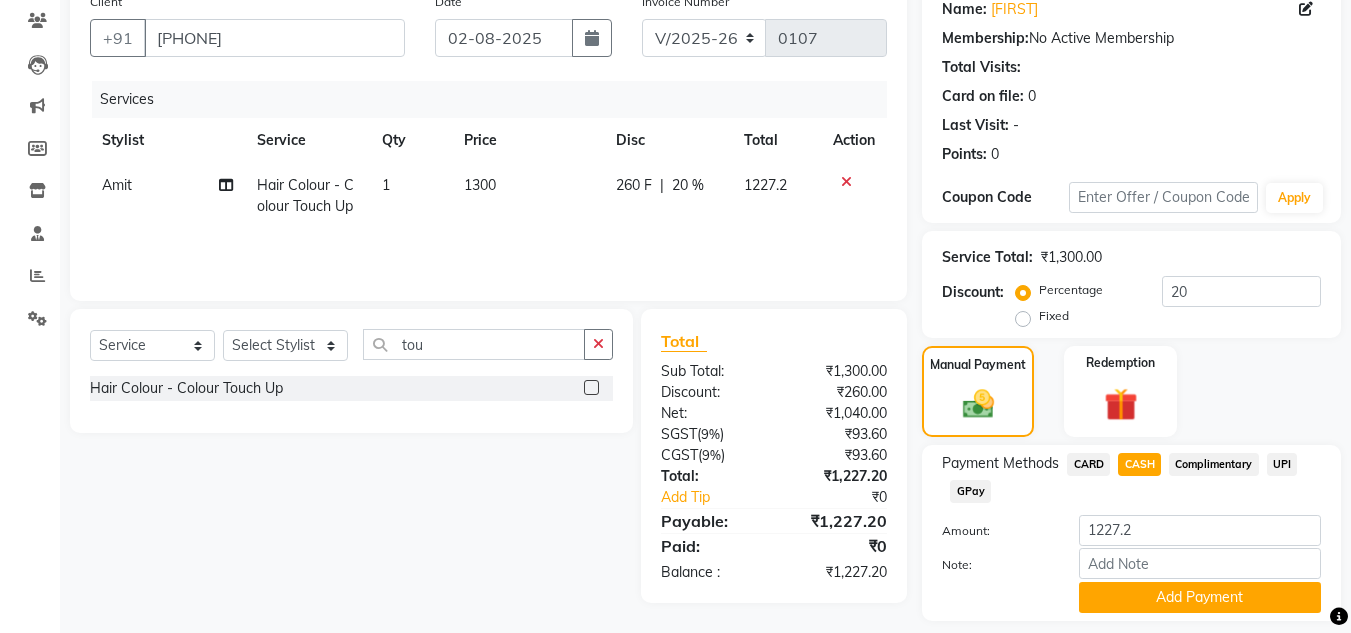 scroll, scrollTop: 226, scrollLeft: 0, axis: vertical 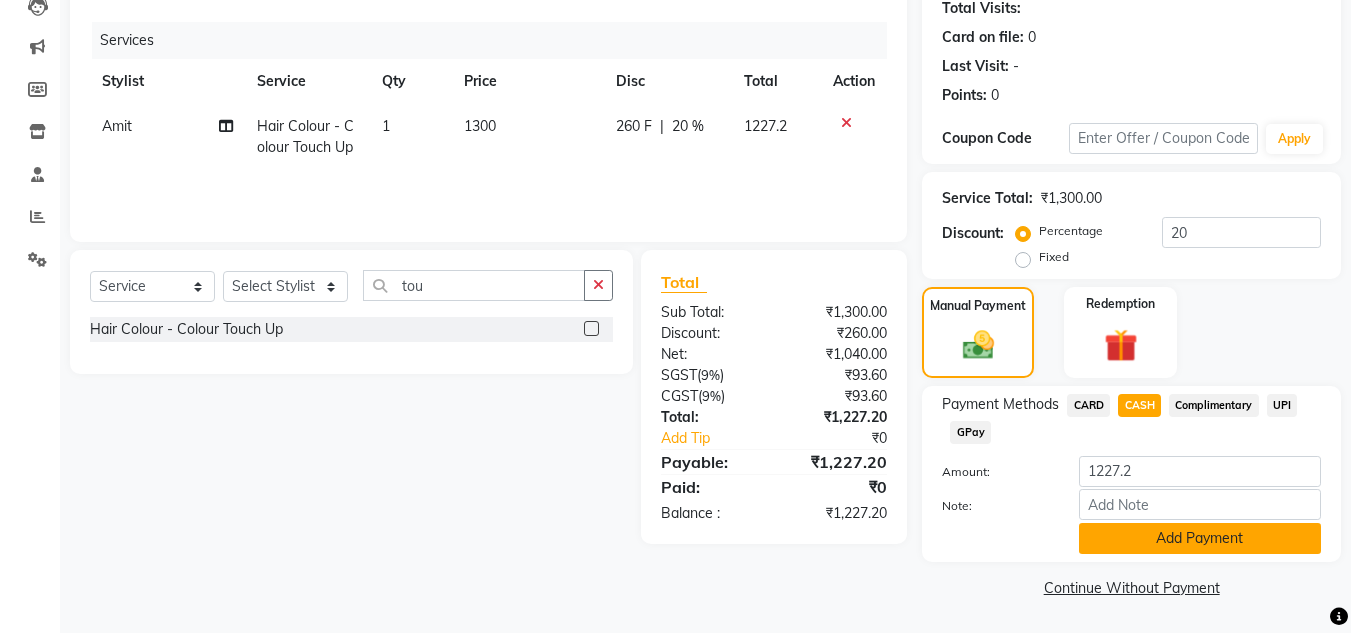 click on "Add Payment" 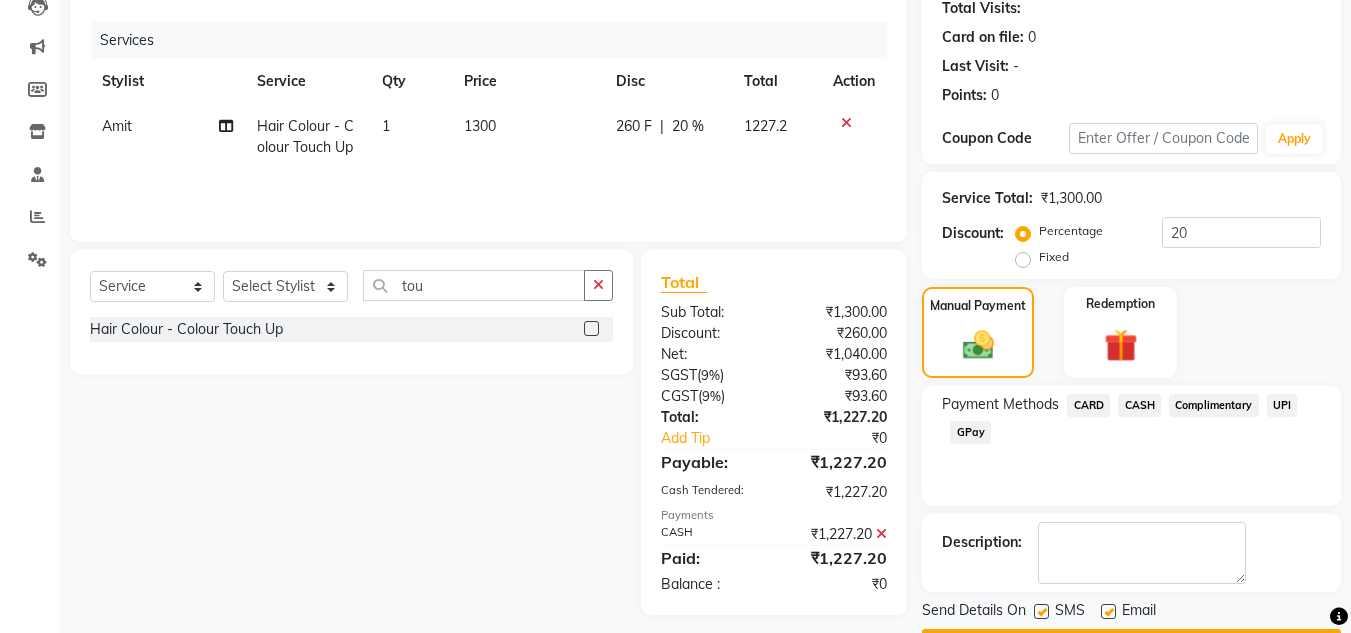 scroll, scrollTop: 283, scrollLeft: 0, axis: vertical 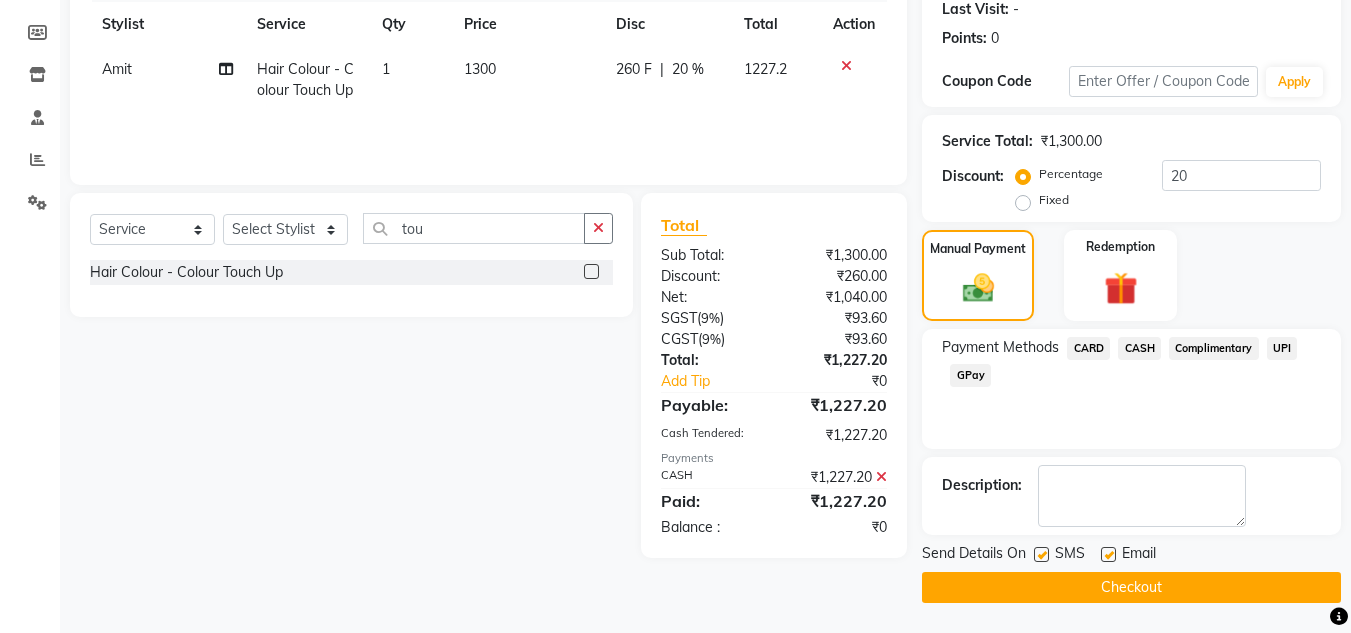 click on "Checkout" 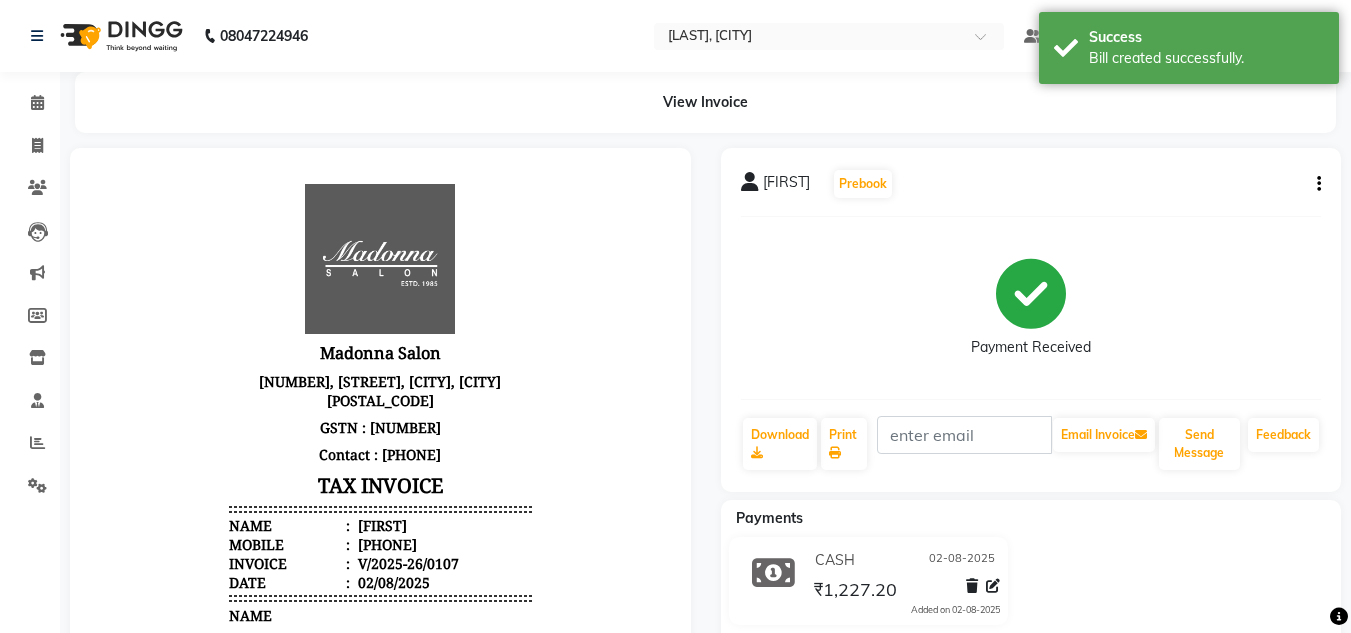 scroll, scrollTop: 0, scrollLeft: 0, axis: both 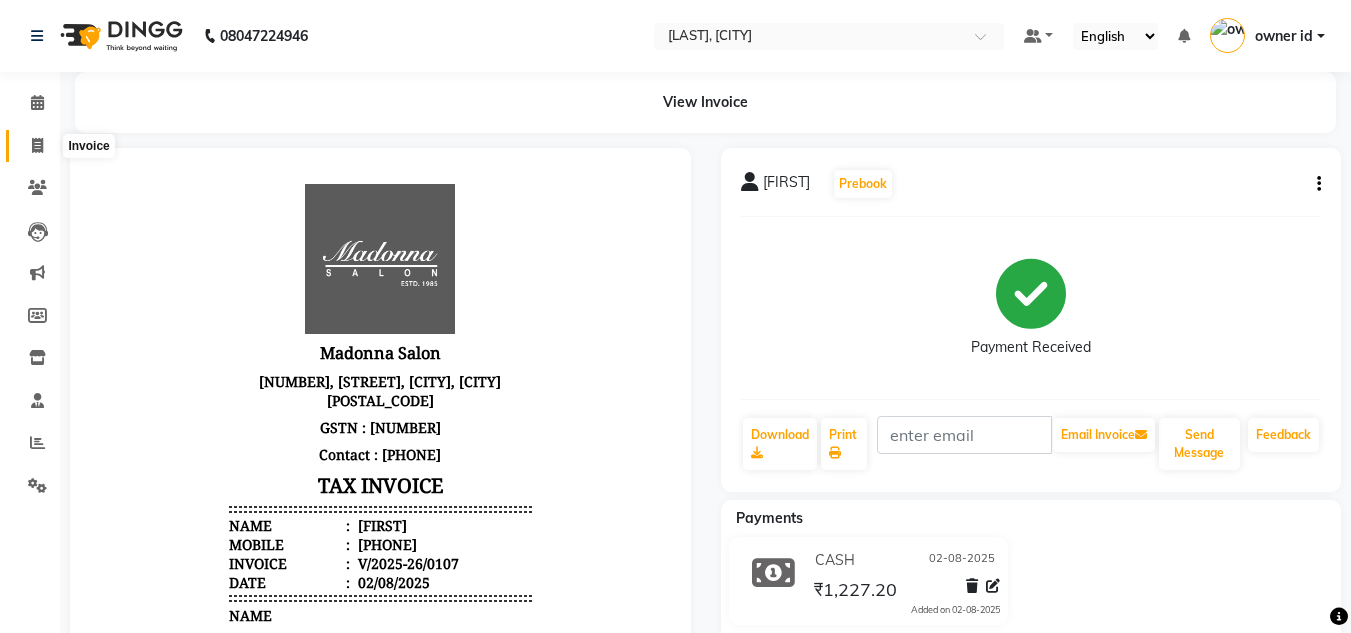 click 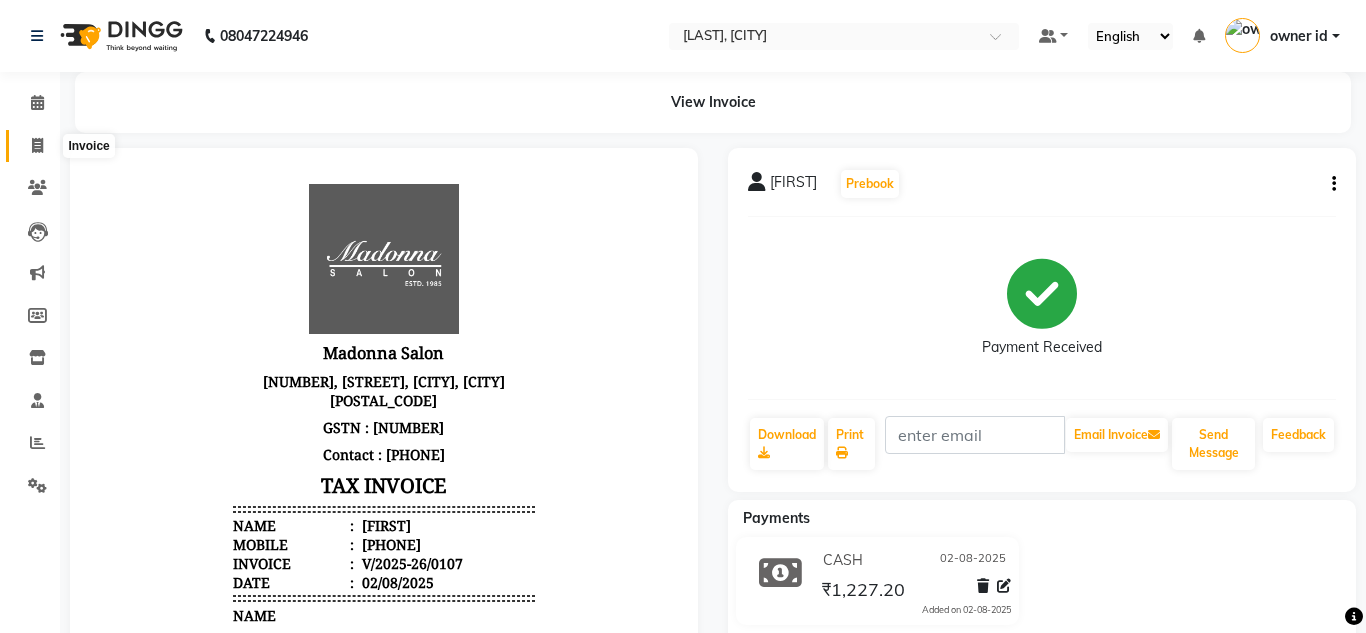 select on "service" 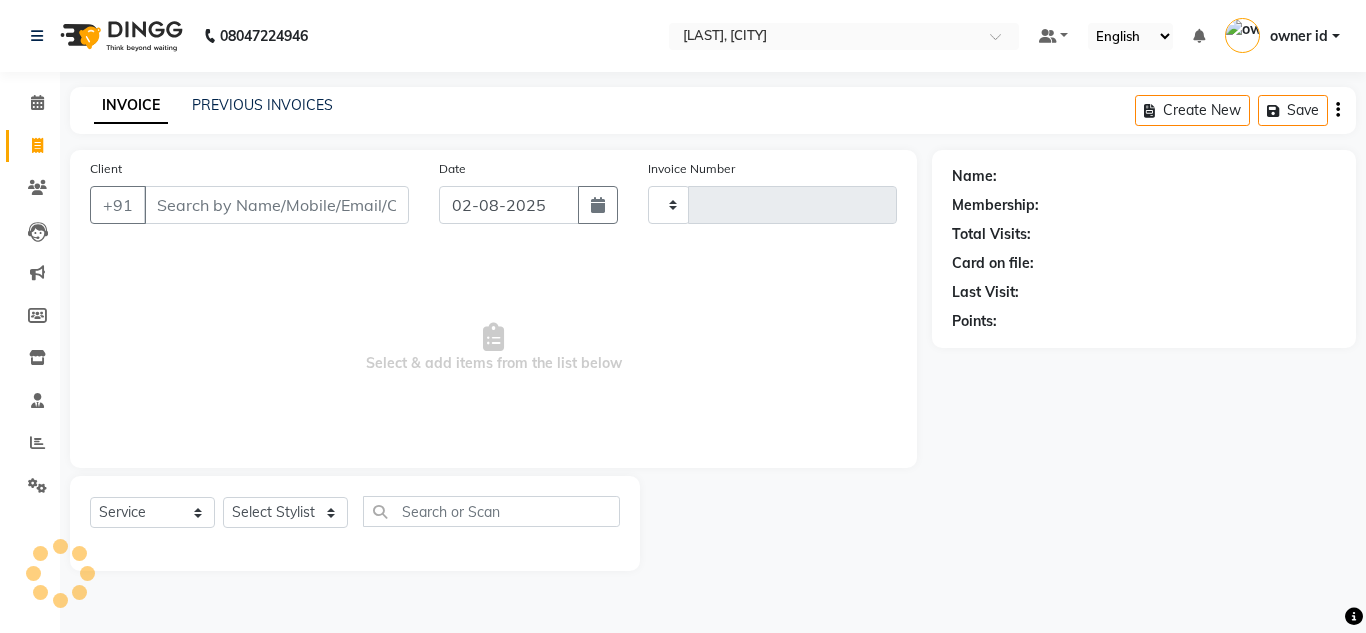 type on "0108" 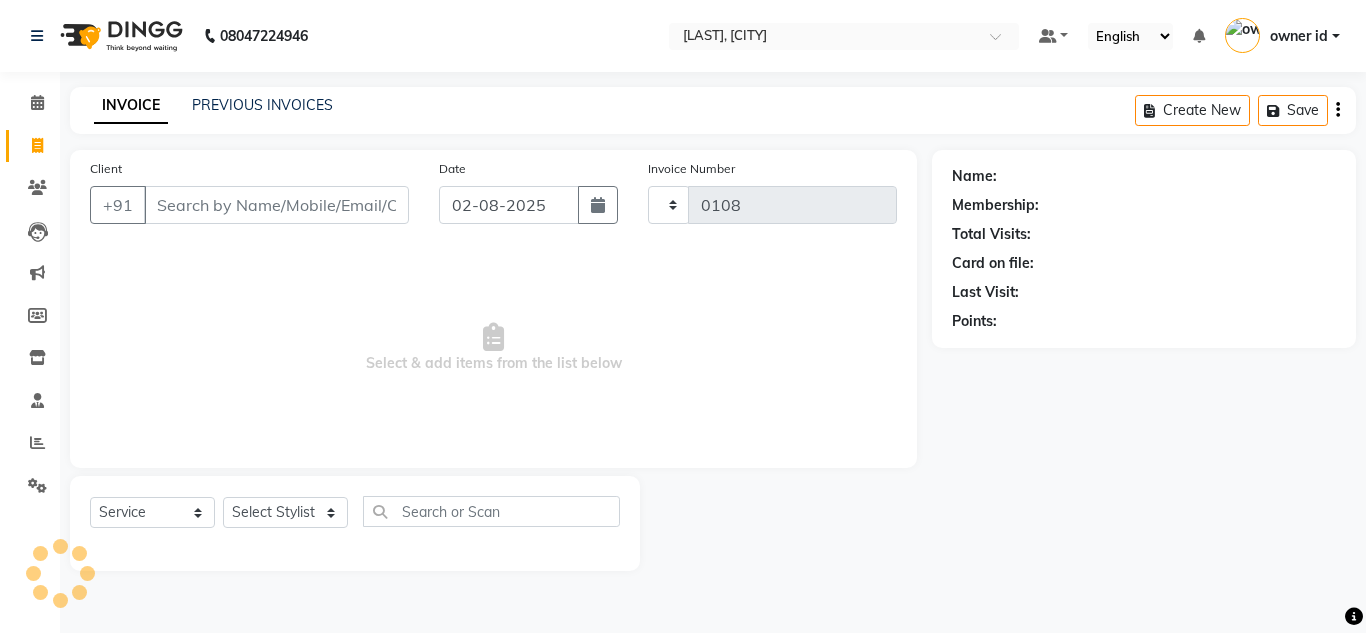select on "8641" 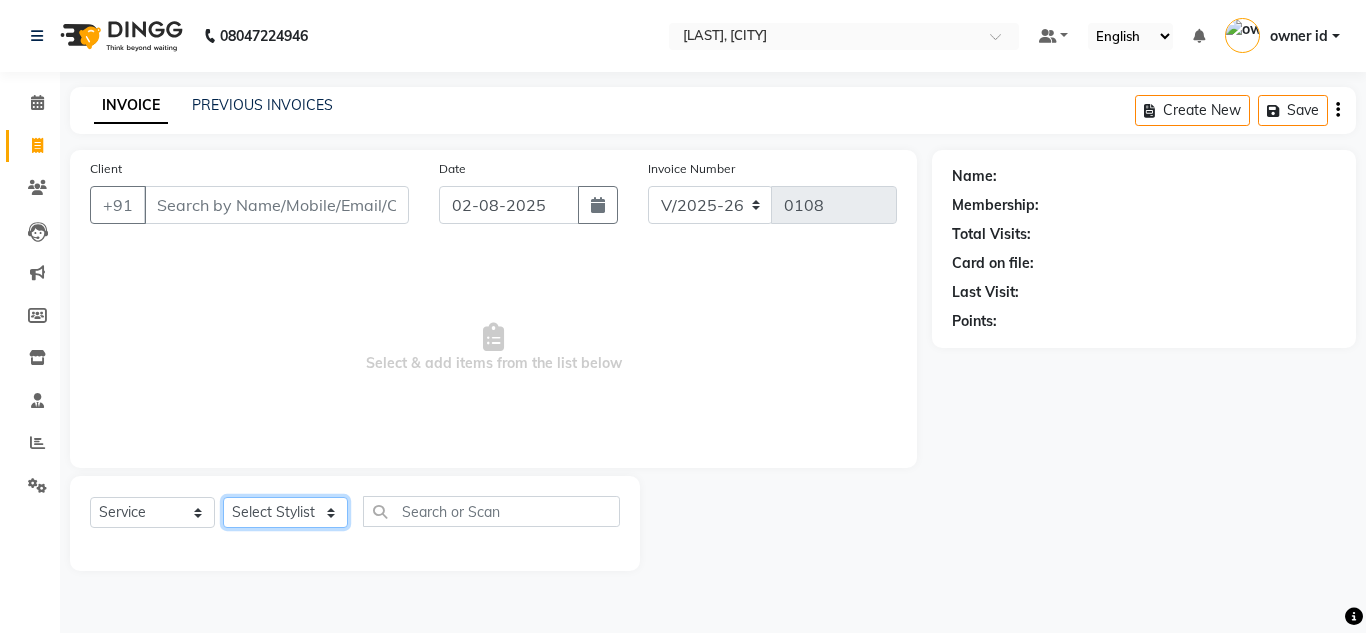 click on "Select Stylist Amit Bharti Devesh Farman Harsh  Jaikesh Manager Manoj Nitin Nails owner id Poonam Rihan" 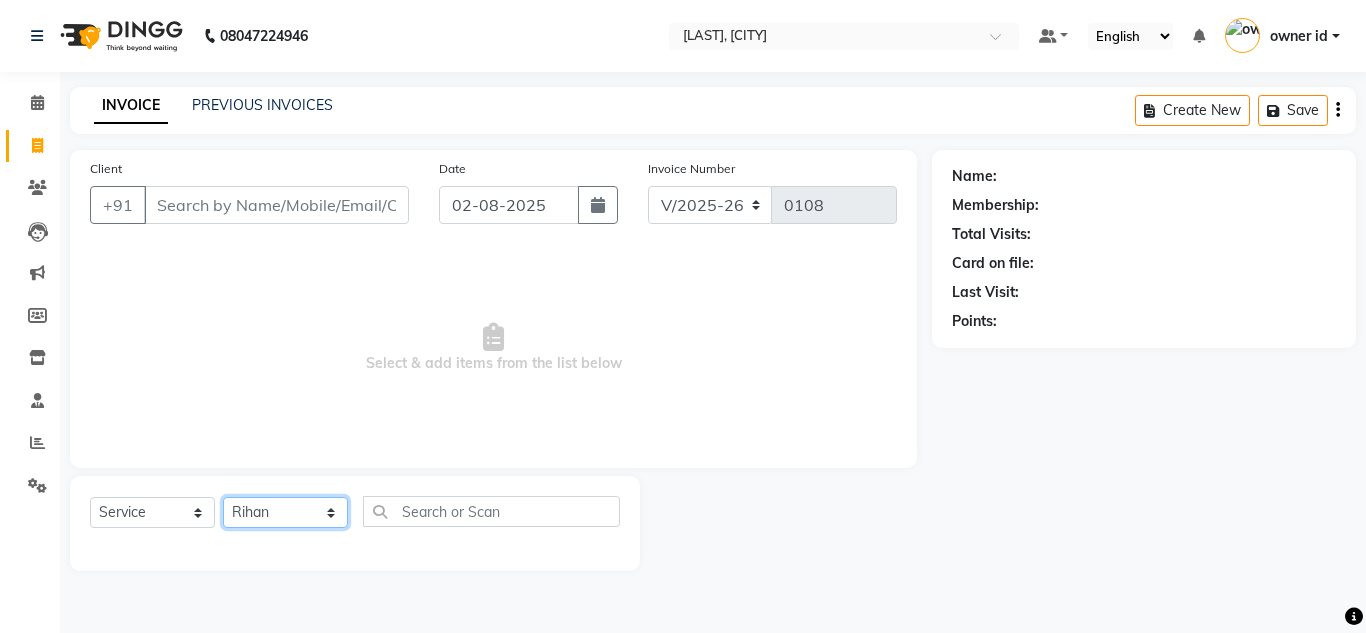 click on "Select Stylist Amit Bharti Devesh Farman Harsh  Jaikesh Manager Manoj Nitin Nails owner id Poonam Rihan" 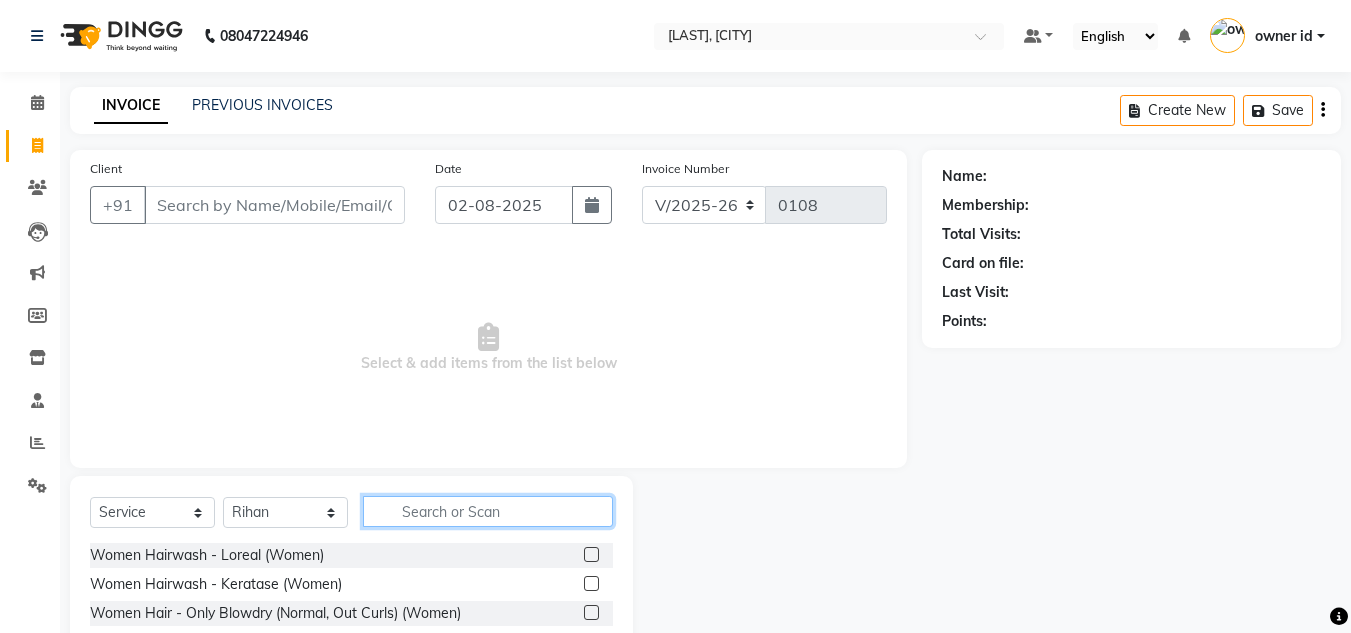 click 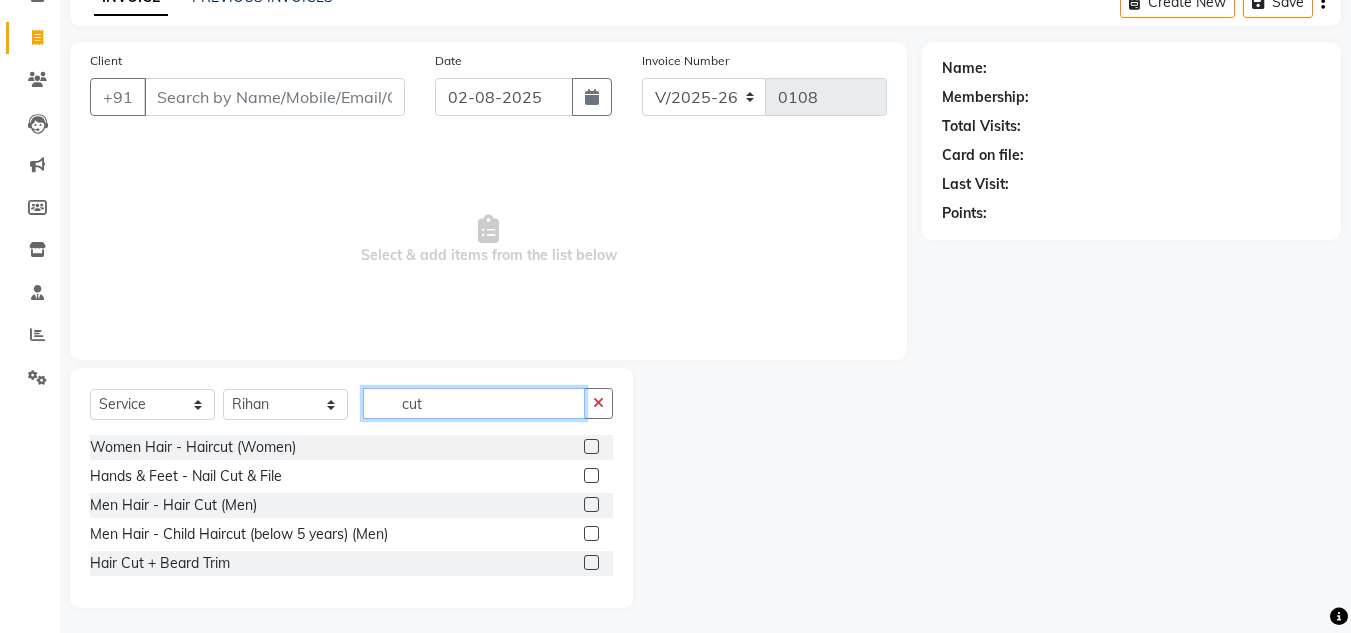 scroll, scrollTop: 109, scrollLeft: 0, axis: vertical 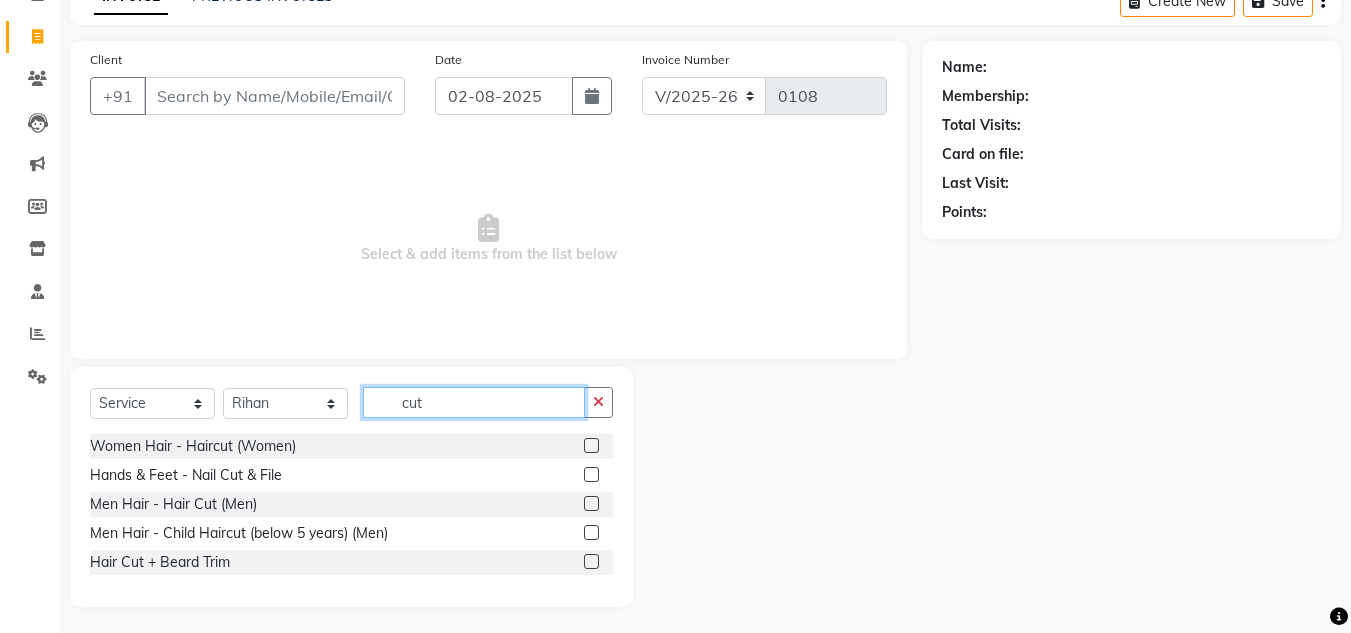 type on "cut" 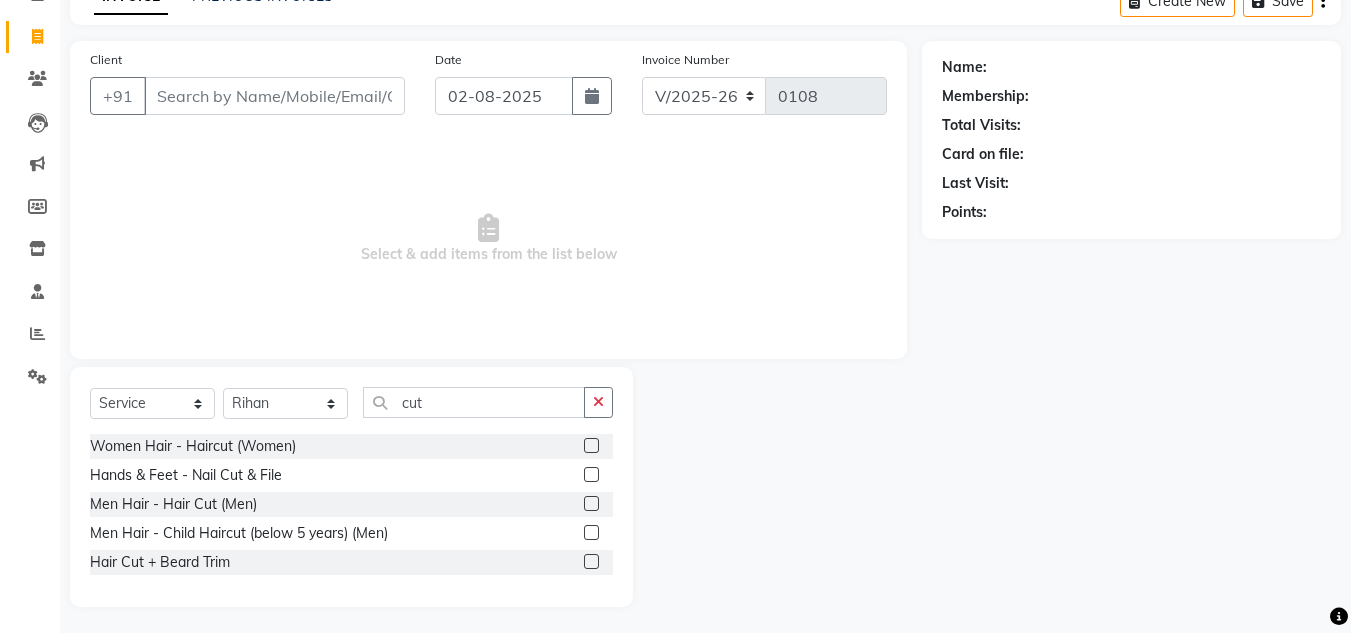 click 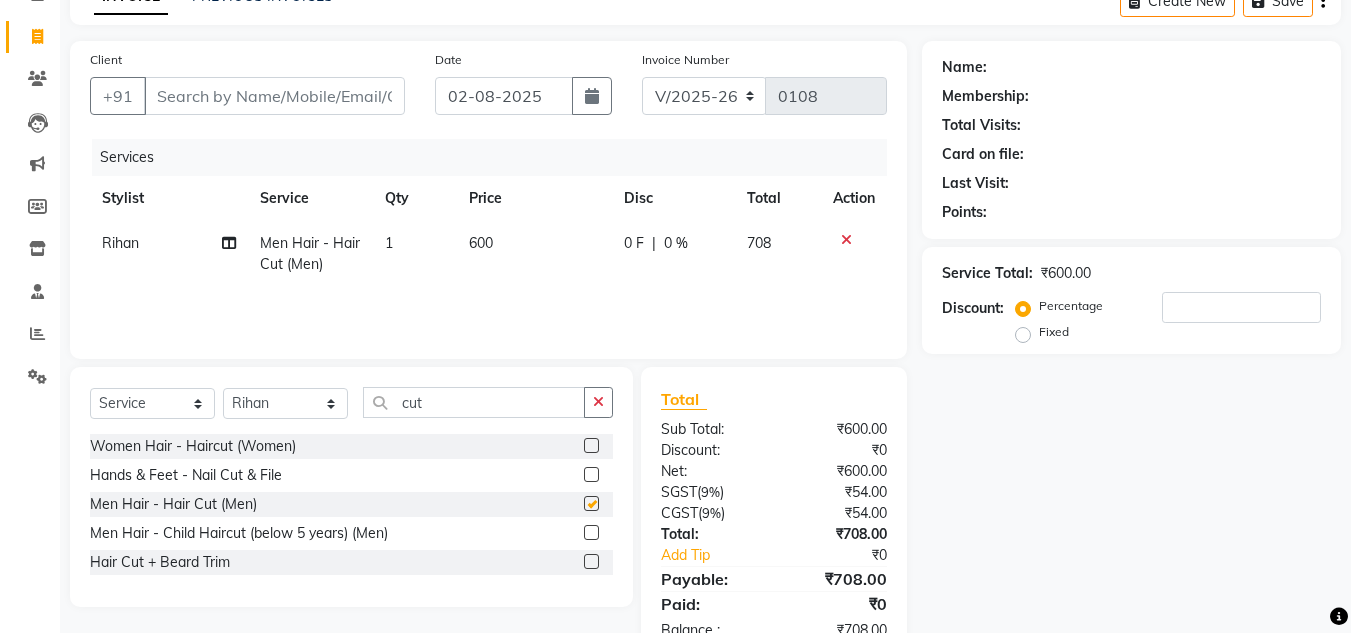 checkbox on "false" 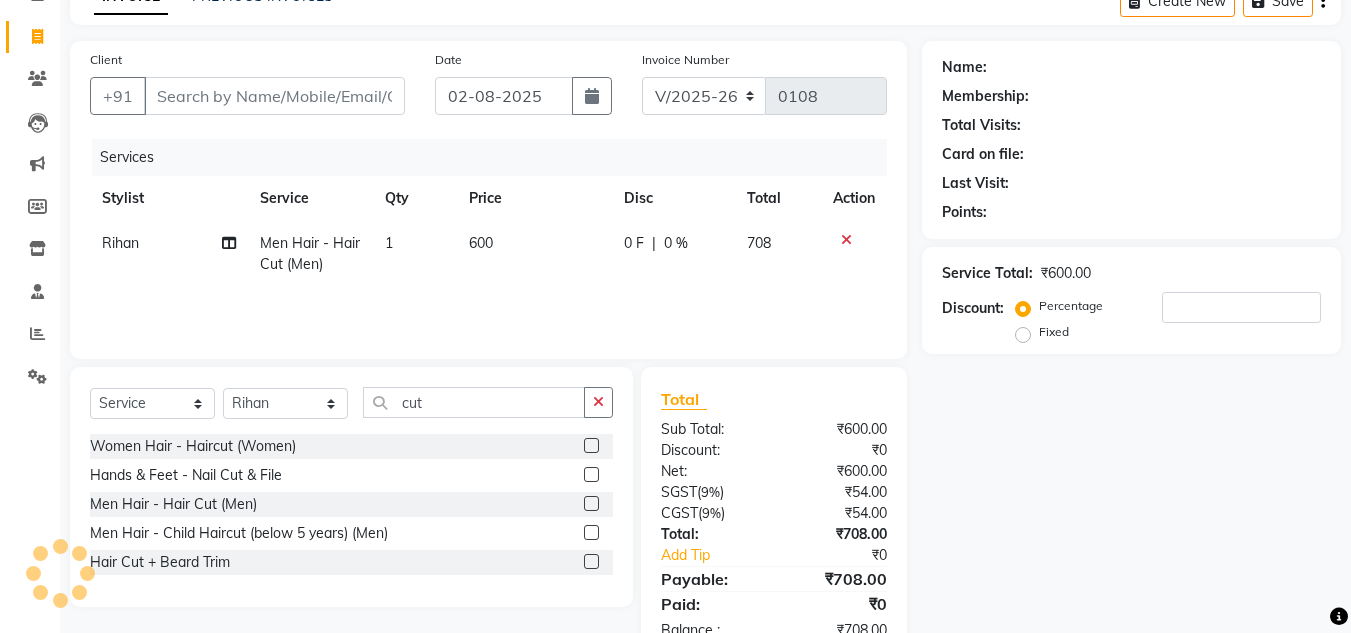 click on "600" 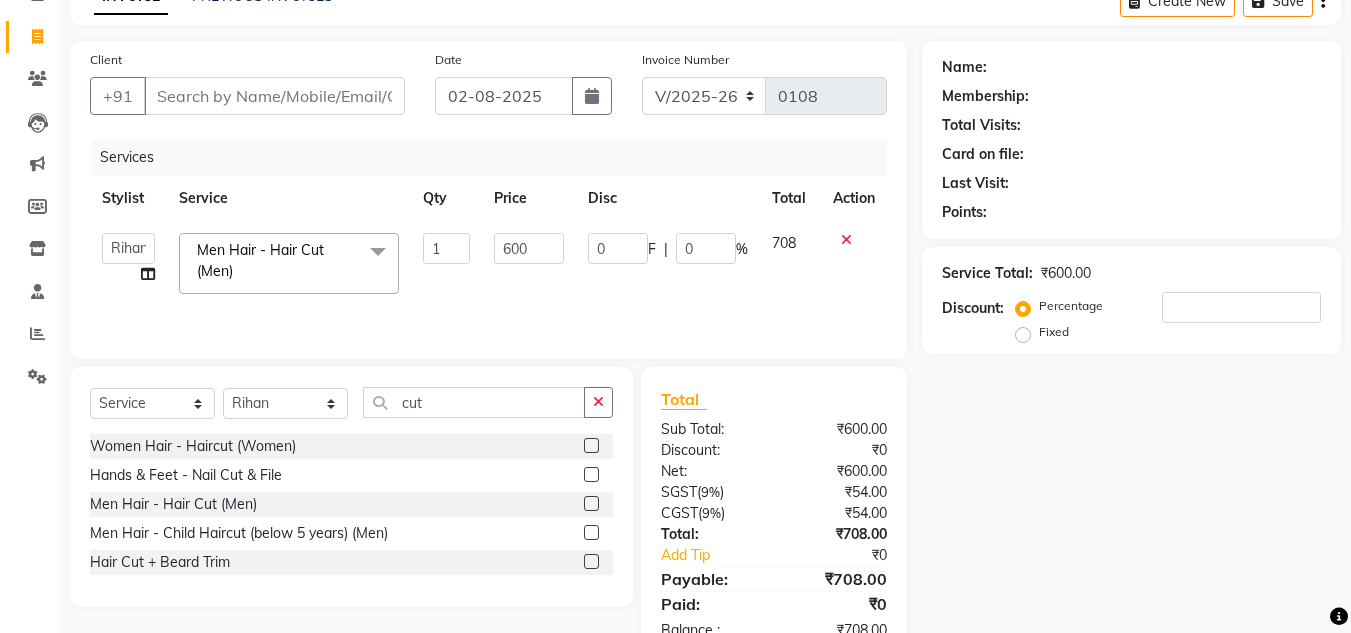 click 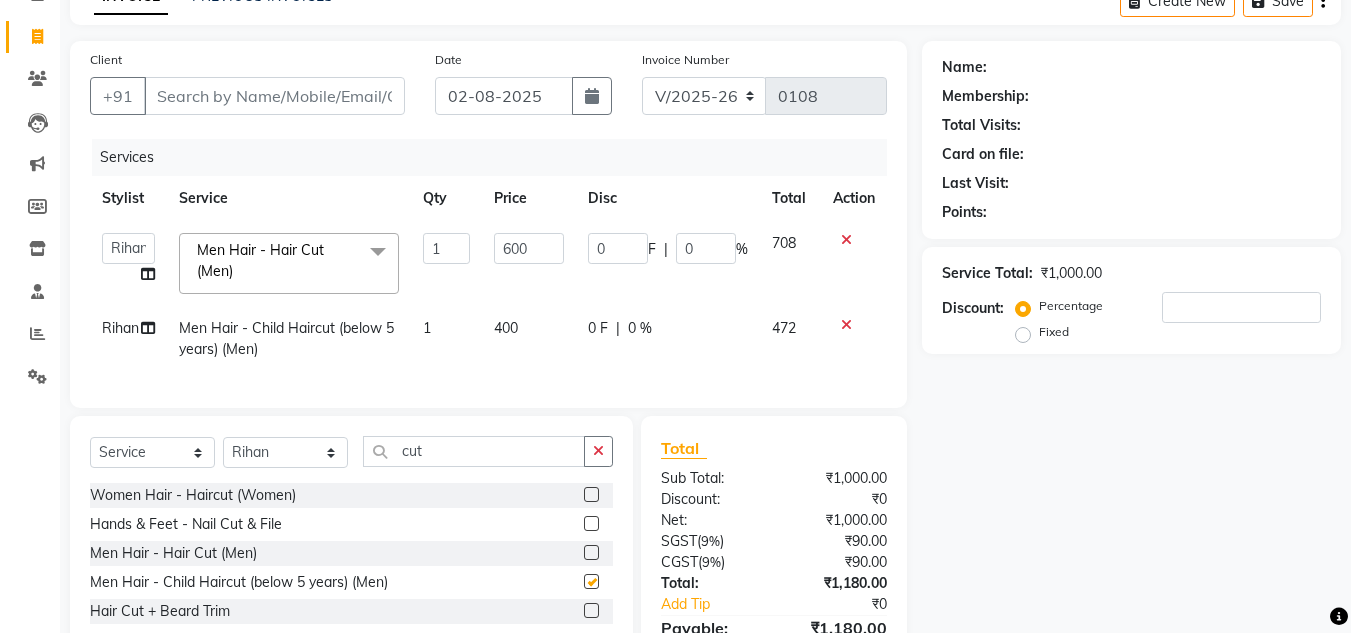 checkbox on "false" 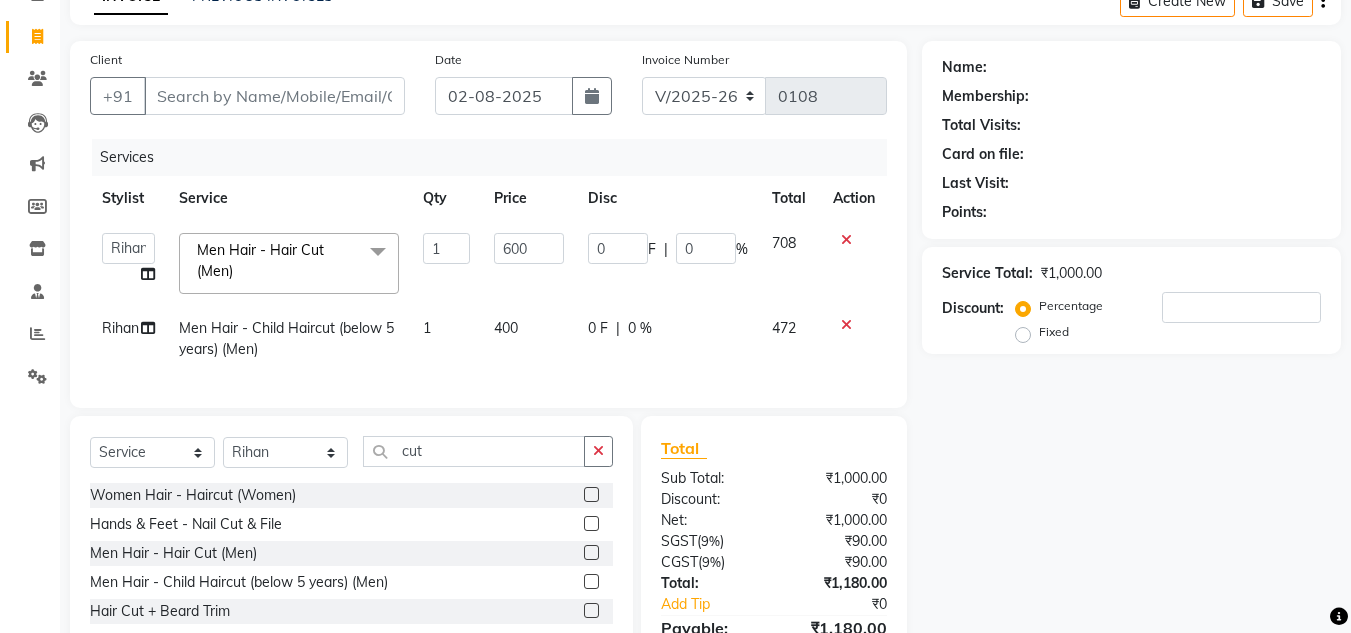click on "400" 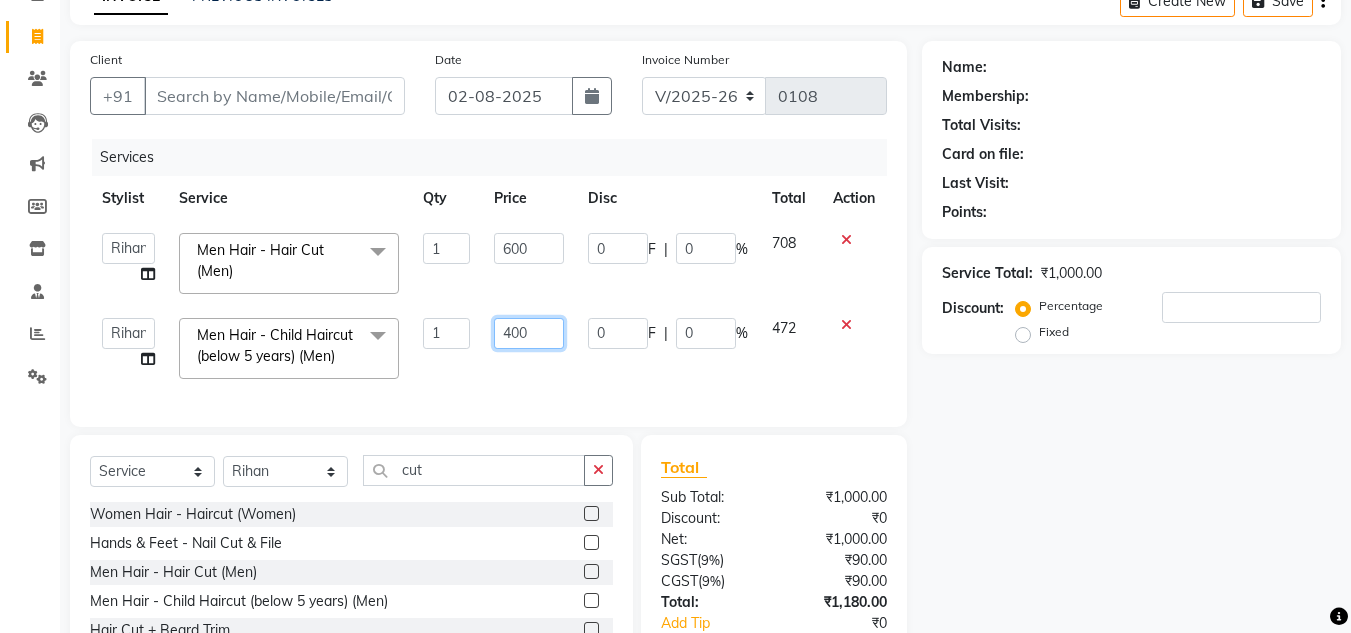 click on "400" 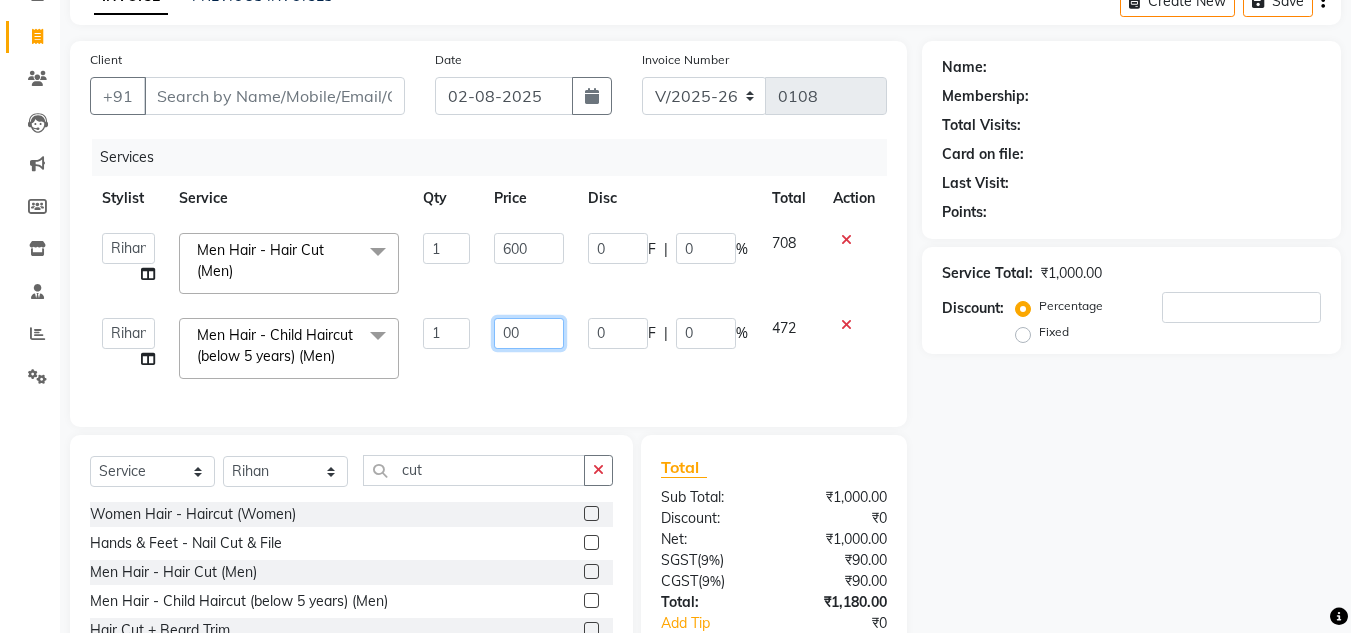 type on "500" 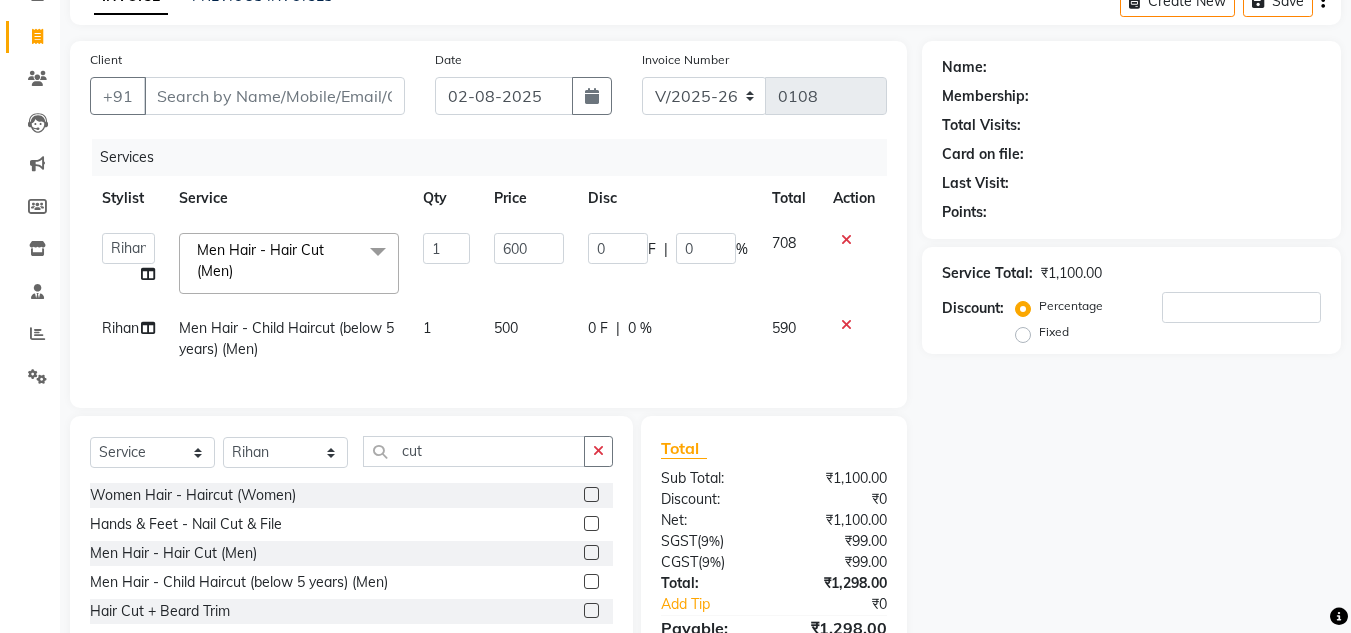 click 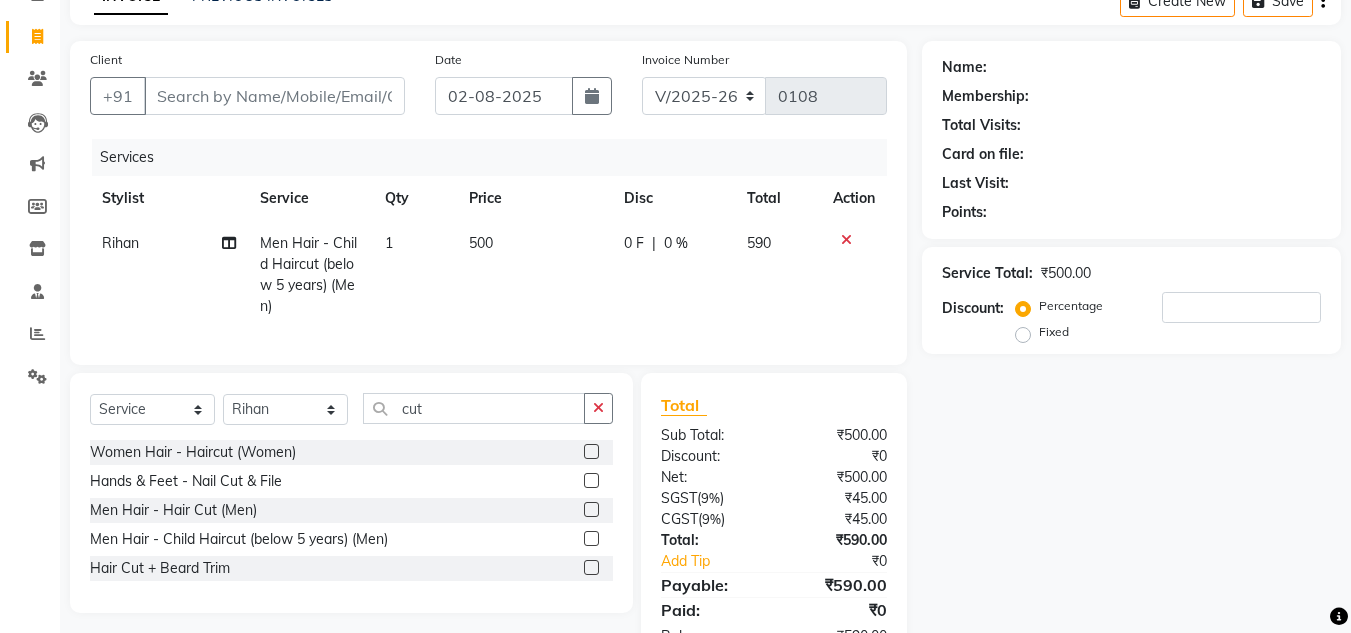 scroll, scrollTop: 164, scrollLeft: 0, axis: vertical 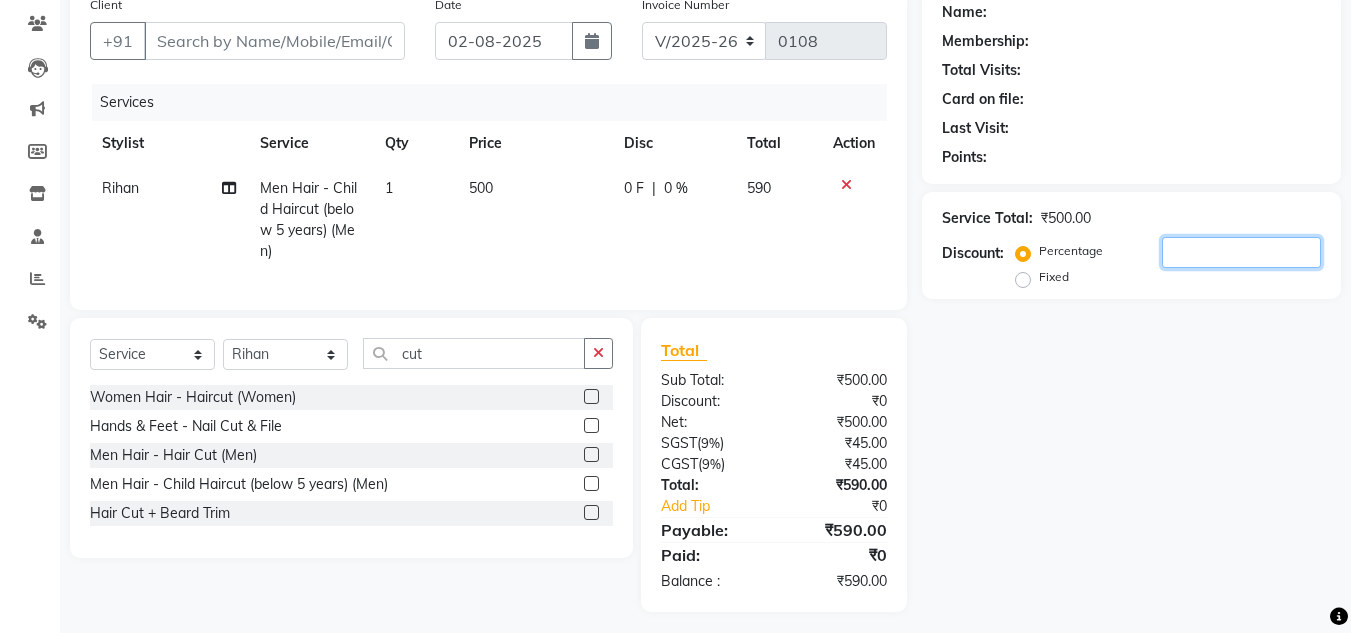 click 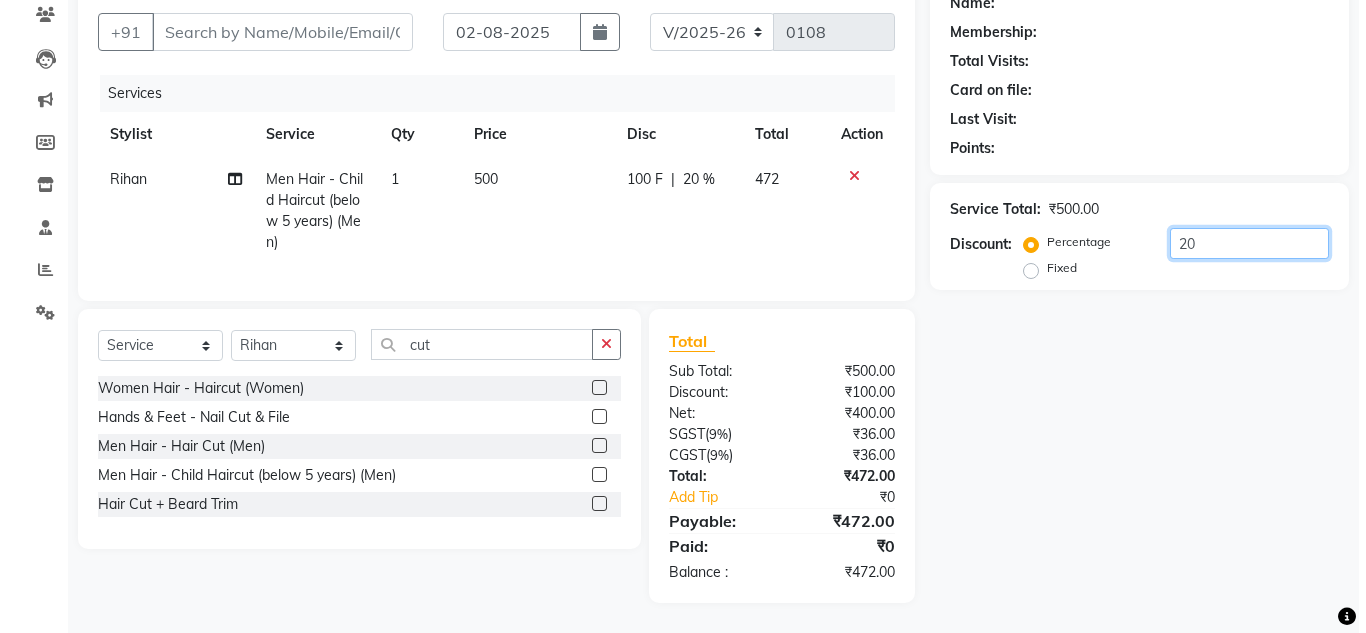 scroll, scrollTop: 0, scrollLeft: 0, axis: both 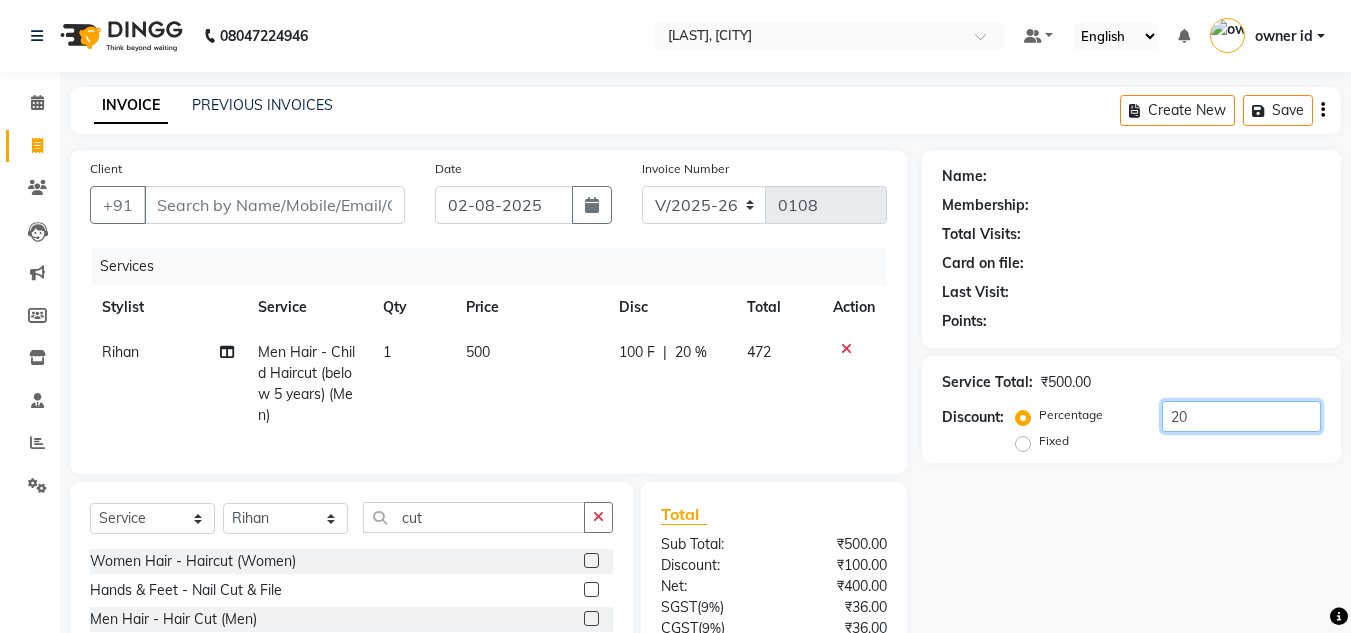 type on "20" 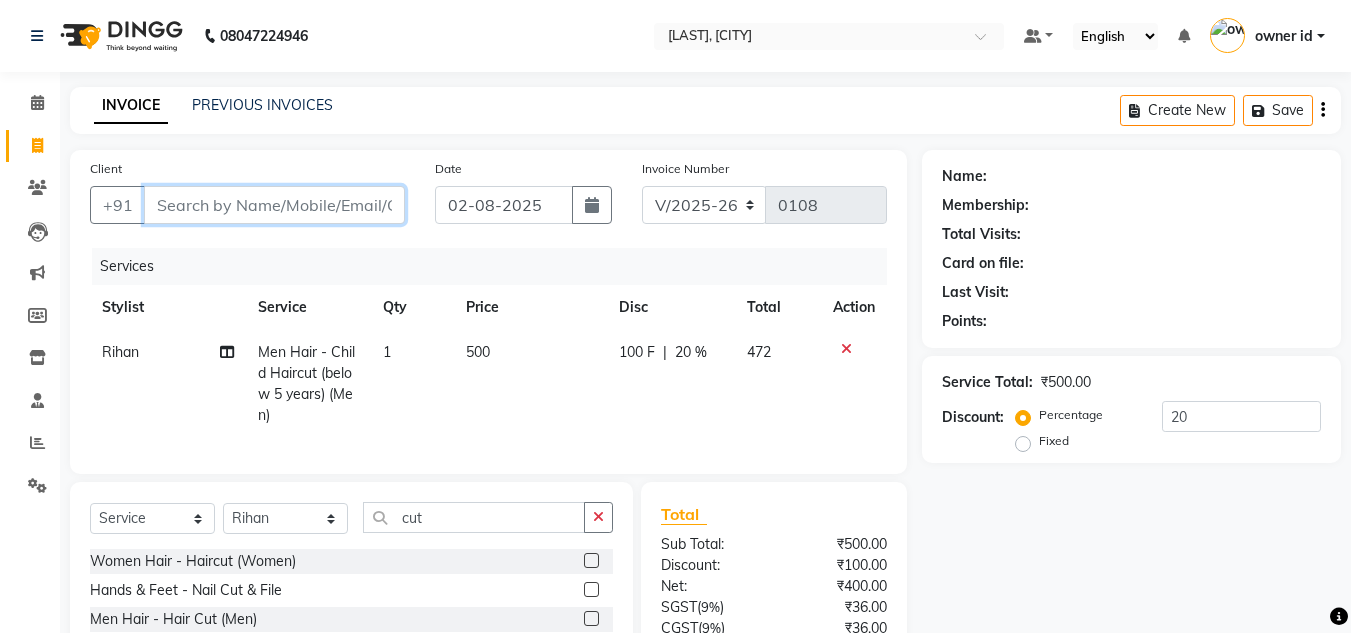 click on "Client" at bounding box center [274, 205] 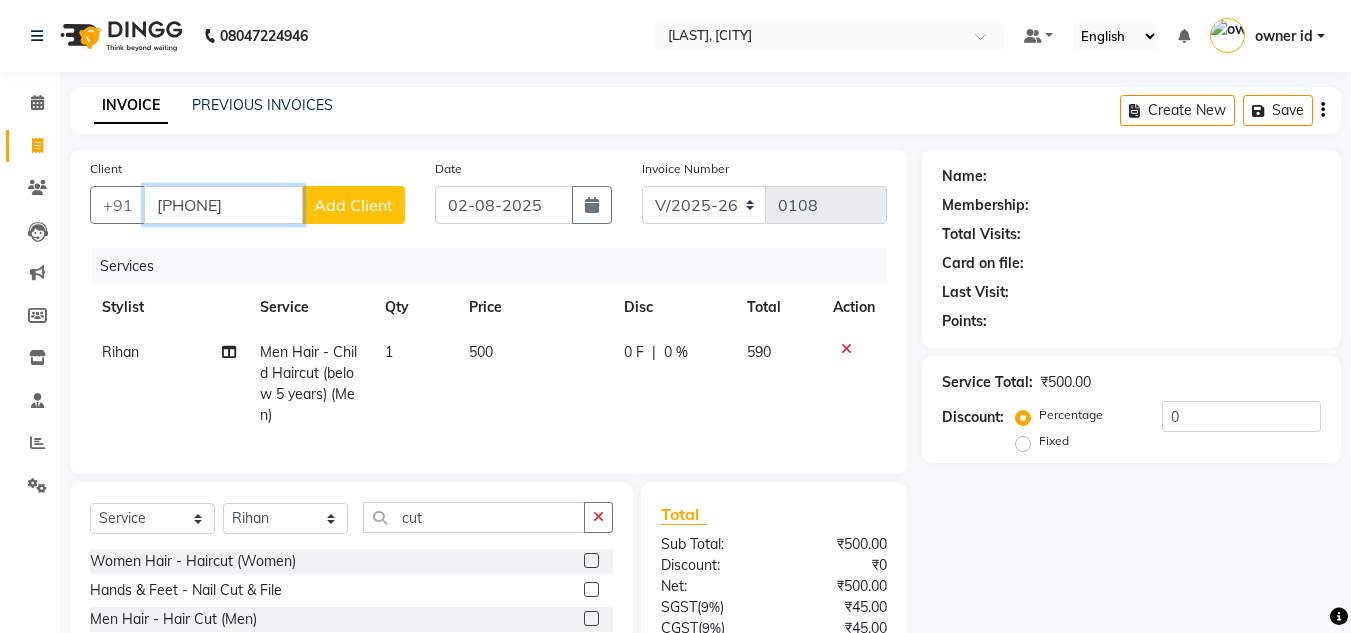 type on "[PHONE]" 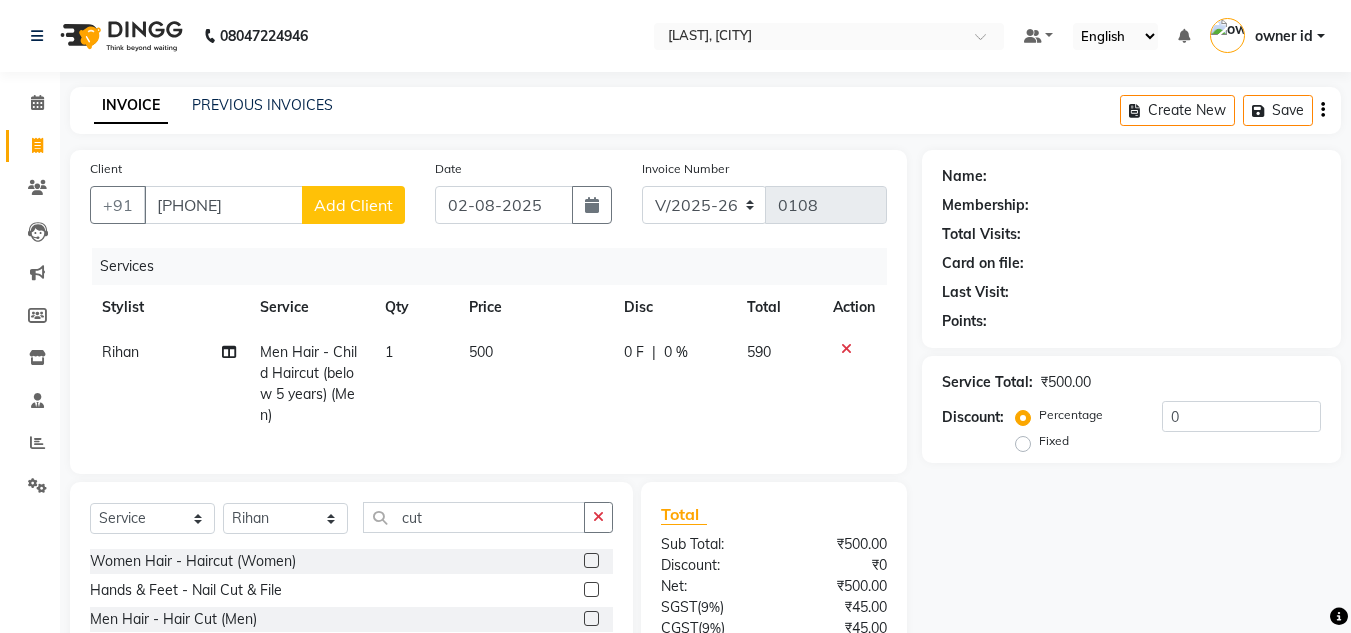 click on "Add Client" 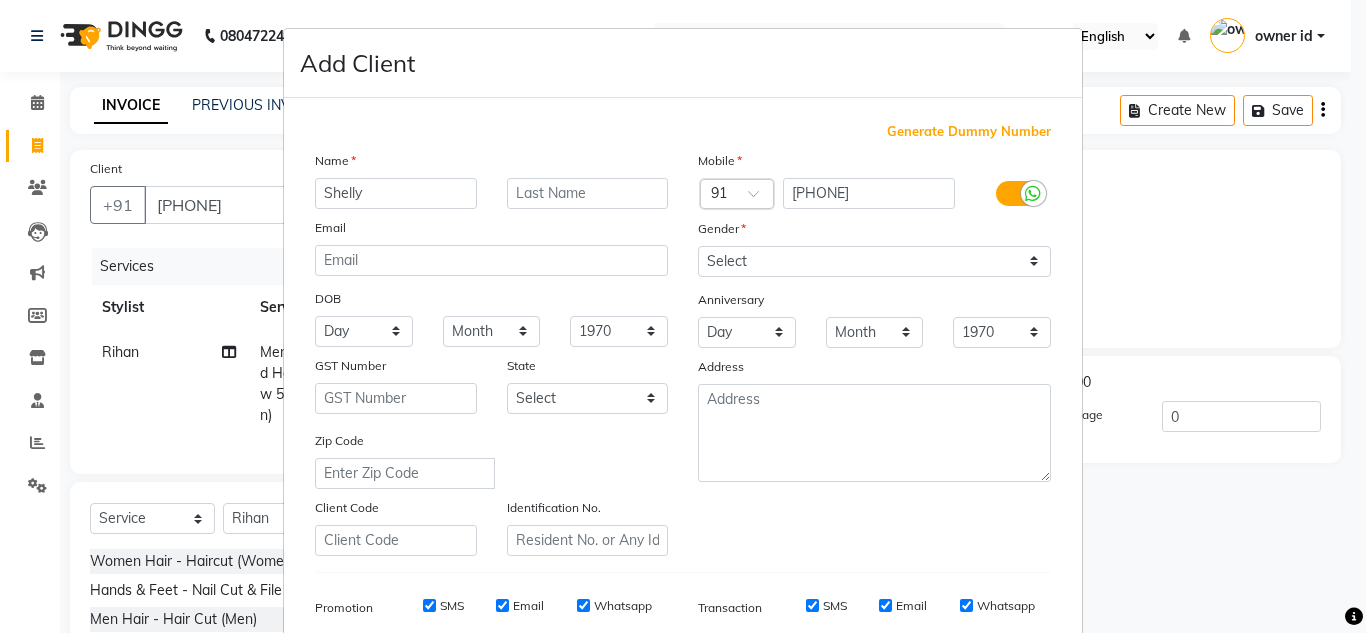 type on "Shelly" 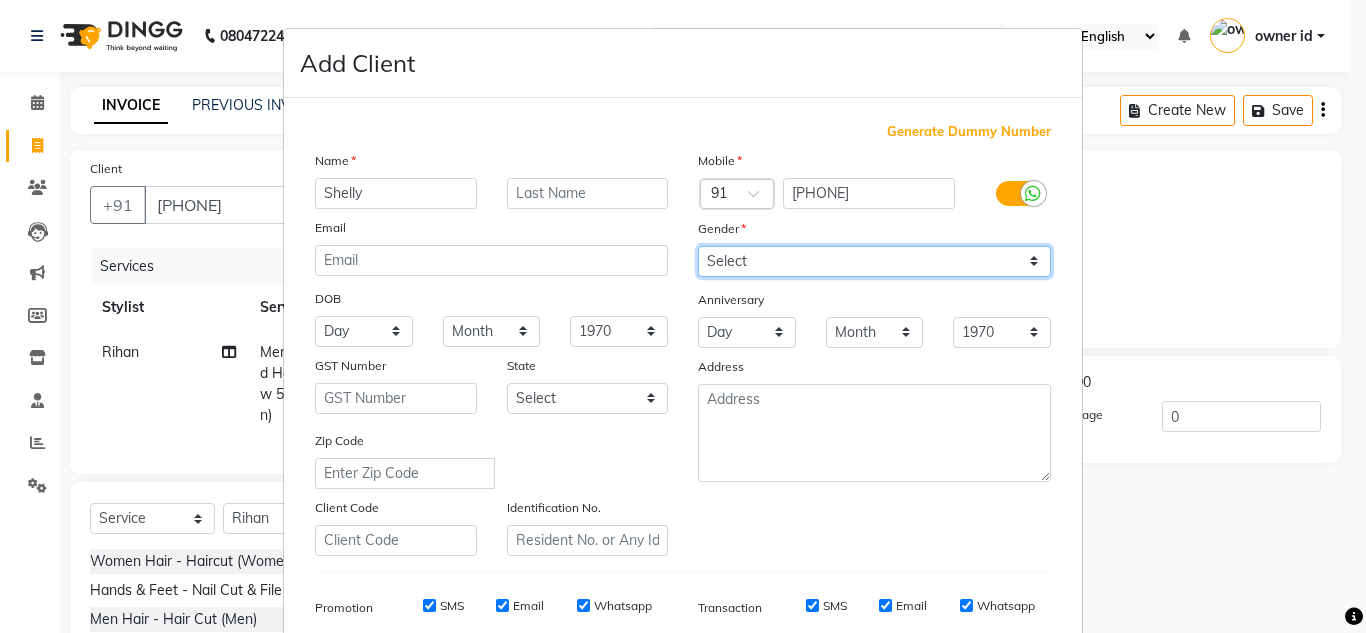 click on "Select Male Female Other Prefer Not To Say" at bounding box center [874, 261] 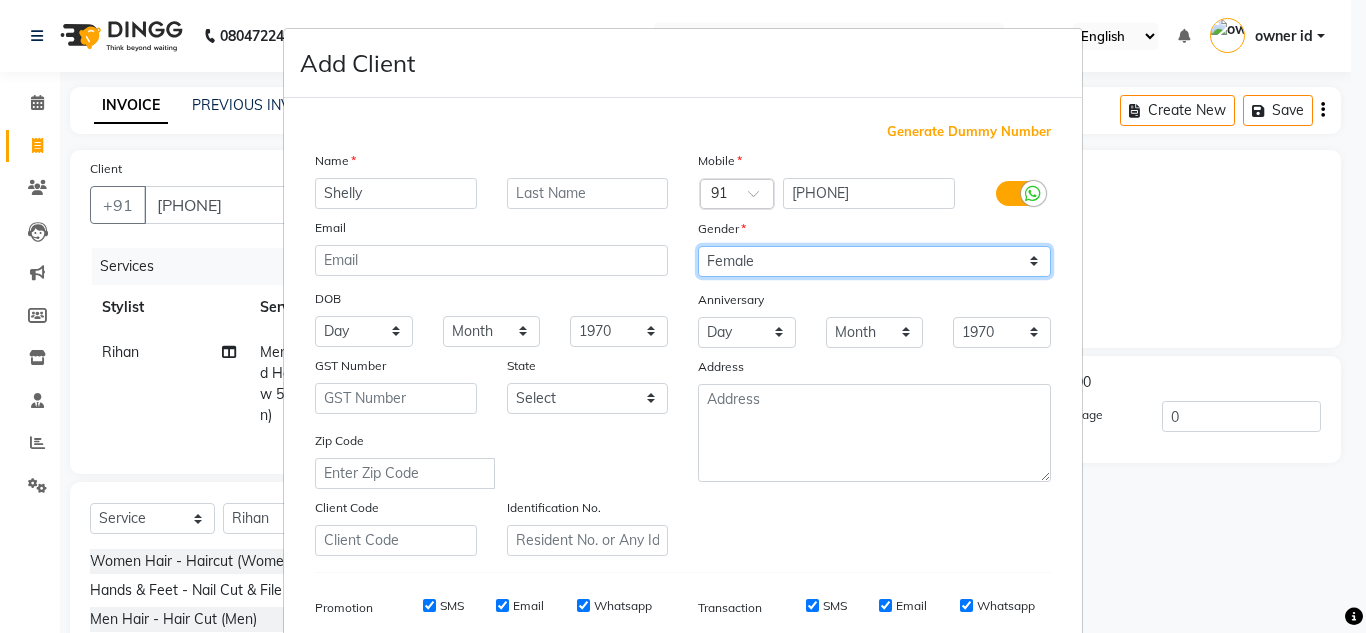 click on "Select Male Female Other Prefer Not To Say" at bounding box center [874, 261] 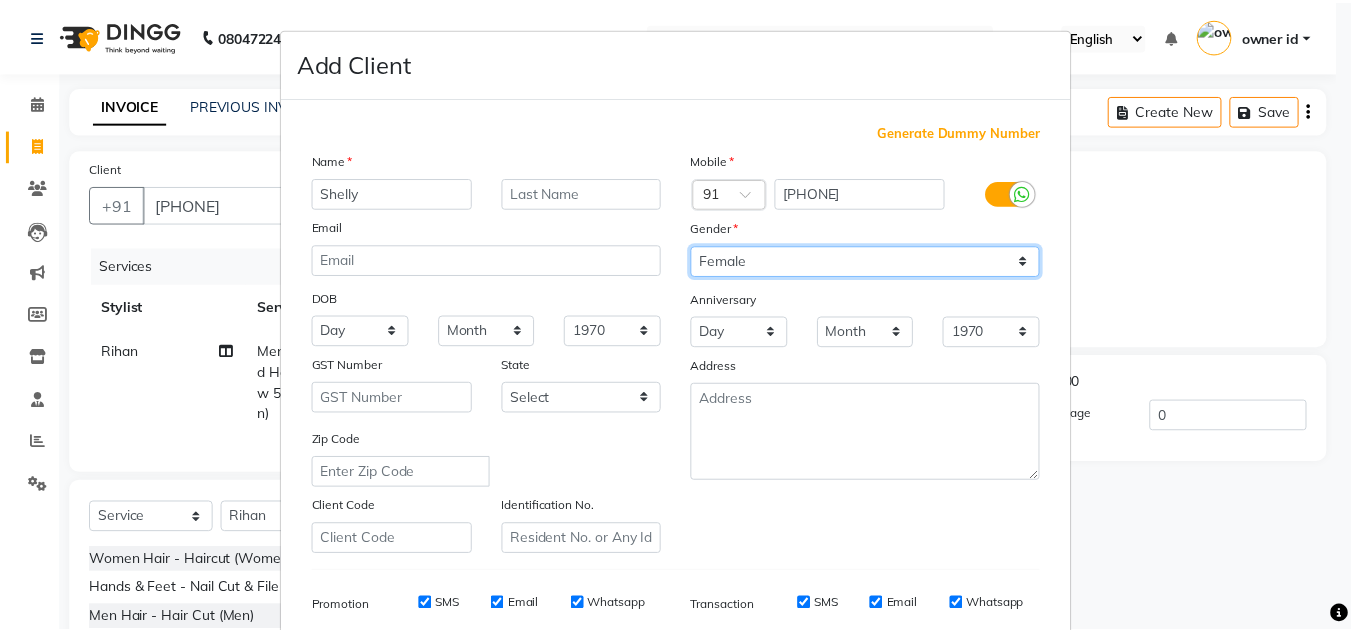scroll, scrollTop: 290, scrollLeft: 0, axis: vertical 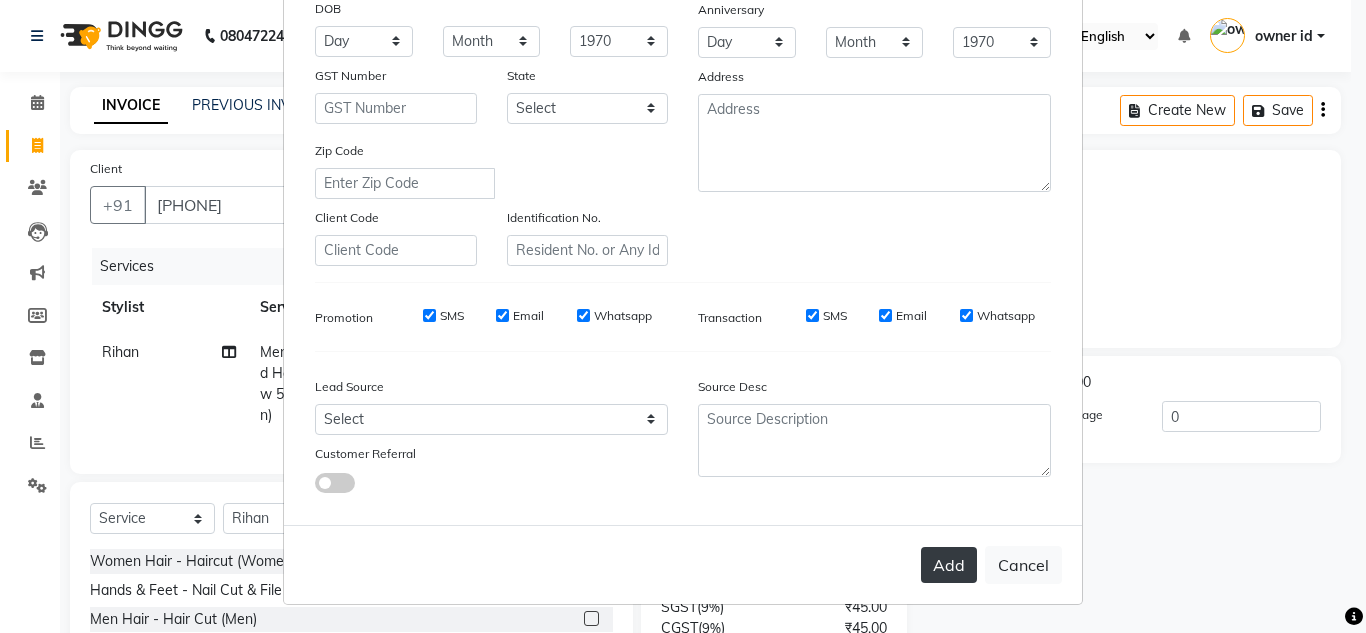 click on "Add" at bounding box center [949, 565] 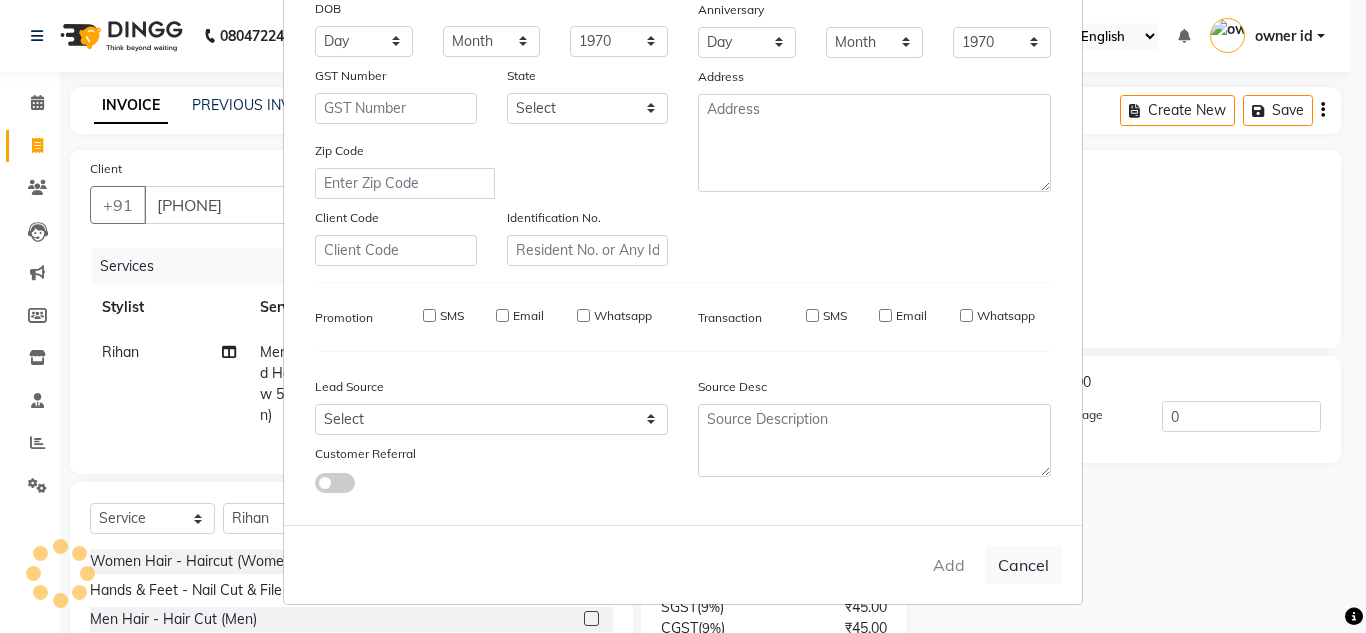 type 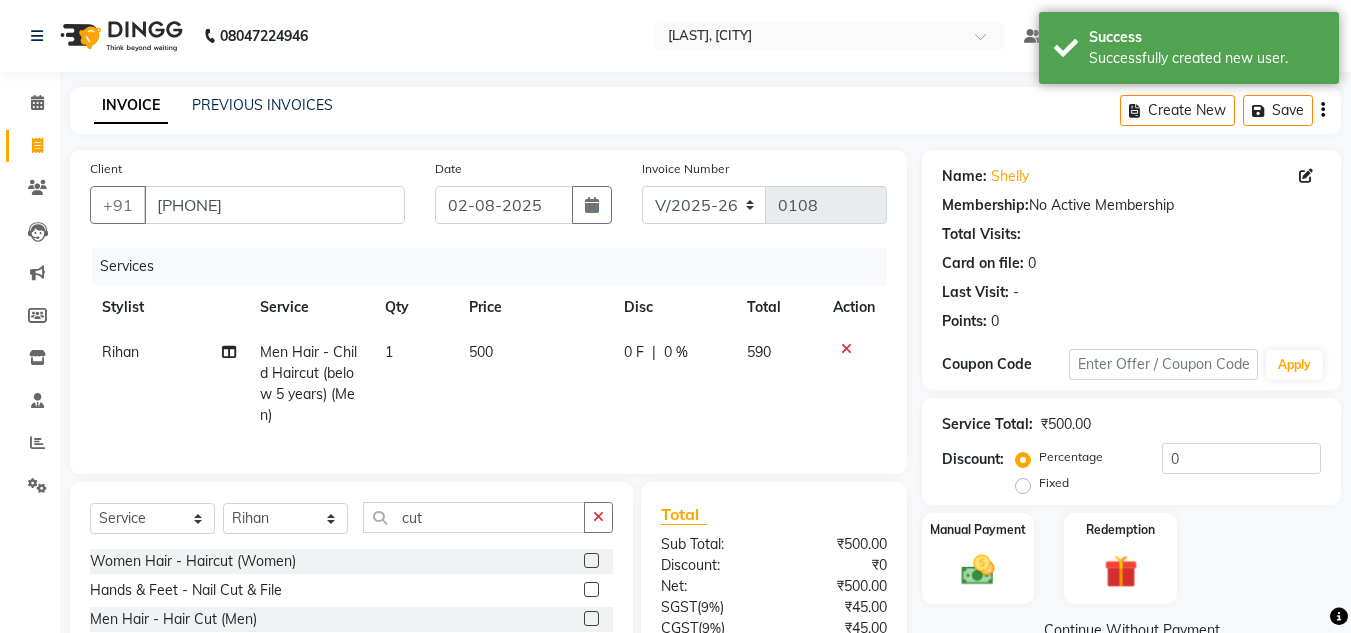 scroll, scrollTop: 101, scrollLeft: 0, axis: vertical 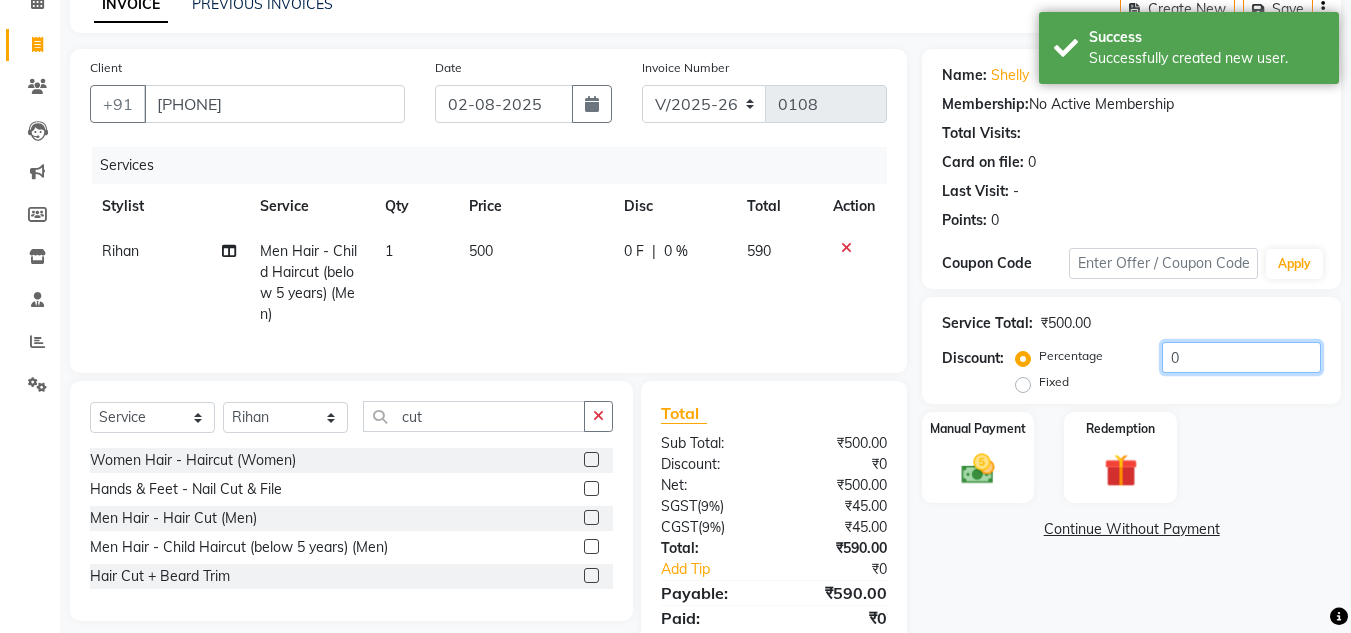 click on "0" 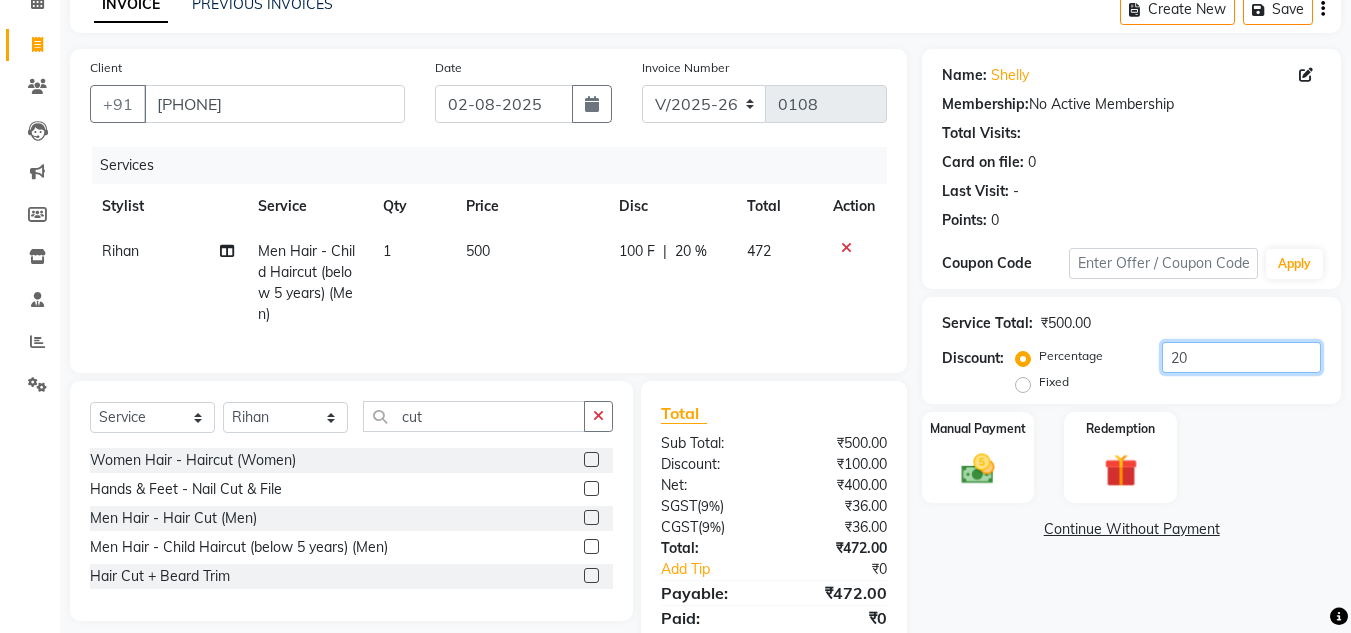 scroll, scrollTop: 188, scrollLeft: 0, axis: vertical 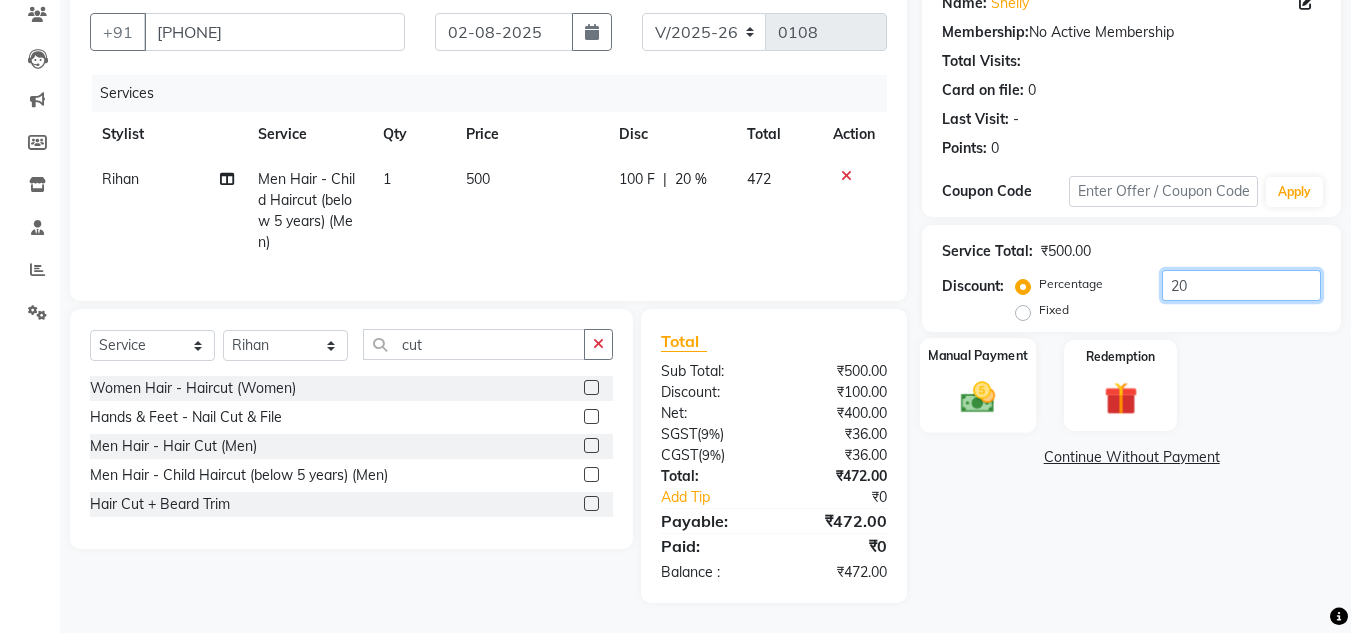 type on "20" 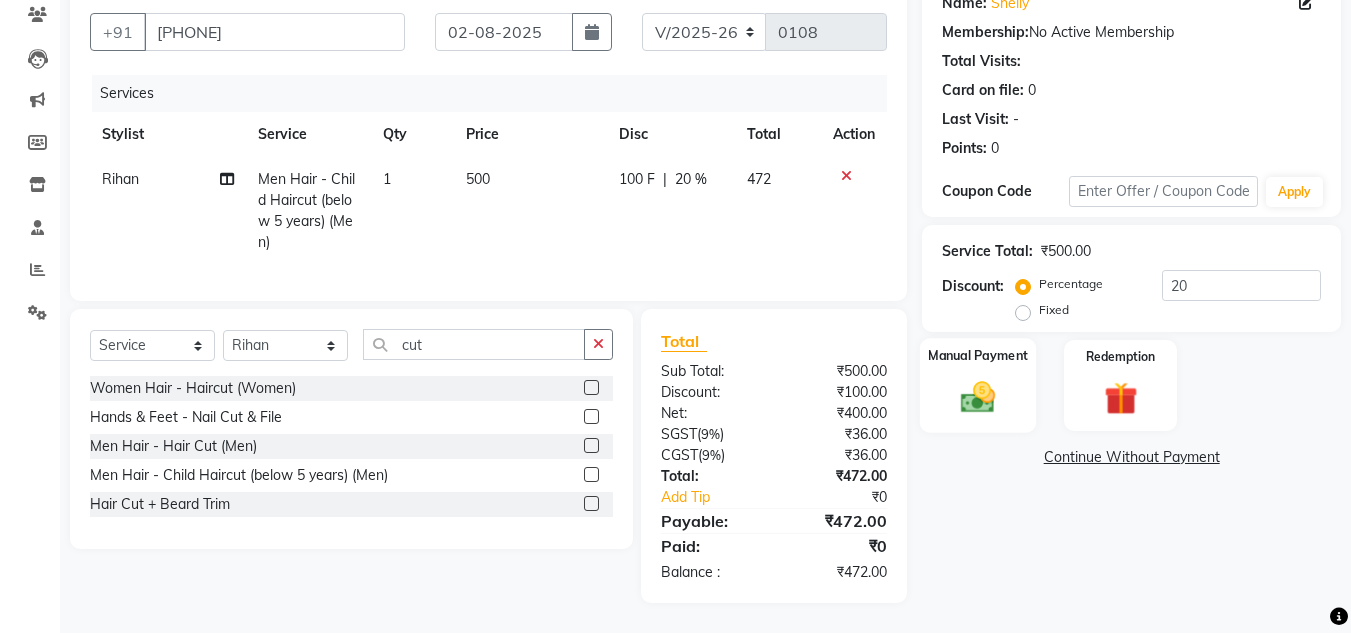 click 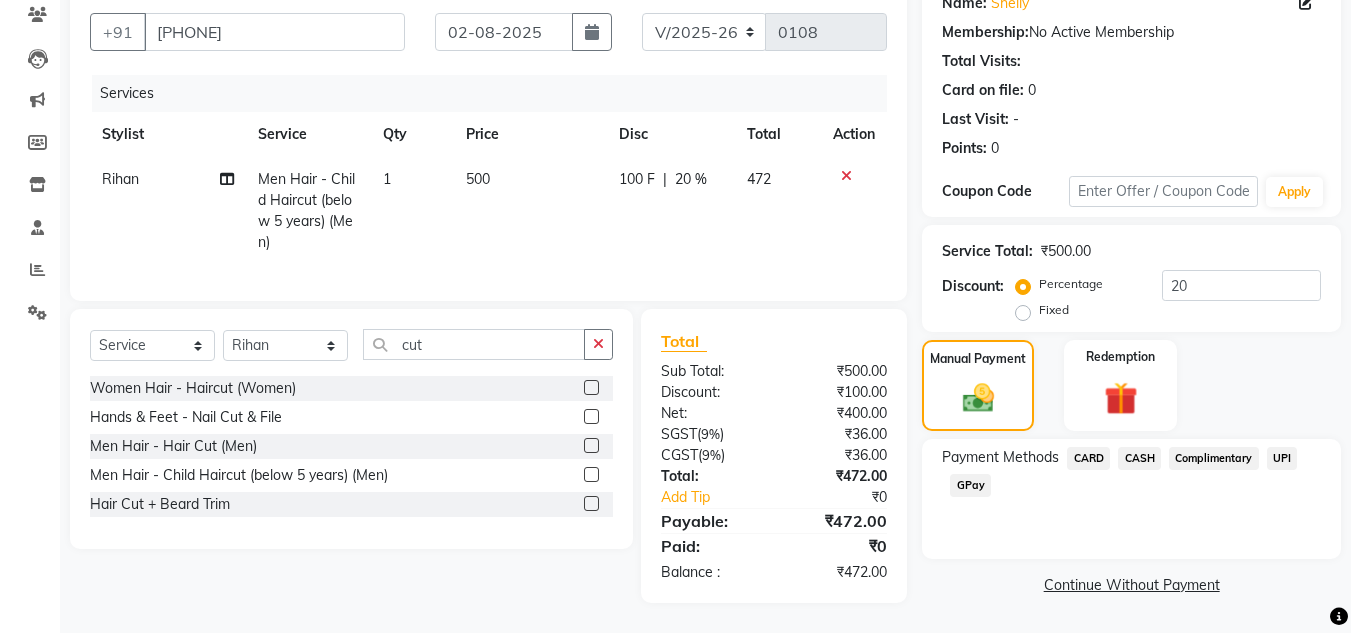 click on "UPI" 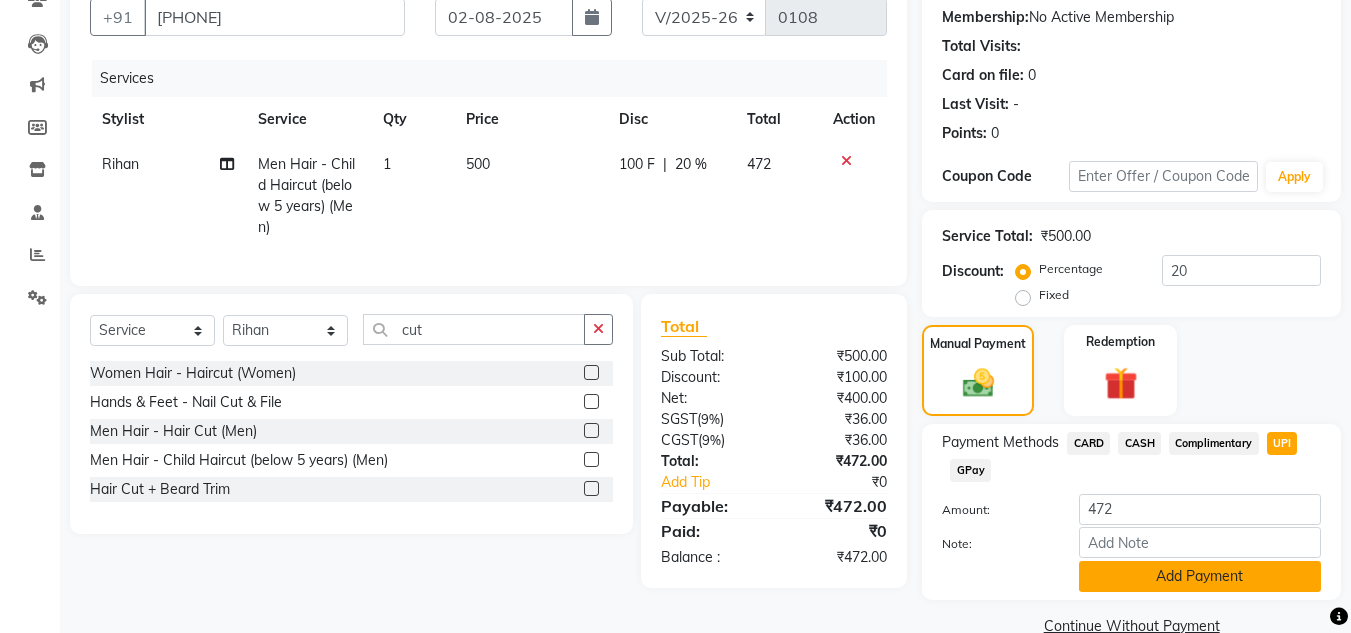 click on "Add Payment" 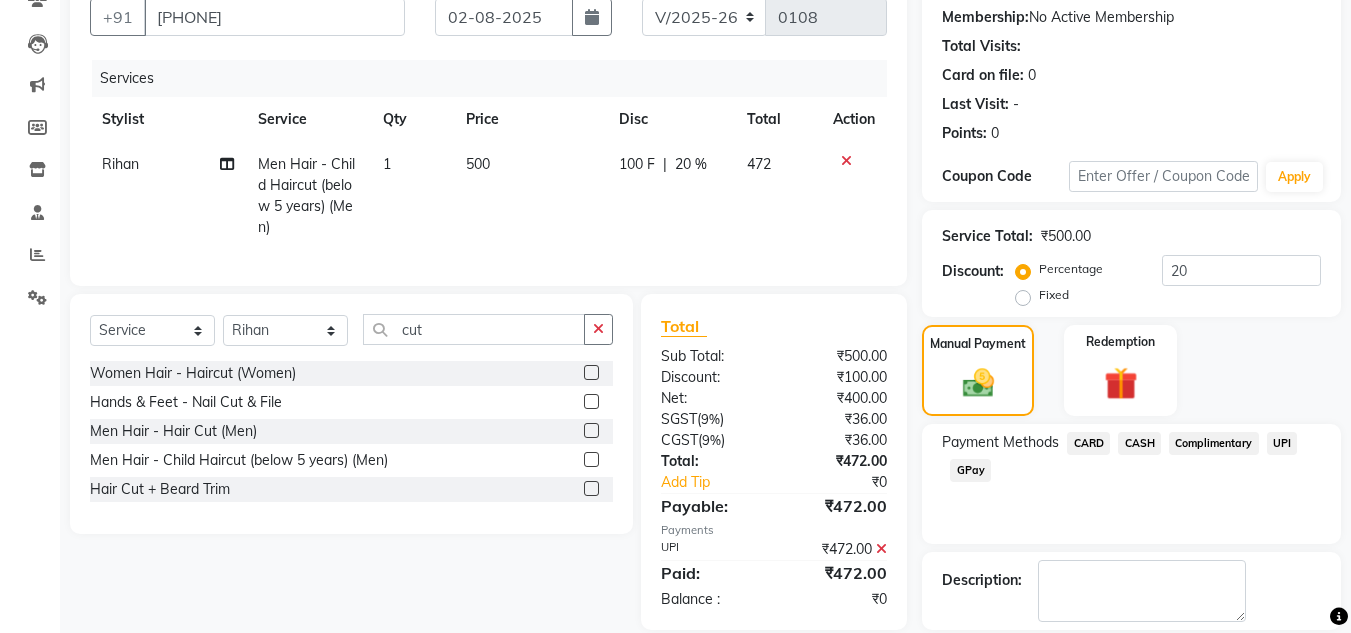 scroll, scrollTop: 283, scrollLeft: 0, axis: vertical 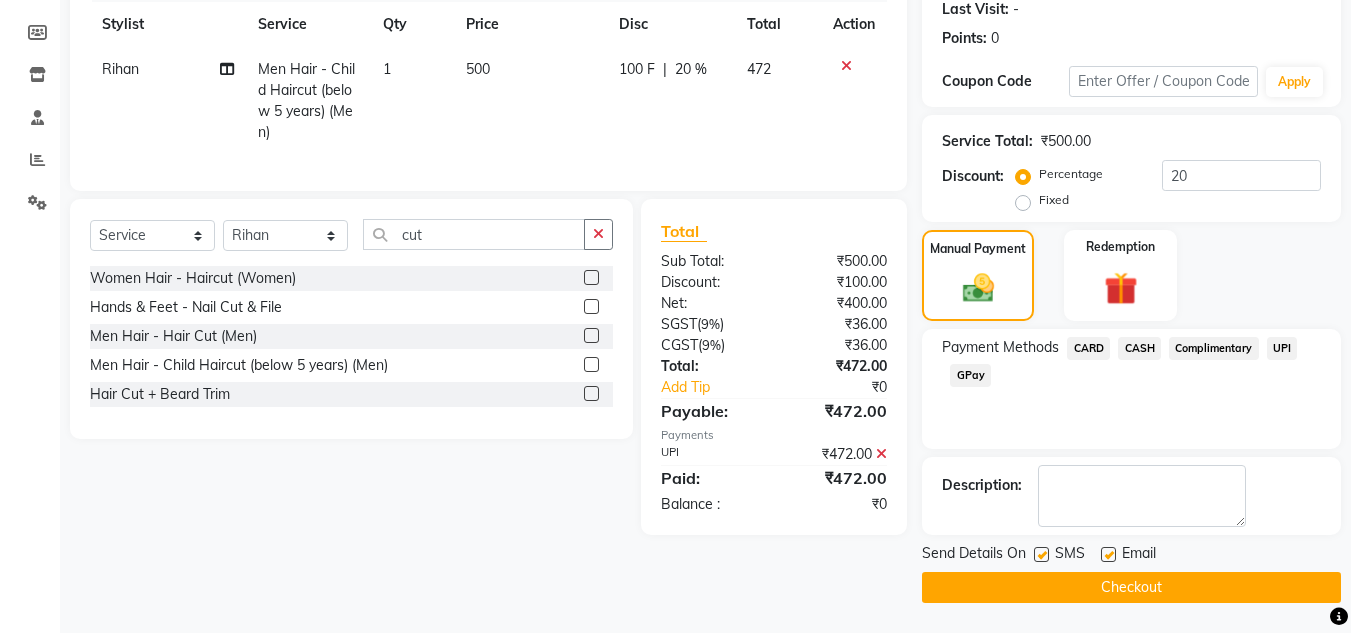 click on "Checkout" 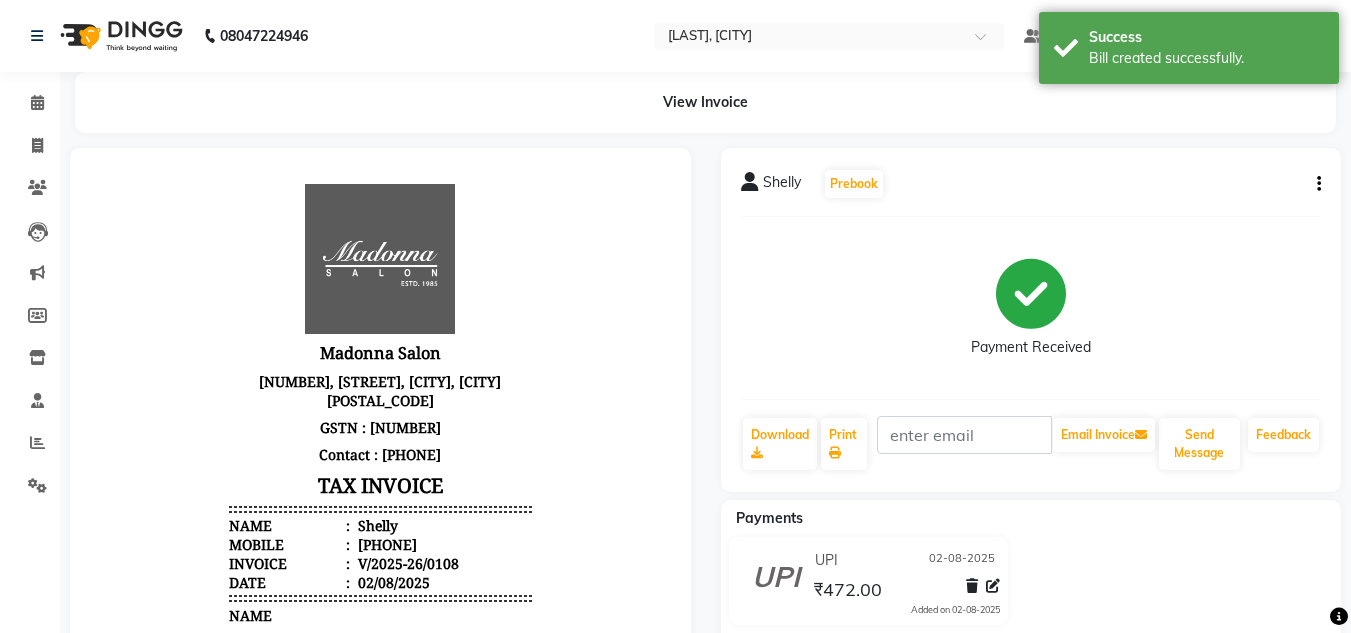 scroll, scrollTop: 0, scrollLeft: 0, axis: both 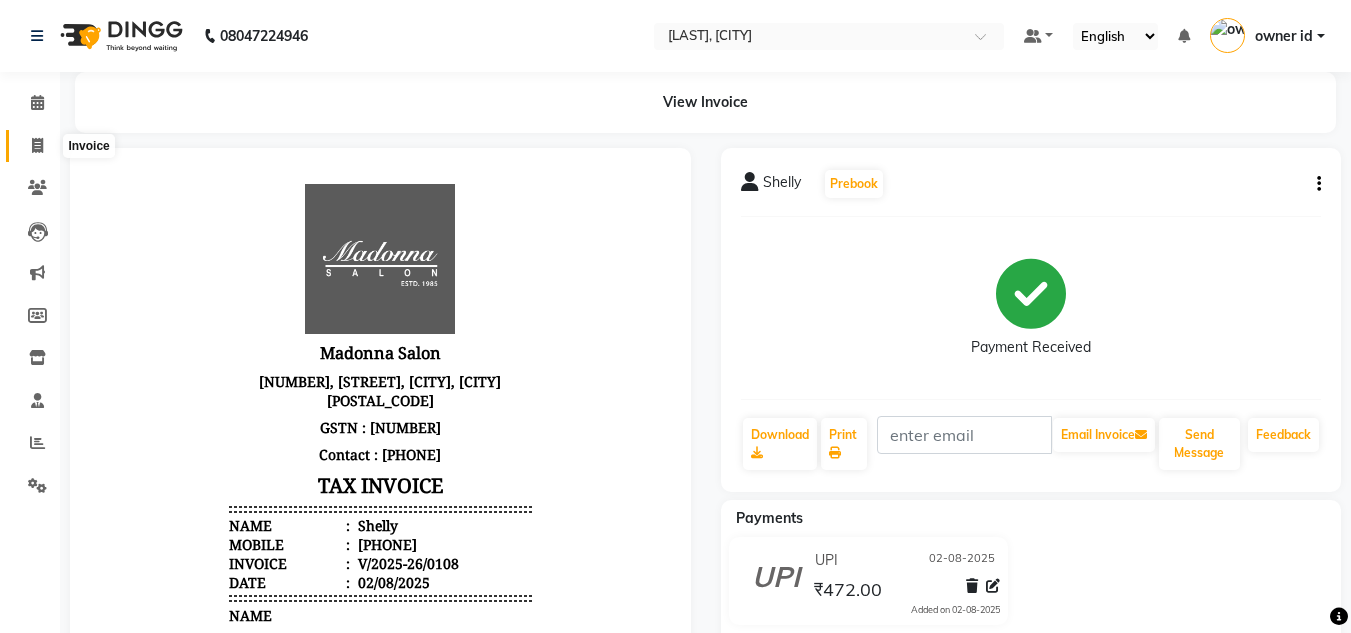 click 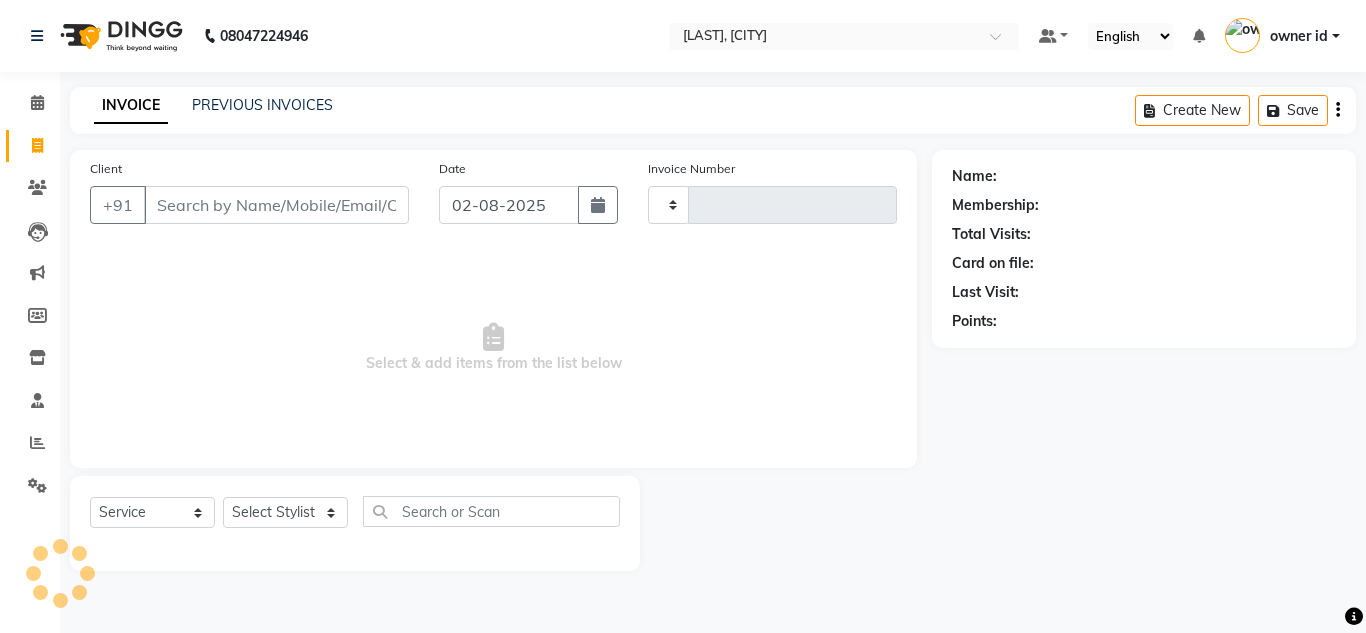 type on "0109" 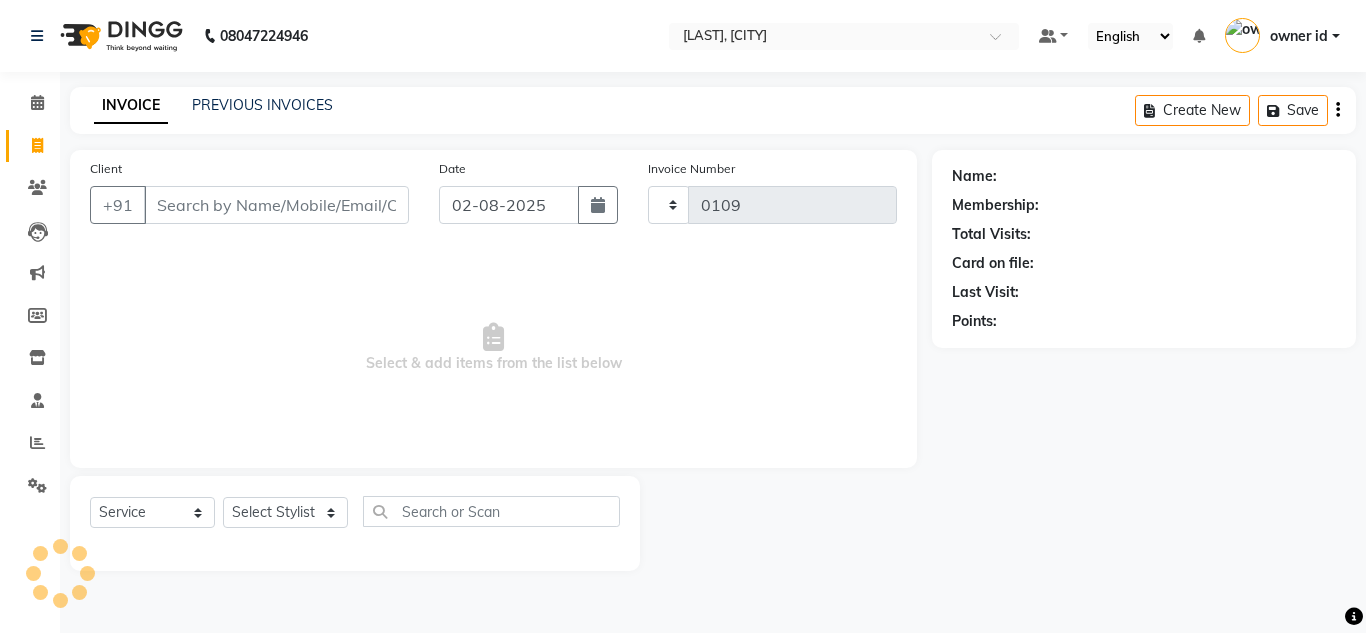 select on "8641" 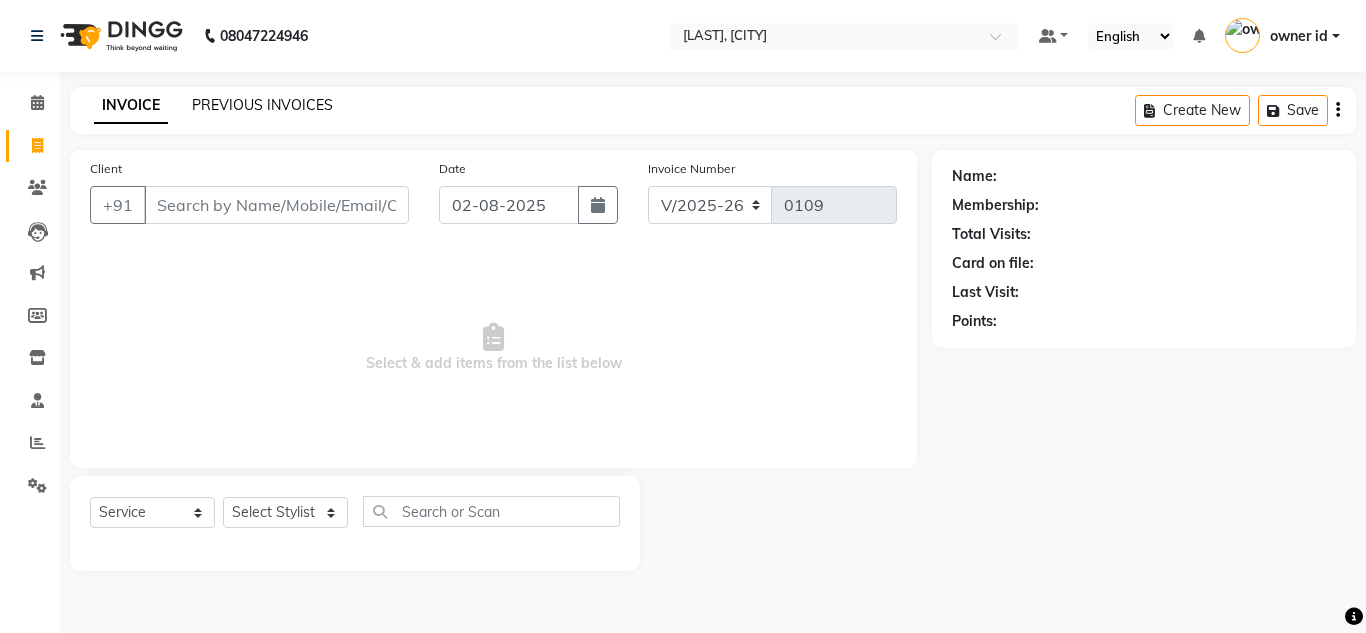 click on "PREVIOUS INVOICES" 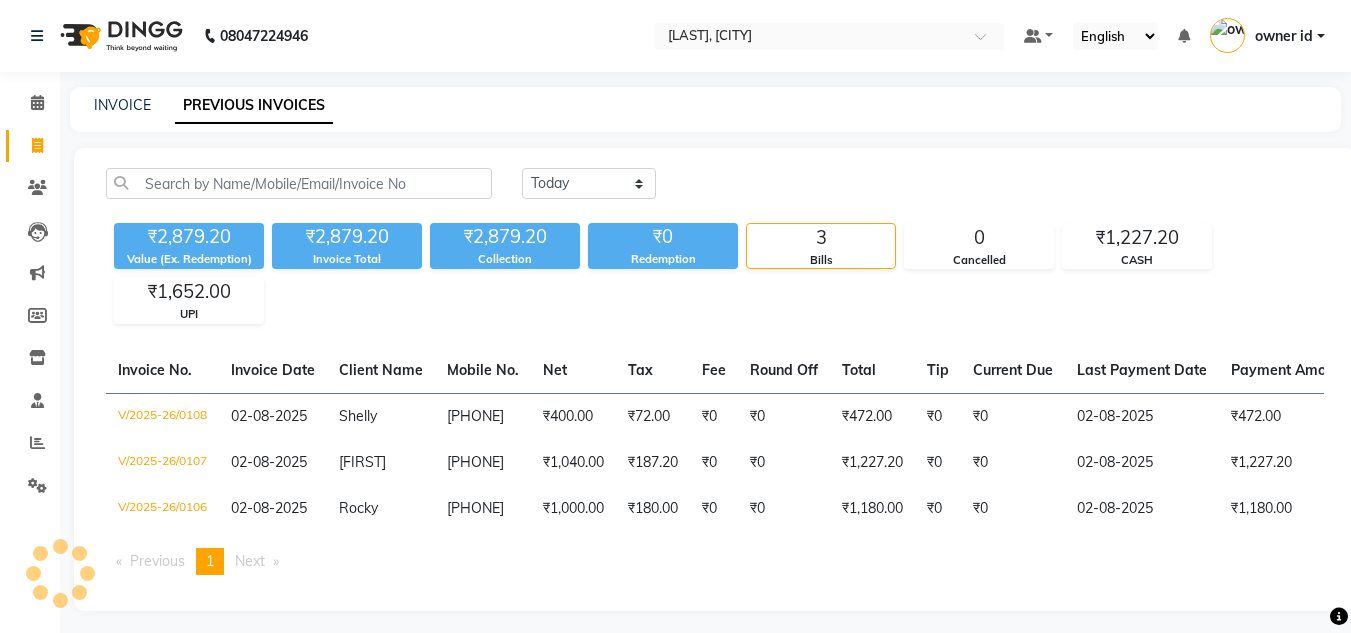 click on "PREVIOUS INVOICES" 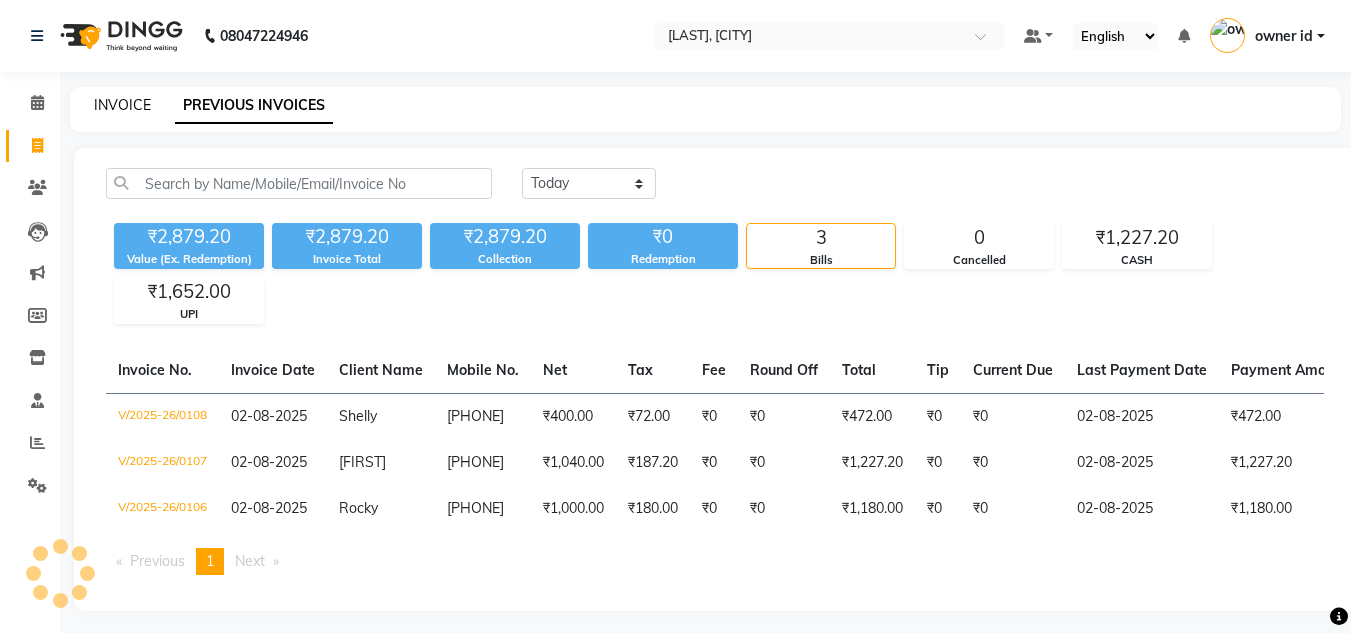 click on "INVOICE" 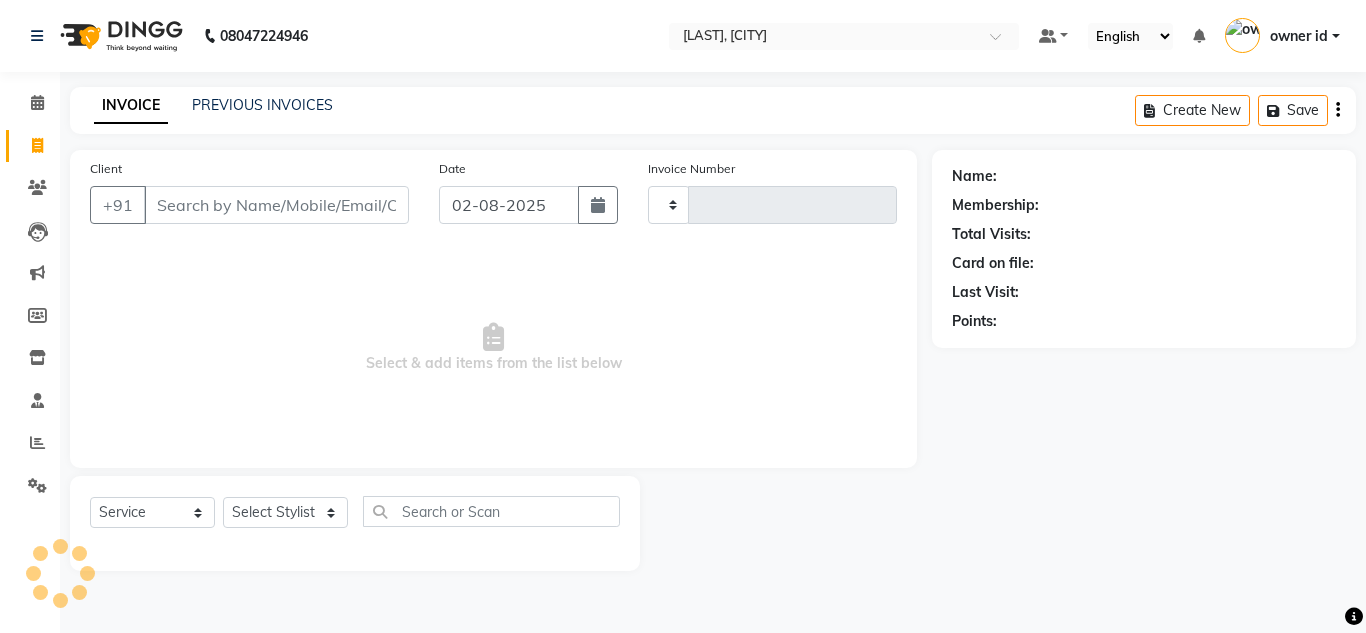 type on "0109" 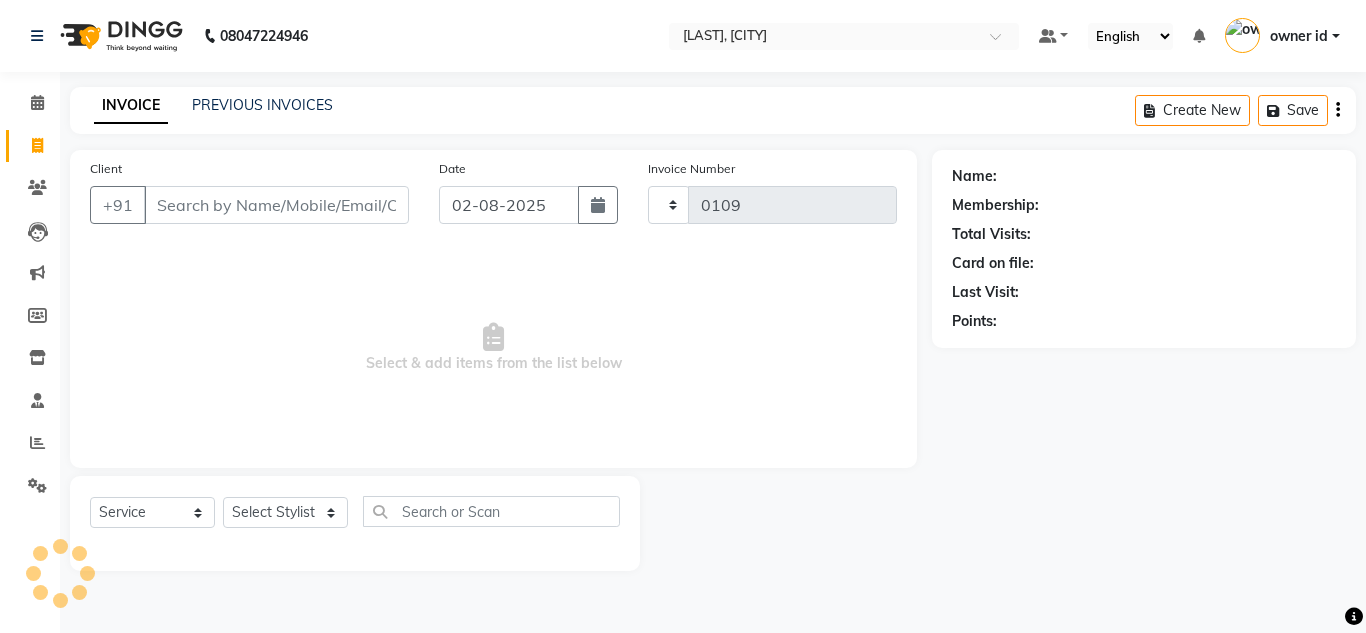 select on "8641" 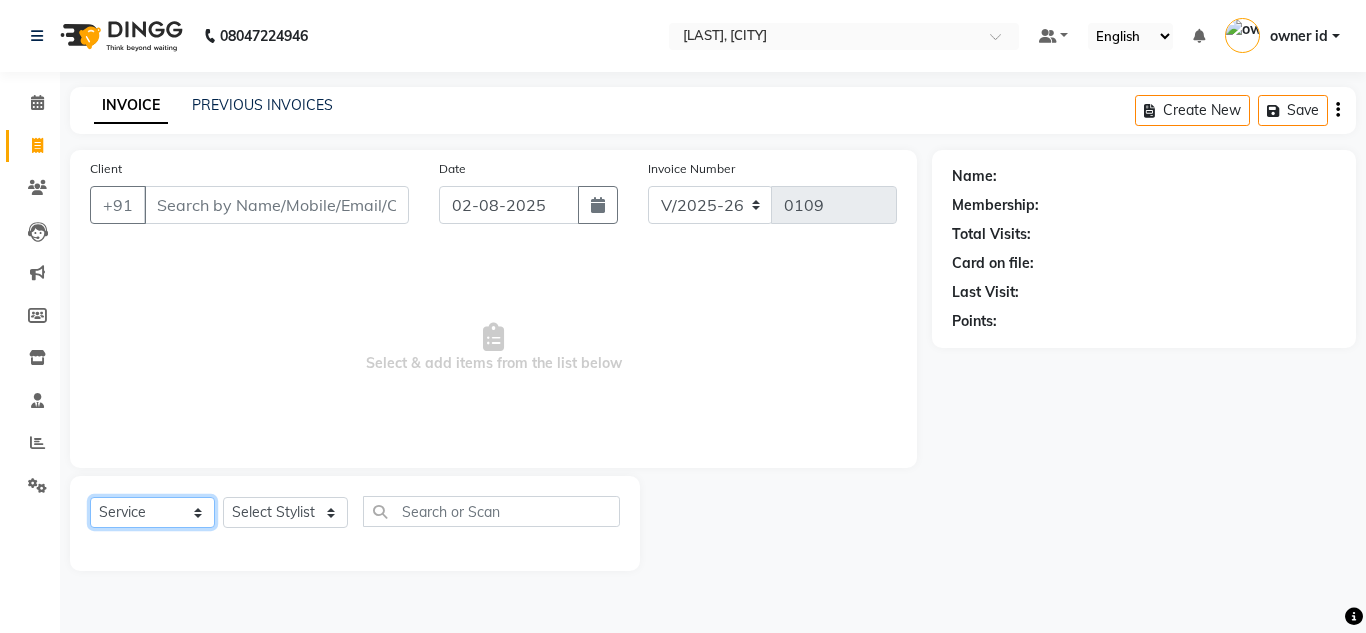 click on "Select  Service  Product  Membership  Package Voucher Prepaid Gift Card" 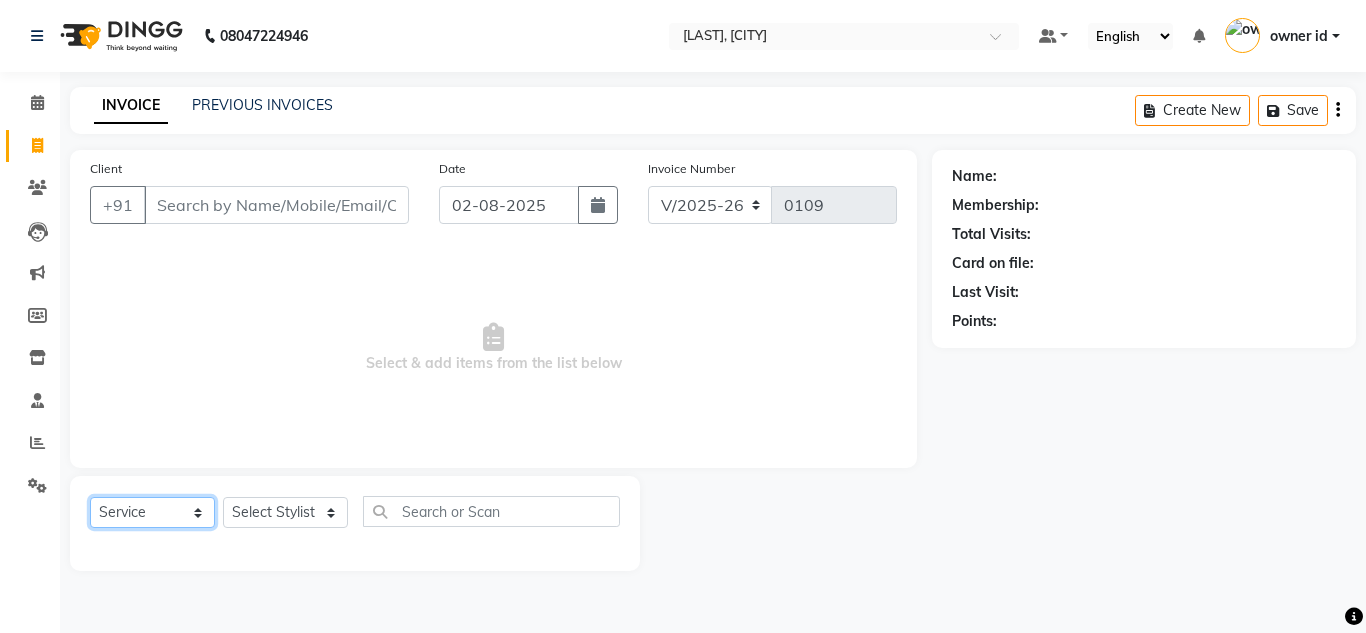 select on "P" 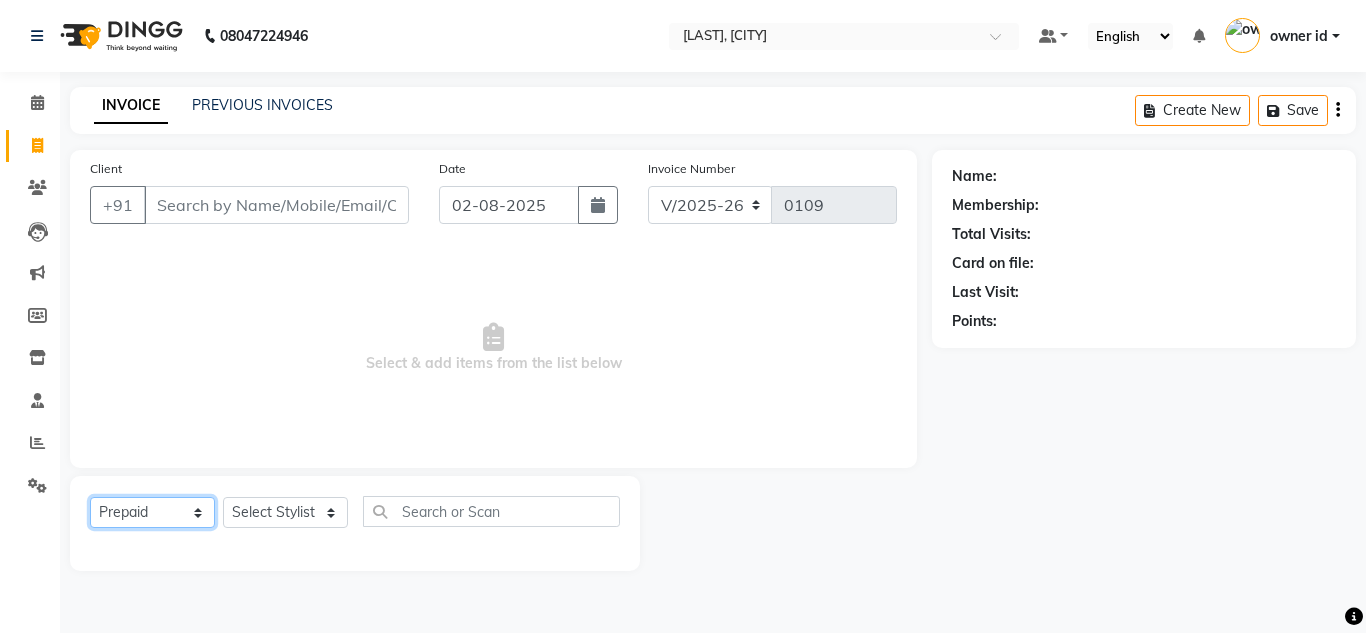 click on "Select  Service  Product  Membership  Package Voucher Prepaid Gift Card" 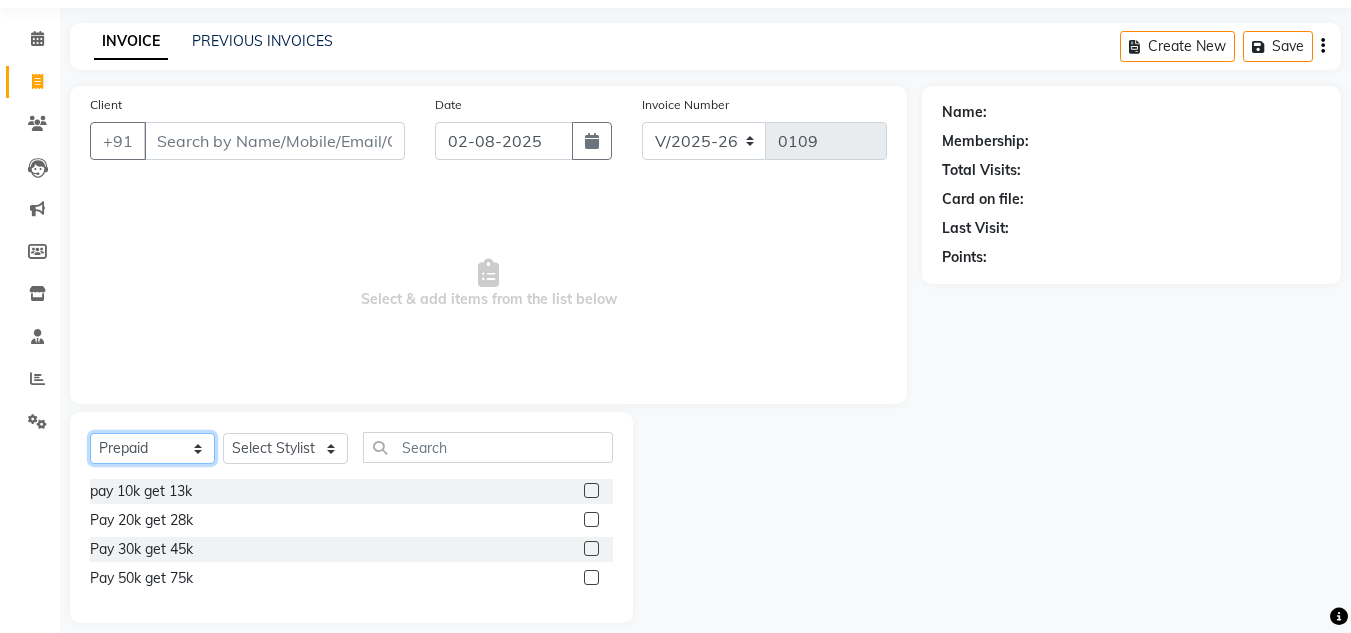 scroll, scrollTop: 84, scrollLeft: 0, axis: vertical 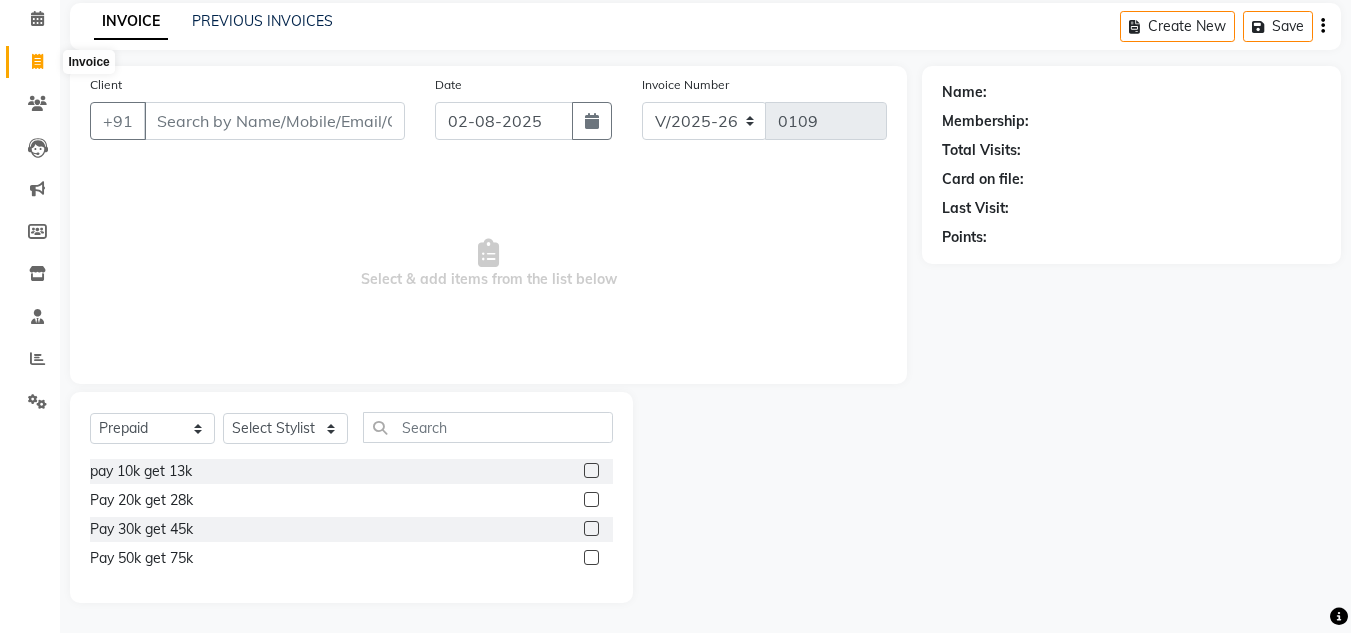 click 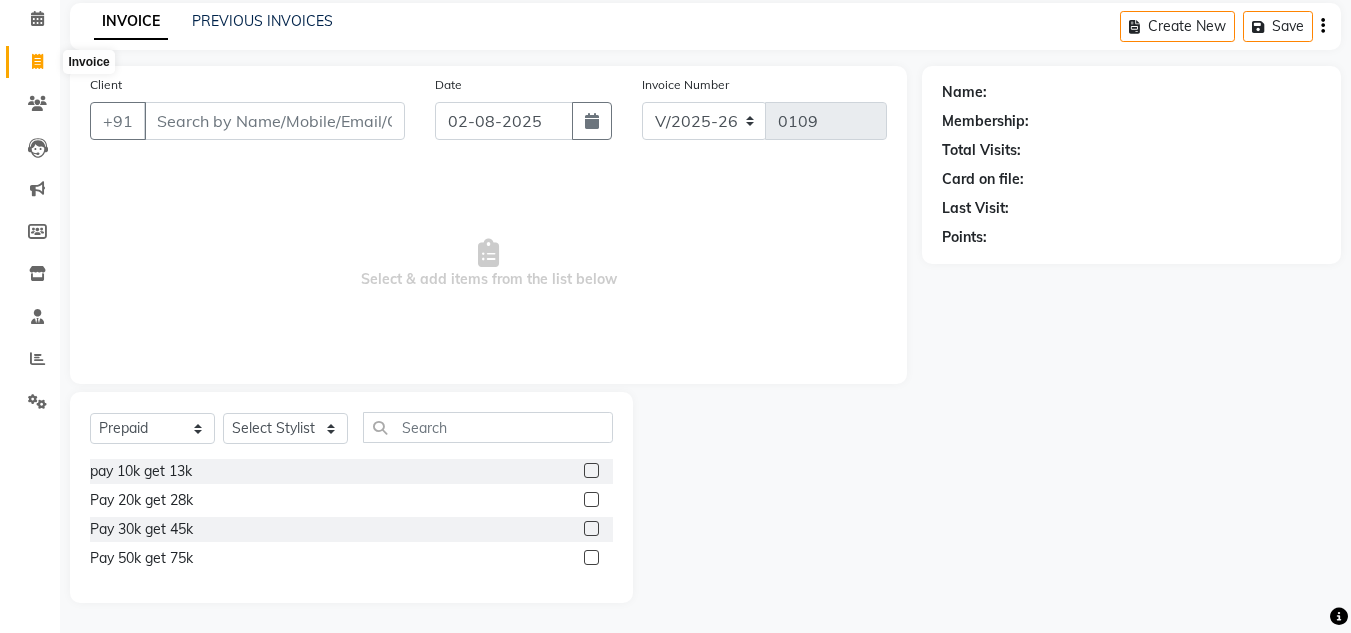 select on "service" 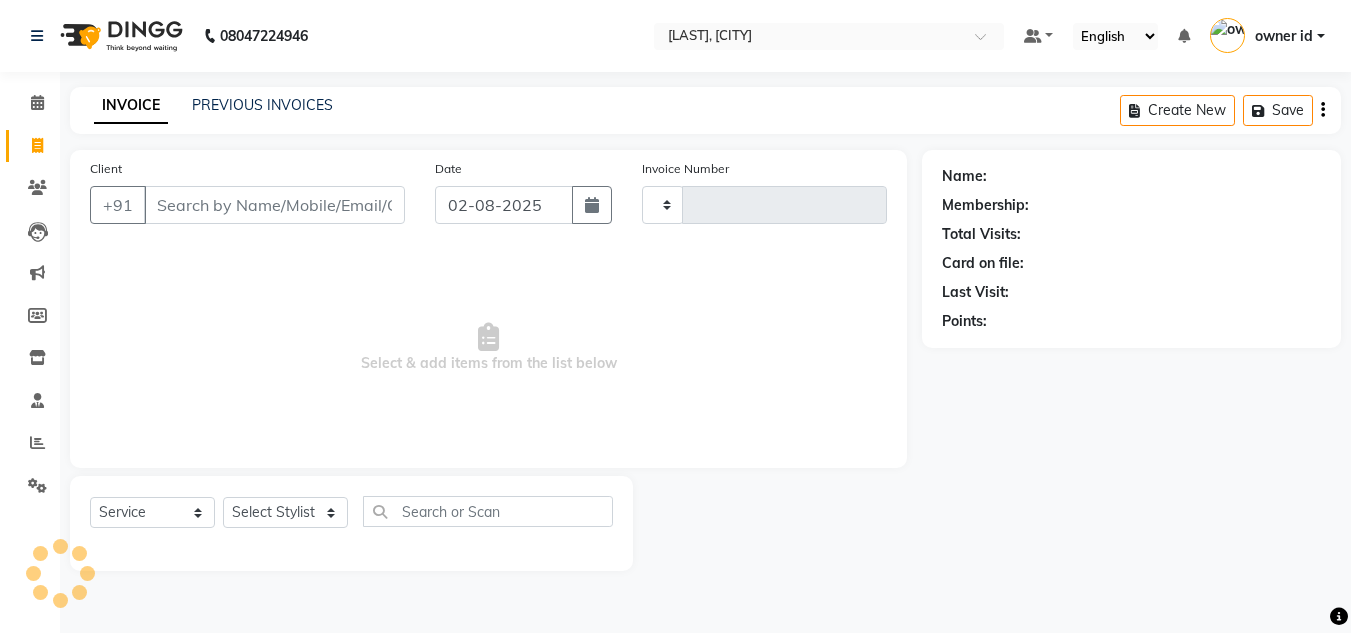scroll, scrollTop: 0, scrollLeft: 0, axis: both 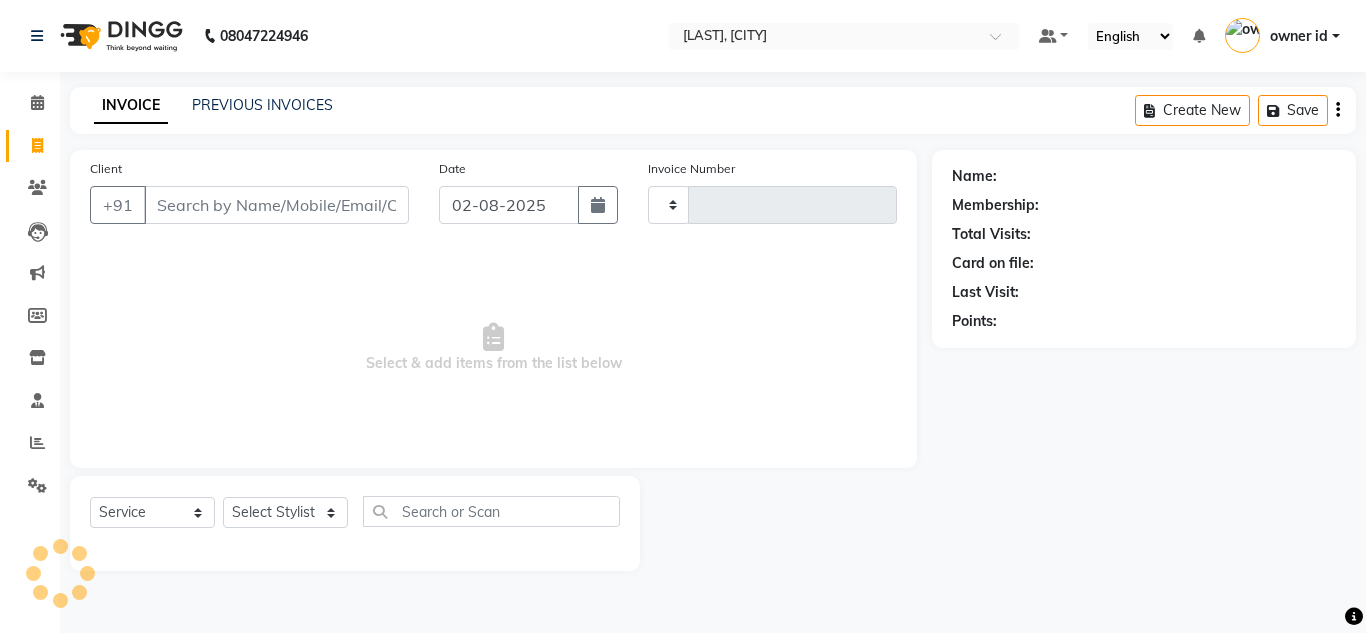 type on "0109" 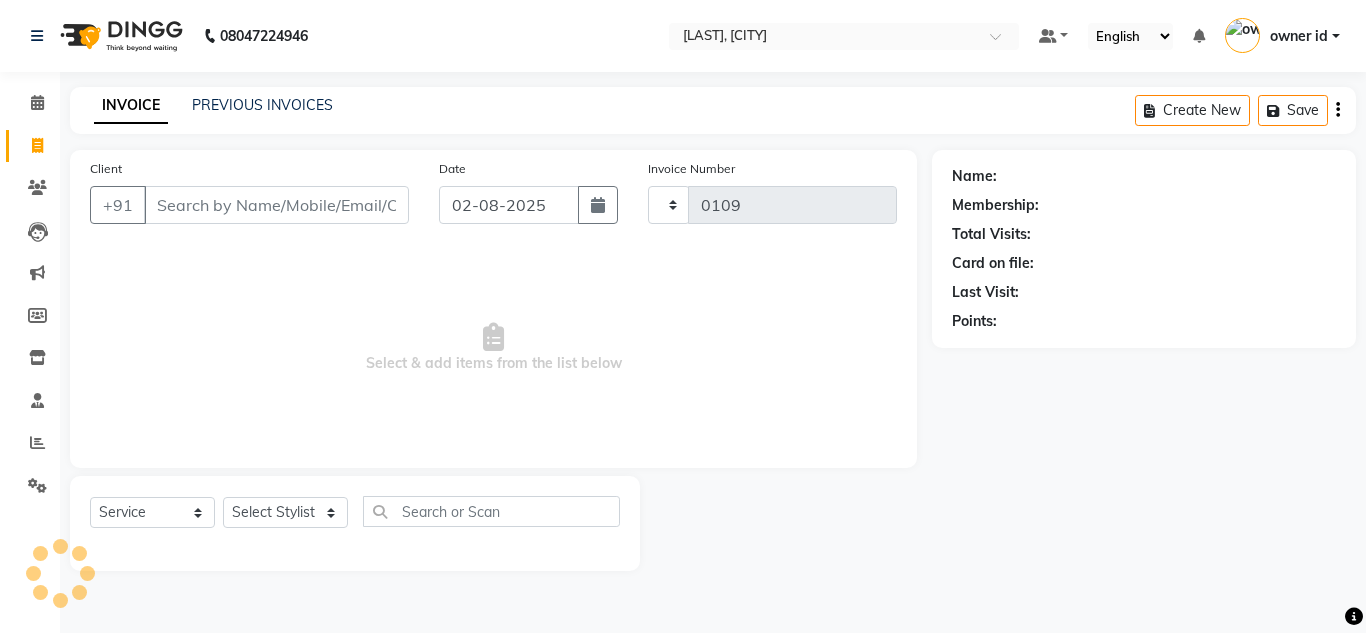 select on "8641" 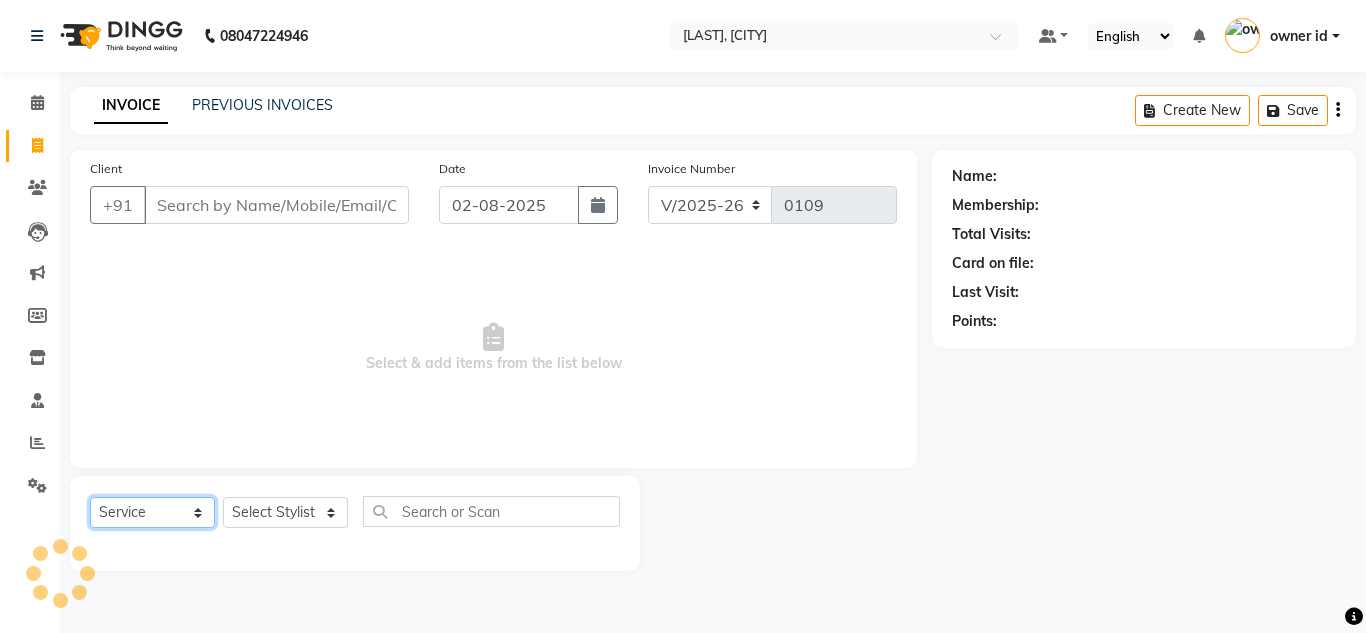 click on "Select  Service  Product  Membership  Package Voucher Prepaid Gift Card" 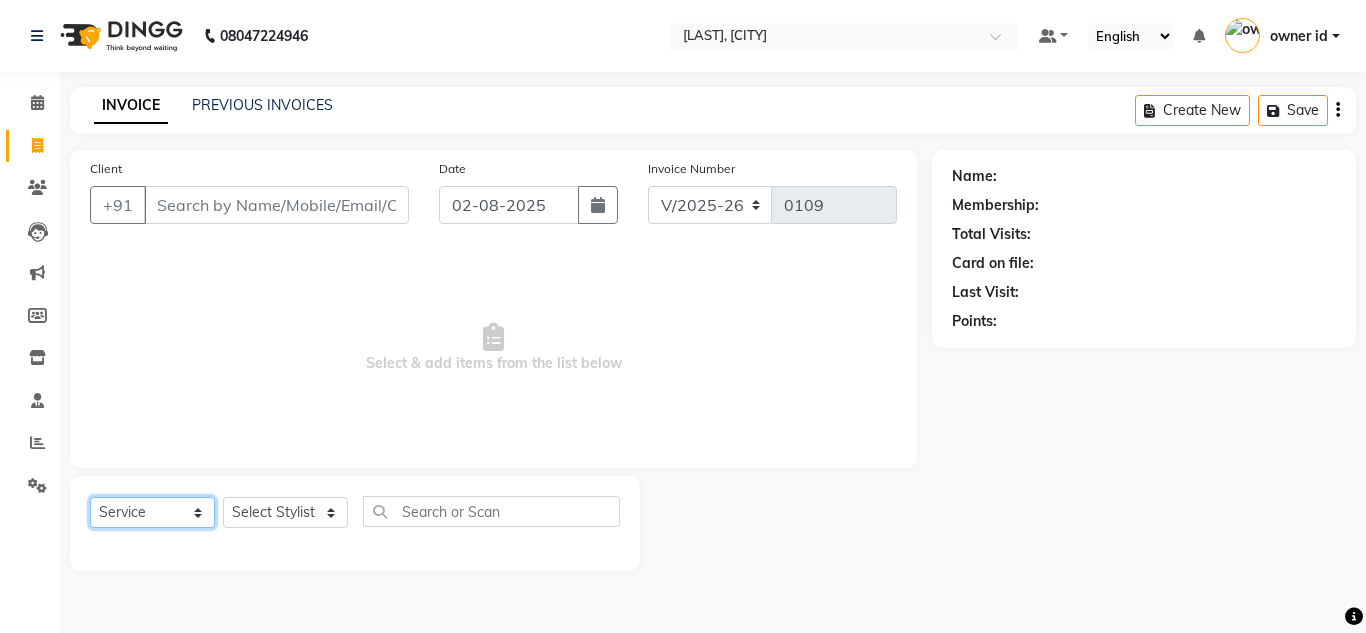 select on "P" 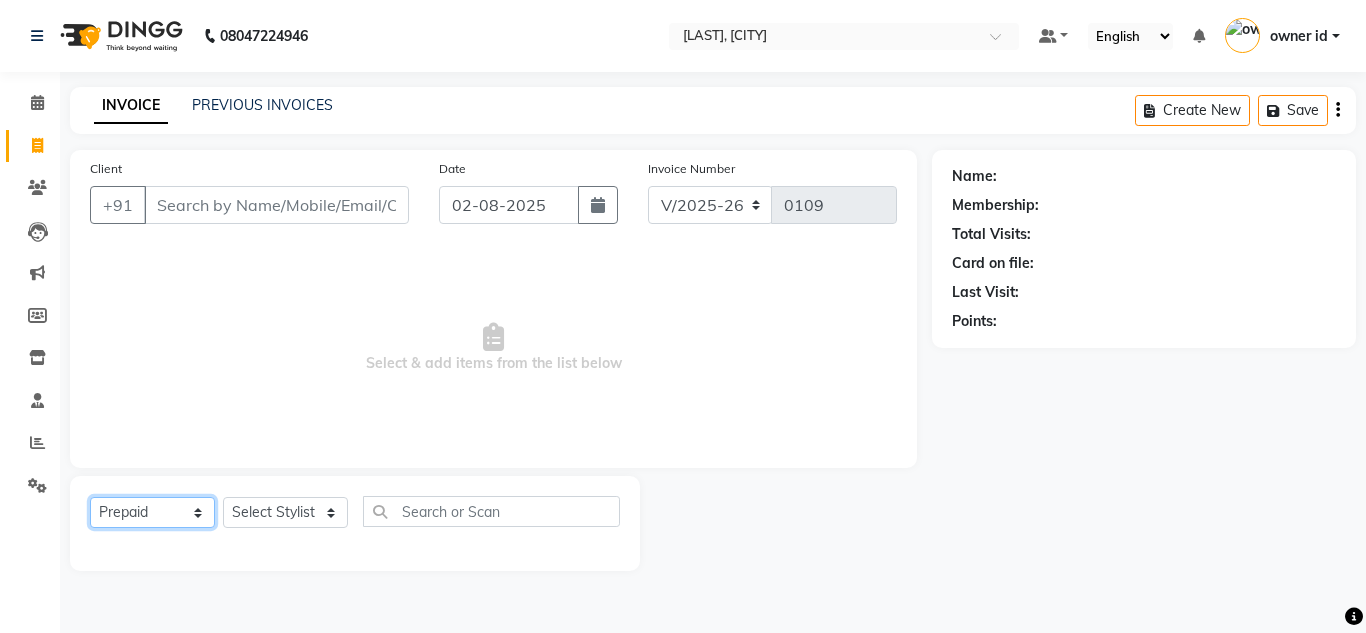 click on "Select  Service  Product  Membership  Package Voucher Prepaid Gift Card" 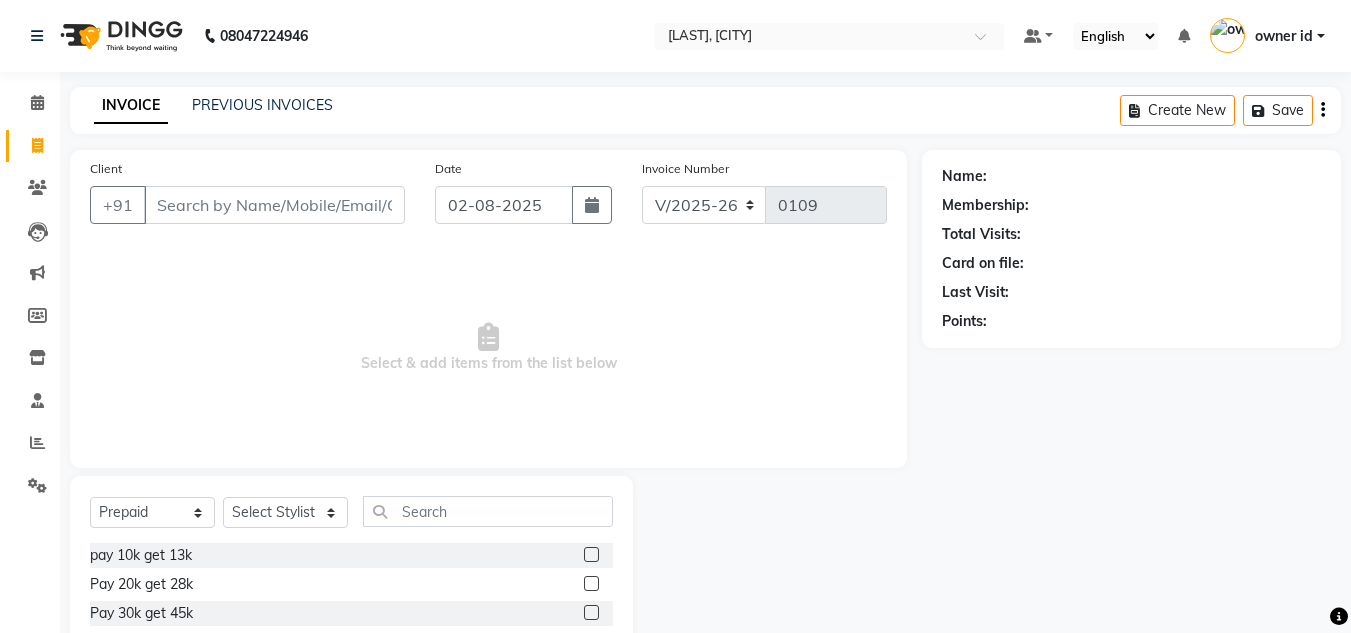 click on "Select & add items from the list below" at bounding box center (488, 348) 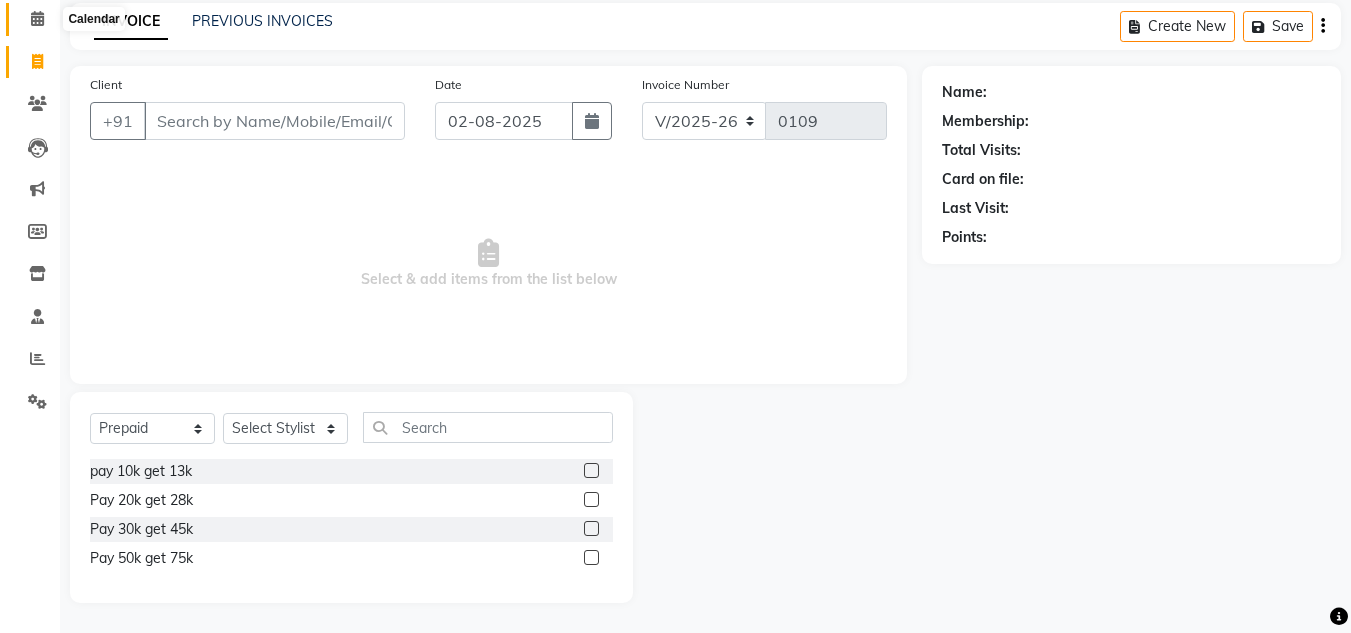 click 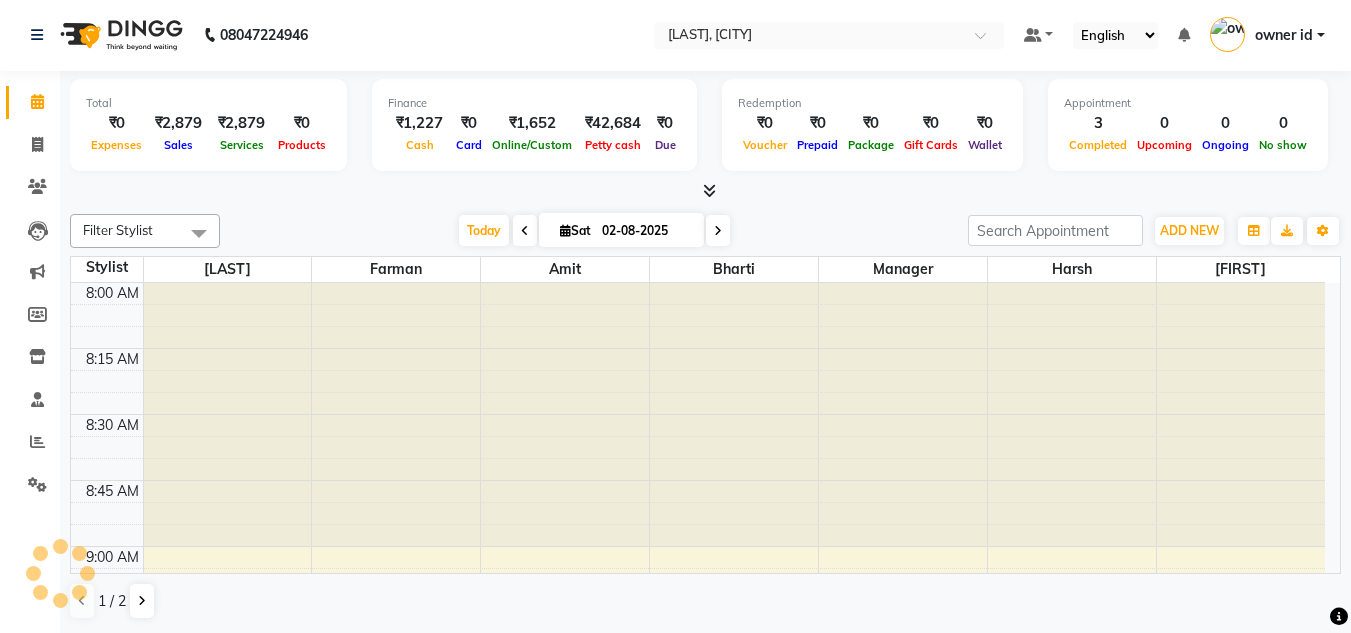 scroll, scrollTop: 0, scrollLeft: 0, axis: both 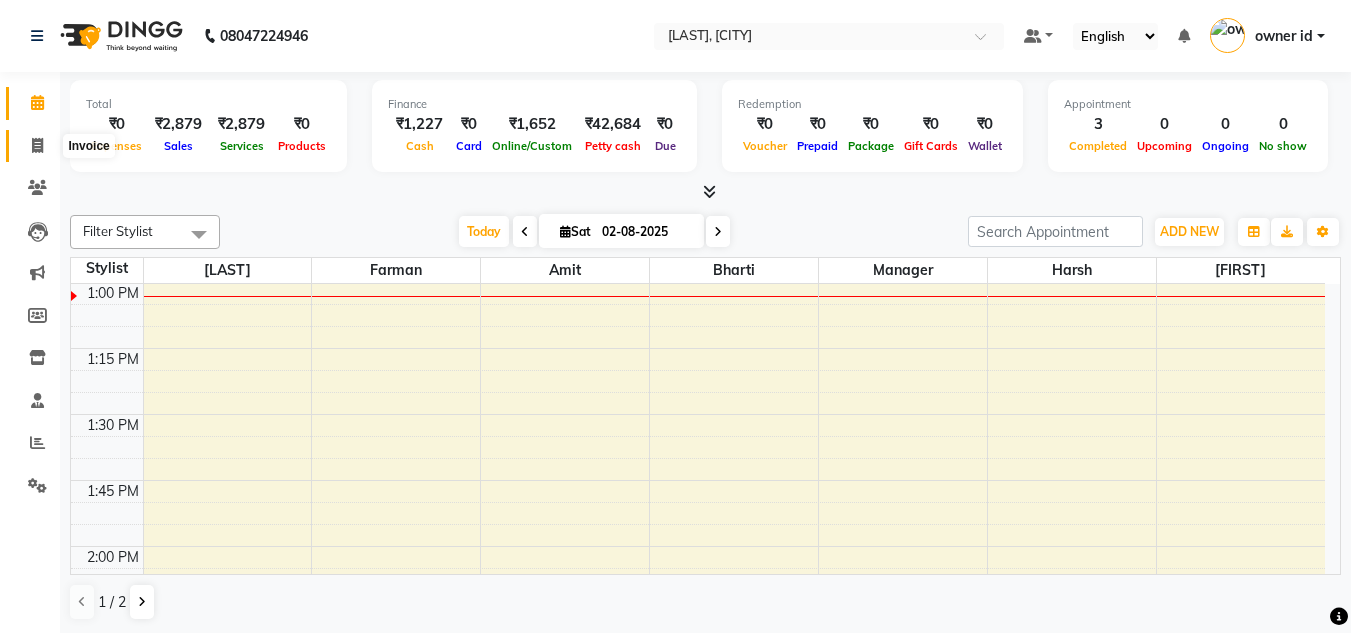 click 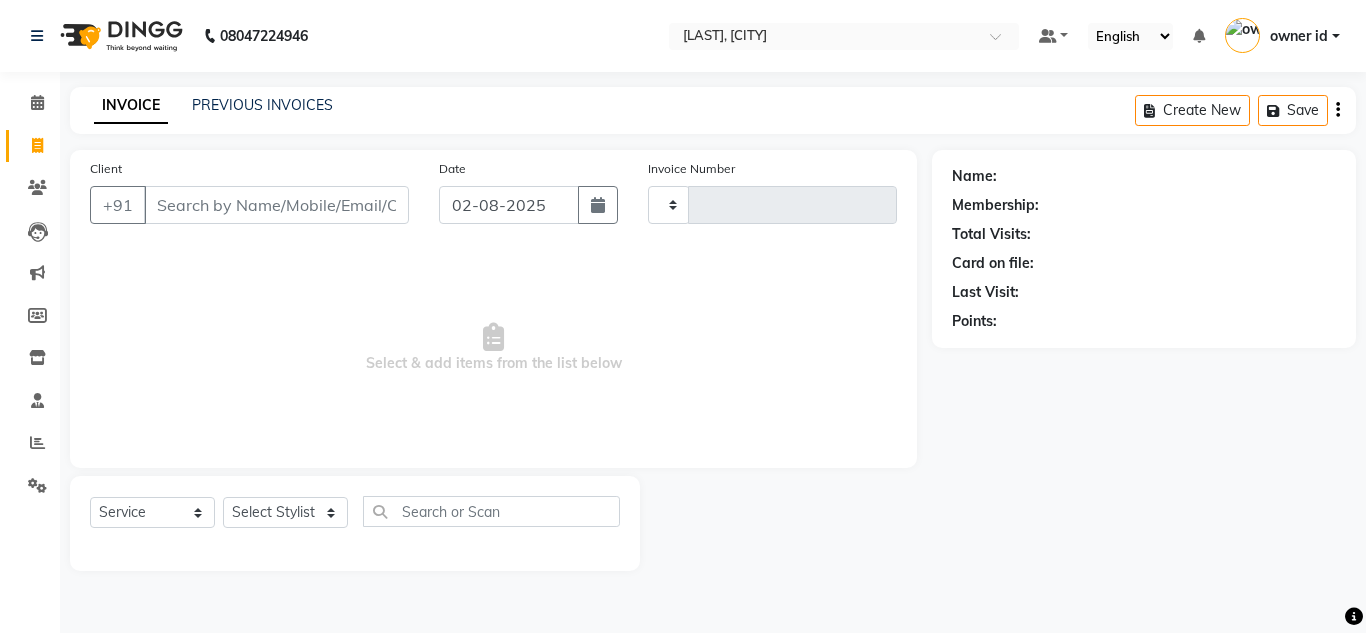 type on "0109" 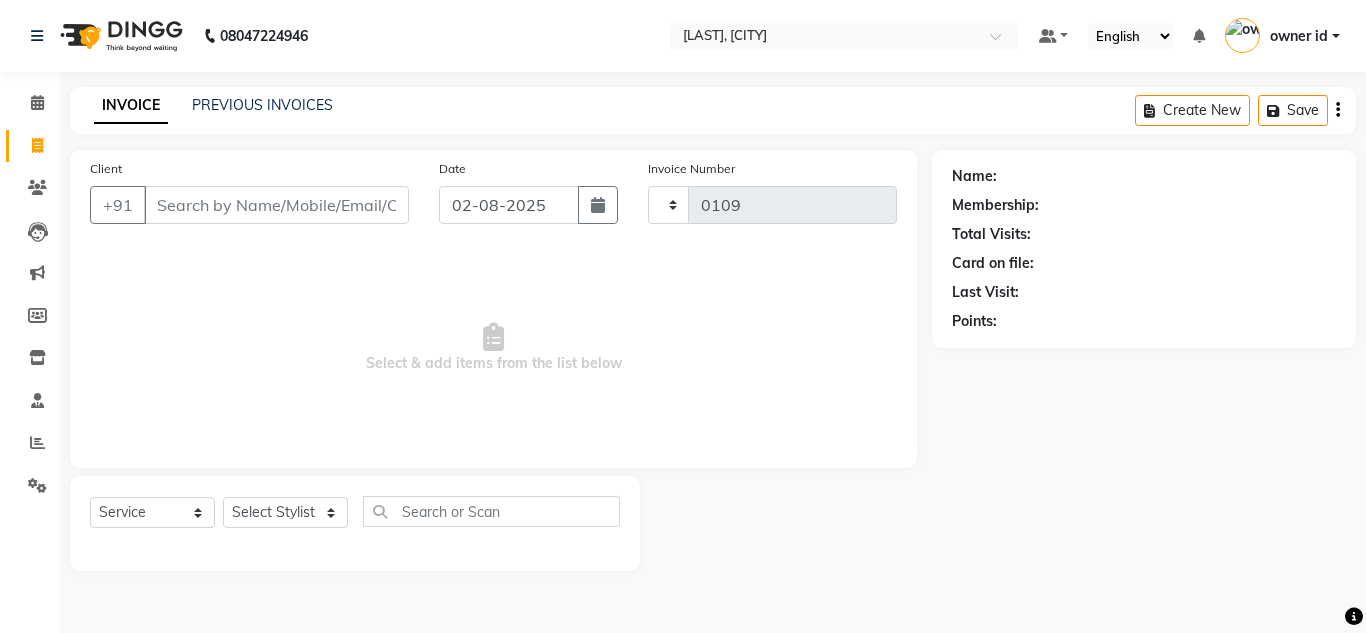 select on "8641" 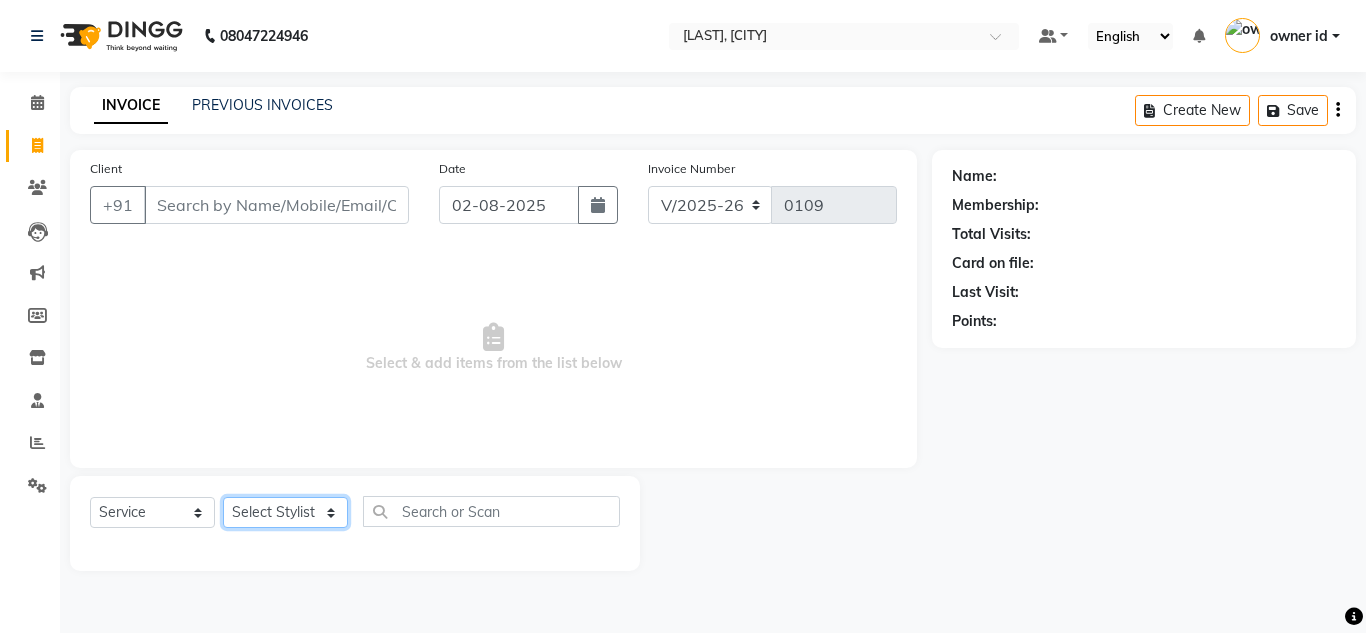 click on "Select Stylist" 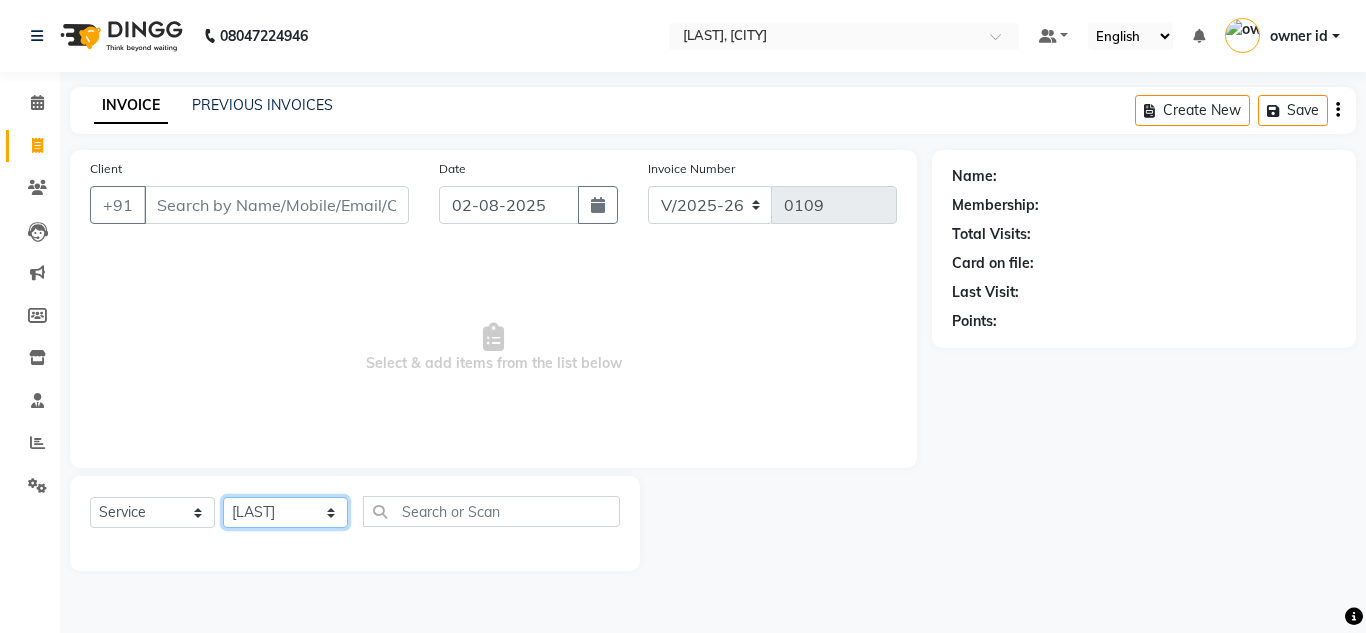click on "Select Stylist Amit Bharti Devesh Farman Harsh  Jaikesh Manager Manoj Nitin Nails owner id Poonam Rihan" 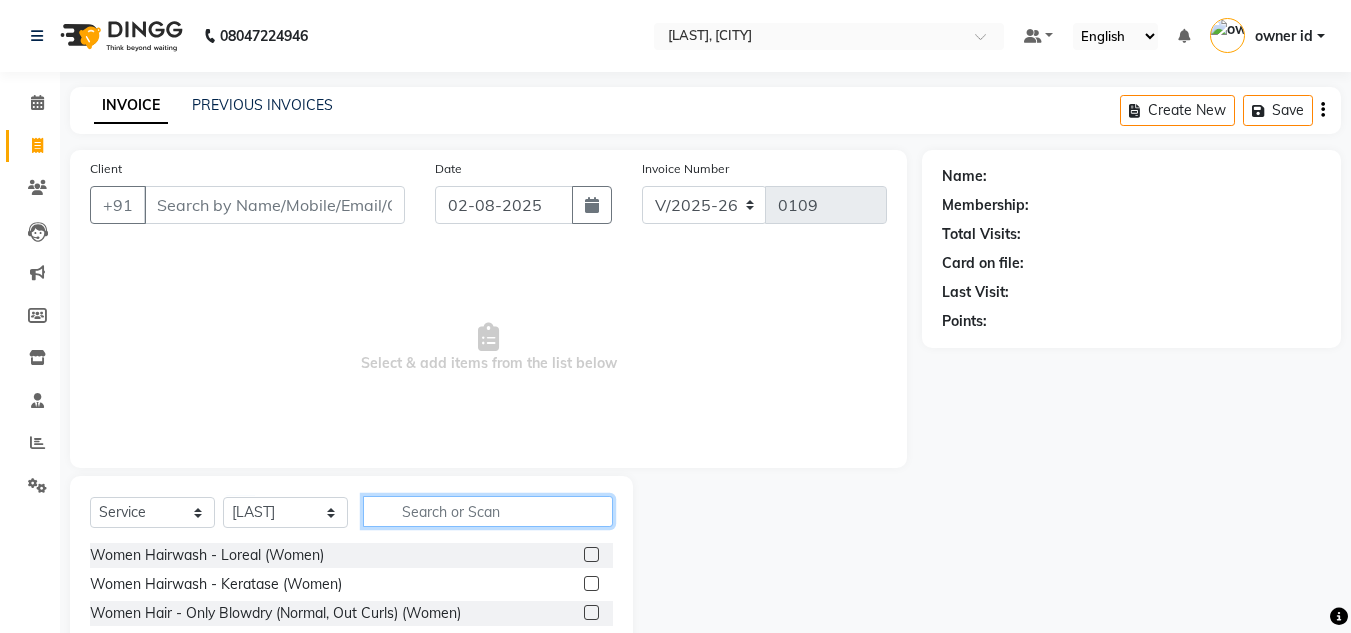 click 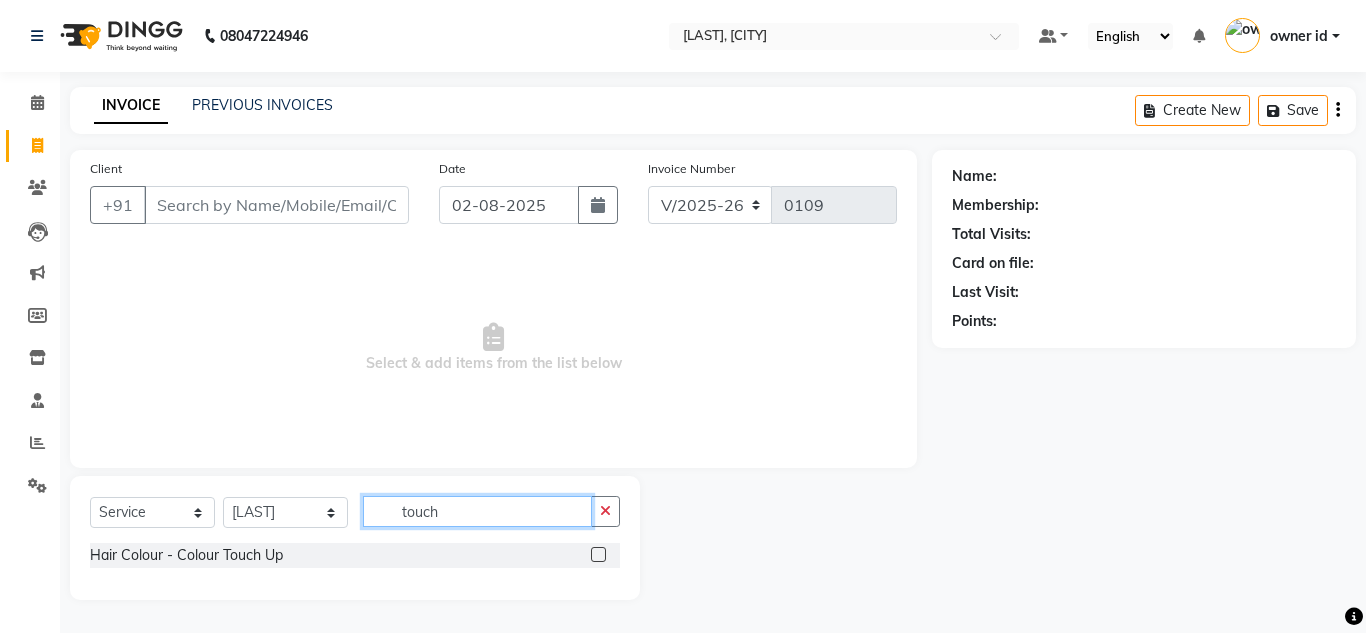 type on "touch" 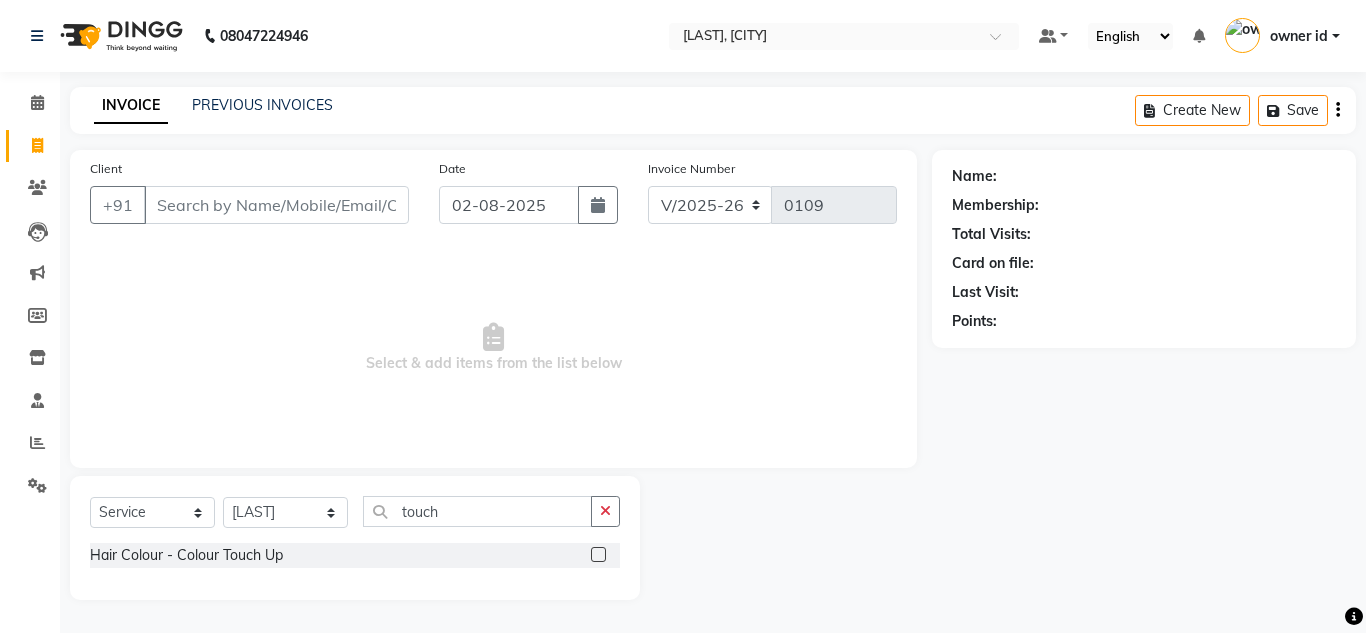 click 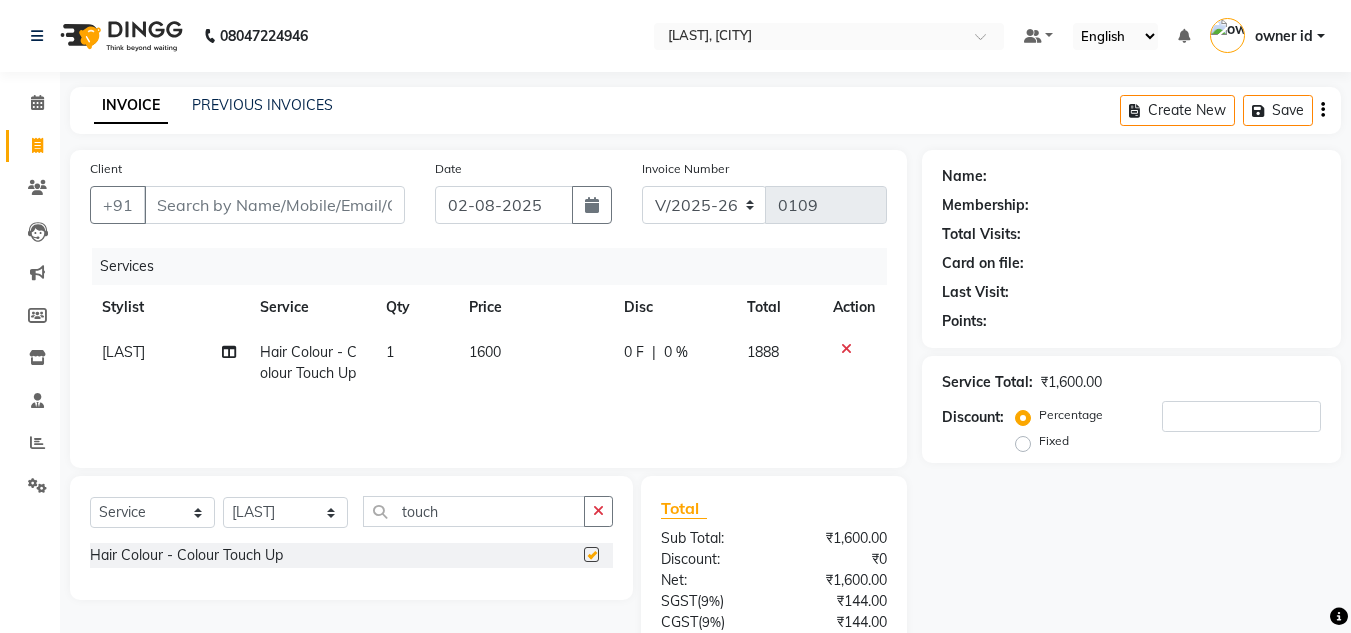 checkbox on "false" 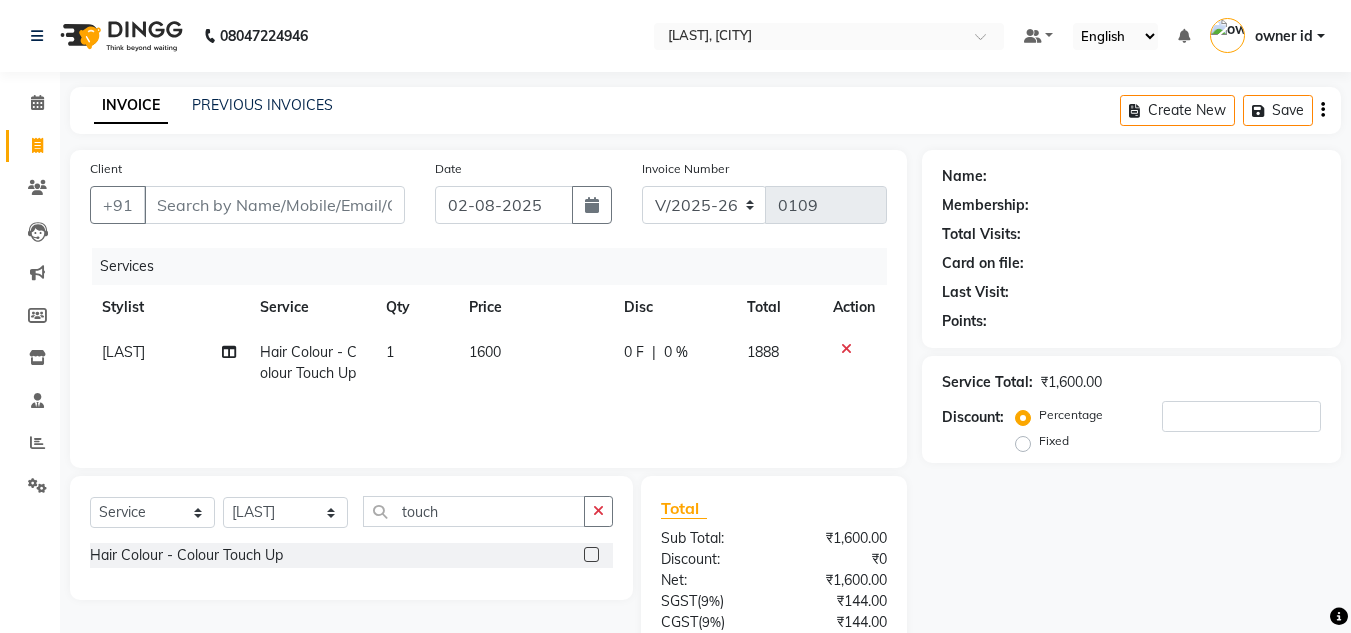 click on "1600" 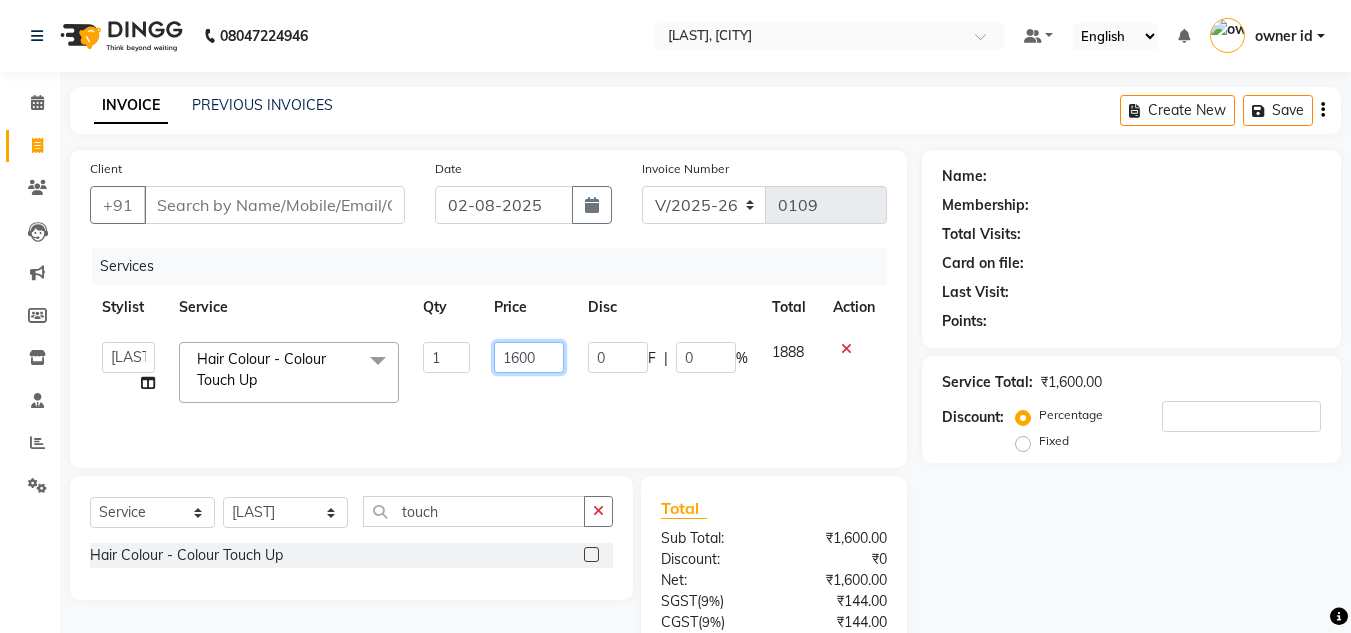 click on "1600" 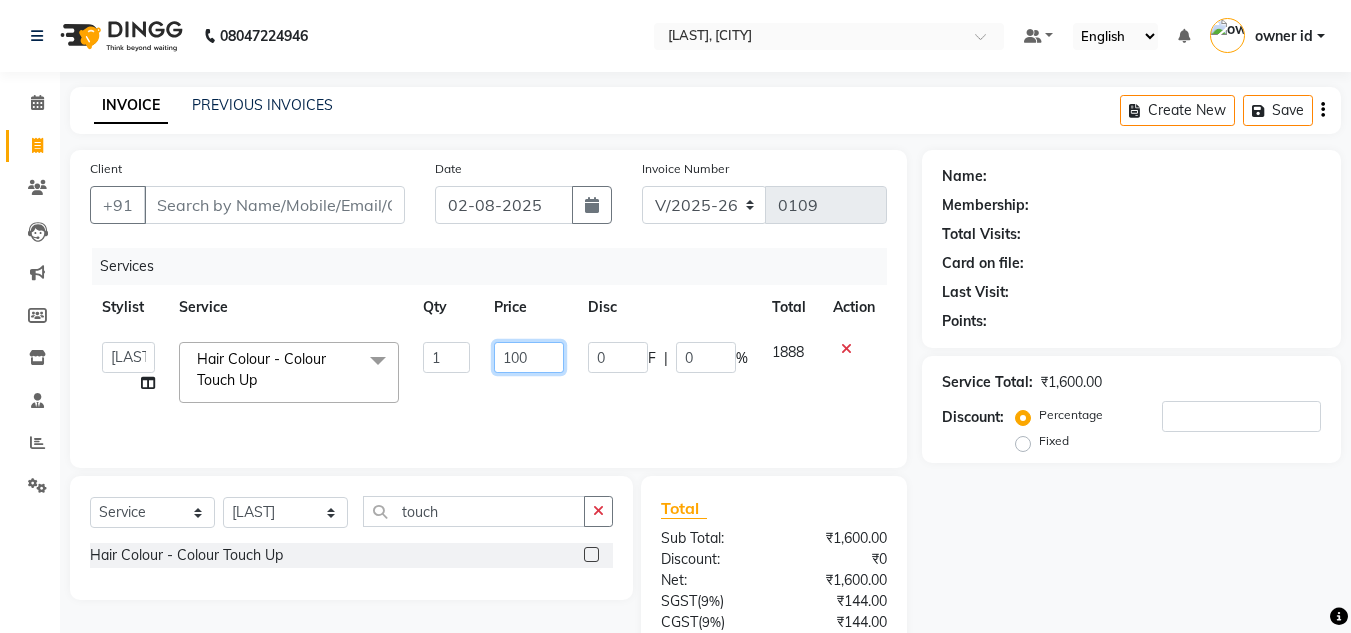 type on "1500" 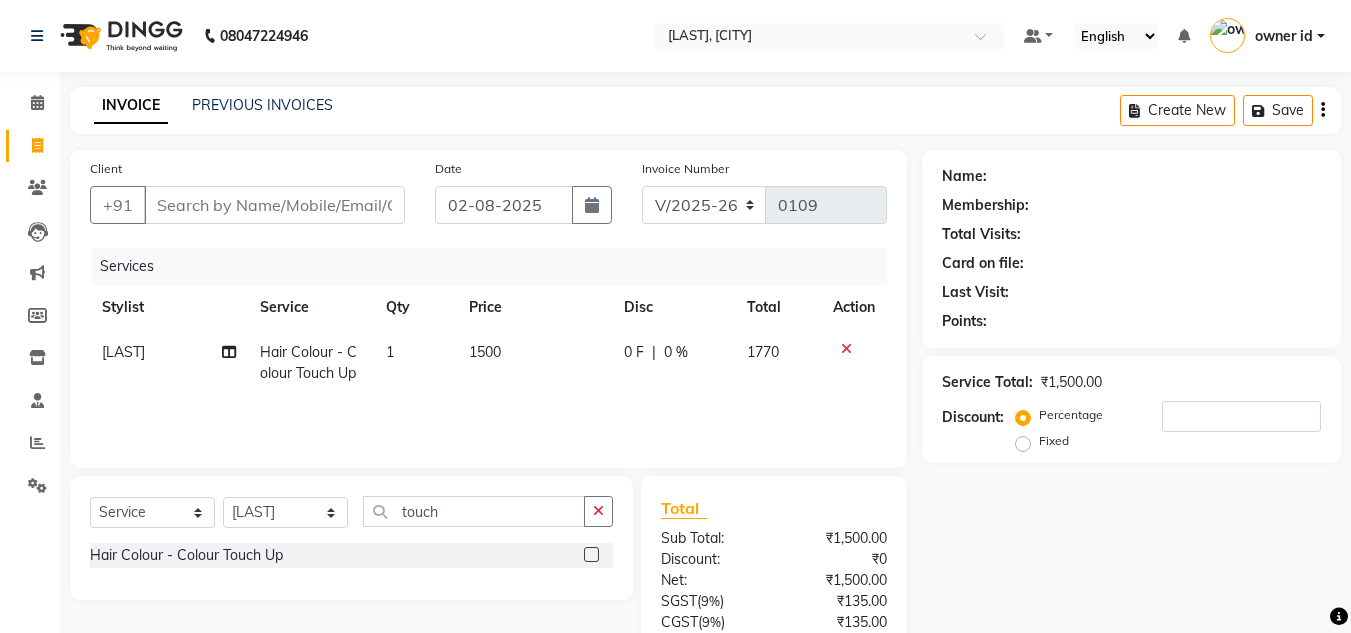 click on "1500" 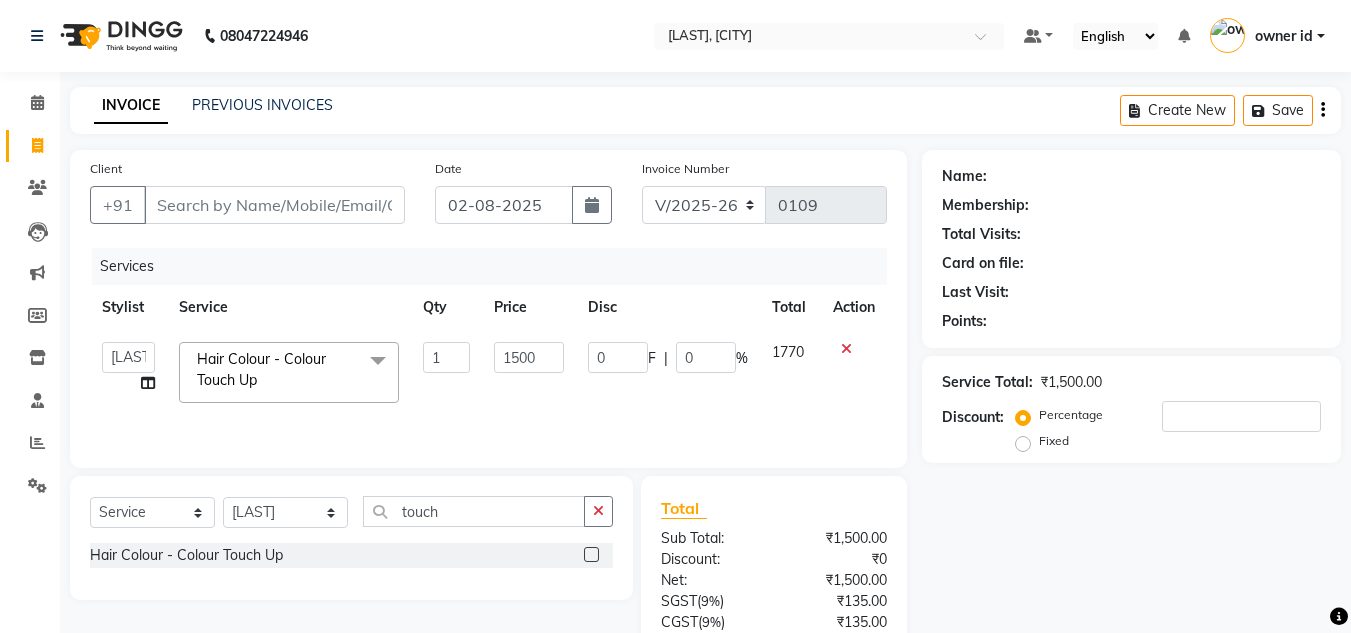 drag, startPoint x: 356, startPoint y: 320, endPoint x: 360, endPoint y: 294, distance: 26.305893 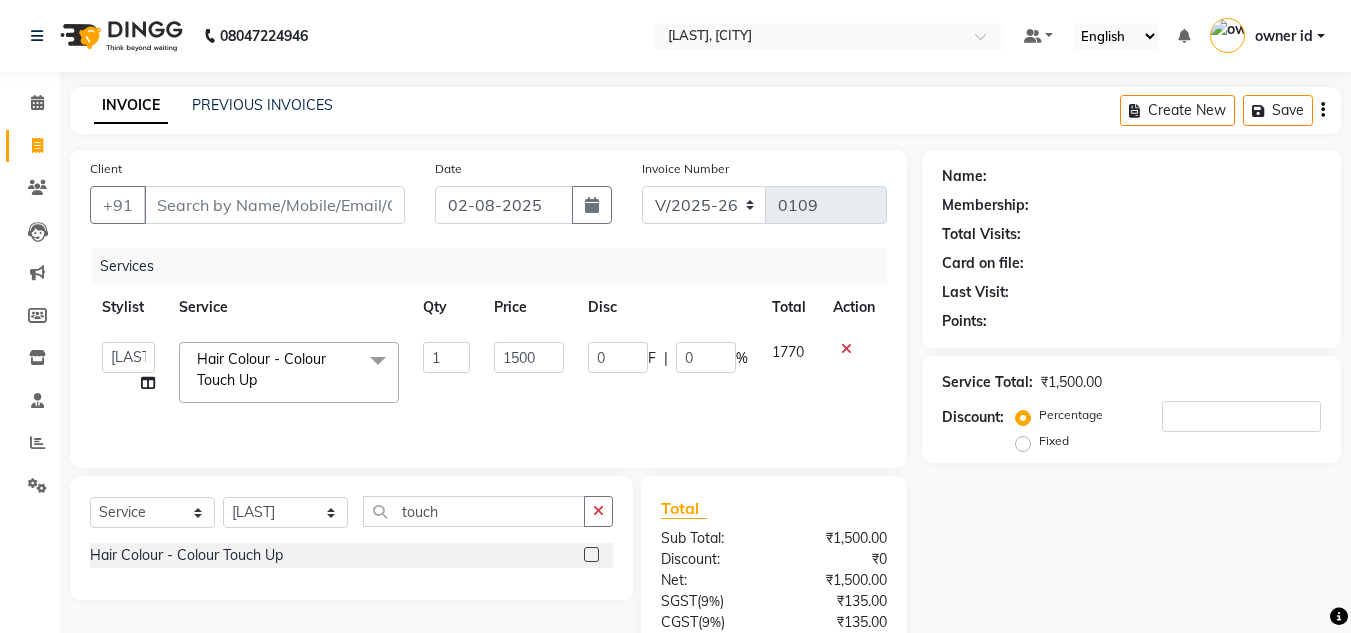 click on "Service" 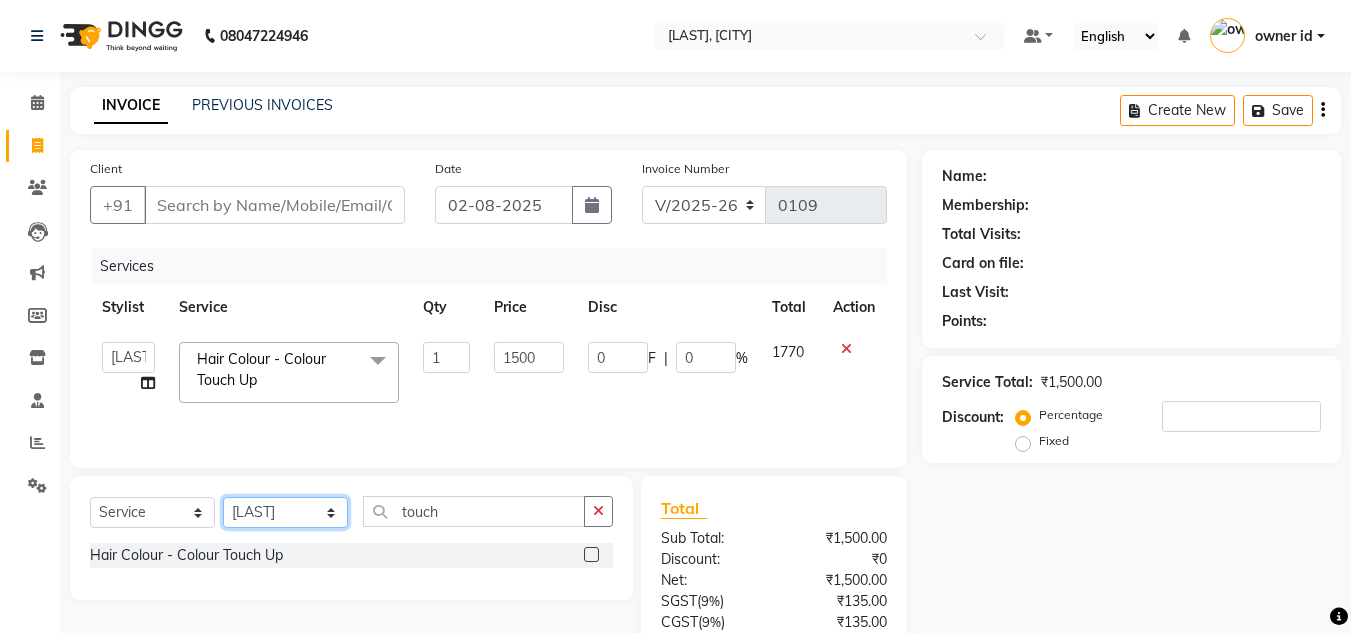 click on "Select Stylist Amit Bharti Devesh Farman Harsh  Jaikesh Manager Manoj Nitin Nails owner id Poonam Rihan" 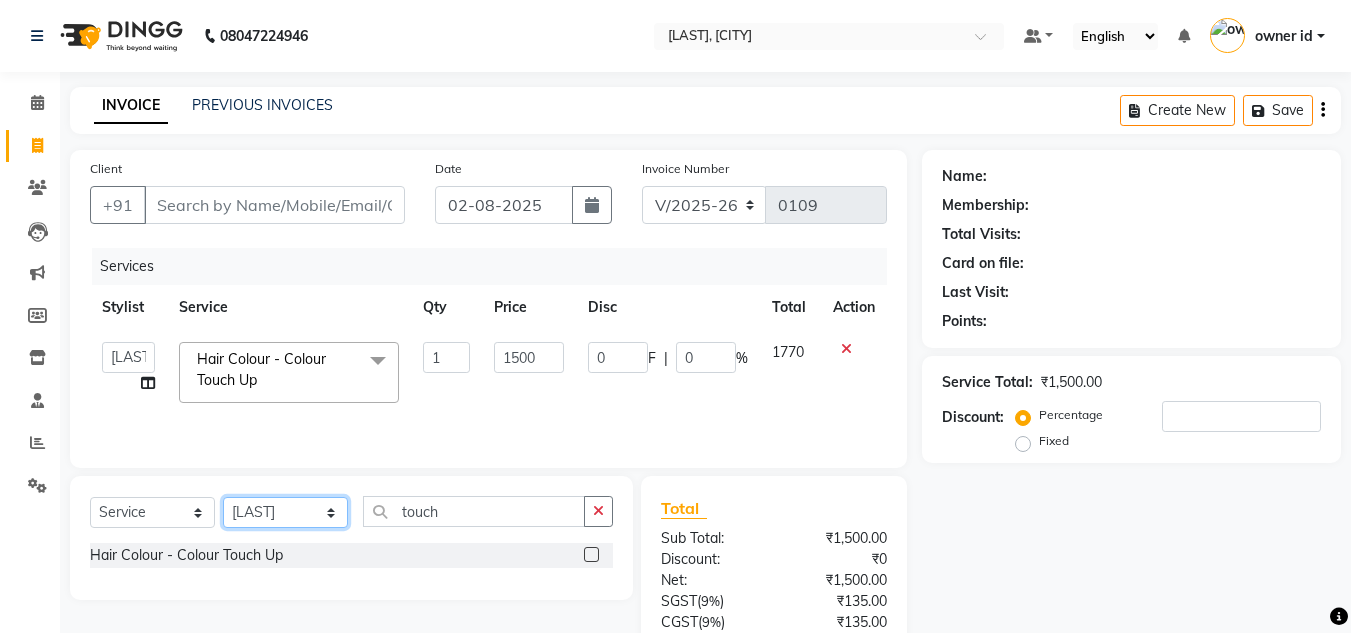 select on "86633" 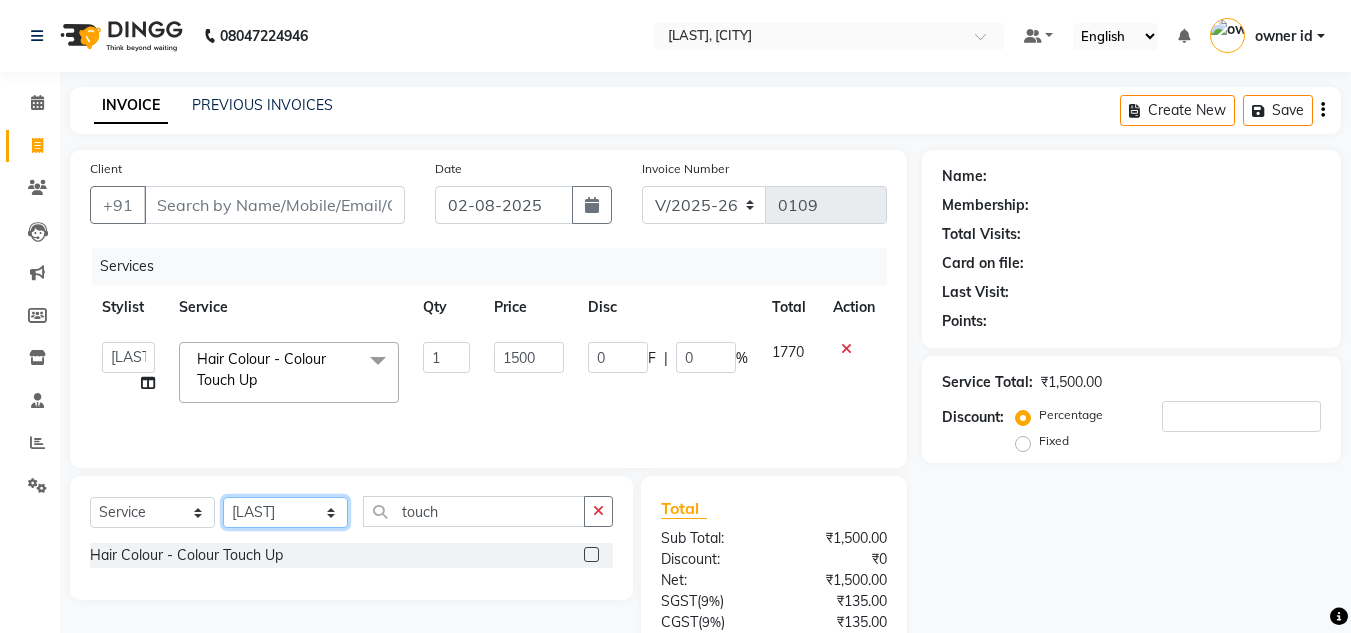 click on "Select Stylist Amit Bharti Devesh Farman Harsh  Jaikesh Manager Manoj Nitin Nails owner id Poonam Rihan" 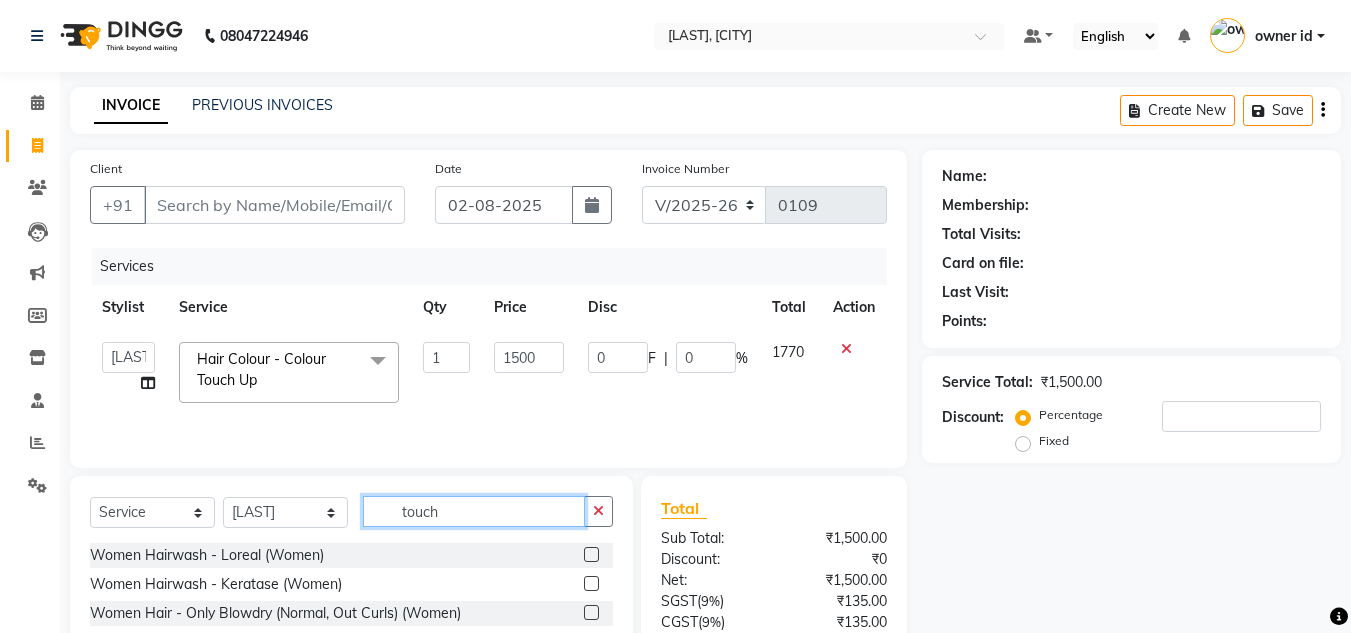 click on "touch" 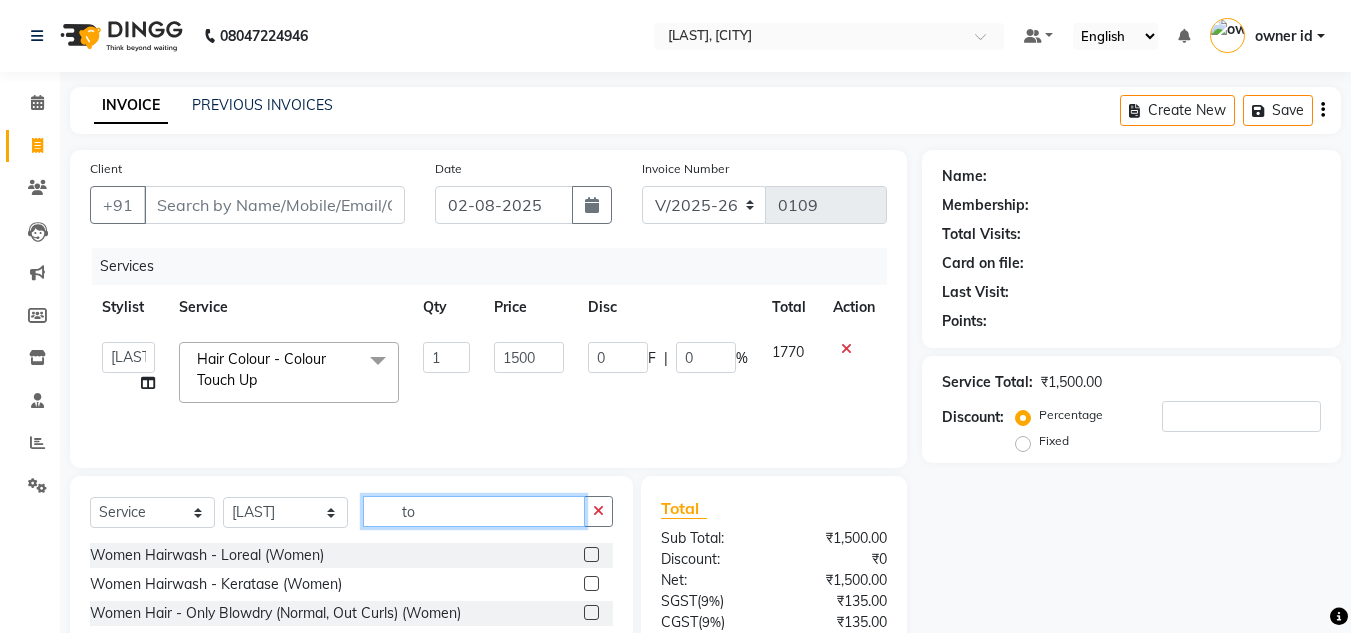 type on "t" 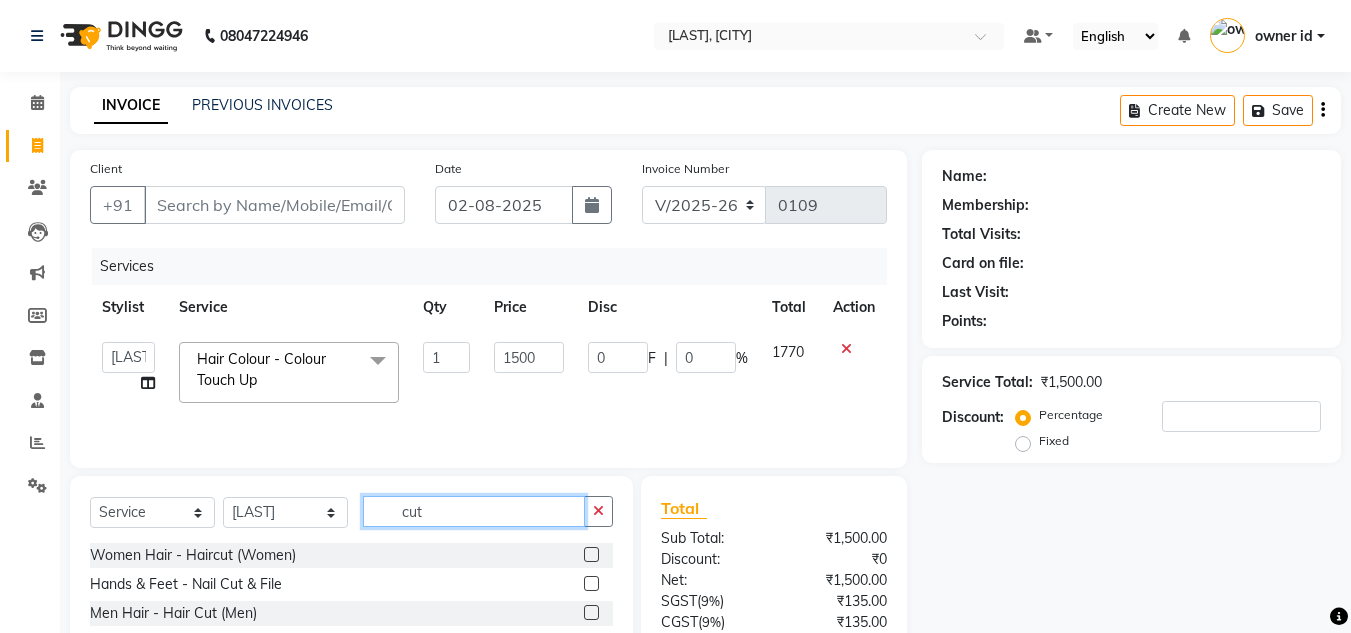 type on "cut" 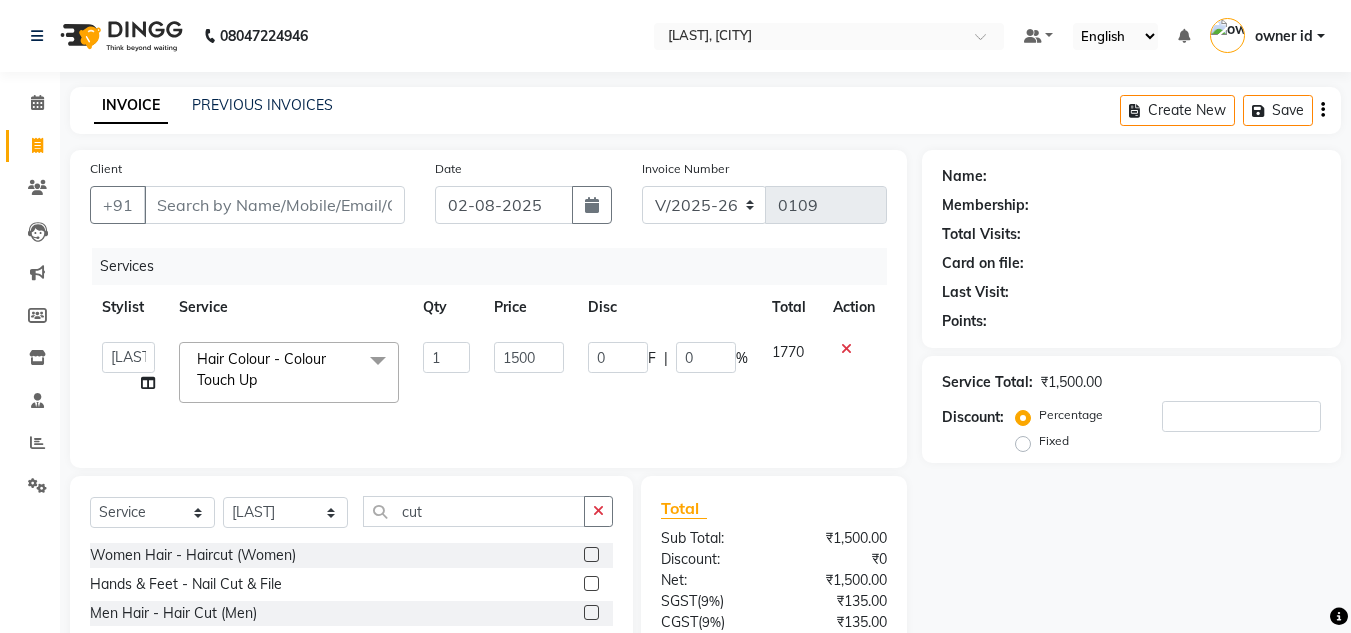 click 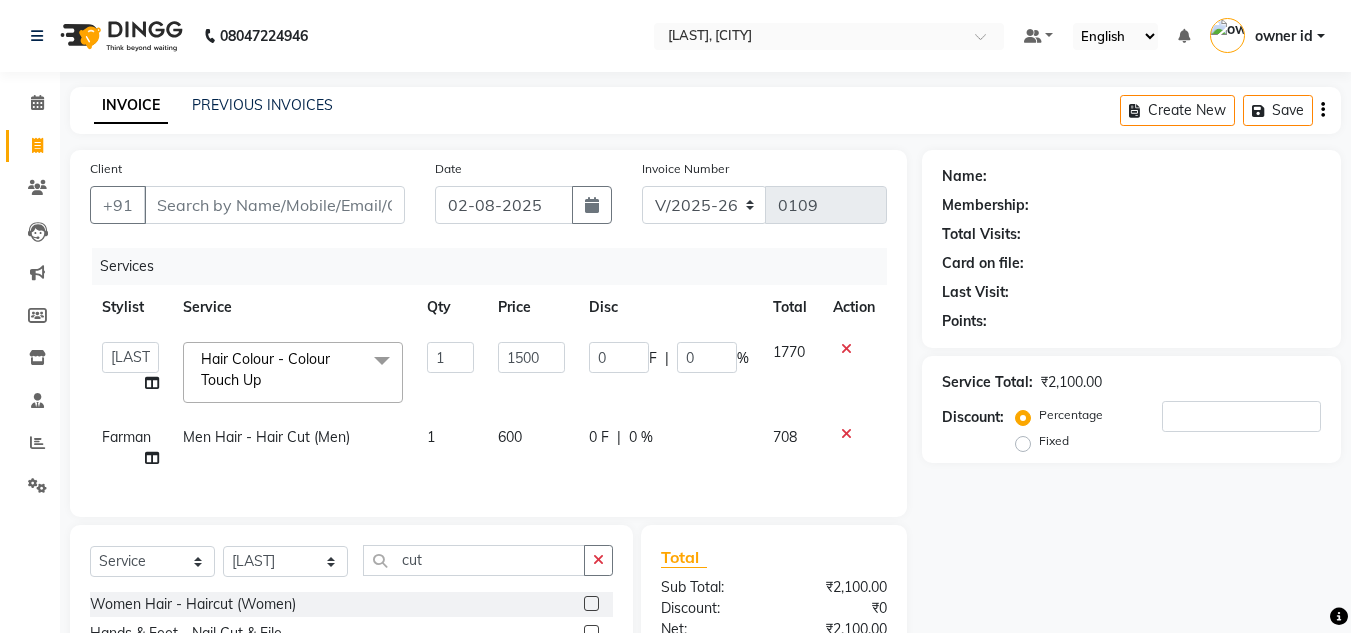 checkbox on "false" 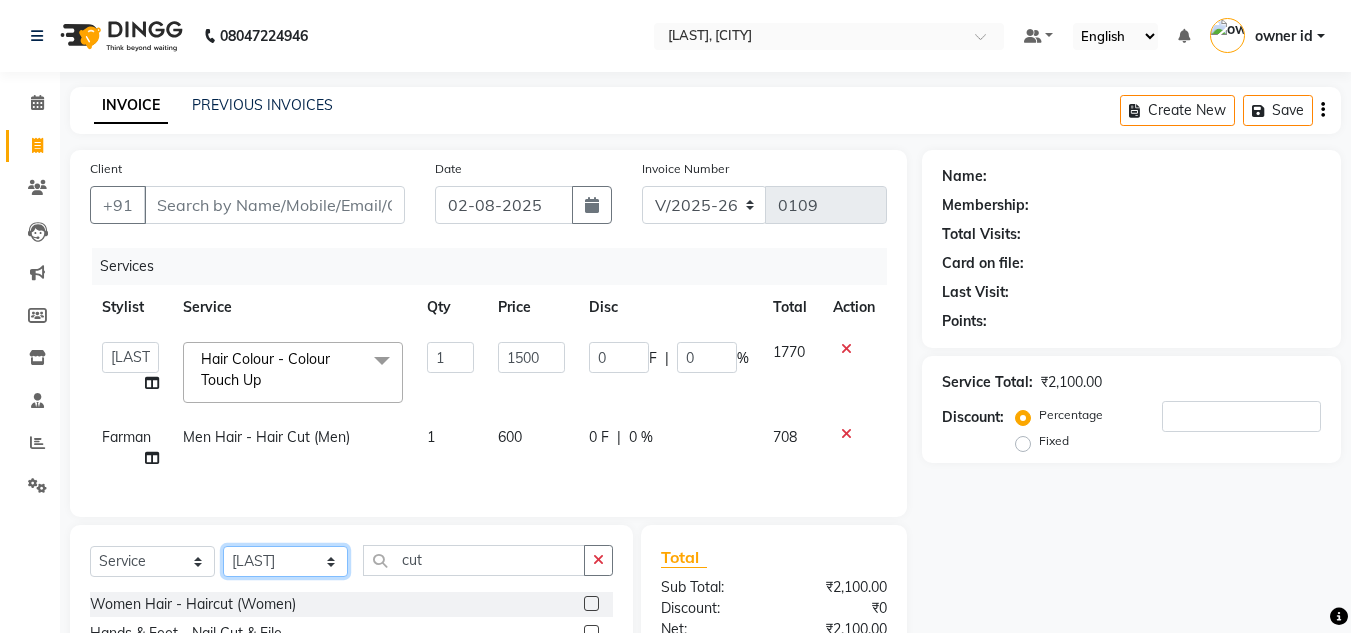 click on "Select Stylist Amit Bharti Devesh Farman Harsh  Jaikesh Manager Manoj Nitin Nails owner id Poonam Rihan" 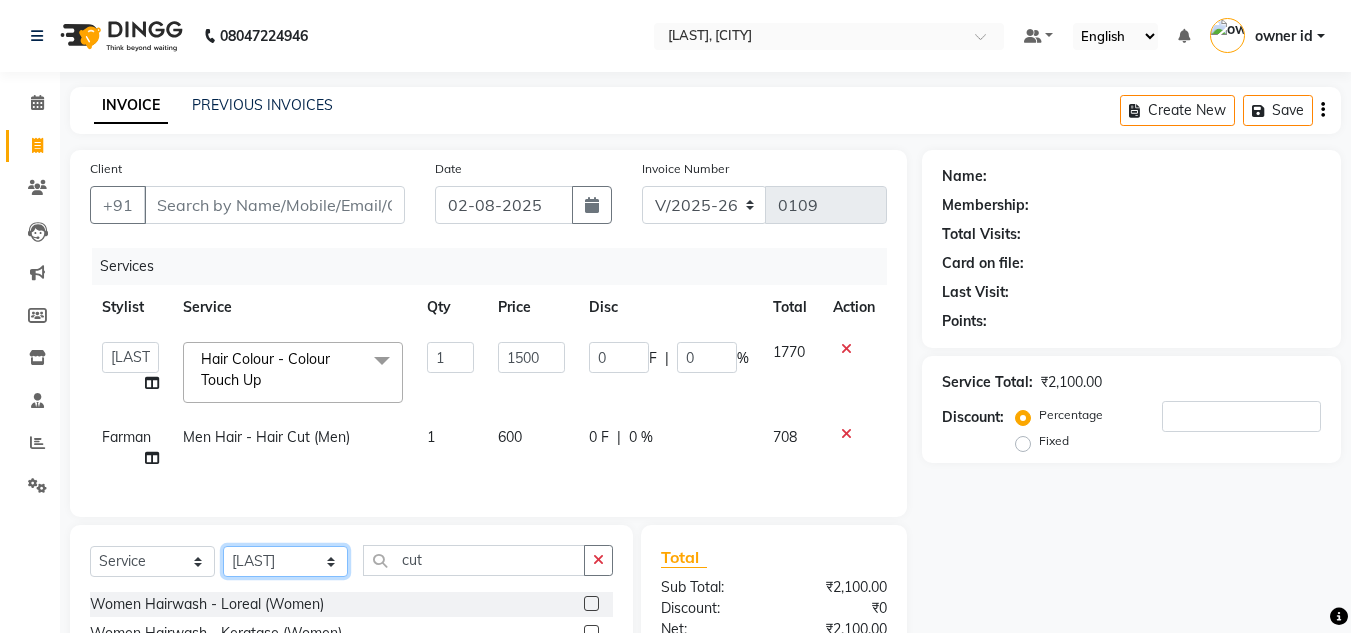 click on "Select Stylist Amit Bharti Devesh Farman Harsh  Jaikesh Manager Manoj Nitin Nails owner id Poonam Rihan" 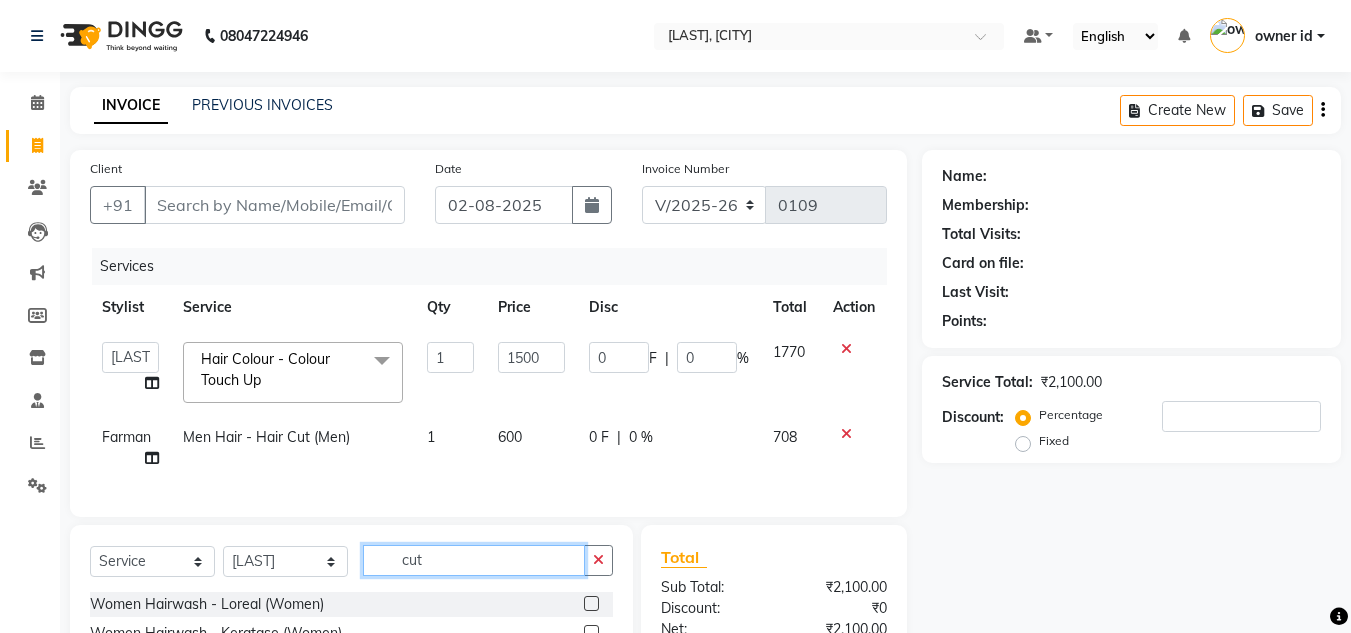 click on "cut" 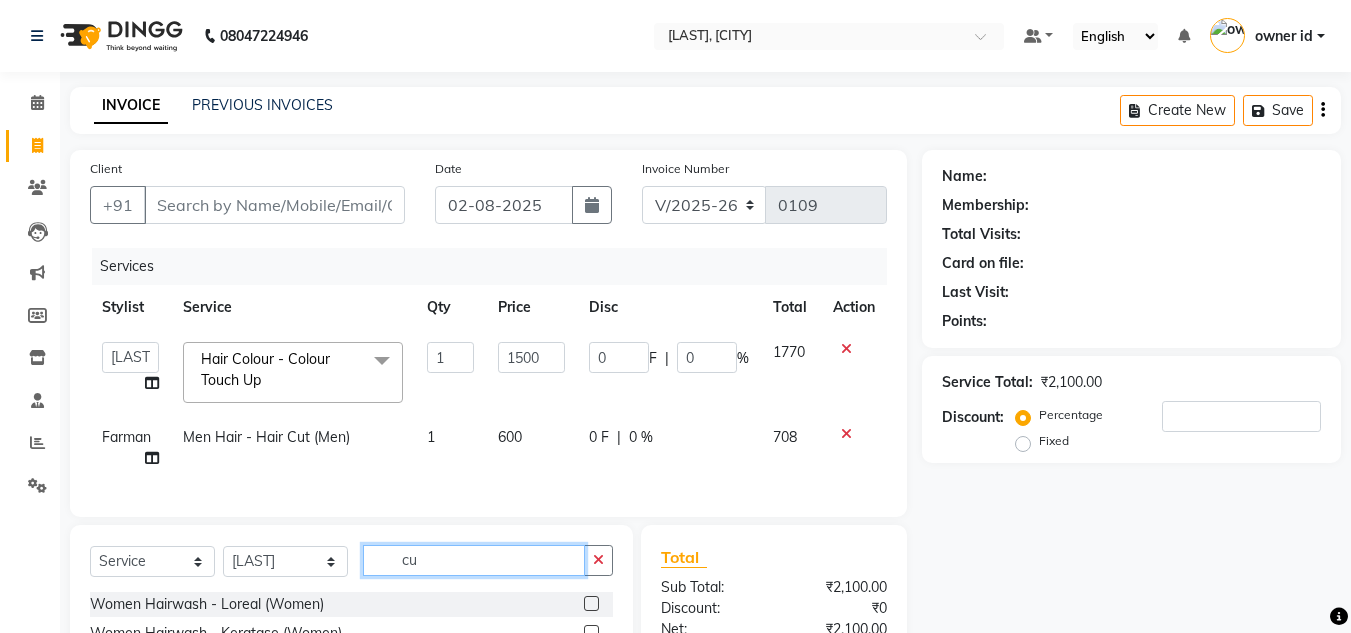 type on "c" 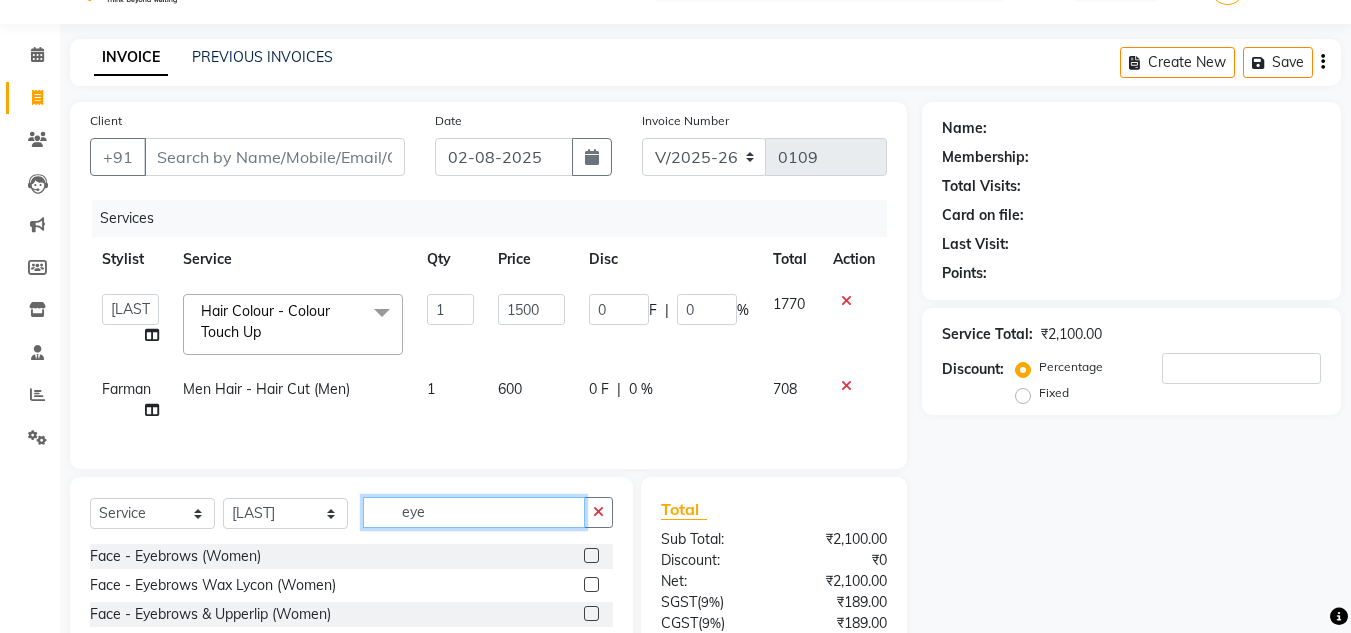 scroll, scrollTop: 128, scrollLeft: 0, axis: vertical 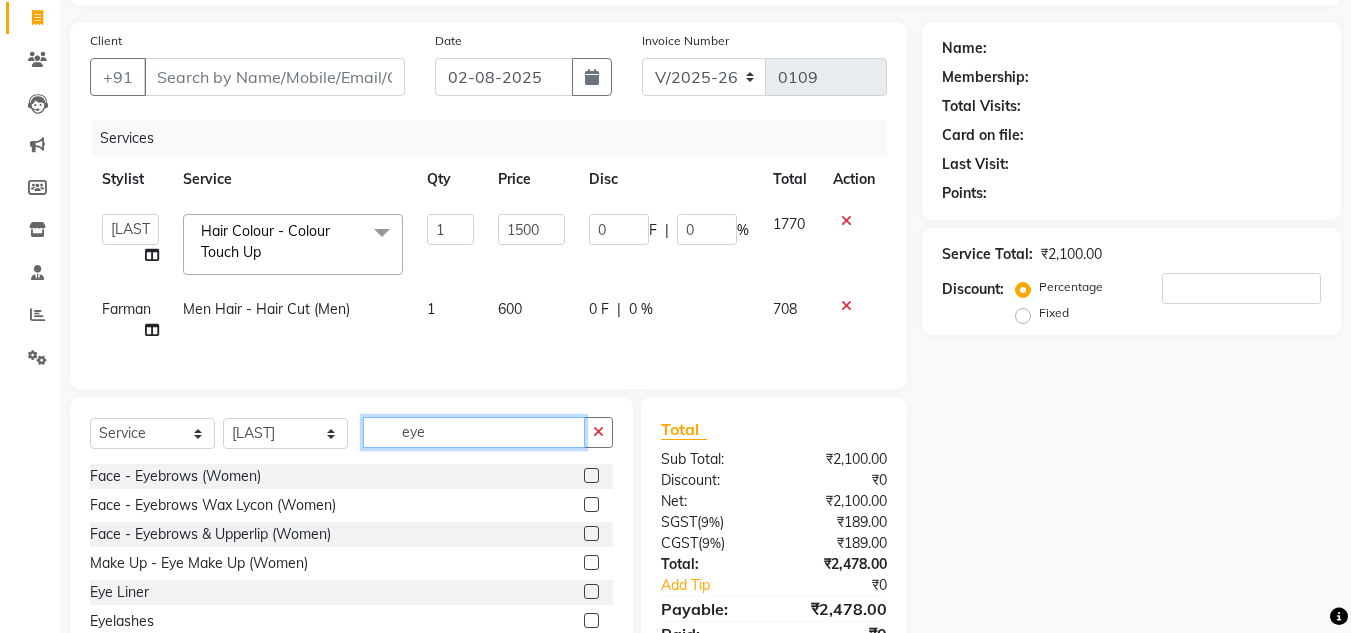 type on "eye" 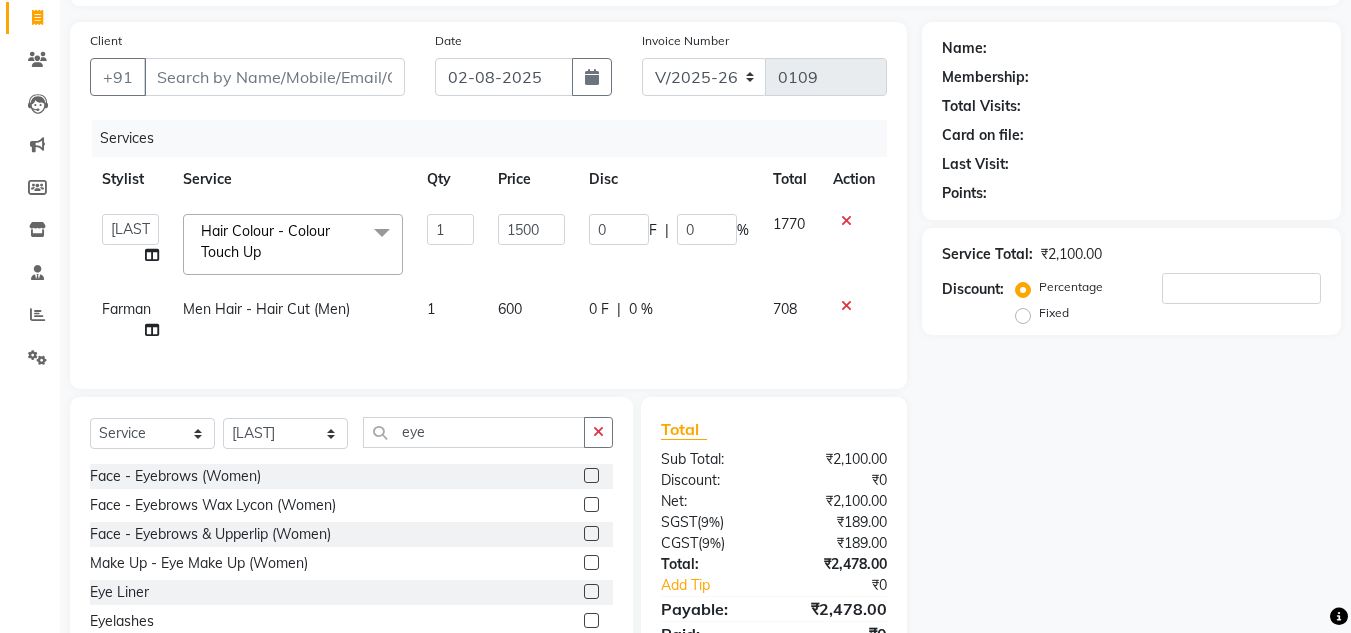 click 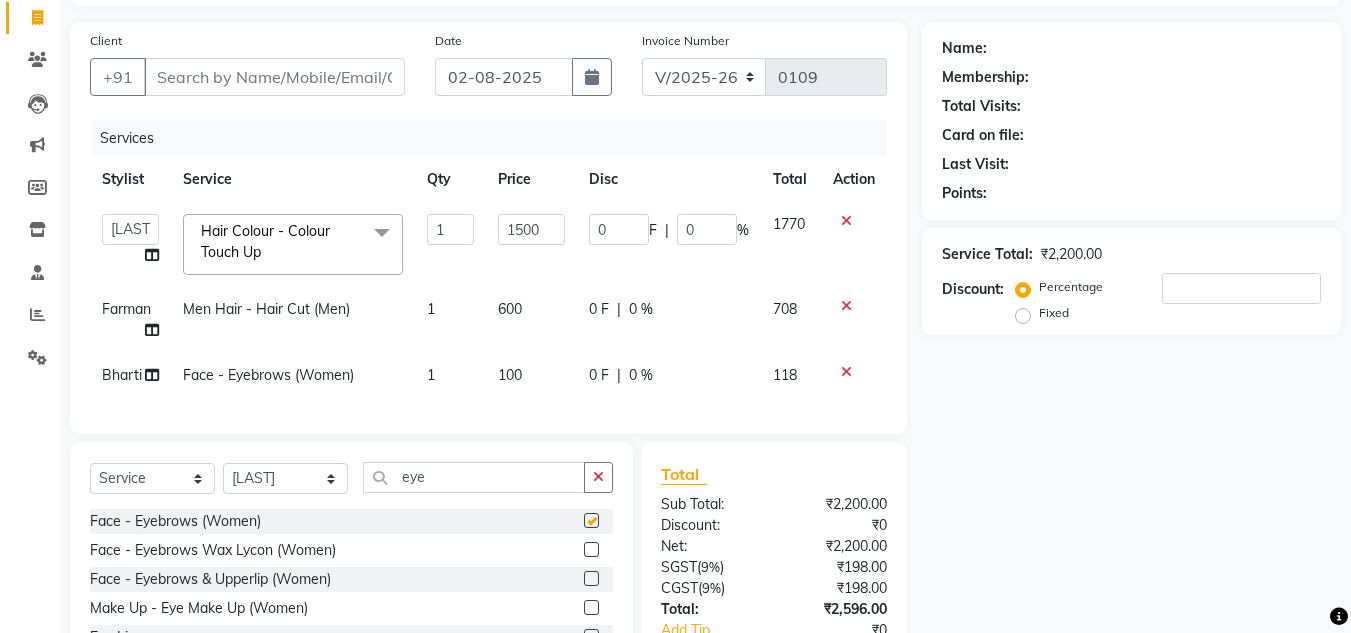checkbox on "false" 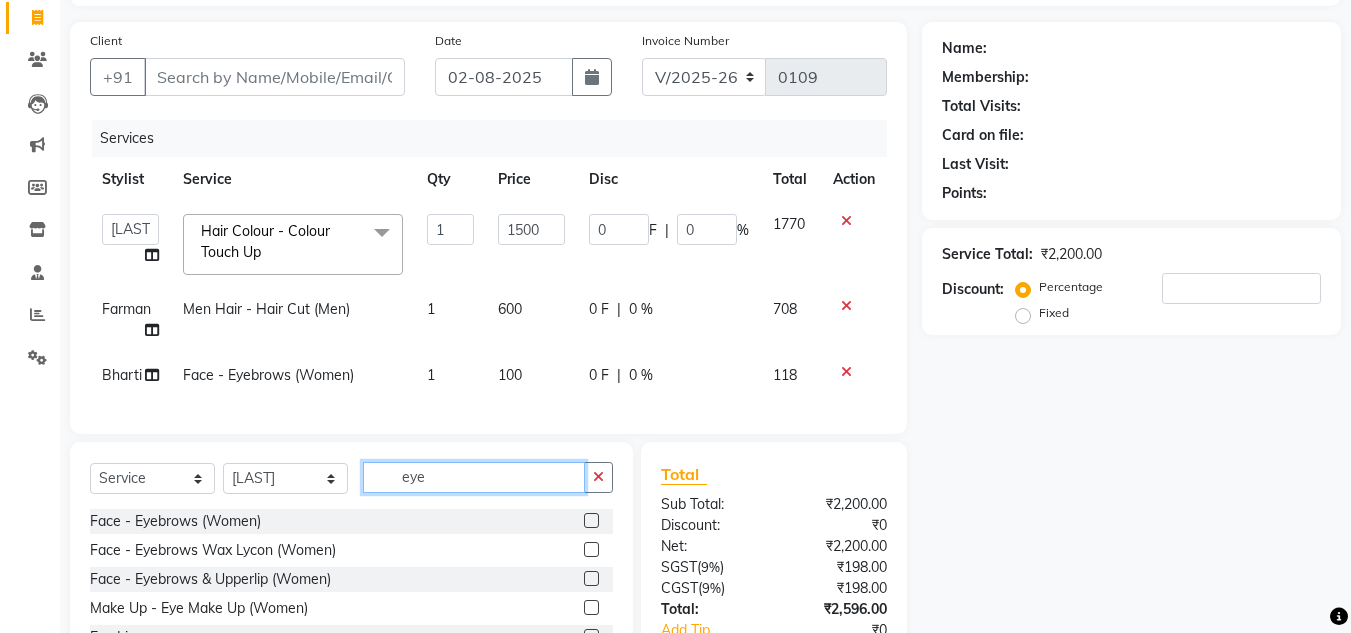 click on "eye" 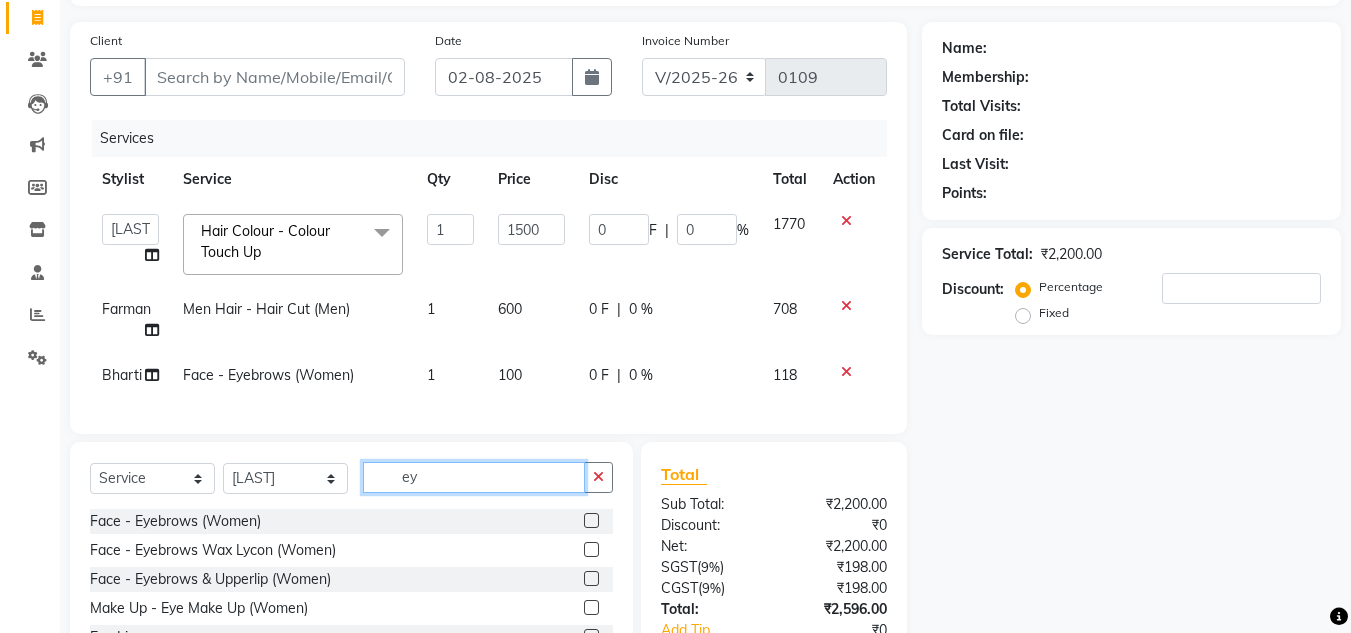 type on "e" 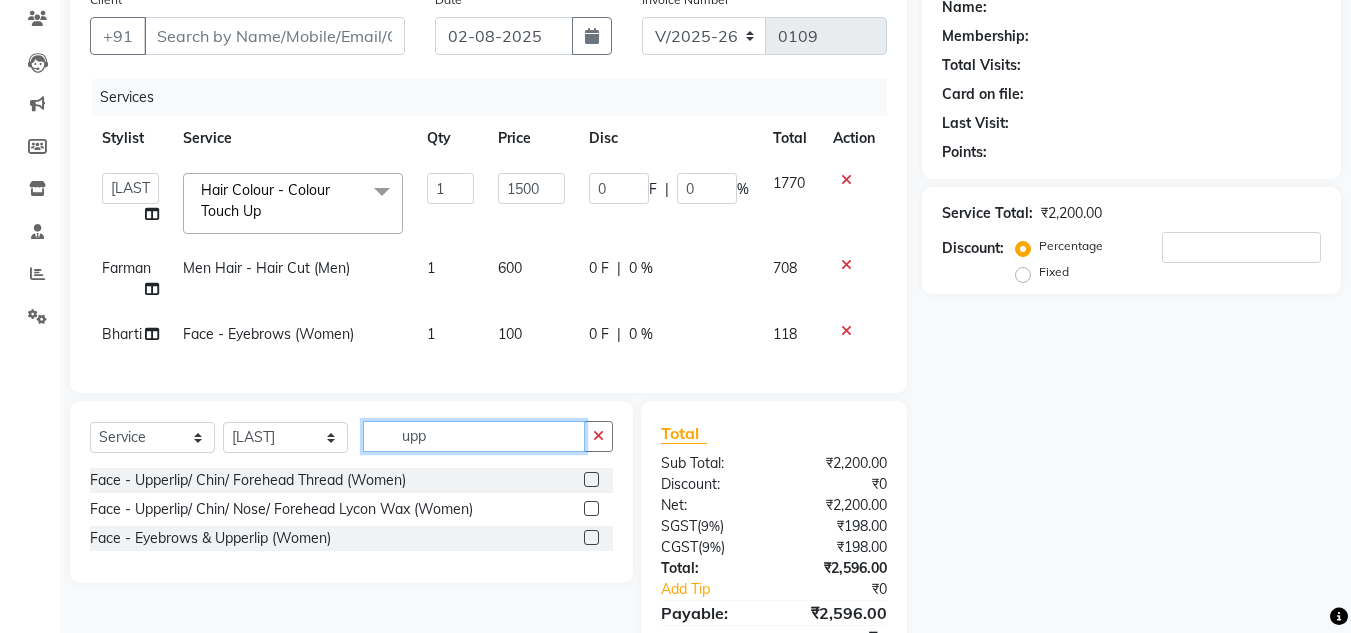 scroll, scrollTop: 170, scrollLeft: 0, axis: vertical 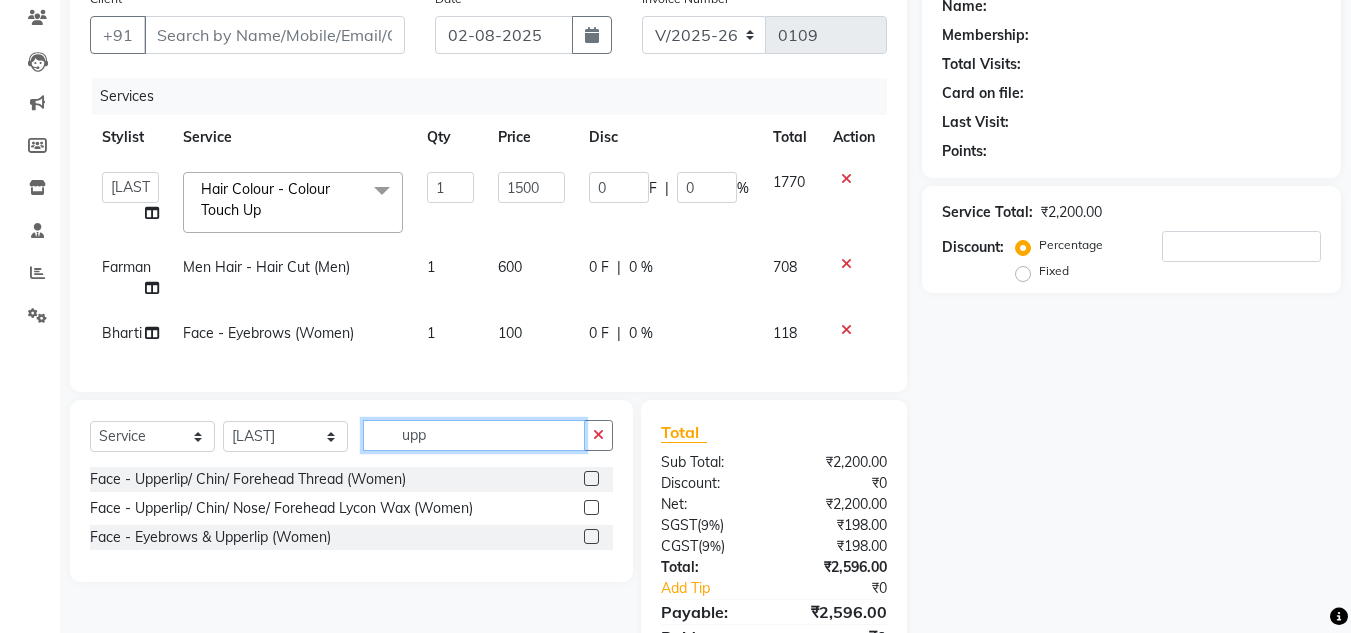 type on "upp" 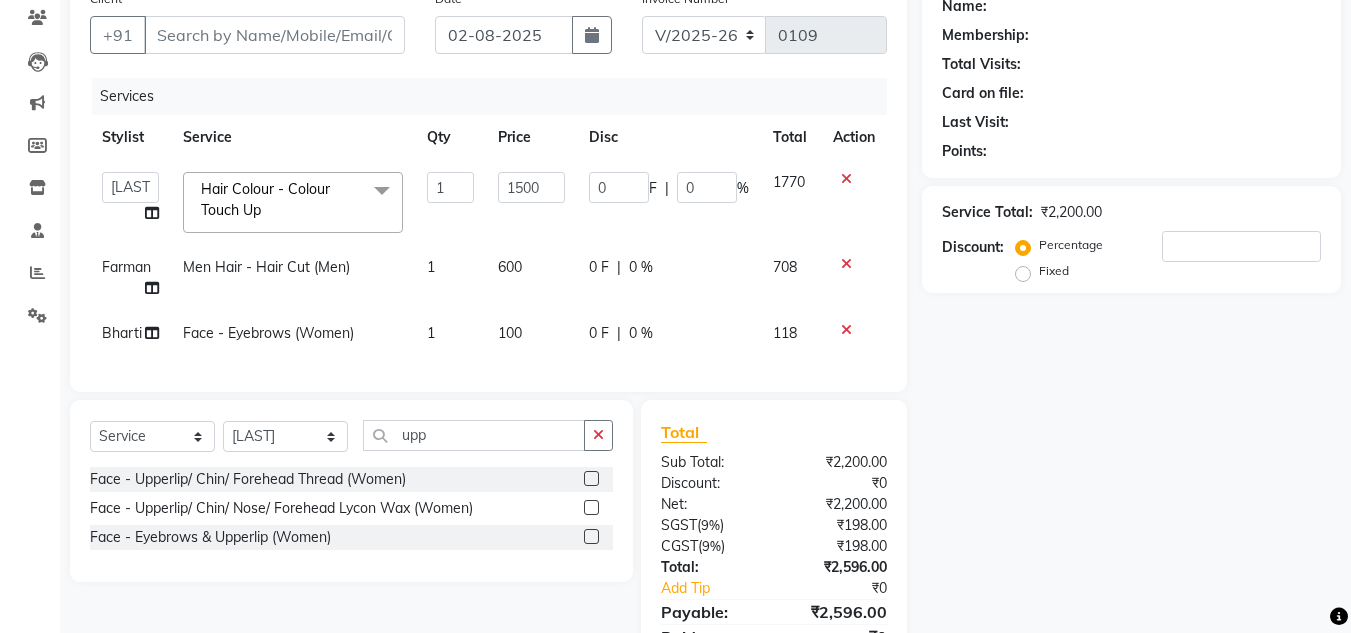 click 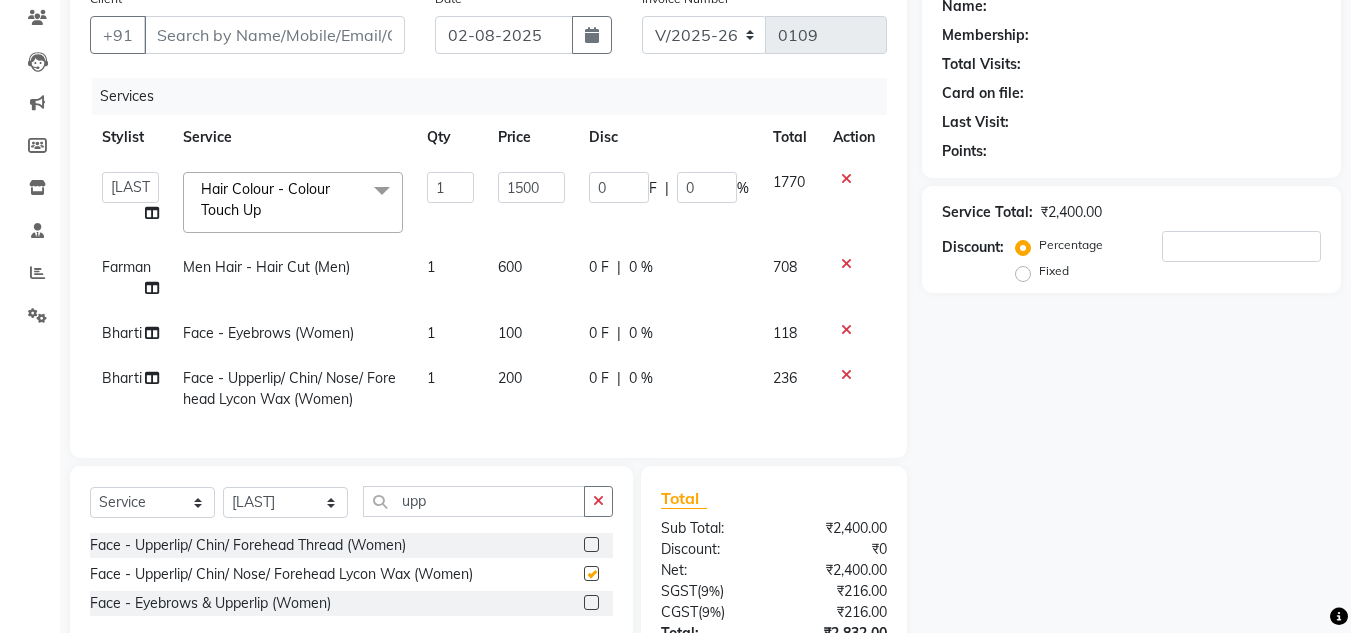 checkbox on "false" 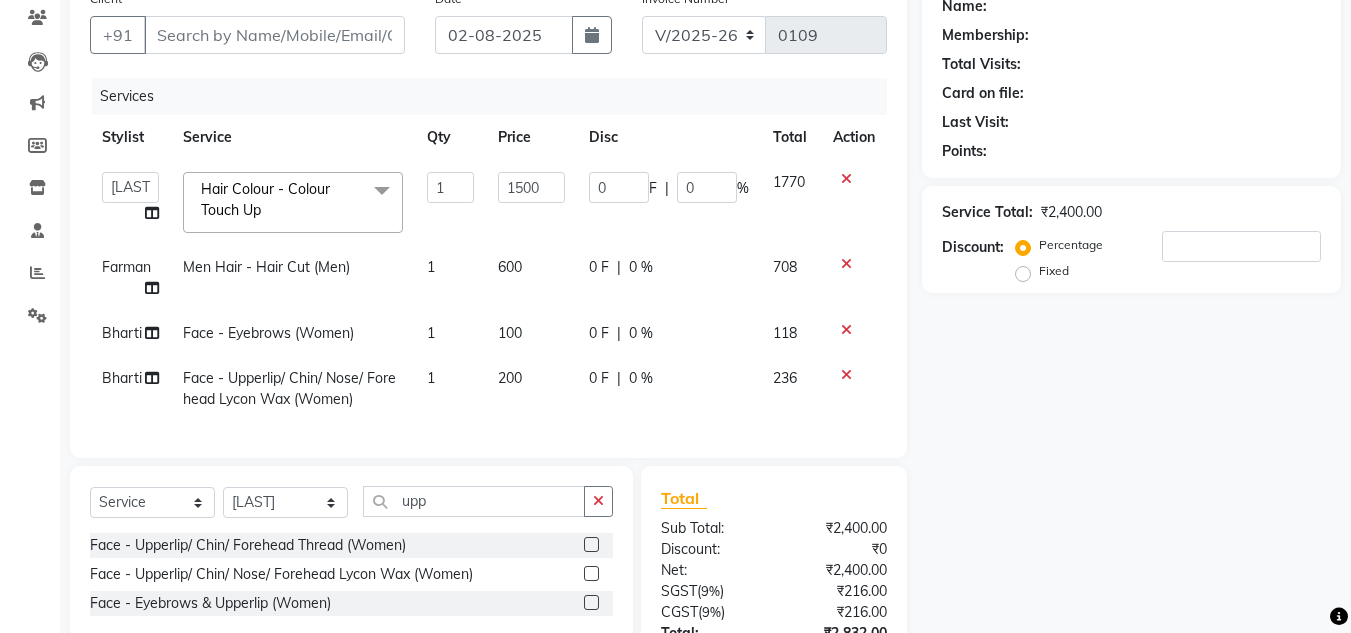 click on "200" 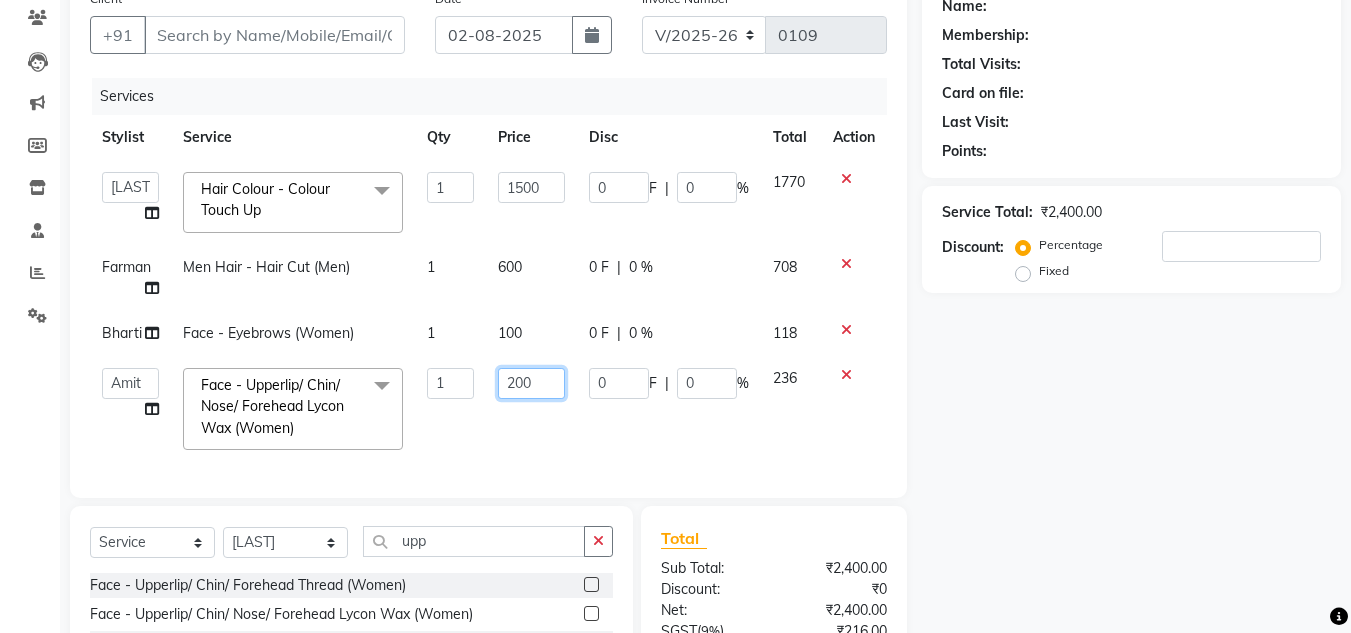 click on "200" 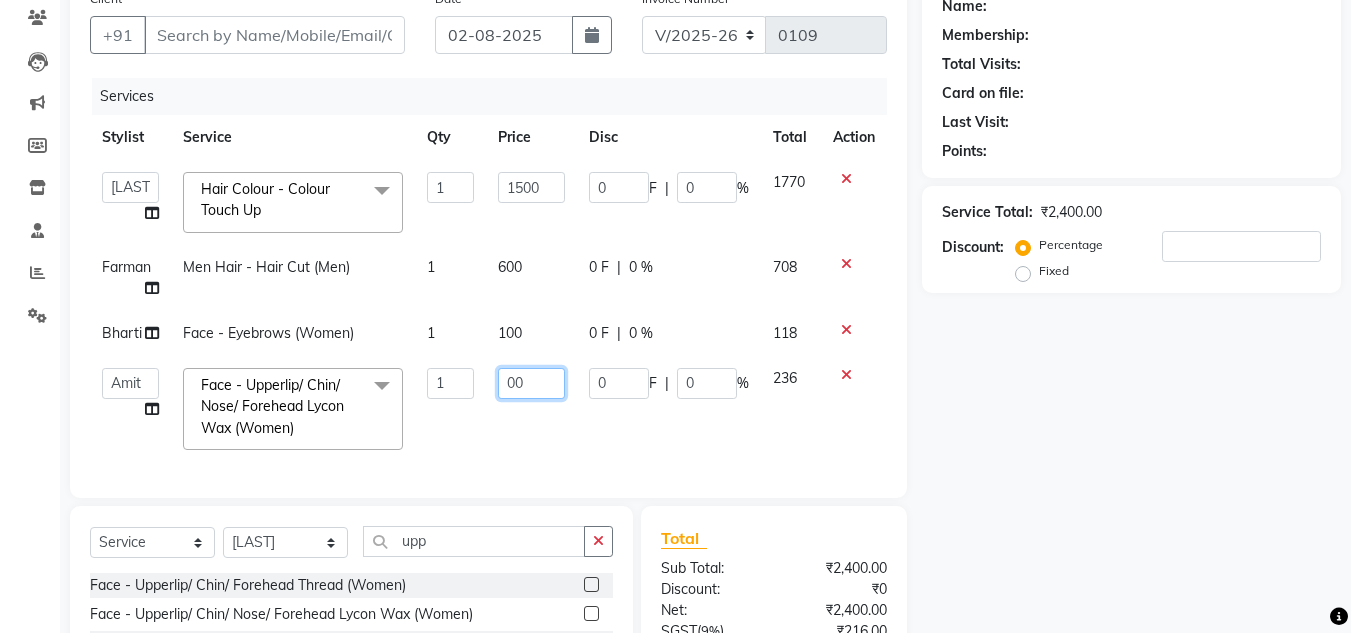 type on "400" 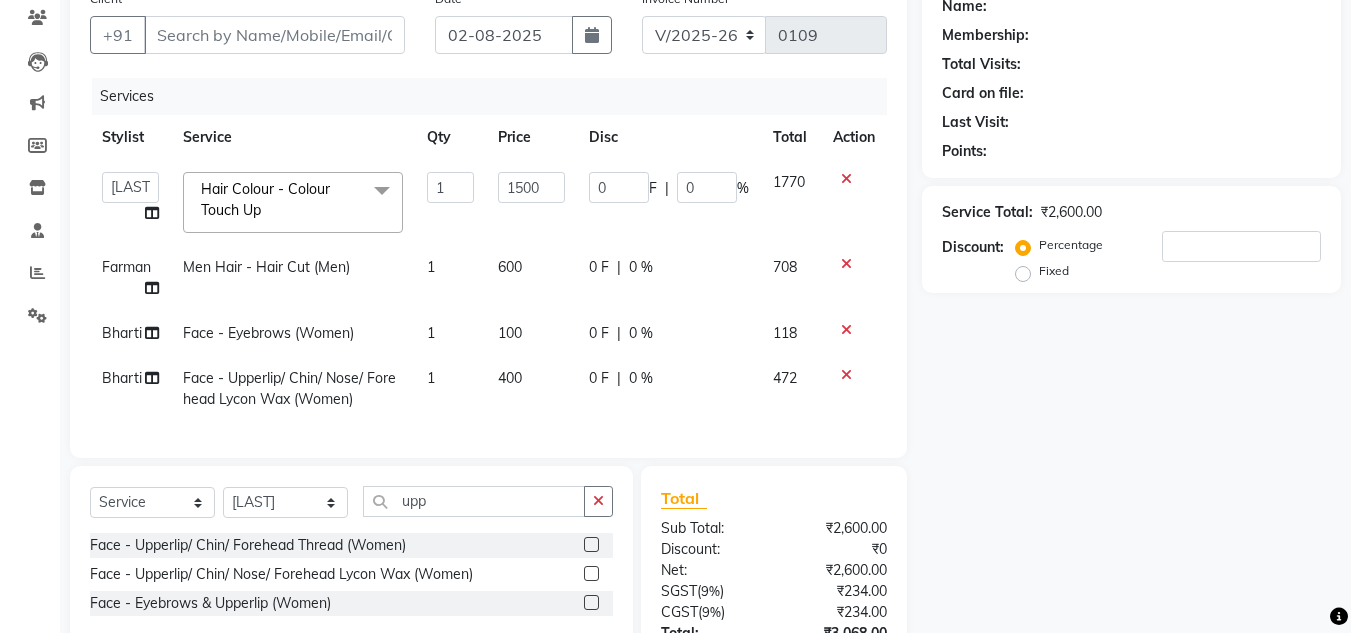 click on "Services Stylist Service Qty Price Disc Total Action  Amit   Bharti   Devesh   Farman   Harsh    Jaikesh   Manager   Manoj   Nitin Nails   owner id   Poonam   Rihan  Hair Colour - Colour Touch Up  x Women Hairwash  - Loreal  (Women) Women Hairwash - Keratase  (Women) Women Hair  - Only Blowdry (Normal, Out Curls) (Women) Women Hair  - Haircut (Women) Women Hair  - Ironing (Women) Women Hair  - Iron Curls / Tong Curls (Women) Women Hair  - Head Oil Massage (olive, coconut) (Women) Women Hair  - Head Oil Massage Bringraj (base olive oil) (Women) Women Hair  - Head Massage Elixir  (Women) Women Hair  - Olaplex Treatment (Women) Pedicure - Foot logic Menicure - Foot logic Women Hairwash - Redken  (Women) Women Hair  - Head Oil Massage (Almond) (Women) NIL Treatment Shampoo Hair Ritual - Chroma Absolu Instant Gloss Hairwash + Blowdry (Women) Hair Ritual - K - Fusio Scrub Instant Detox Ritual (Women) Hair Ritual - K - Express Ritual (Fusio Dose Plus Ritual with Add on Masque) Hair Ritual - K - Experience Ritual 1" 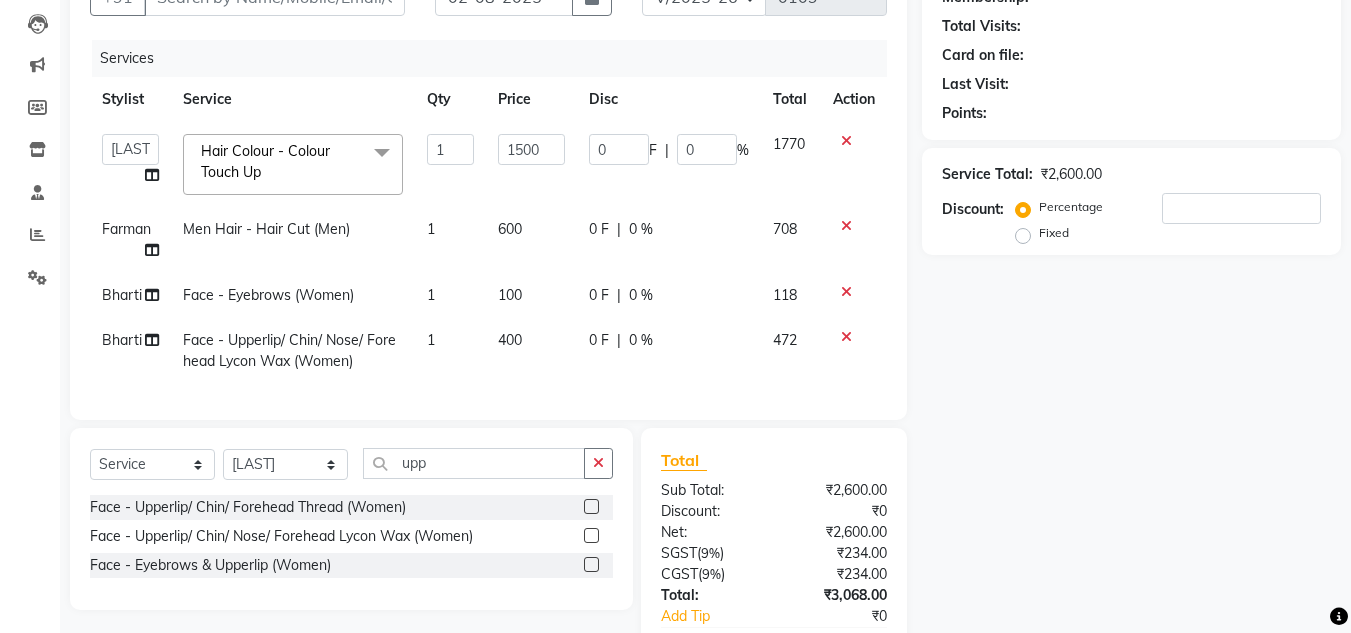 scroll, scrollTop: 207, scrollLeft: 0, axis: vertical 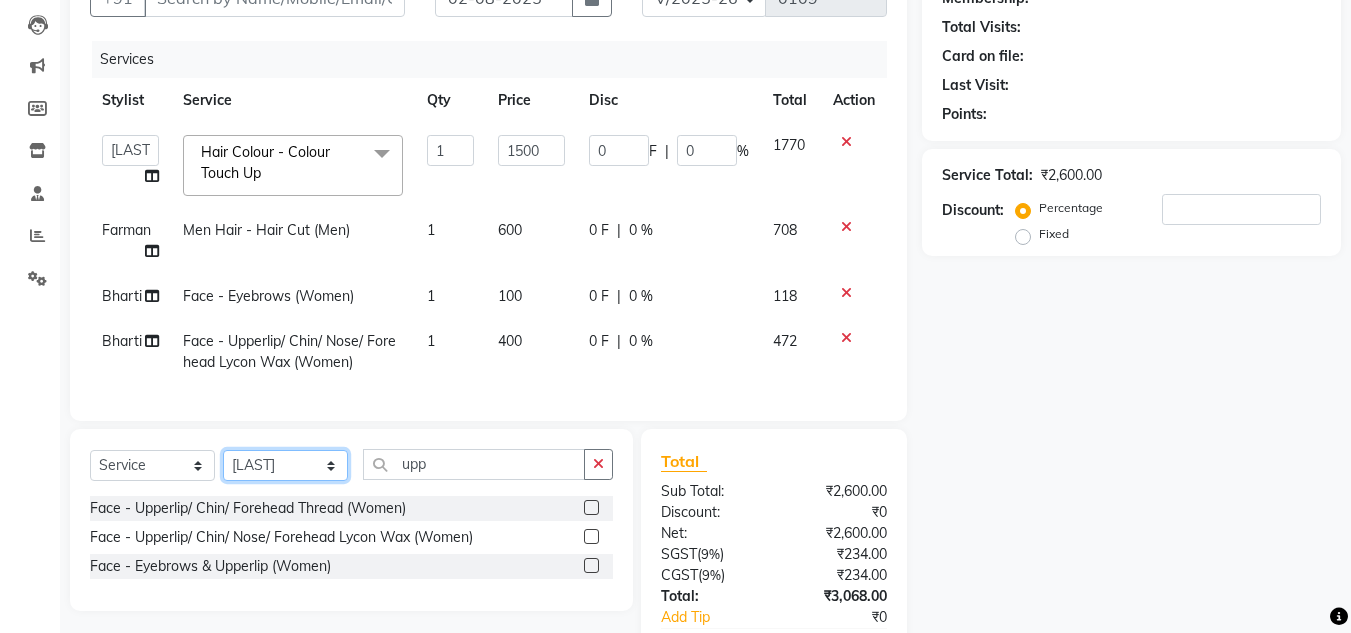 click on "Select Stylist Amit Bharti Devesh Farman Harsh  Jaikesh Manager Manoj Nitin Nails owner id Poonam Rihan" 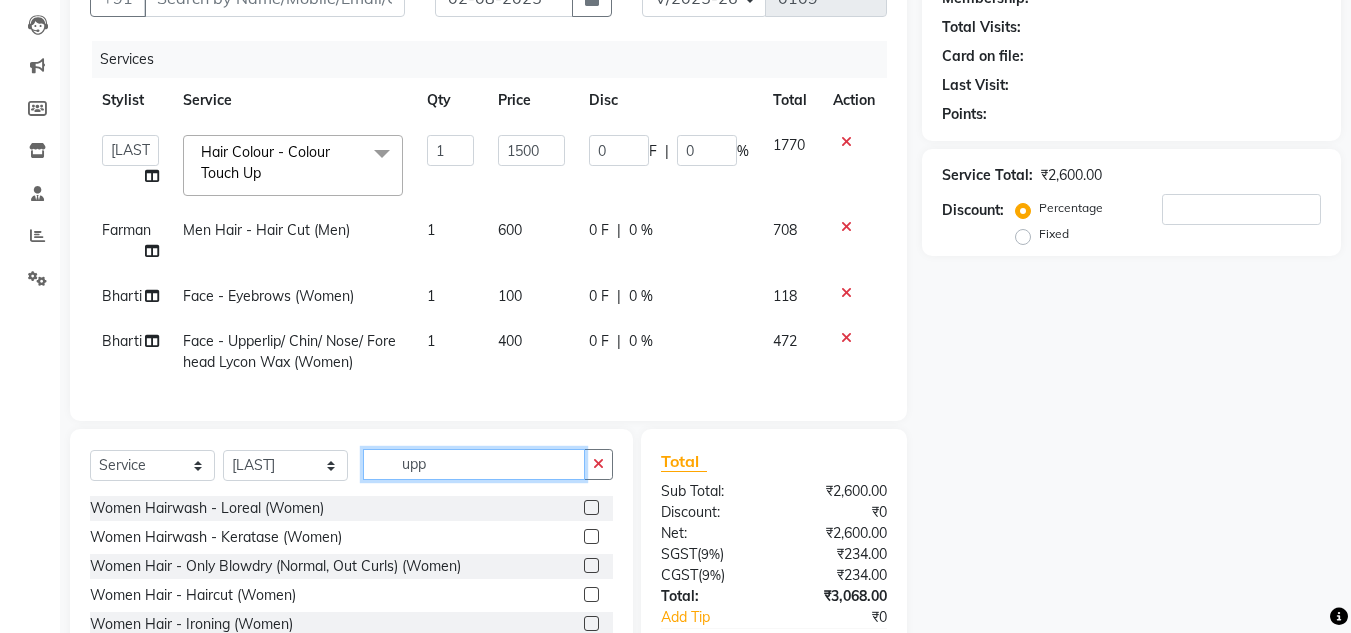 click on "upp" 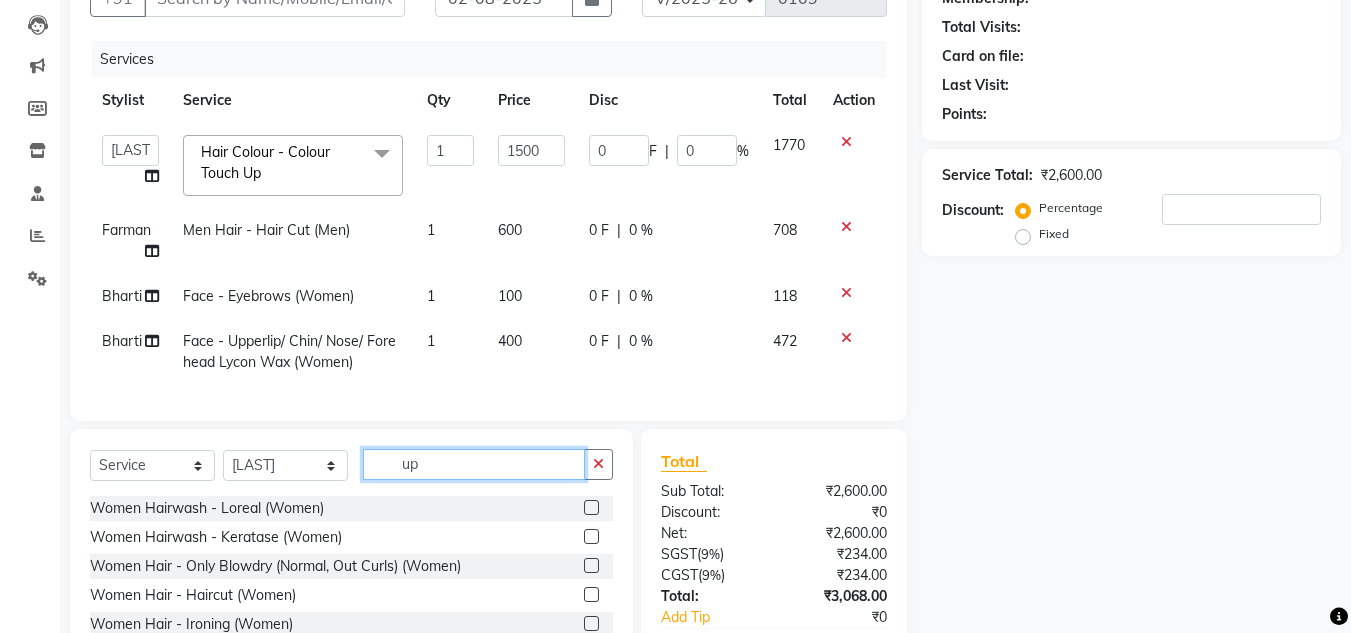 type on "u" 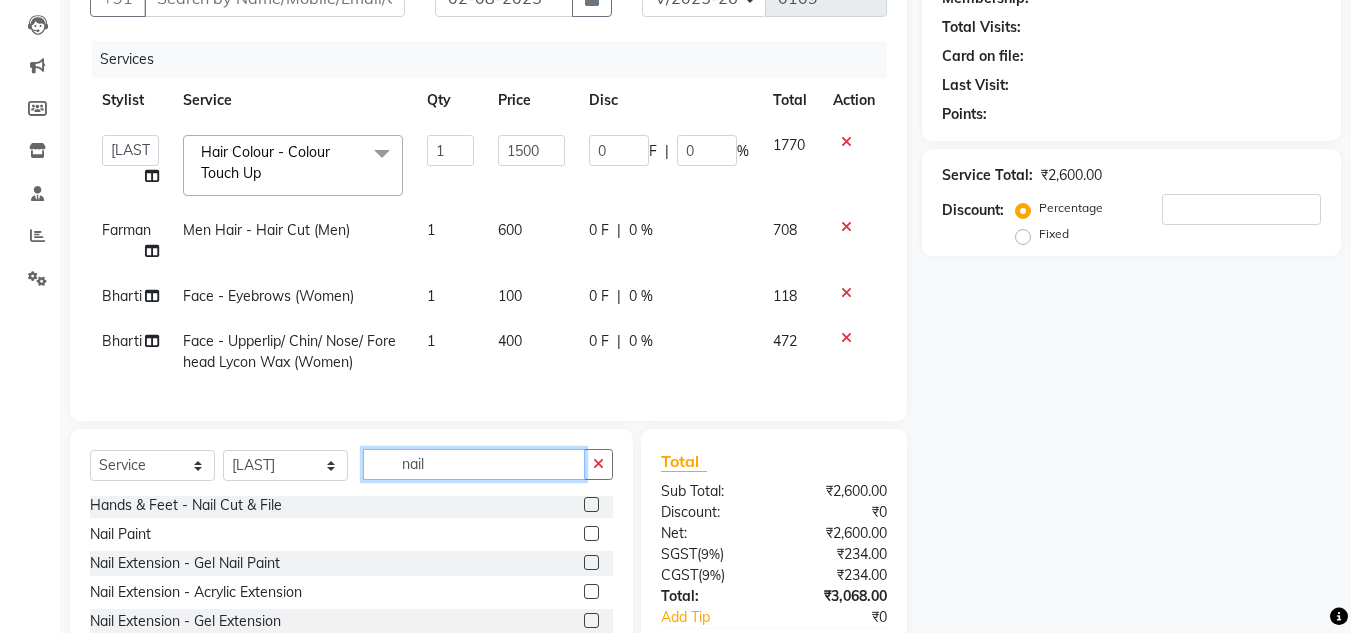 scroll, scrollTop: 3, scrollLeft: 0, axis: vertical 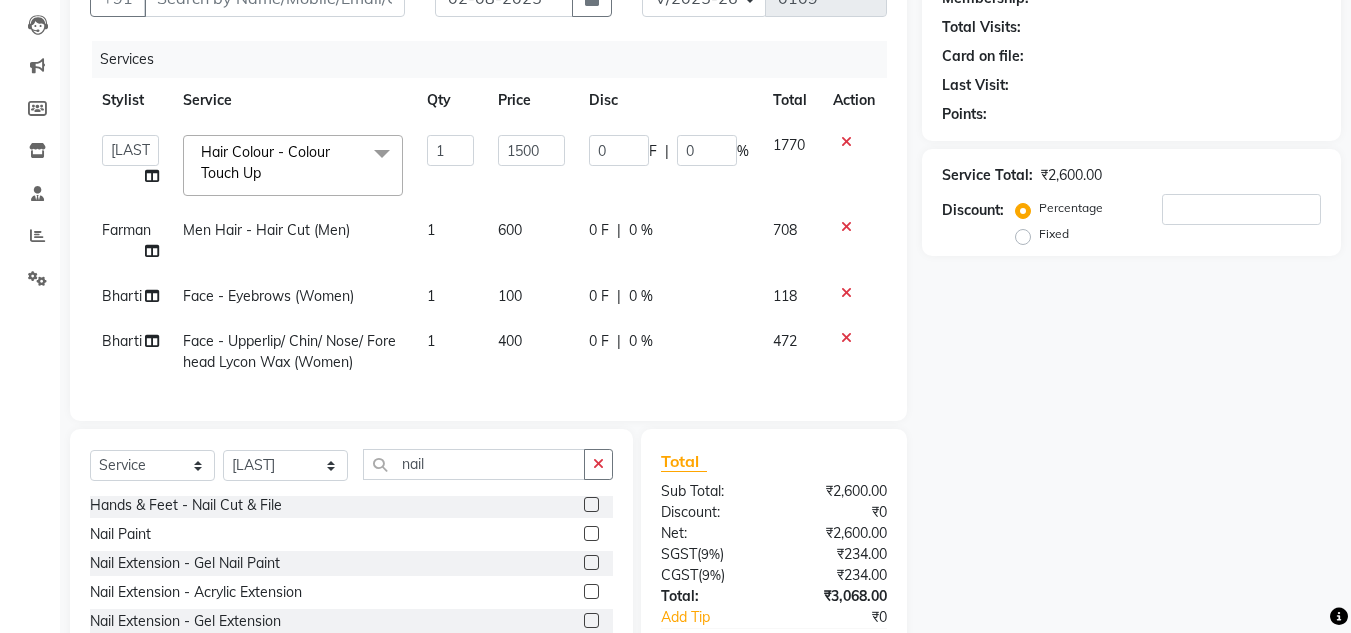click 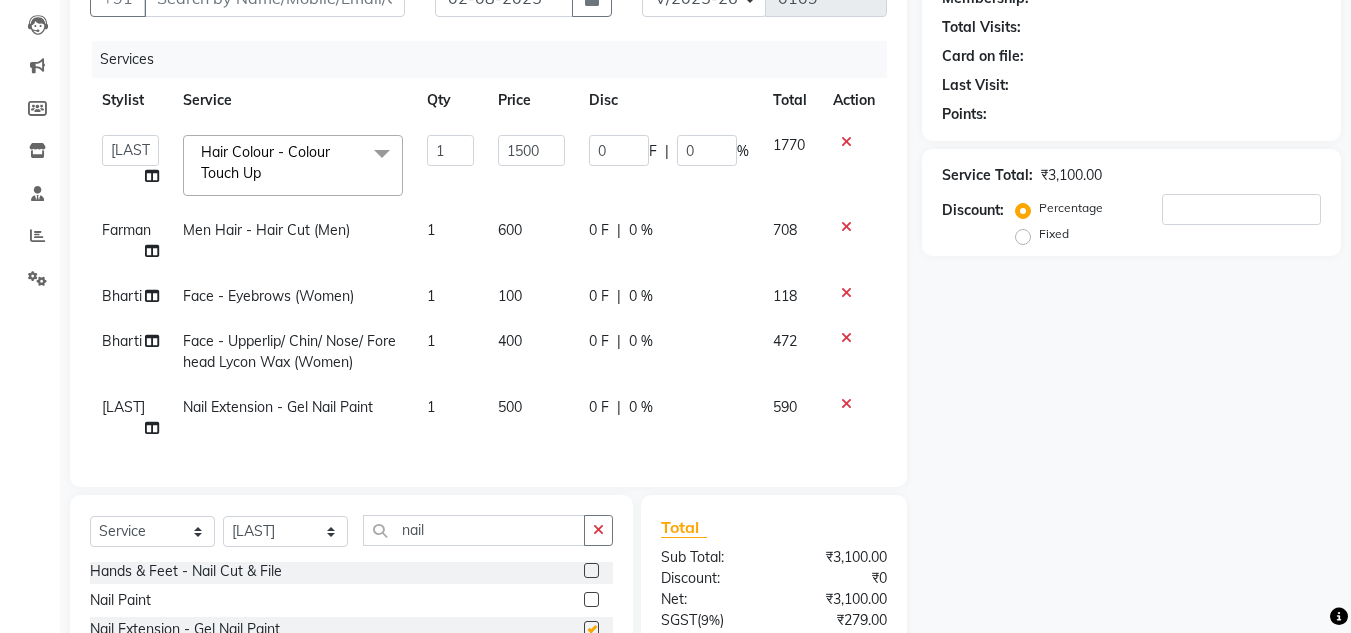 checkbox on "false" 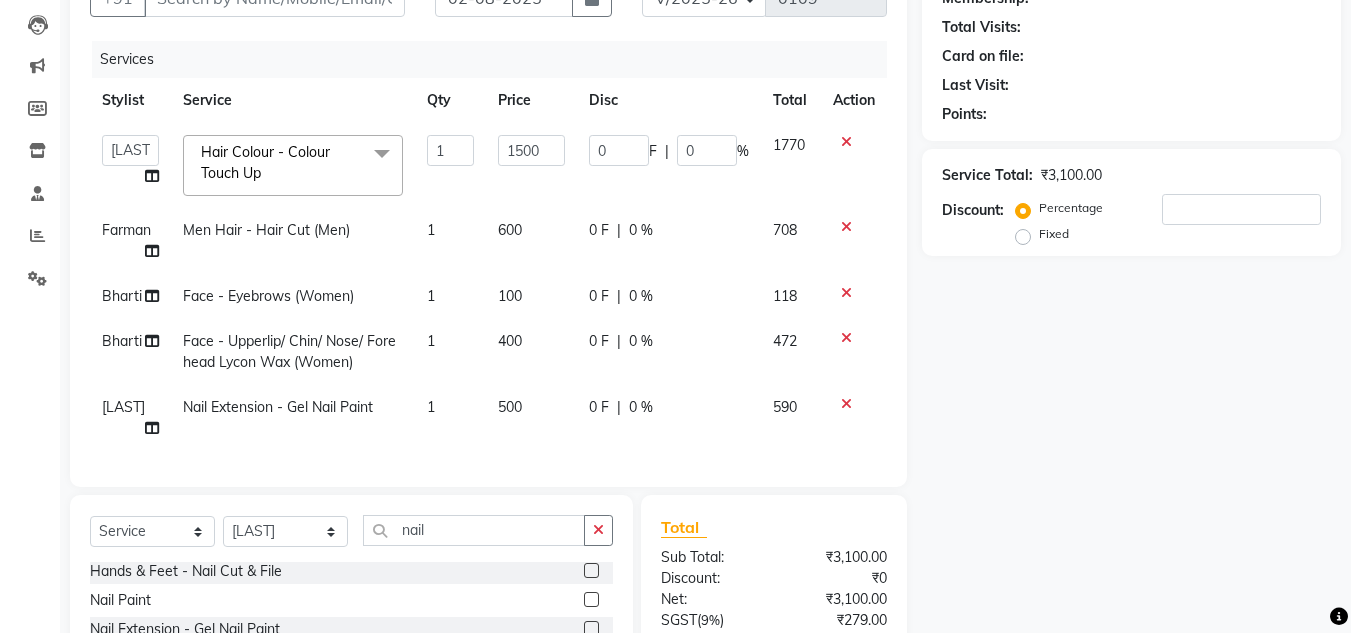 click on "500" 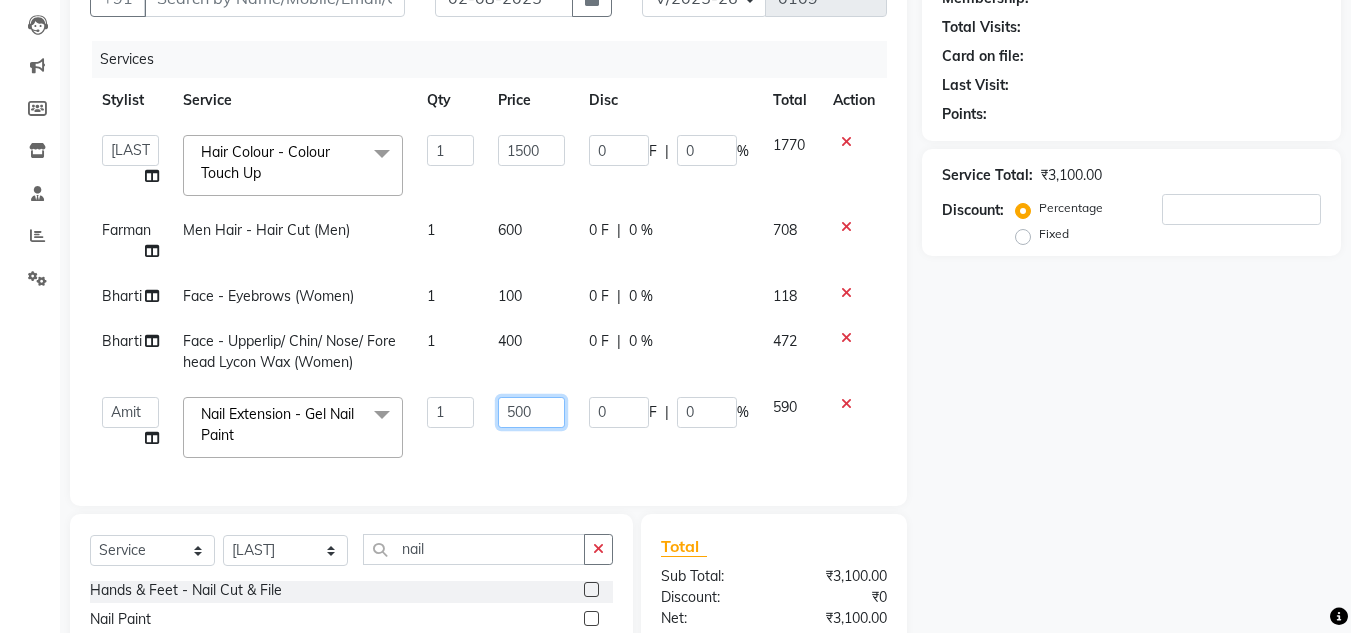 click on "500" 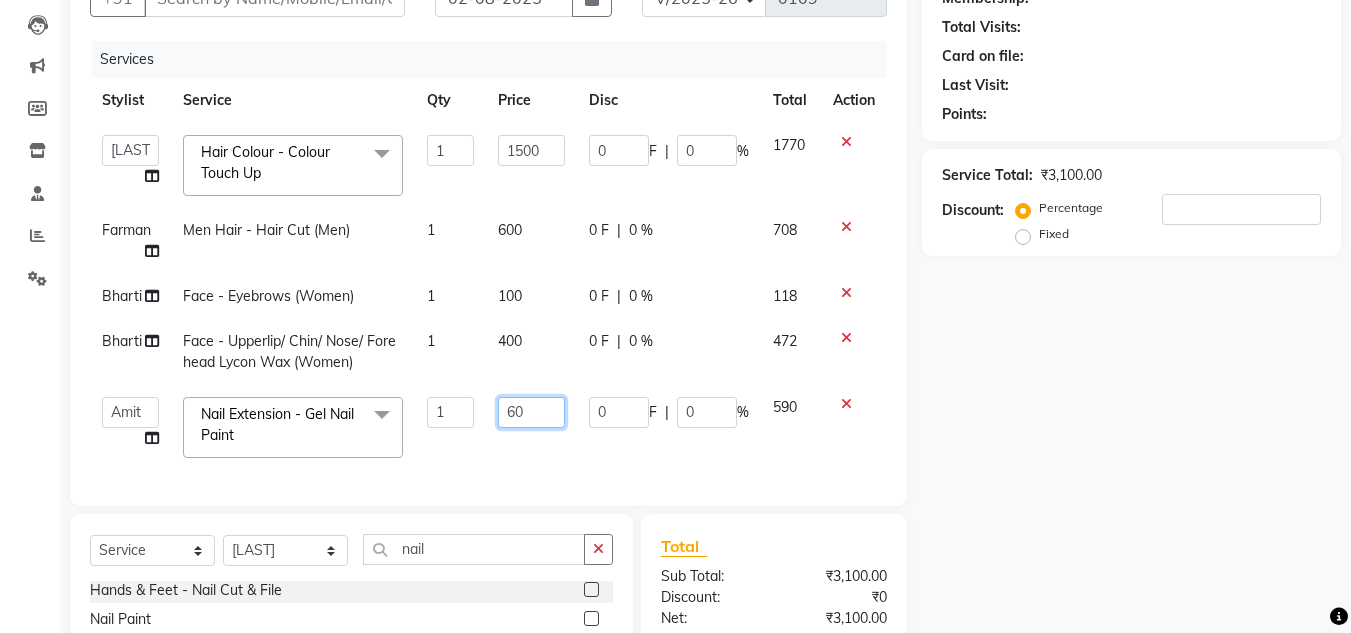 type on "650" 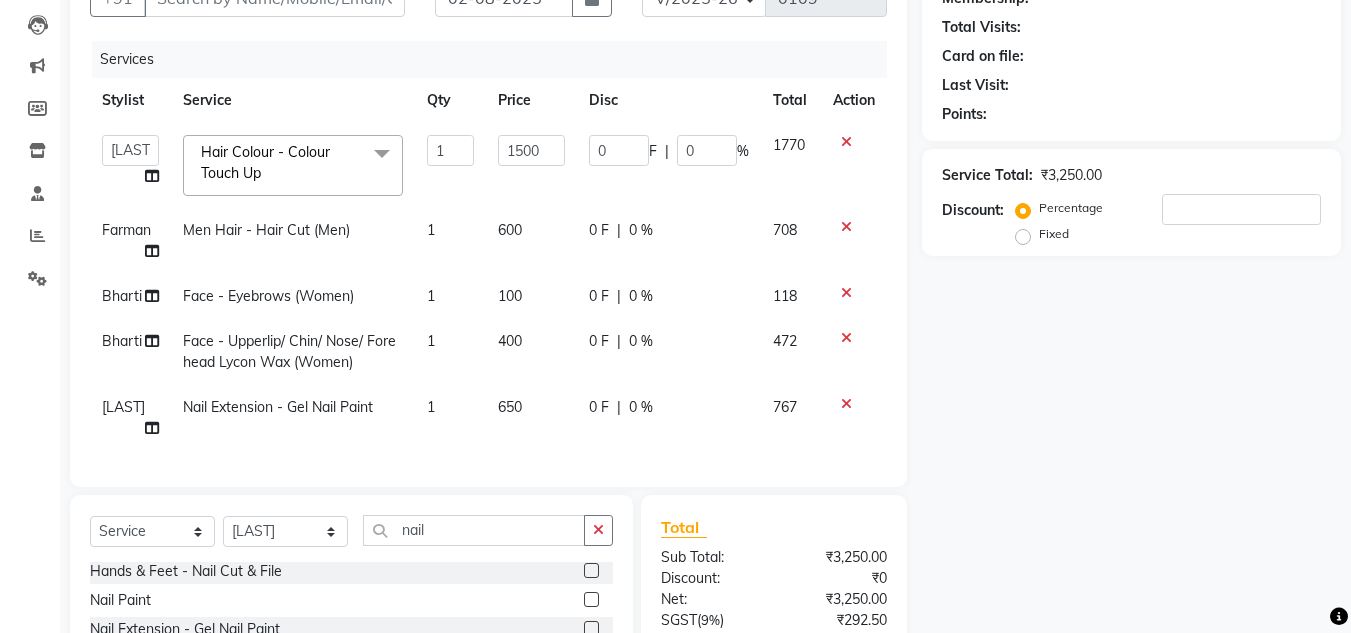 click on "650" 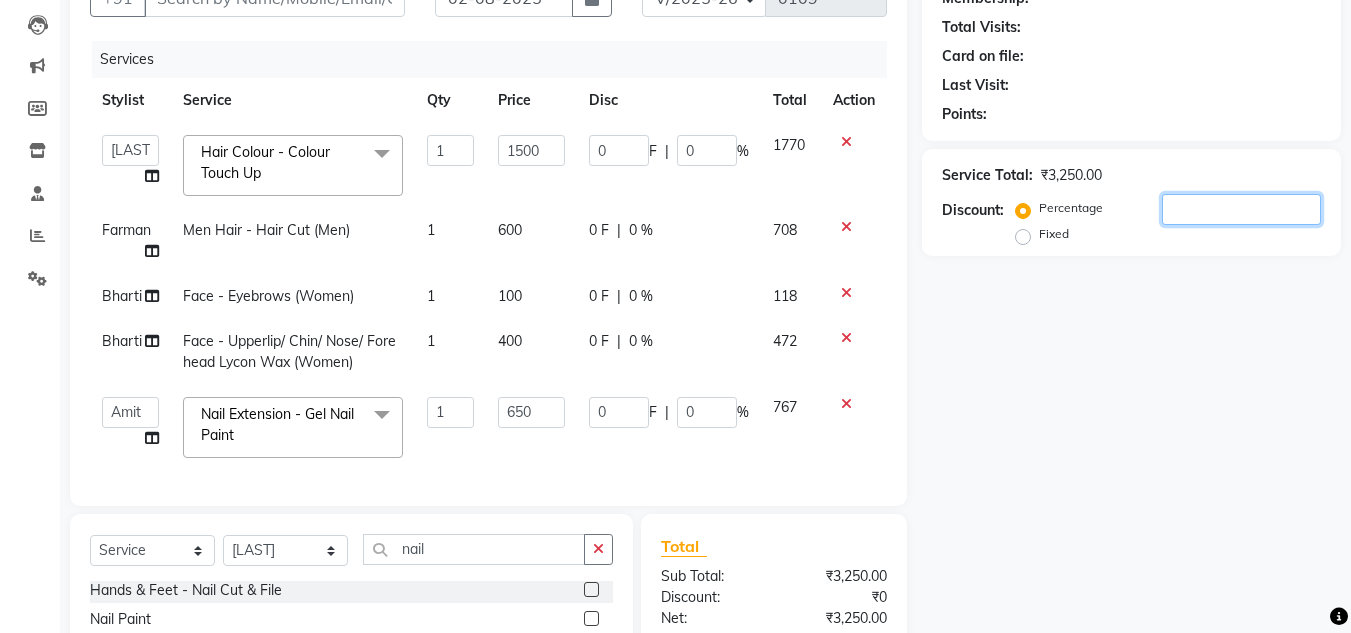 click 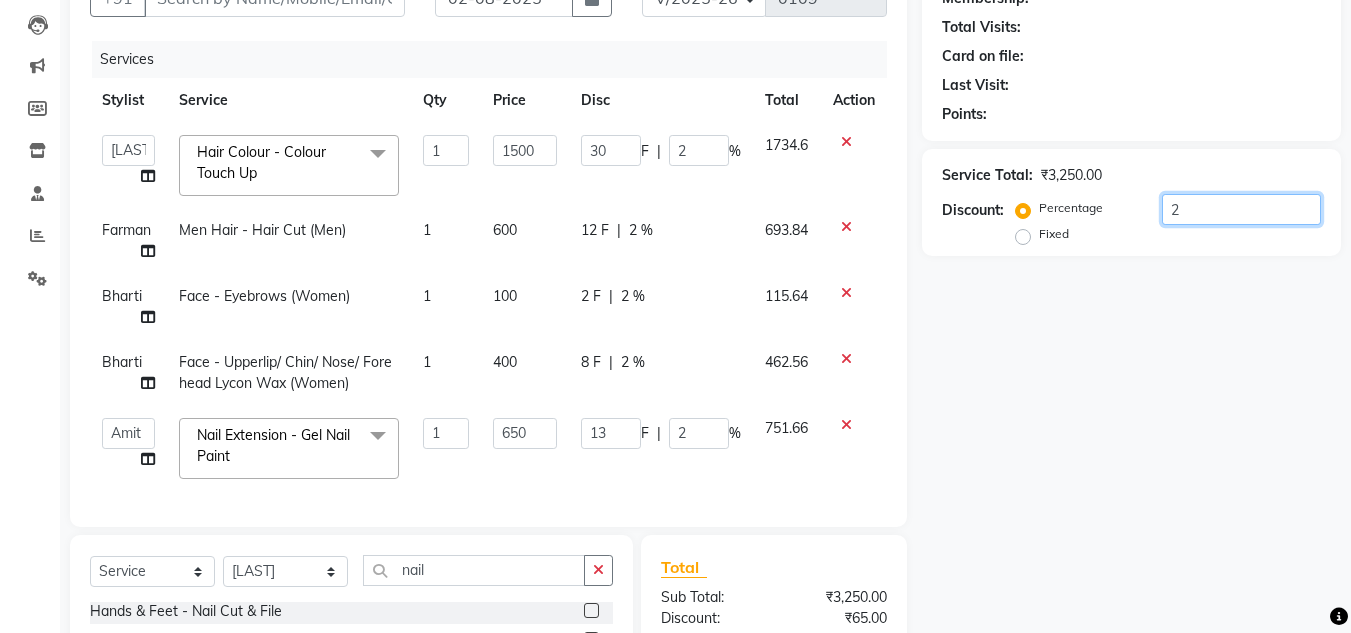 type on "20" 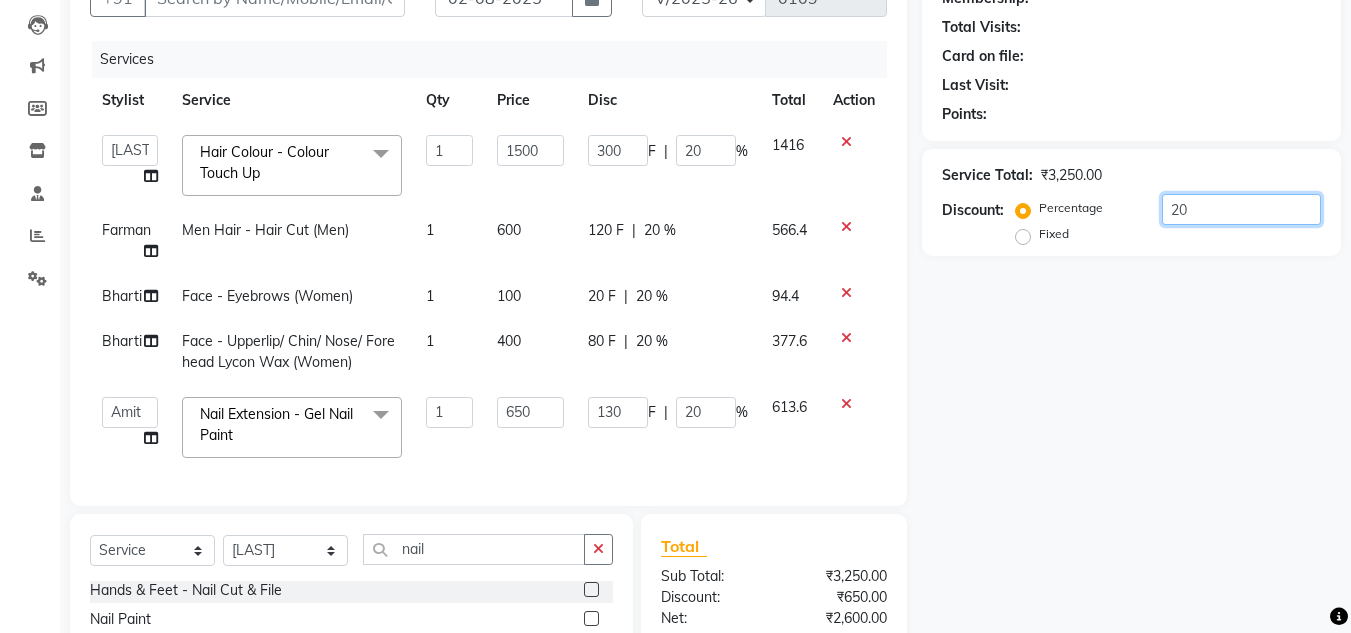 type on "20" 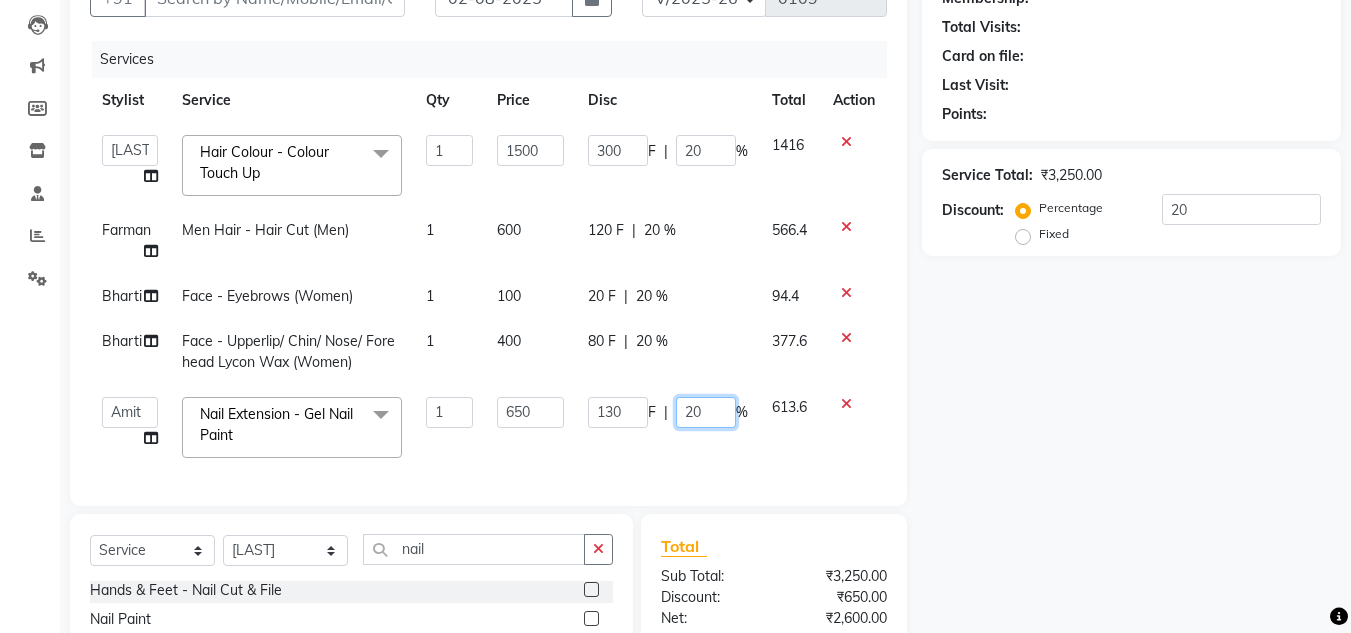 click on "20" 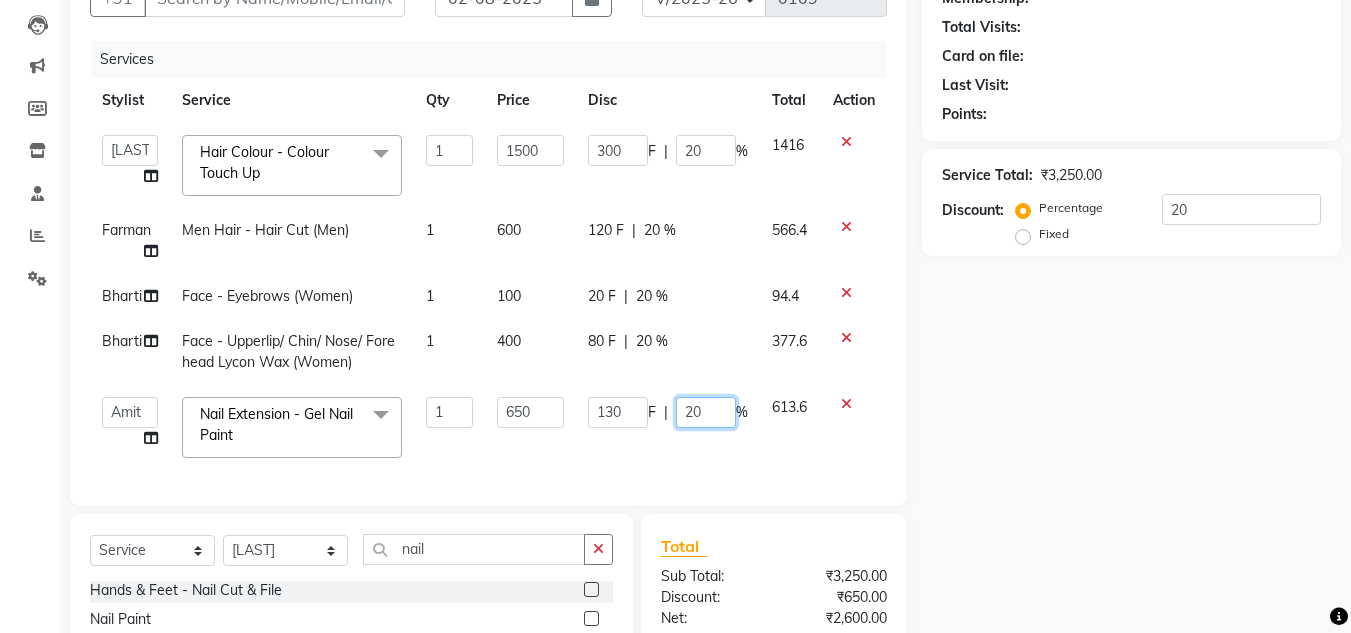 type on "2" 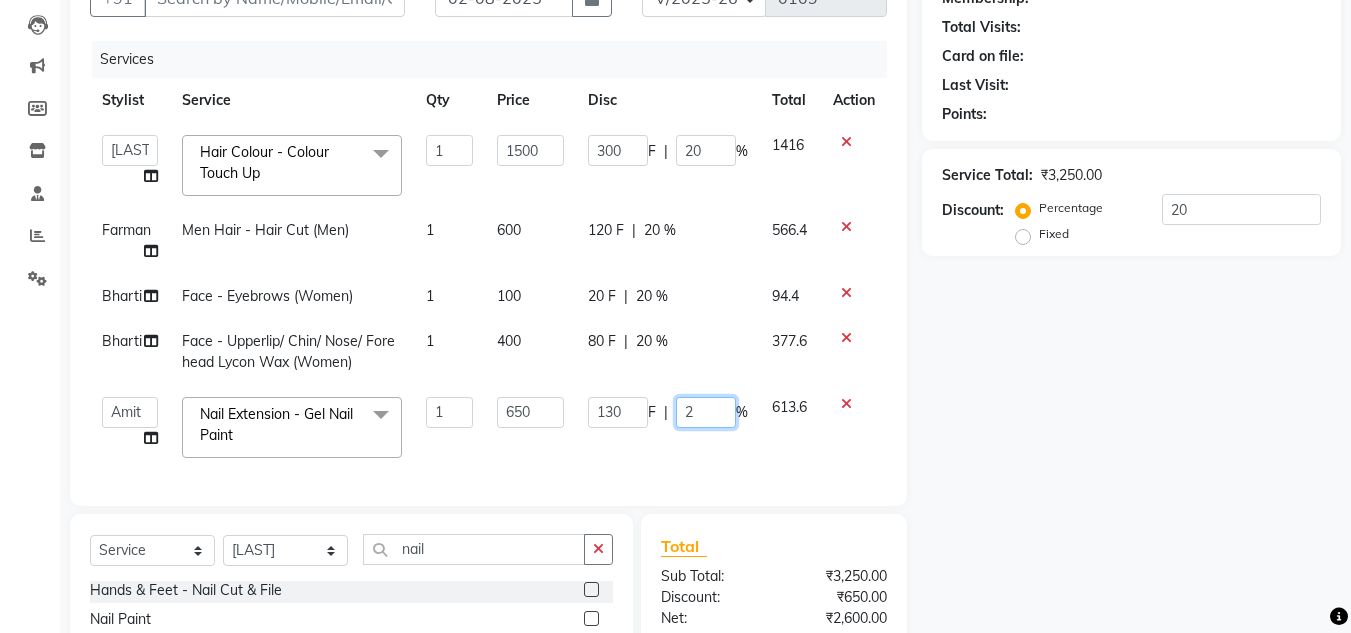 type 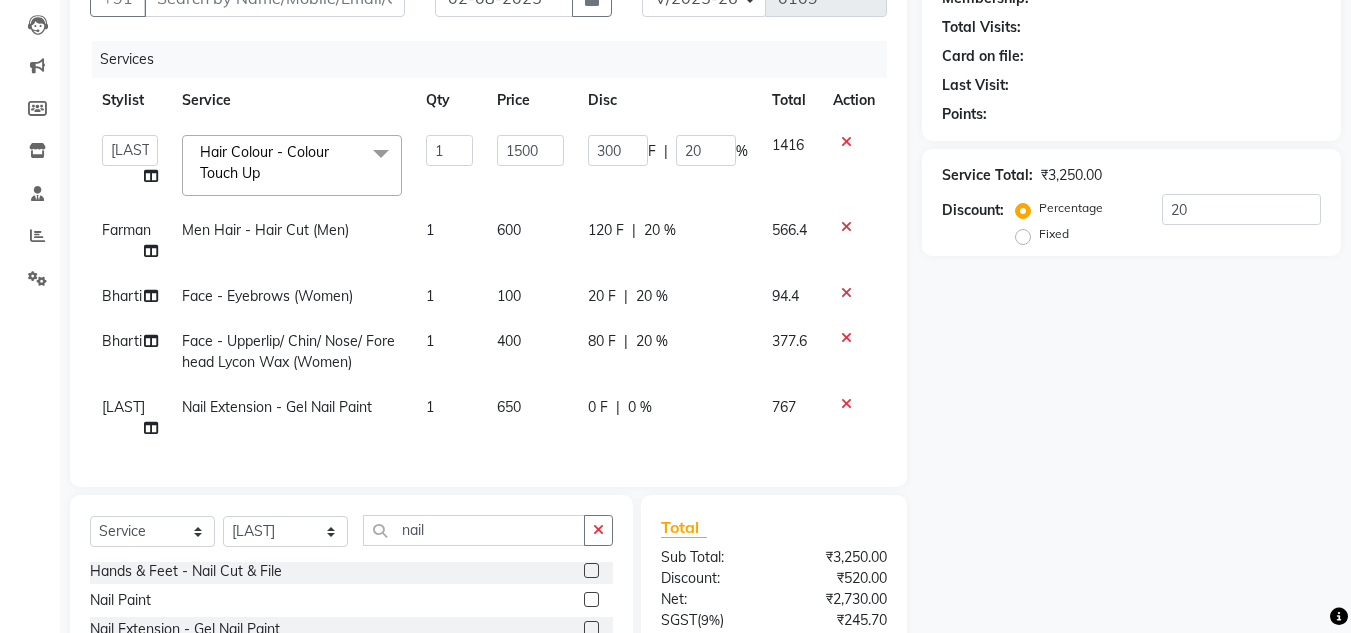 click on "Services Stylist Service Qty Price Disc Total Action  Amit   Bharti   Devesh   Farman   Harsh    Jaikesh   Manager   Manoj   Nitin Nails   owner id   Poonam   Rihan  Hair Colour - Colour Touch Up  x Women Hairwash  - Loreal  (Women) Women Hairwash - Keratase  (Women) Women Hair  - Only Blowdry (Normal, Out Curls) (Women) Women Hair  - Haircut (Women) Women Hair  - Ironing (Women) Women Hair  - Iron Curls / Tong Curls (Women) Women Hair  - Head Oil Massage (olive, coconut) (Women) Women Hair  - Head Oil Massage Bringraj (base olive oil) (Women) Women Hair  - Head Massage Elixir  (Women) Women Hair  - Olaplex Treatment (Women) Pedicure - Foot logic Menicure - Foot logic Women Hairwash - Redken  (Women) Women Hair  - Head Oil Massage (Almond) (Women) NIL Treatment Shampoo Hair Ritual - Chroma Absolu Instant Gloss Hairwash + Blowdry (Women) Hair Ritual - K - Fusio Scrub Instant Detox Ritual (Women) Hair Ritual - K - Express Ritual (Fusio Dose Plus Ritual with Add on Masque) Hair Ritual - K - Experience Ritual 1" 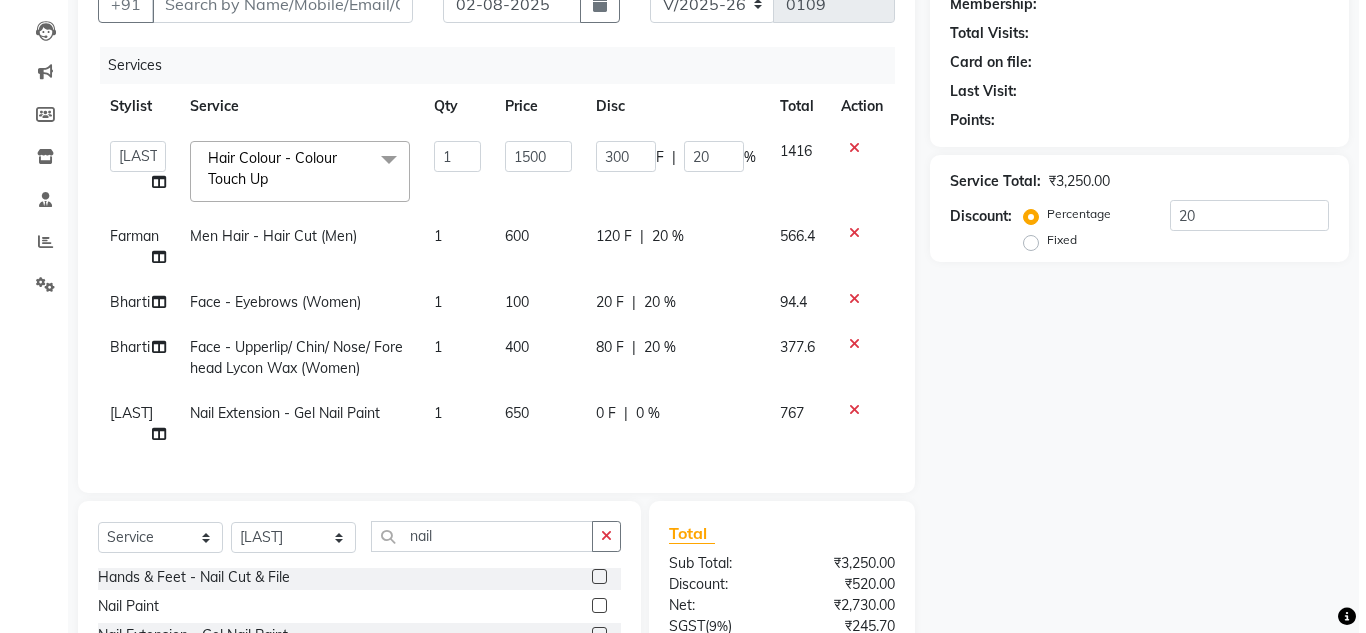 scroll, scrollTop: 93, scrollLeft: 0, axis: vertical 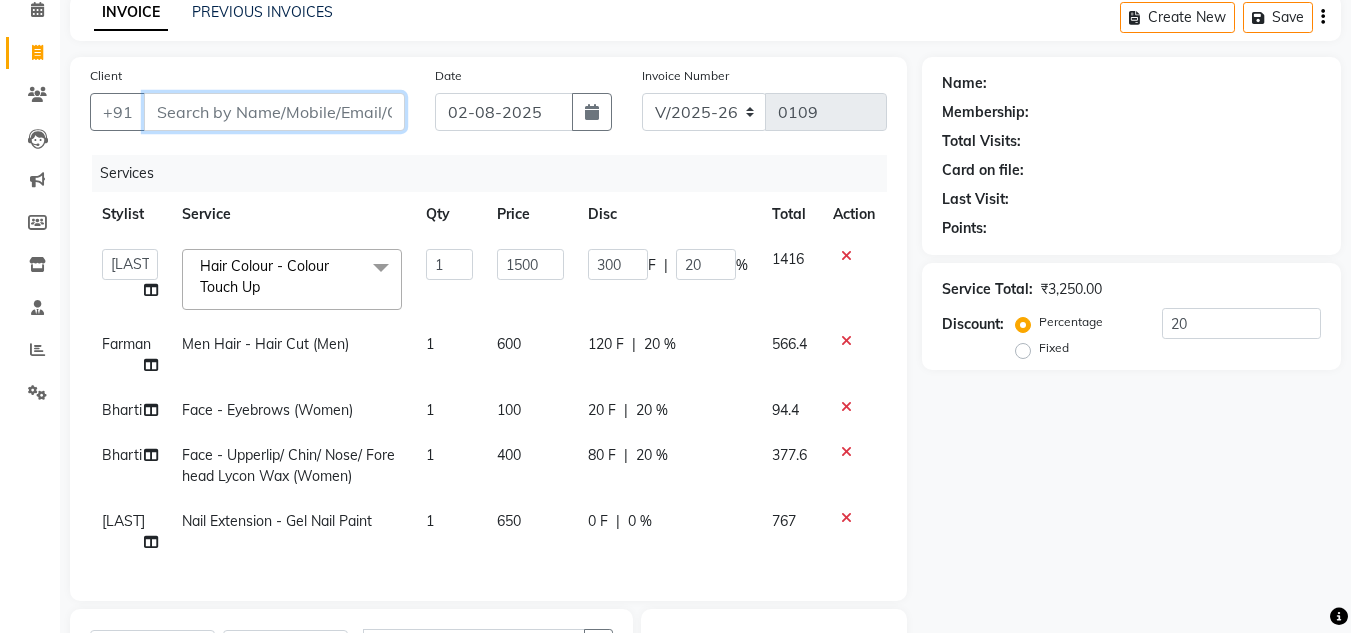 click on "Client" at bounding box center [274, 112] 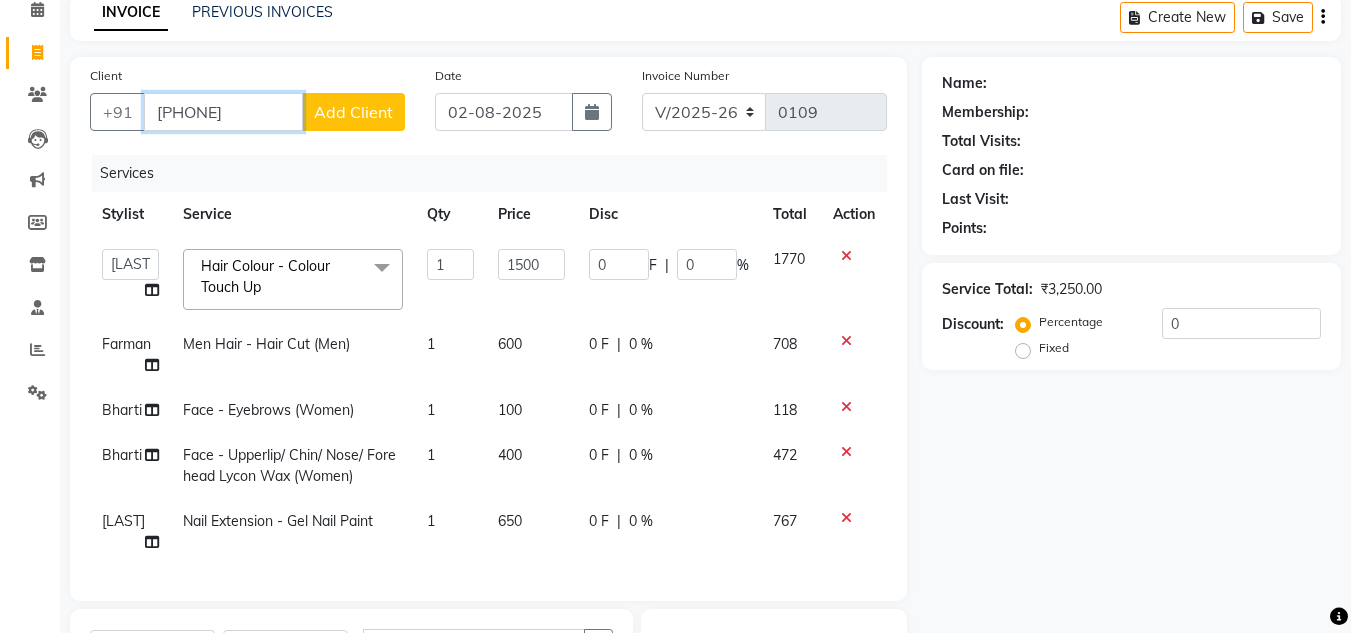 type on "[PHONE]" 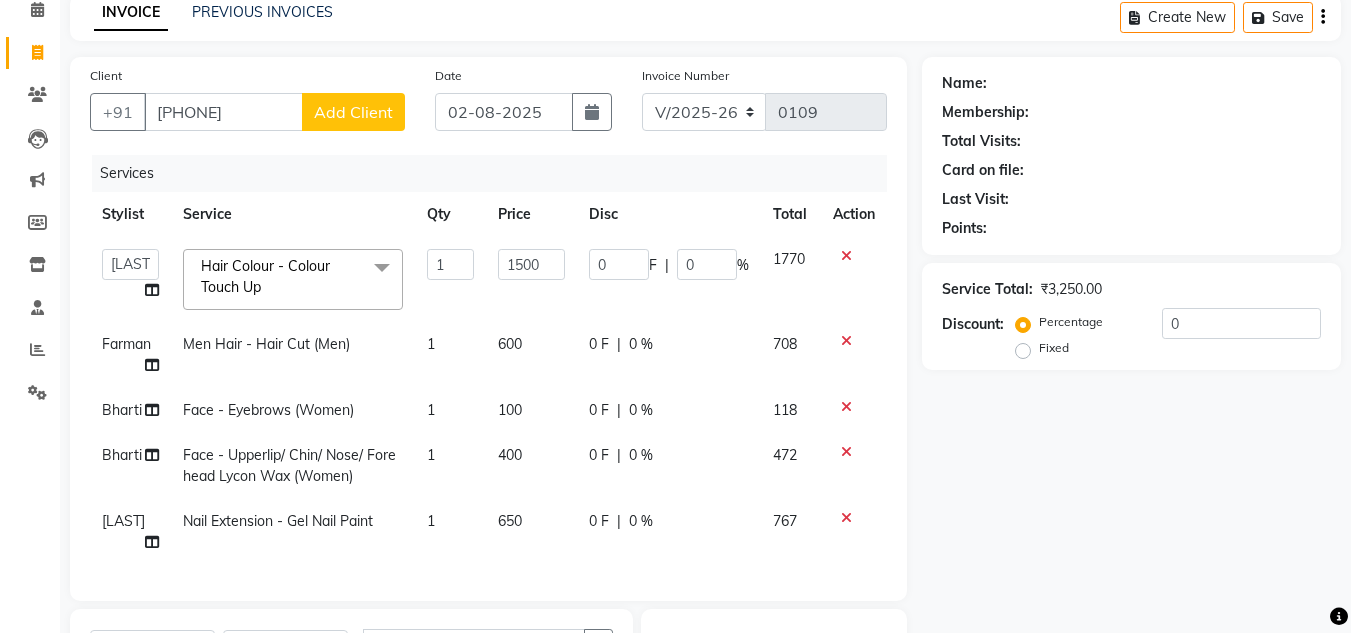 click on "Add Client" 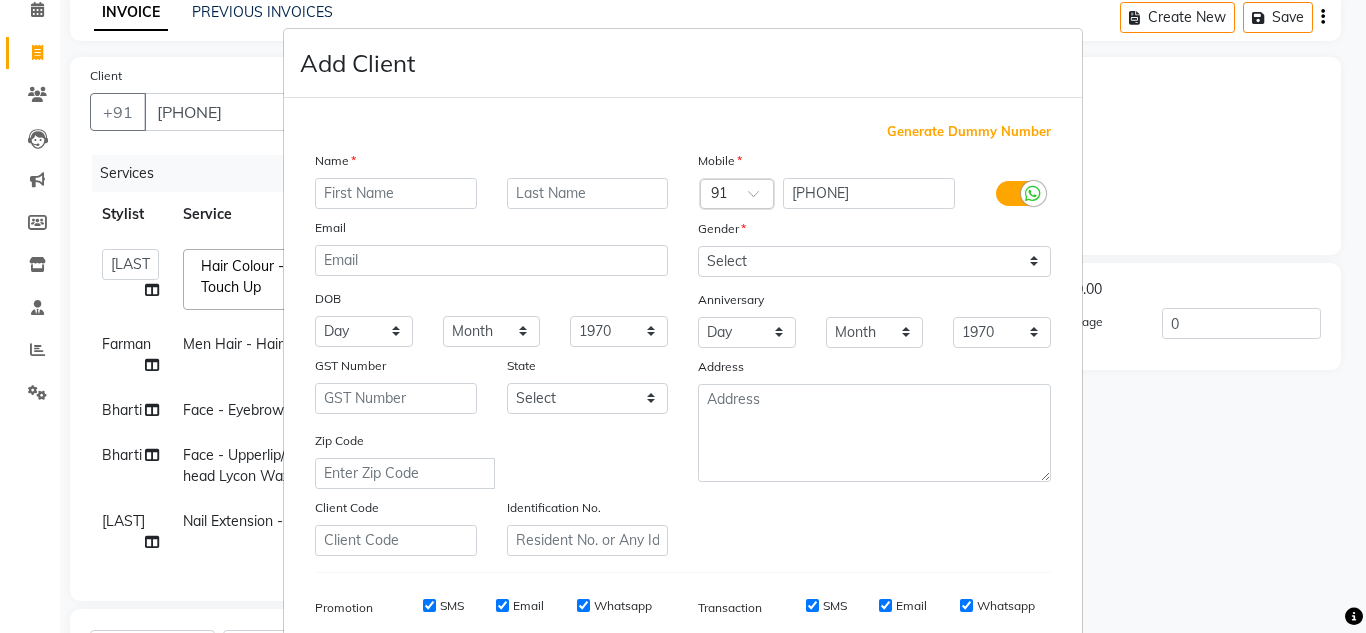 click at bounding box center (396, 193) 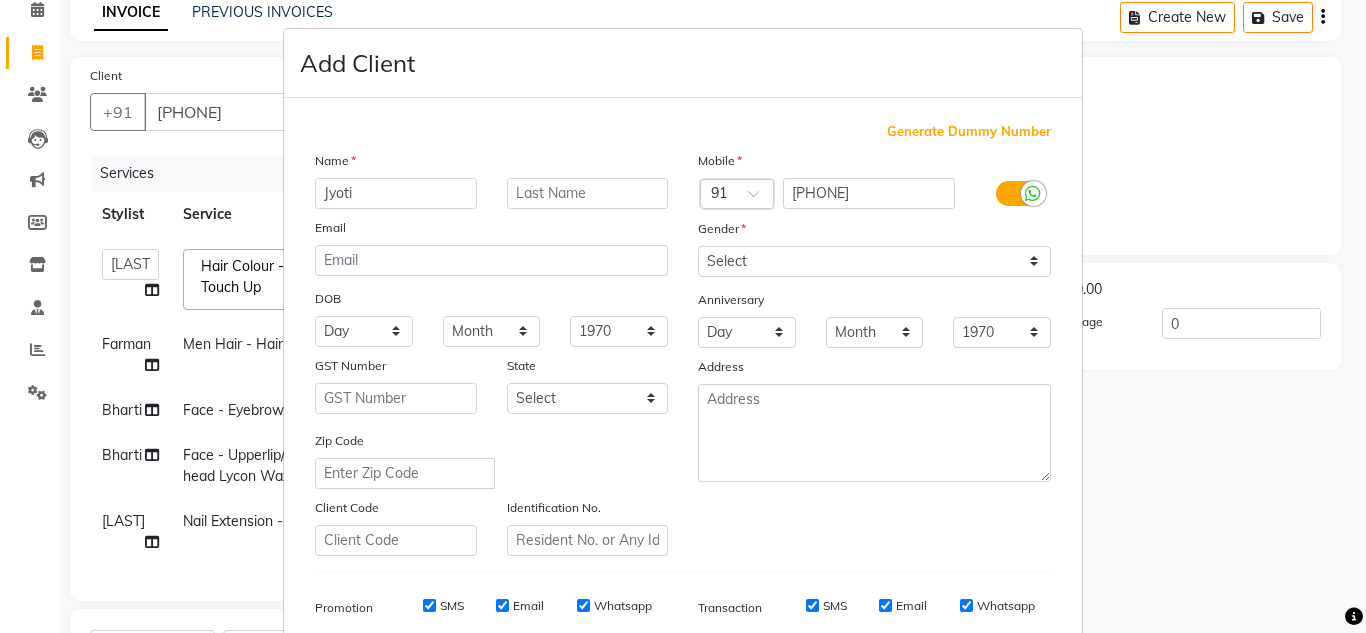 type on "Jyoti" 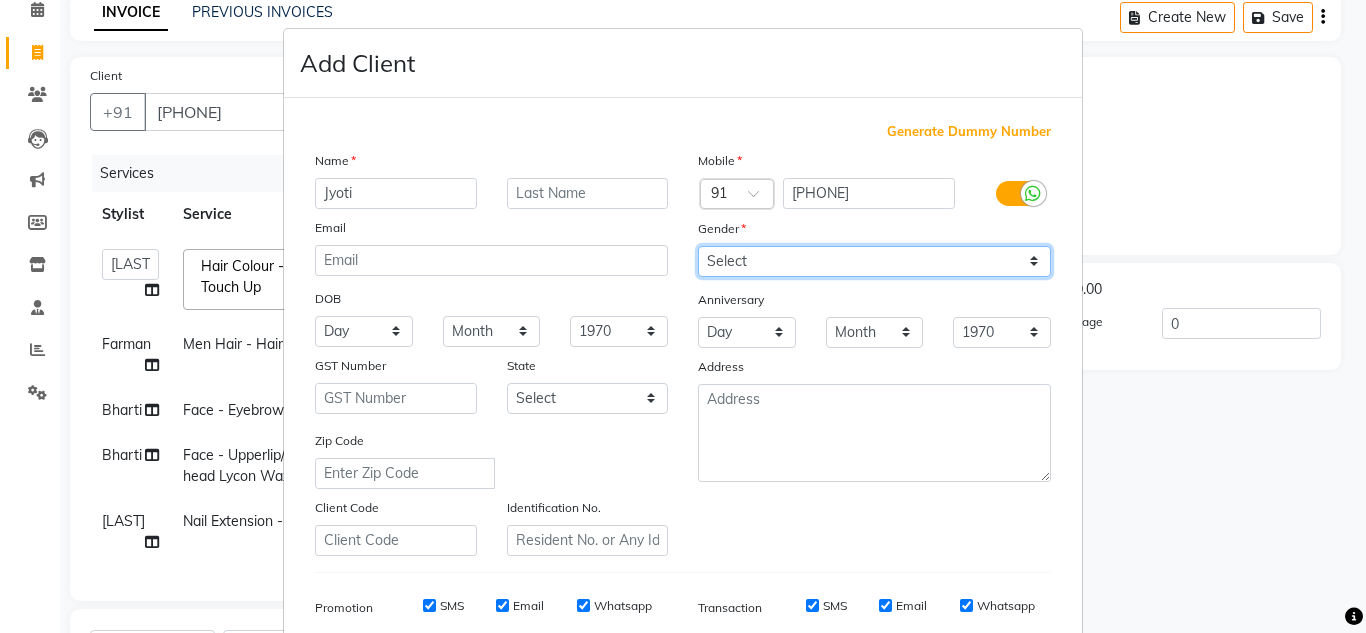 click on "Select Male Female Other Prefer Not To Say" at bounding box center [874, 261] 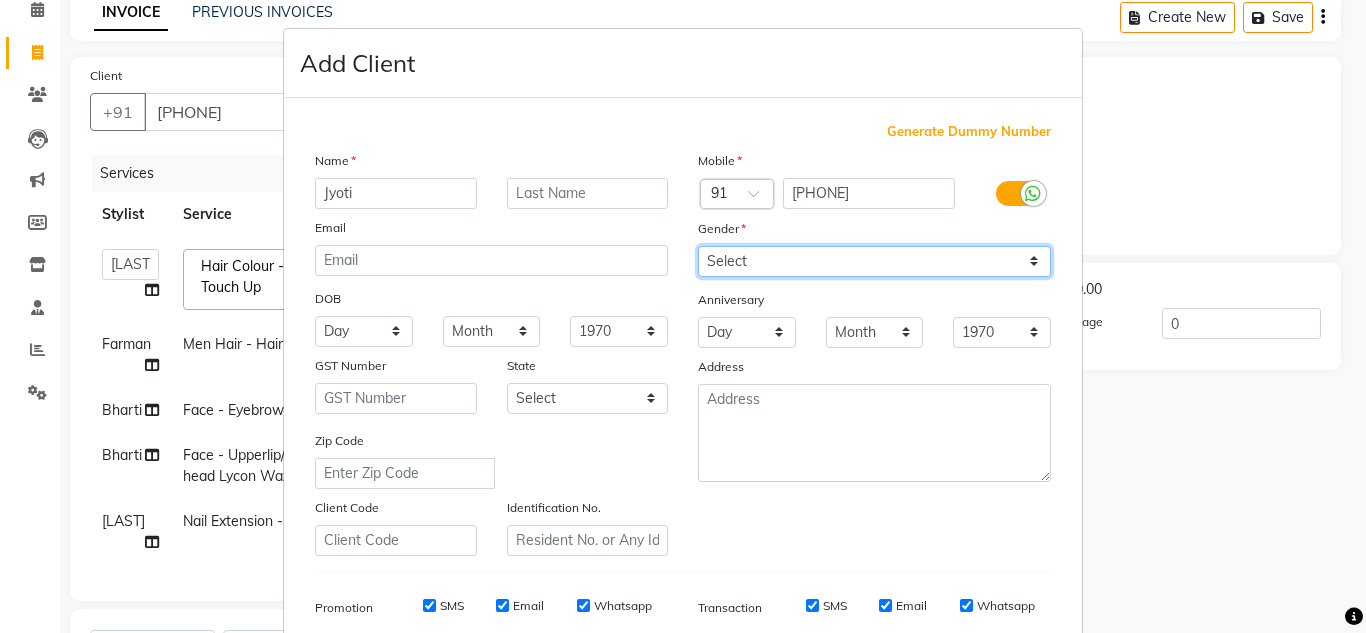 select on "female" 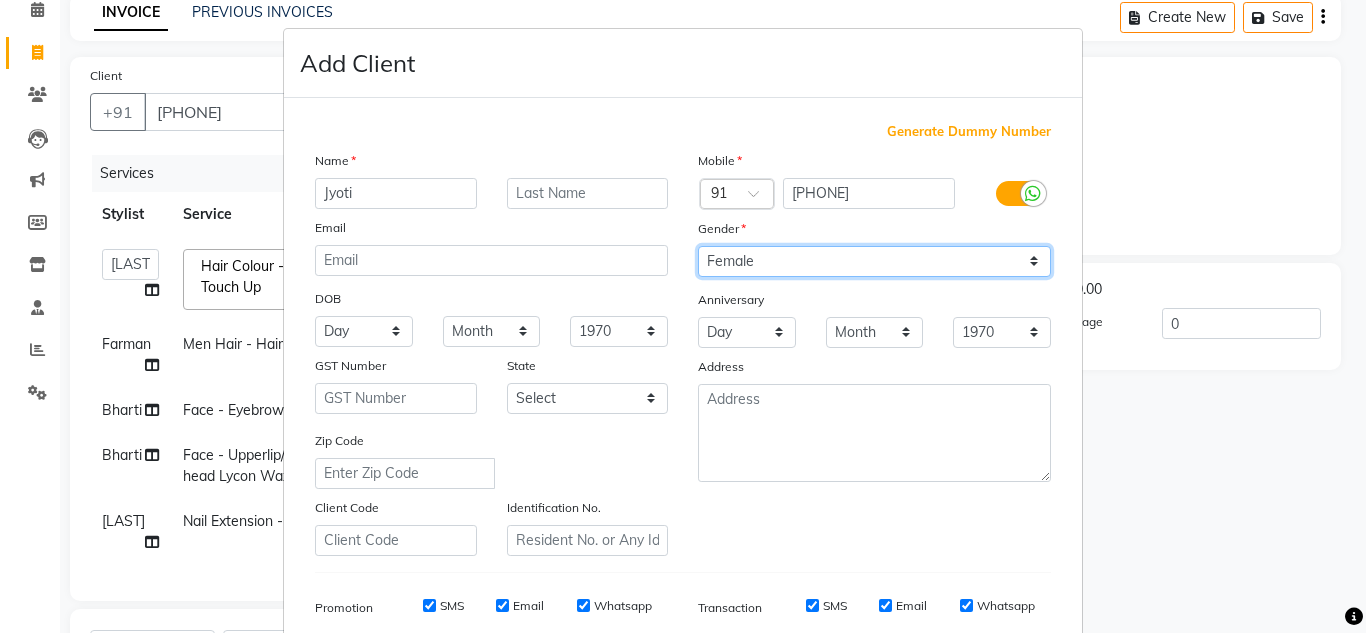 click on "Select Male Female Other Prefer Not To Say" at bounding box center [874, 261] 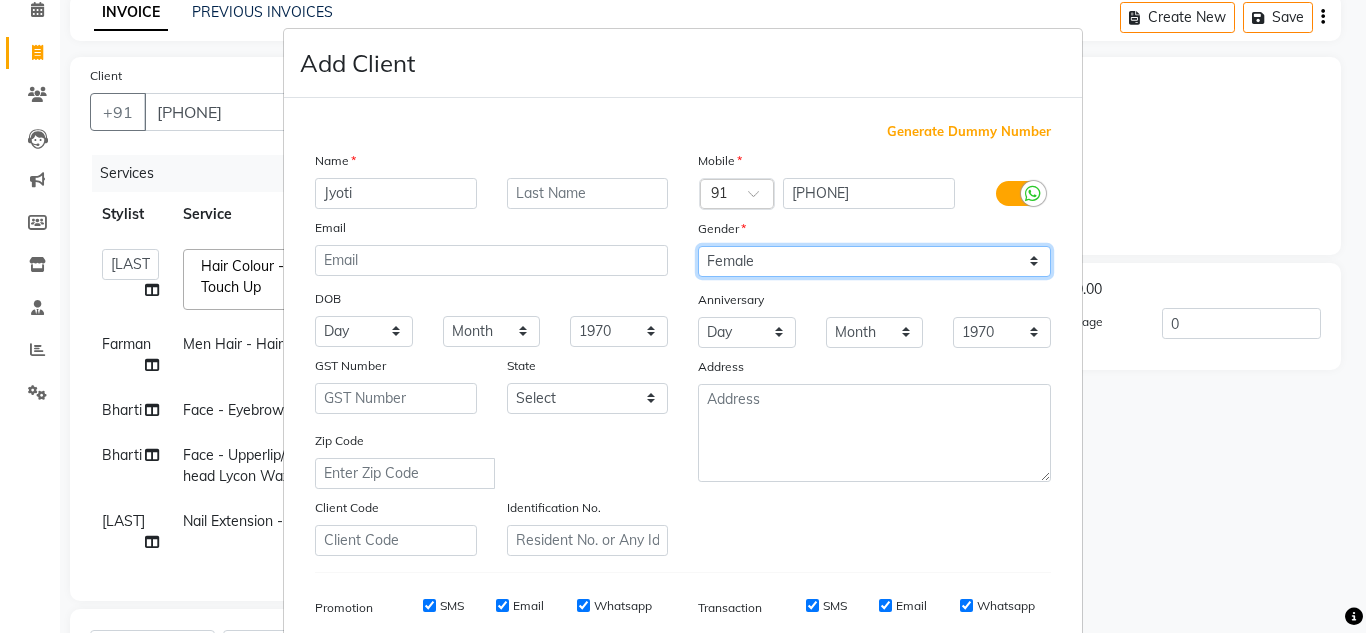 scroll, scrollTop: 290, scrollLeft: 0, axis: vertical 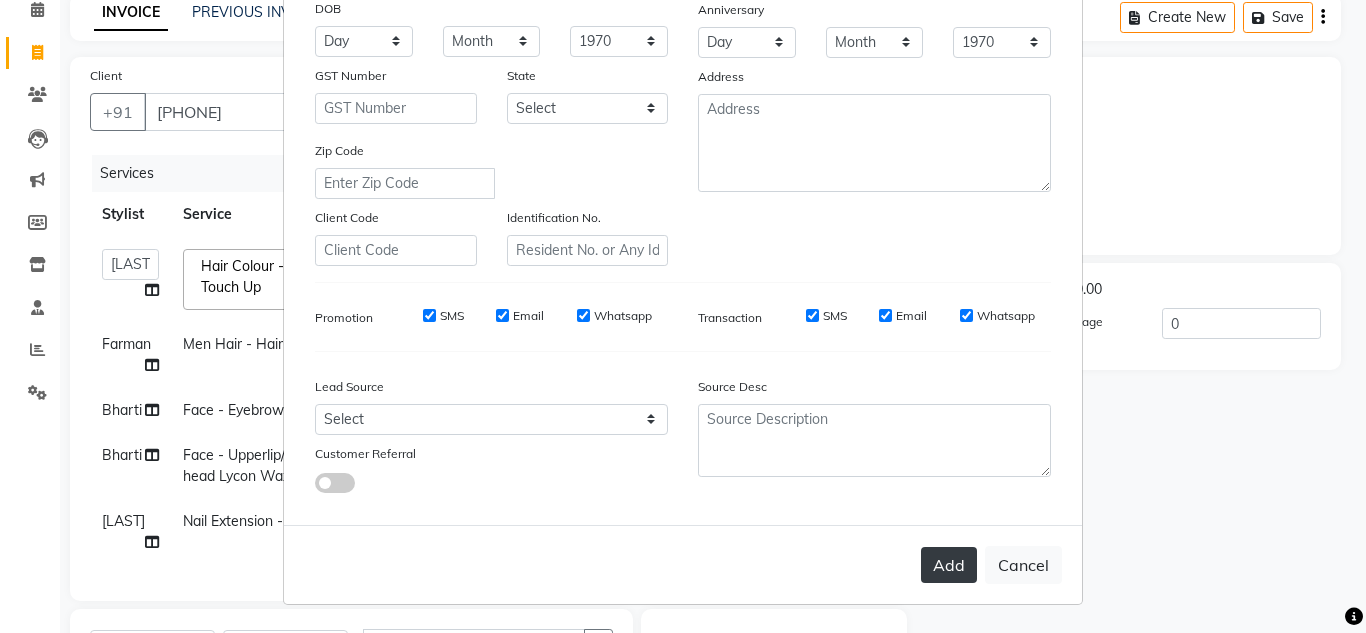 click on "Add" at bounding box center (949, 565) 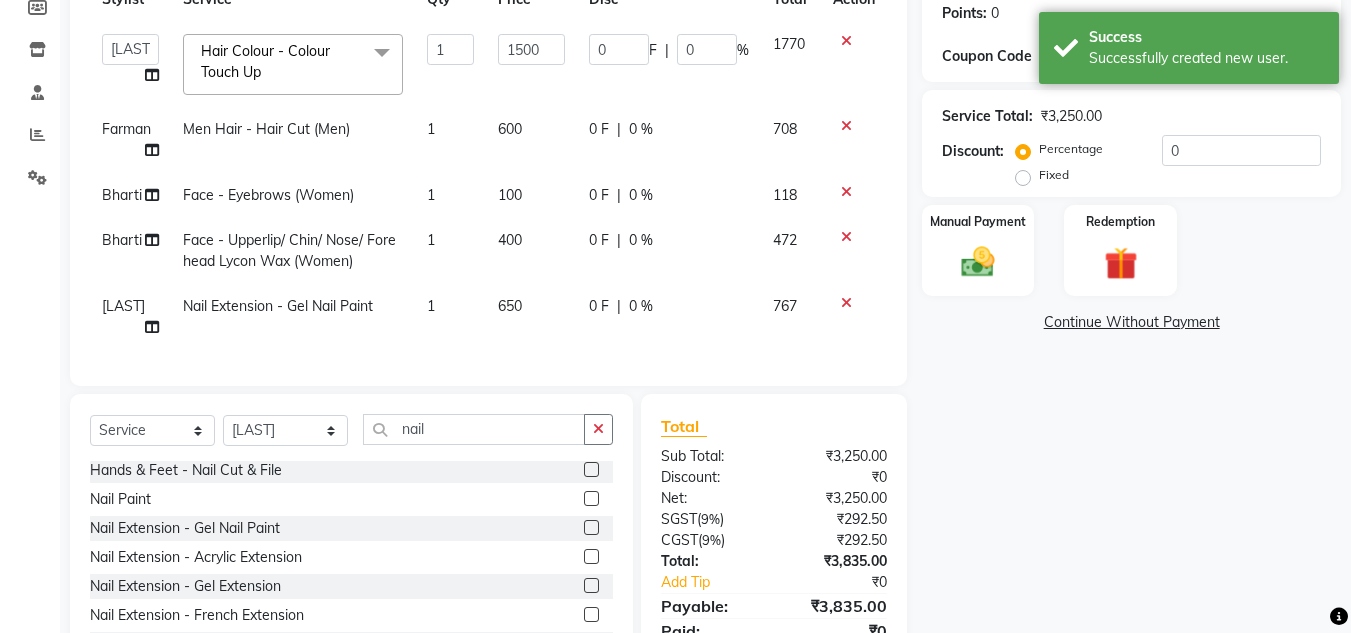 scroll, scrollTop: 173, scrollLeft: 0, axis: vertical 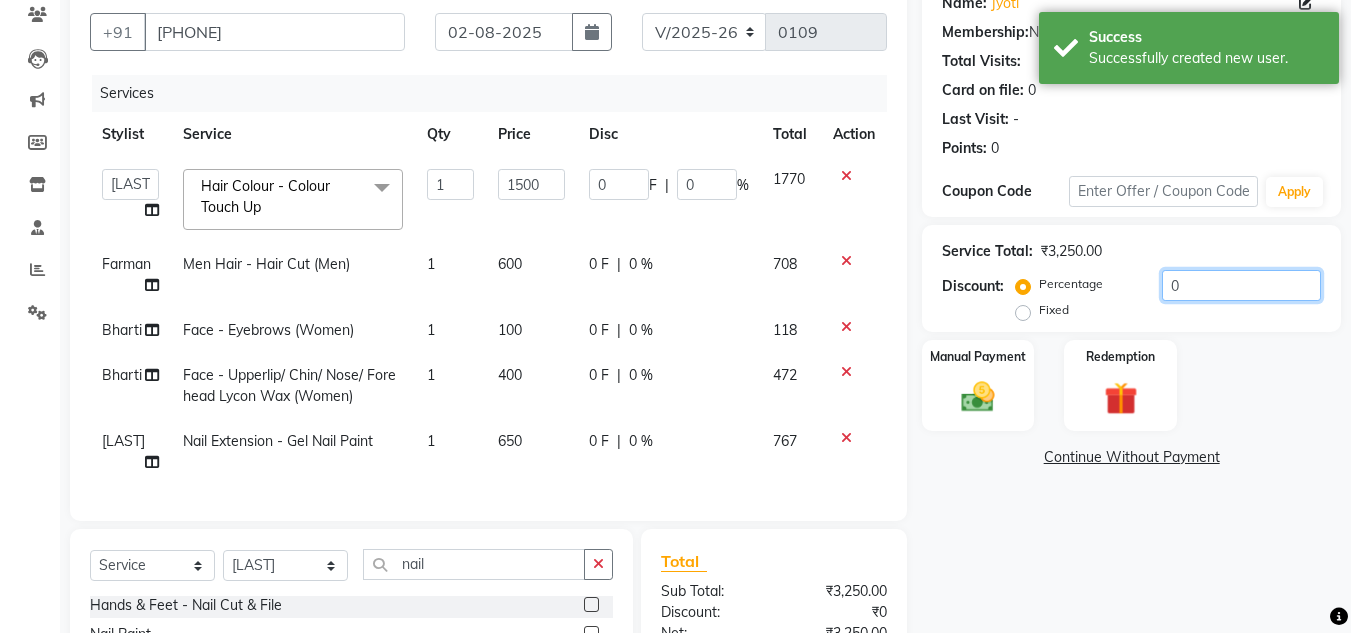 click on "0" 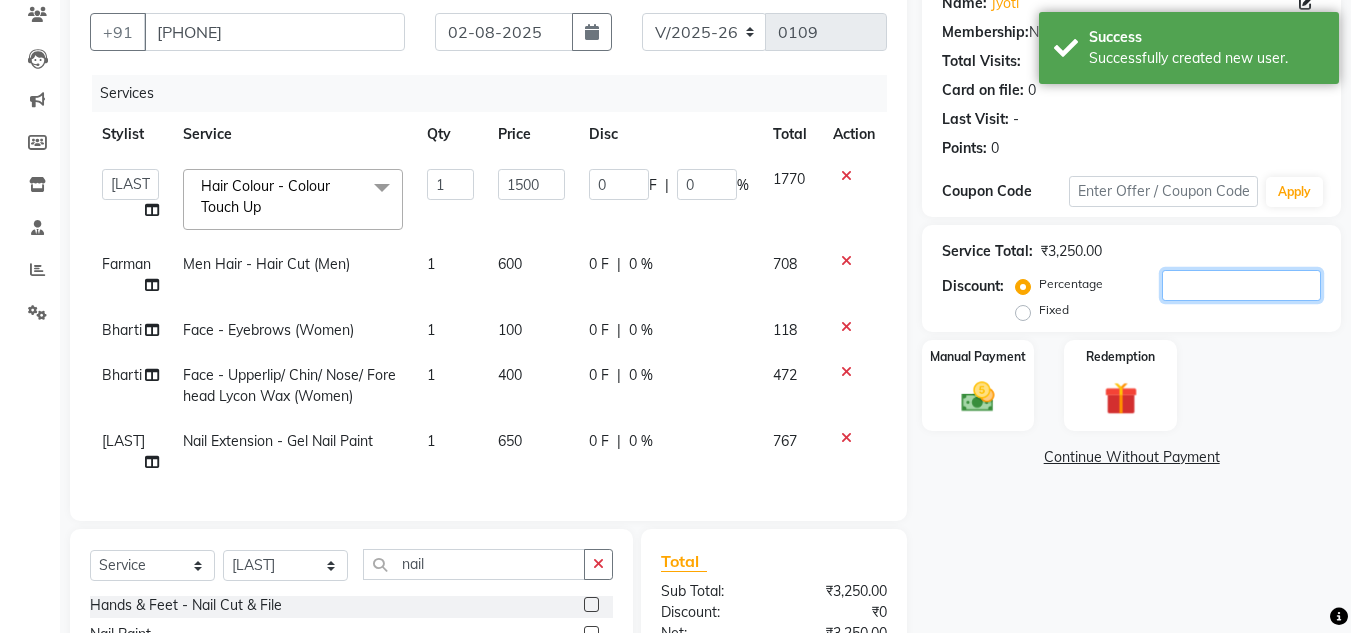 type on "2" 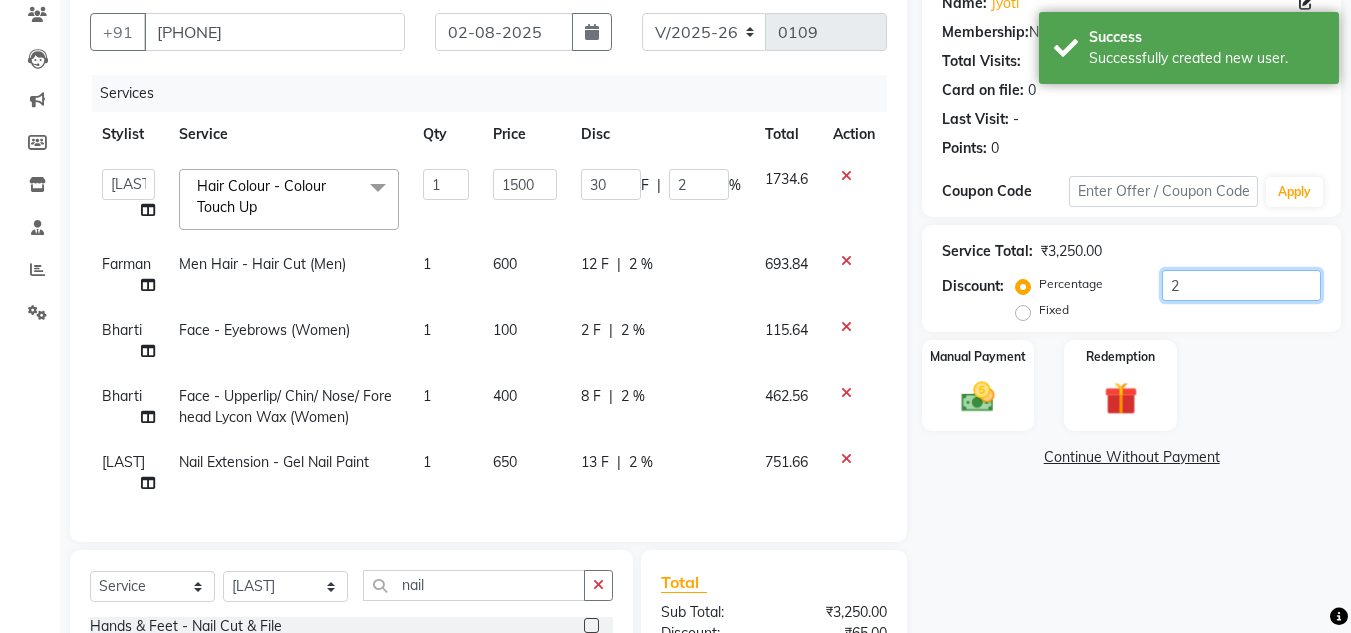 type on "20" 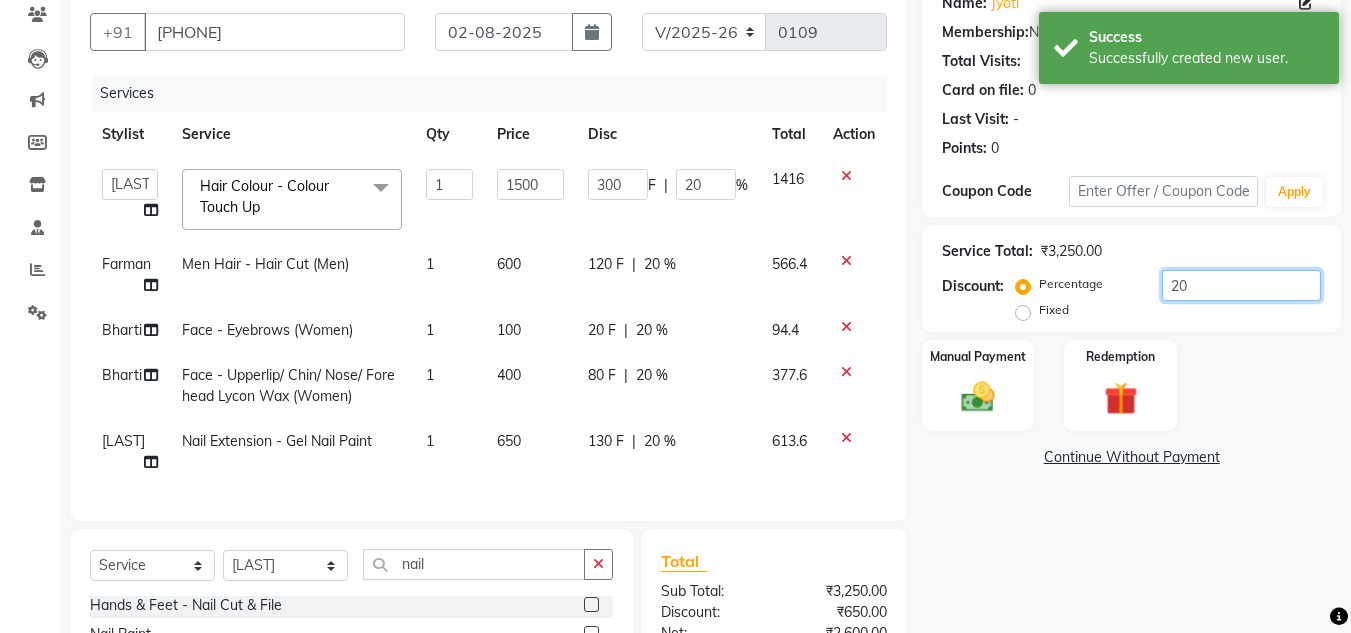 type on "20" 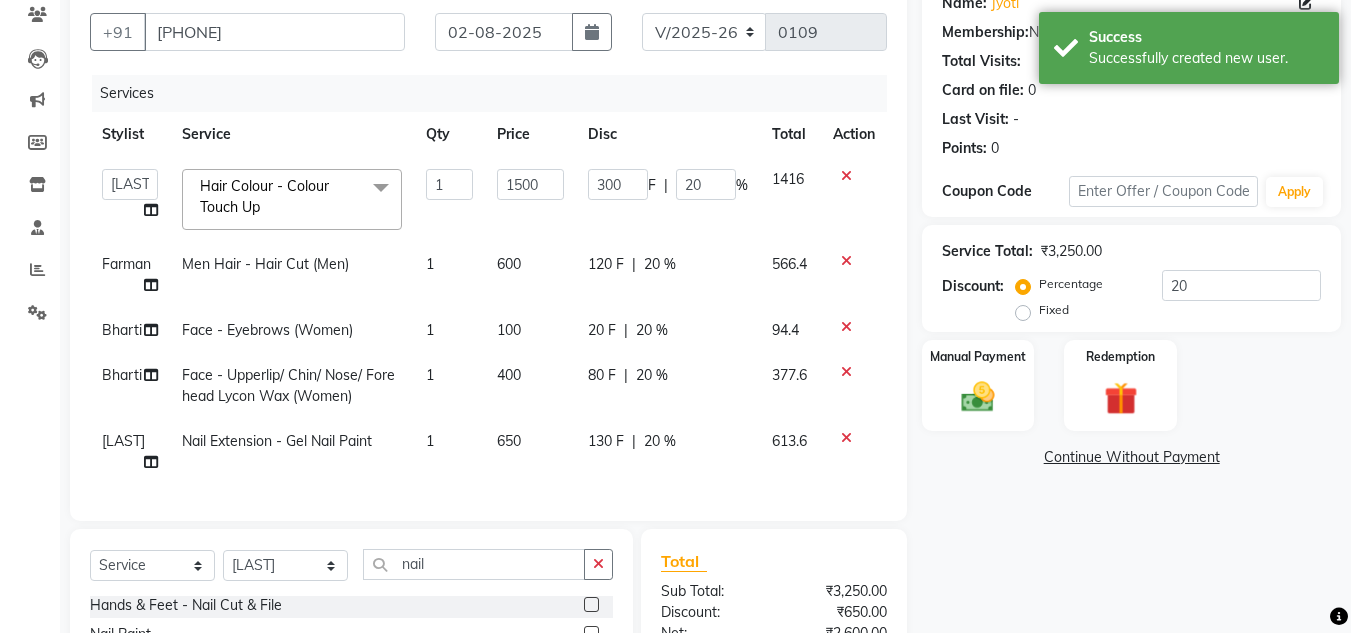 click on "20 %" 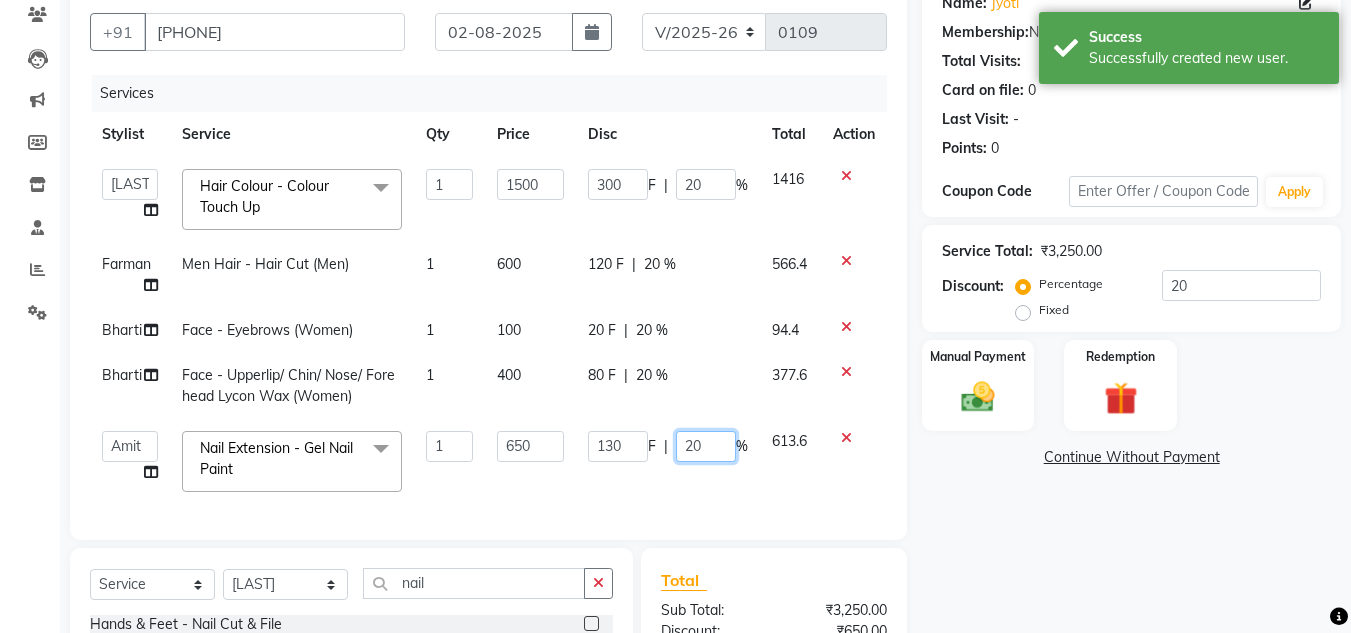 click on "20" 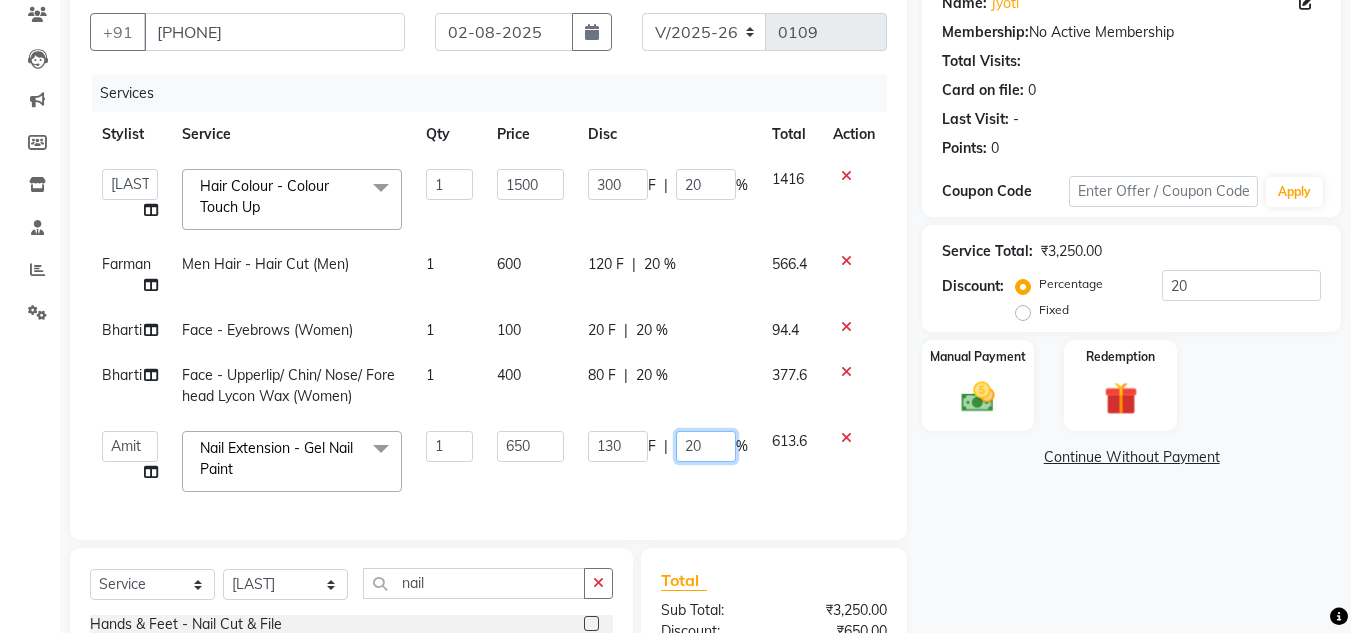 type on "2" 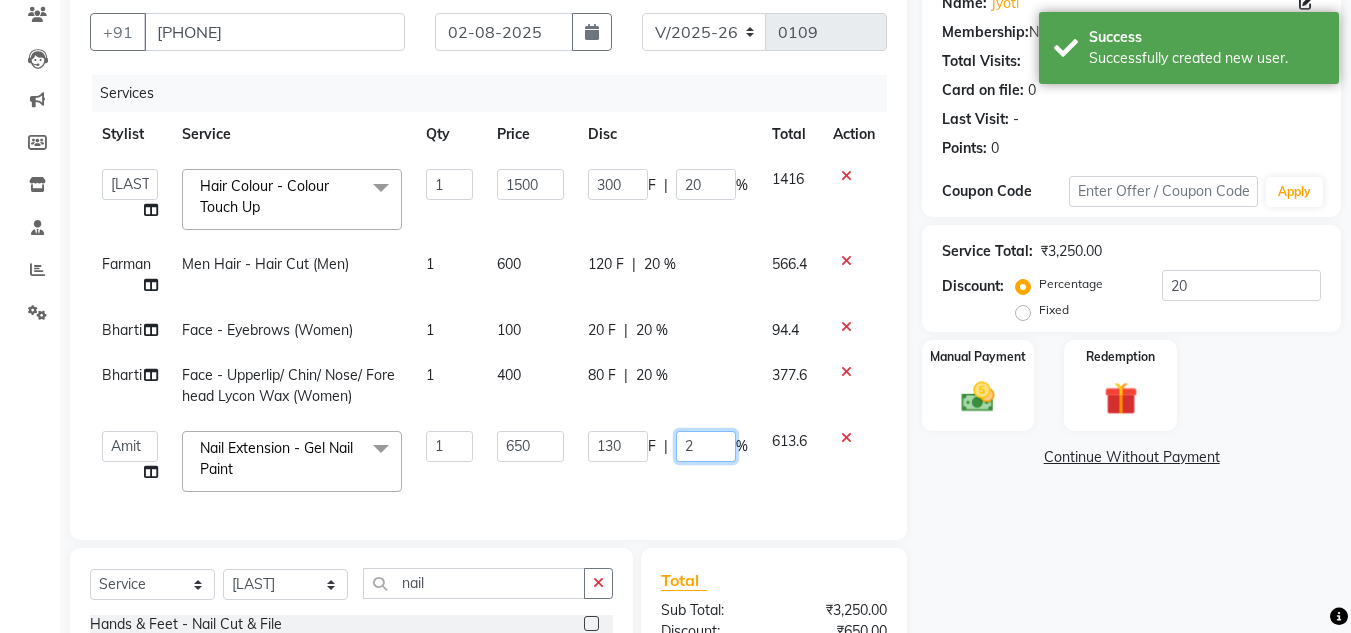type 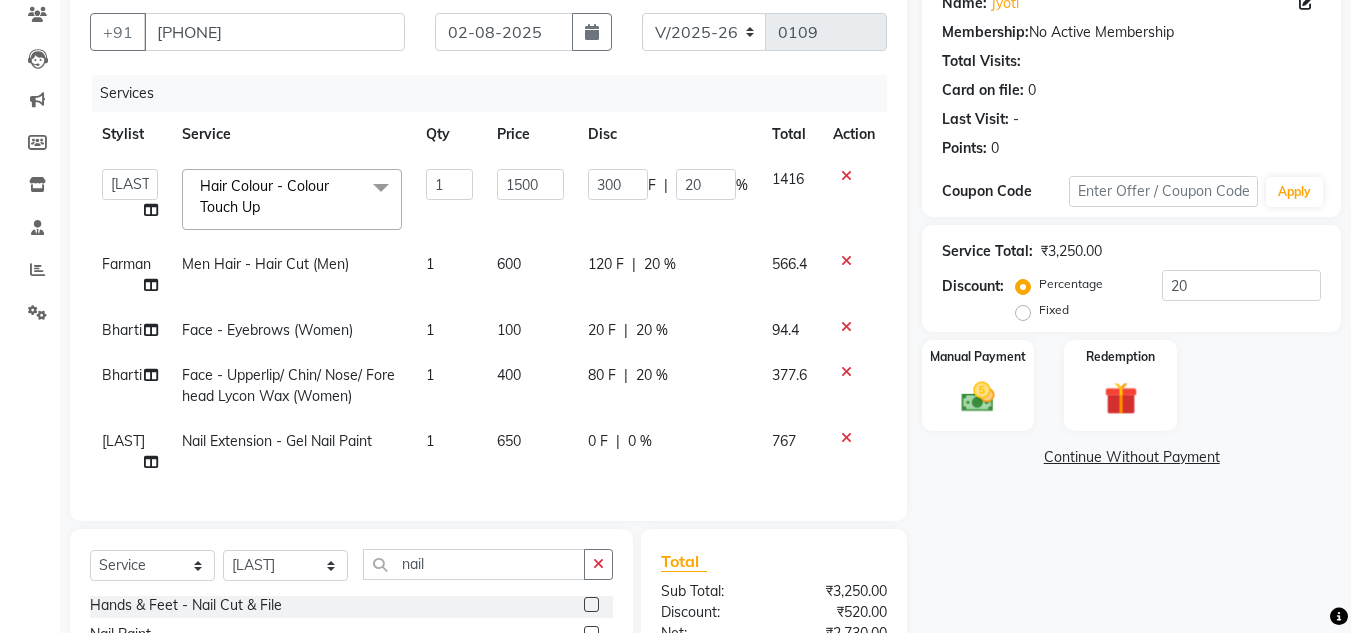 click on "Services Stylist Service Qty Price Disc Total Action  Amit   Bharti   Devesh   Farman   Harsh    Jaikesh   Manager   Manoj   Nitin Nails   owner id   Poonam   Rihan  Hair Colour - Colour Touch Up  x Women Hairwash  - Loreal  (Women) Women Hairwash - Keratase  (Women) Women Hair  - Only Blowdry (Normal, Out Curls) (Women) Women Hair  - Haircut (Women) Women Hair  - Ironing (Women) Women Hair  - Iron Curls / Tong Curls (Women) Women Hair  - Head Oil Massage (olive, coconut) (Women) Women Hair  - Head Oil Massage Bringraj (base olive oil) (Women) Women Hair  - Head Massage Elixir  (Women) Women Hair  - Olaplex Treatment (Women) Pedicure - Foot logic Menicure - Foot logic Women Hairwash - Redken  (Women) Women Hair  - Head Oil Massage (Almond) (Women) NIL Treatment Shampoo Hair Ritual - Chroma Absolu Instant Gloss Hairwash + Blowdry (Women) Hair Ritual - K - Fusio Scrub Instant Detox Ritual (Women) Hair Ritual - K - Express Ritual (Fusio Dose Plus Ritual with Add on Masque) Hair Ritual - K - Experience Ritual 1" 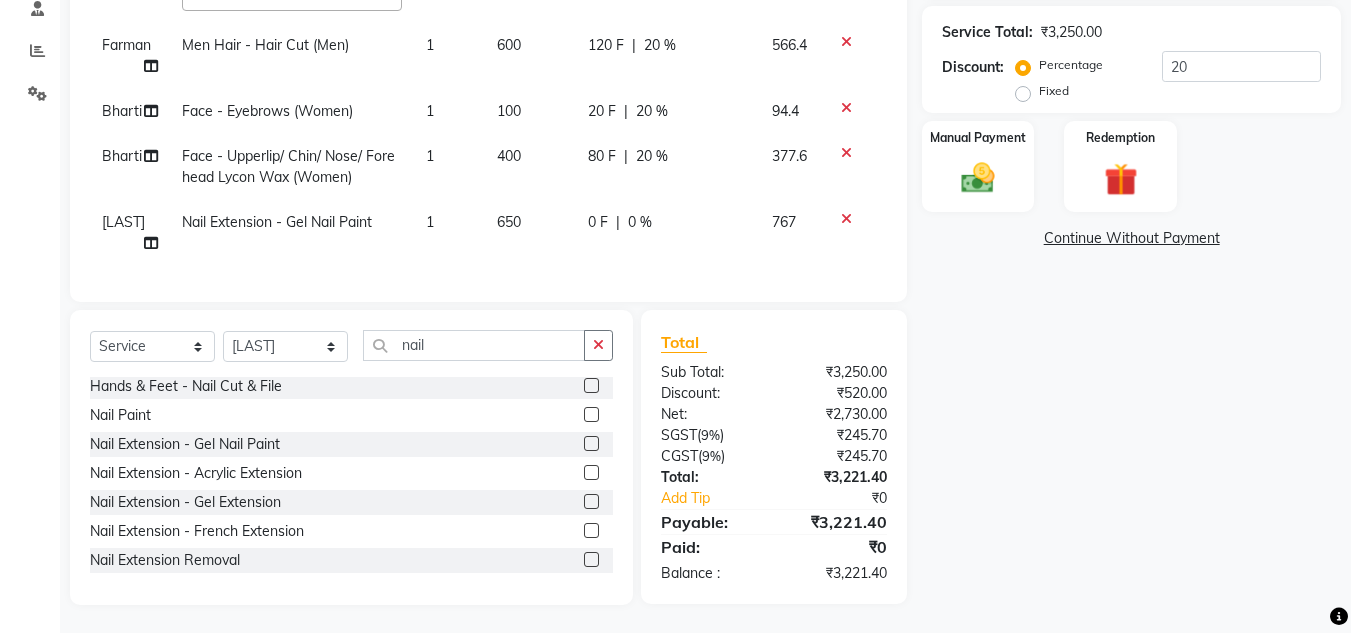 scroll, scrollTop: 393, scrollLeft: 0, axis: vertical 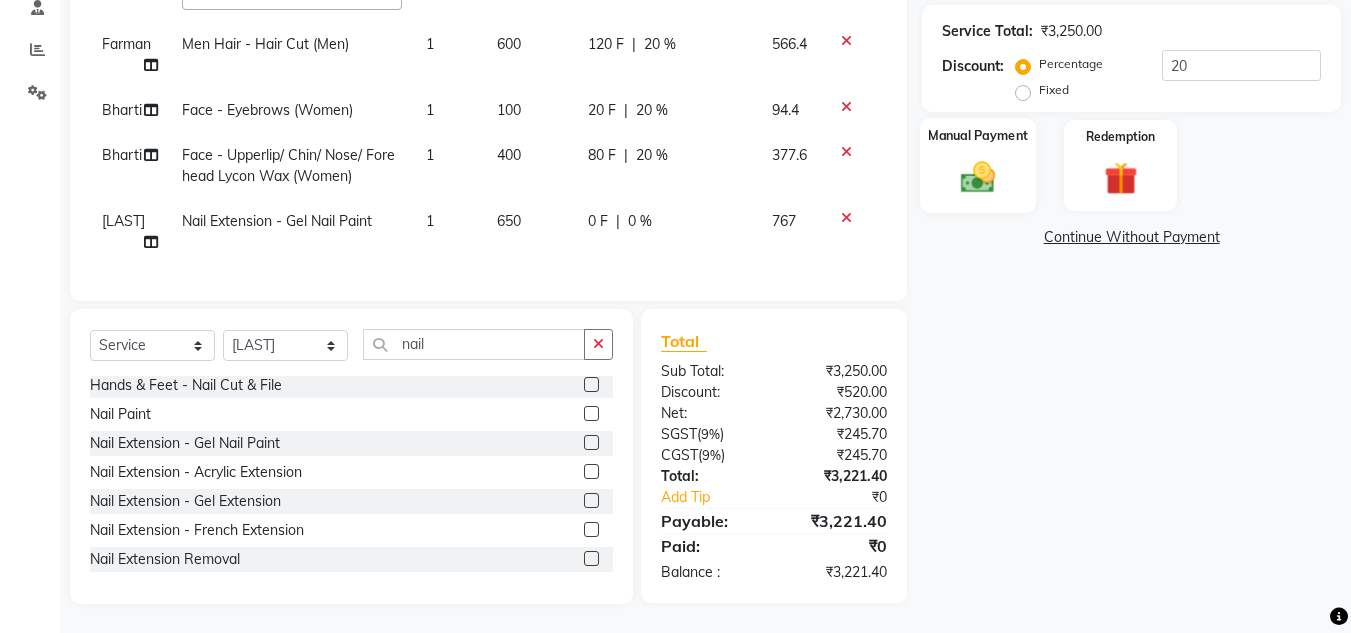 click on "Manual Payment" 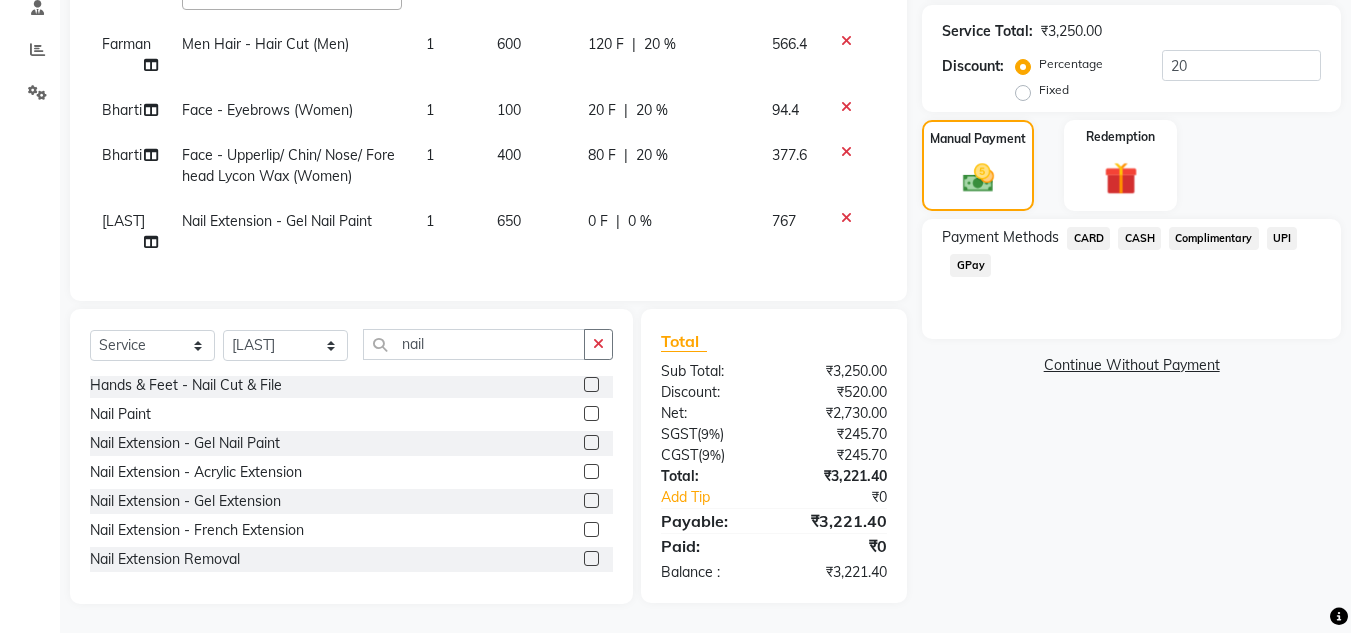 click on "CARD" 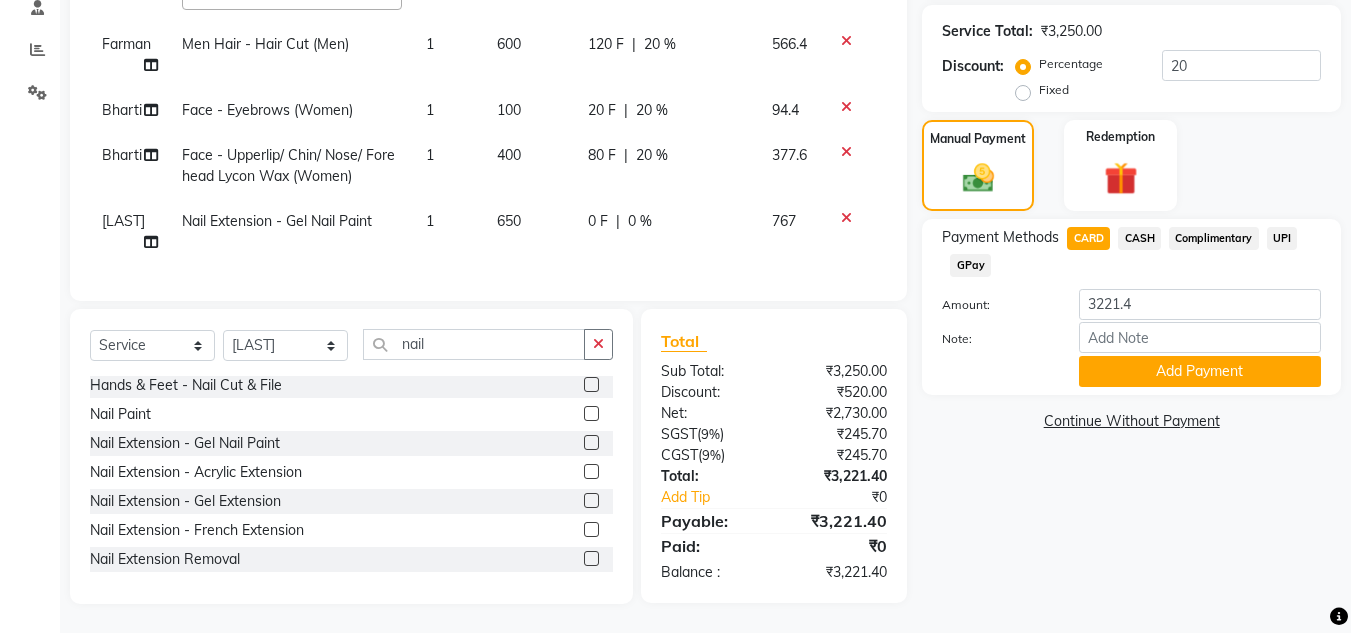 scroll, scrollTop: 409, scrollLeft: 0, axis: vertical 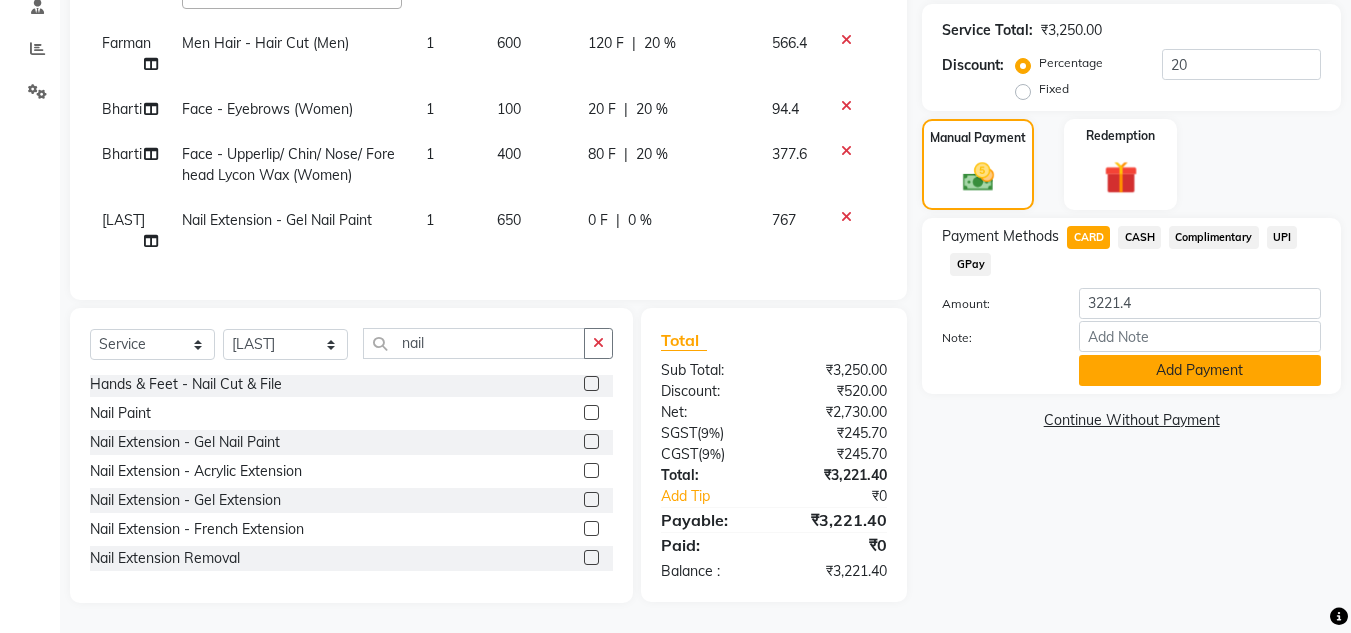 click on "Add Payment" 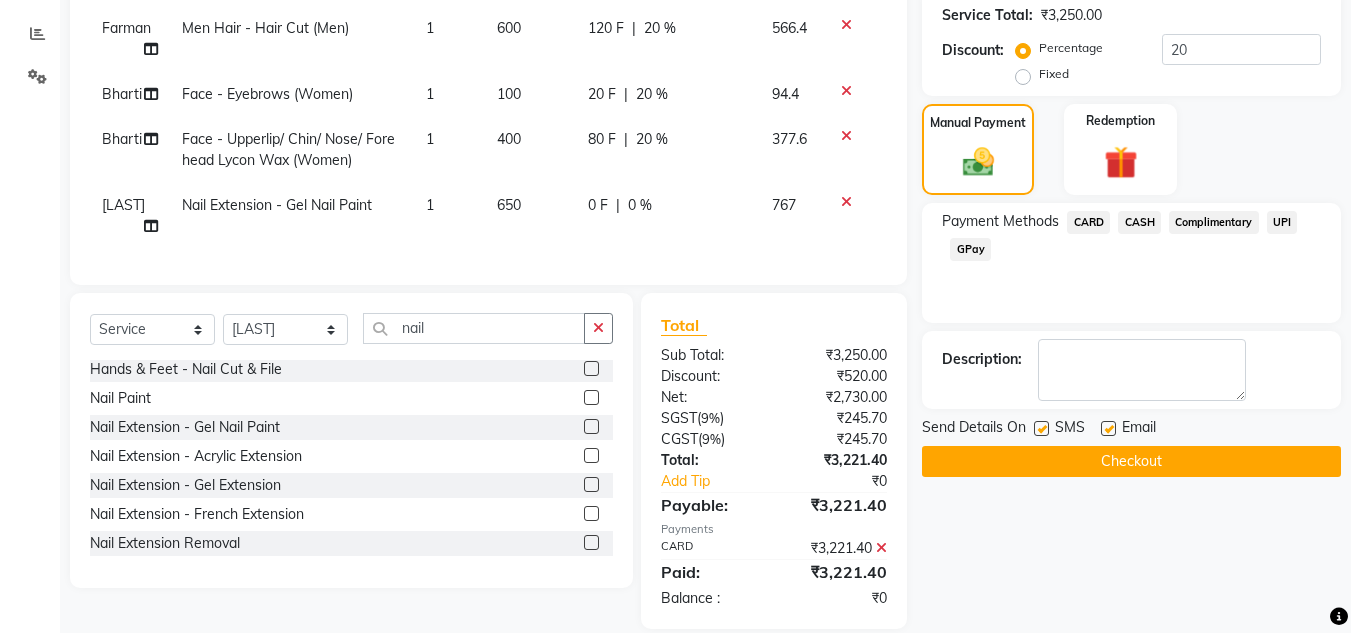 scroll, scrollTop: 450, scrollLeft: 0, axis: vertical 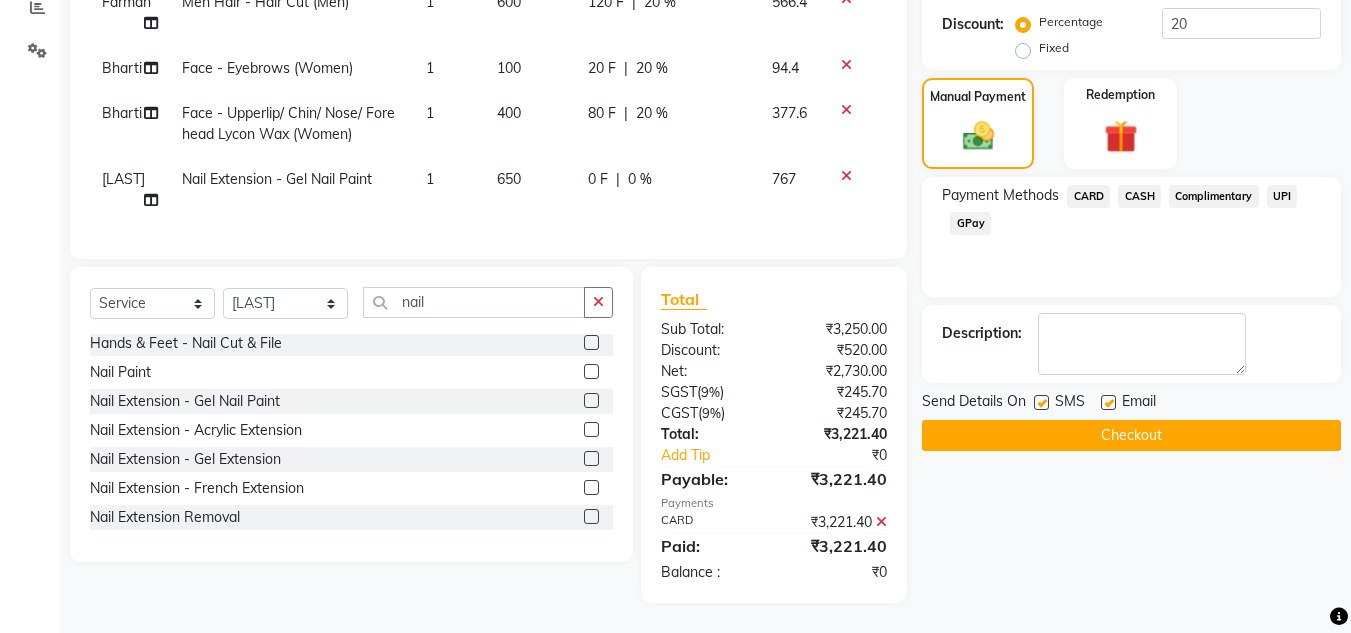 click on "Checkout" 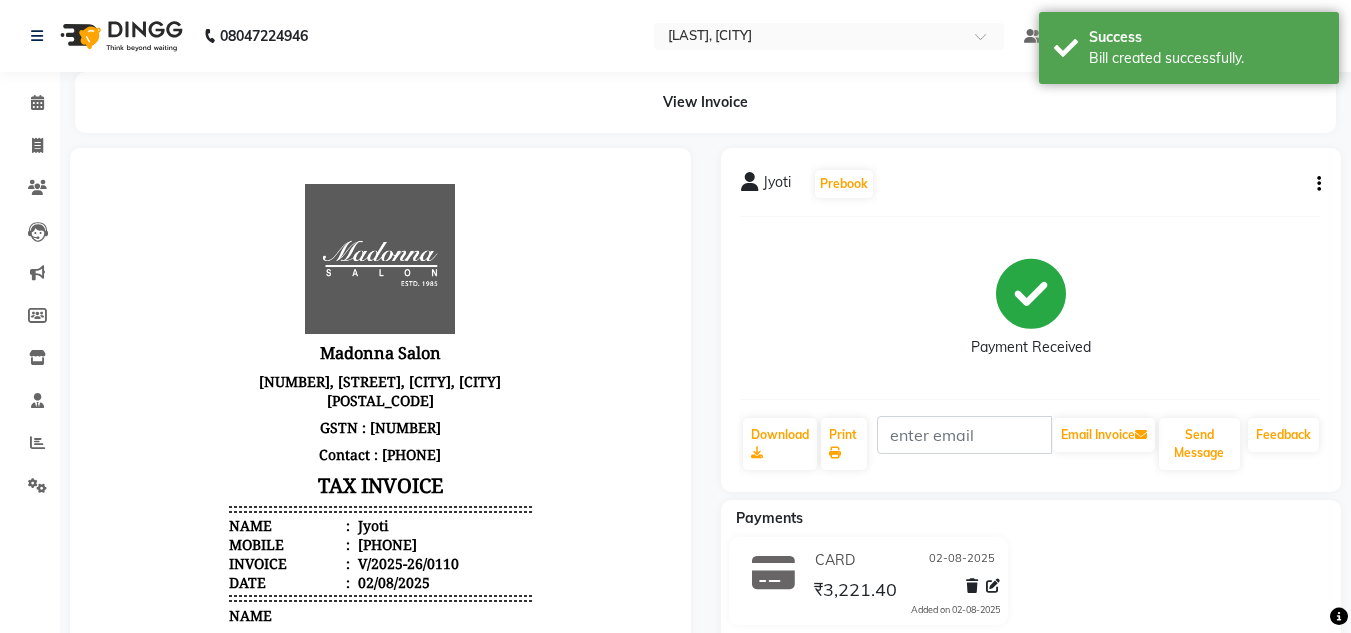 scroll, scrollTop: 0, scrollLeft: 0, axis: both 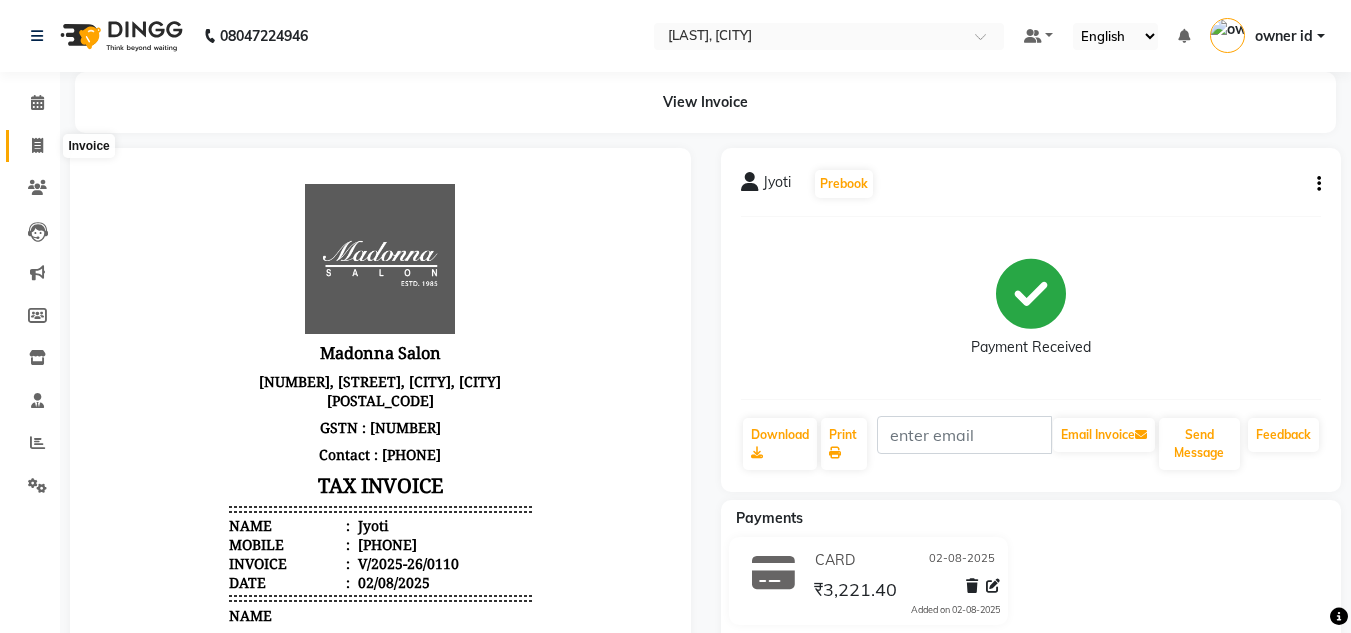 click 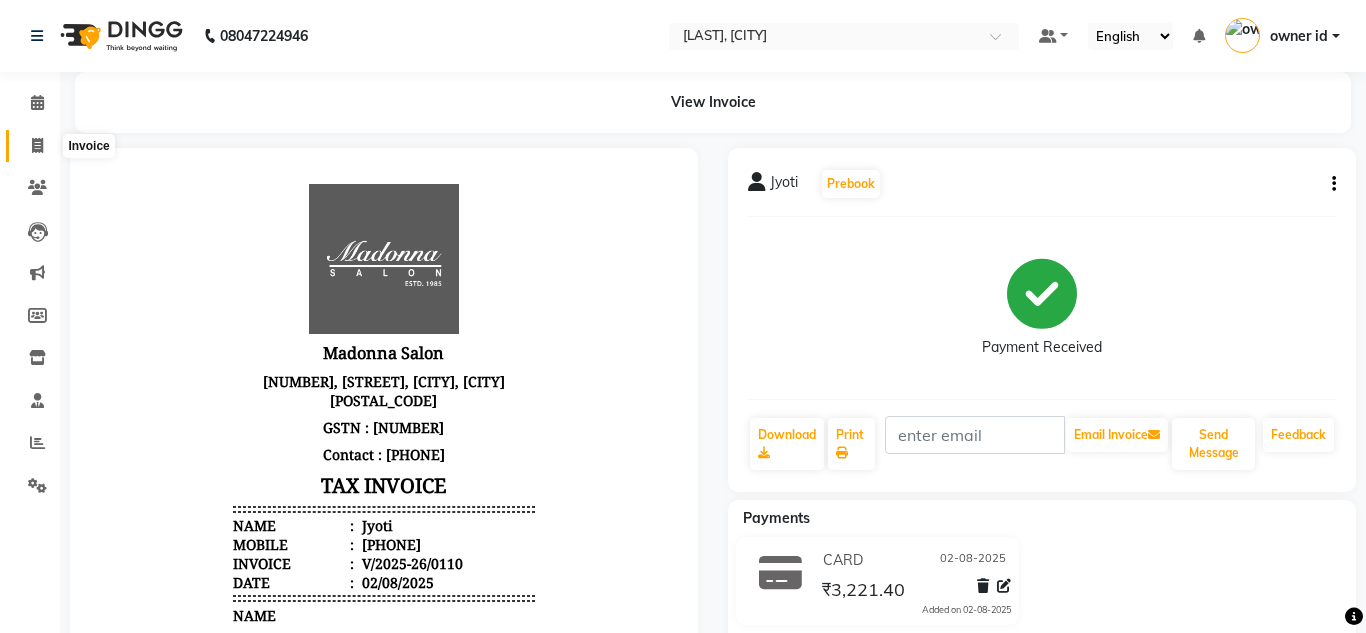 select on "8641" 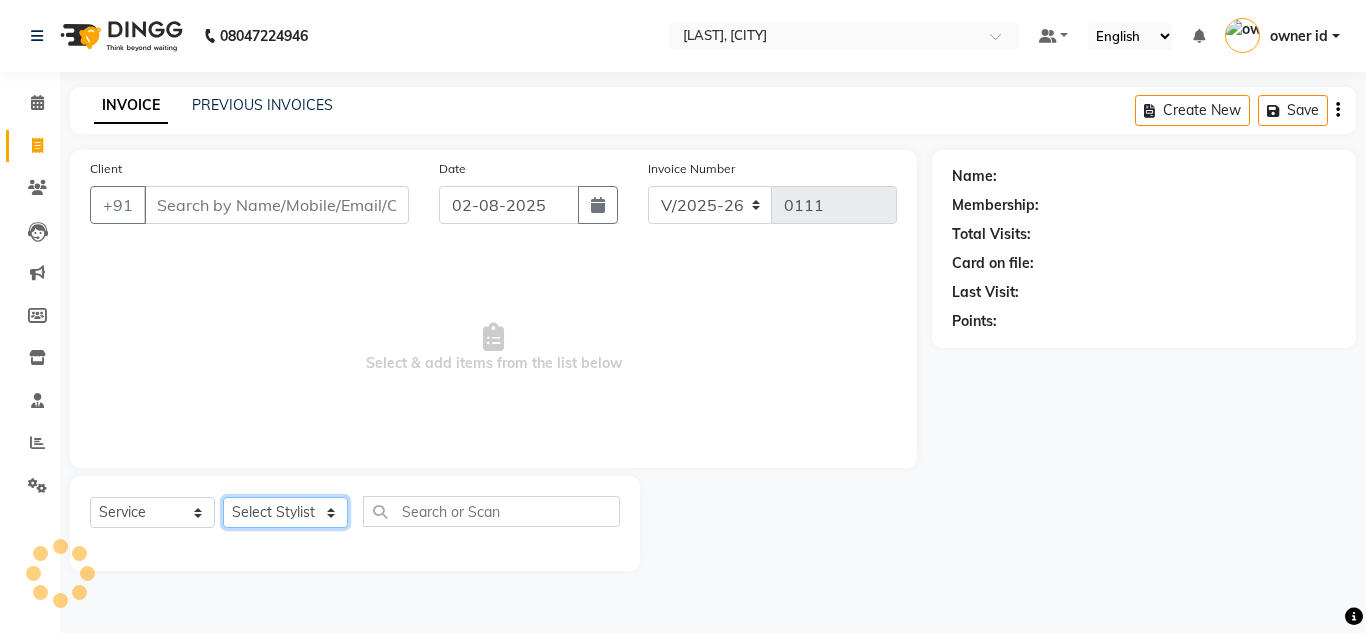 click on "Select Stylist" 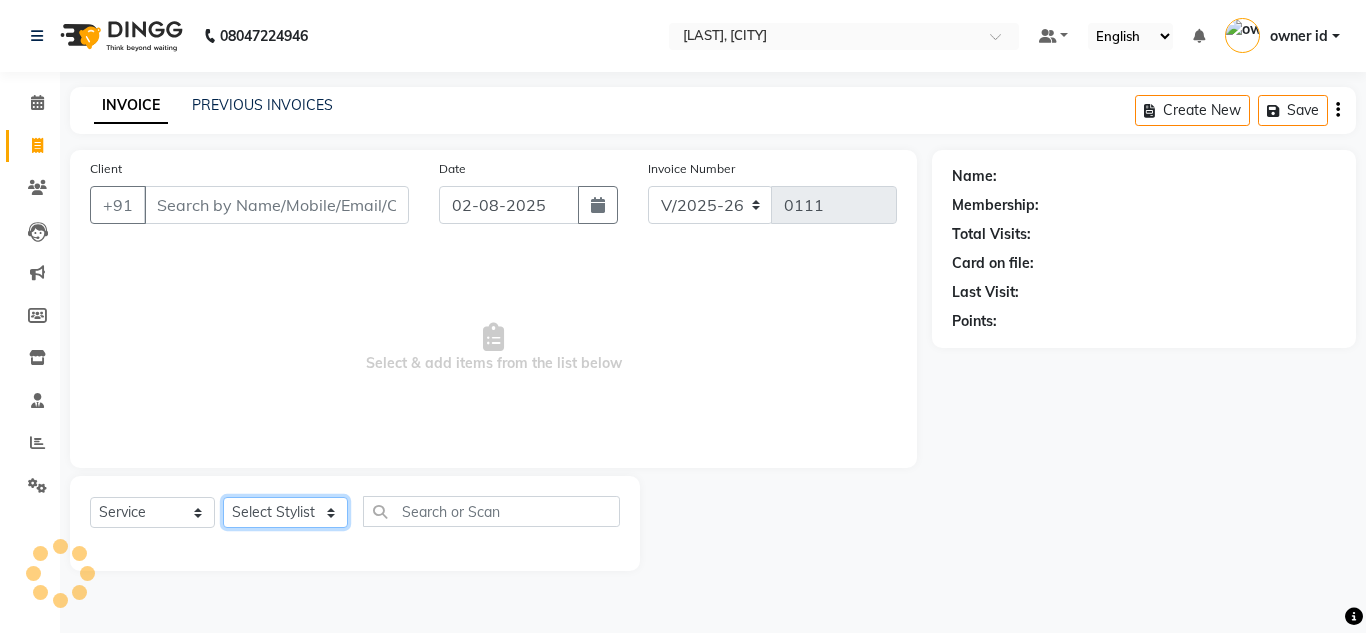 select on "86634" 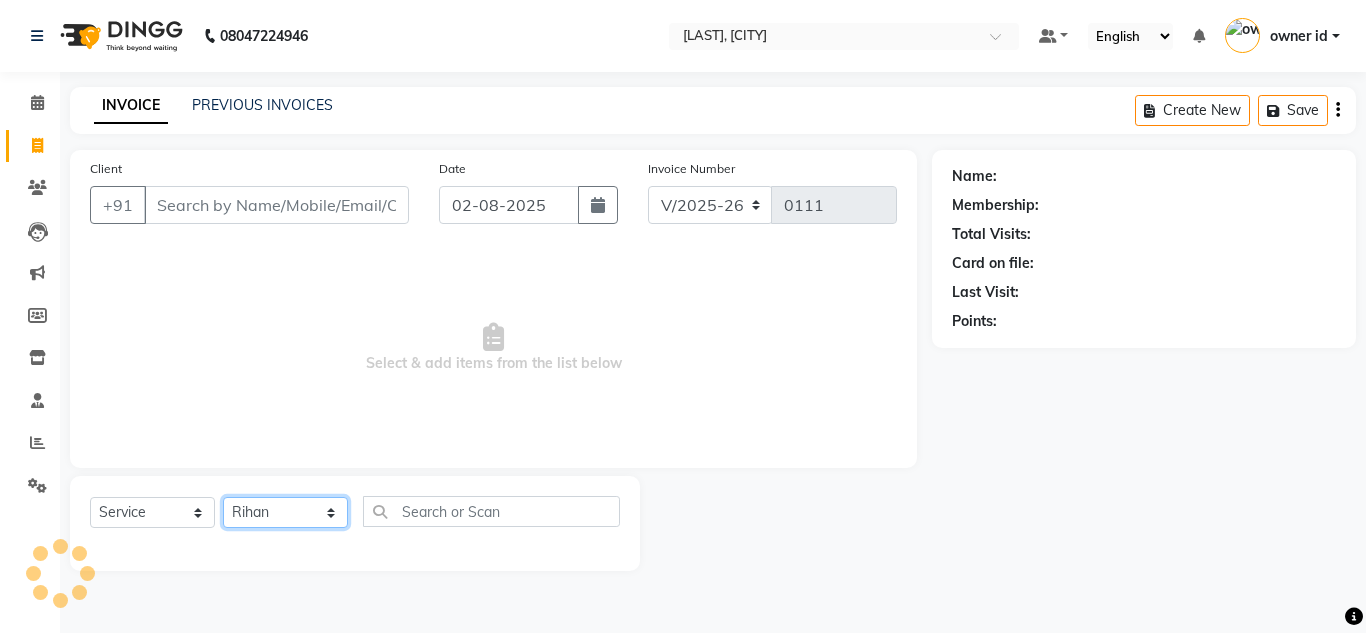 click on "Select Stylist Amit Bharti Devesh Farman Harsh  Jaikesh Manager Manoj Nitin Nails owner id Poonam Rihan" 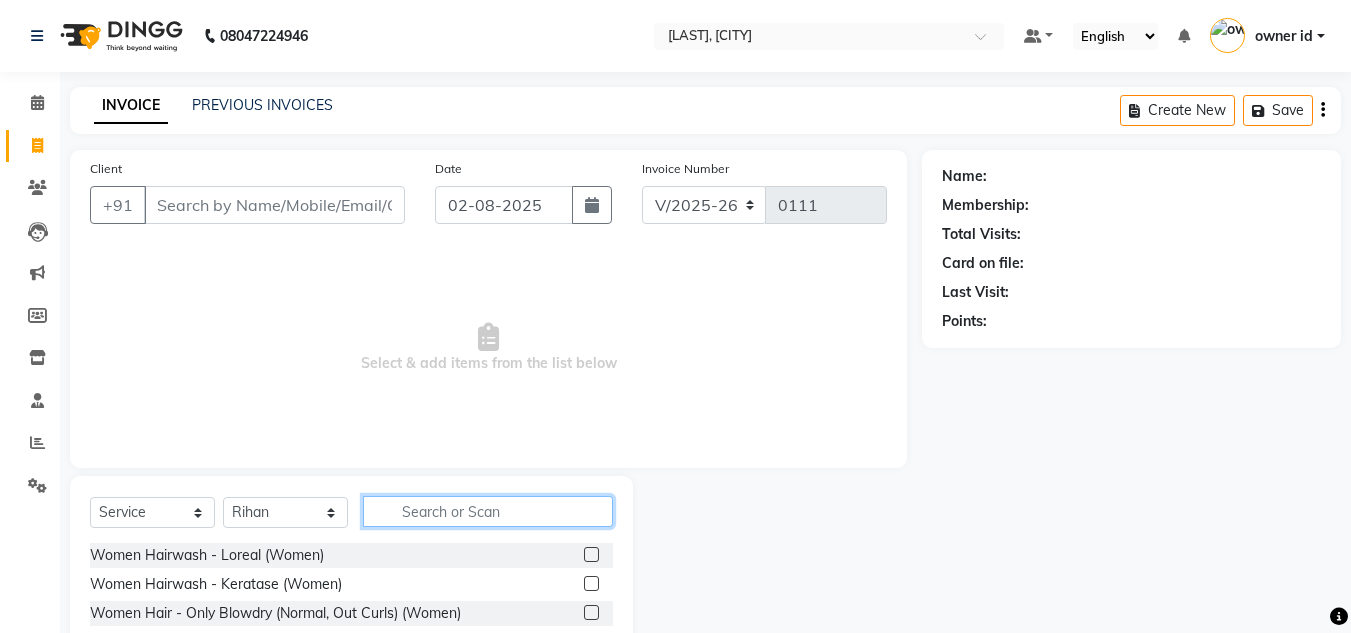 click 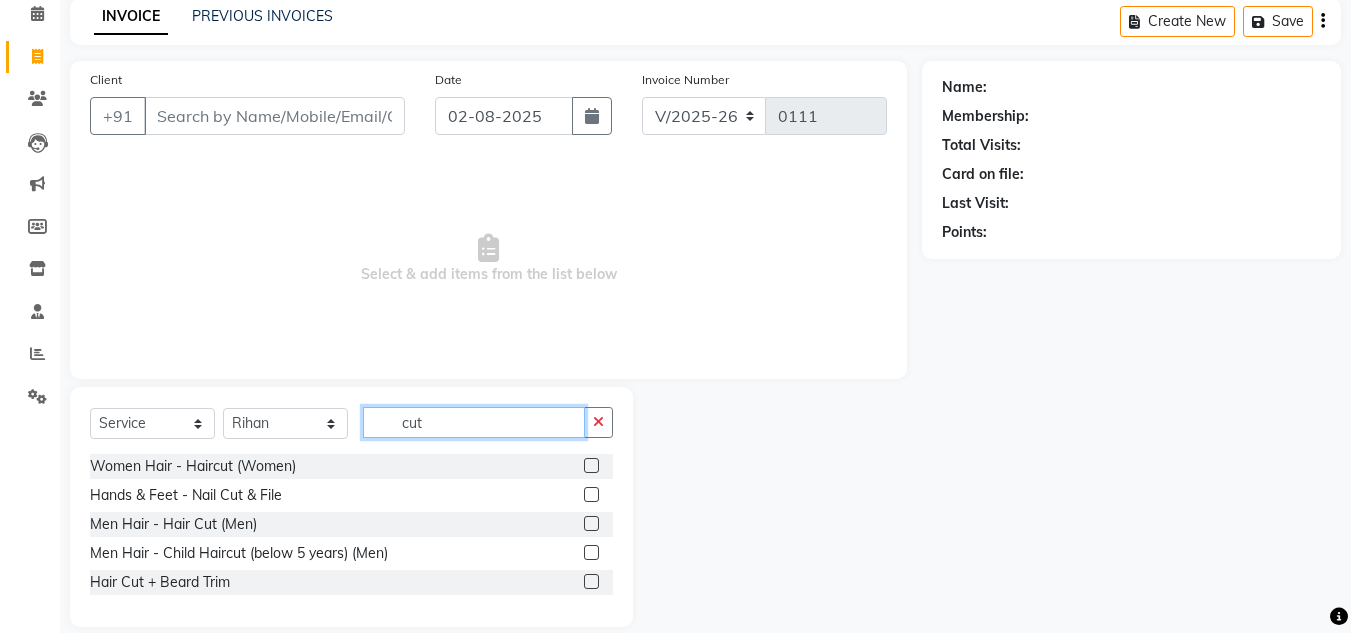 scroll, scrollTop: 90, scrollLeft: 0, axis: vertical 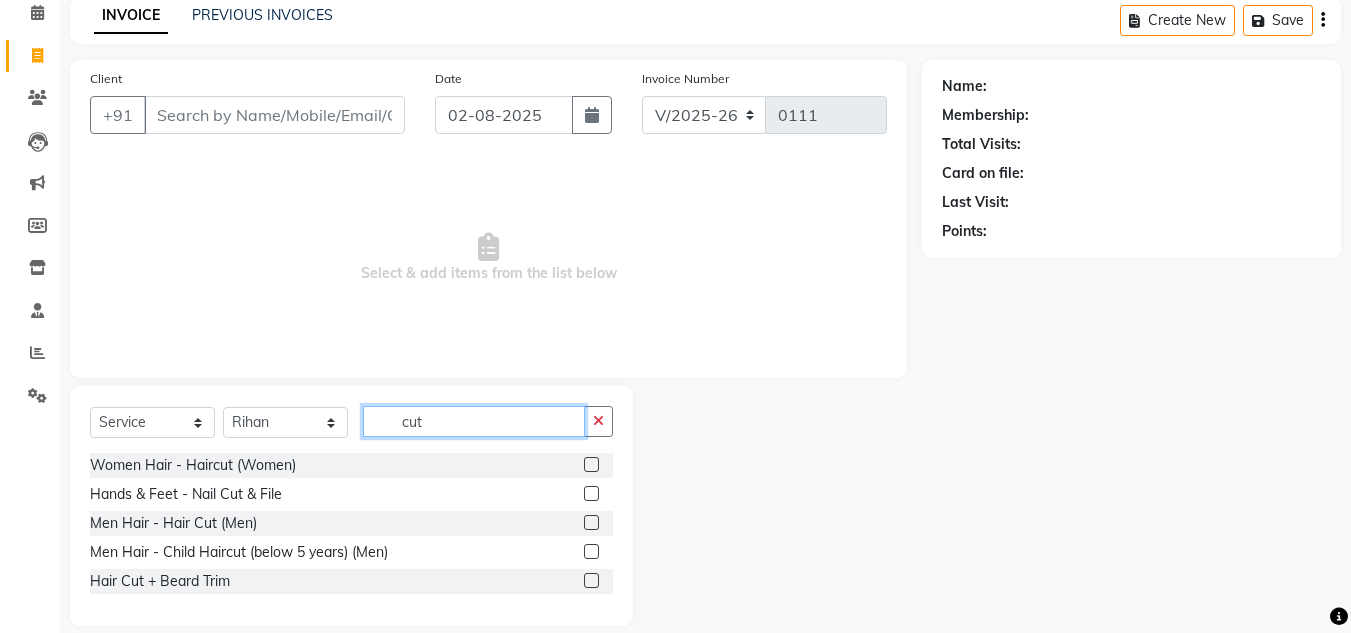 type on "cut" 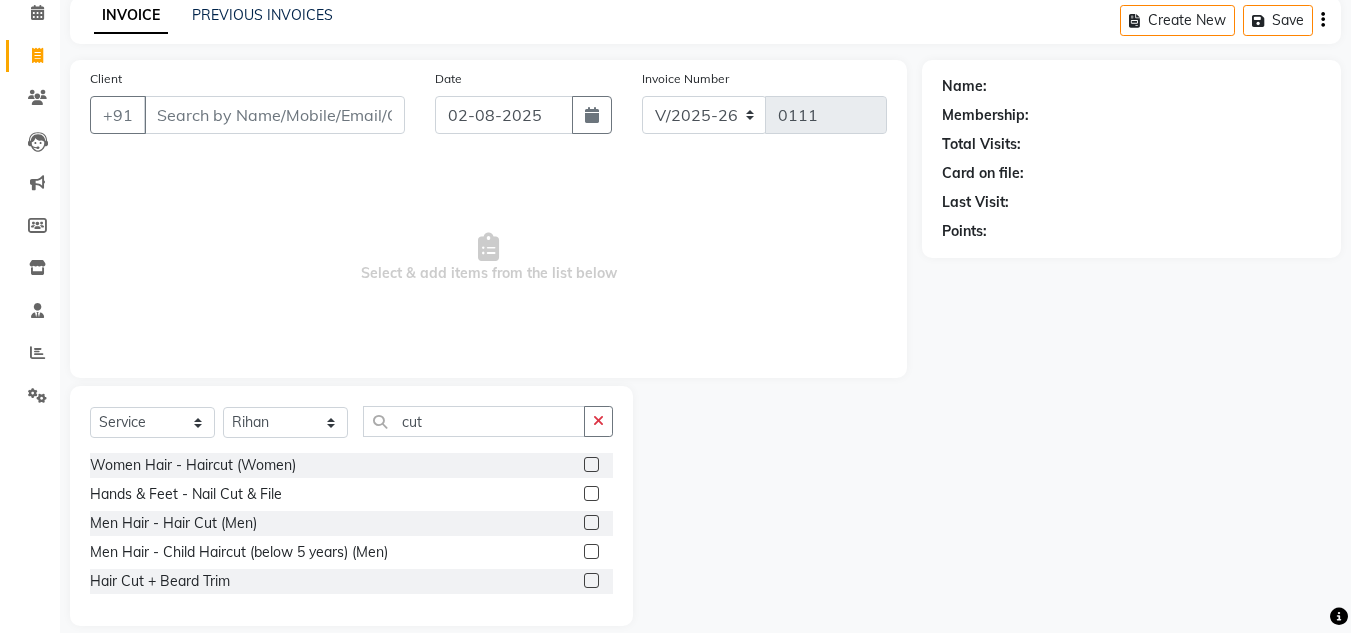 click 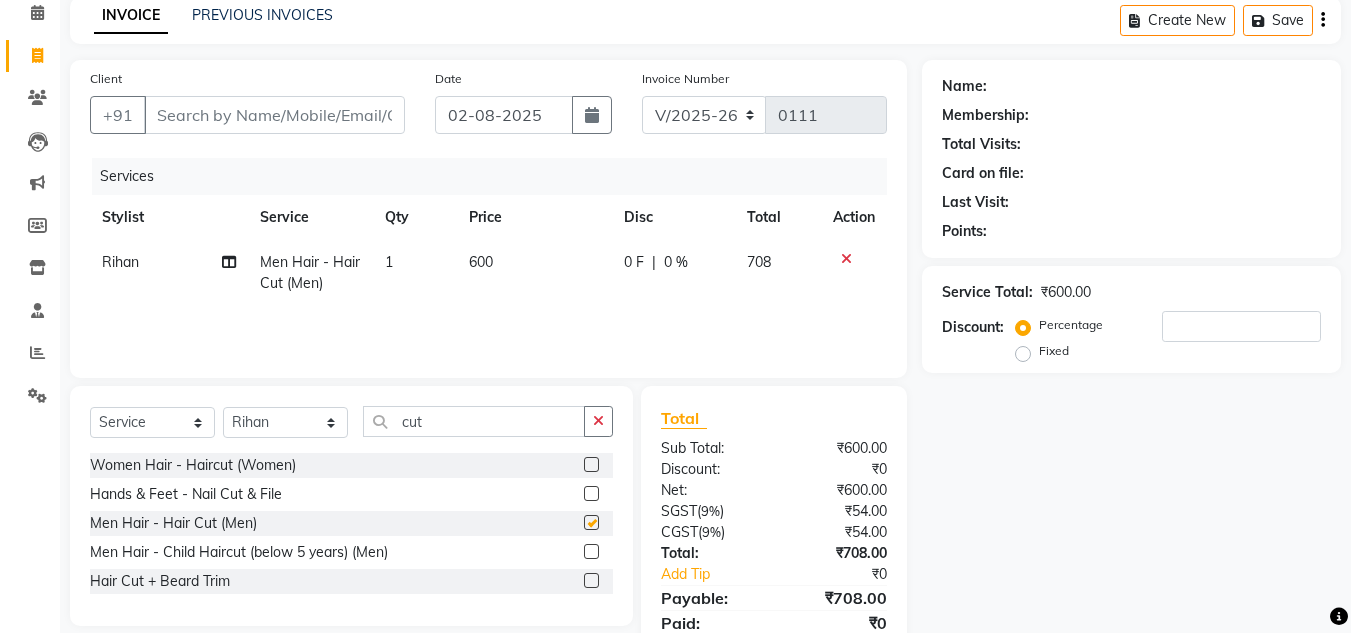 checkbox on "false" 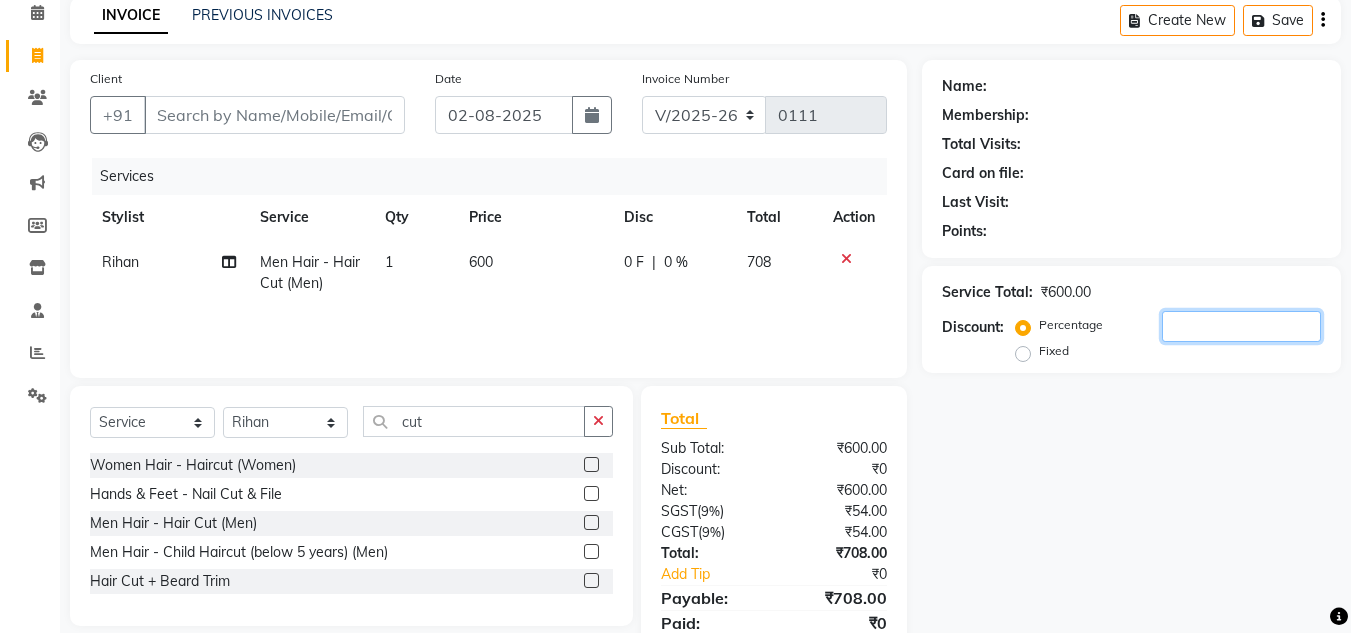 click 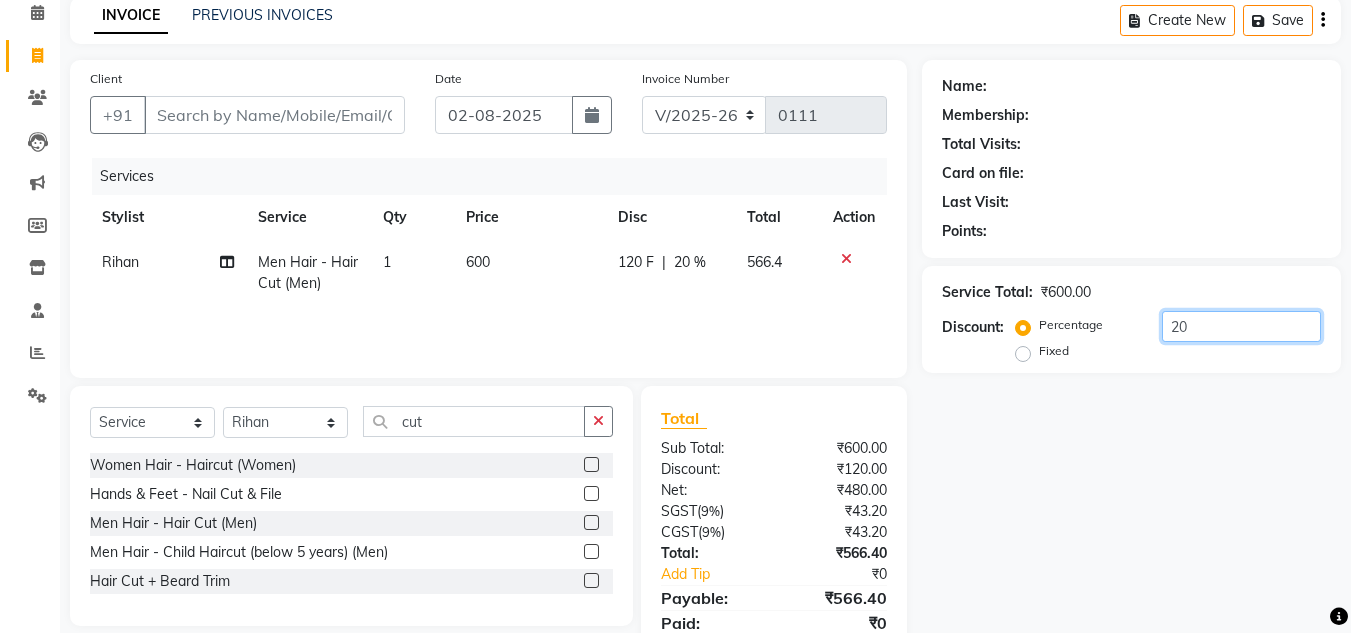 type on "20" 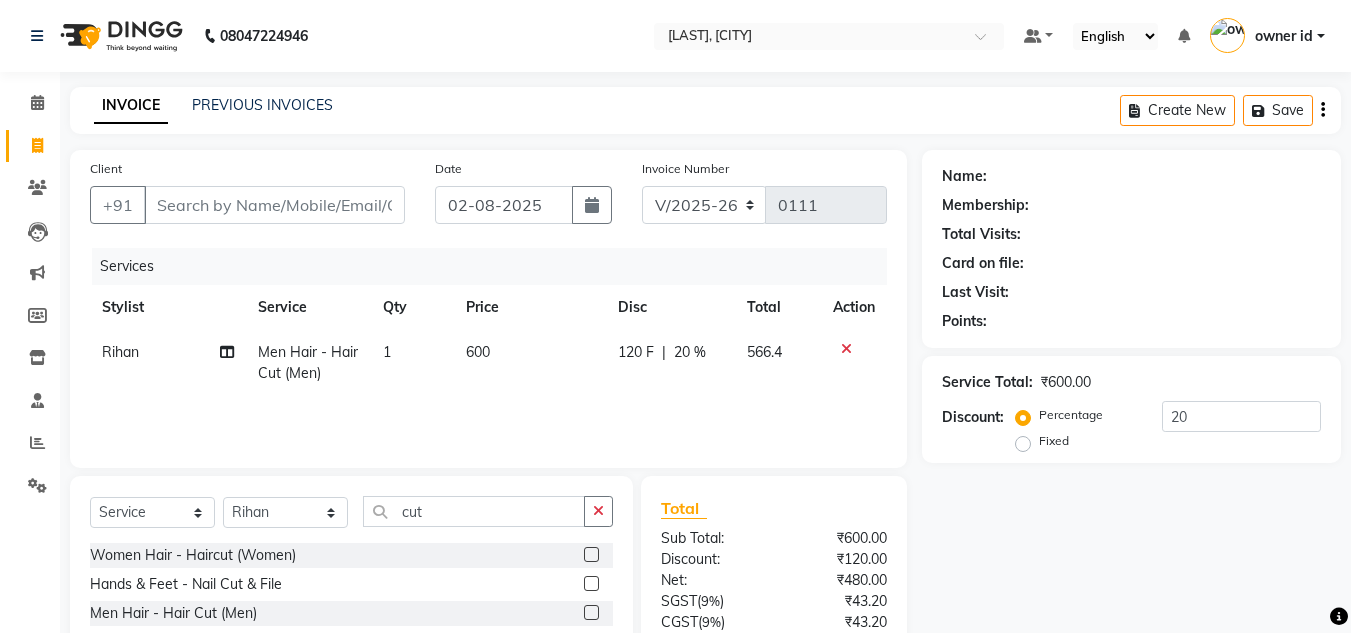 click 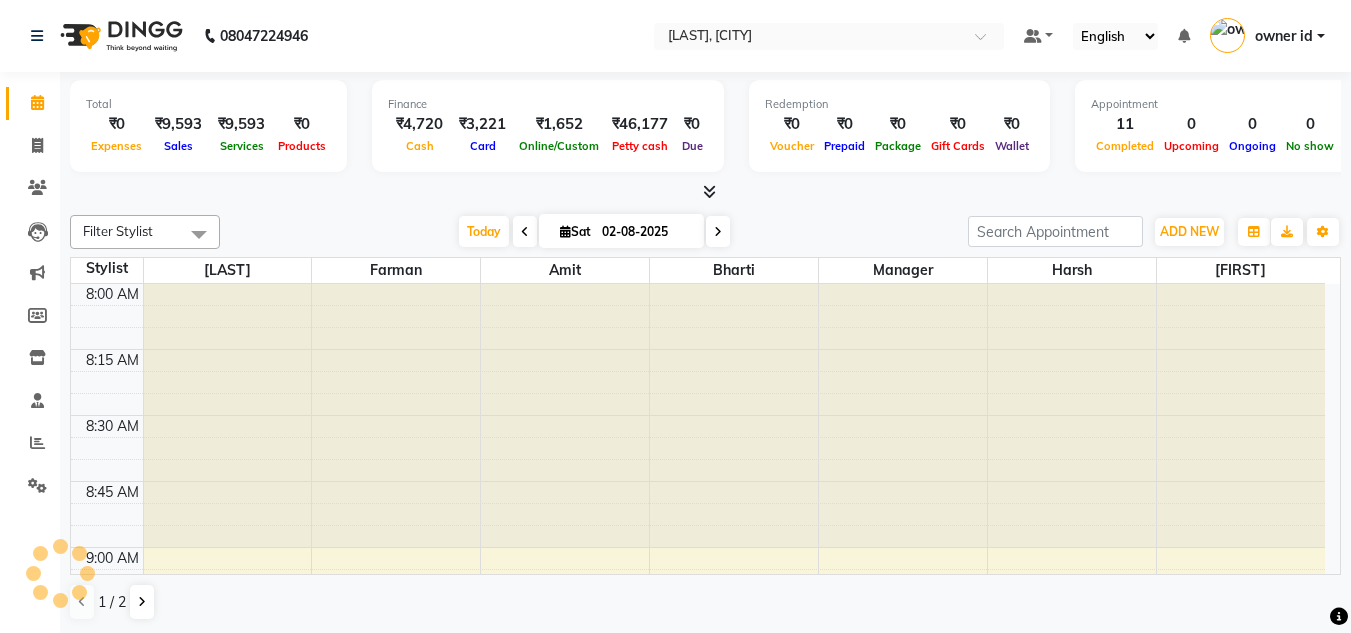 scroll, scrollTop: 0, scrollLeft: 0, axis: both 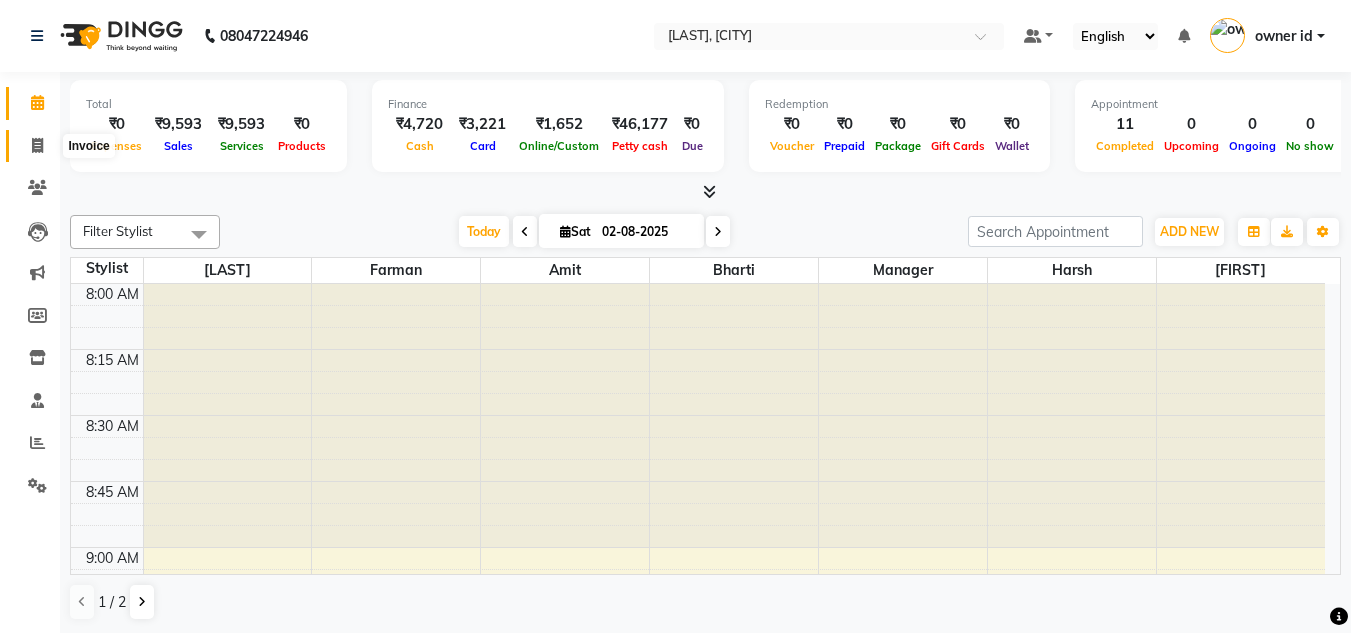click 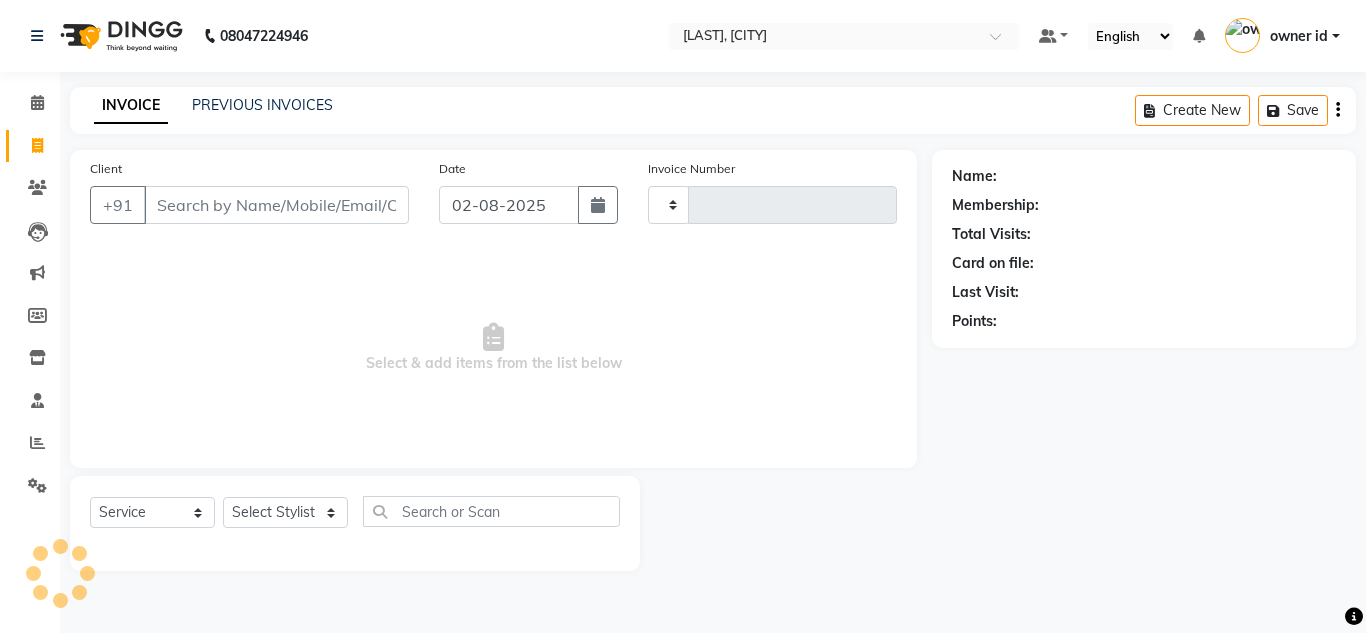 type on "0112" 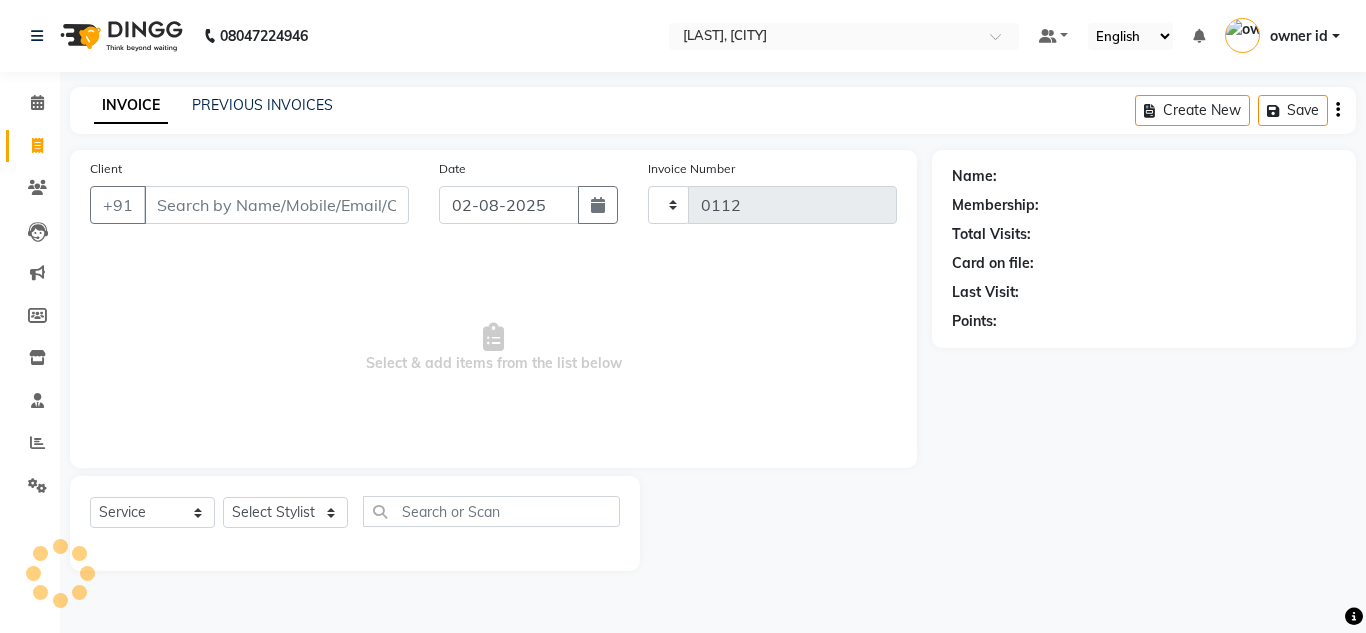 select on "8641" 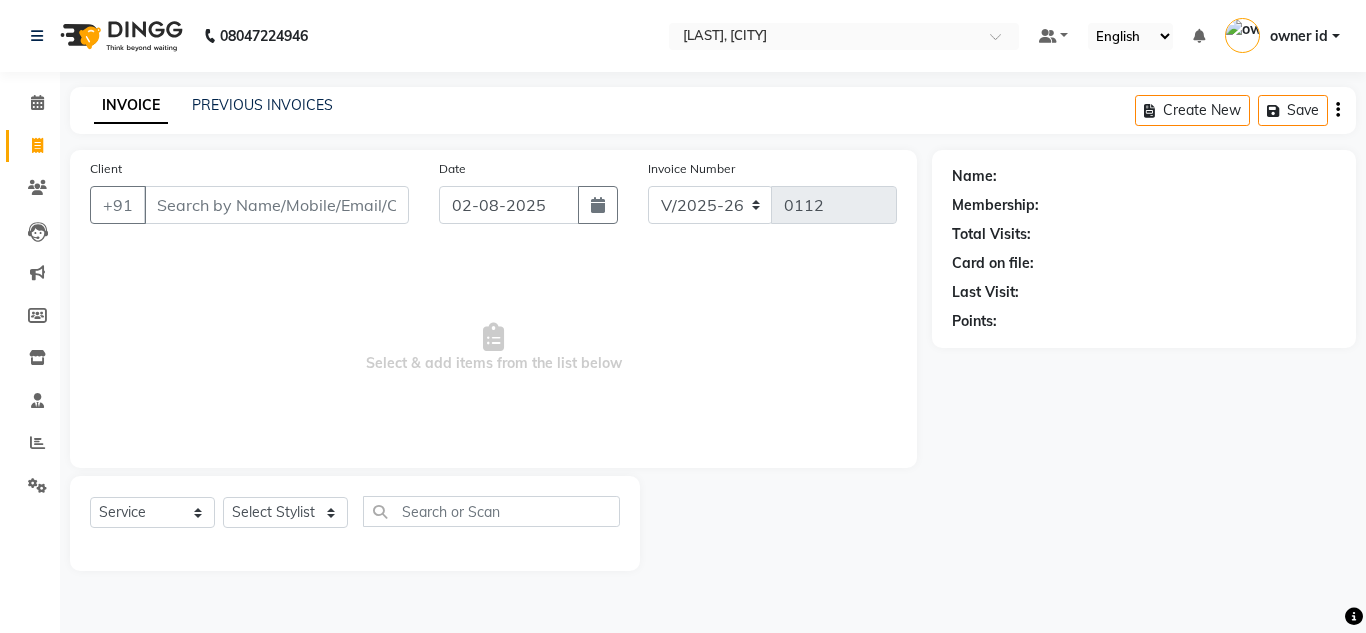 click on "PREVIOUS INVOICES" 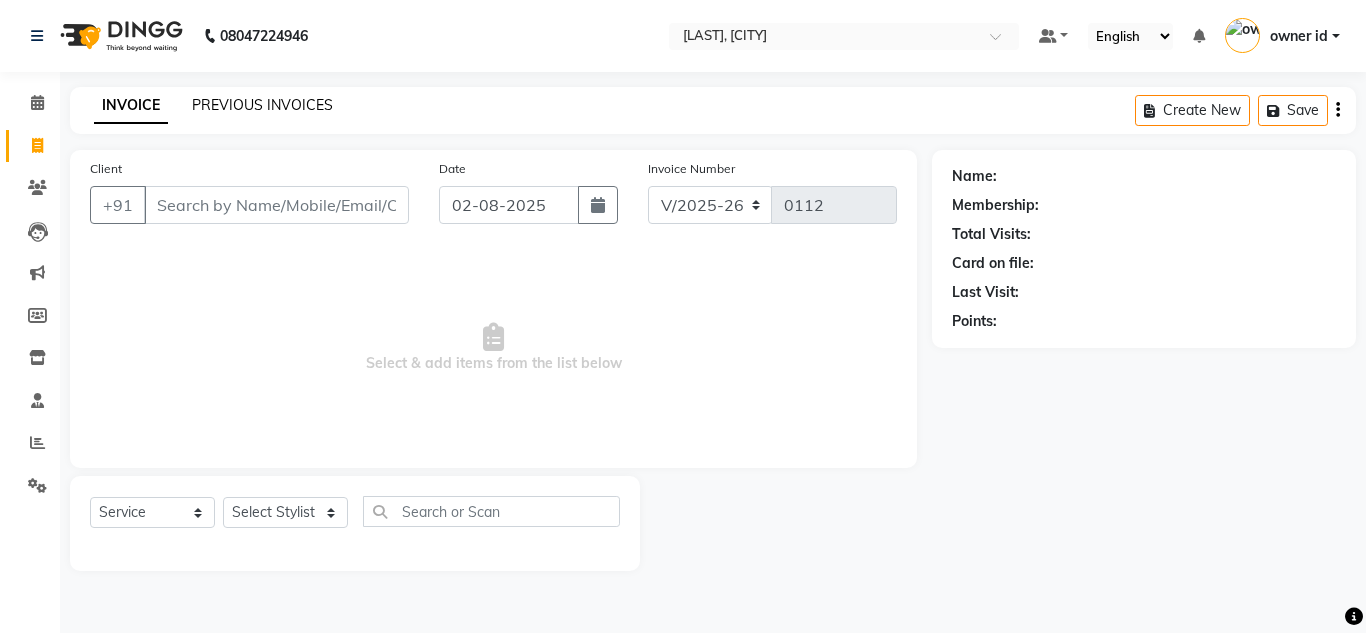 click on "PREVIOUS INVOICES" 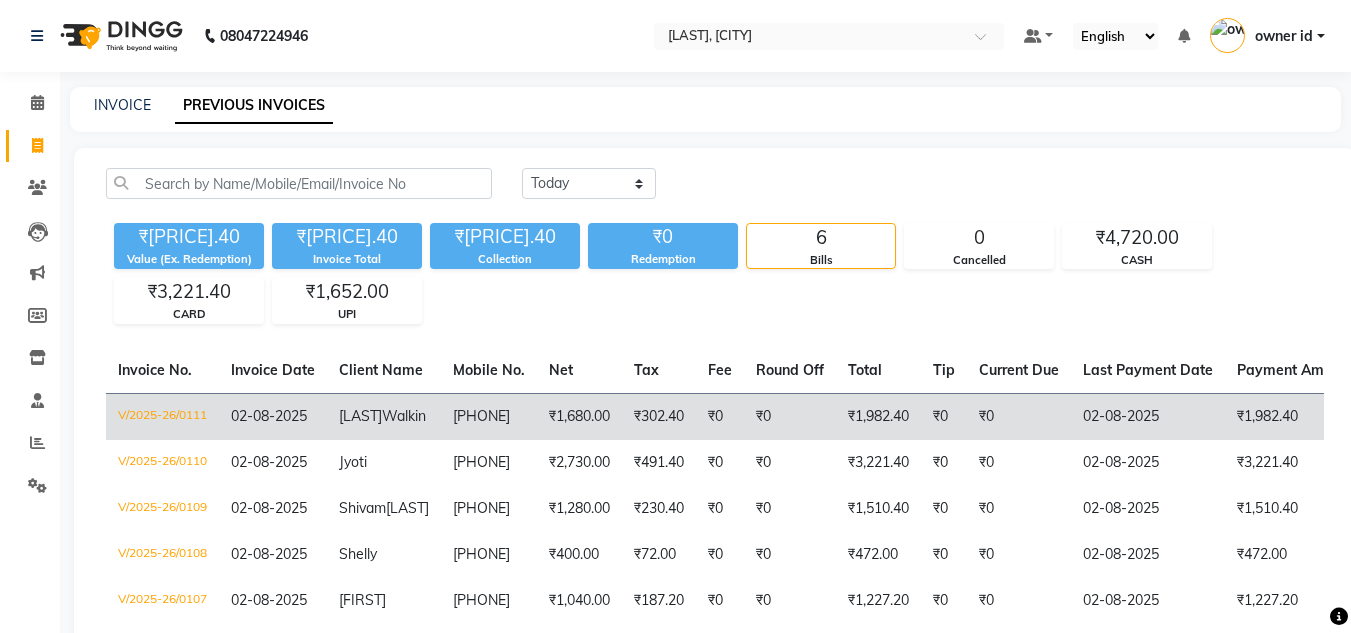 click on "[PHONE]" 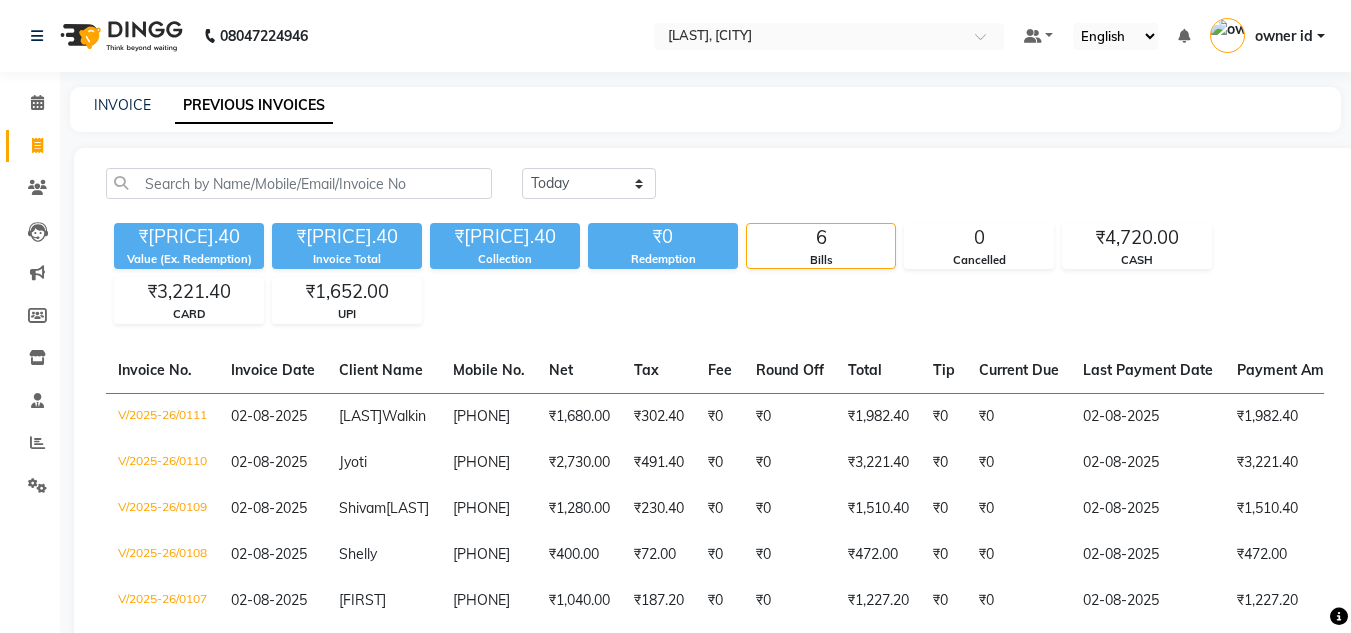 click 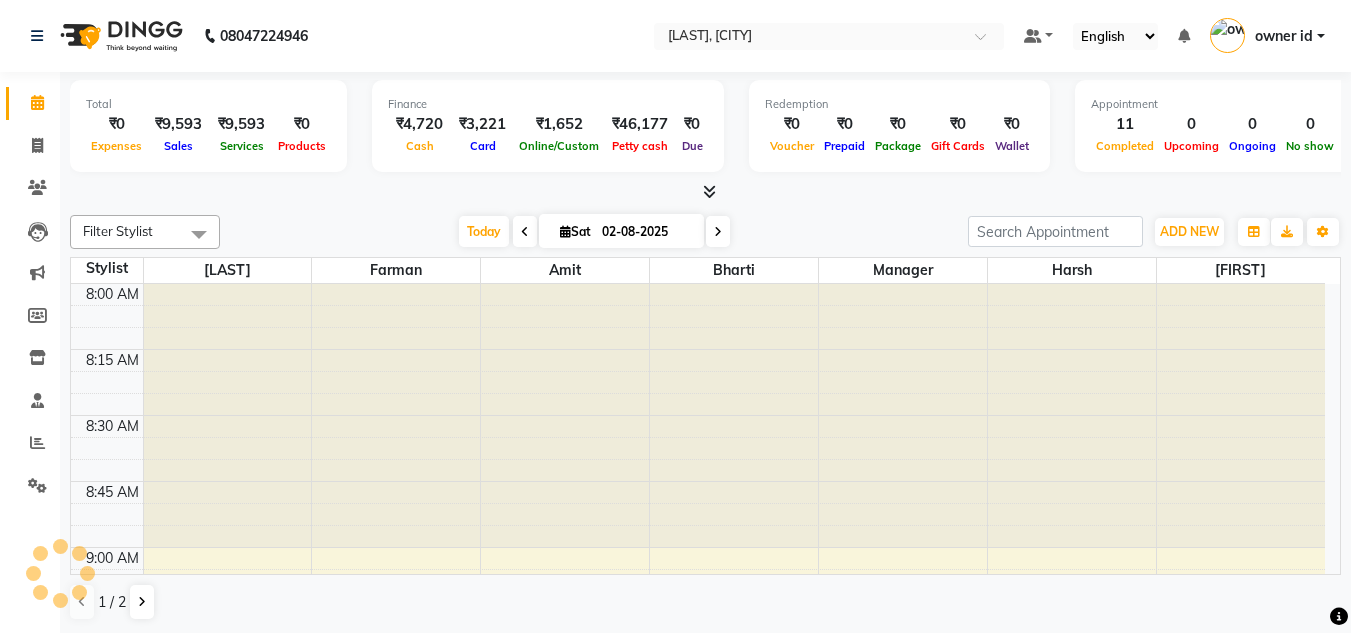 scroll, scrollTop: 1585, scrollLeft: 0, axis: vertical 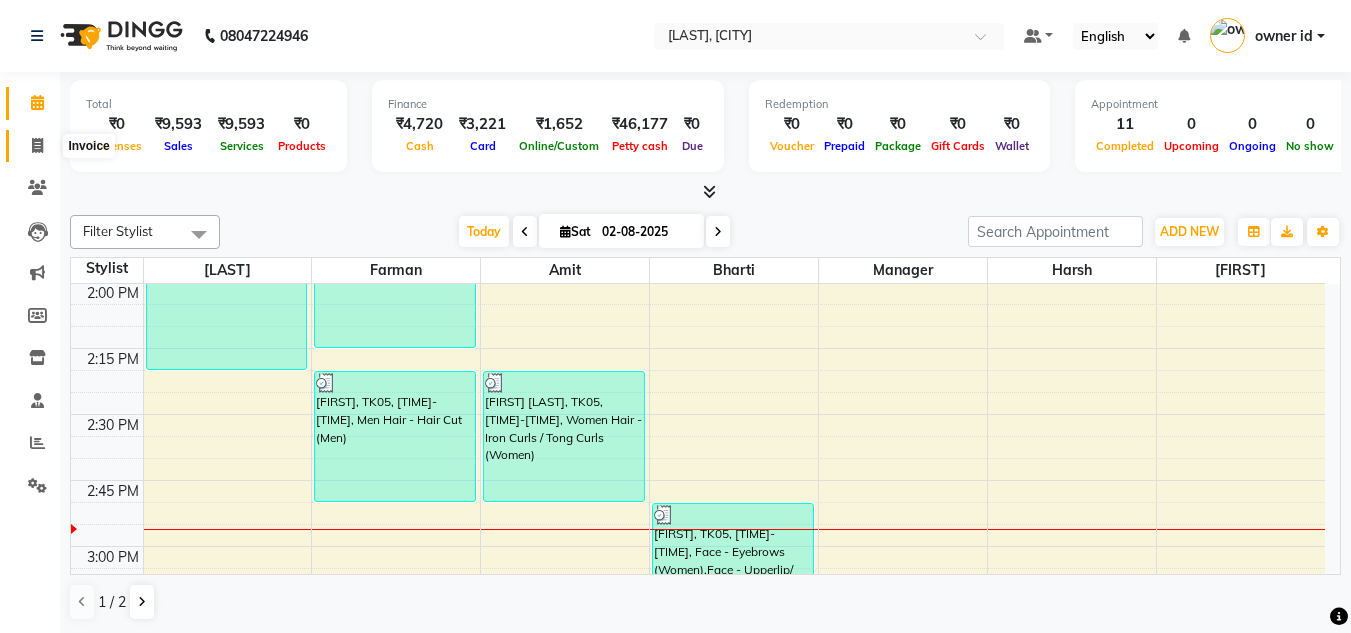 click 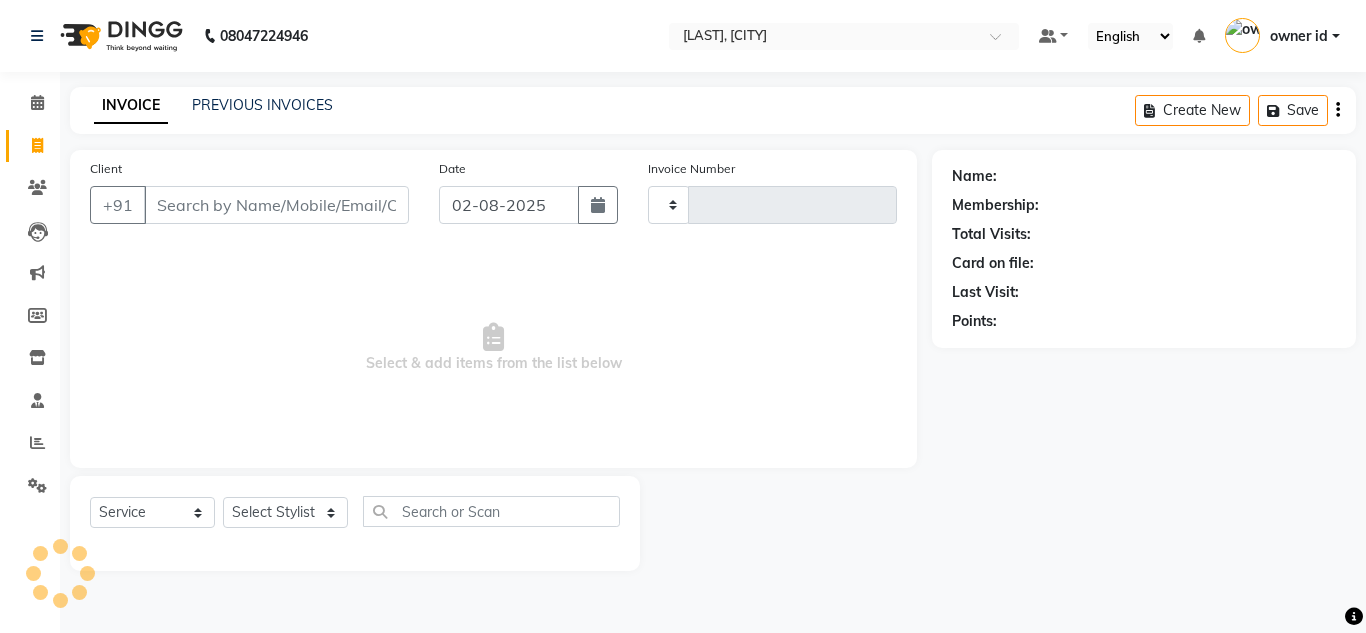 type on "0112" 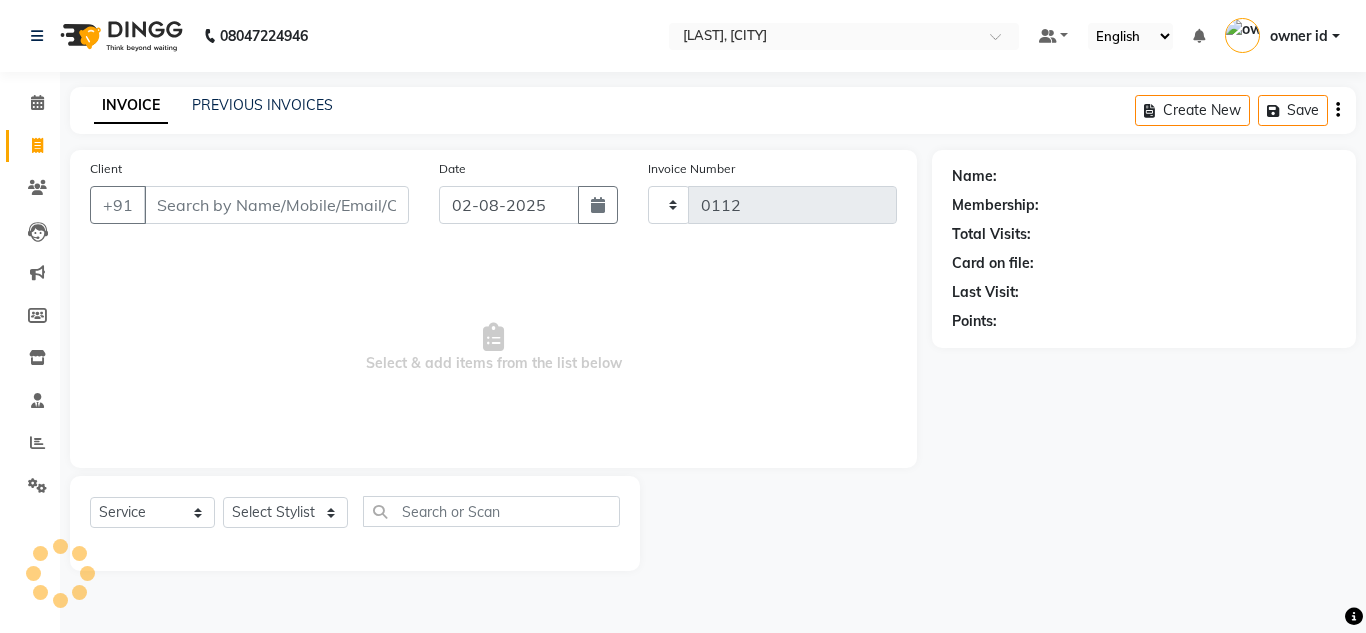 select on "8641" 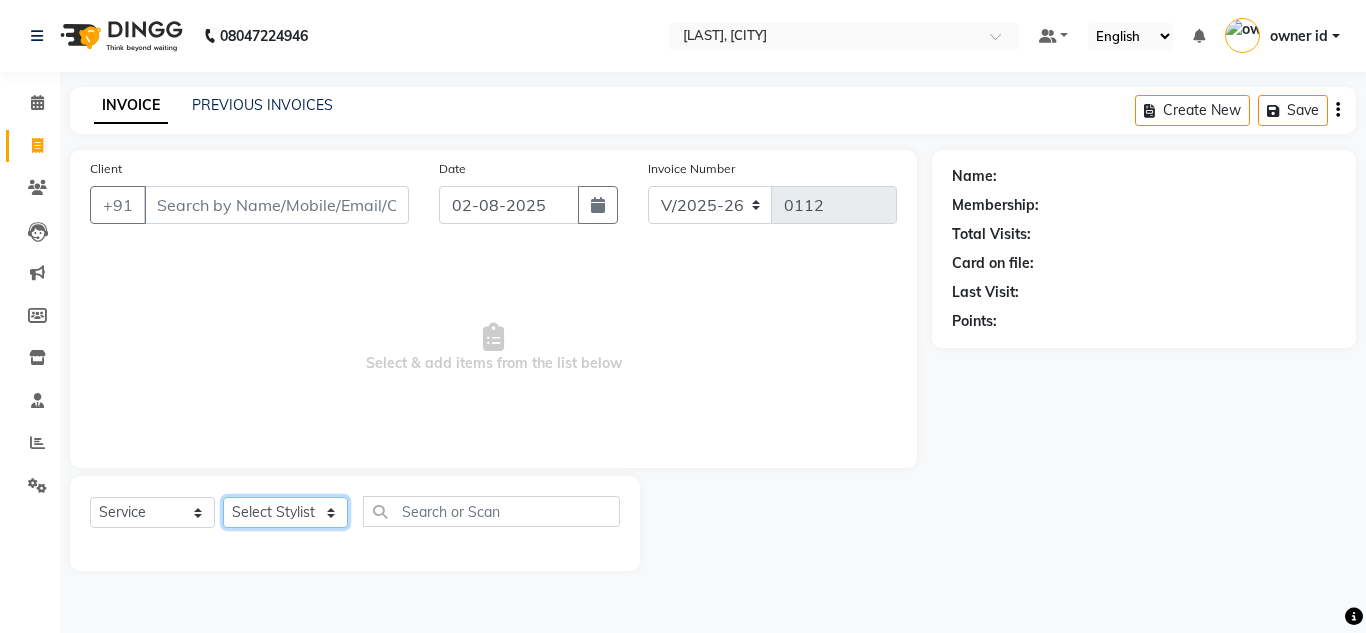 click on "Select Stylist" 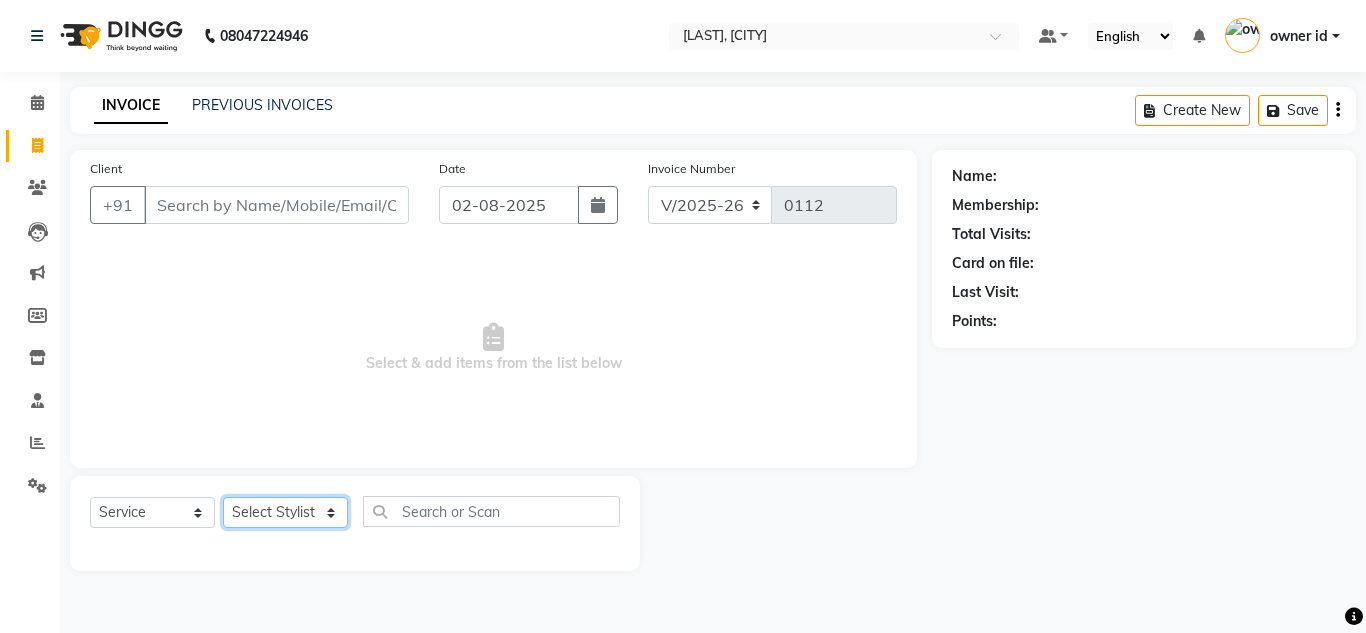 select on "86633" 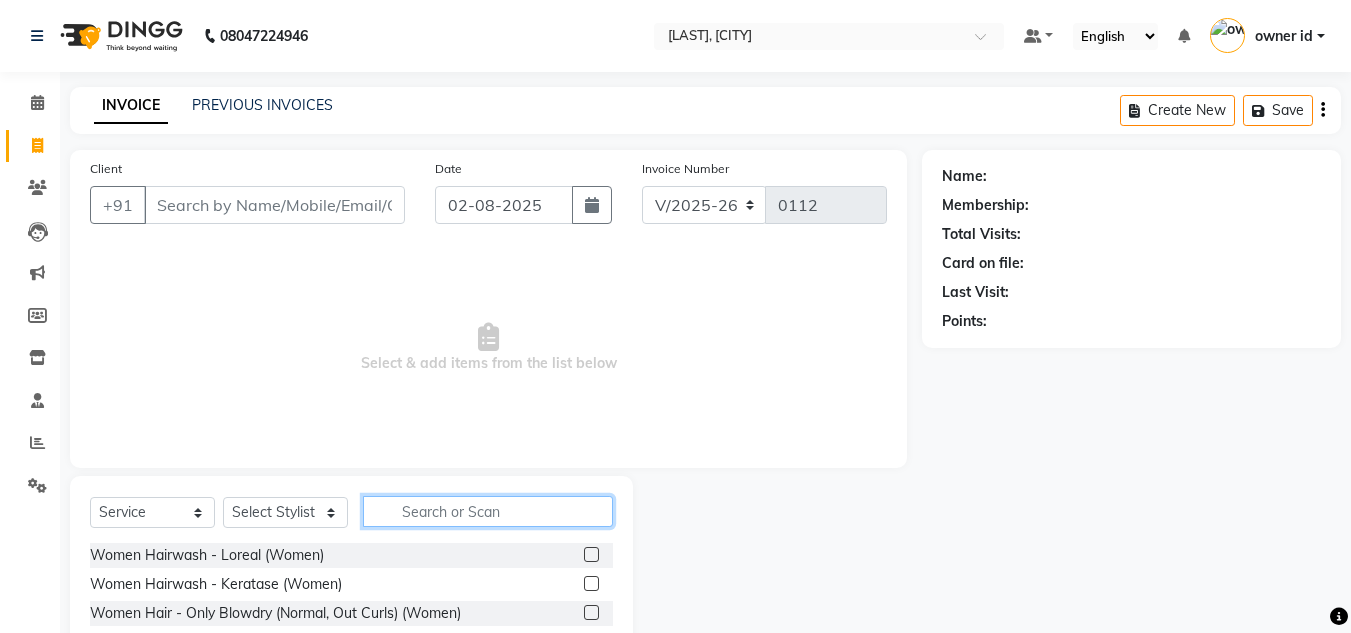 click 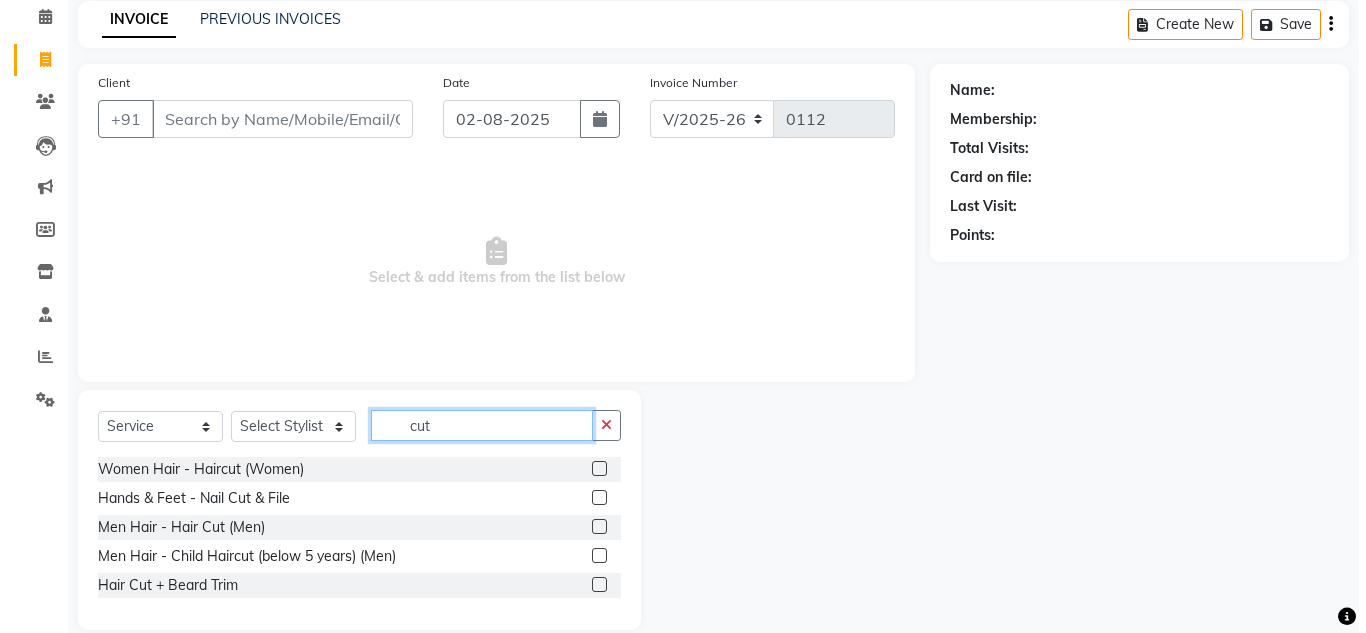 scroll, scrollTop: 87, scrollLeft: 0, axis: vertical 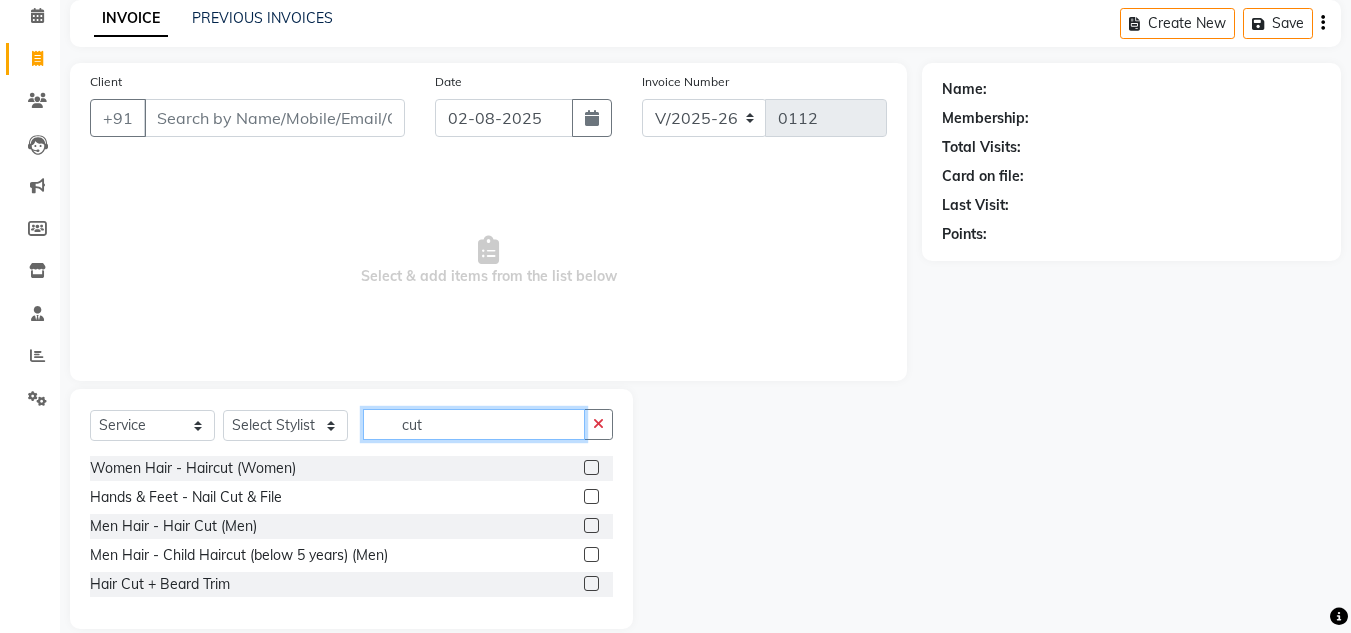 type on "cut" 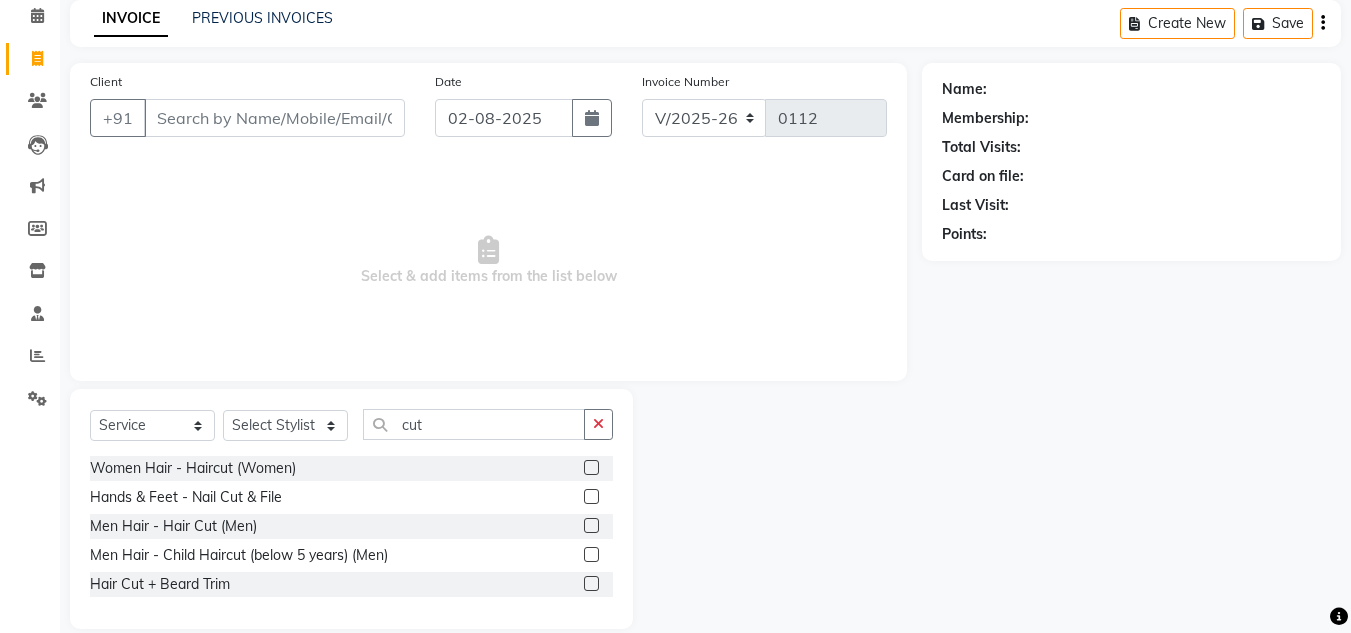 click 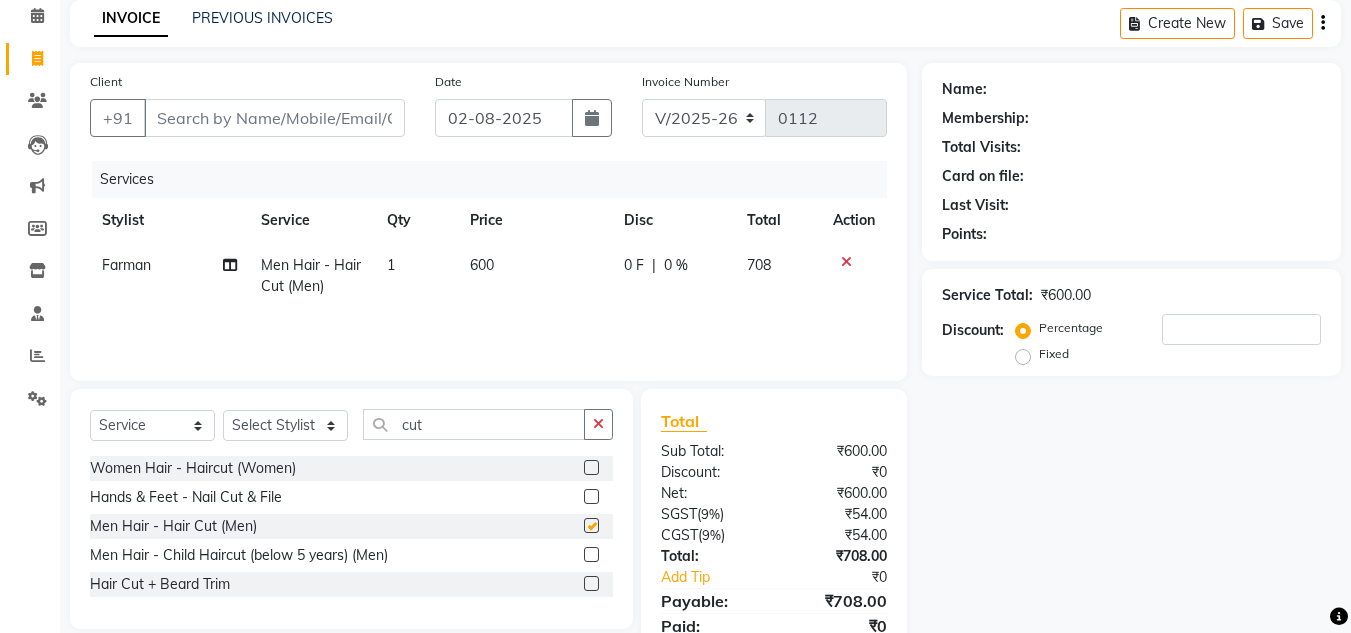 checkbox on "false" 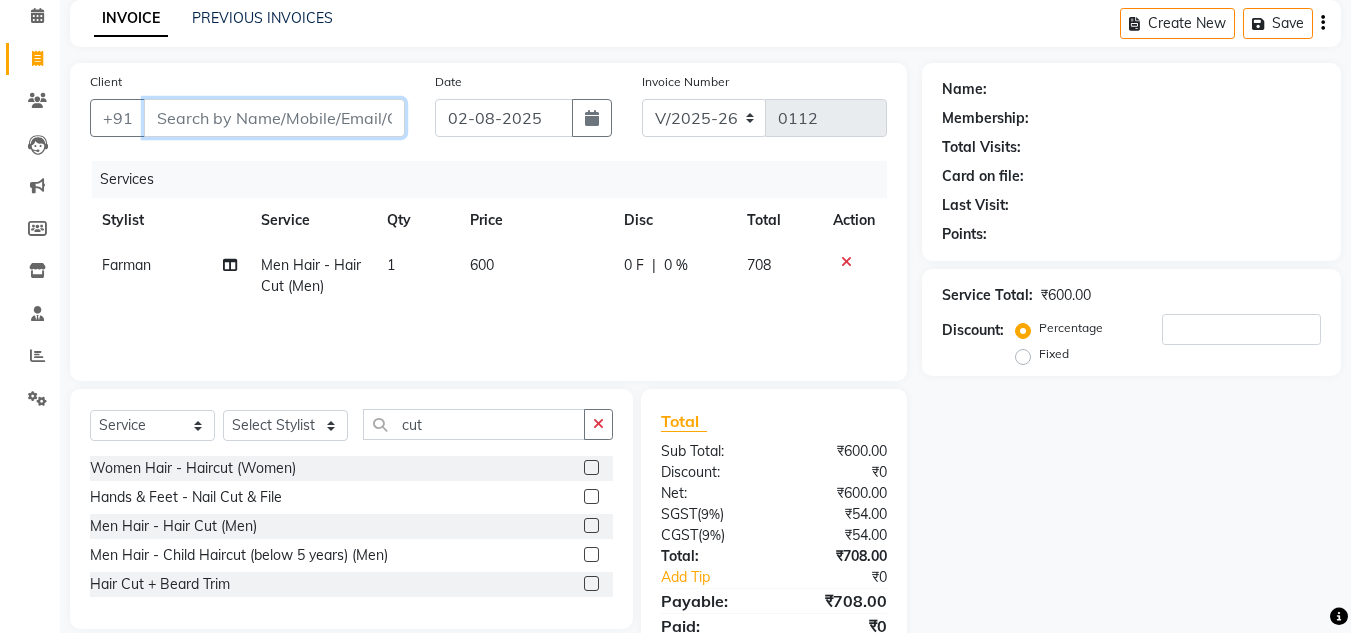 click on "Client" at bounding box center [274, 118] 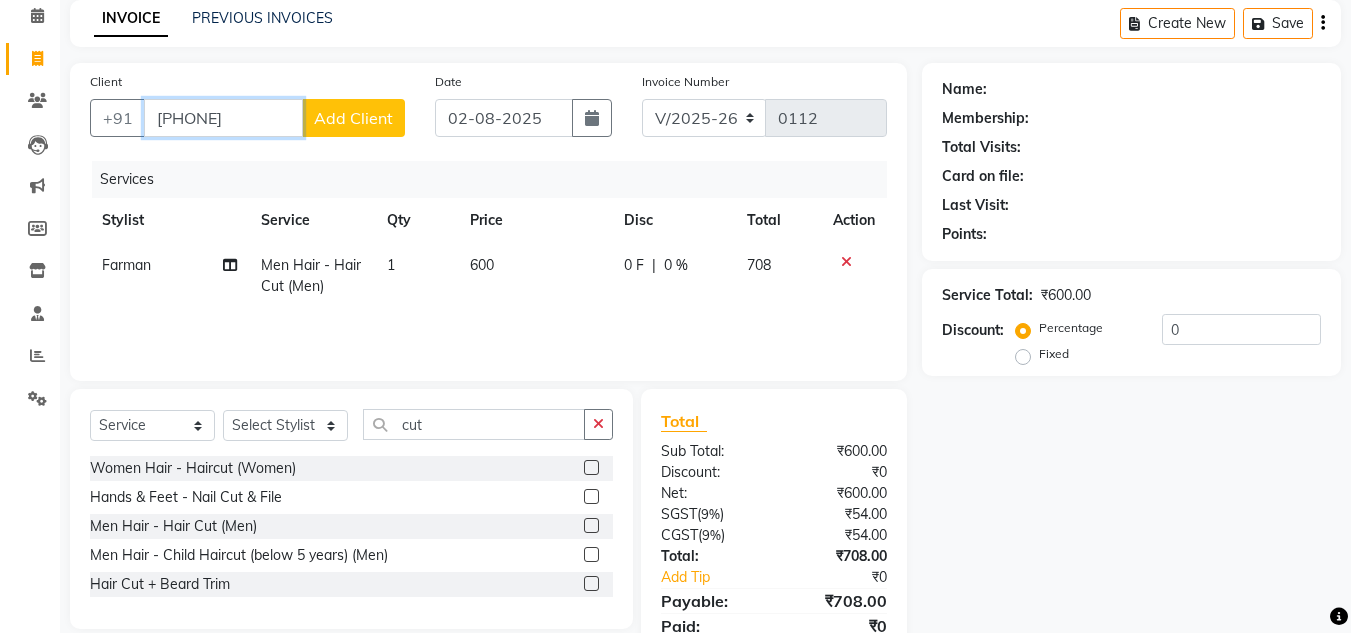 type on "[PHONE]" 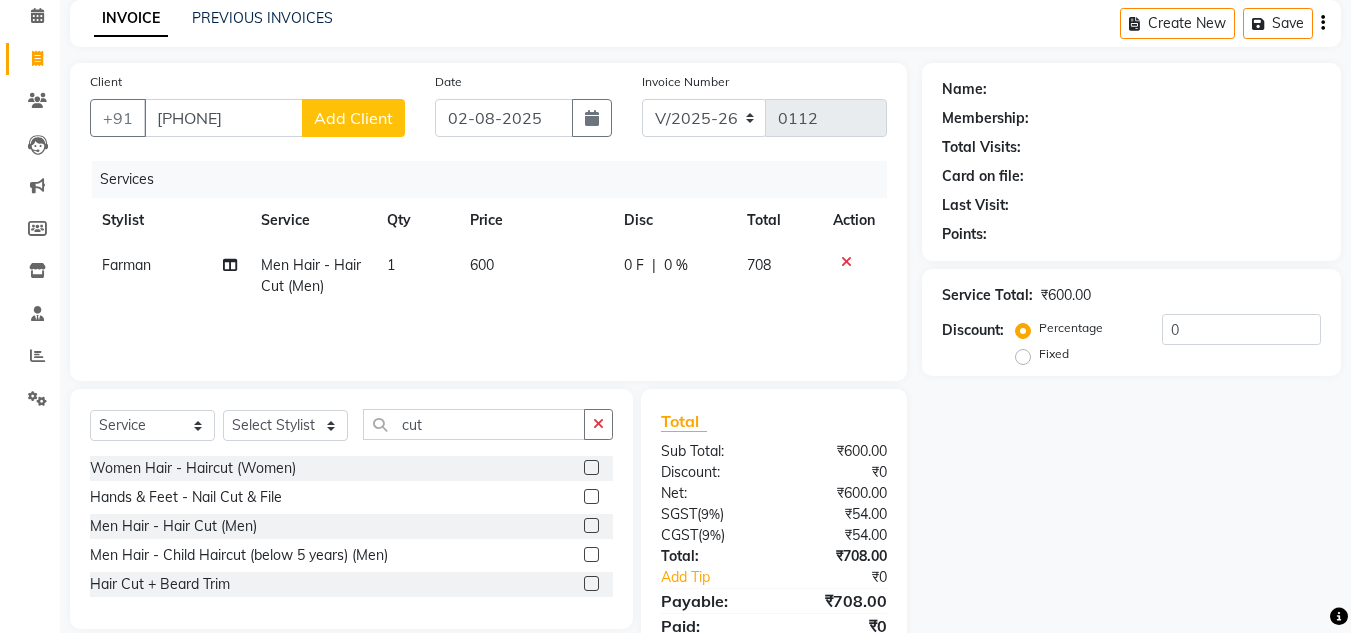 click on "Add Client" 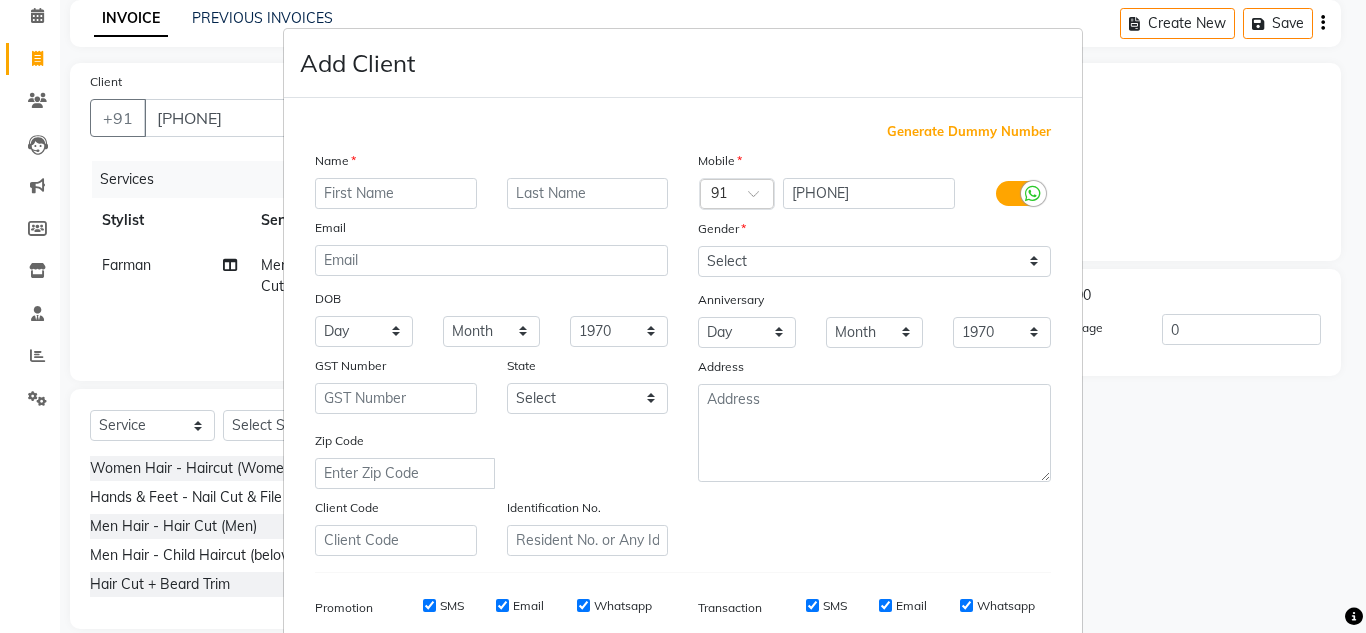 click at bounding box center [396, 193] 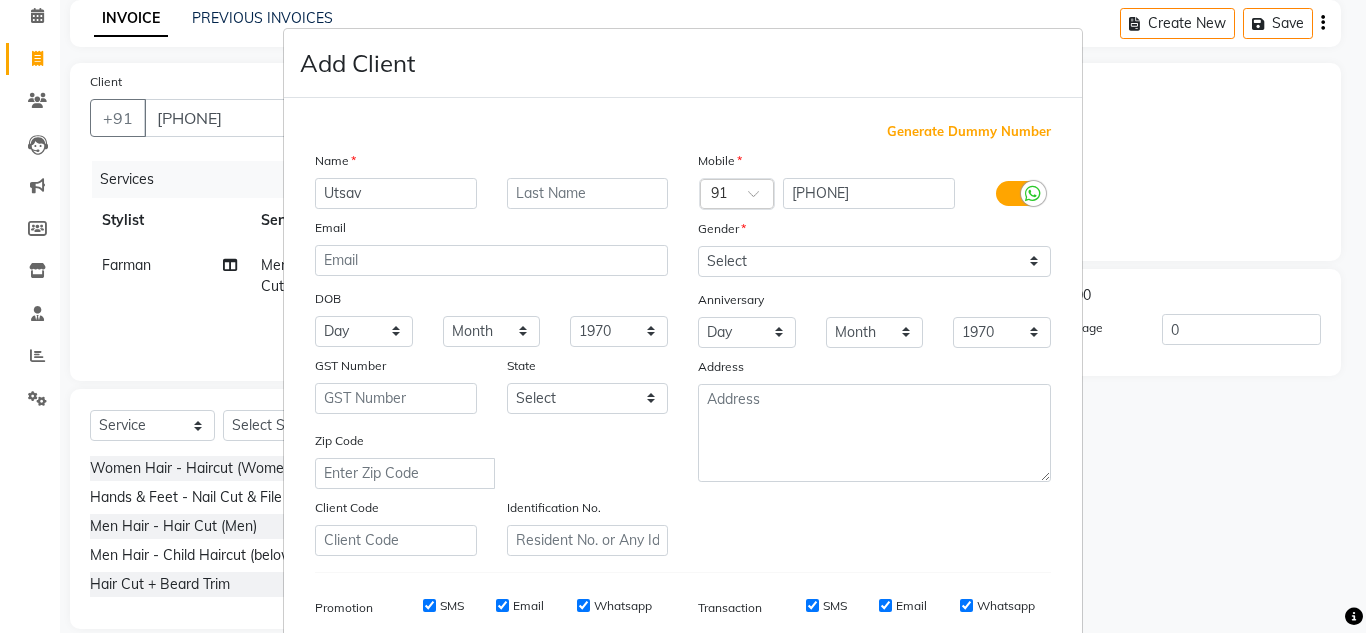 type on "Utsav" 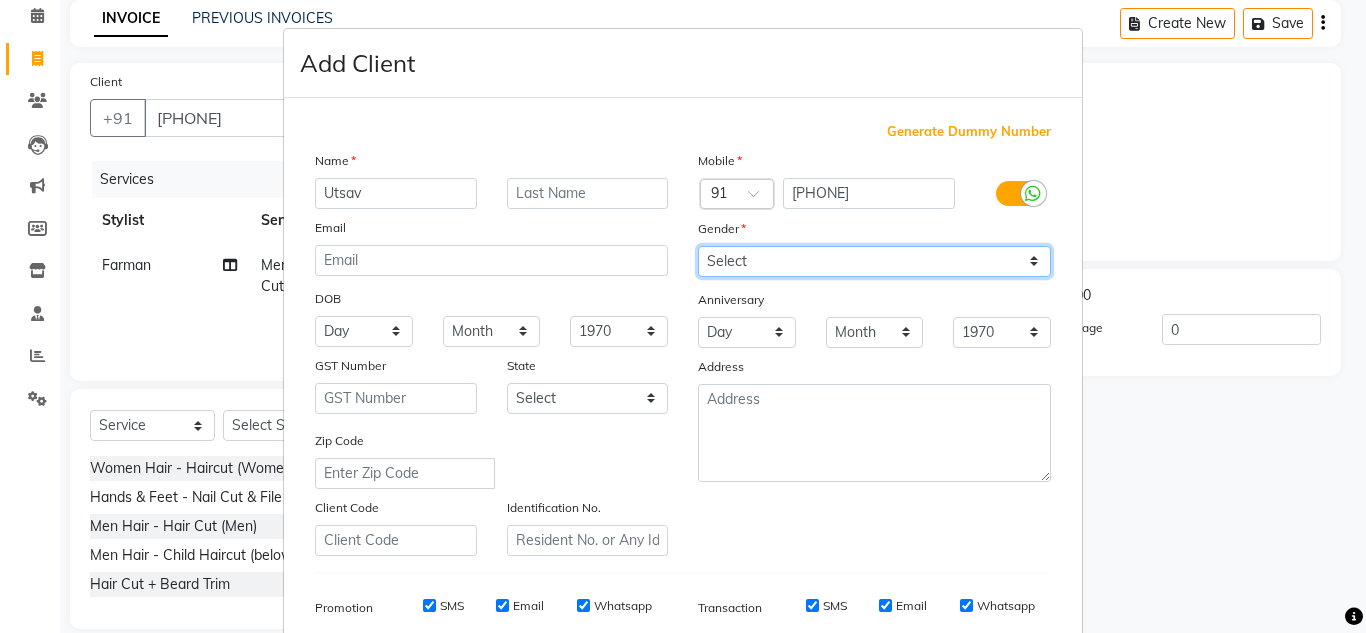 click on "Select Male Female Other Prefer Not To Say" at bounding box center [874, 261] 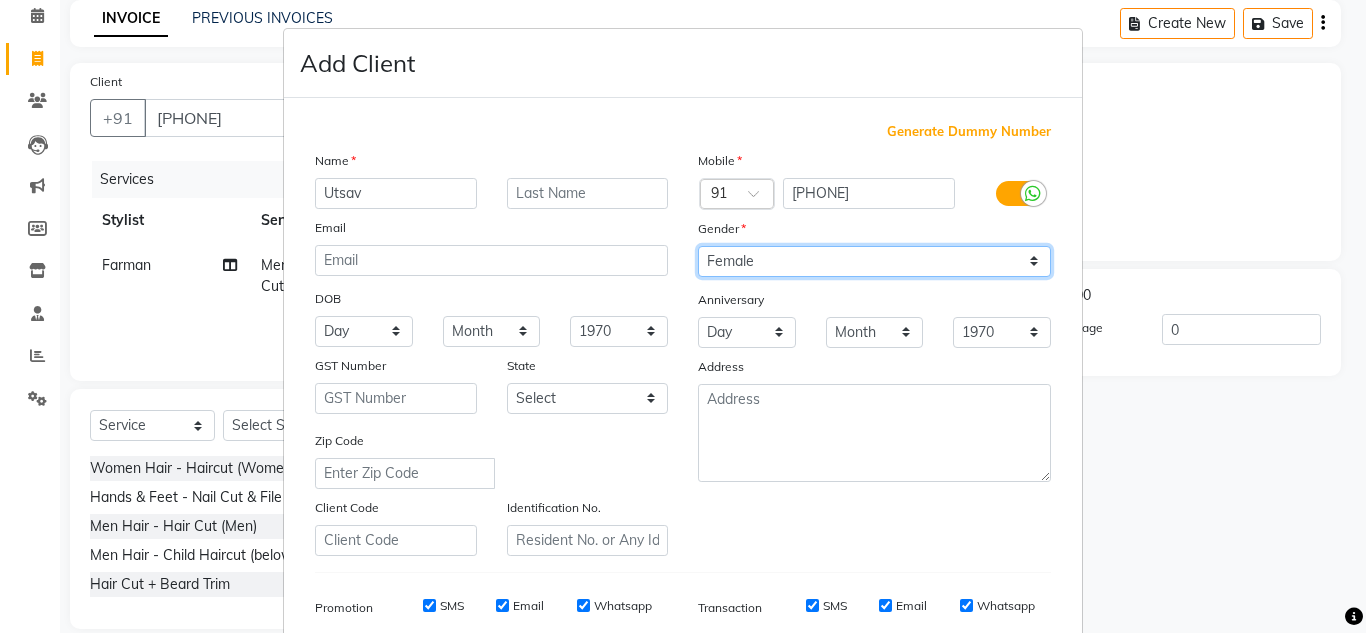click on "Select Male Female Other Prefer Not To Say" at bounding box center (874, 261) 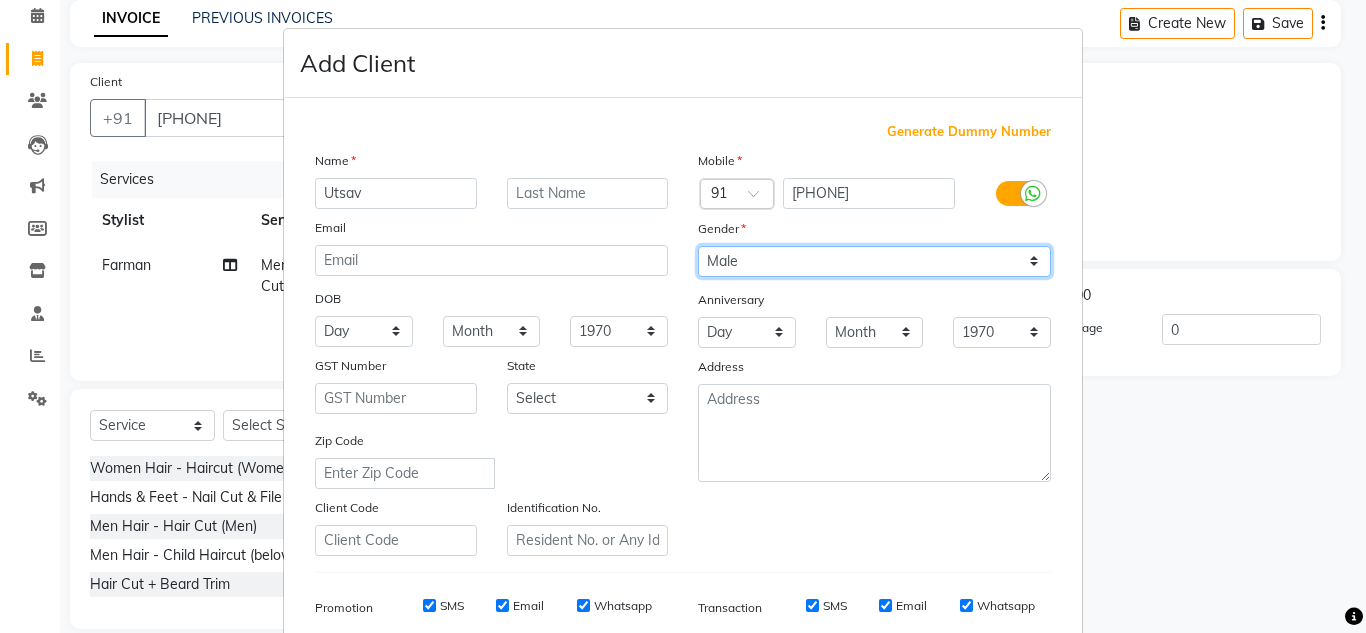 click on "Select Male Female Other Prefer Not To Say" at bounding box center (874, 261) 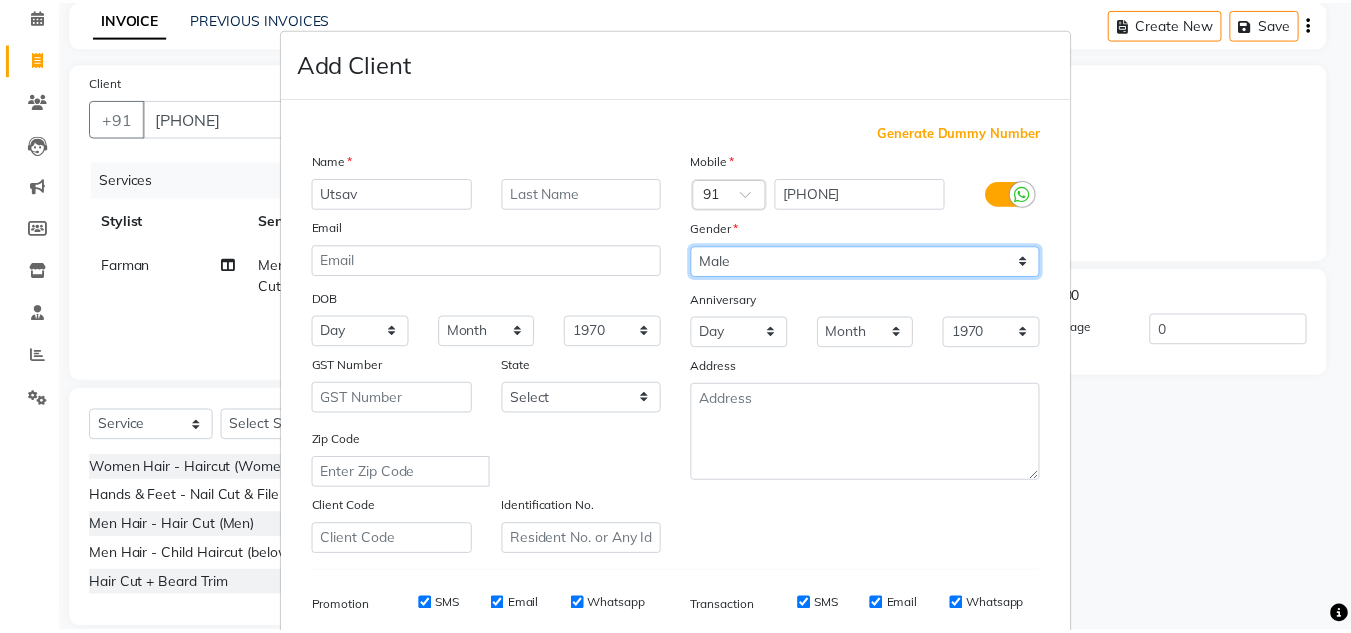 scroll, scrollTop: 290, scrollLeft: 0, axis: vertical 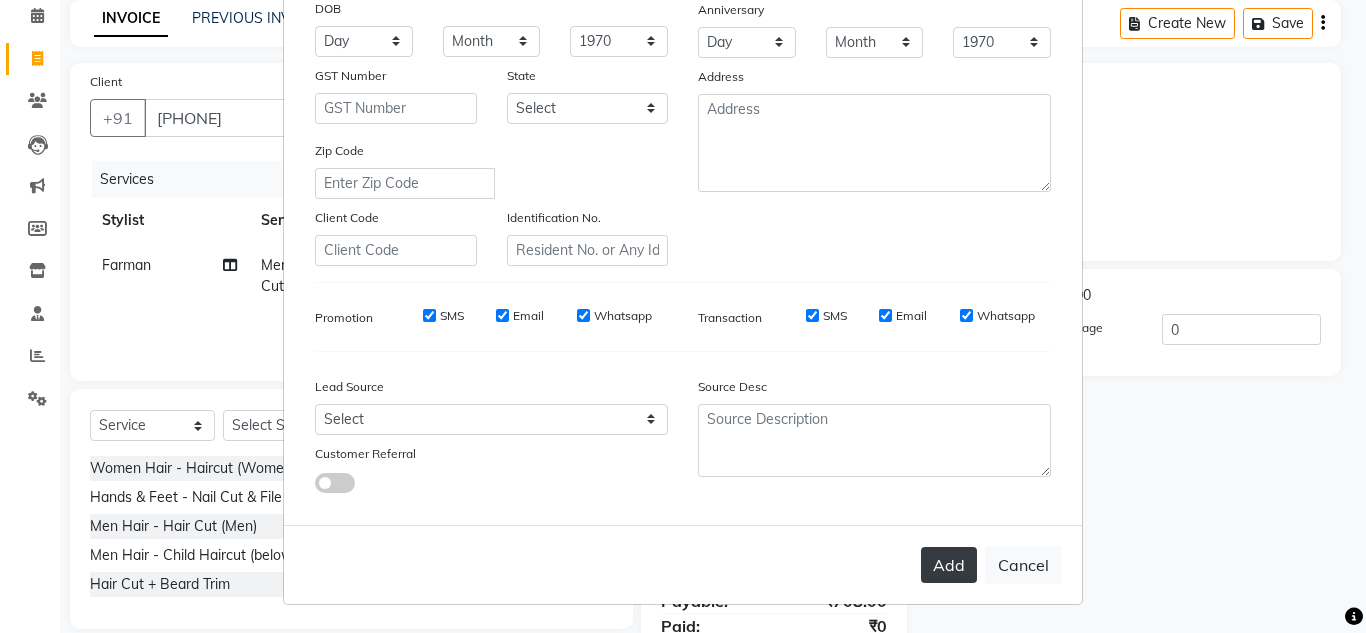 click on "Add" at bounding box center (949, 565) 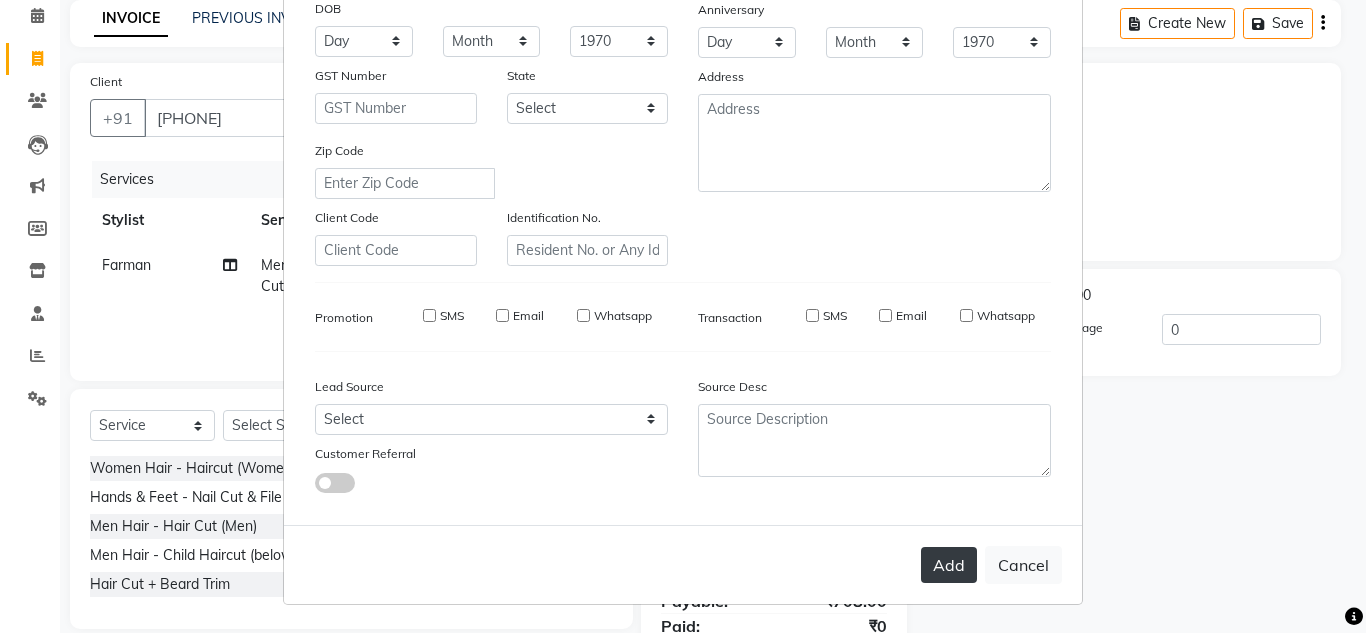 type 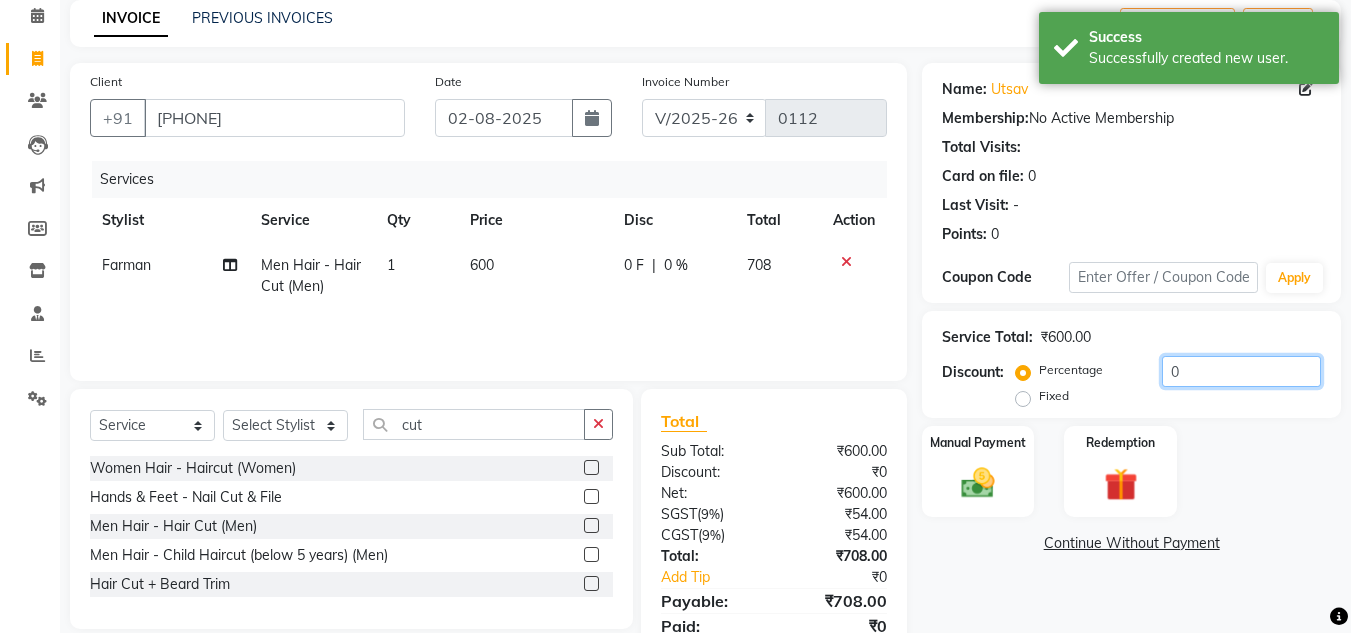 click on "0" 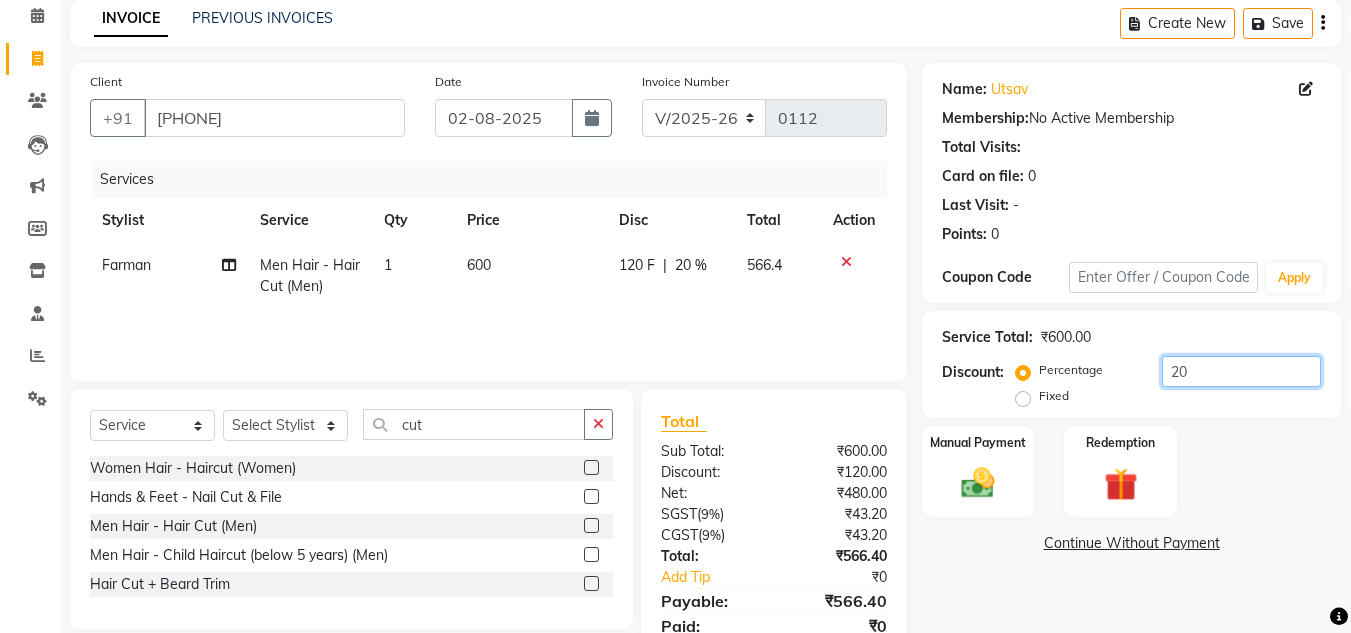 scroll, scrollTop: 167, scrollLeft: 0, axis: vertical 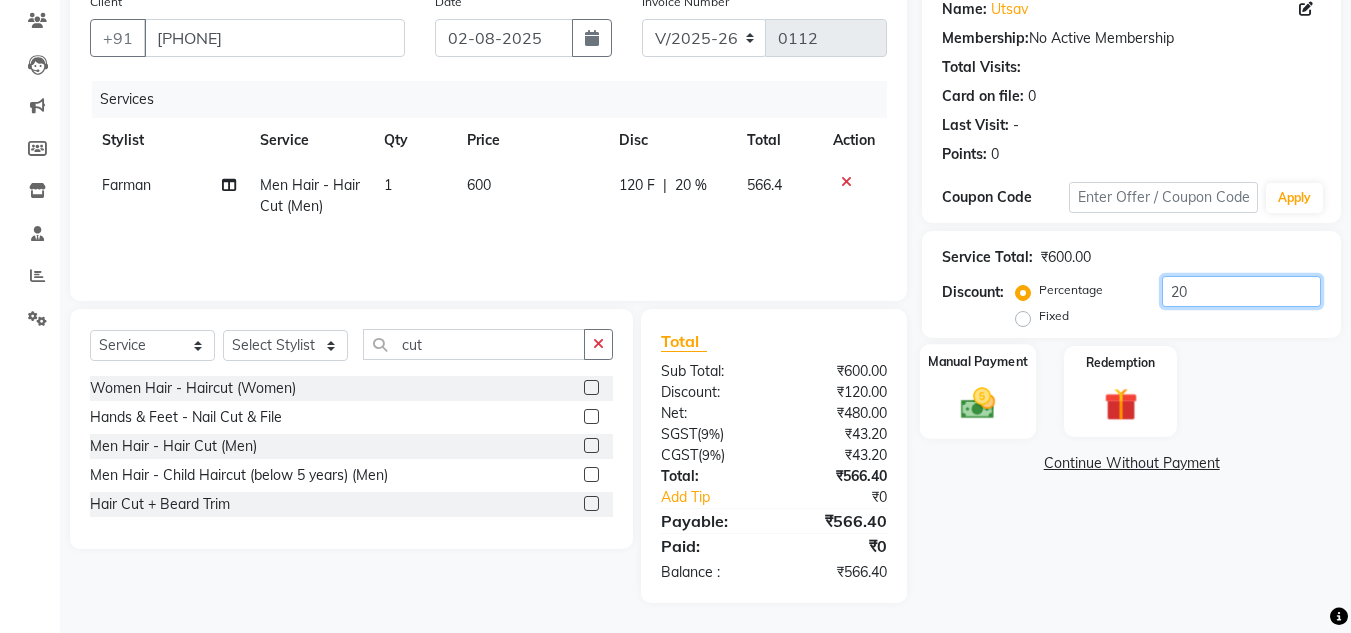 type on "20" 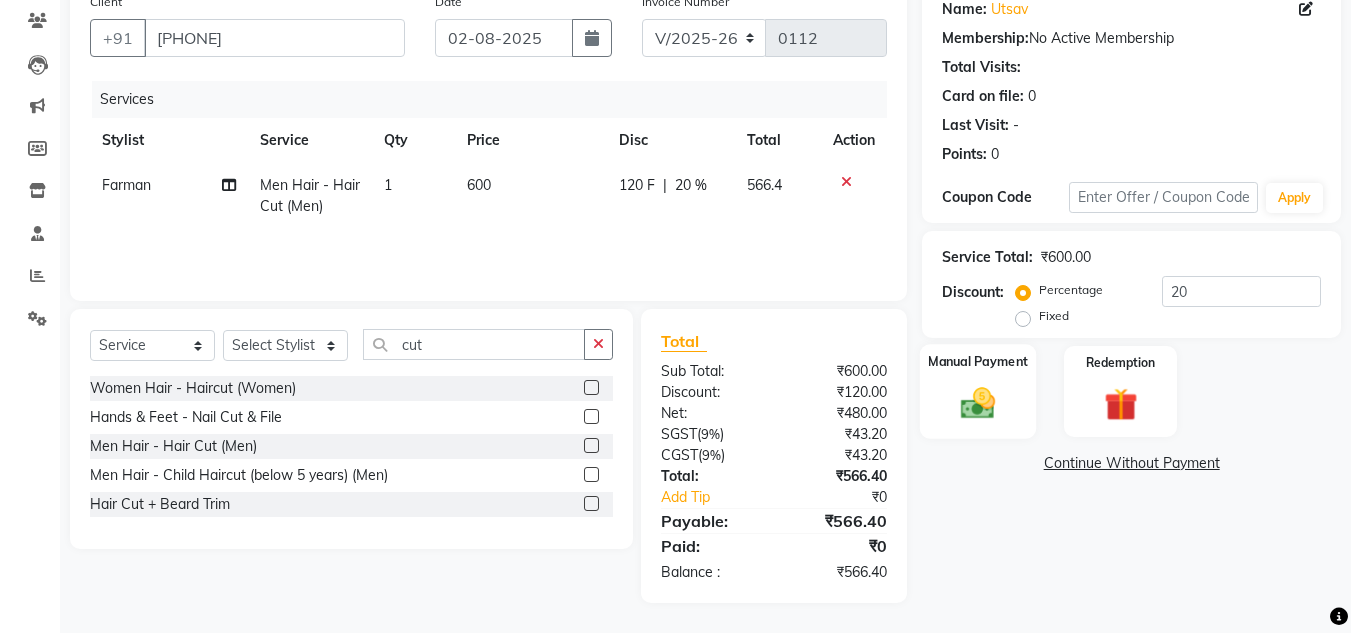 click on "Manual Payment" 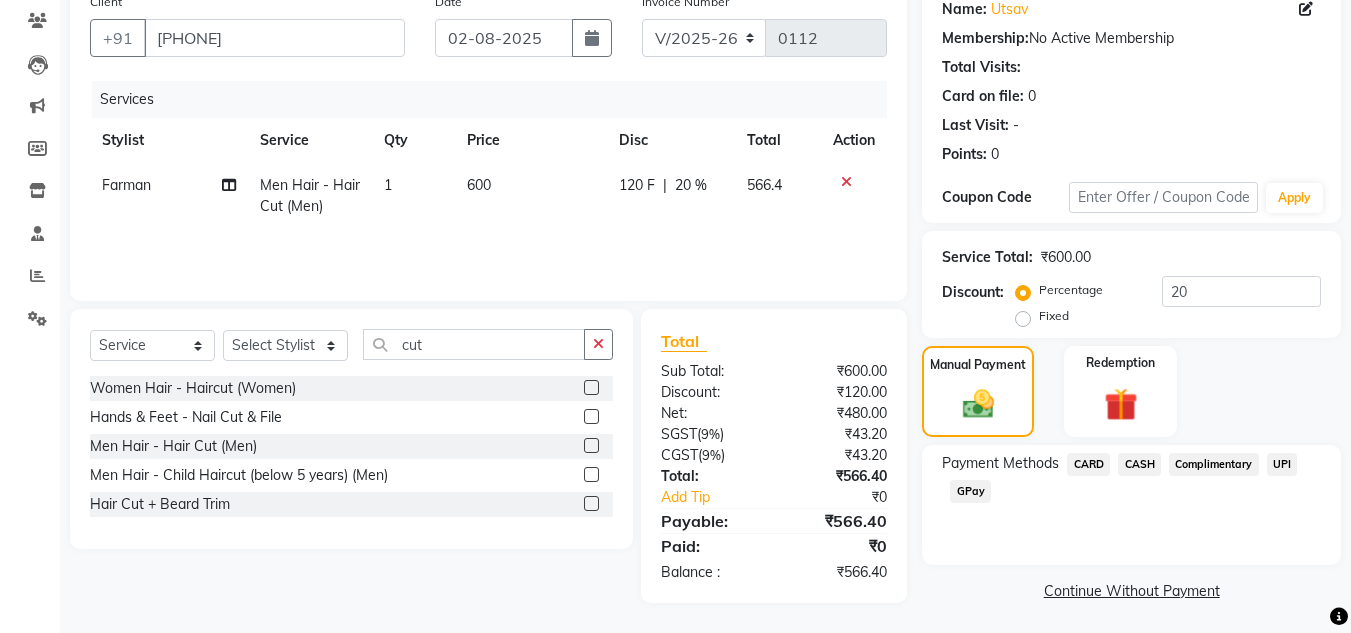 click on "CASH" 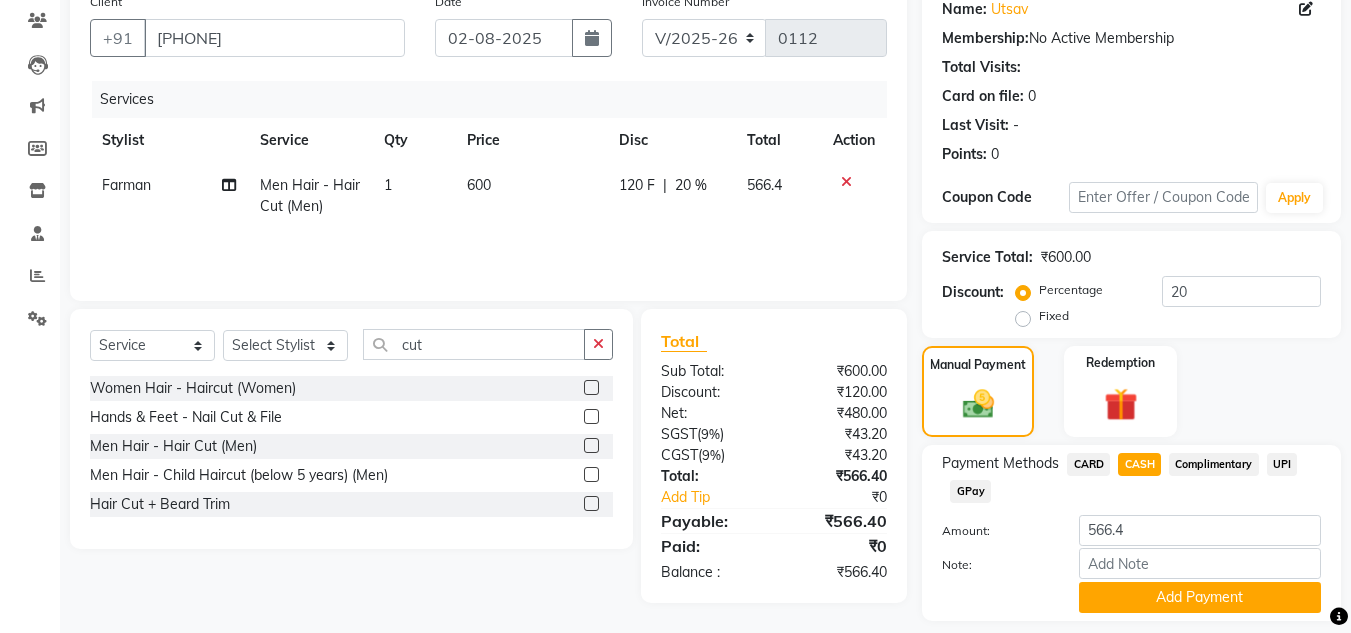 scroll, scrollTop: 226, scrollLeft: 0, axis: vertical 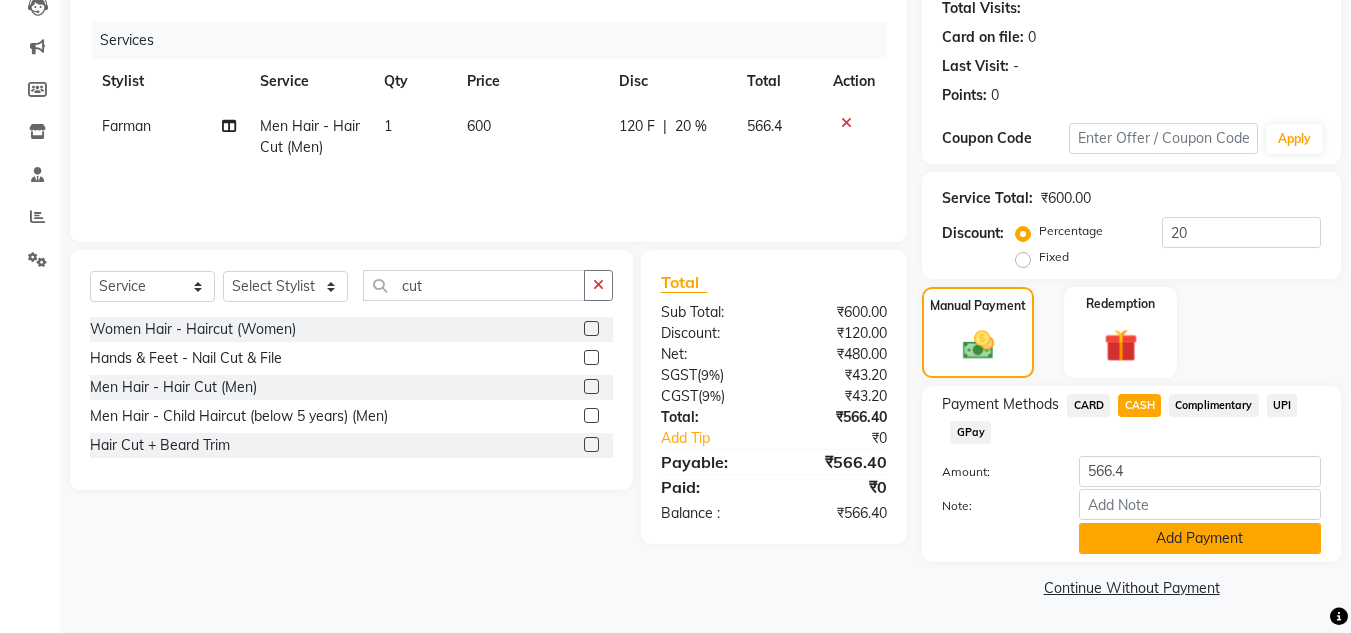 click on "Add Payment" 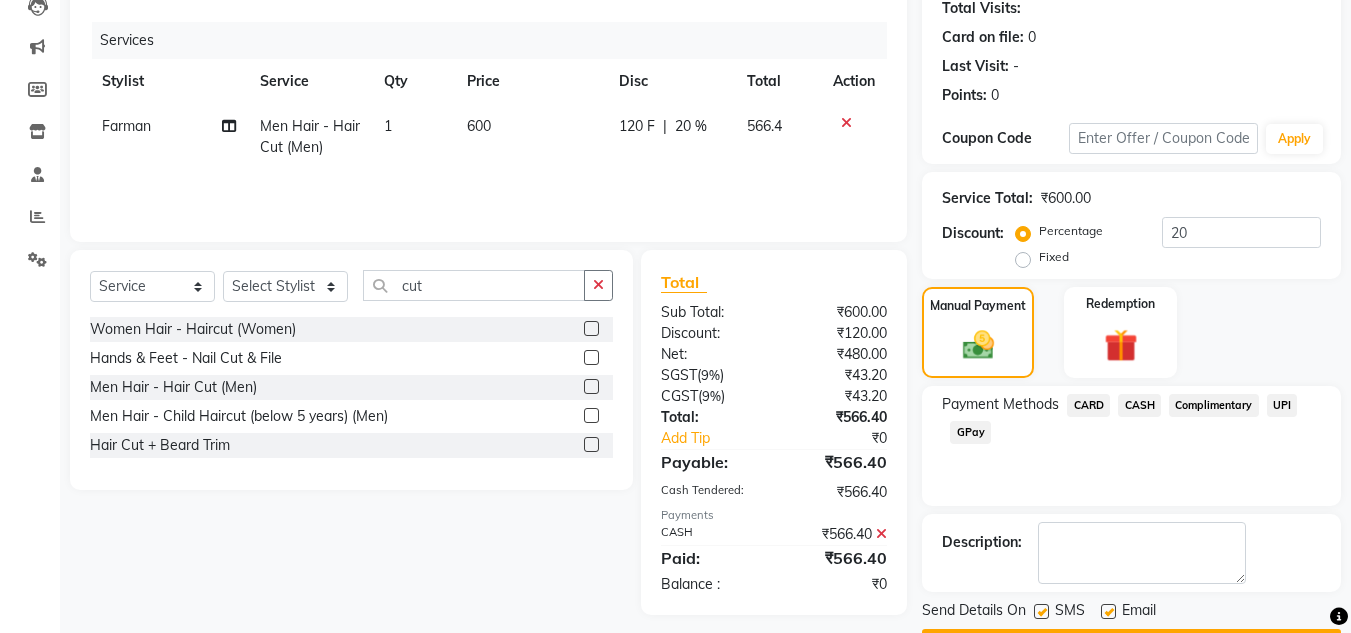 scroll, scrollTop: 283, scrollLeft: 0, axis: vertical 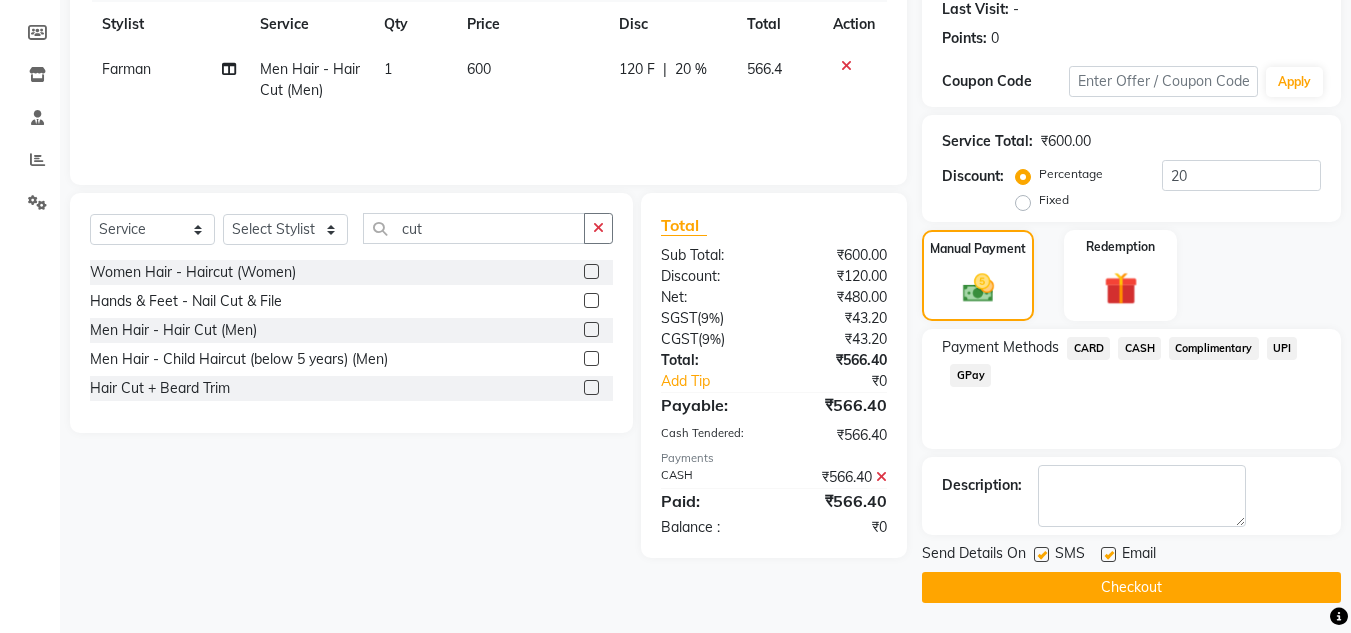 click on "Checkout" 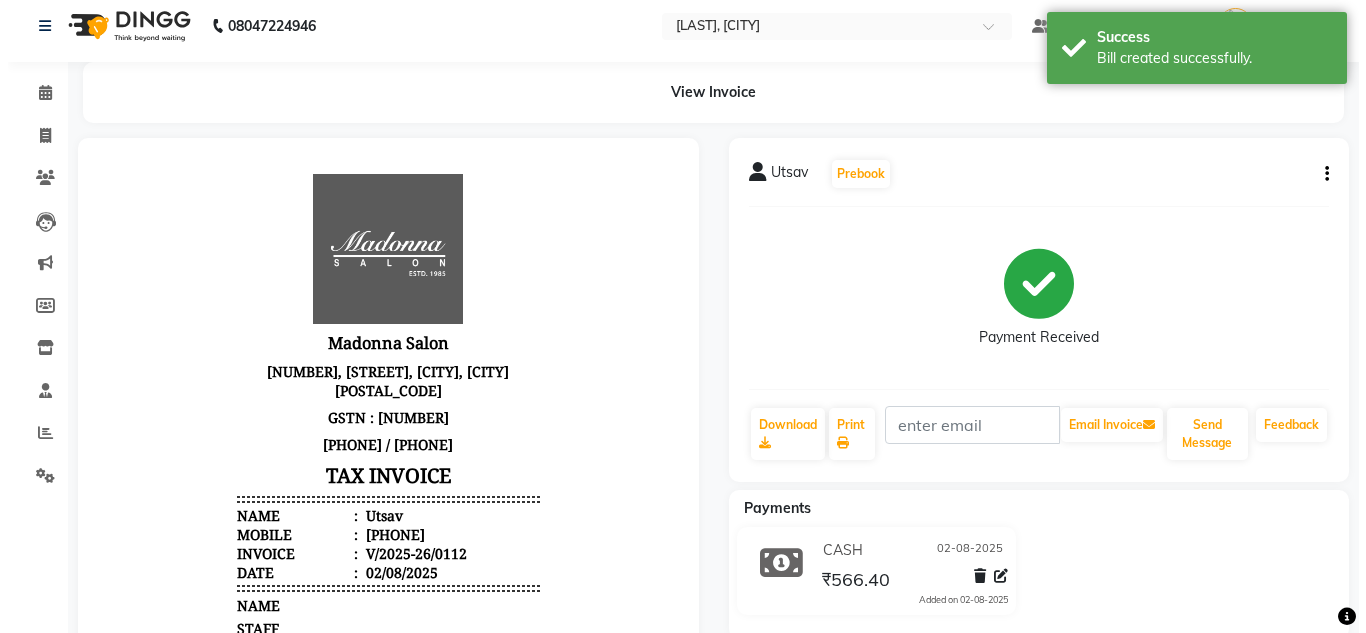 scroll, scrollTop: 0, scrollLeft: 0, axis: both 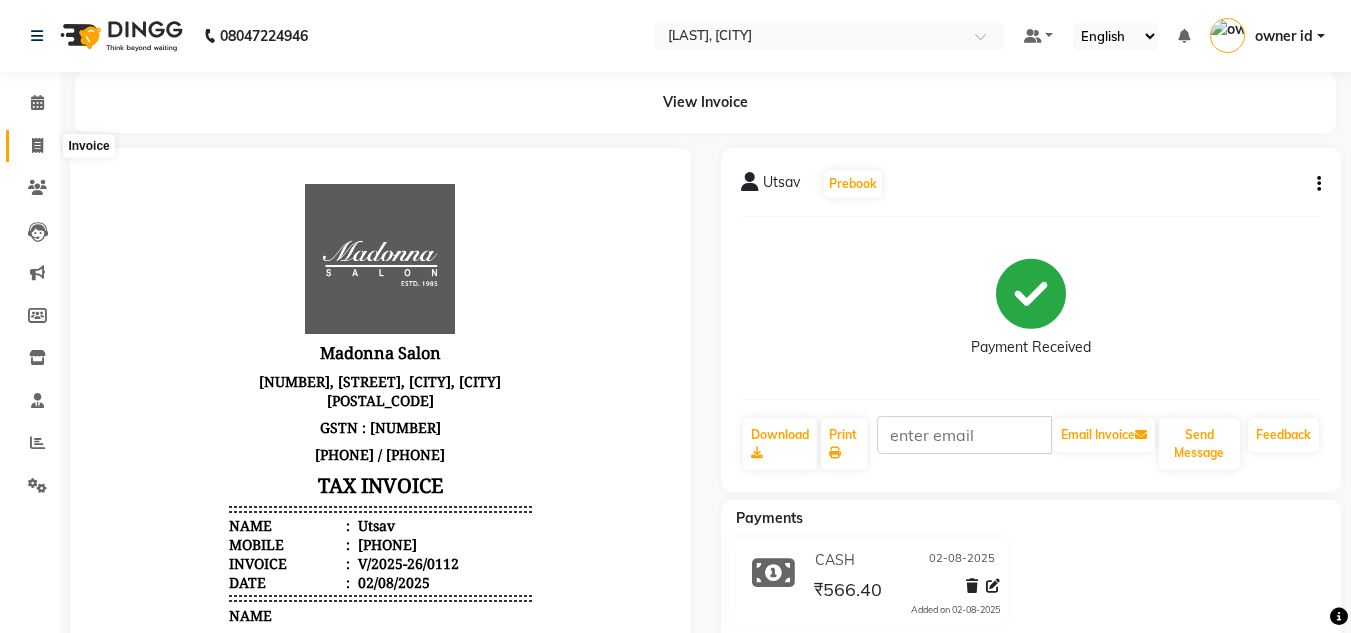 click 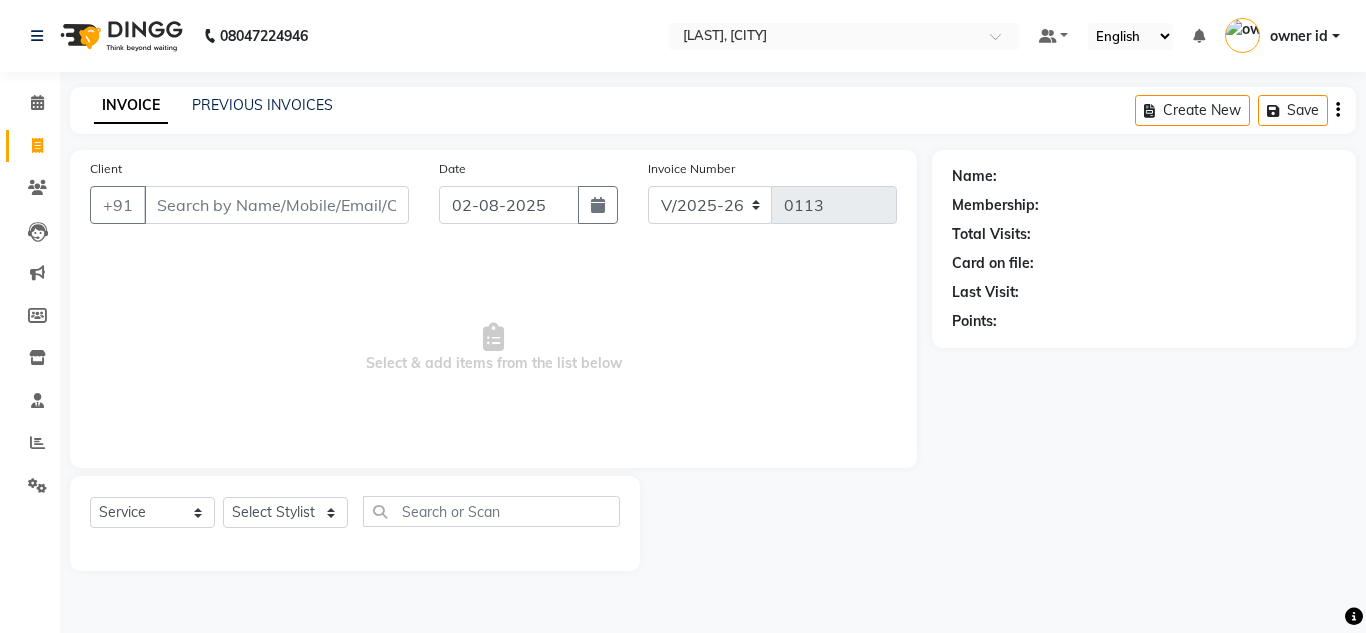 click on "Client" at bounding box center [276, 205] 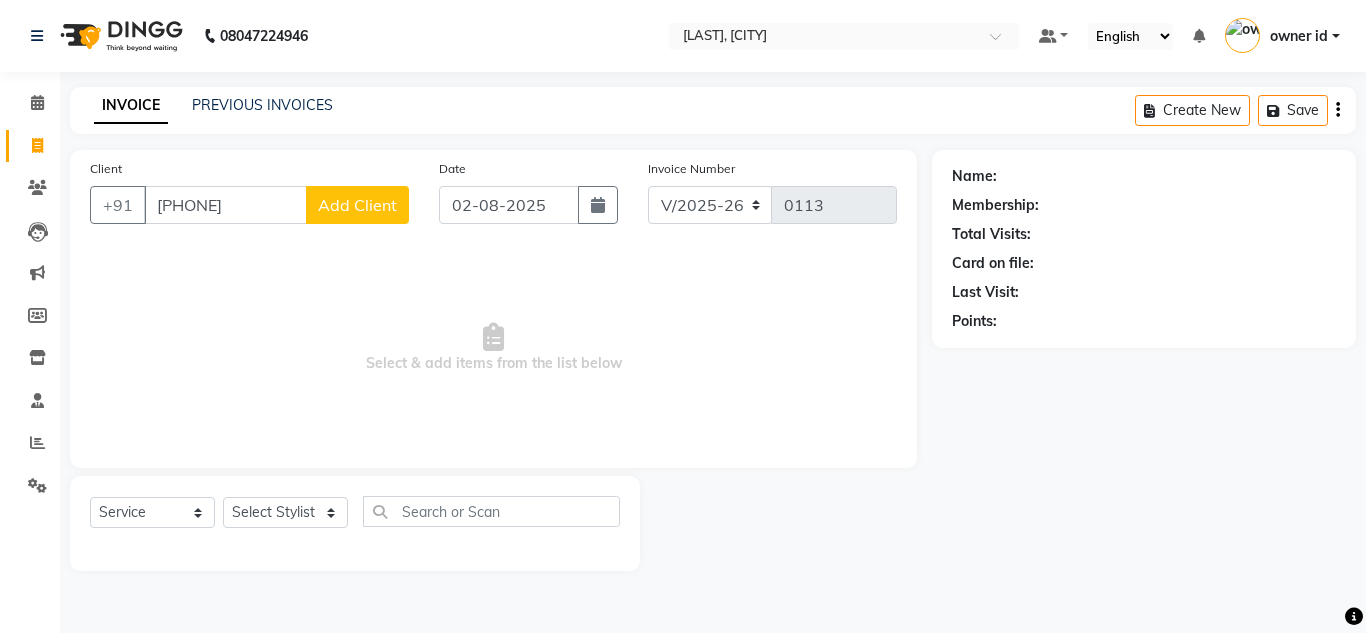 type on "[PHONE]" 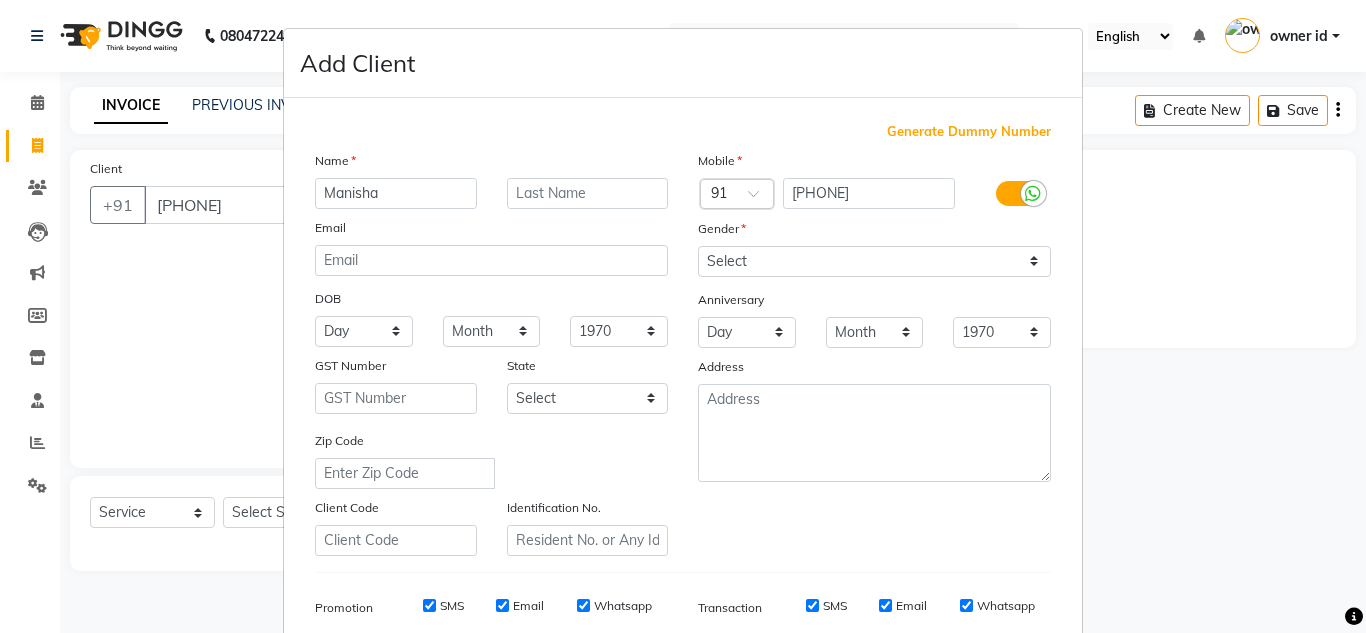 type on "Manisha" 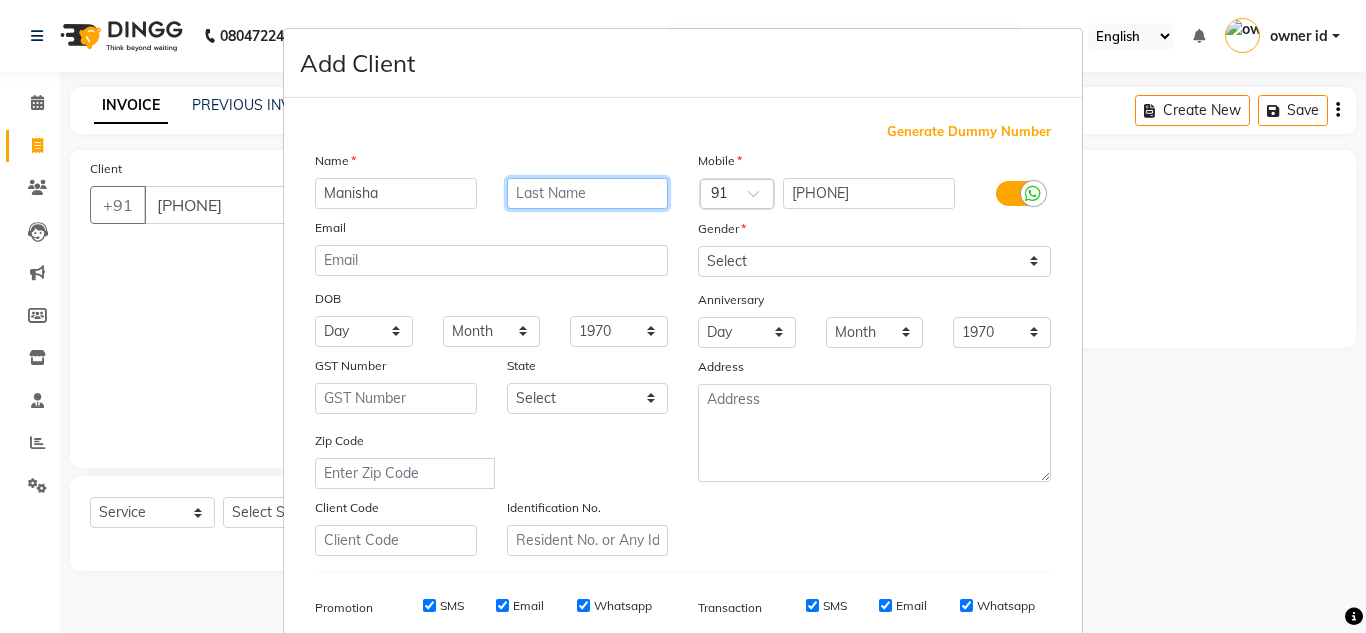 click at bounding box center [588, 193] 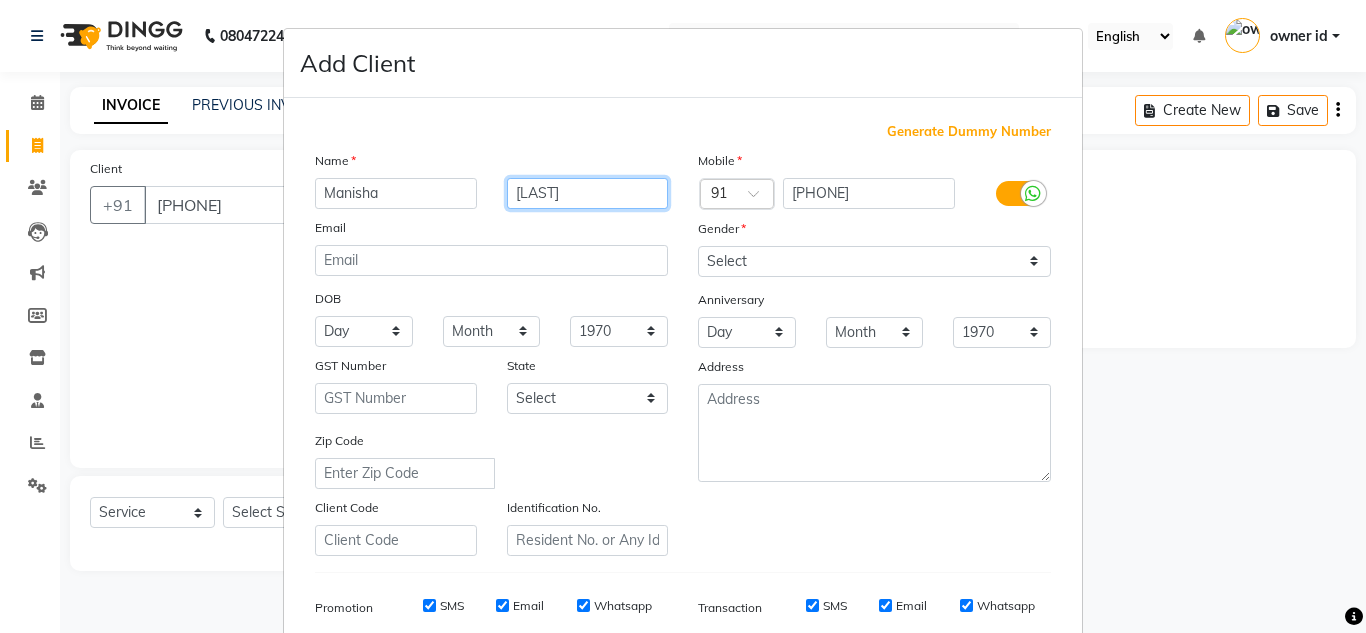 type on "[LAST]" 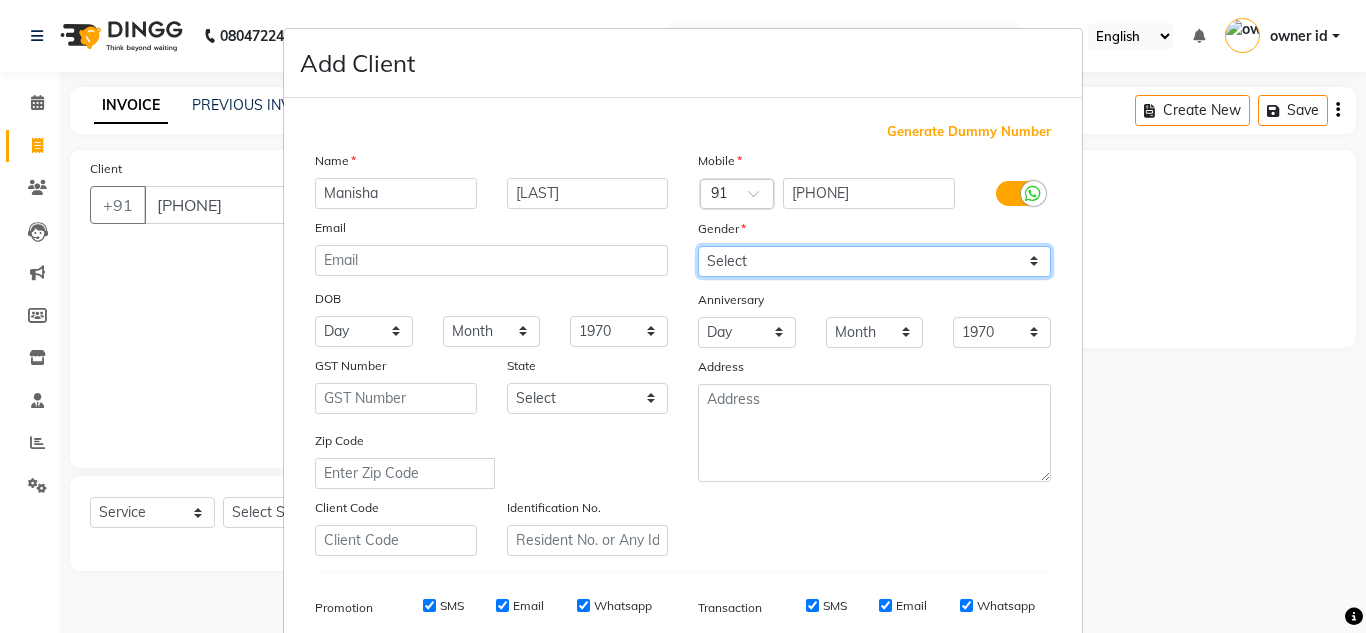 click on "Select Male Female Other Prefer Not To Say" at bounding box center [874, 261] 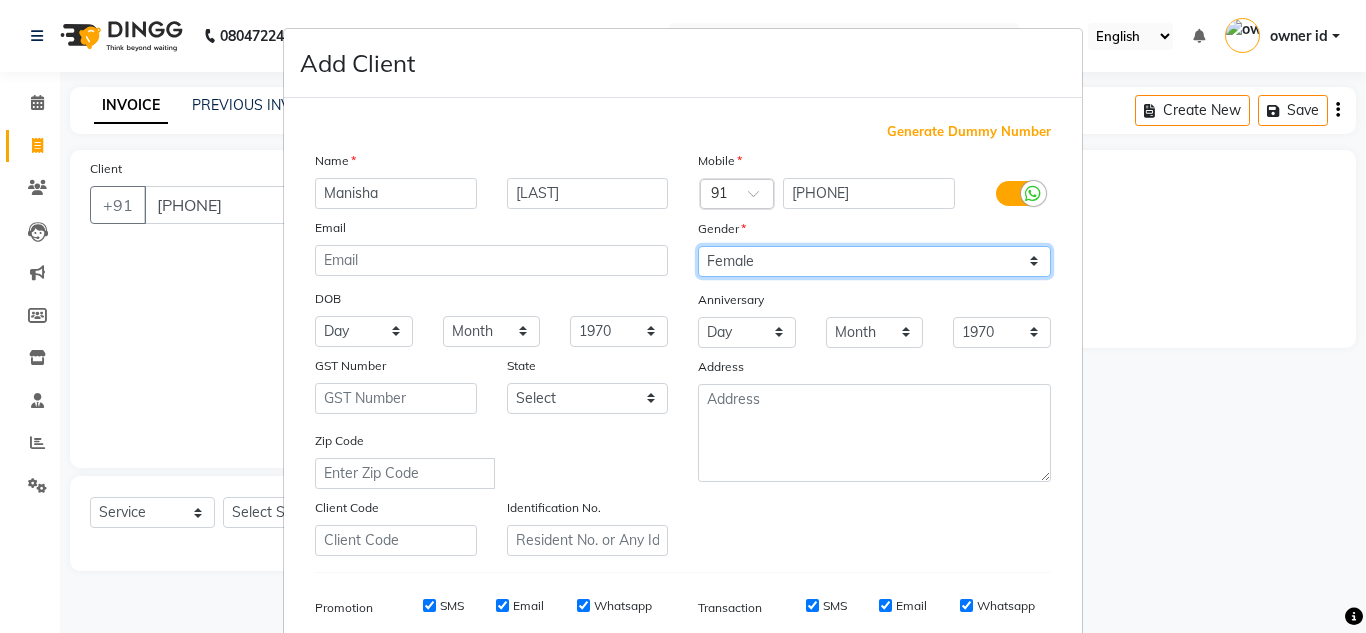 click on "Select Male Female Other Prefer Not To Say" at bounding box center (874, 261) 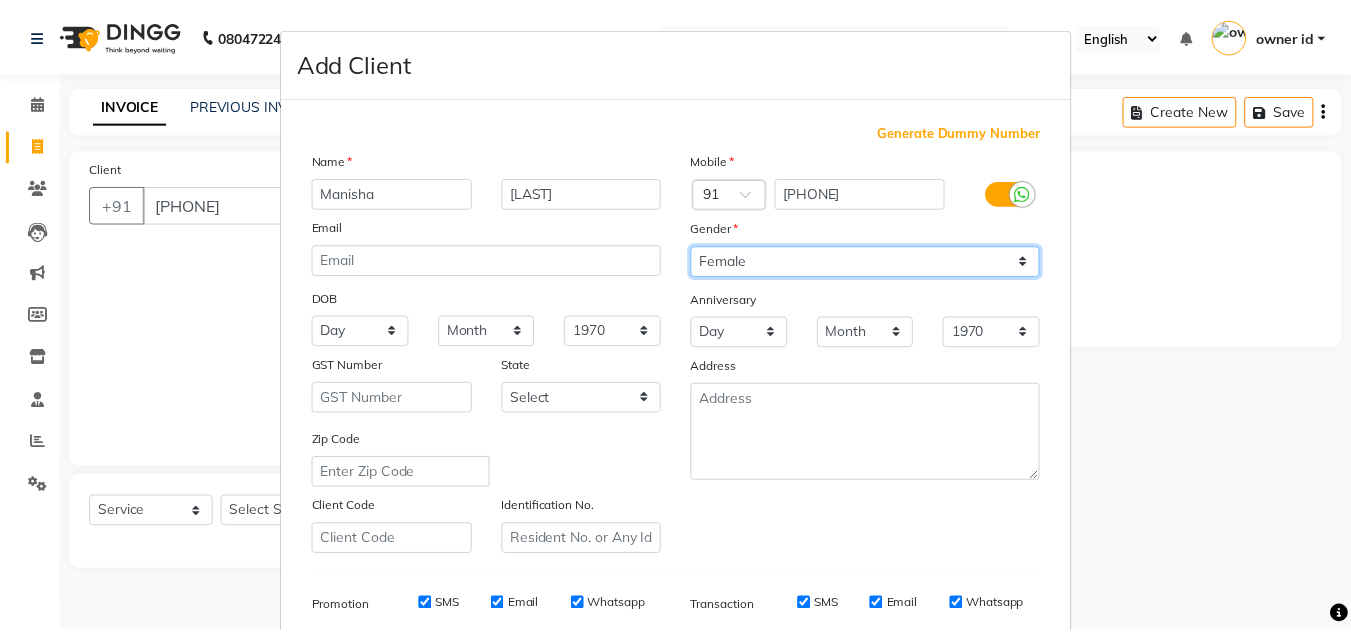 scroll, scrollTop: 290, scrollLeft: 0, axis: vertical 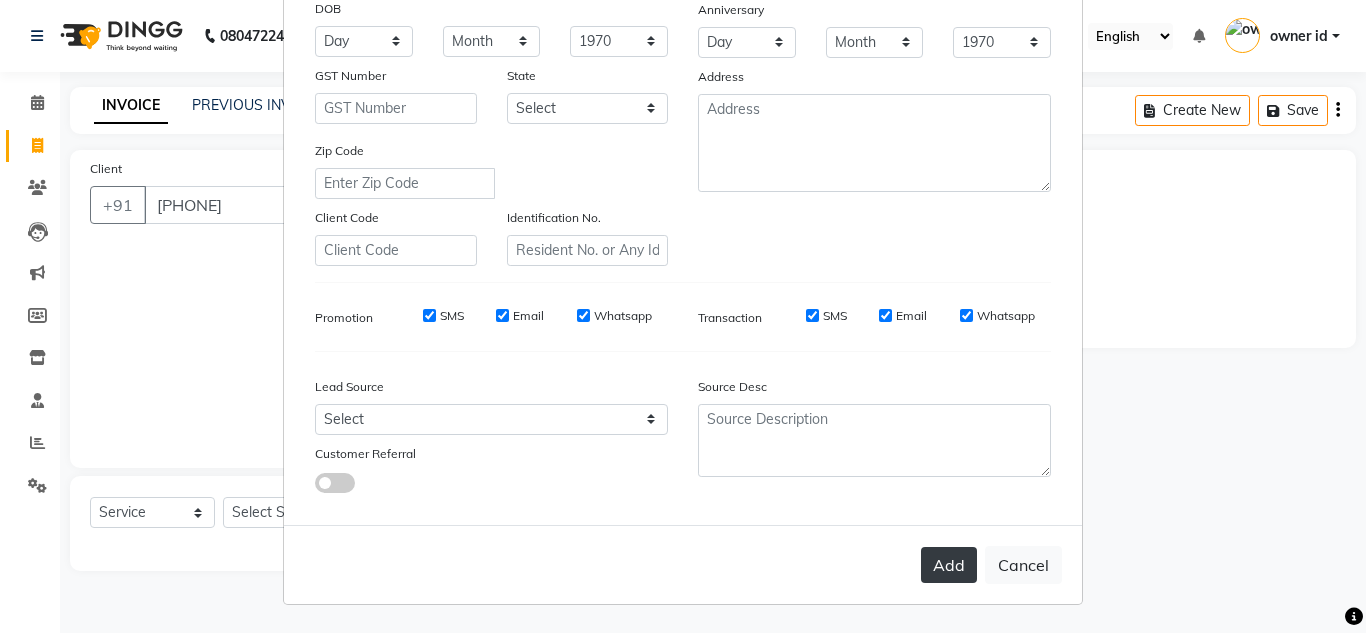 click on "Add" at bounding box center [949, 565] 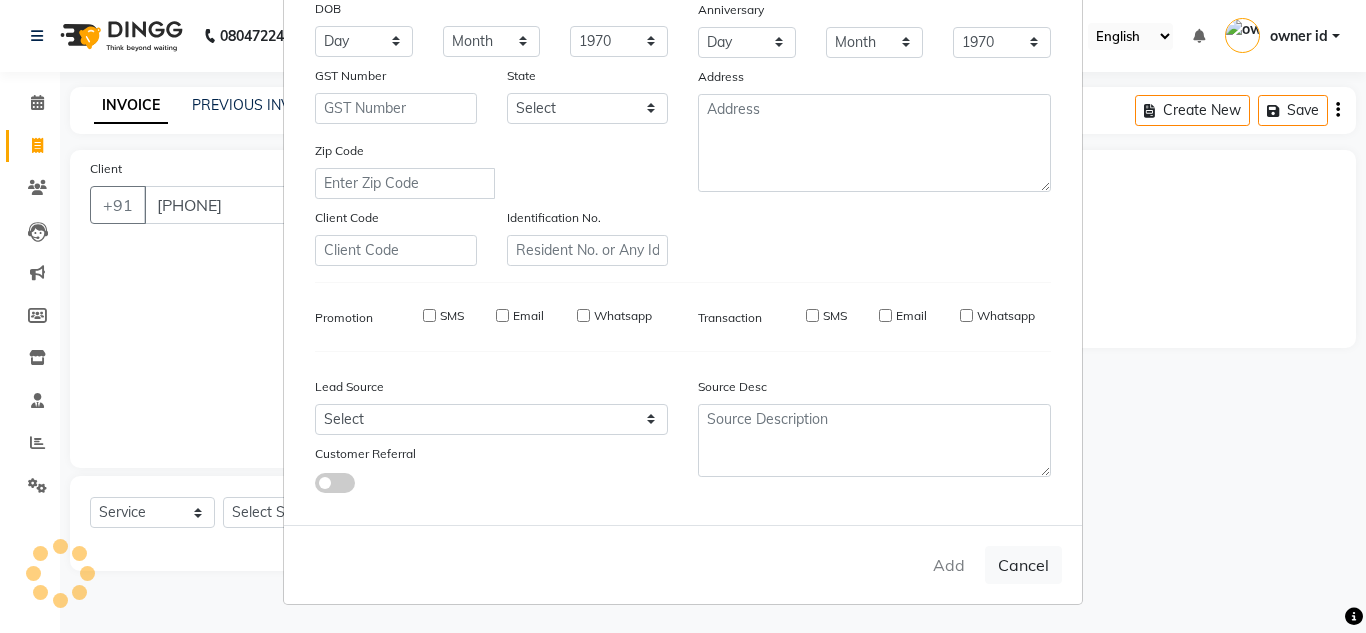 type 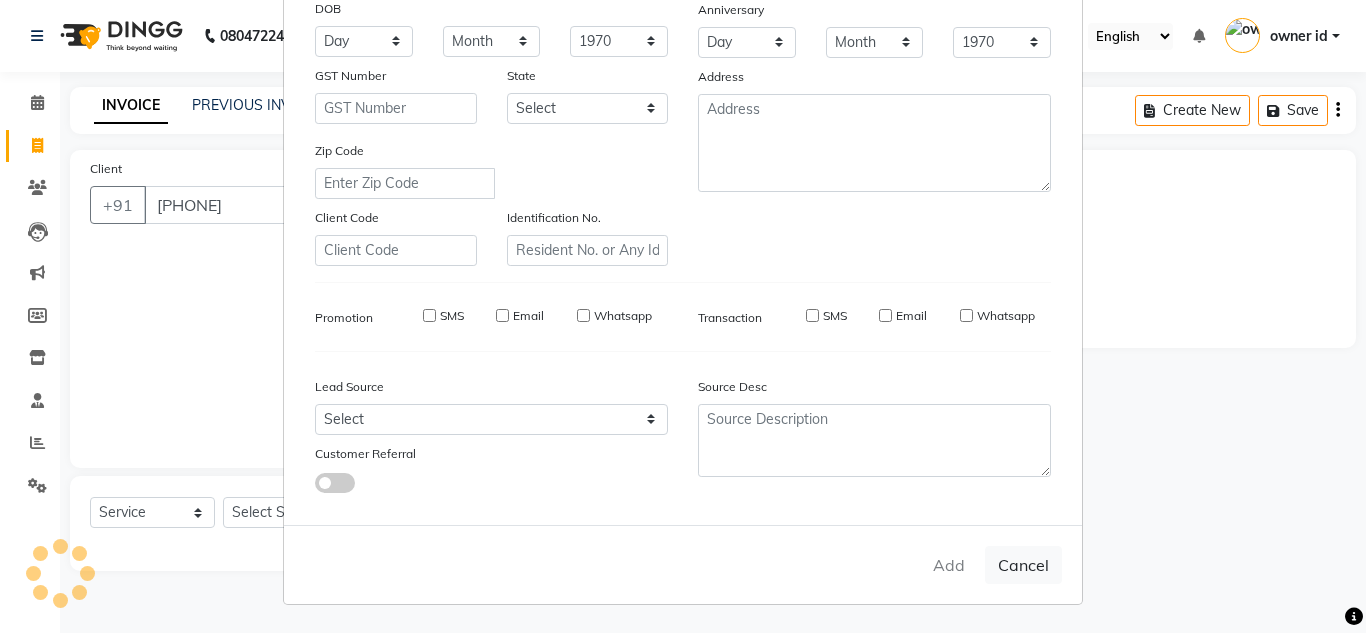 type 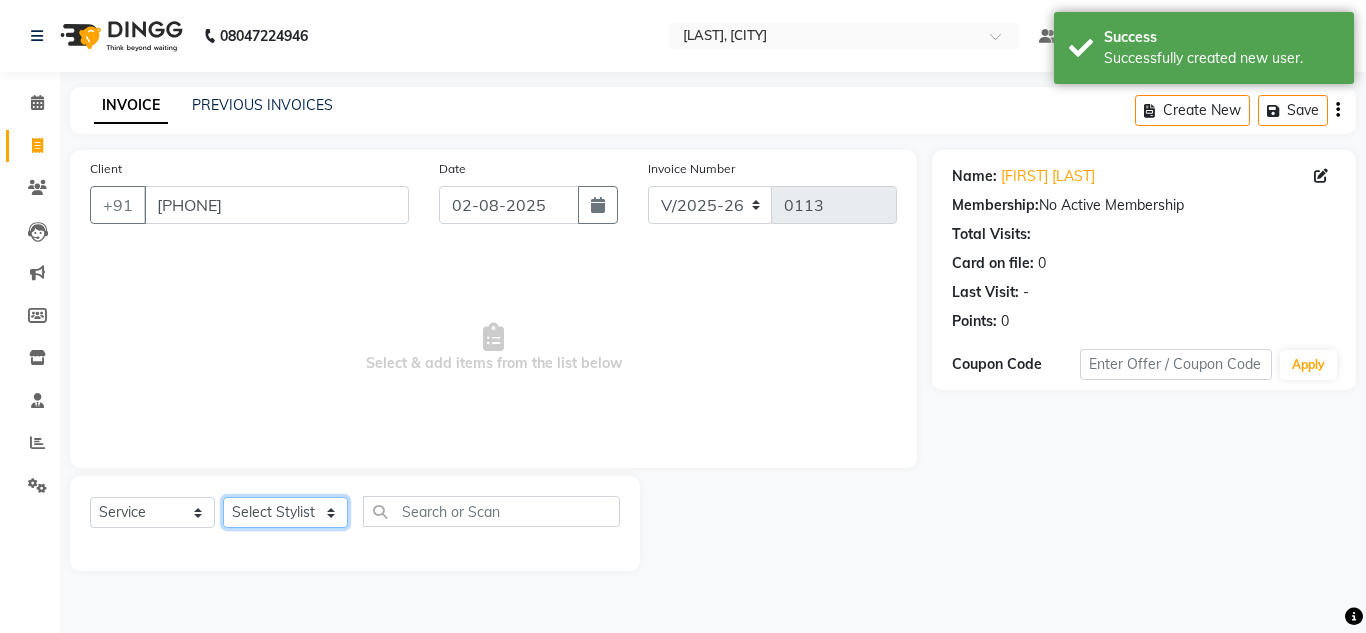 click on "Select Stylist Amit Bharti Devesh Farman Harsh  Jaikesh Manager Manoj Nitin Nails owner id Poonam Rihan" 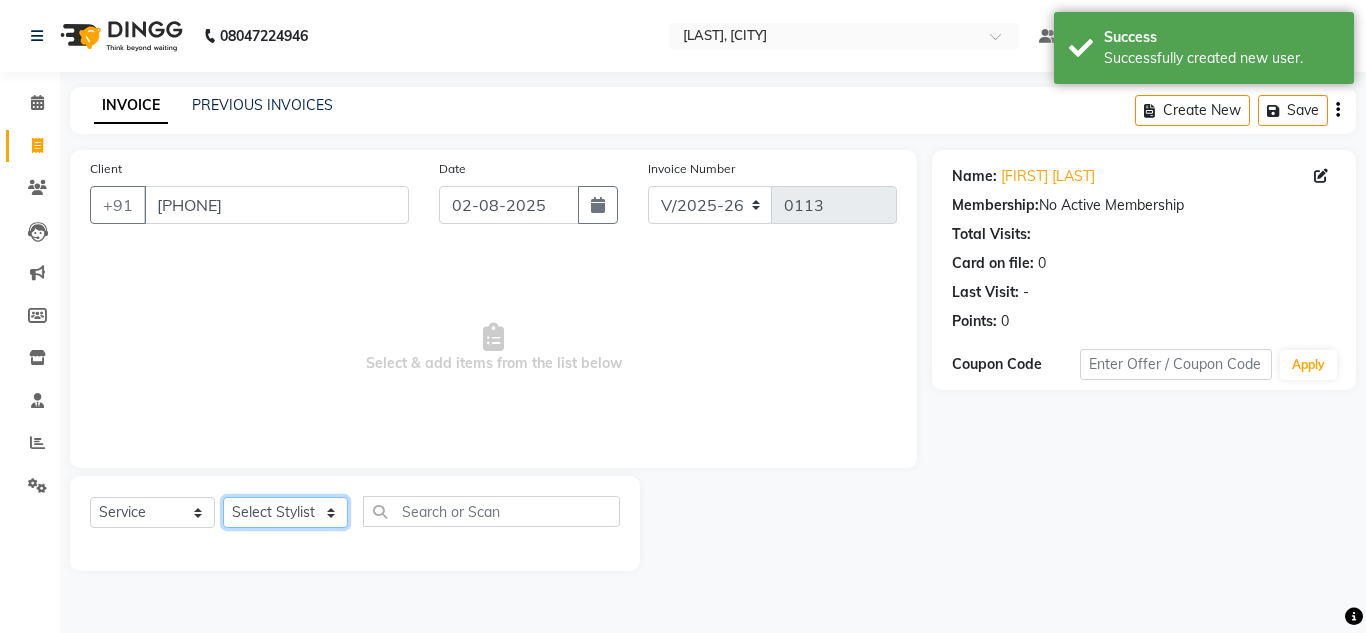 click on "Select Stylist Amit Bharti Devesh Farman Harsh  Jaikesh Manager Manoj Nitin Nails owner id Poonam Rihan" 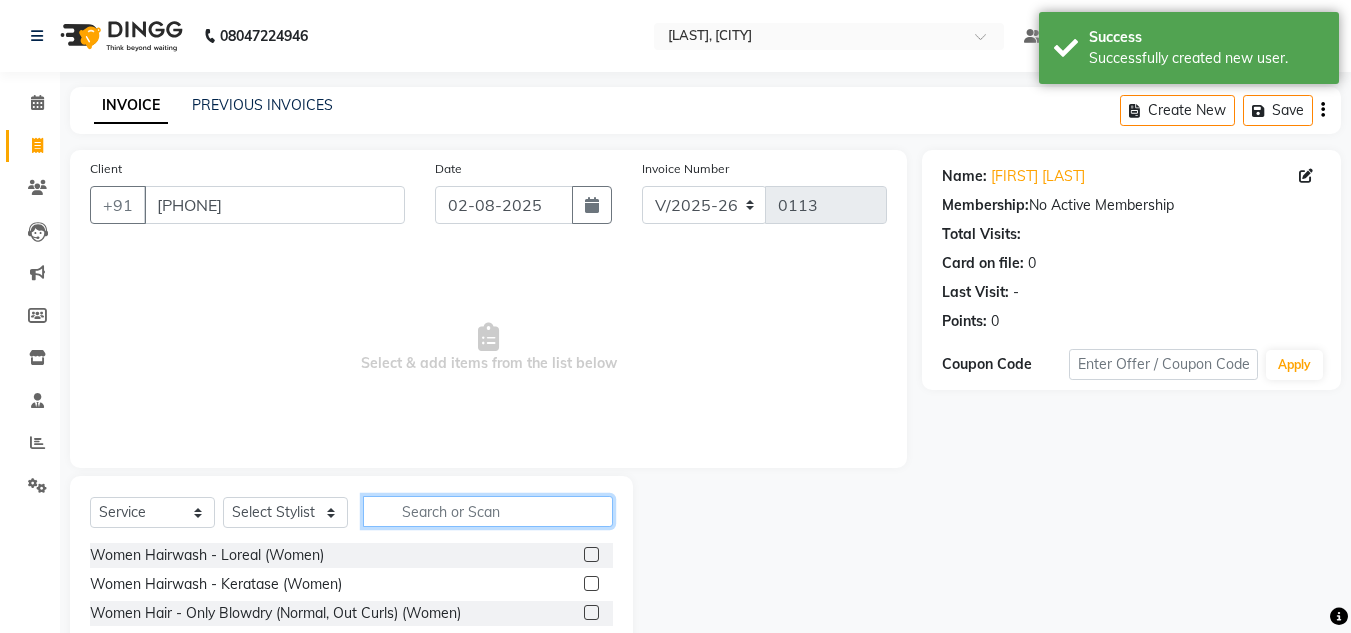 click 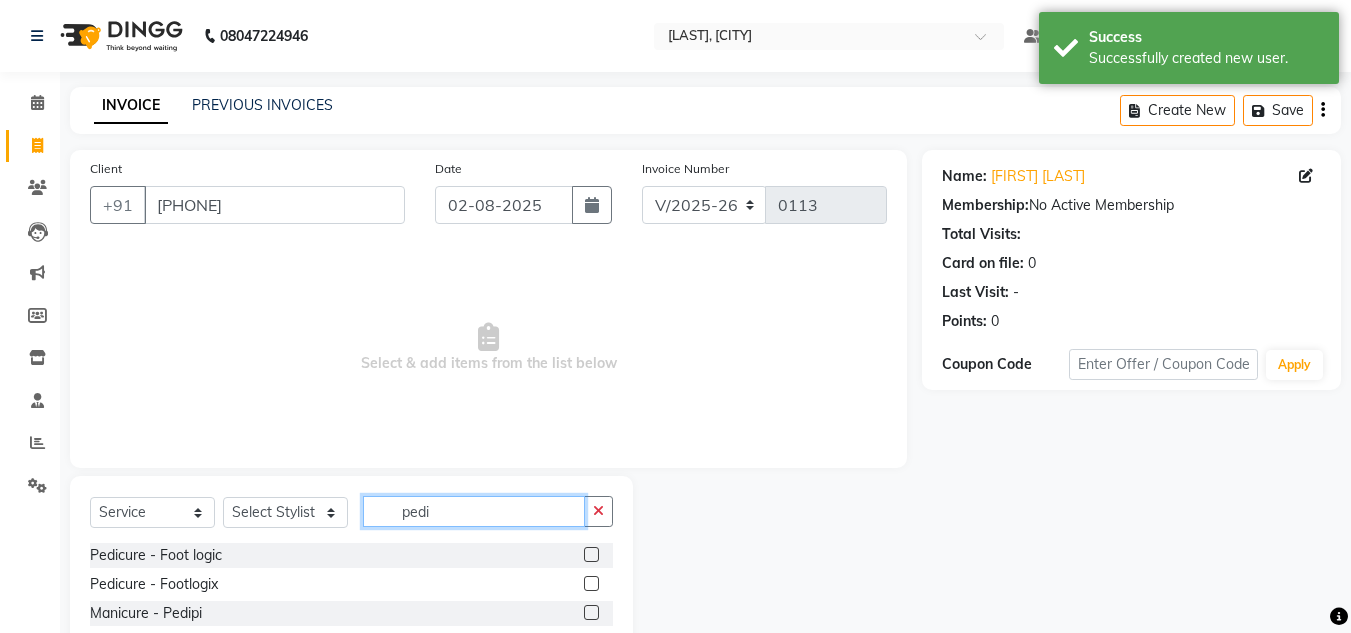 scroll, scrollTop: 32, scrollLeft: 0, axis: vertical 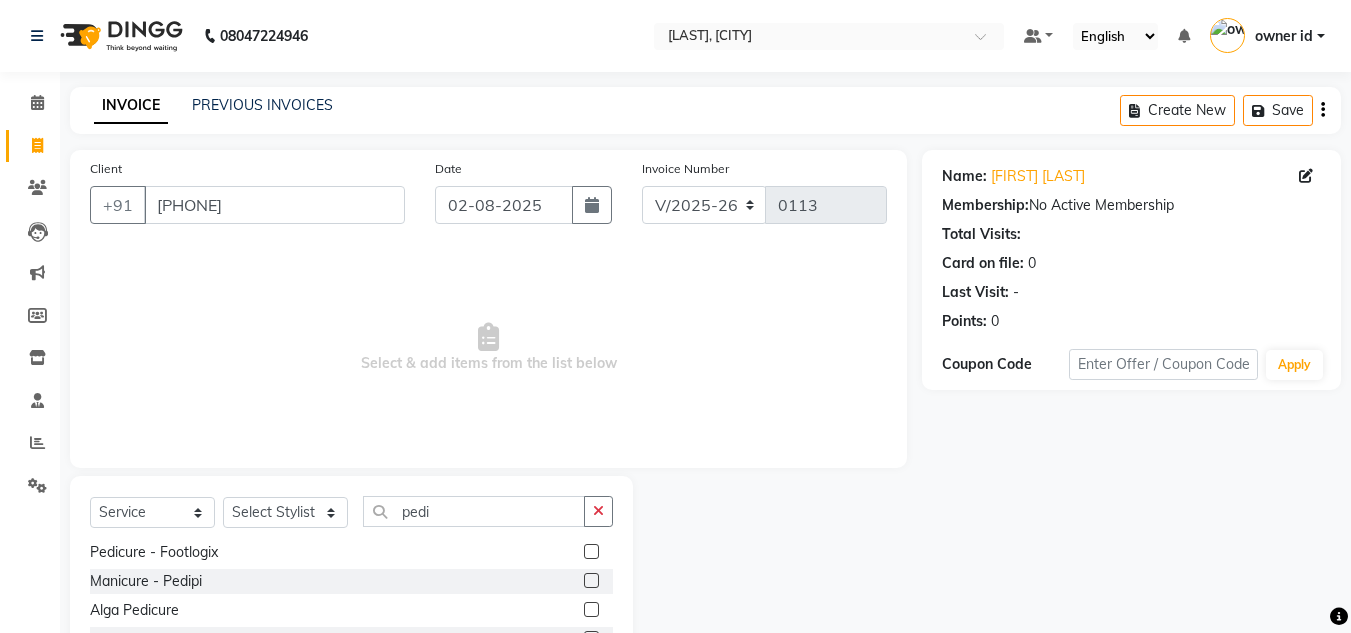 click 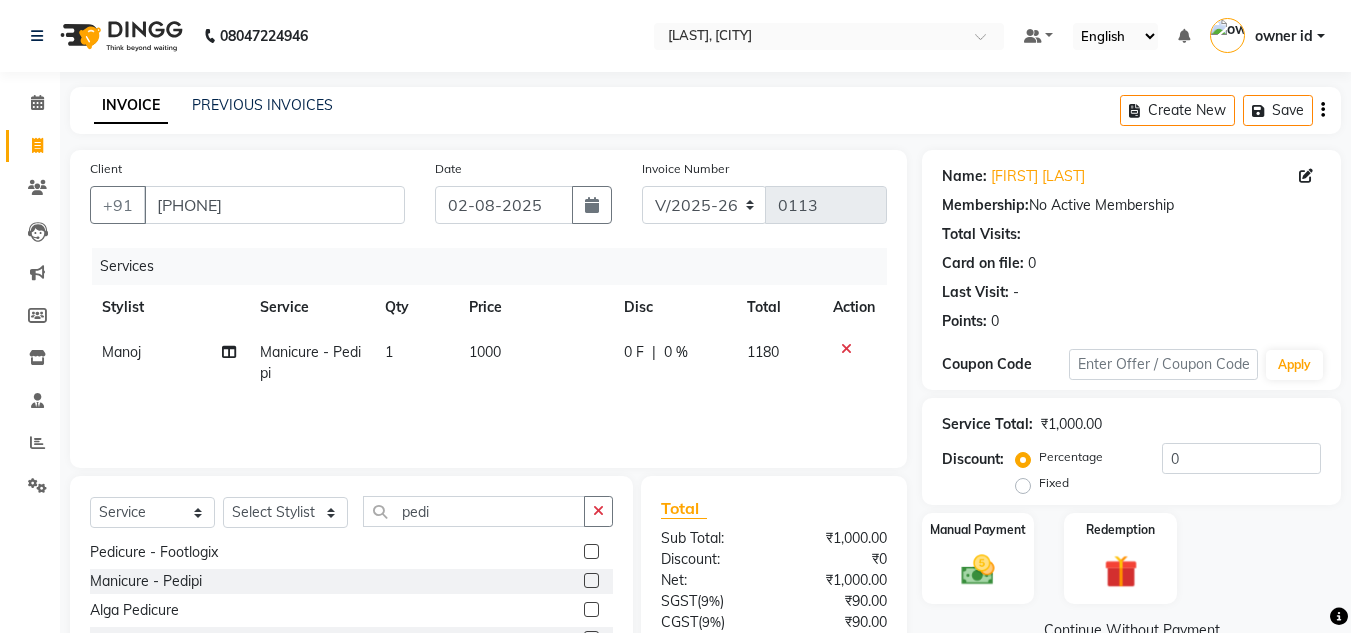 click on "1000" 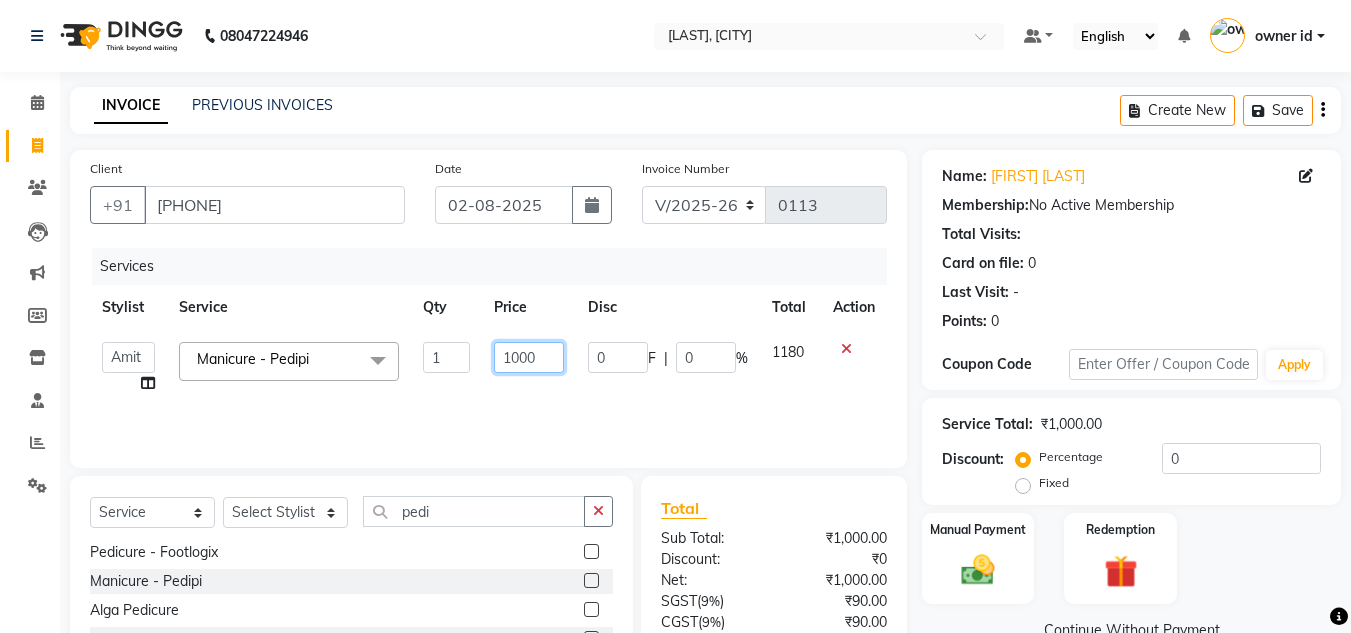 click on "1000" 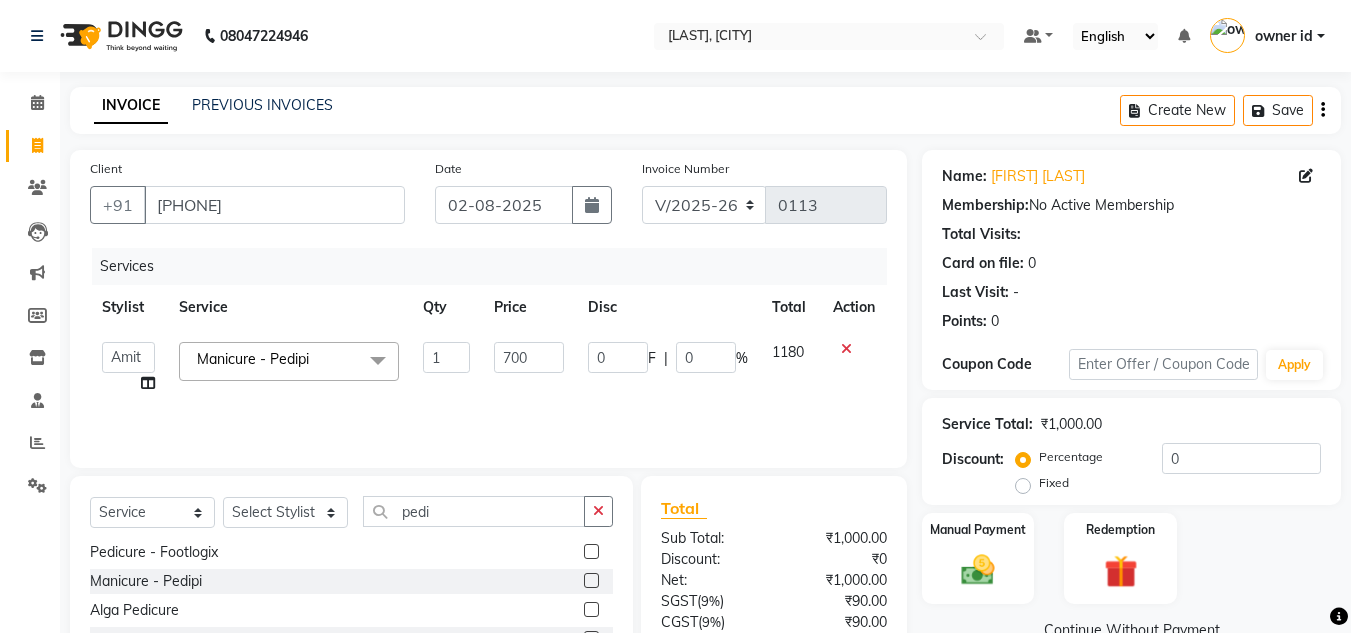 click on "Services Stylist Service Qty Price Disc Total Action  Amit   Bharti   Devesh   Farman   Harsh    Jaikesh   Manager   Manoj   Nitin Nails   owner id   Poonam   Rihan  Manicure - Pedipi  x Women Hairwash  - Loreal  (Women) Women Hairwash - Keratase  (Women) Women Hair  - Only Blowdry (Normal, Out Curls) (Women) Women Hair  - Haircut (Women) Women Hair  - Ironing (Women) Women Hair  - Iron Curls / Tong Curls (Women) Women Hair  - Head Oil Massage (olive, coconut) (Women) Women Hair  - Head Oil Massage Bringraj (base olive oil) (Women) Women Hair  - Head Massage Elixir  (Women) Women Hair  - Olaplex Treatment (Women) Pedicure - Foot logic Menicure - Foot logic Women Hairwash - Redken  (Women) Women Hair  - Head Oil Massage (Almond) (Women) NIL Treatment Shampoo Hair Ritual - Chroma Absolu Instant Gloss Hairwash + Blowdry (Women) Hair Ritual - K - Fusio Scrub Instant Detox Ritual (Women) Hair Ritual - K - Express Ritual (Fusio Dose Plus Ritual with Add on Masque) Hair Ritual - K - Premiere Ritual -4800 Ola plex 1" 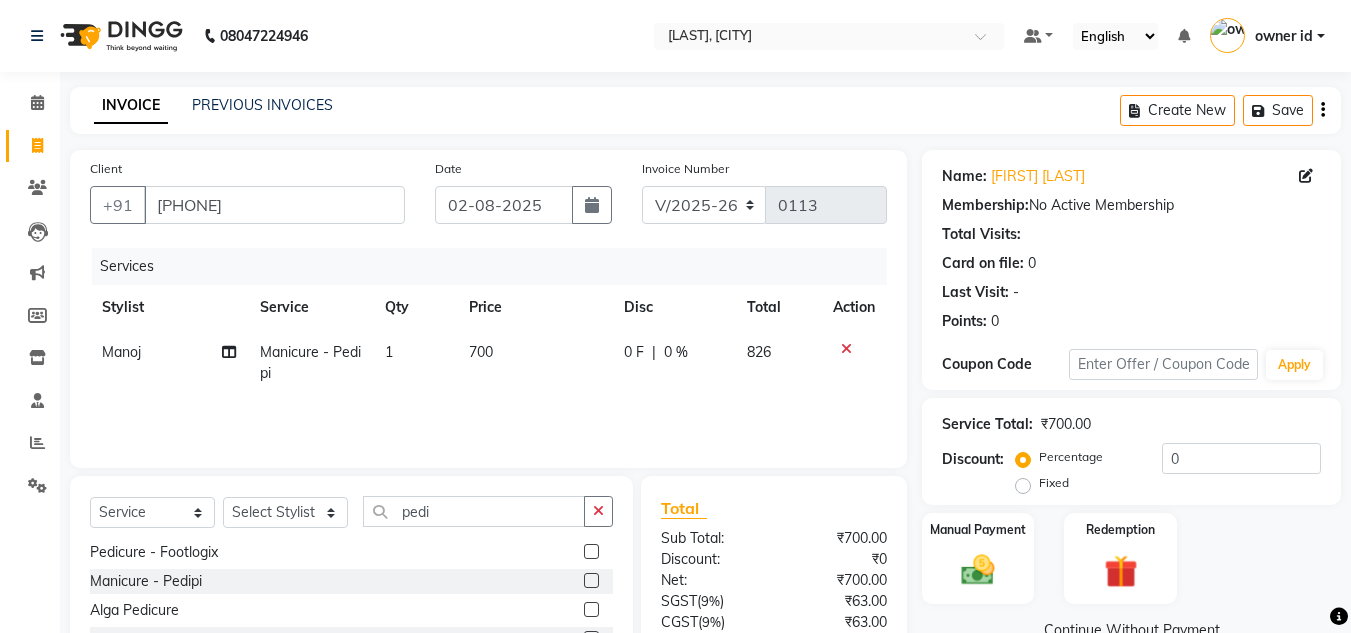 scroll, scrollTop: 168, scrollLeft: 0, axis: vertical 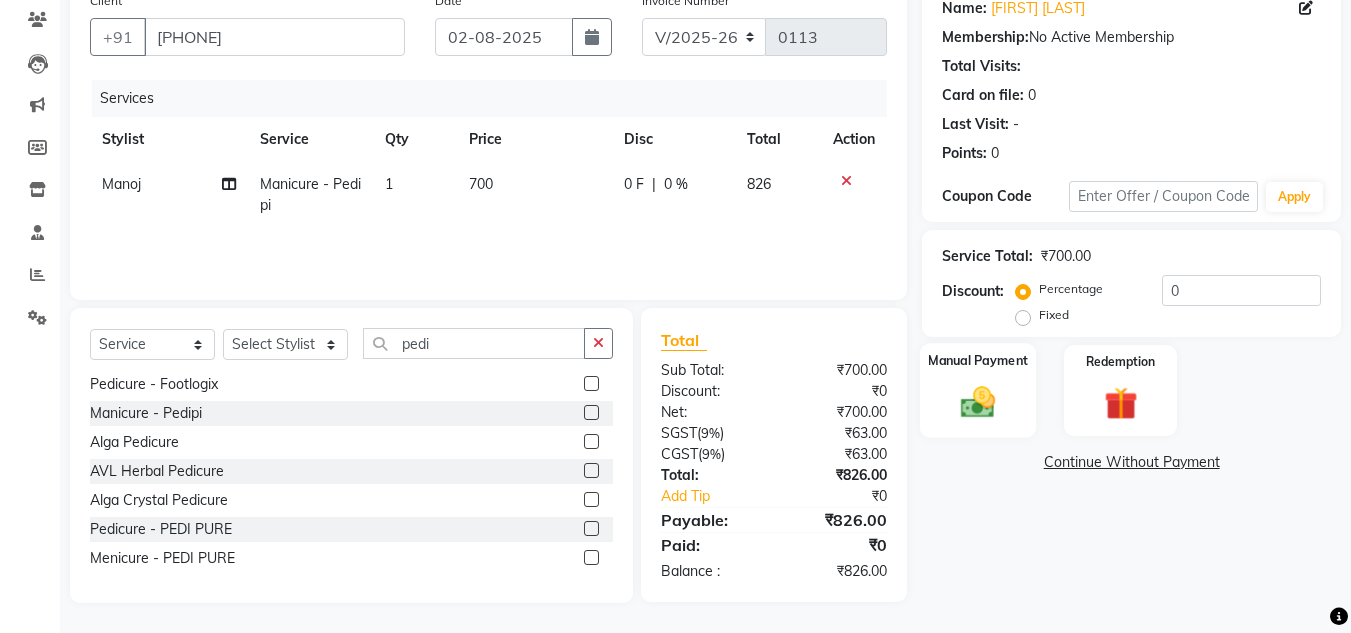 click 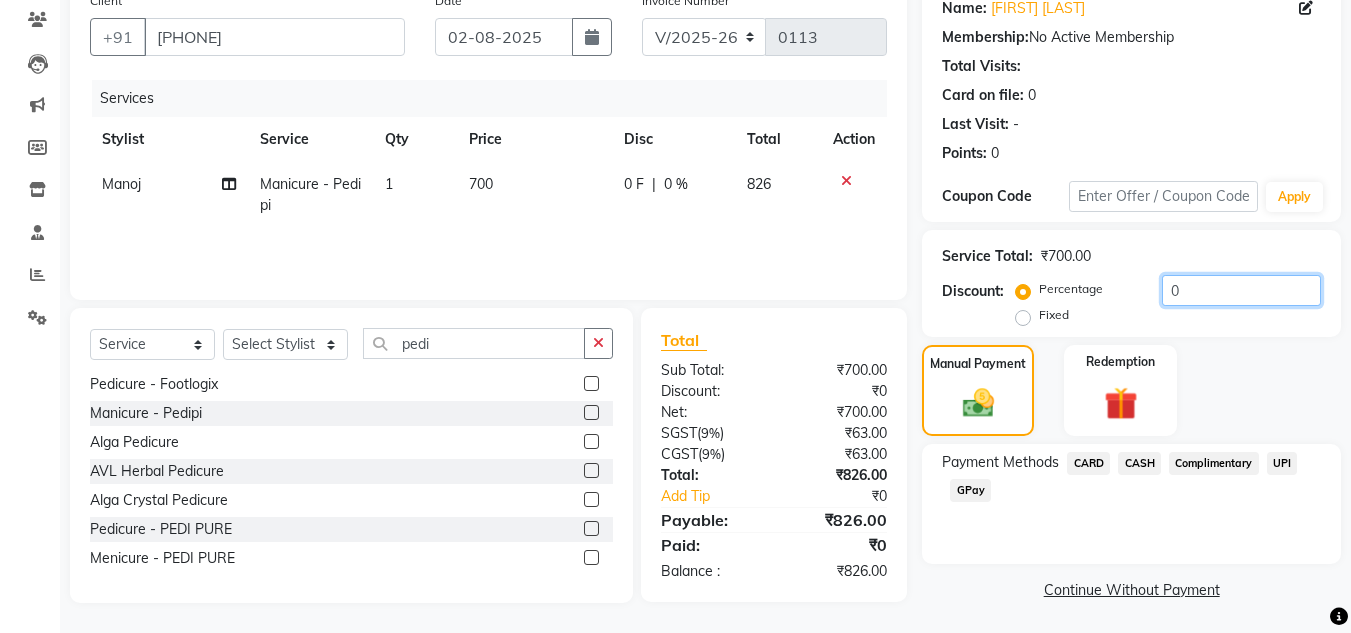 click on "0" 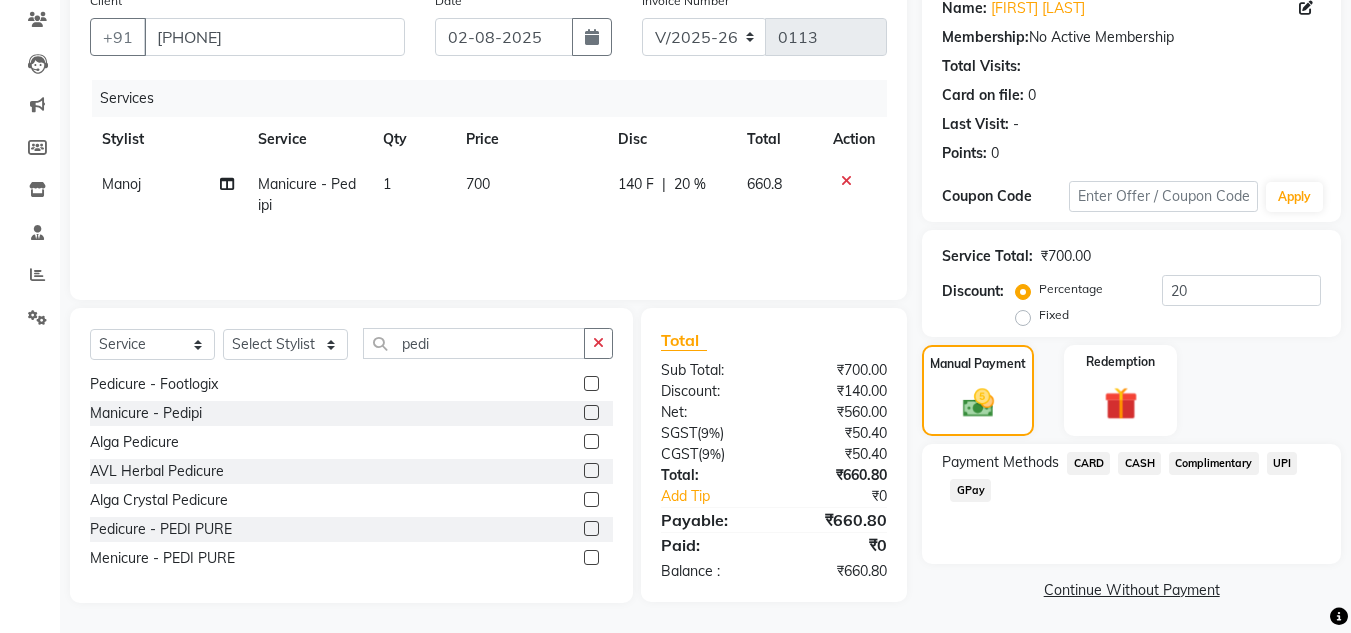 click on "CASH" 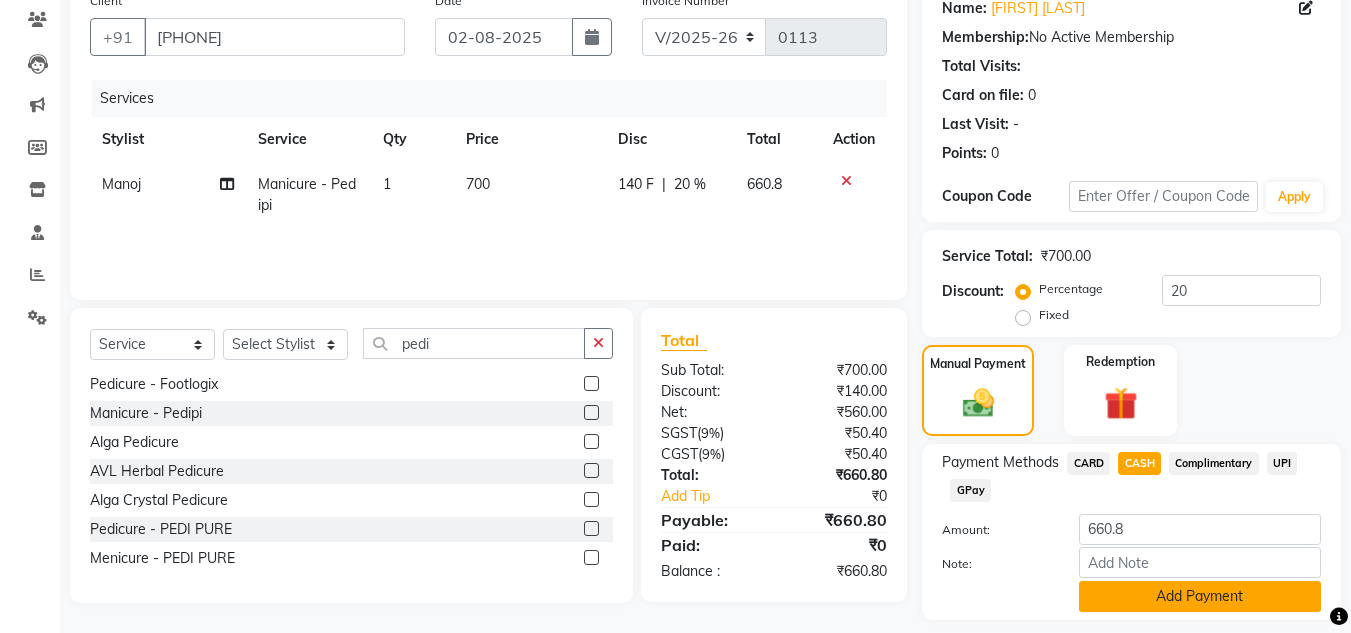 click on "Add Payment" 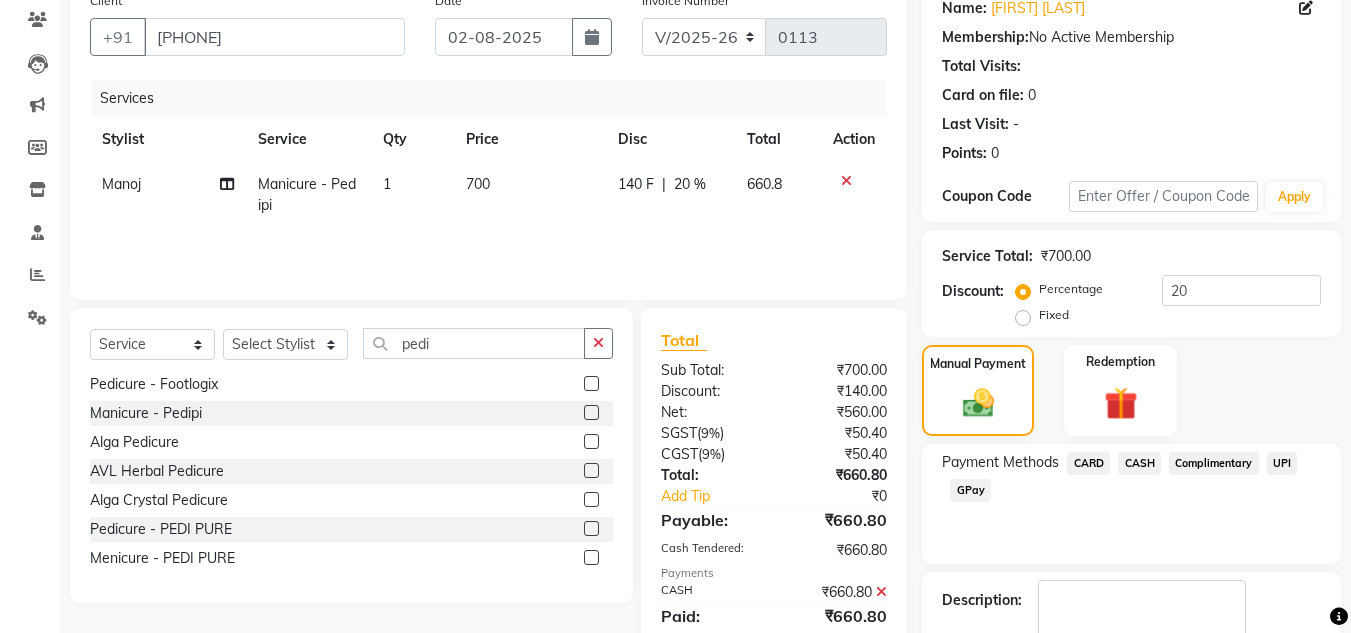scroll, scrollTop: 283, scrollLeft: 0, axis: vertical 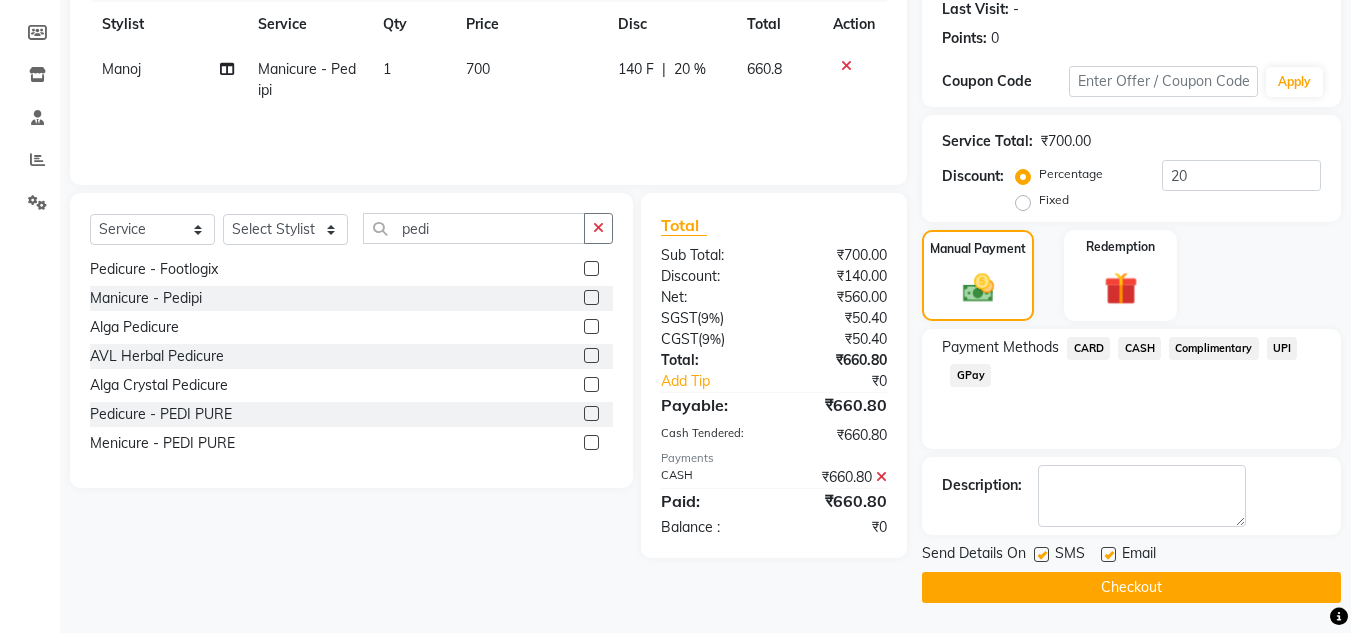 click on "Checkout" 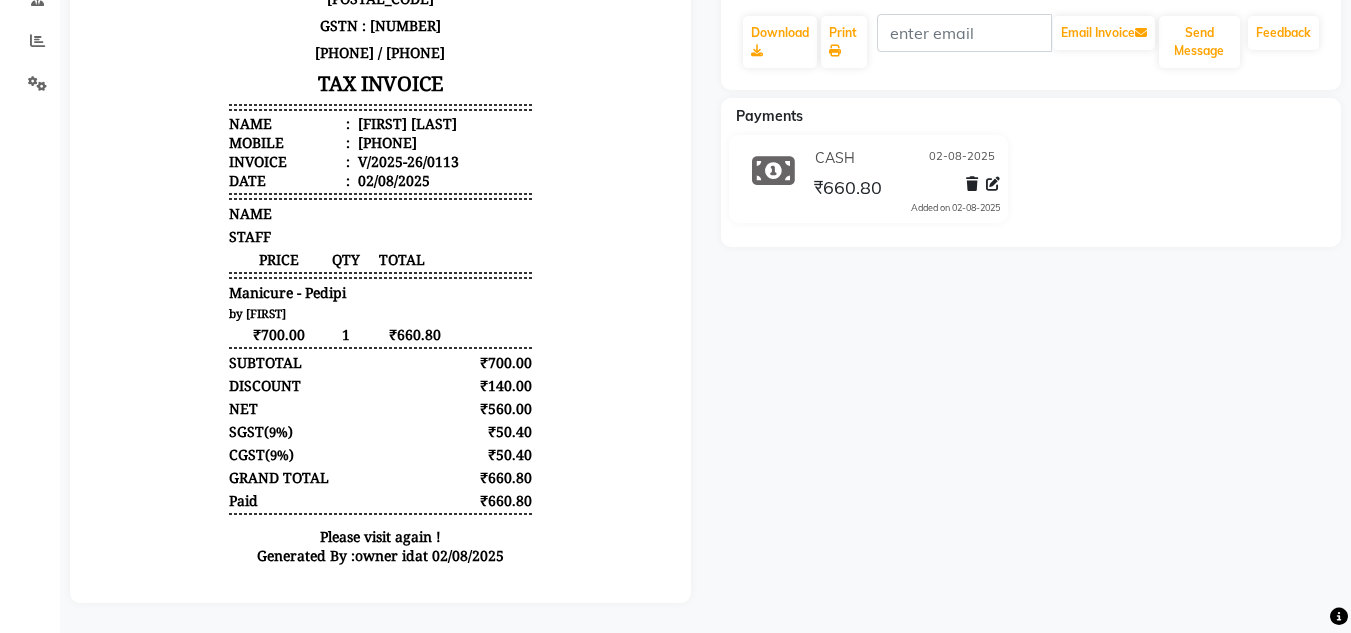 scroll, scrollTop: 417, scrollLeft: 0, axis: vertical 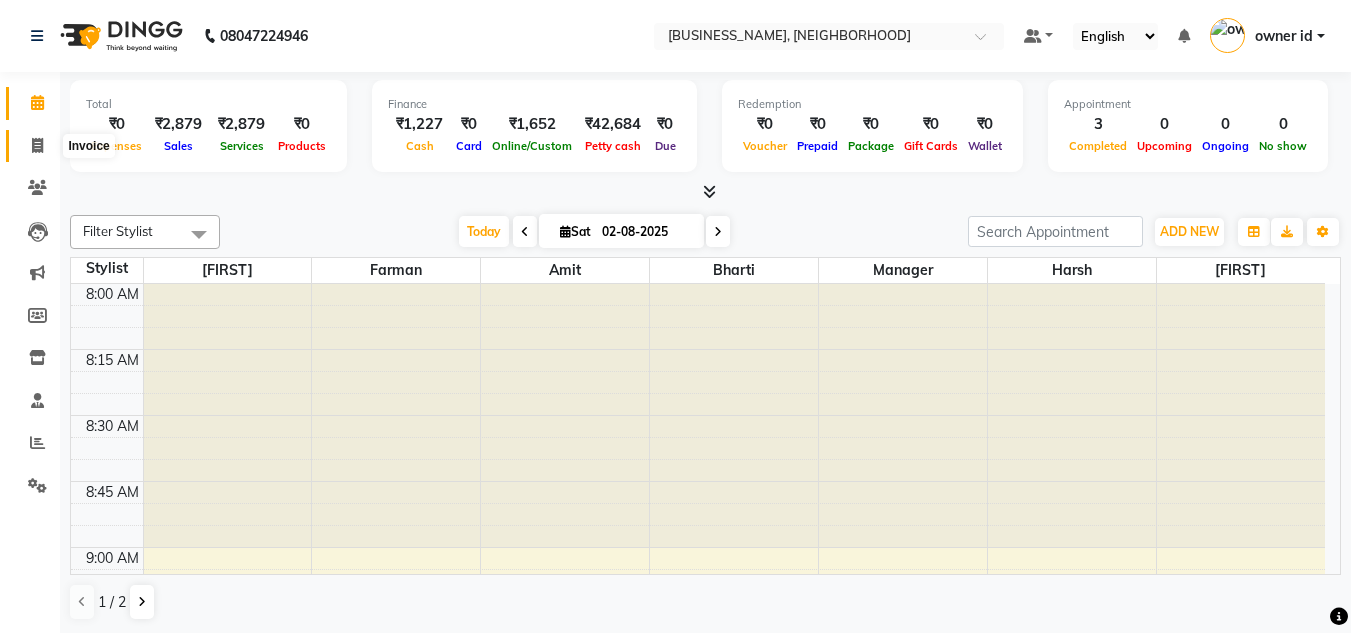 click 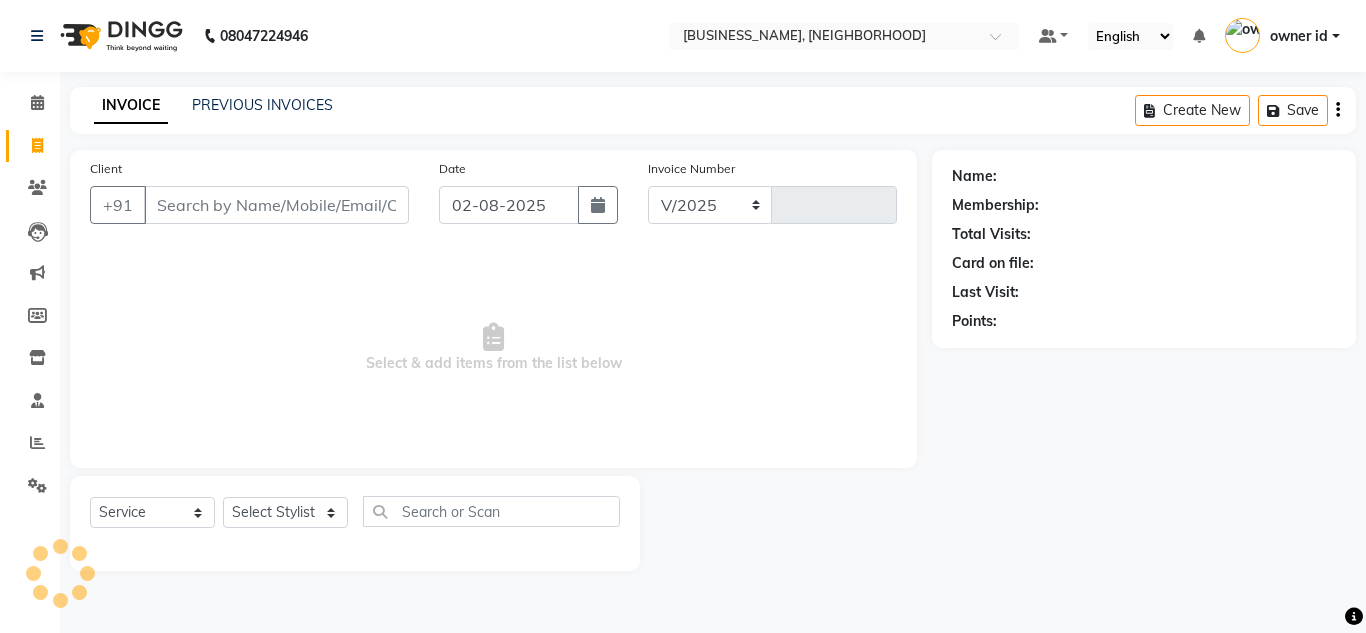 select on "8641" 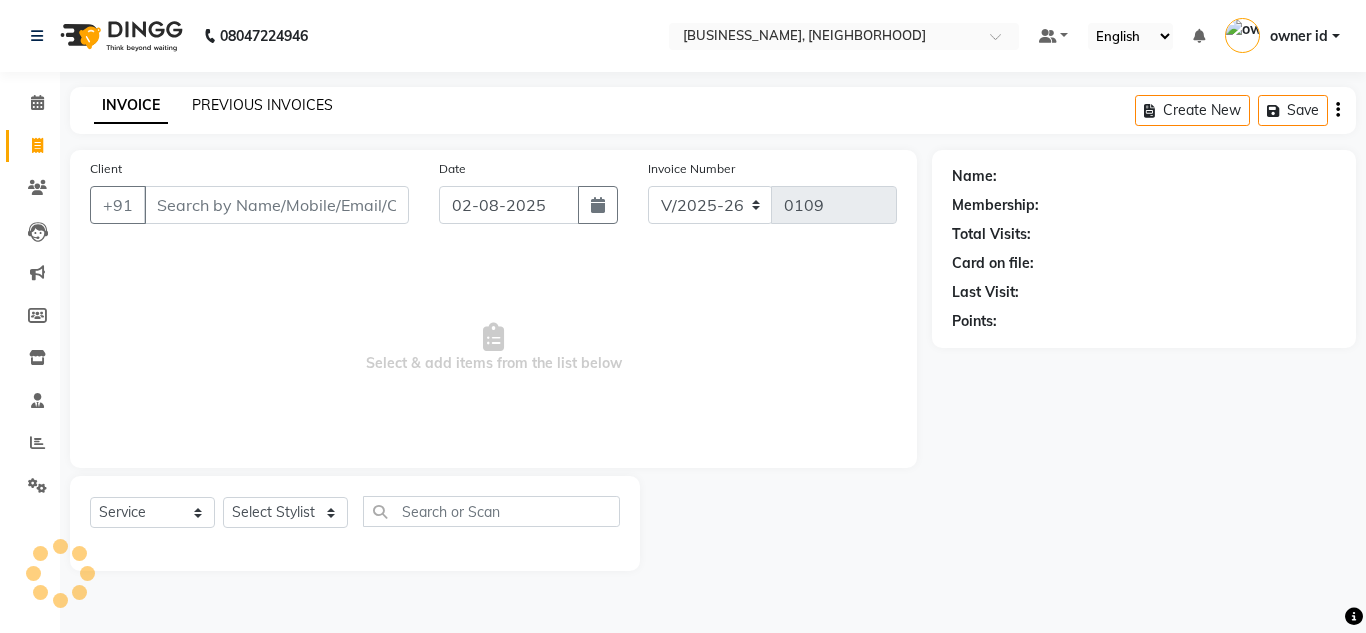 click on "PREVIOUS INVOICES" 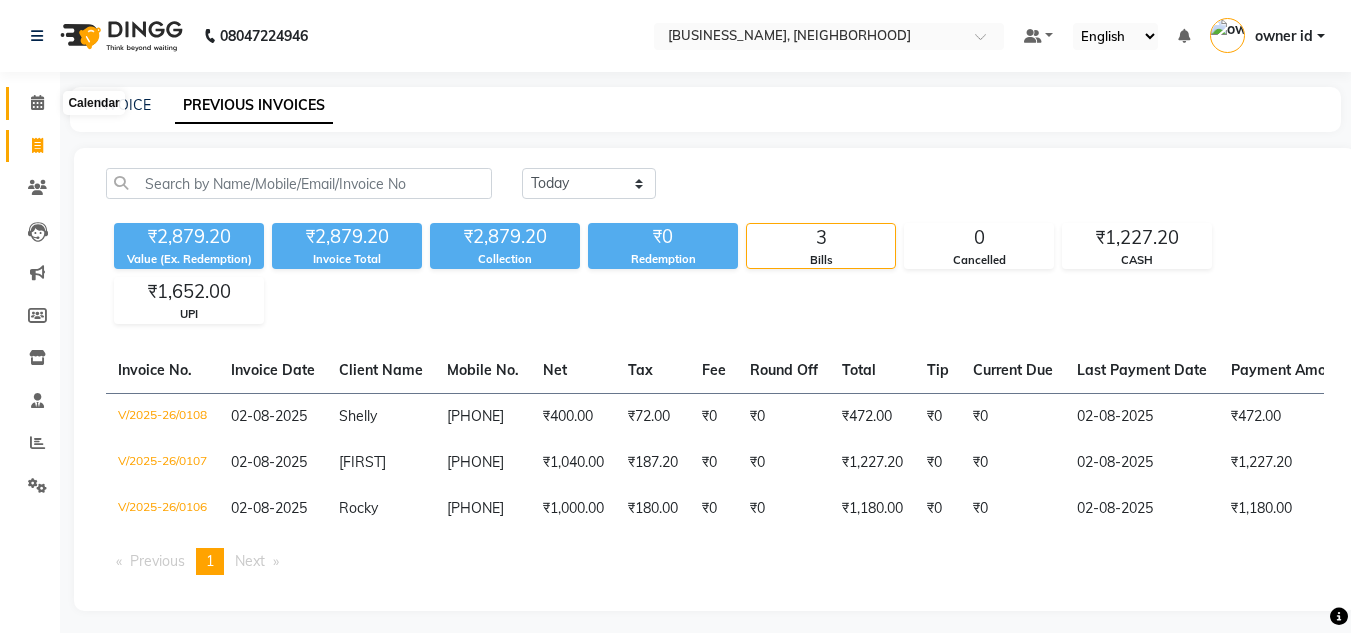click 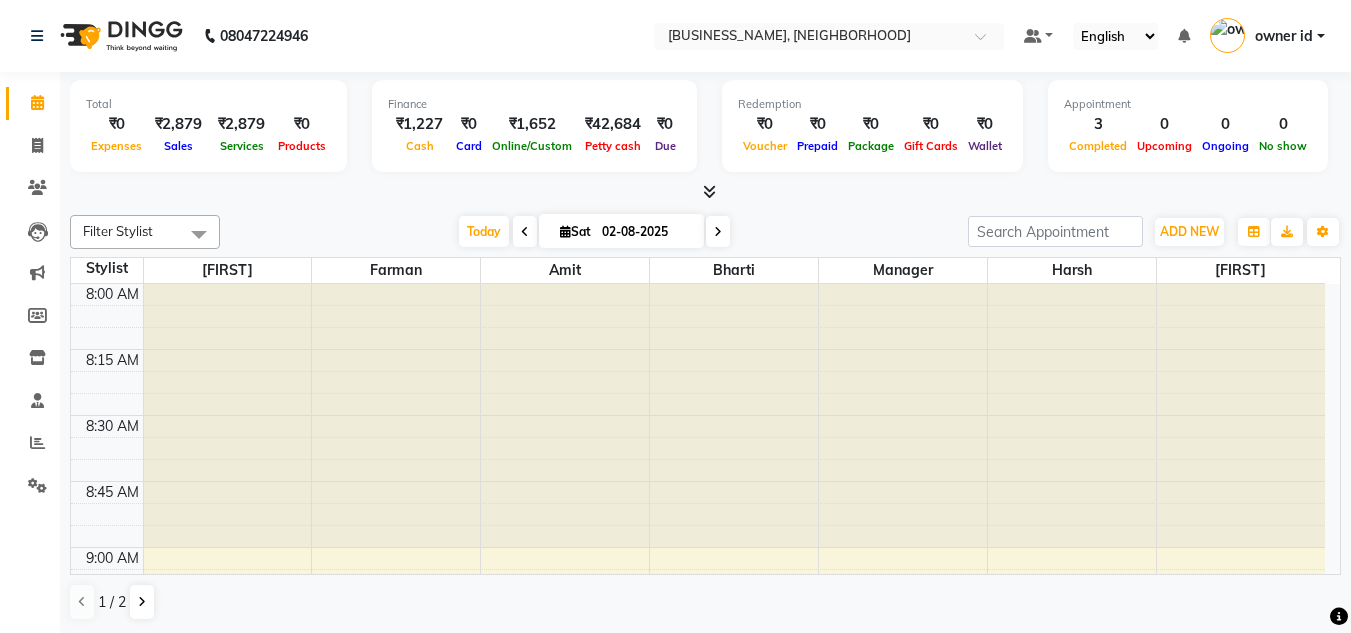 scroll, scrollTop: 0, scrollLeft: 0, axis: both 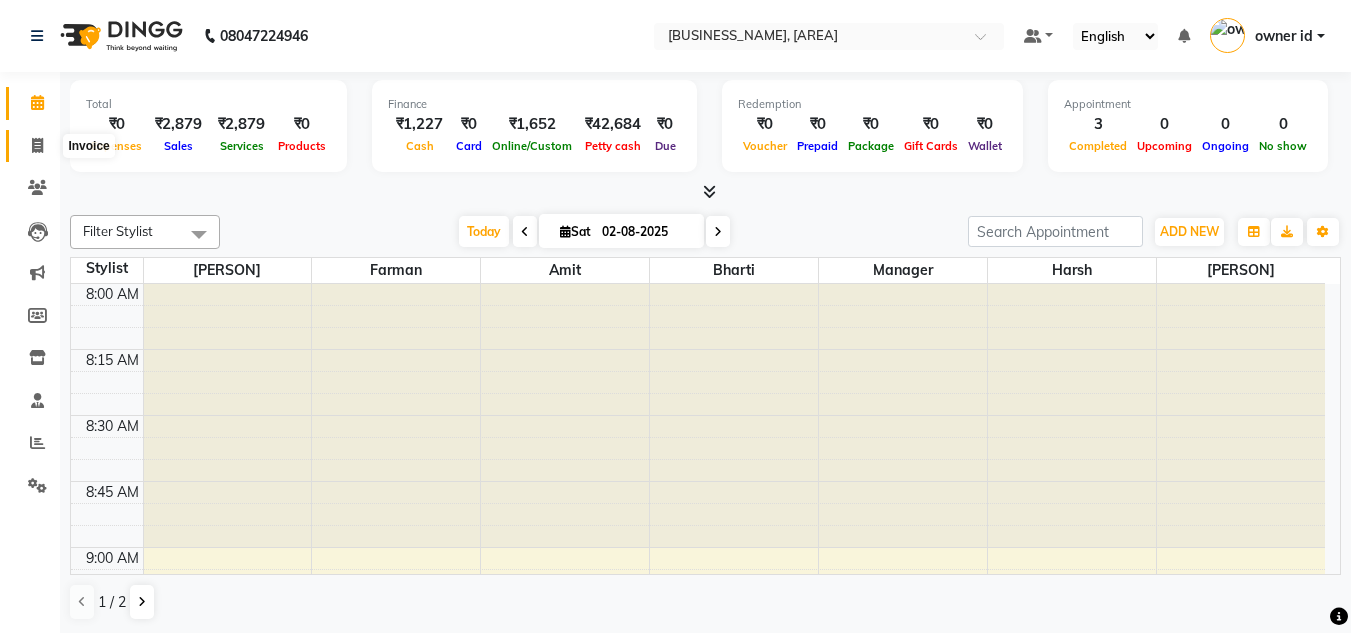 click 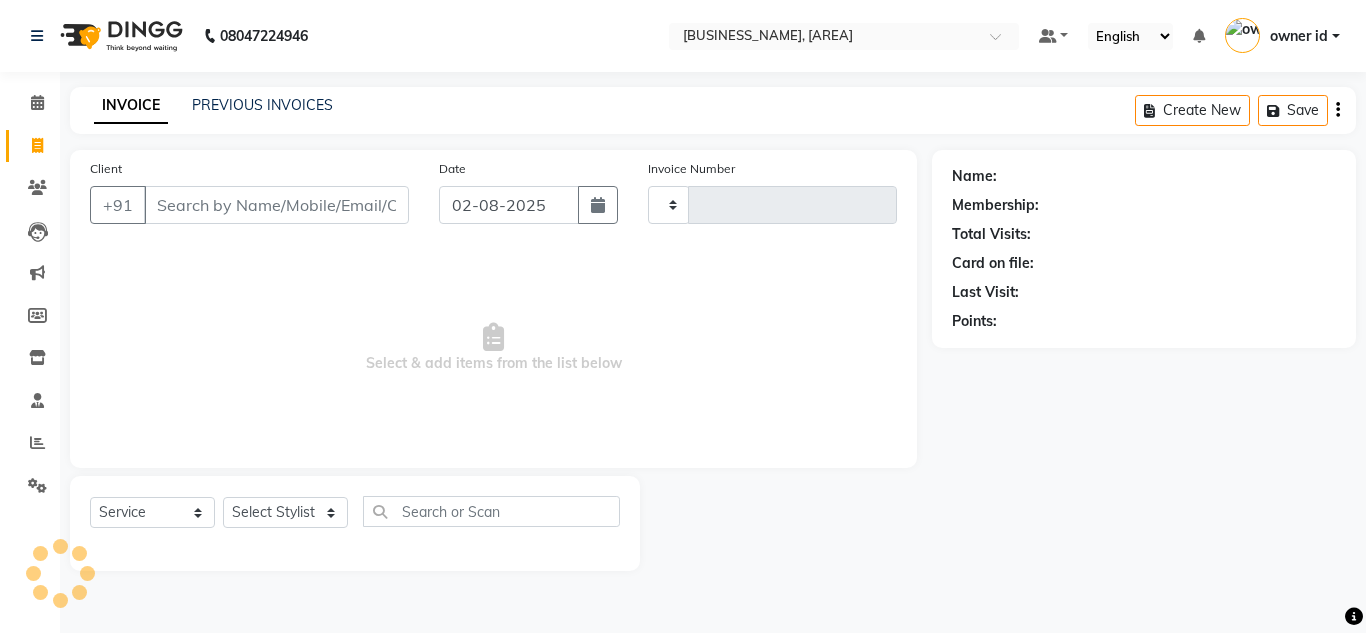 type on "0109" 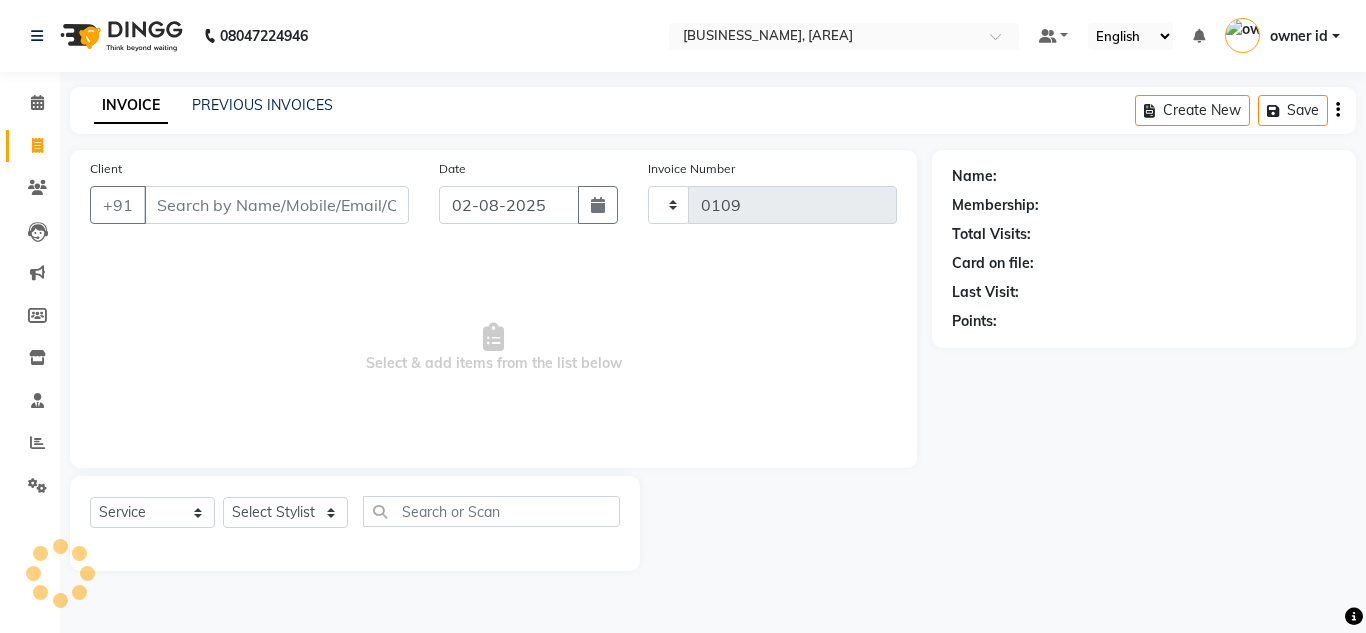 select on "8641" 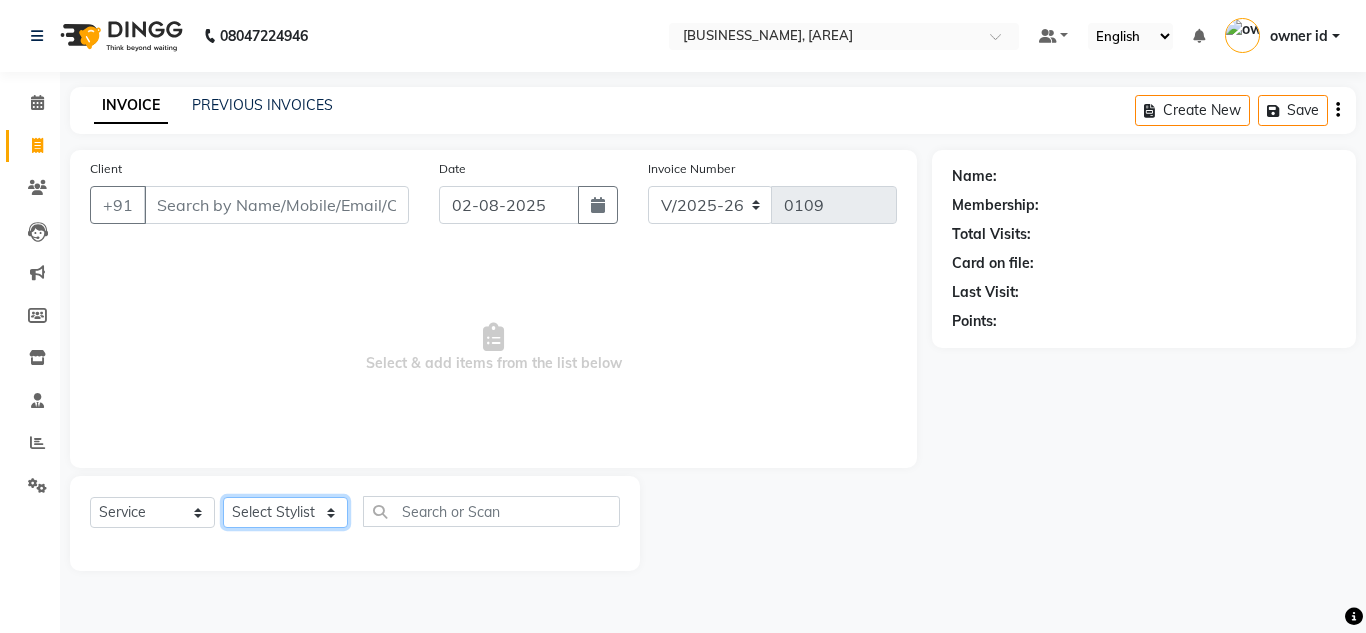click on "Select Stylist Amit Bharti Devesh Farman Harsh  Jaikesh Manager Manoj Nitin Nails owner id Poonam Rihan" 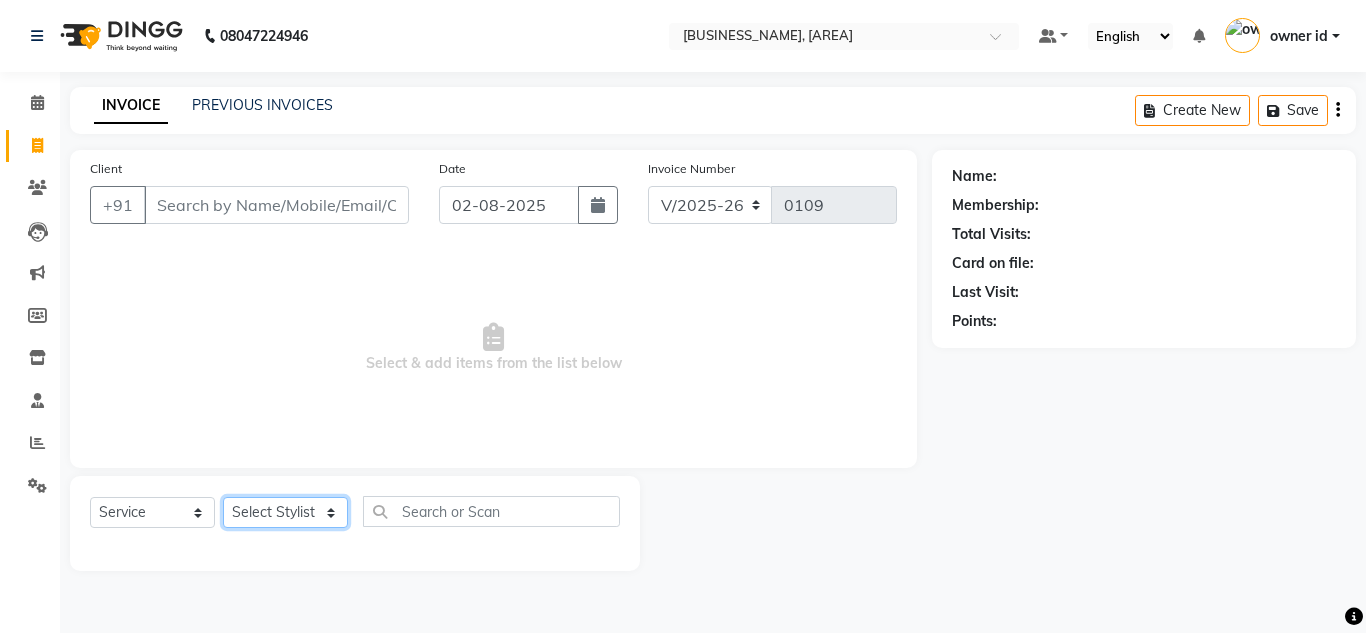 select on "86633" 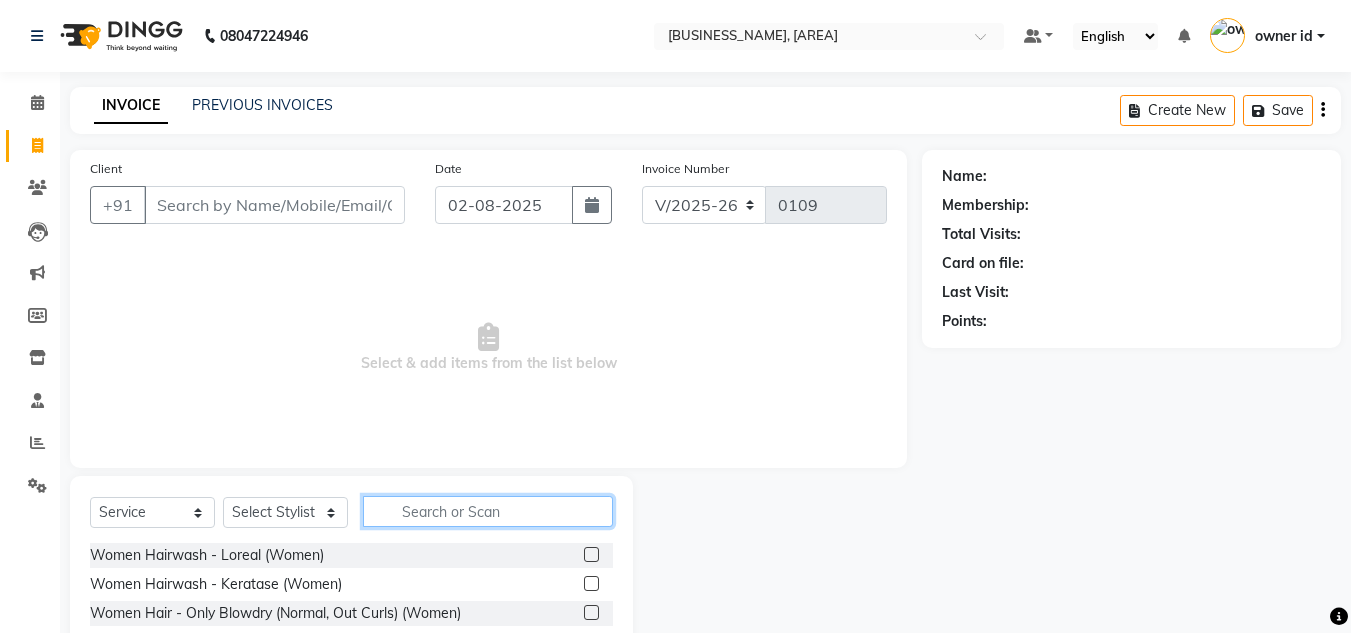 click 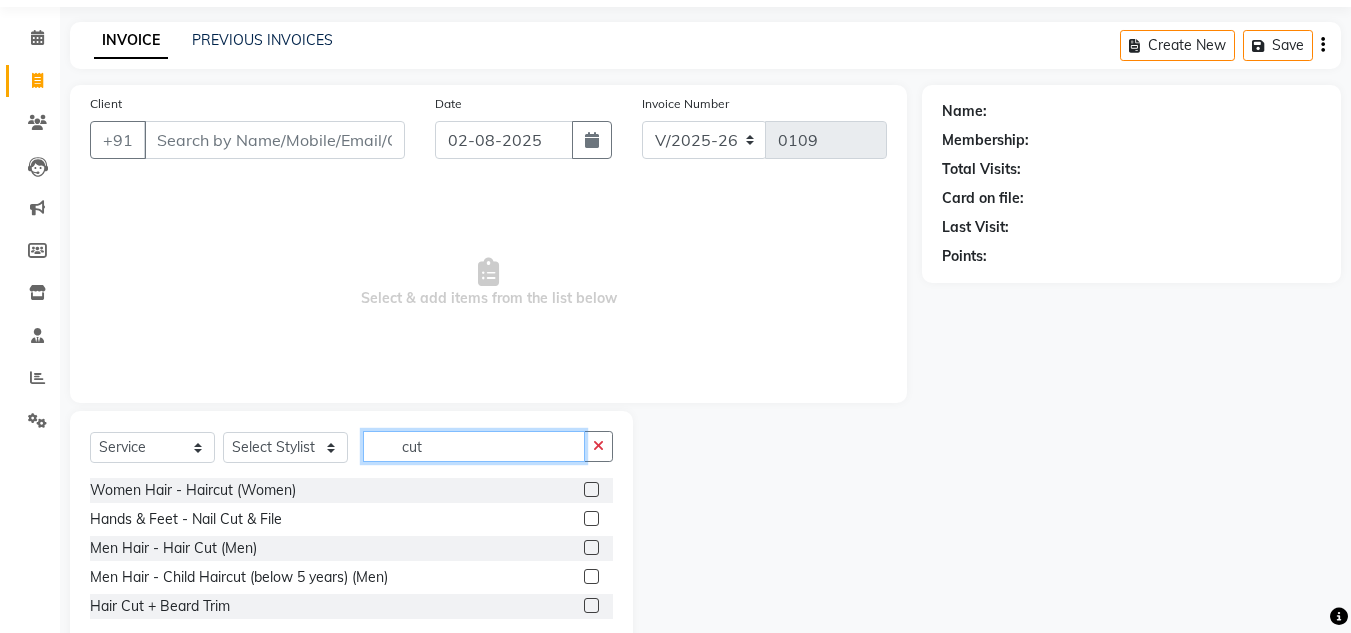scroll, scrollTop: 66, scrollLeft: 0, axis: vertical 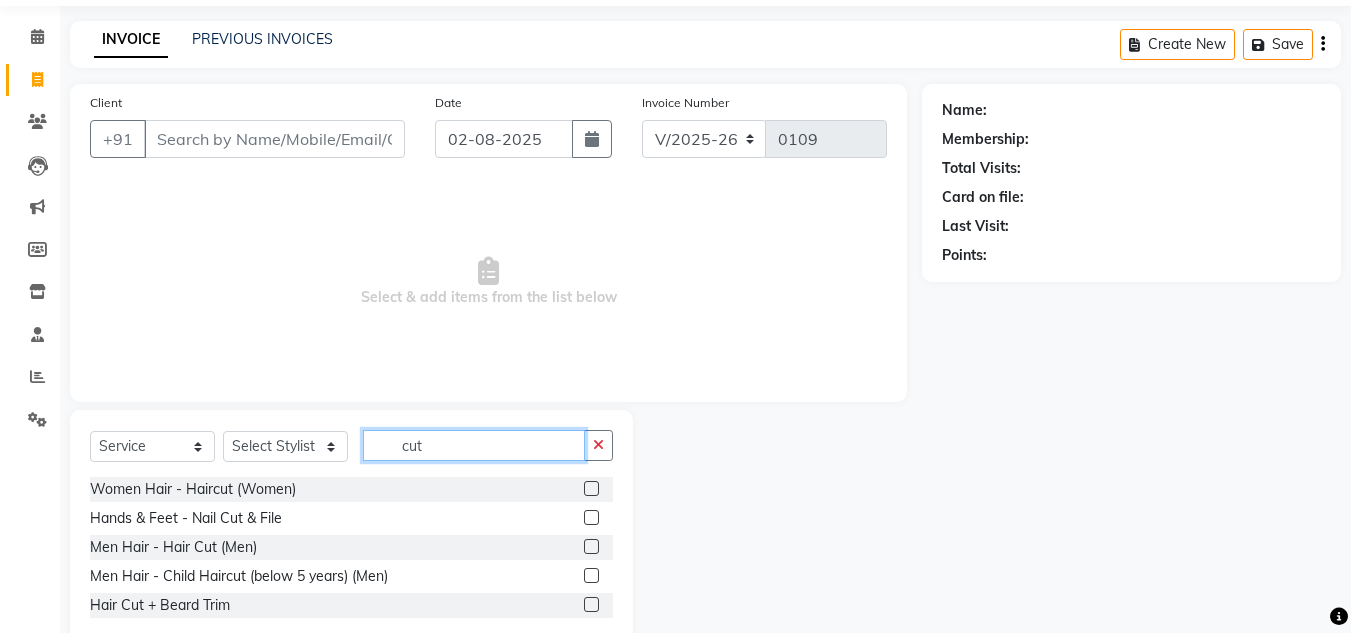 type on "cut" 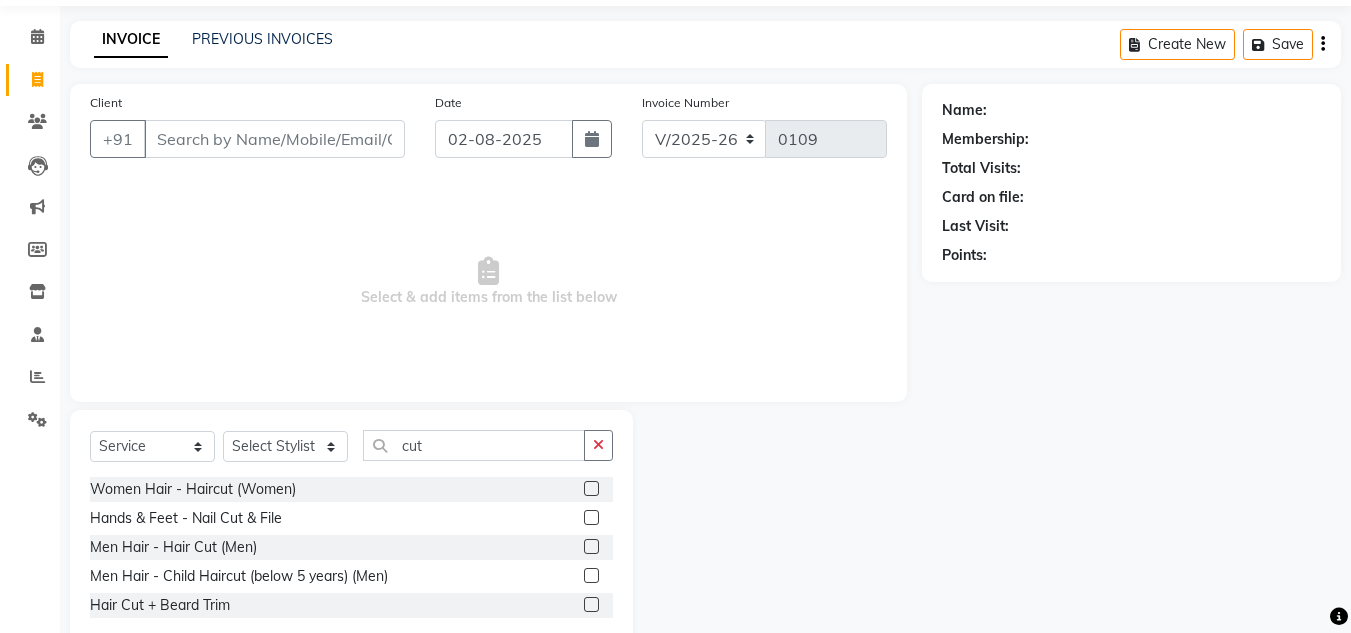 click 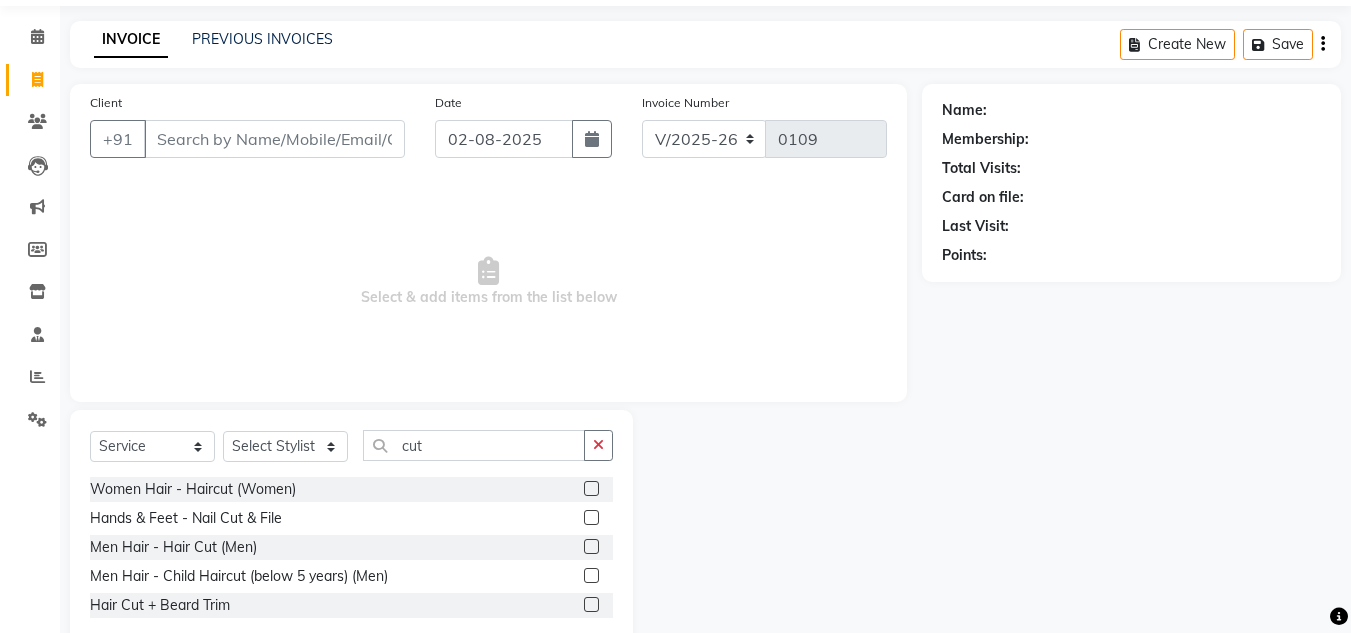 click at bounding box center [590, 547] 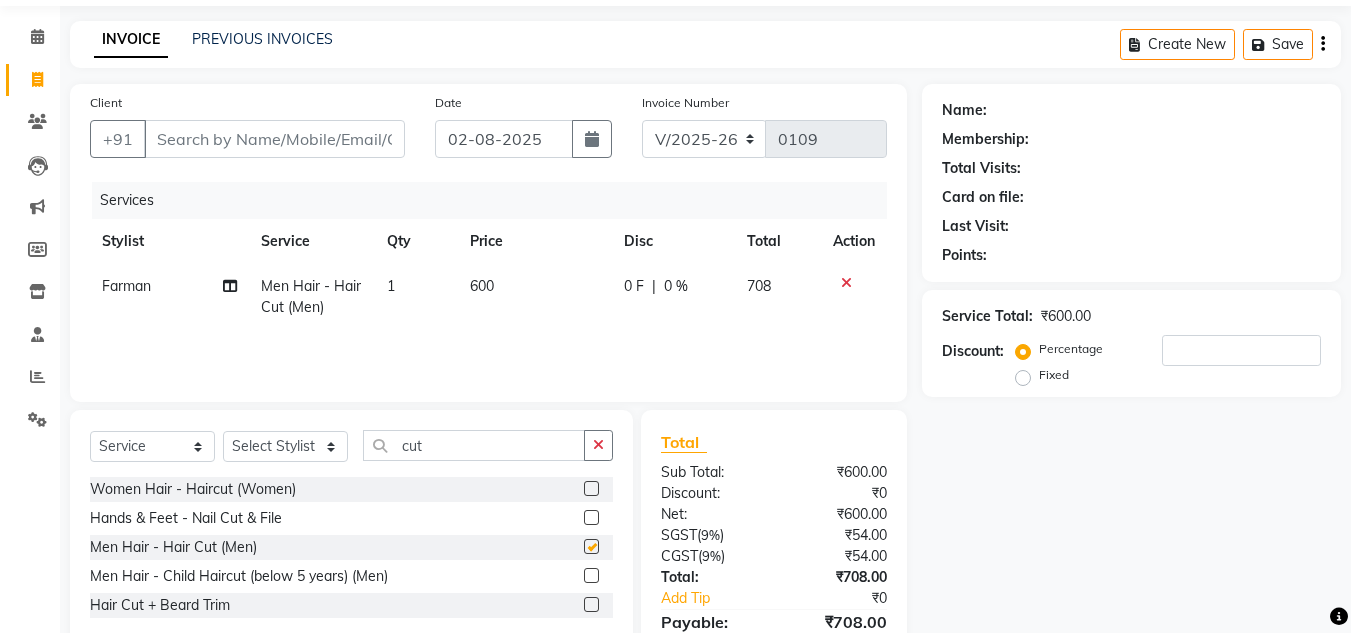 checkbox on "false" 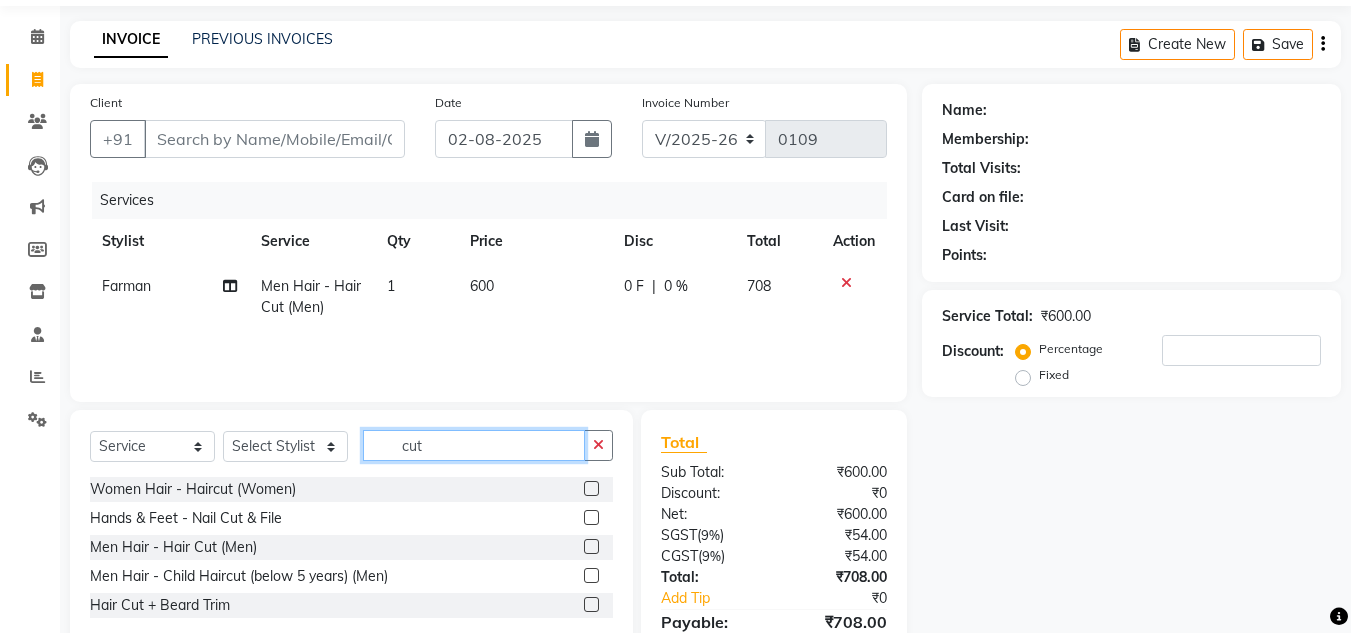 click on "cut" 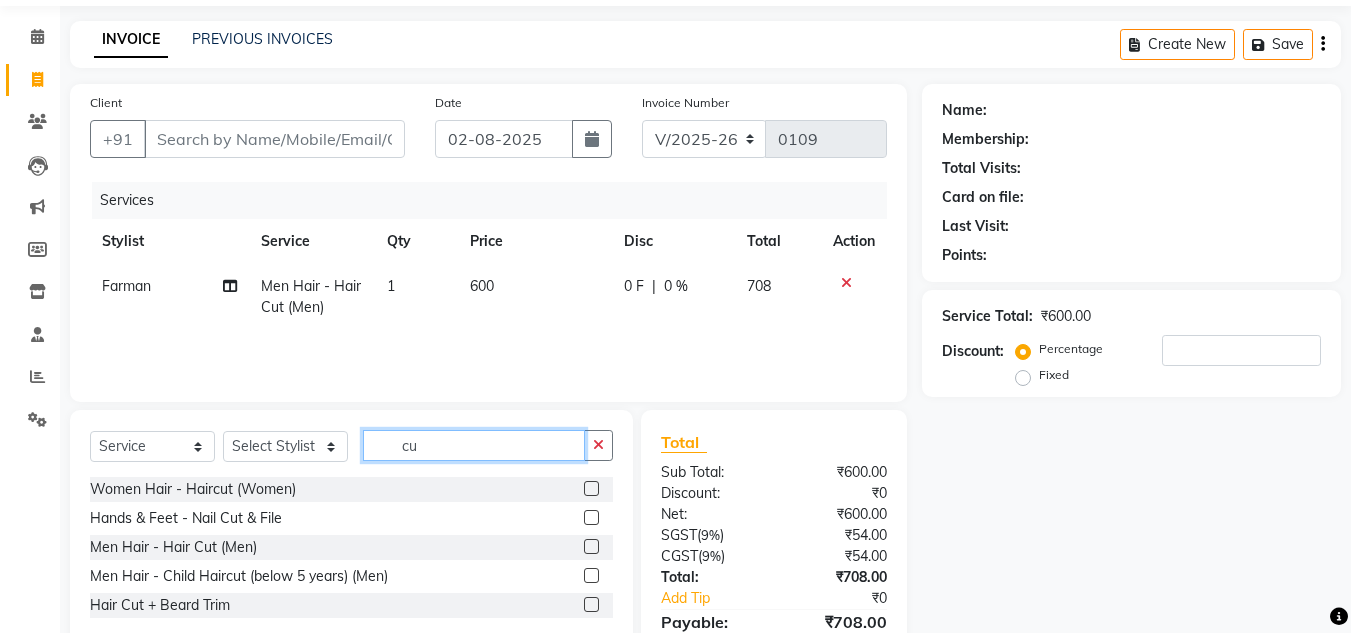 type on "c" 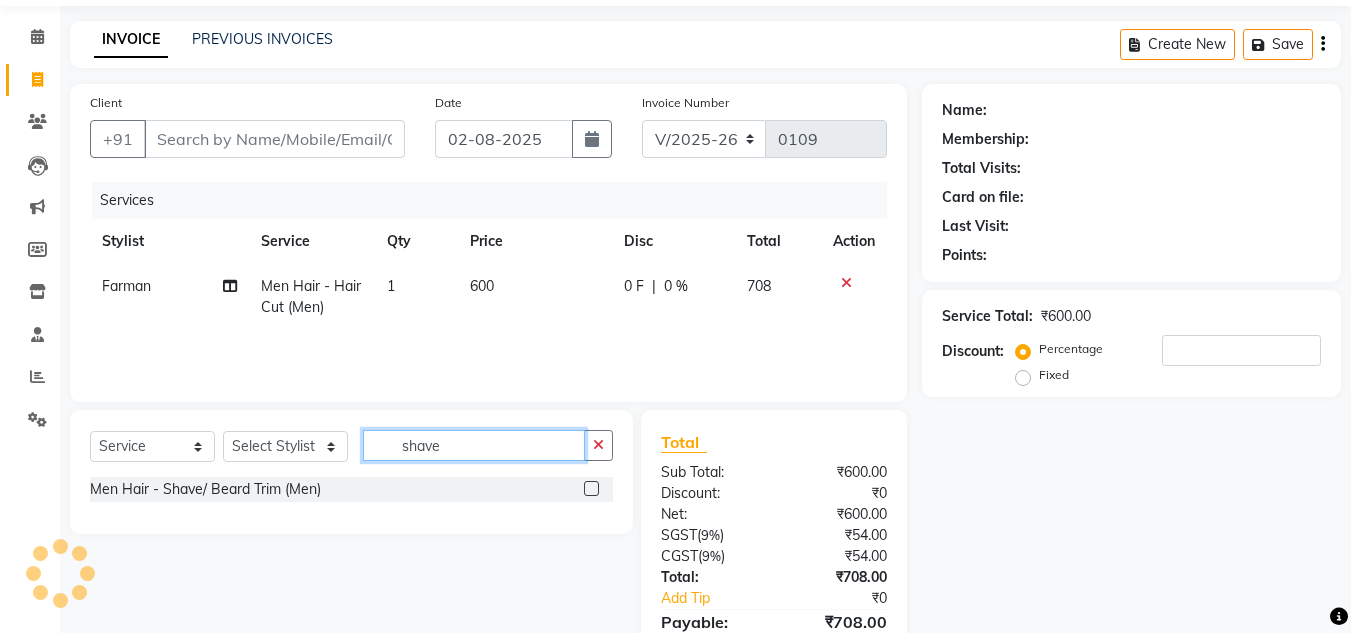 type on "shave" 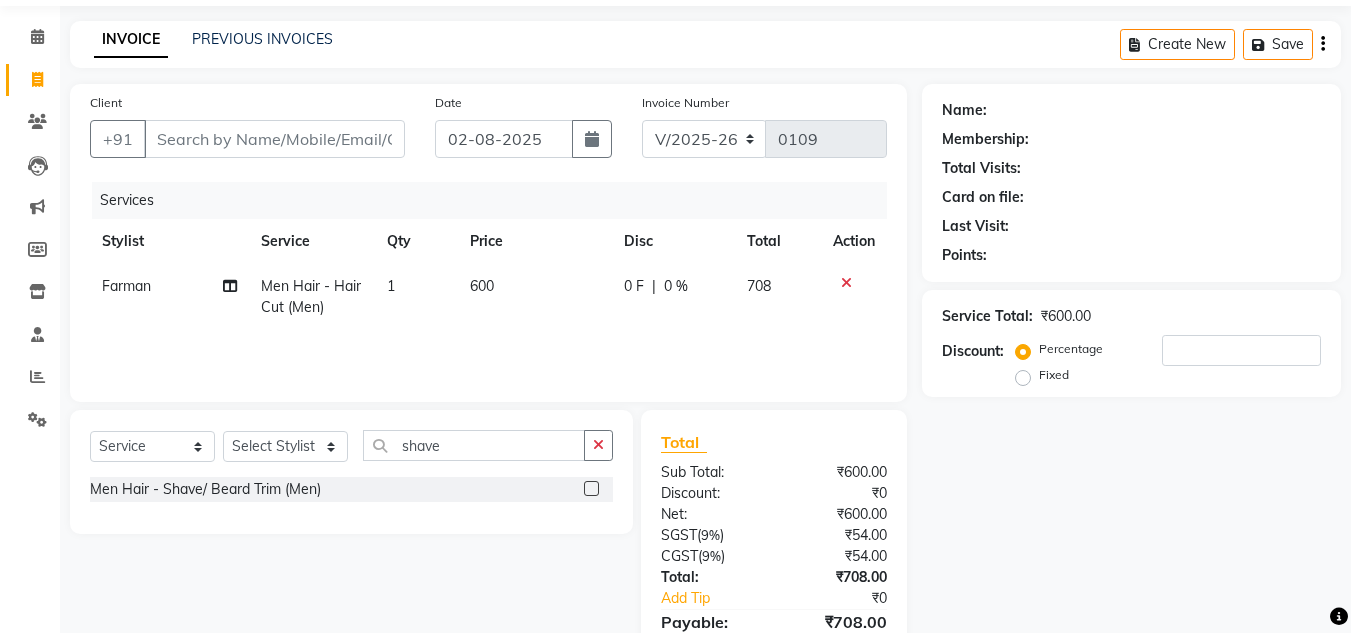 click 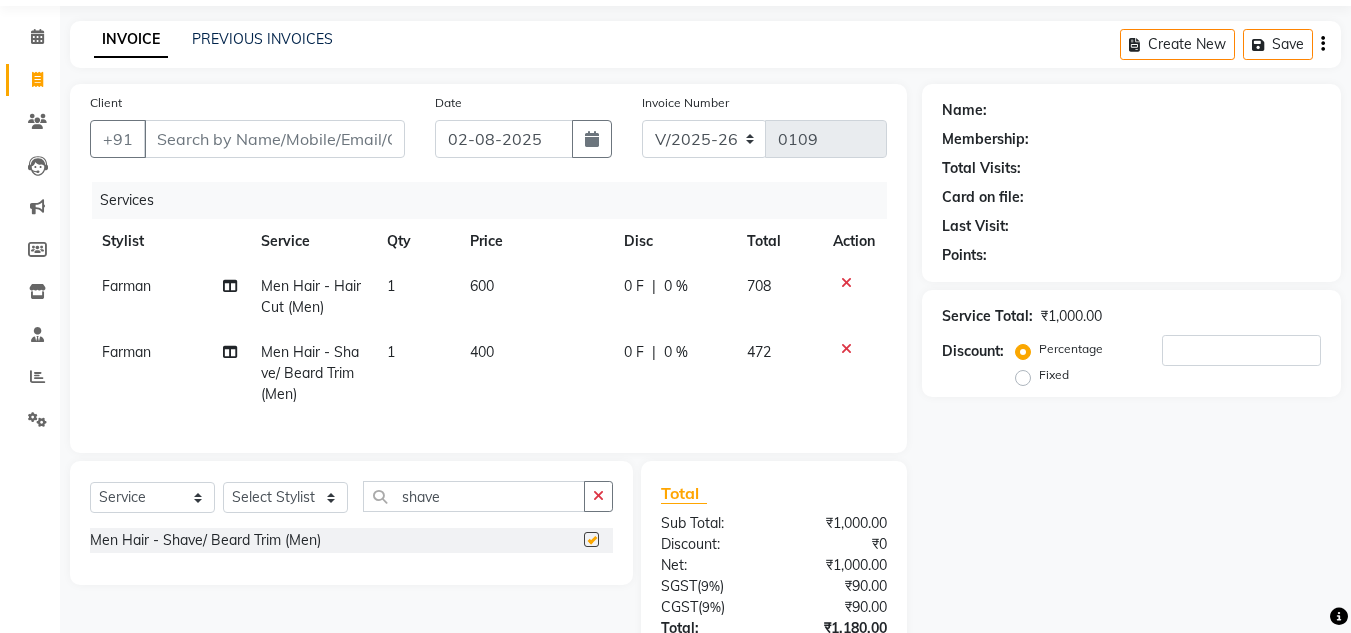 checkbox on "false" 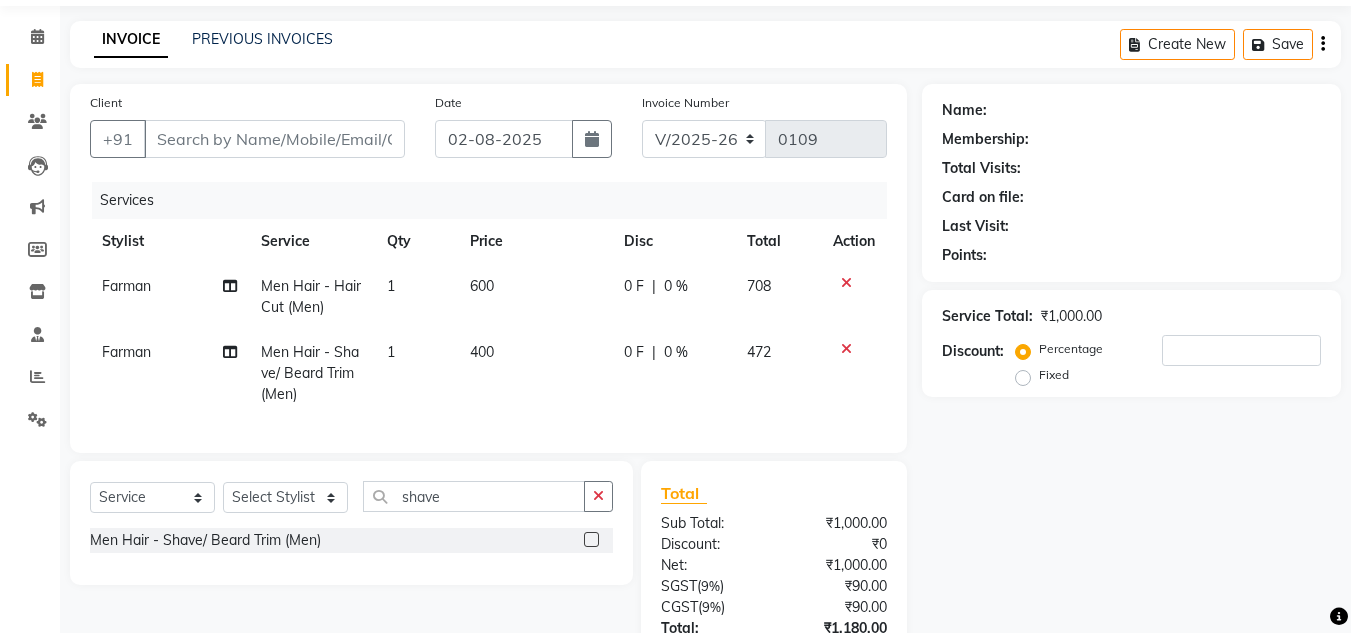 click on "400" 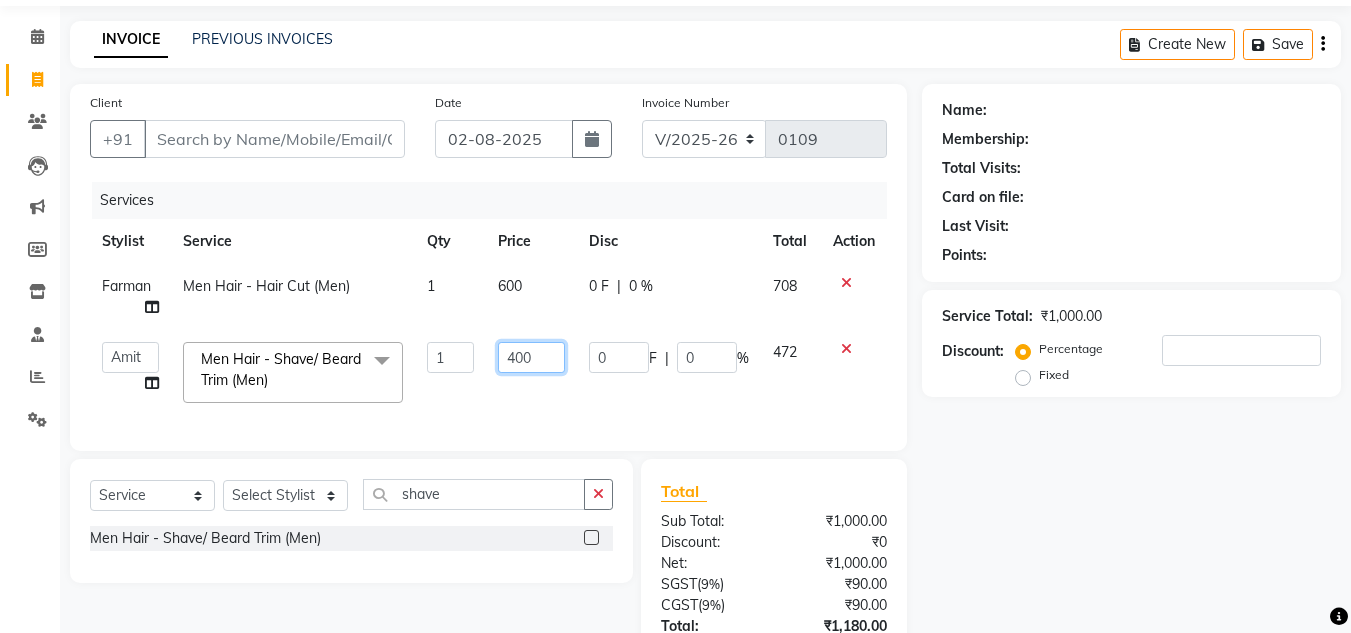 click on "400" 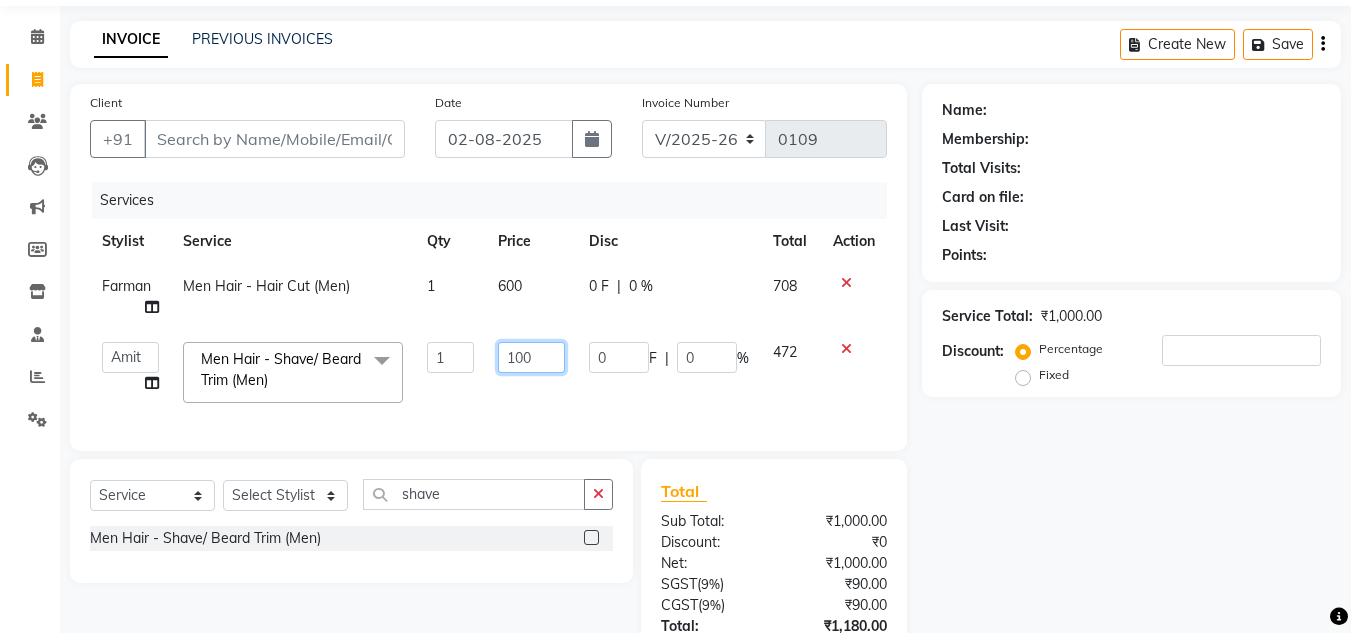 type on "1000" 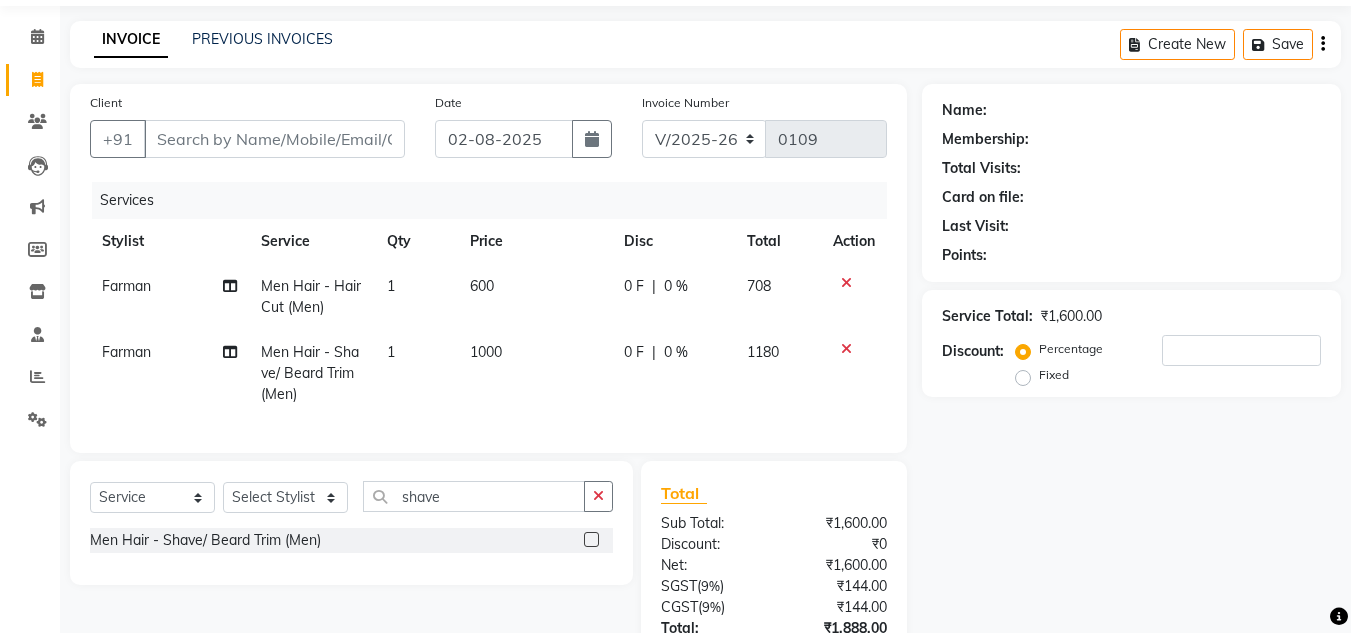click on "1000" 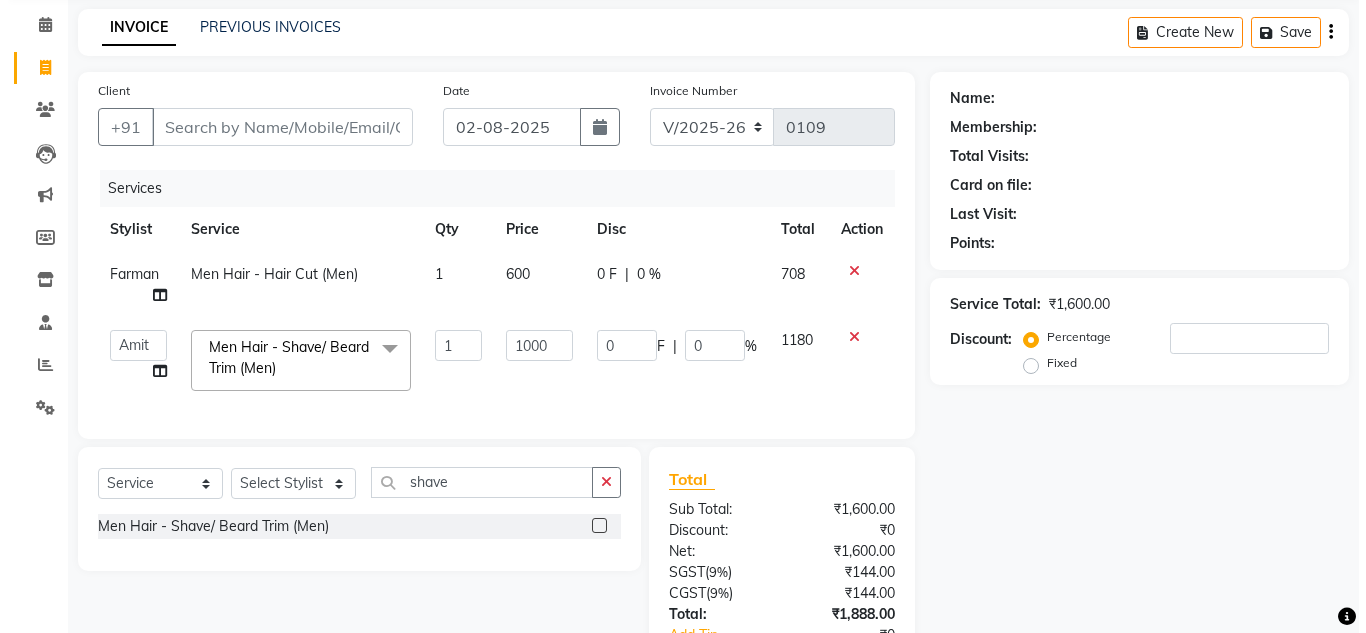 scroll, scrollTop: 77, scrollLeft: 0, axis: vertical 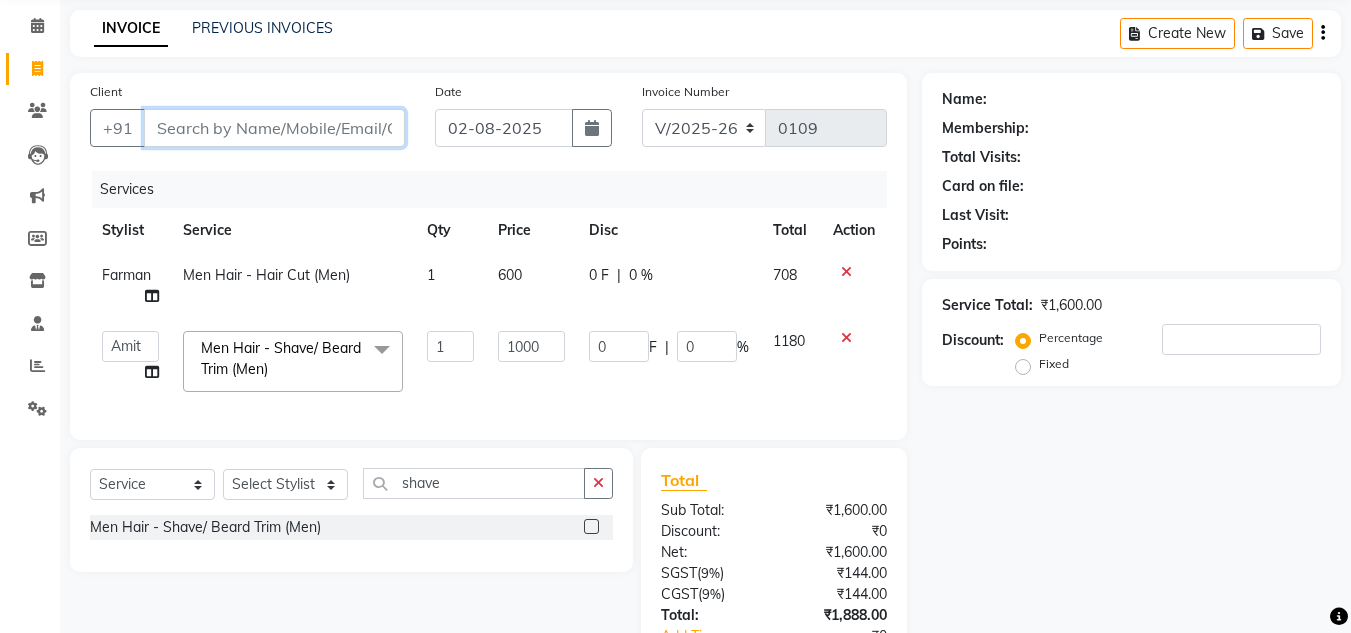 click on "Client" at bounding box center (274, 128) 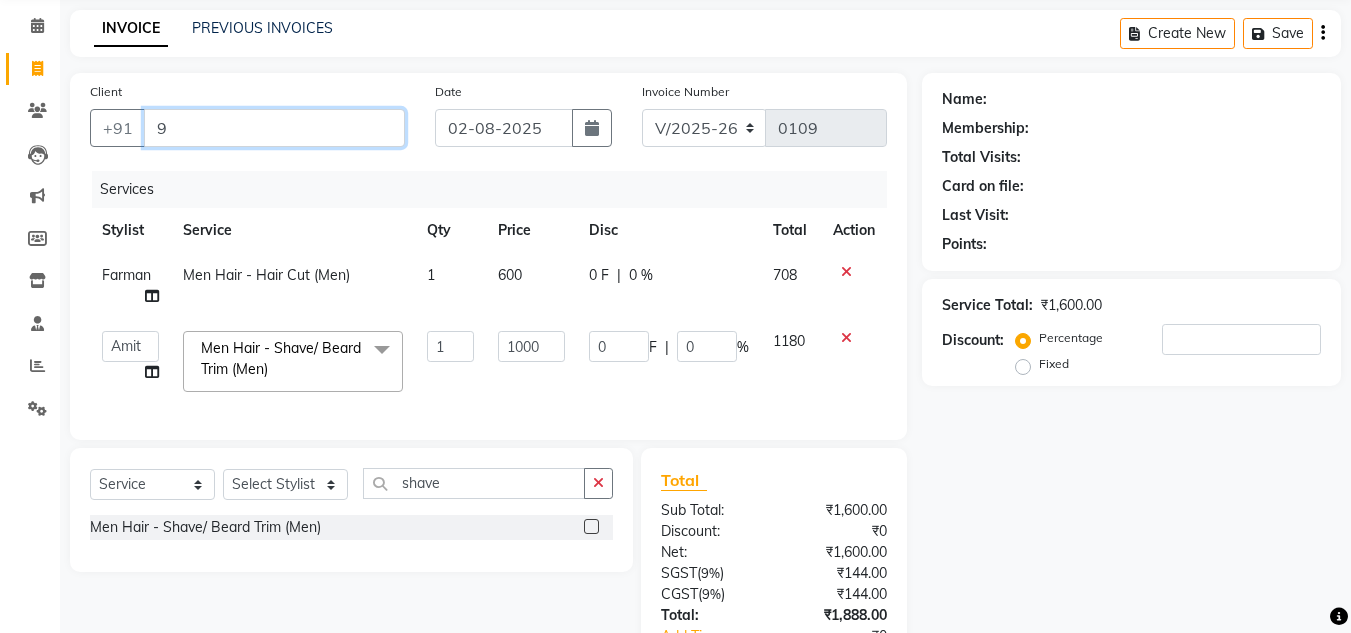type on "0" 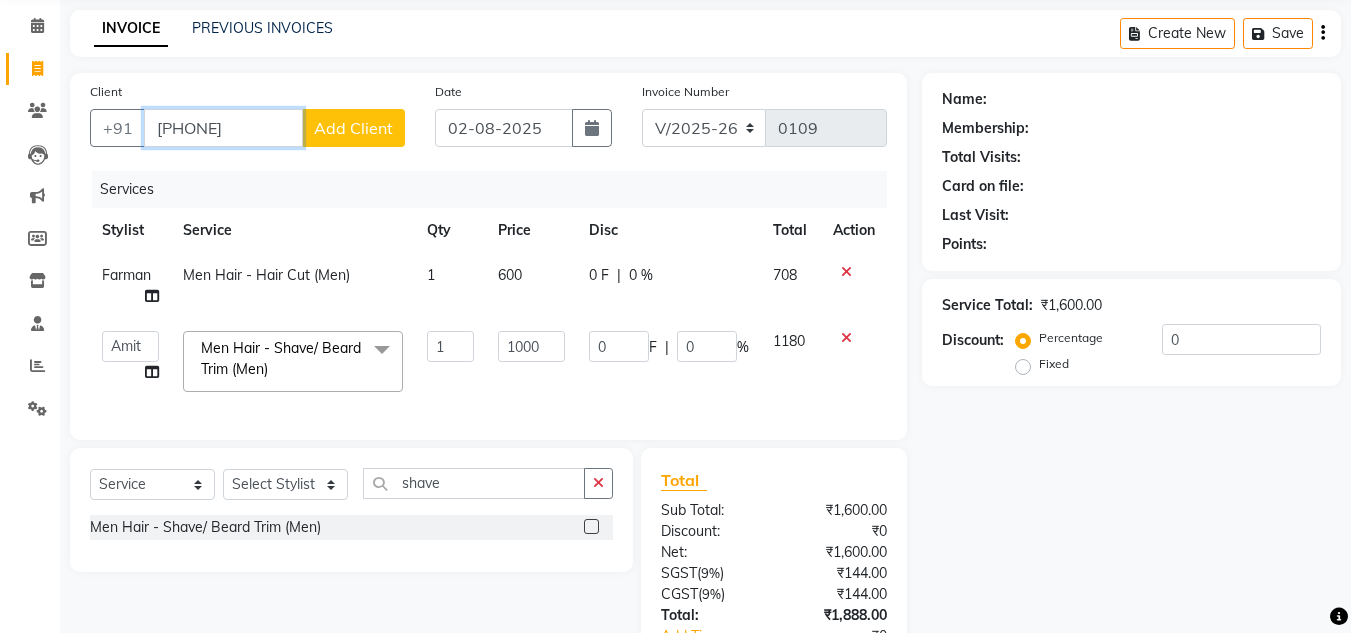 type on "9717122920" 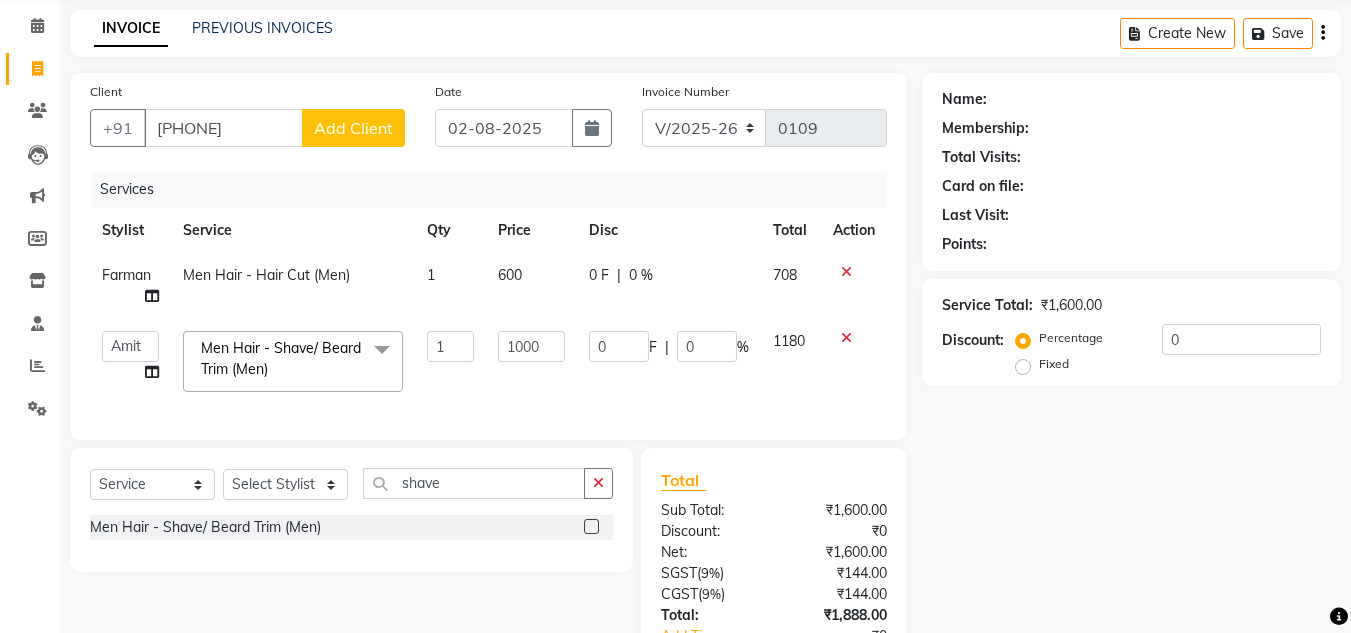 click on "Add Client" 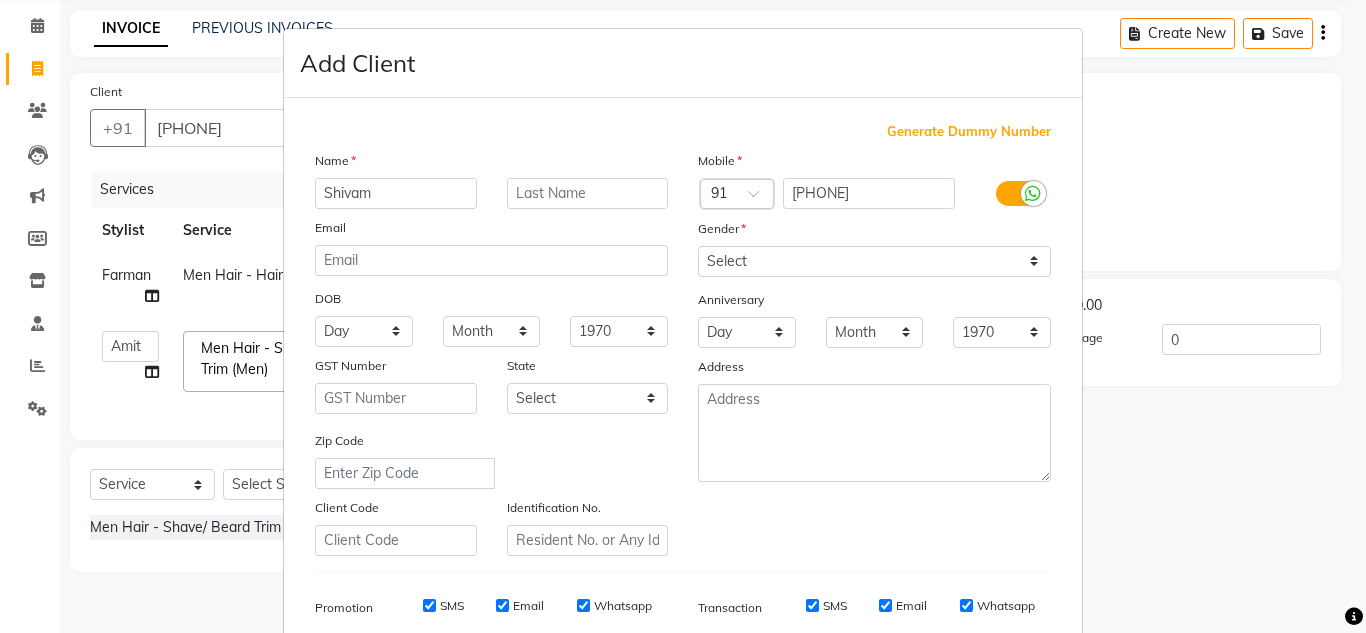 type on "Shivam" 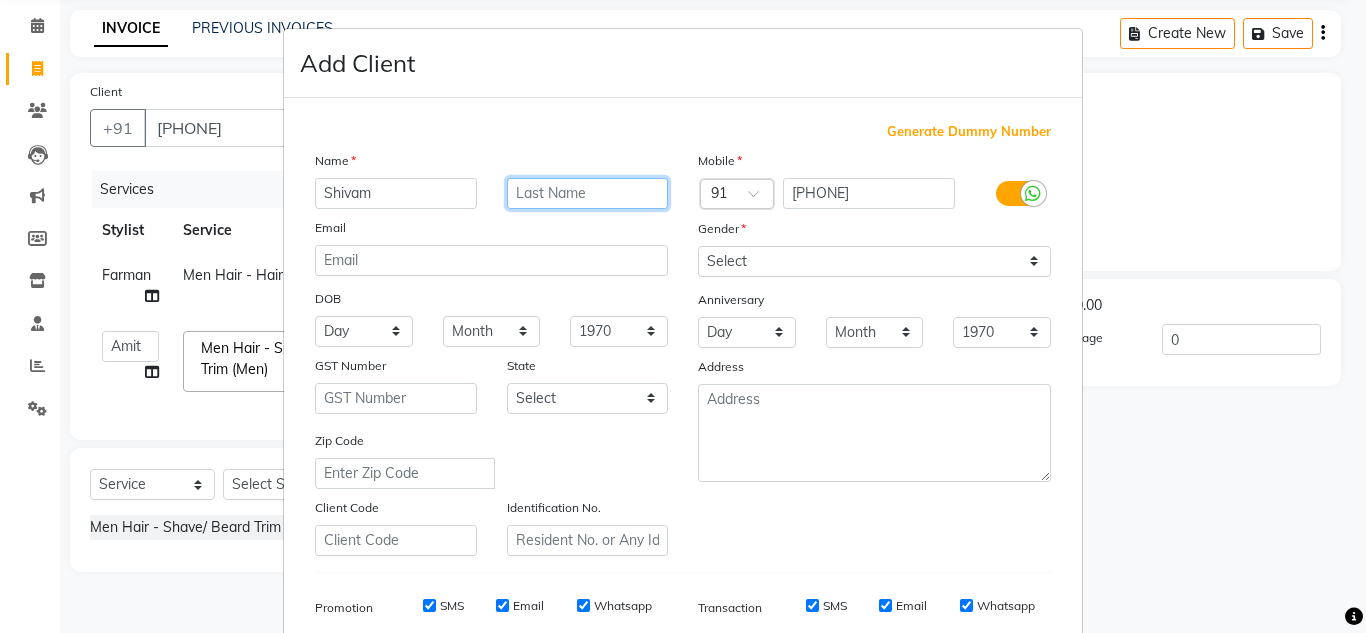 click at bounding box center (588, 193) 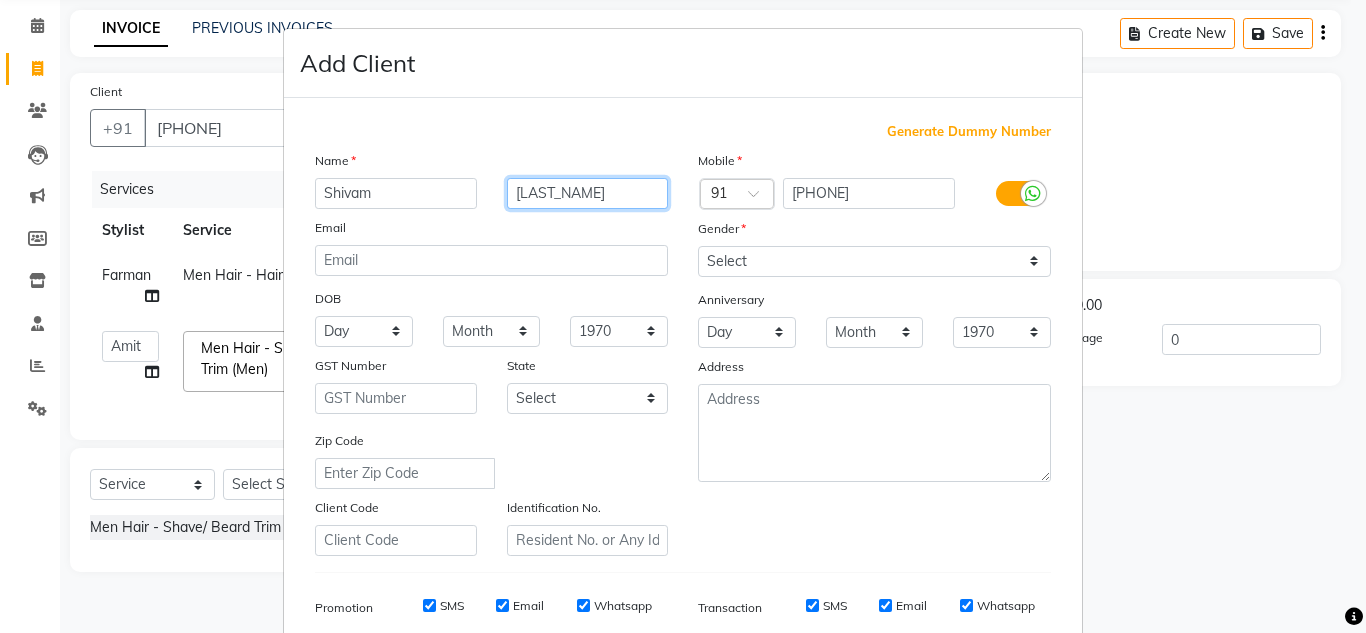 type on "Malik" 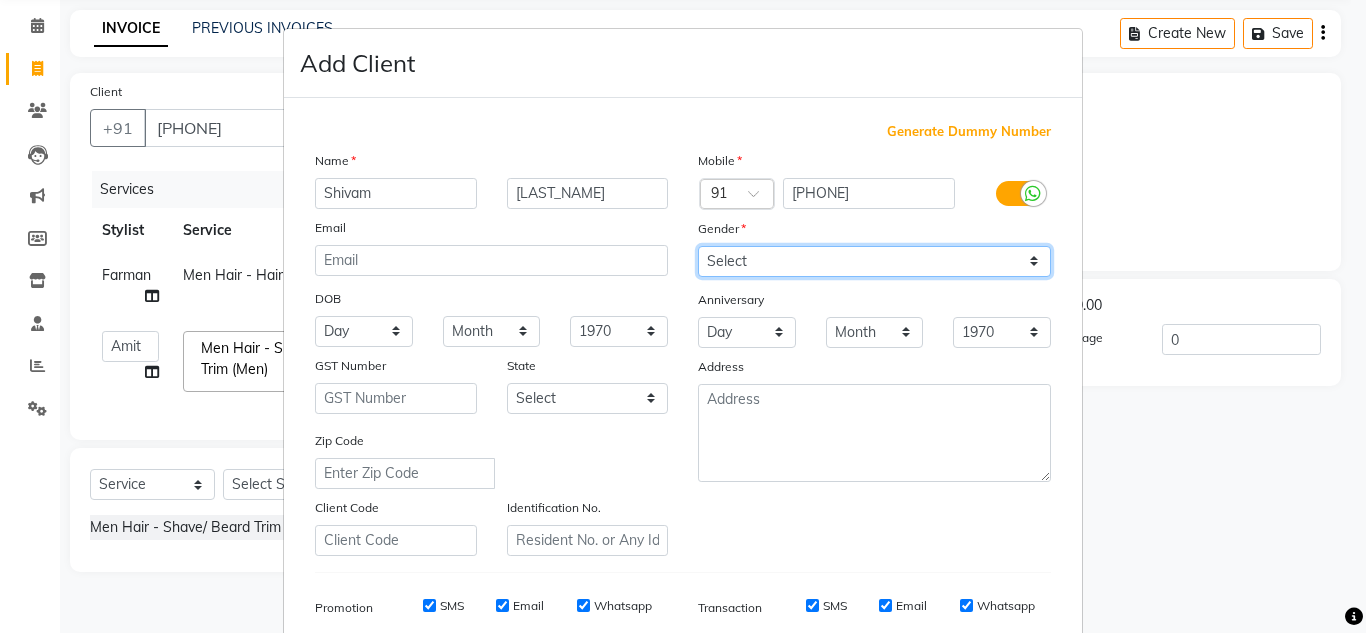 click on "Select Male Female Other Prefer Not To Say" at bounding box center (874, 261) 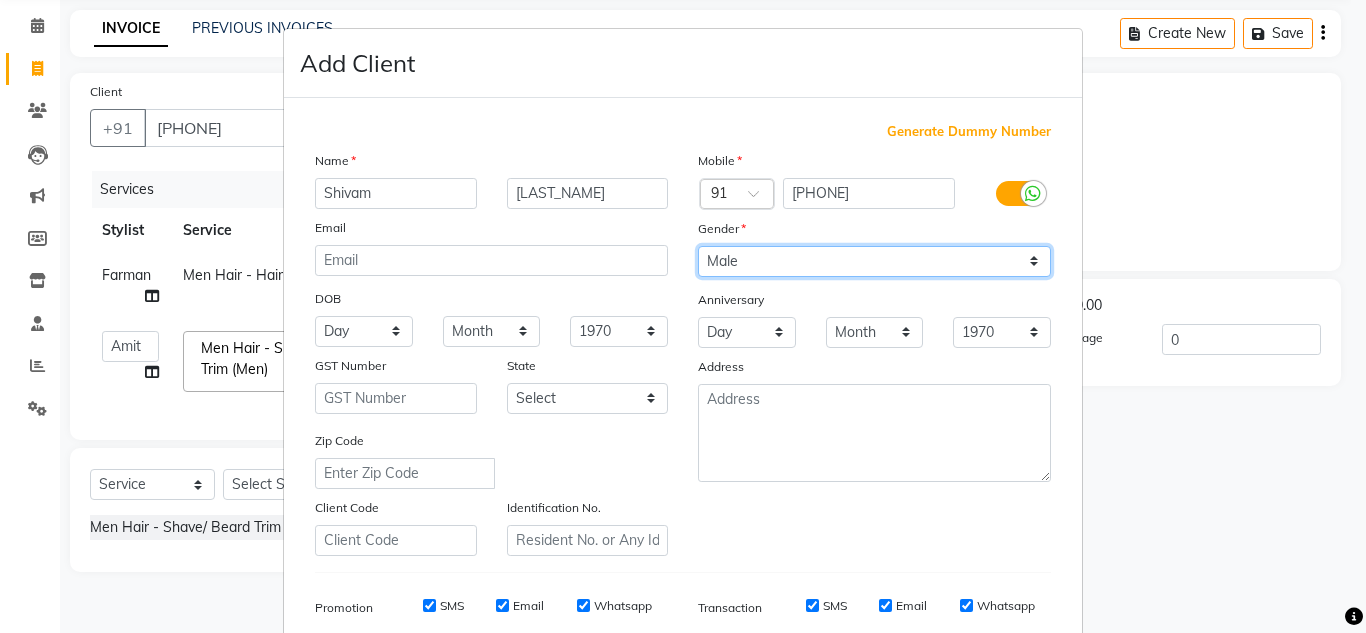 click on "Select Male Female Other Prefer Not To Say" at bounding box center [874, 261] 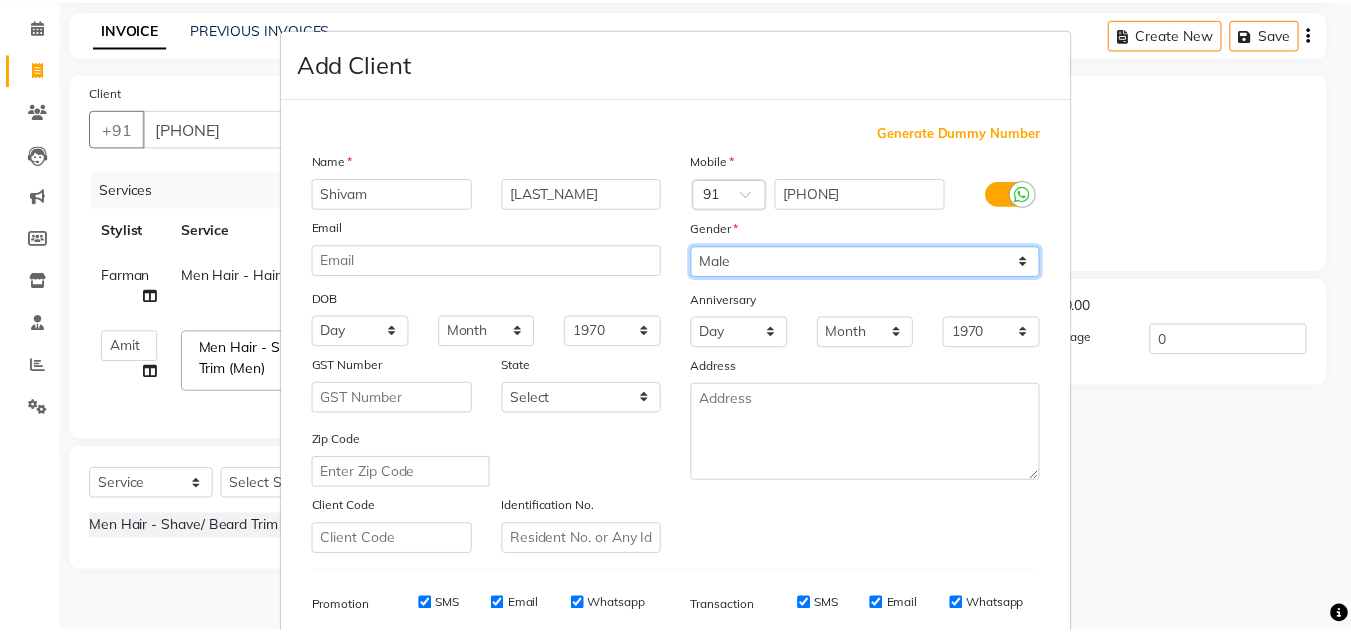 scroll, scrollTop: 290, scrollLeft: 0, axis: vertical 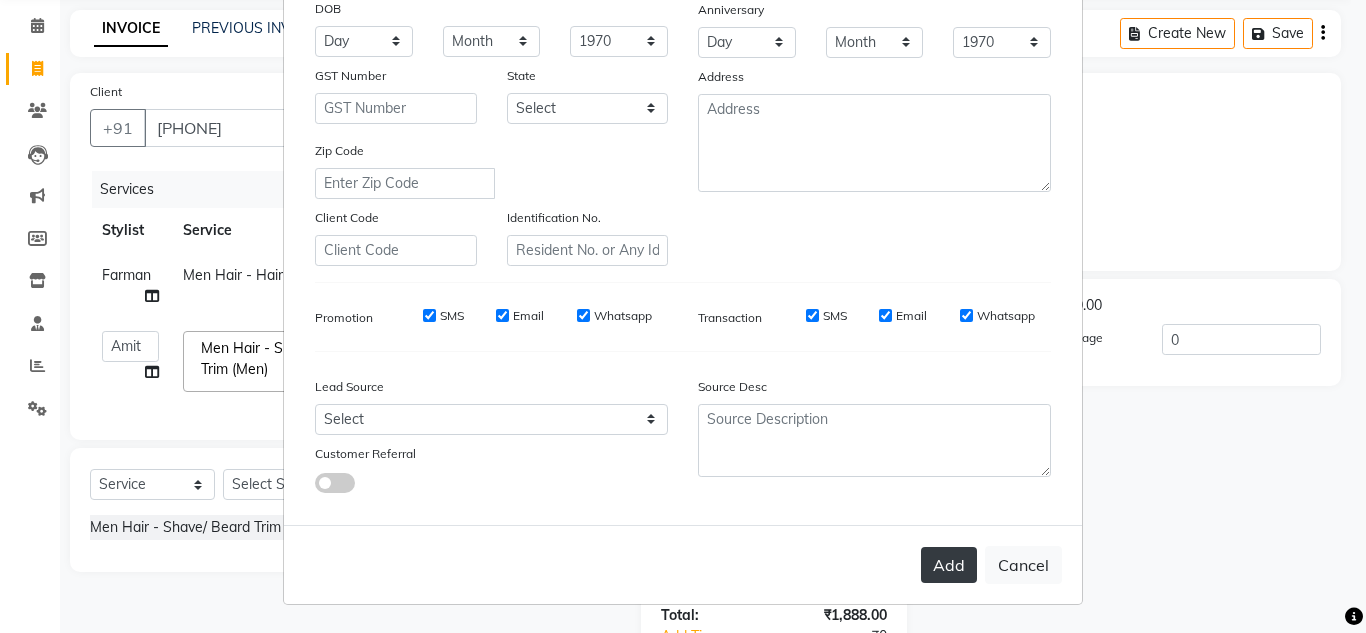 click on "Add" at bounding box center (949, 565) 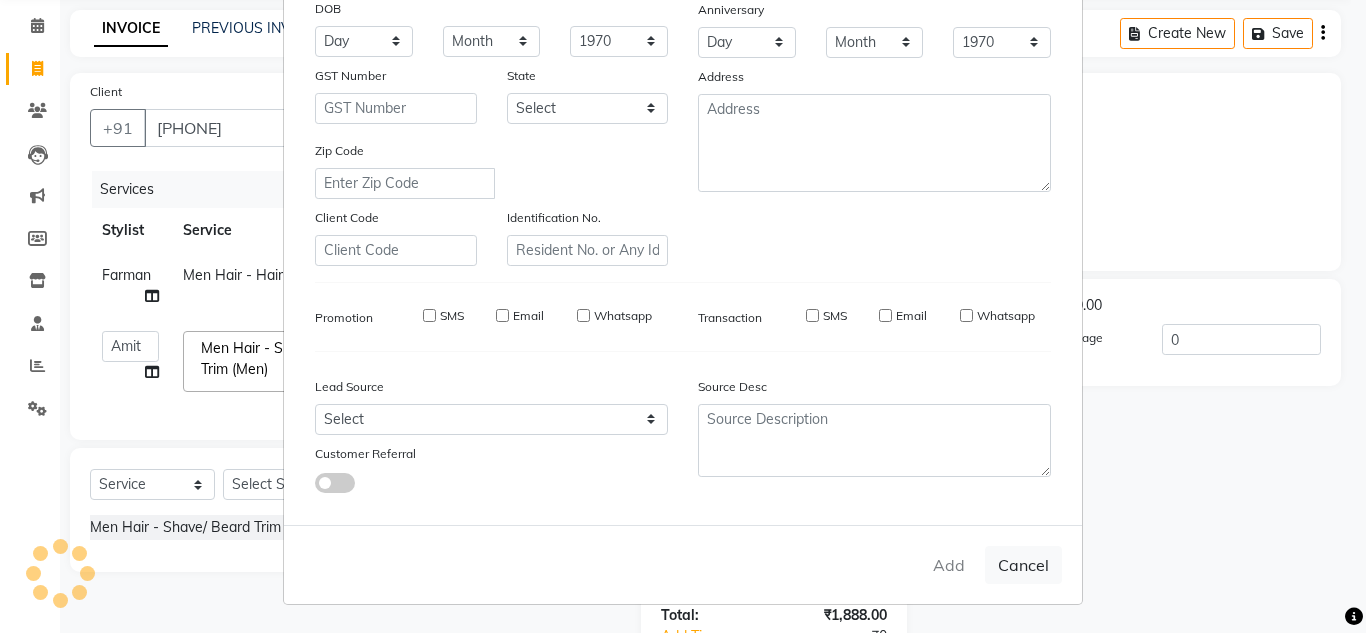 type 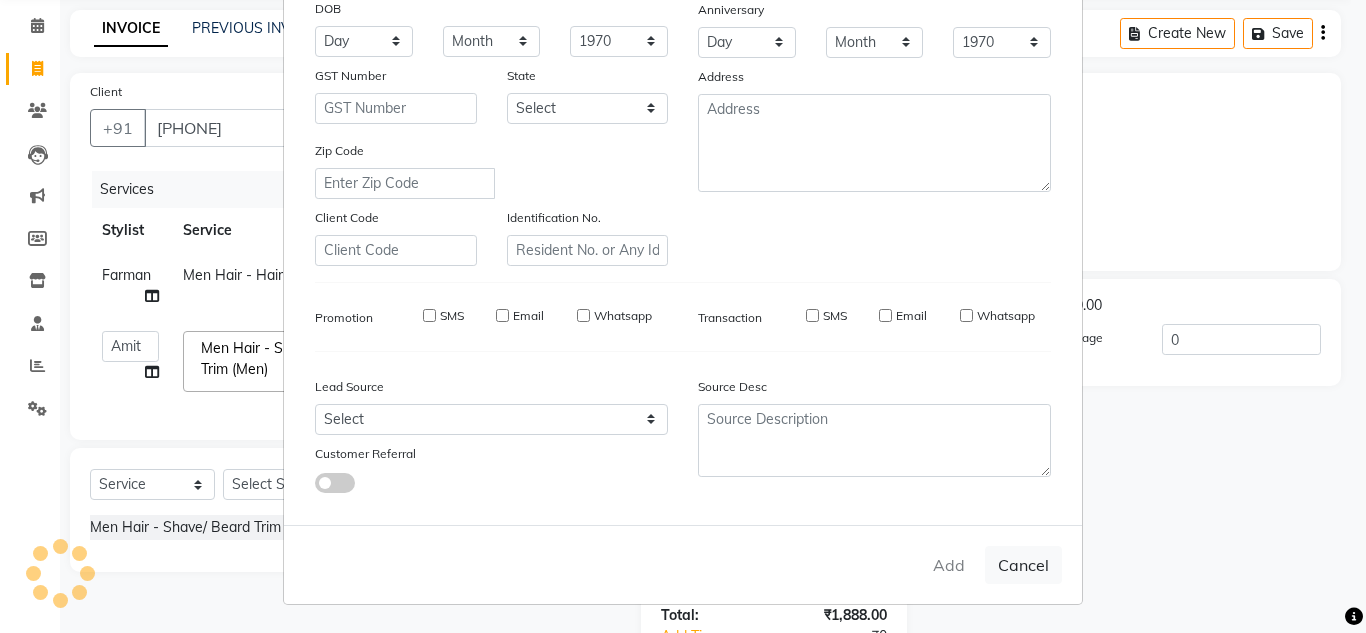 type 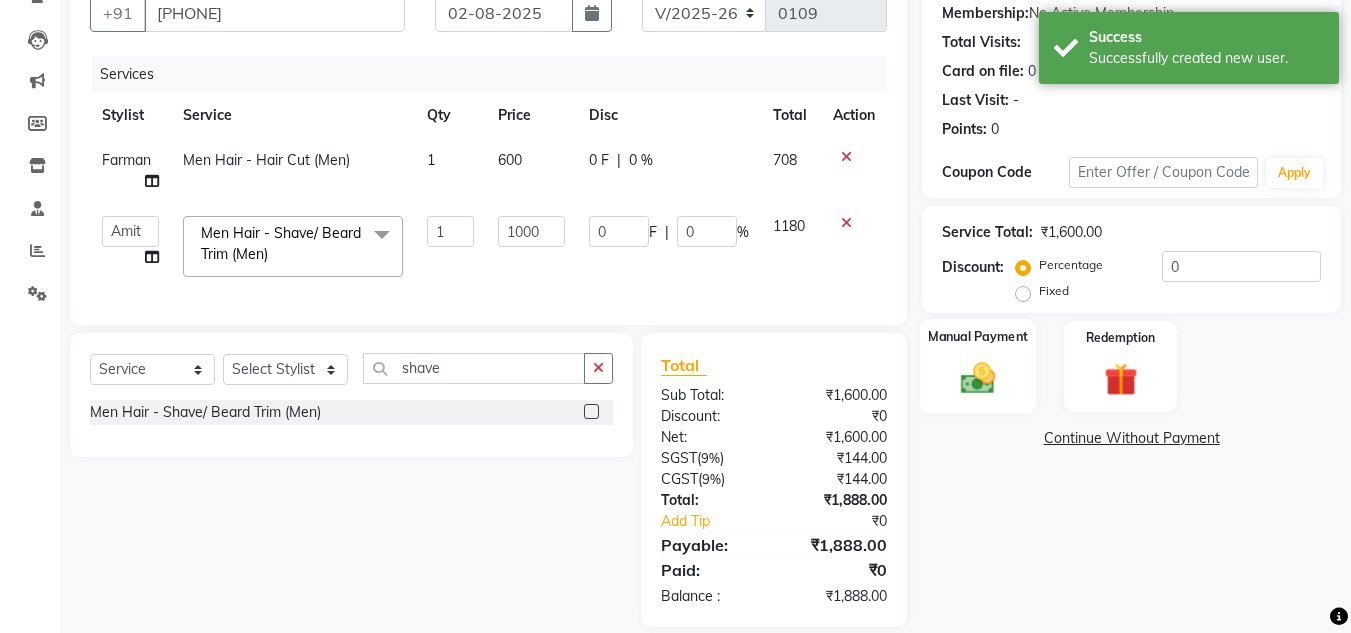scroll, scrollTop: 193, scrollLeft: 0, axis: vertical 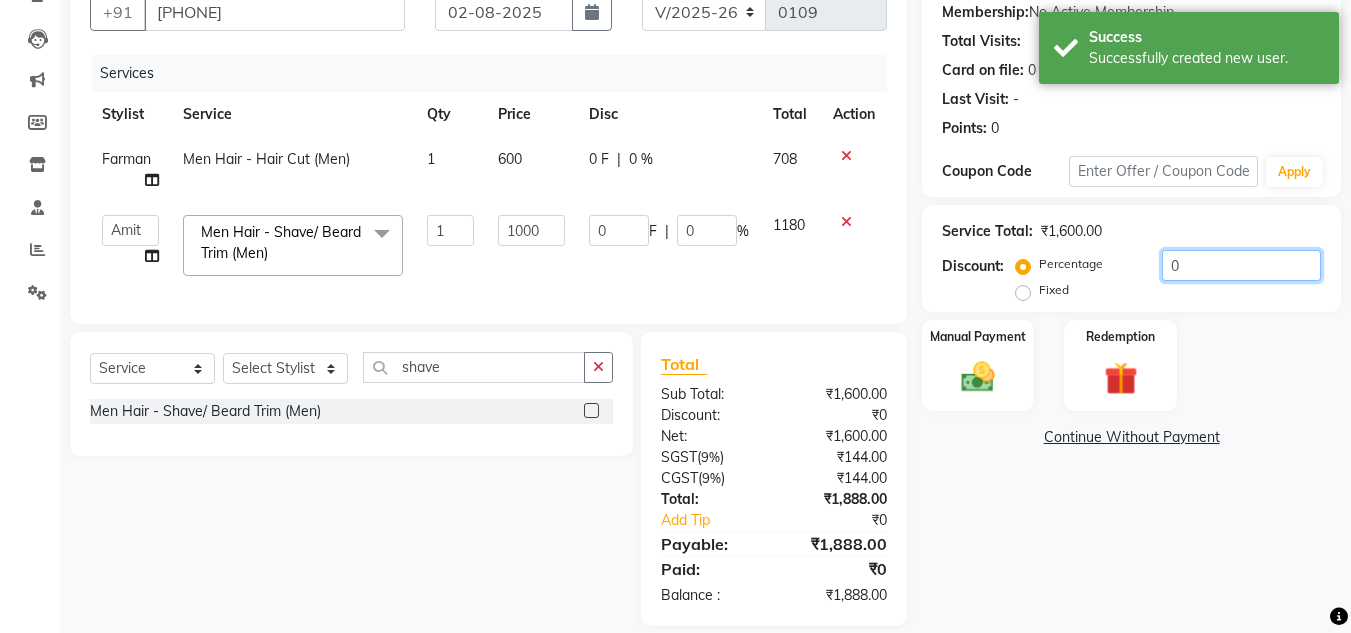 click on "0" 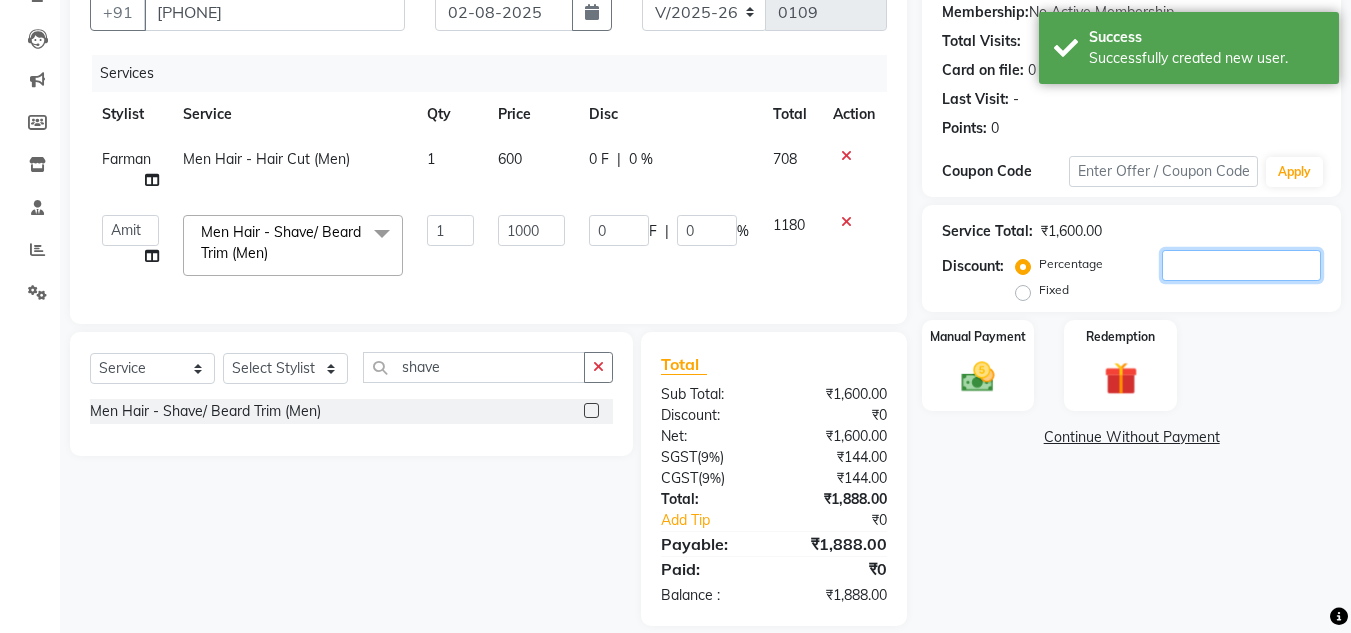 type on "2" 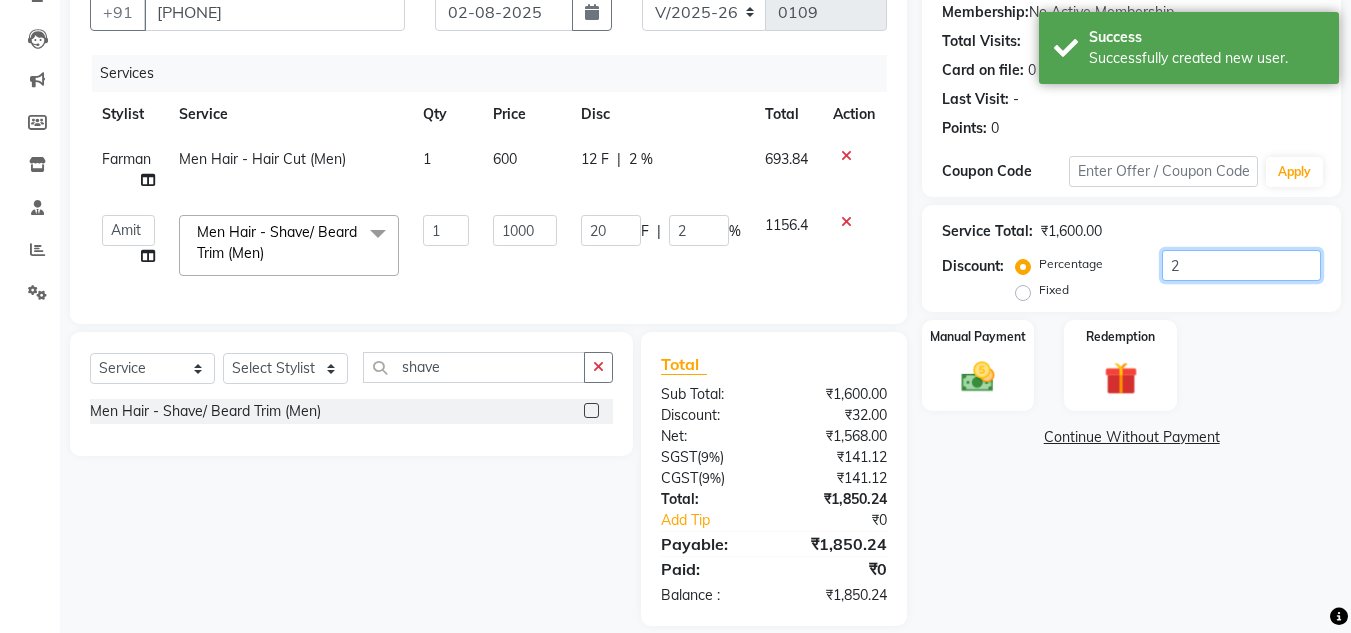 type on "20" 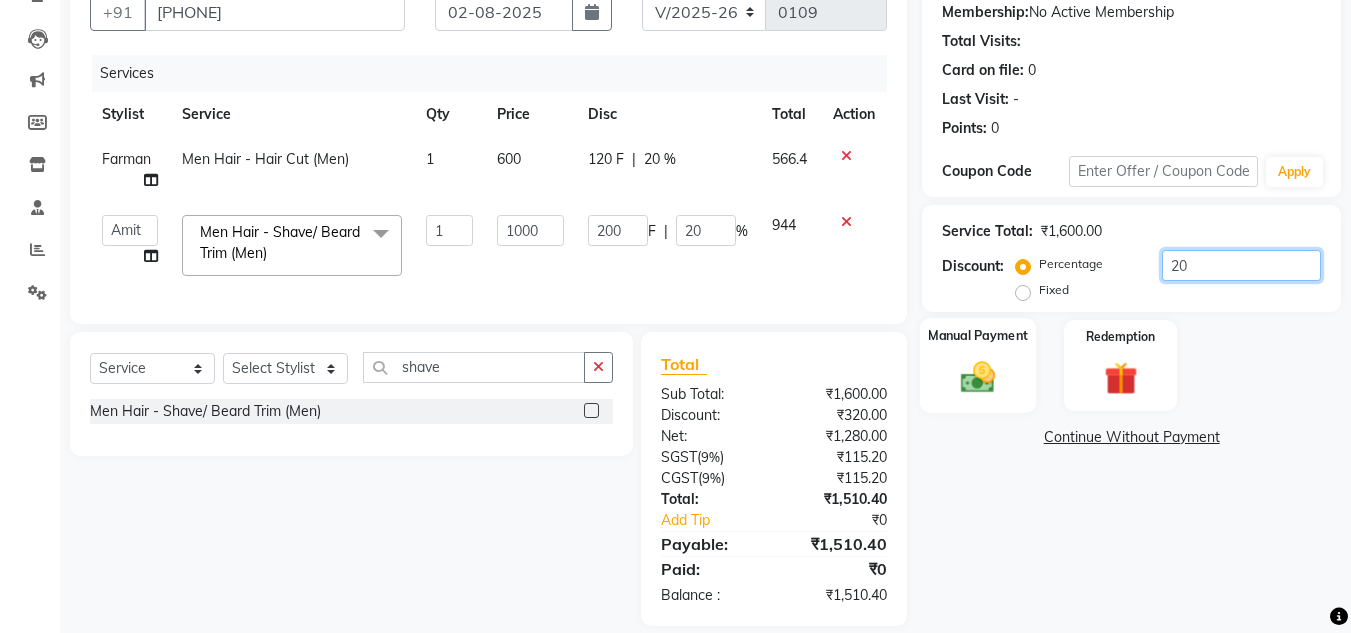 type on "20" 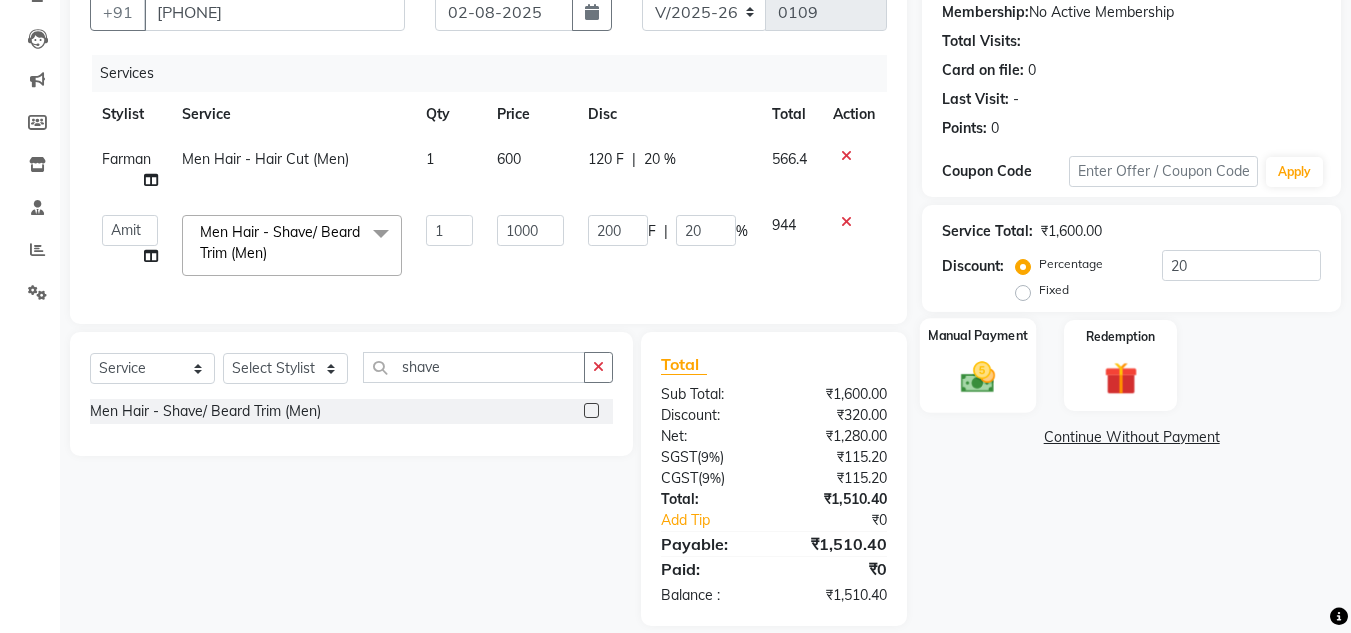 click 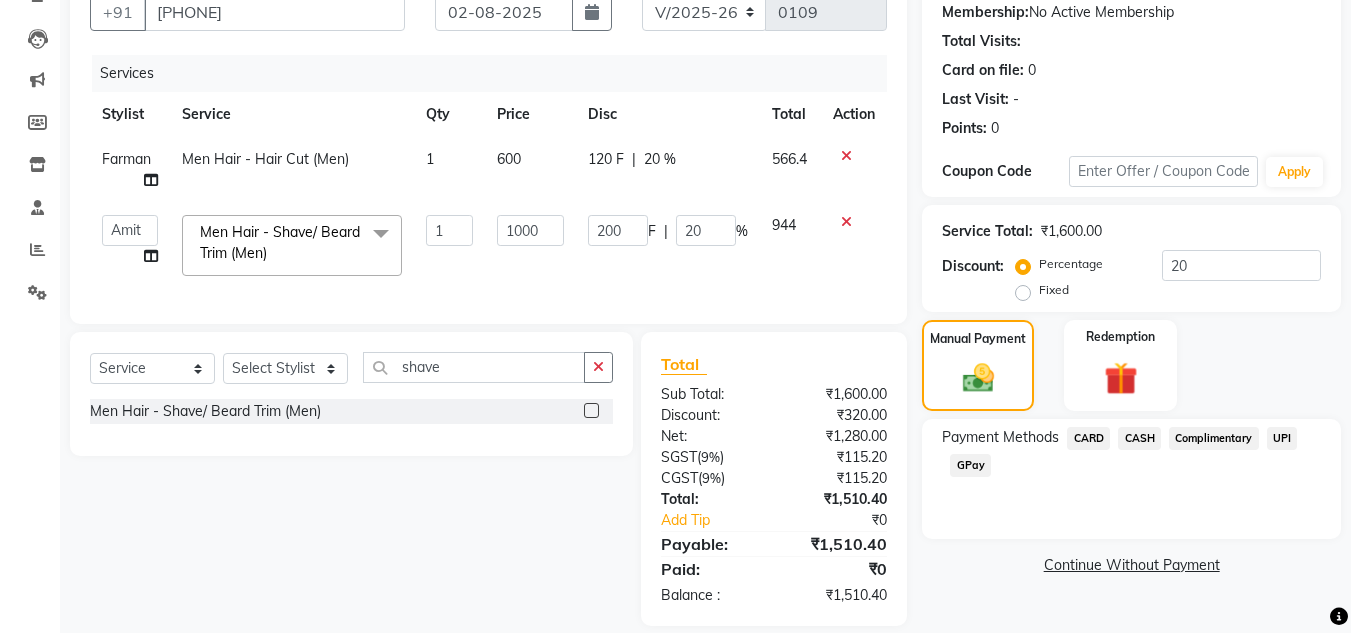 click on "CASH" 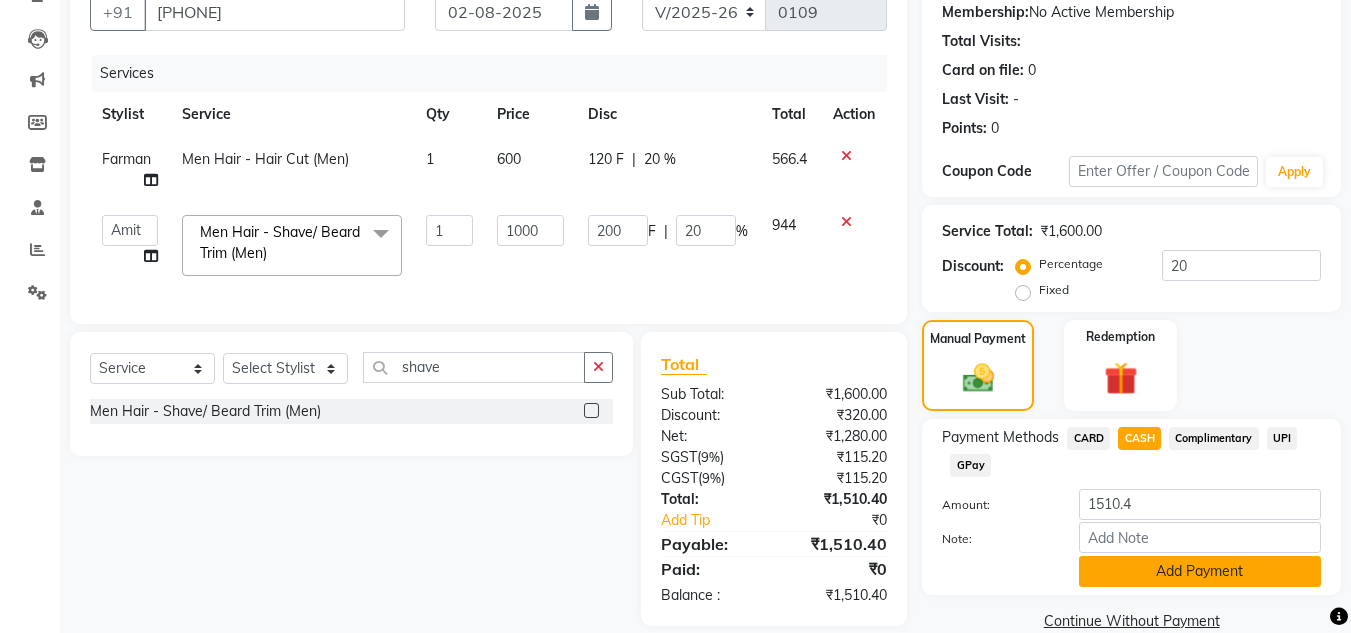 click on "Add Payment" 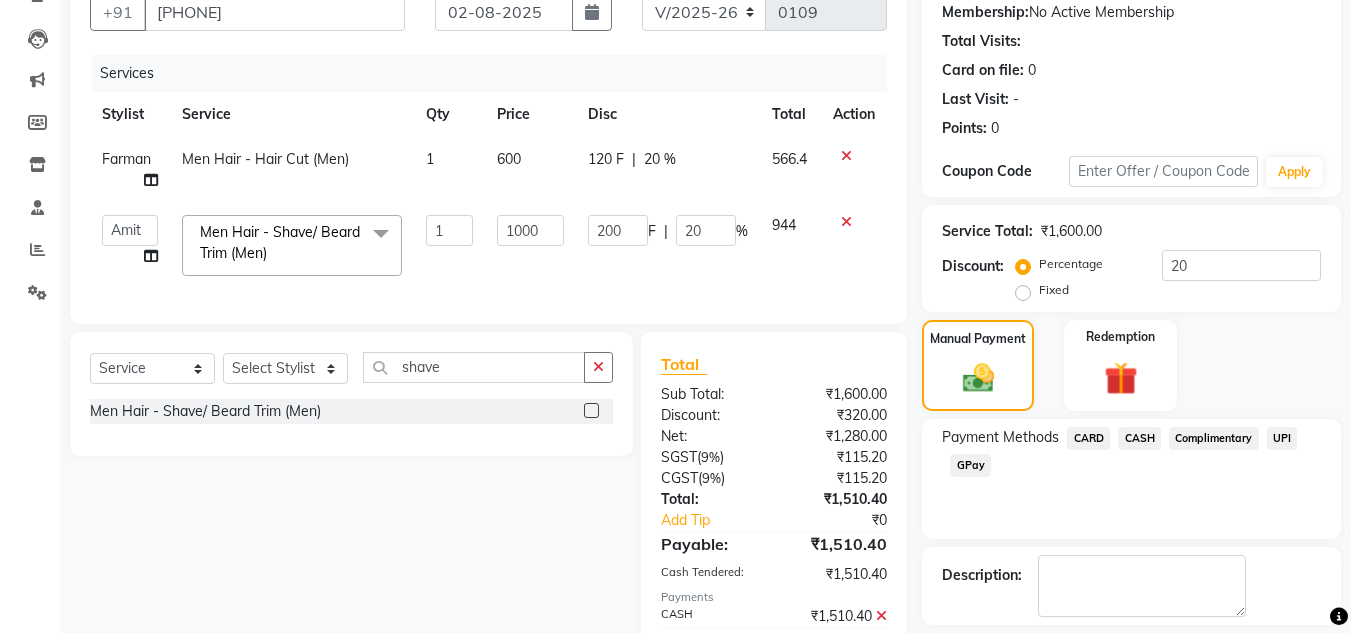 scroll, scrollTop: 302, scrollLeft: 0, axis: vertical 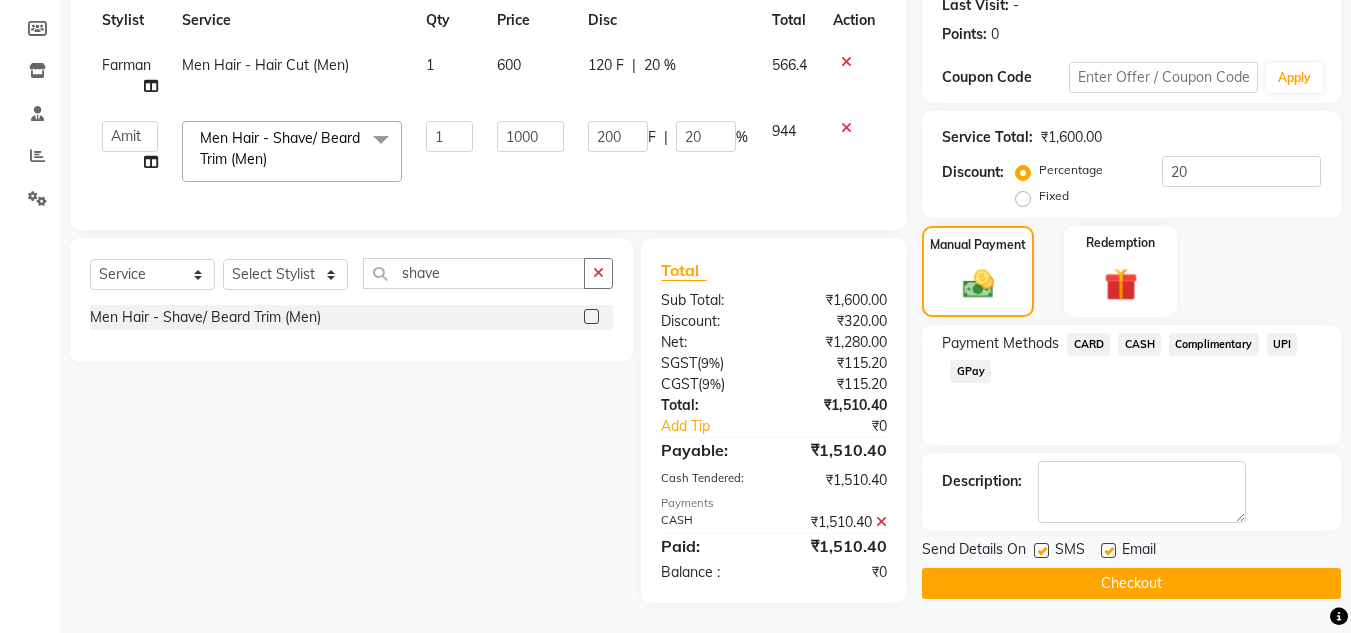 click on "Checkout" 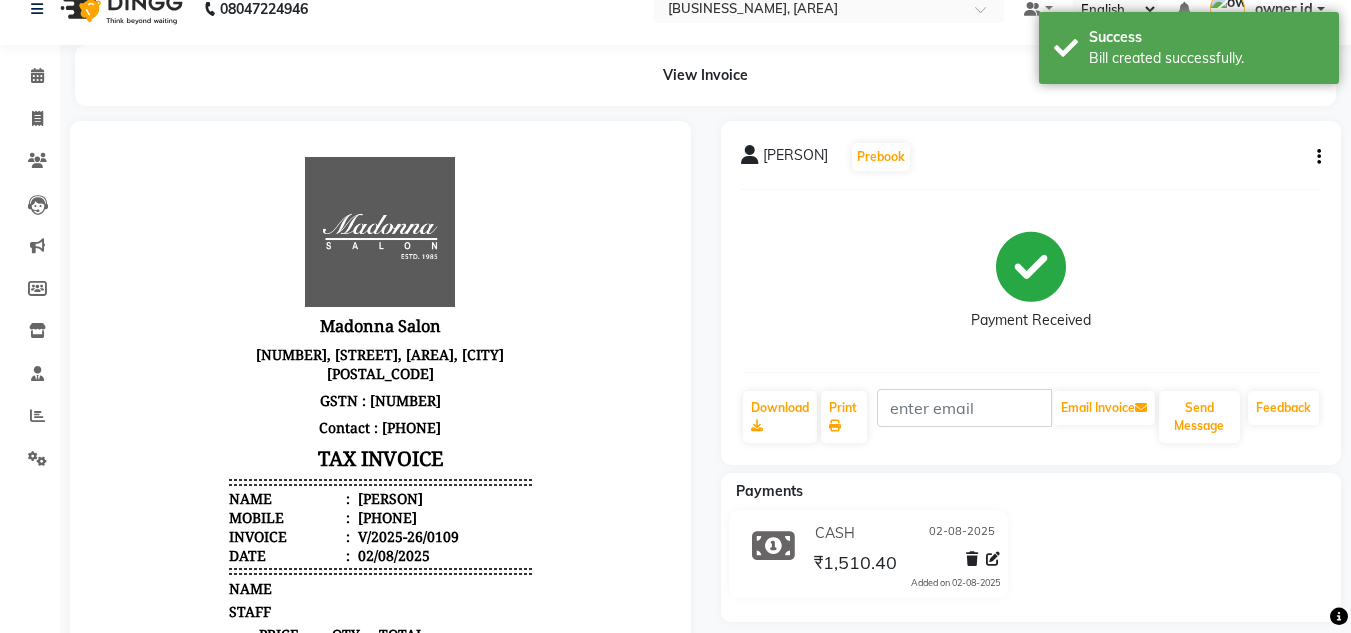 scroll, scrollTop: 26, scrollLeft: 0, axis: vertical 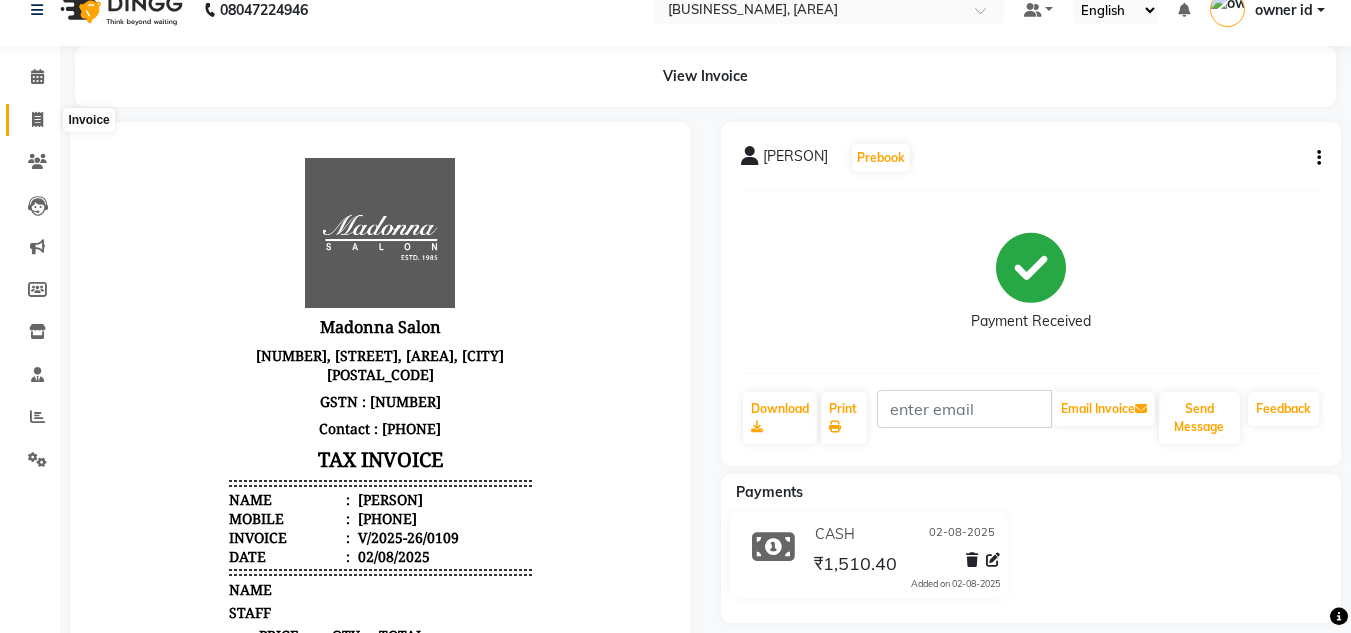 click 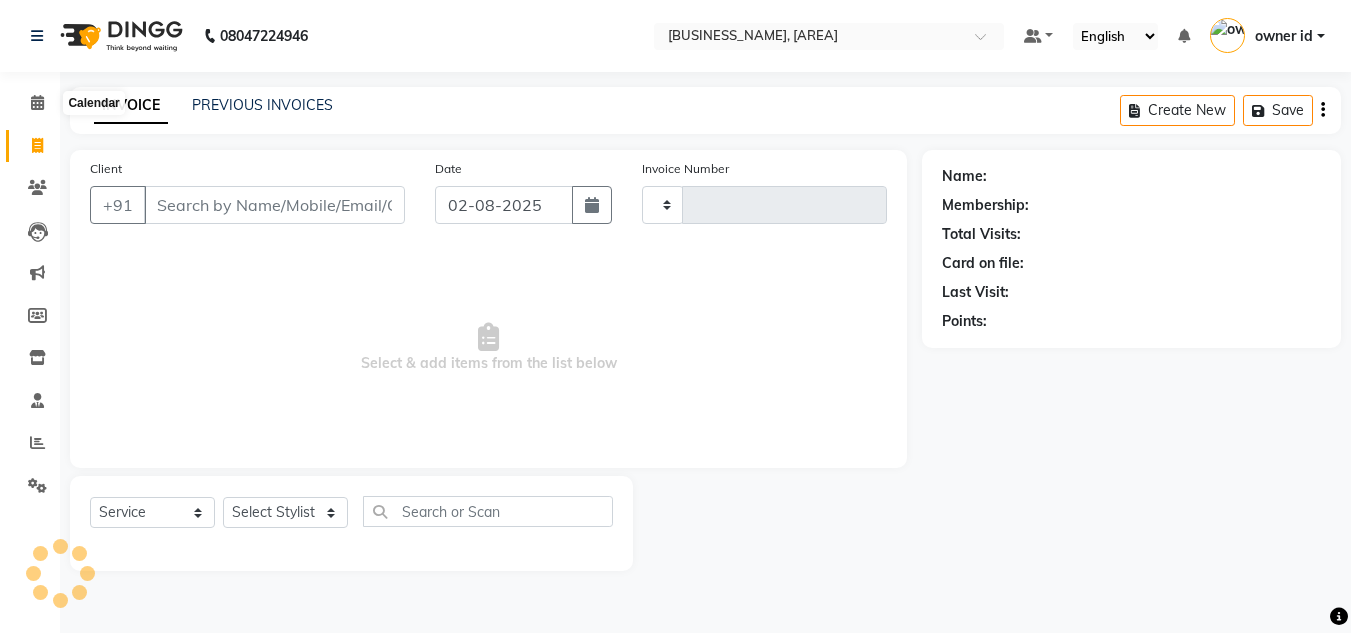 scroll, scrollTop: 0, scrollLeft: 0, axis: both 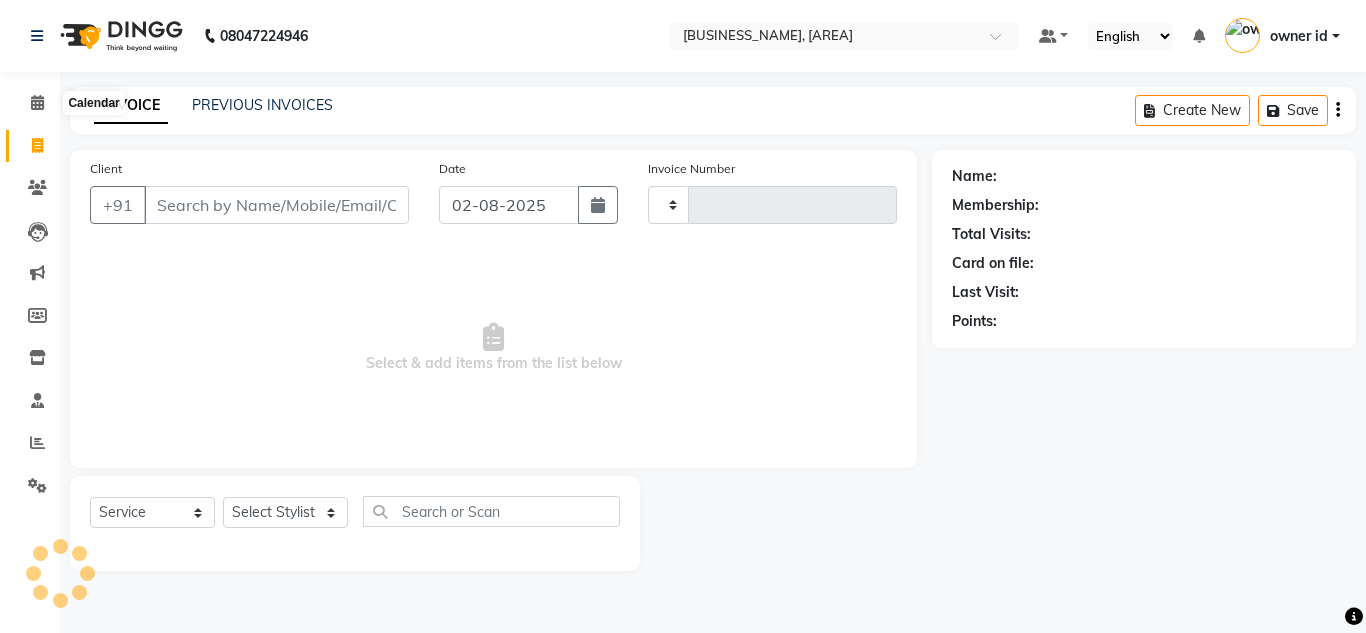 type on "0110" 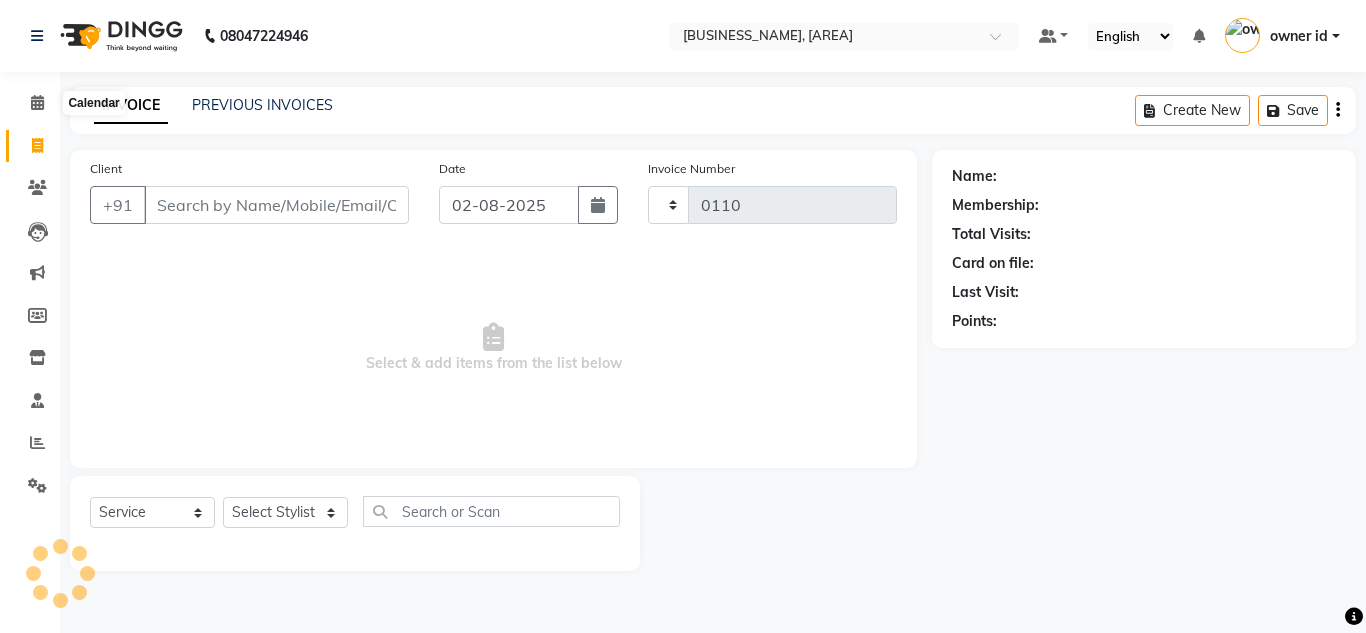 select on "8641" 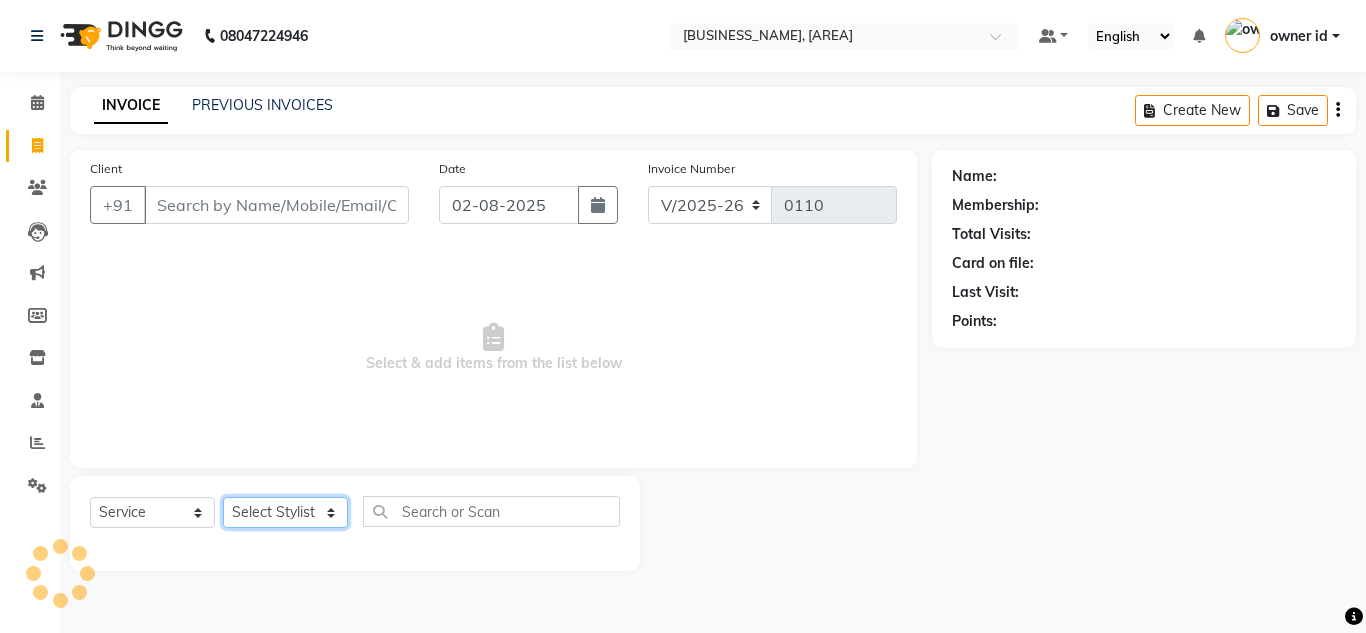click on "Select Stylist Amit Bharti Devesh Farman Harsh  Jaikesh Manager Manoj Nitin Nails owner id Poonam Rihan" 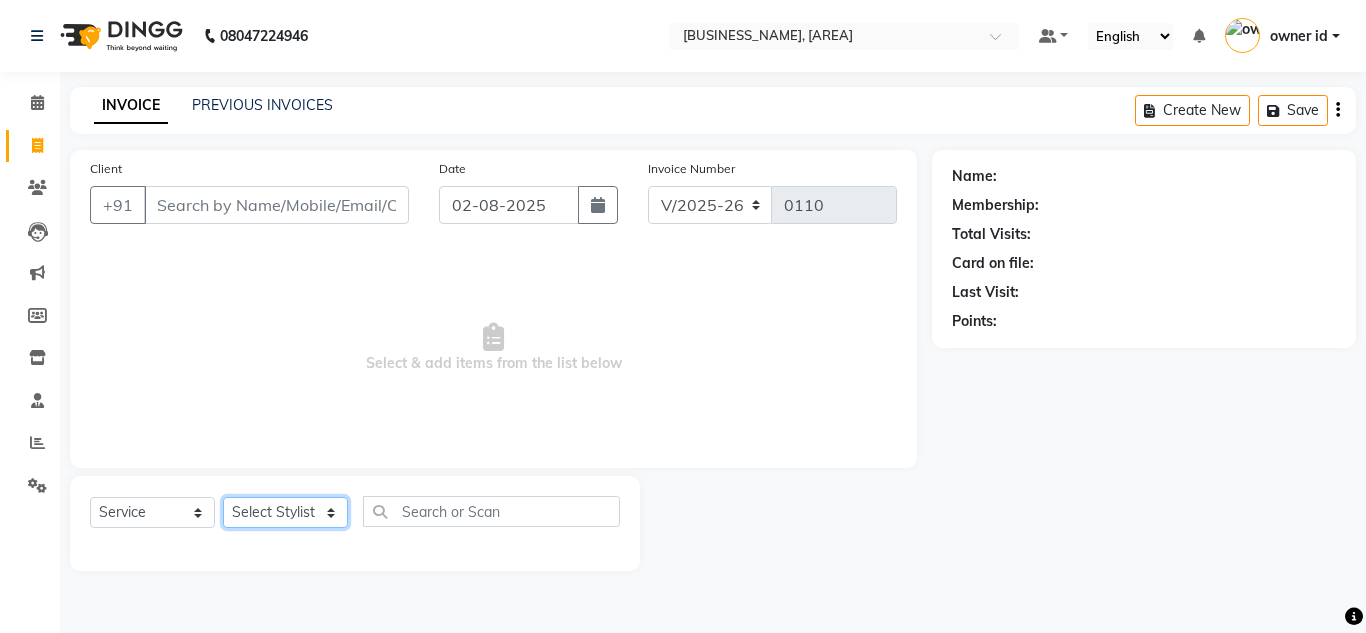 select on "86636" 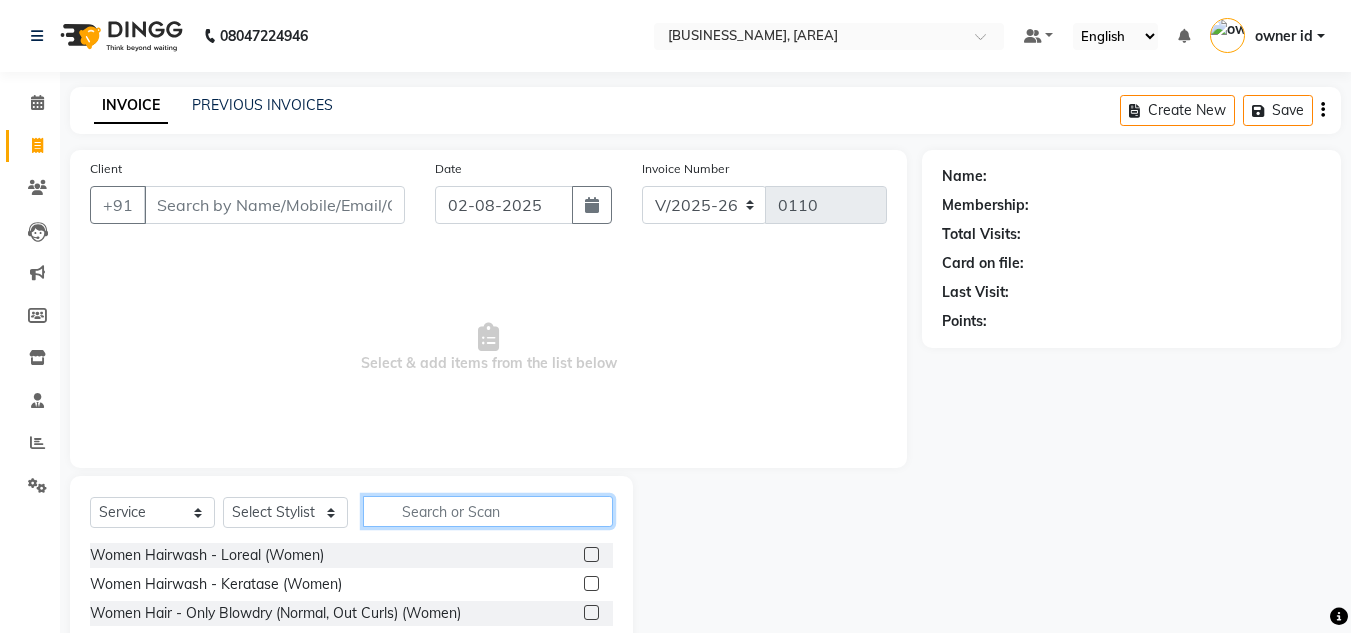click 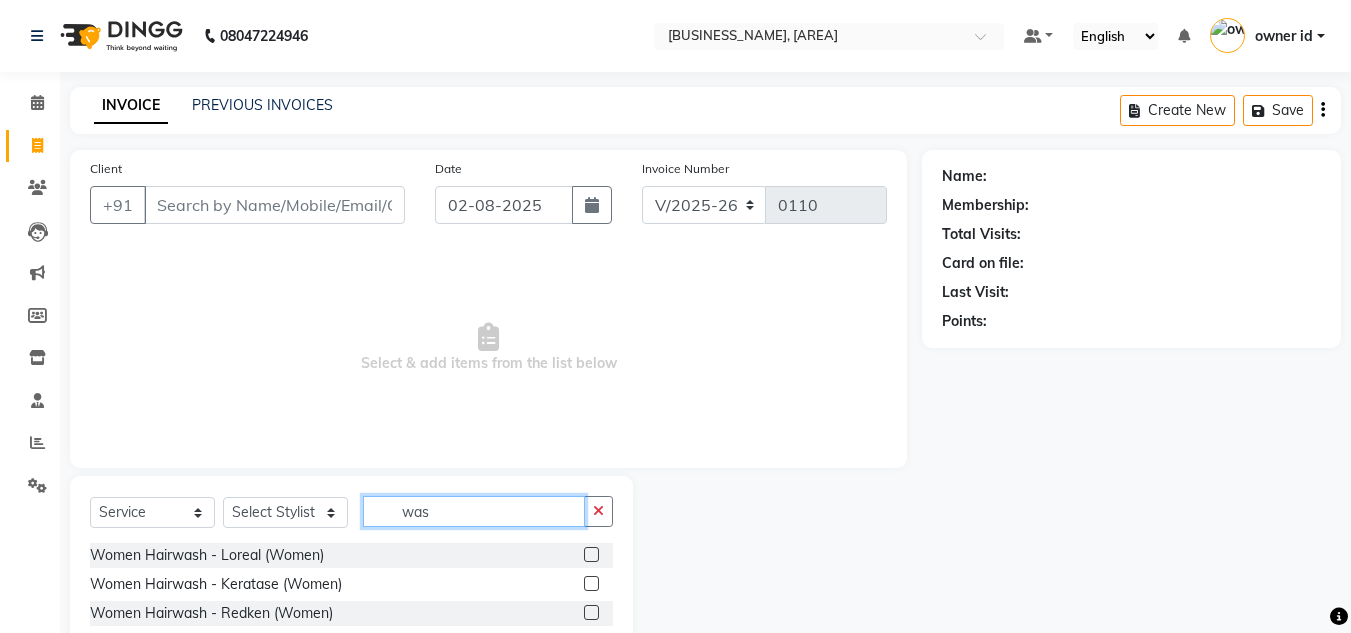 type on "was" 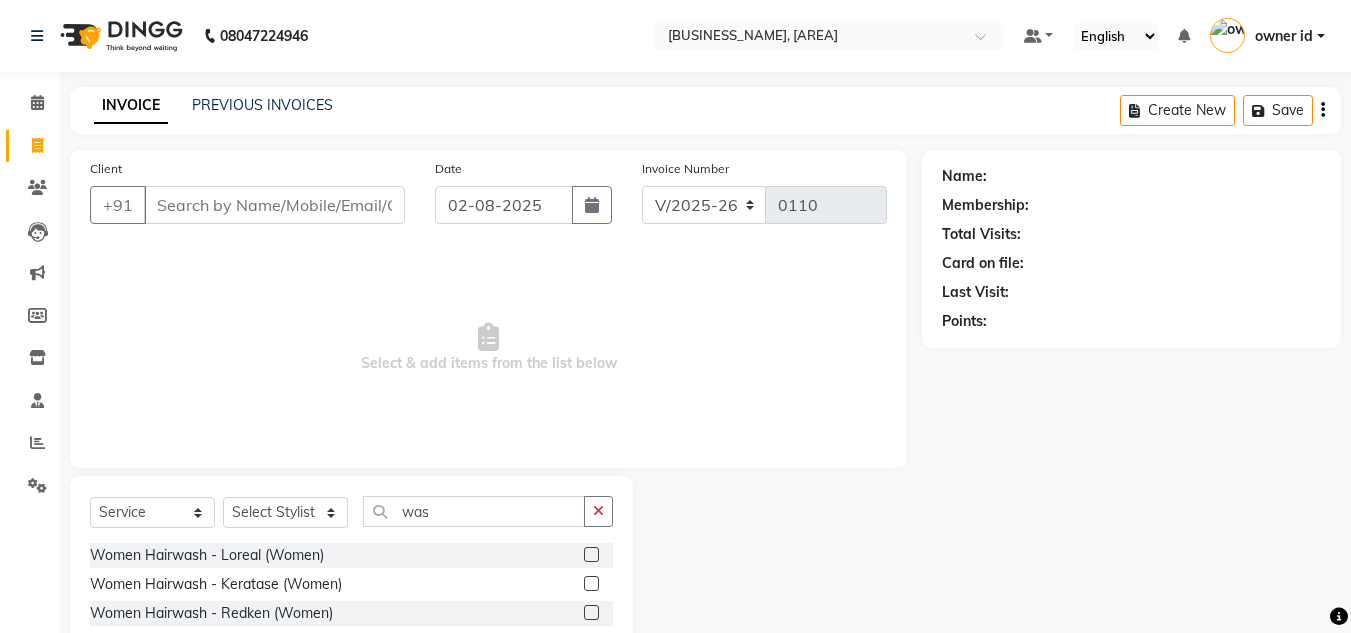 click 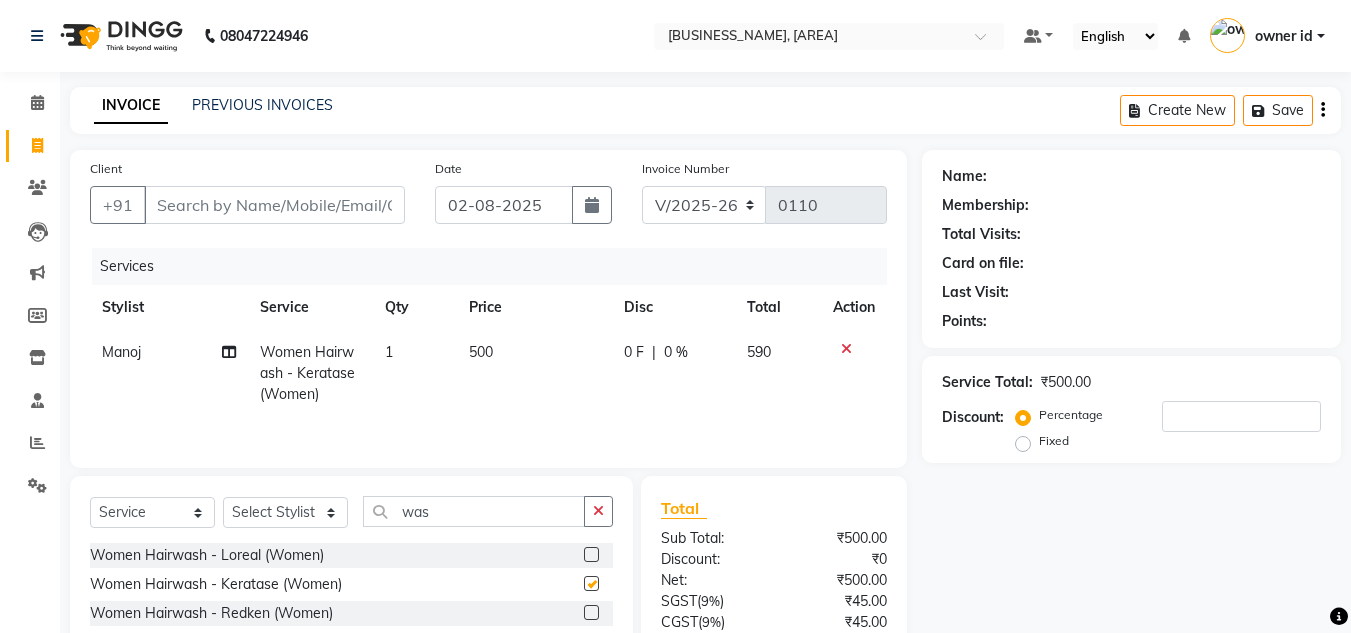 checkbox on "false" 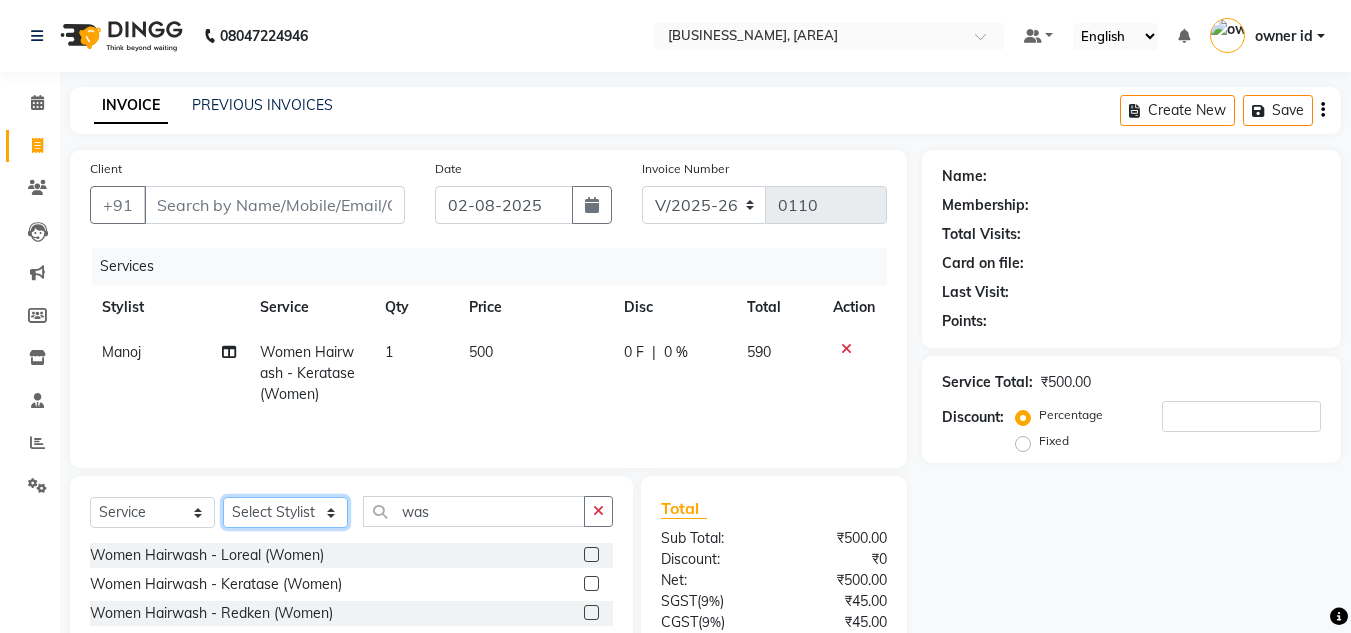 click on "Select Stylist Amit Bharti Devesh Farman Harsh  Jaikesh Manager Manoj Nitin Nails owner id Poonam Rihan" 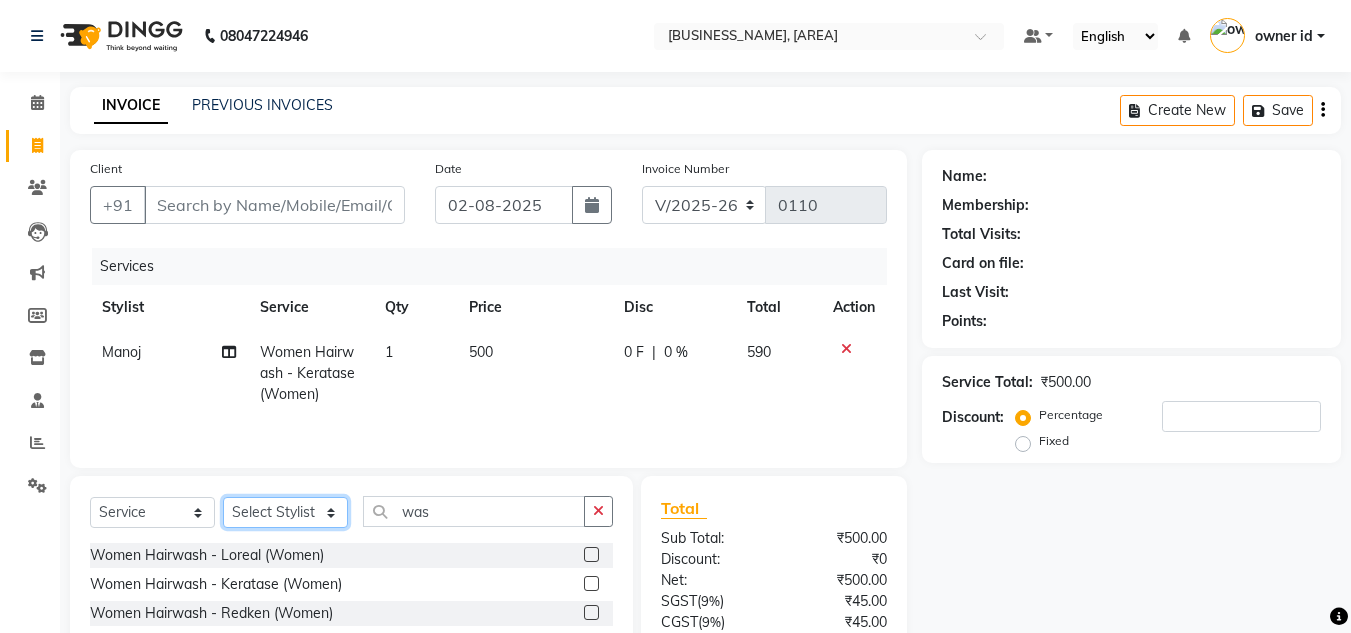 select on "86637" 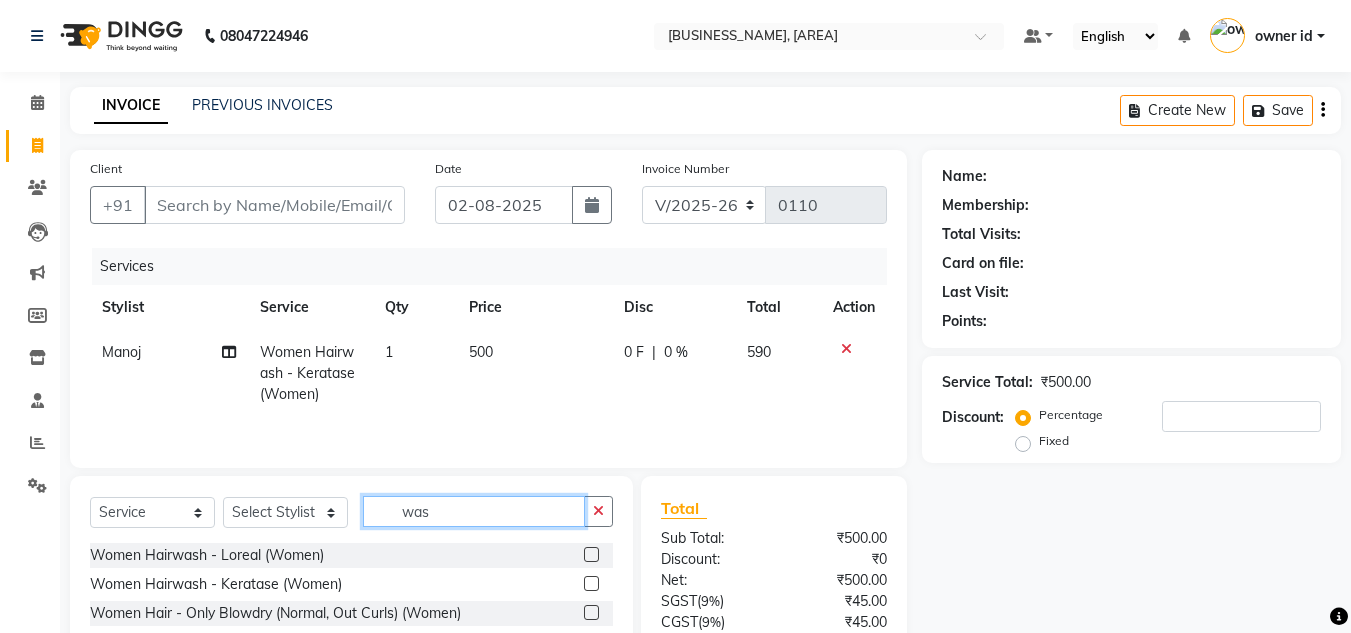 click on "was" 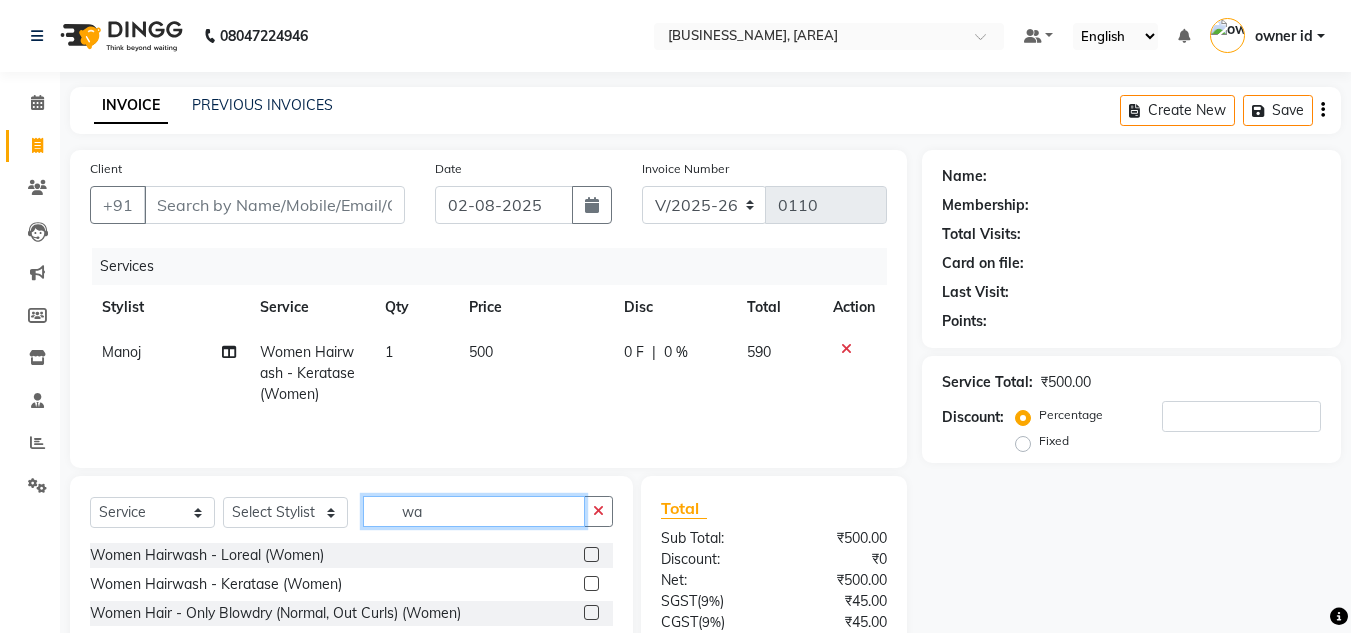 type on "w" 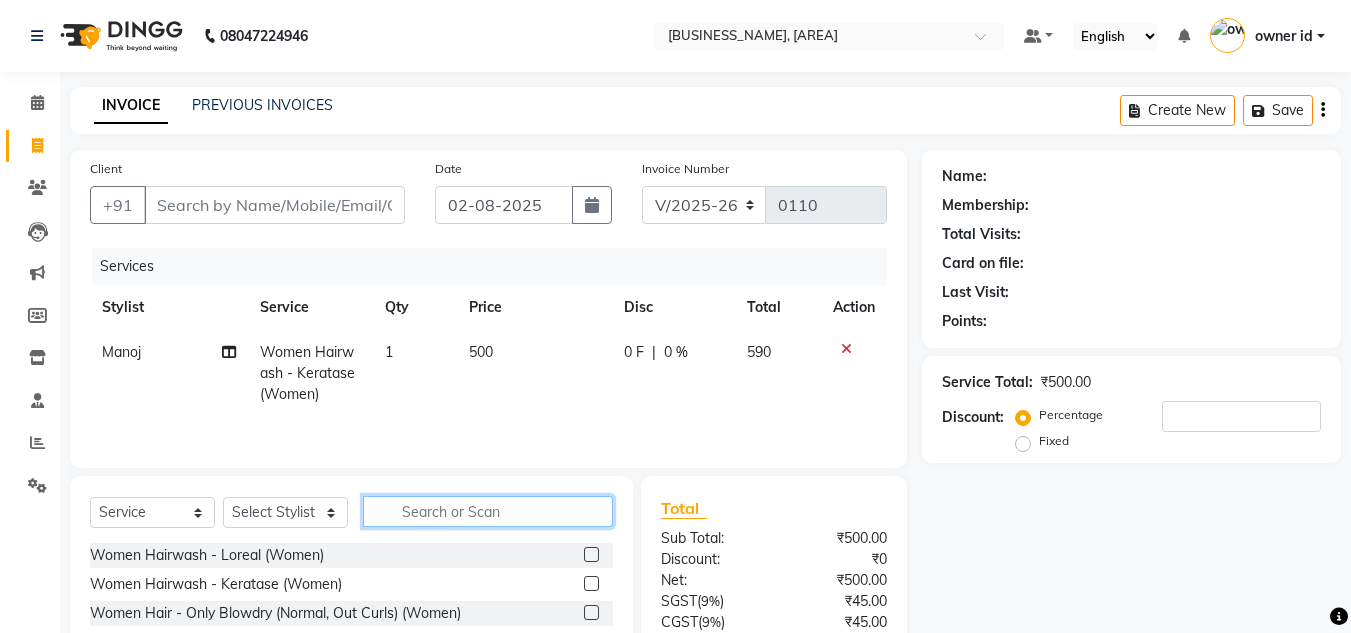 click 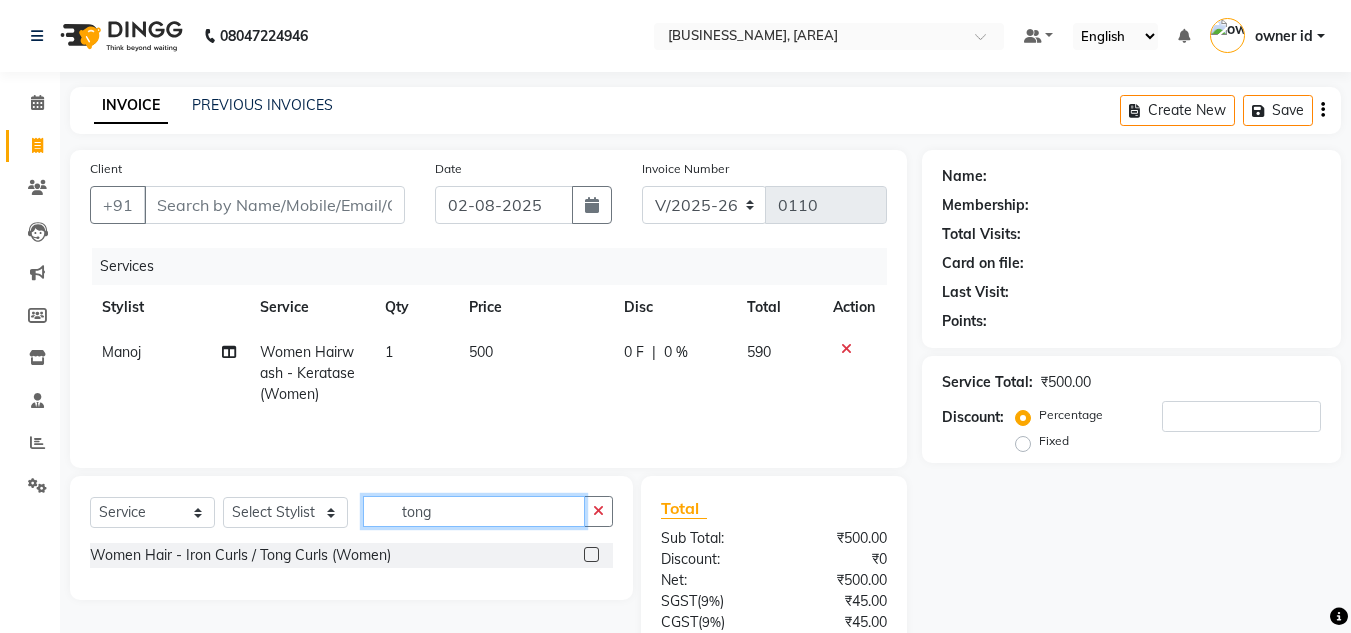 type on "tong" 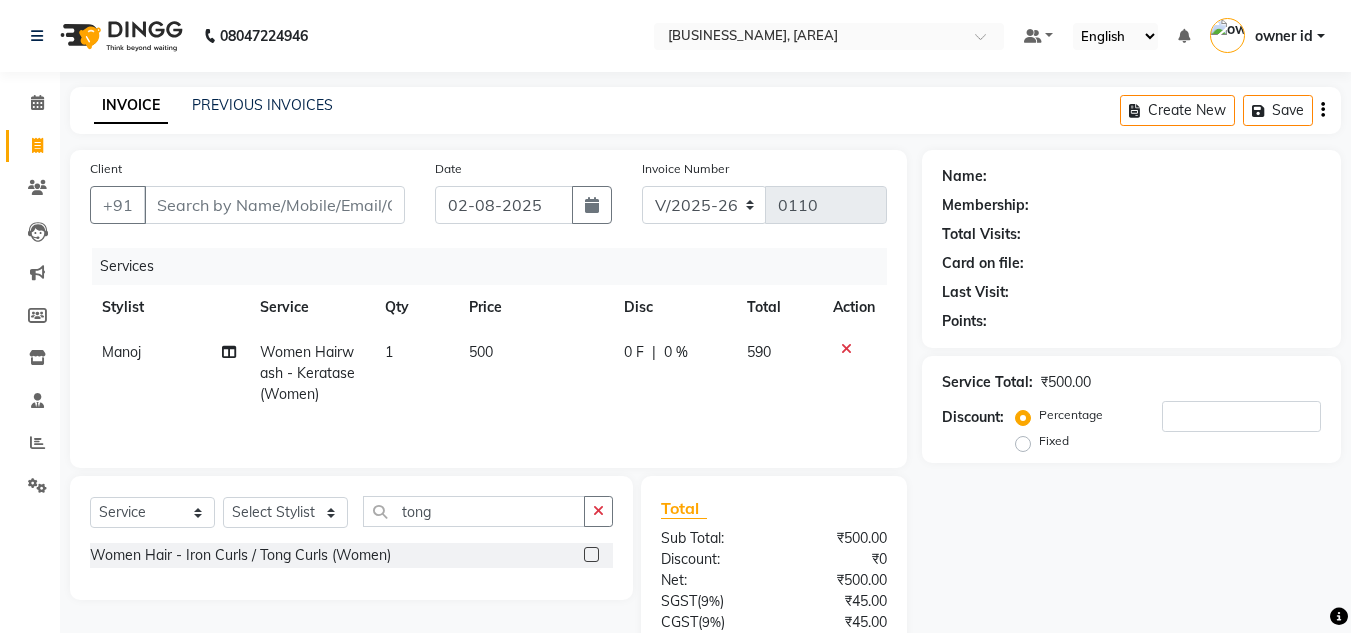 click 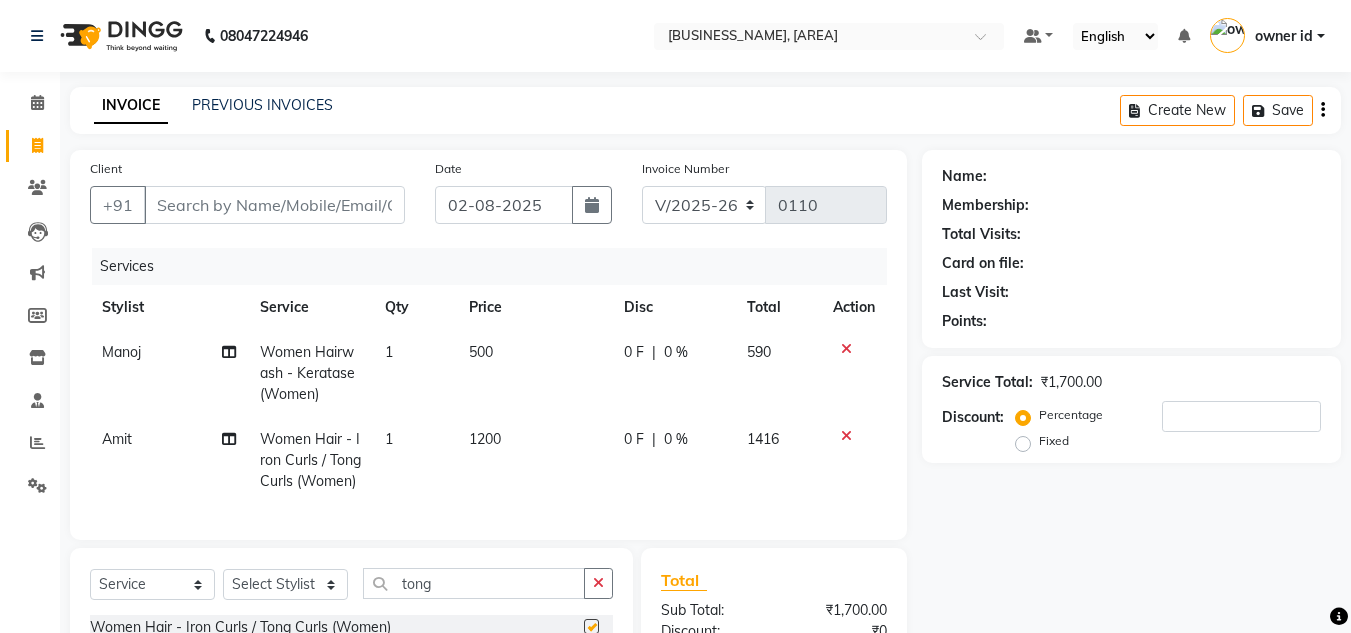 checkbox on "false" 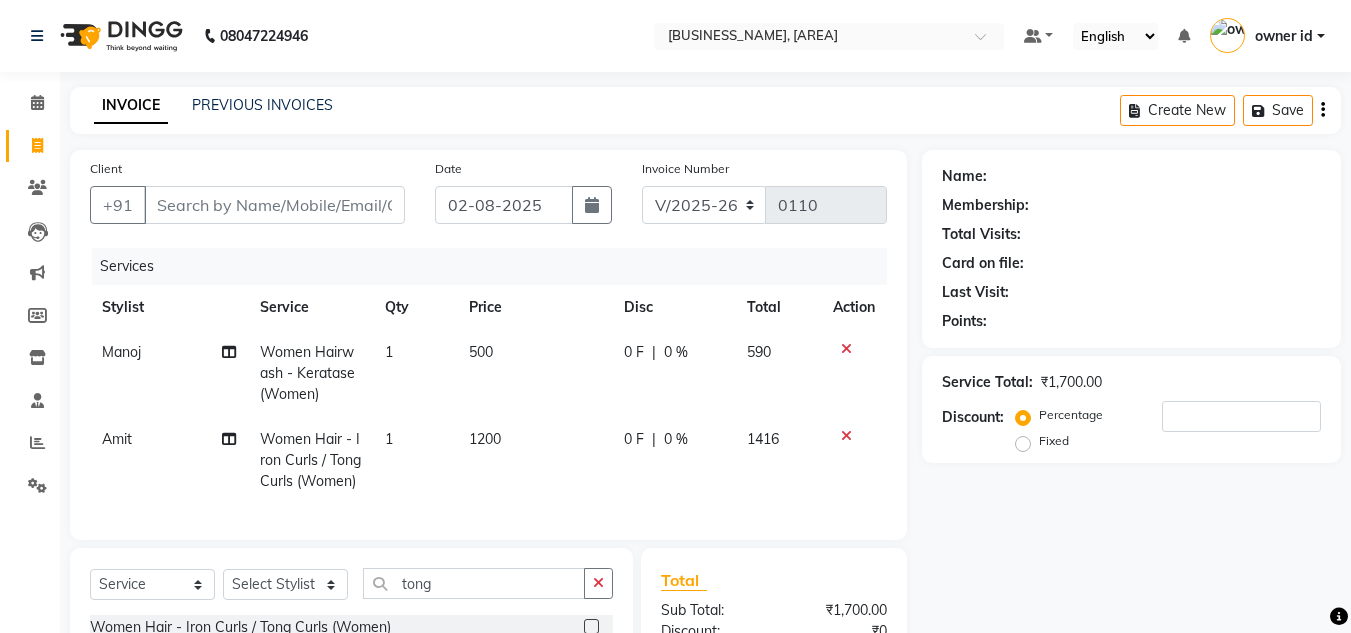 click on "1200" 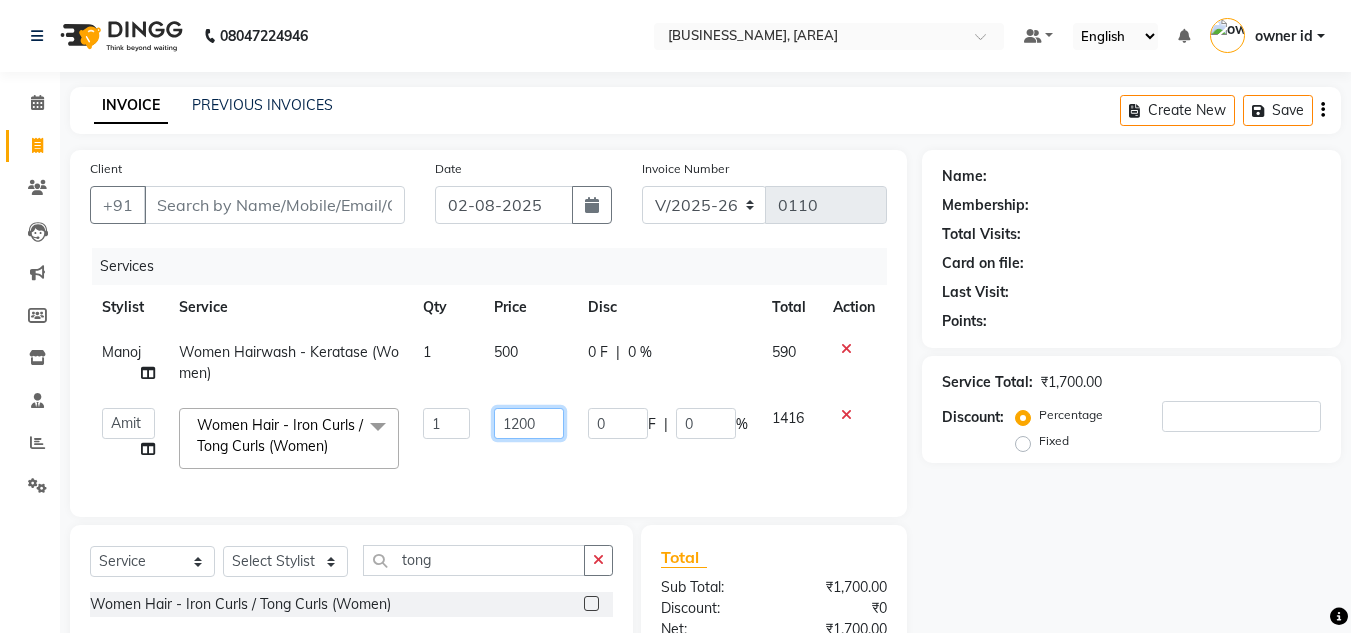 click on "1200" 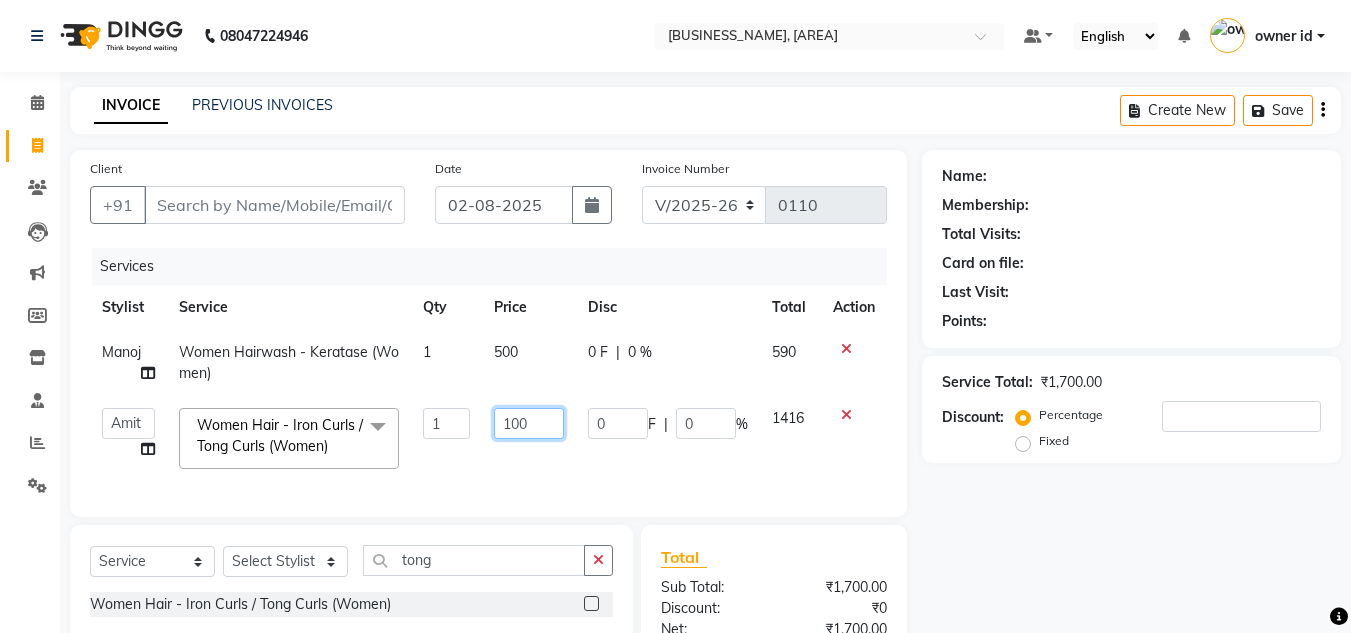 type on "1000" 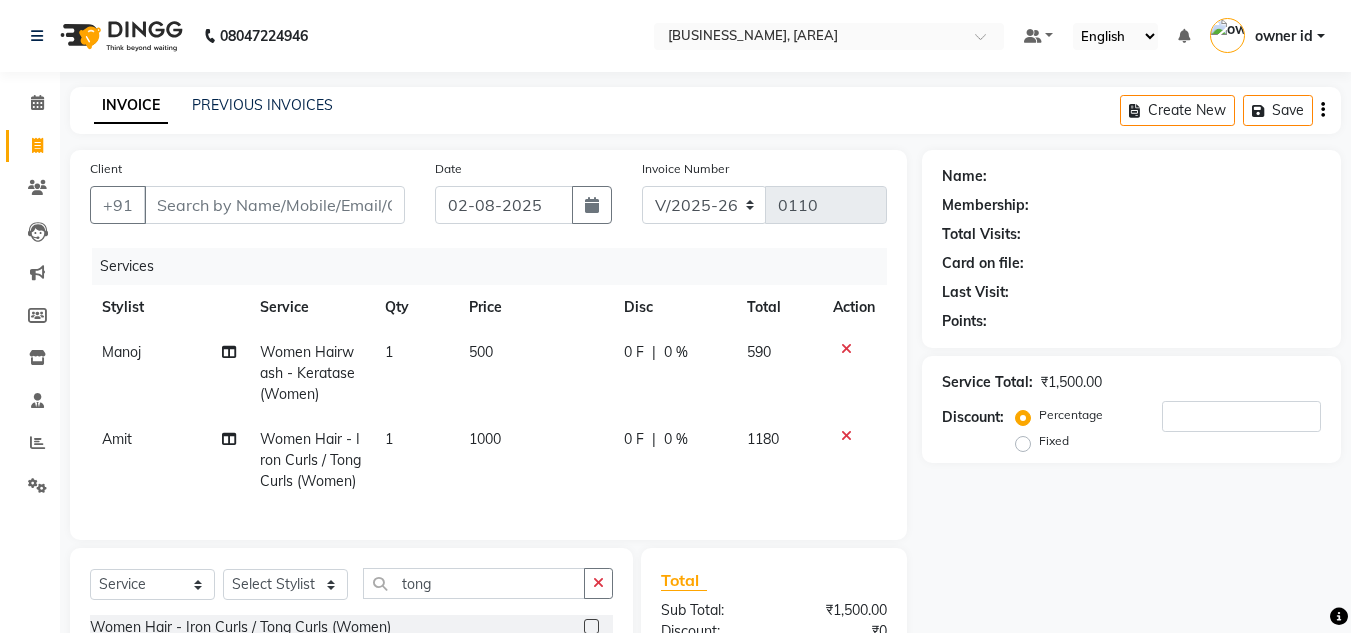 click on "1000" 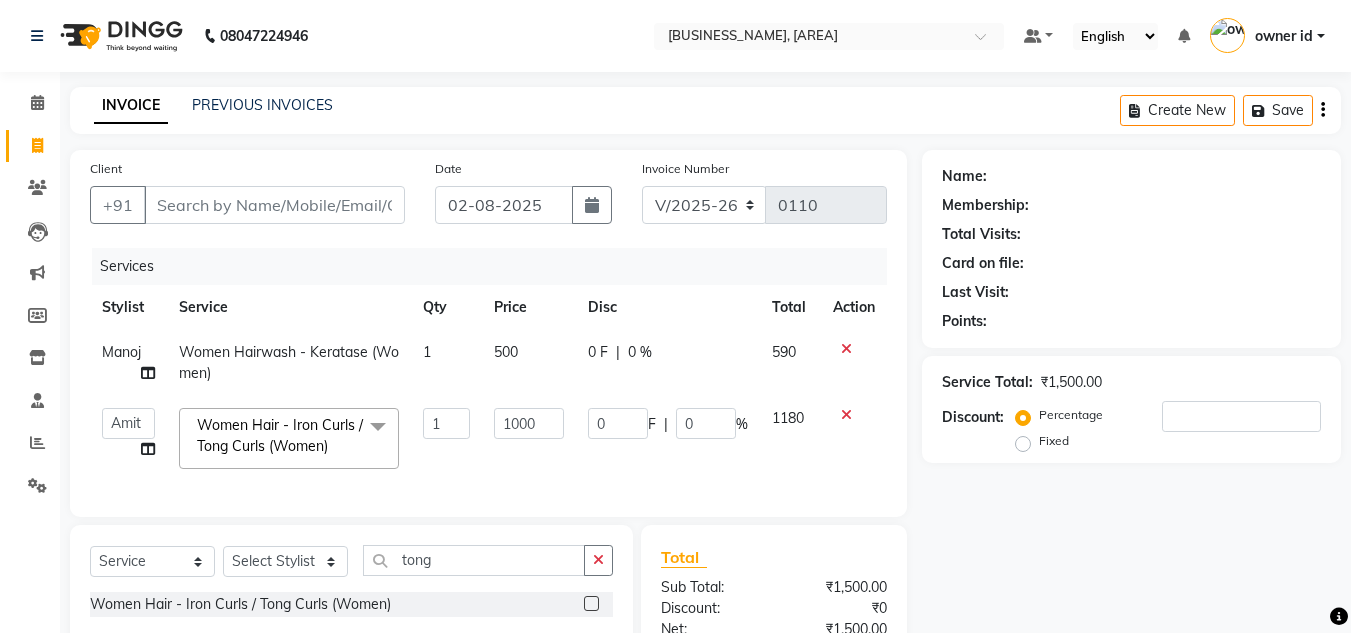 click on "1000" 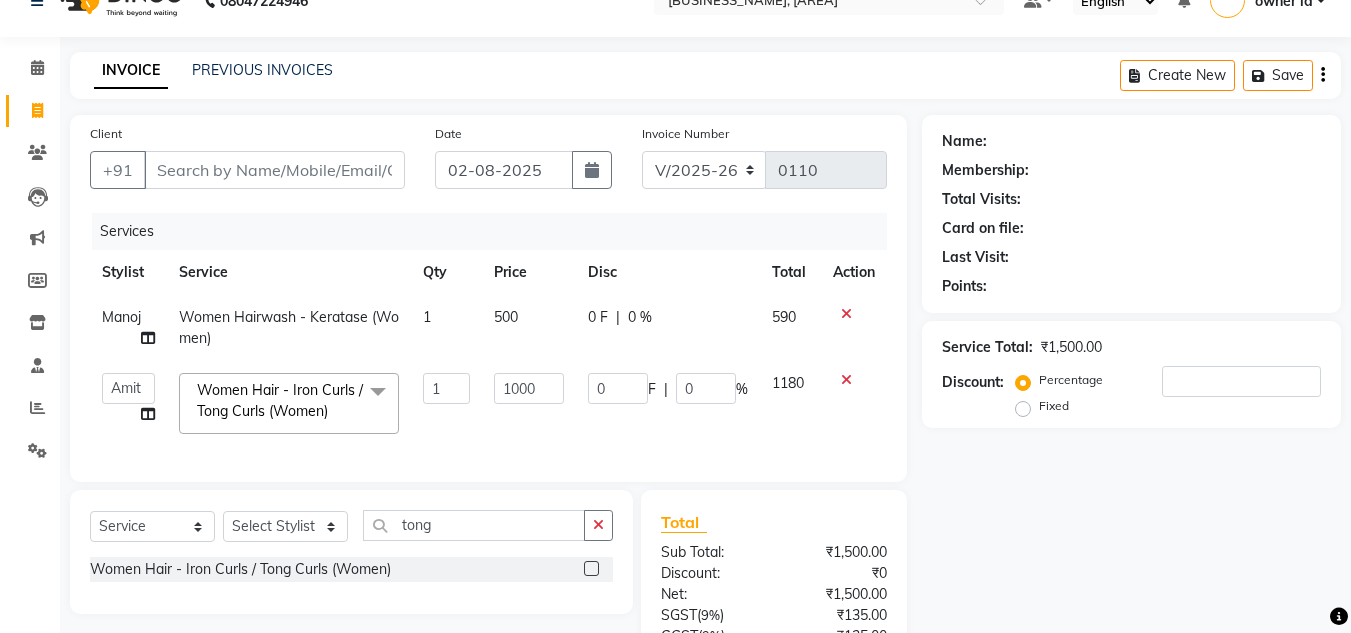 scroll, scrollTop: 39, scrollLeft: 0, axis: vertical 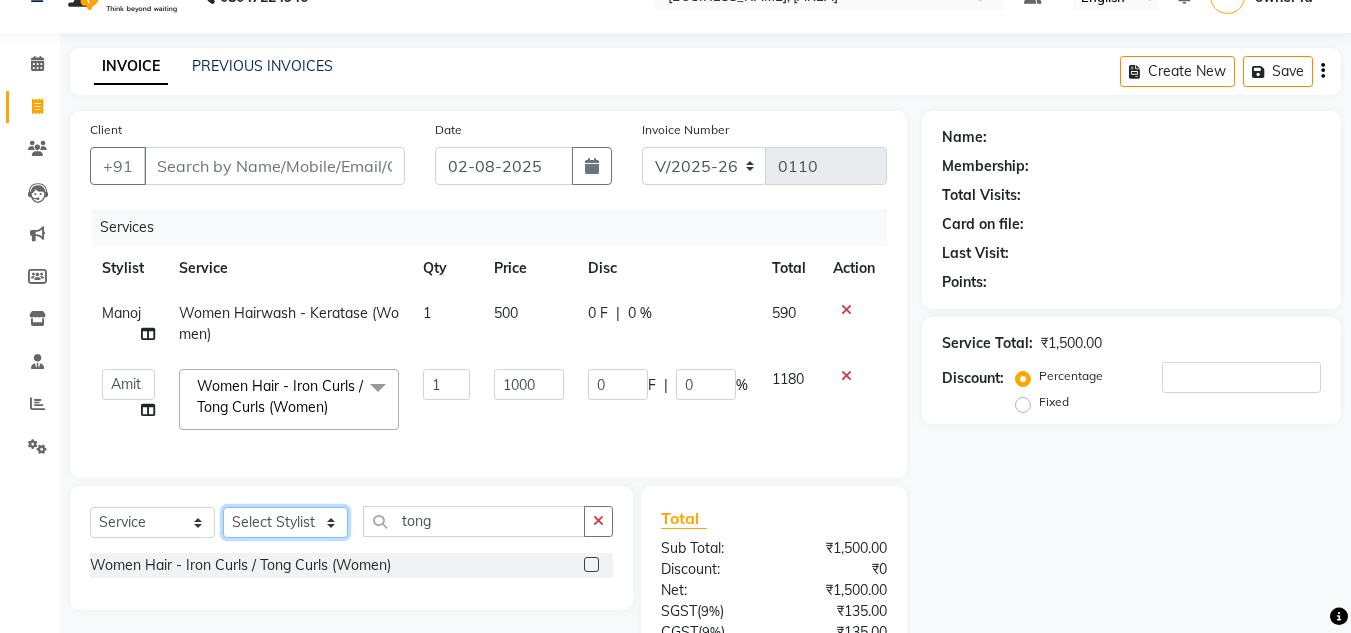 click on "Select Stylist Amit Bharti Devesh Farman Harsh  Jaikesh Manager Manoj Nitin Nails owner id Poonam Rihan" 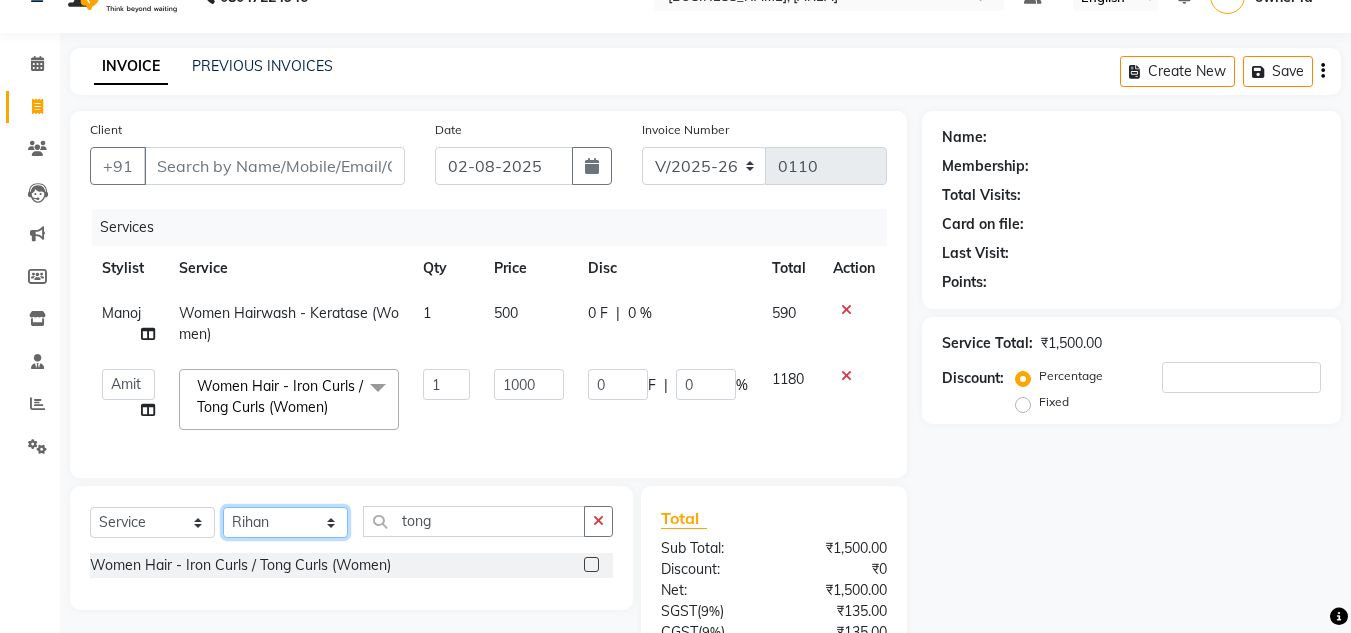 click on "Select Stylist Amit Bharti Devesh Farman Harsh  Jaikesh Manager Manoj Nitin Nails owner id Poonam Rihan" 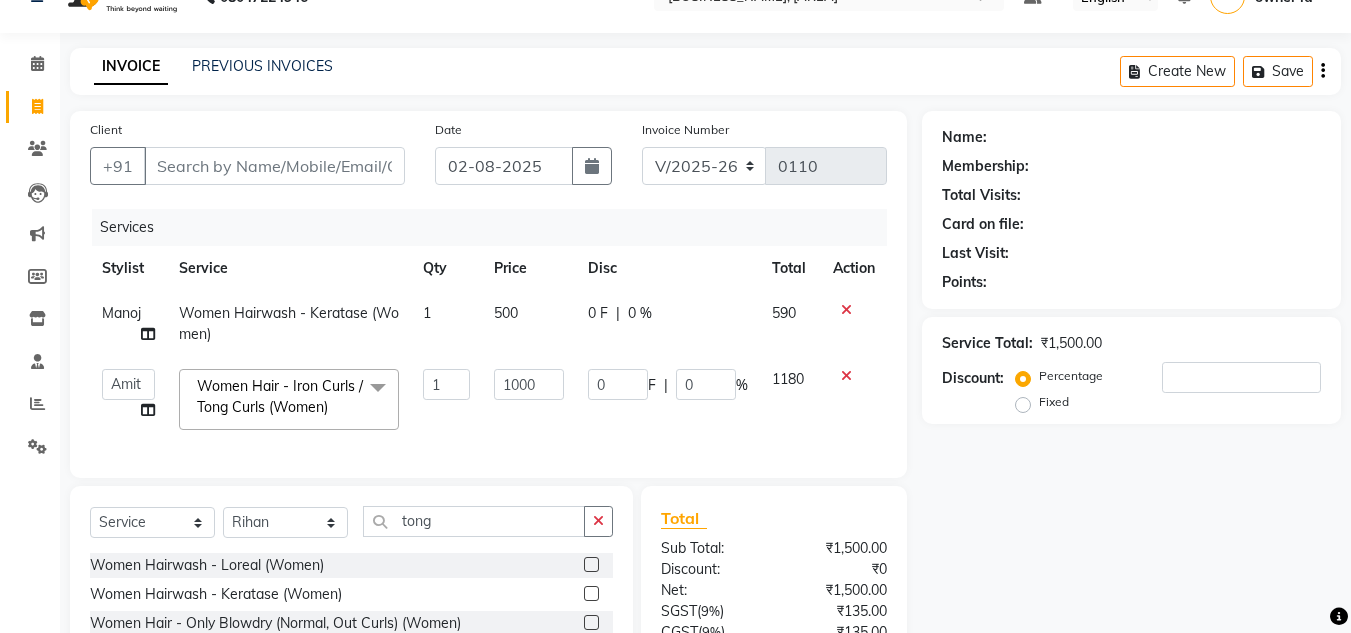 click on "Select  Service  Product  Membership  Package Voucher Prepaid Gift Card  Select Stylist Amit Bharti Devesh Farman Harsh  Jaikesh Manager Manoj Nitin Nails owner id Poonam Rihan tong Women Hairwash  - Loreal  (Women)  Women Hairwash - Keratase  (Women)  Women Hair  - Only Blowdry (Normal, Out Curls) (Women)  Women Hair  - Haircut (Women)  Women Hair  - Ironing (Women)  Women Hair  - Iron Curls / Tong Curls (Women)  Women Hair  - Head Oil Massage (olive, coconut) (Women)  Women Hair  - Head Oil Massage Bringraj (base olive oil) (Women)  Women Hair  - Head Massage Elixir  (Women)  Women Hair  - Olaplex Treatment (Women)  Pedicure - Foot logic  Menicure - Foot logic  Women Hairwash - Redken  (Women)  Women Hair  - Head Oil Massage (Almond) (Women)  NIL  Treatment Shampoo  Hair Ritual - Chroma Absolu Instant Gloss Hairwash + Blowdry (Women)  Hair Ritual - K - Fusio Scrub Instant Detox Ritual (Women)  Hair Ritual - K - Express Ritual (Fusio Dose Plus Ritual with Add on Masque)  Hair Ritual - K - Experience Ritual" 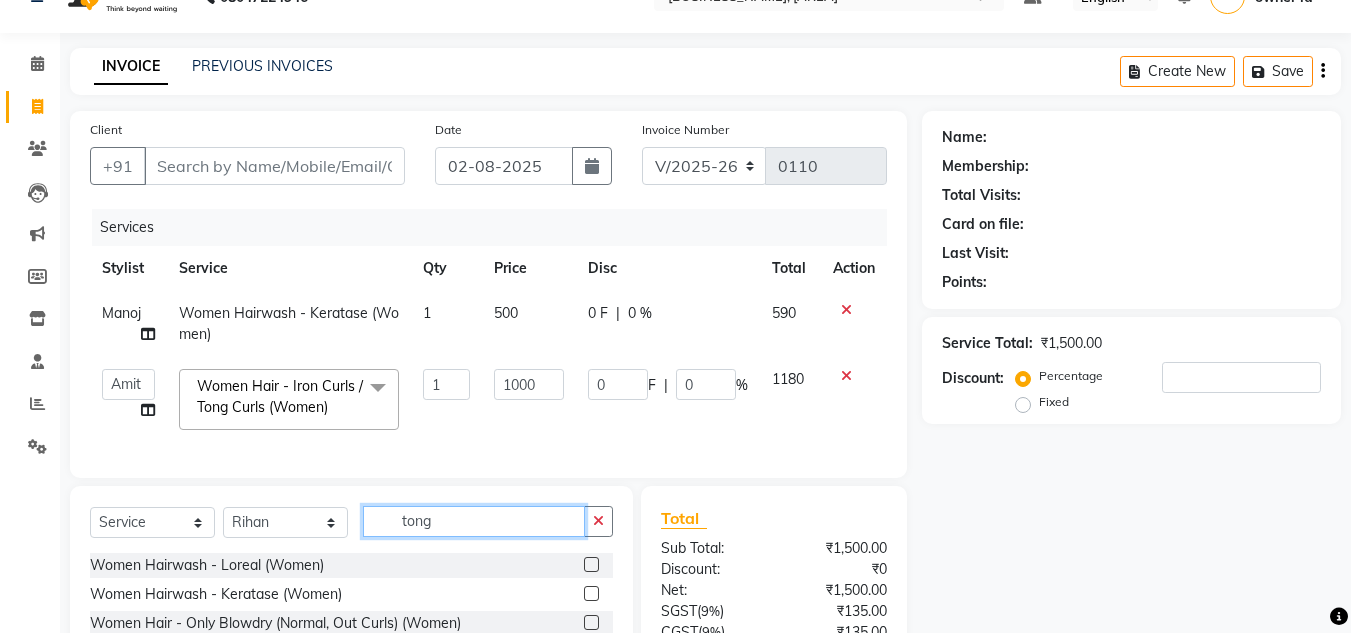 click on "tong" 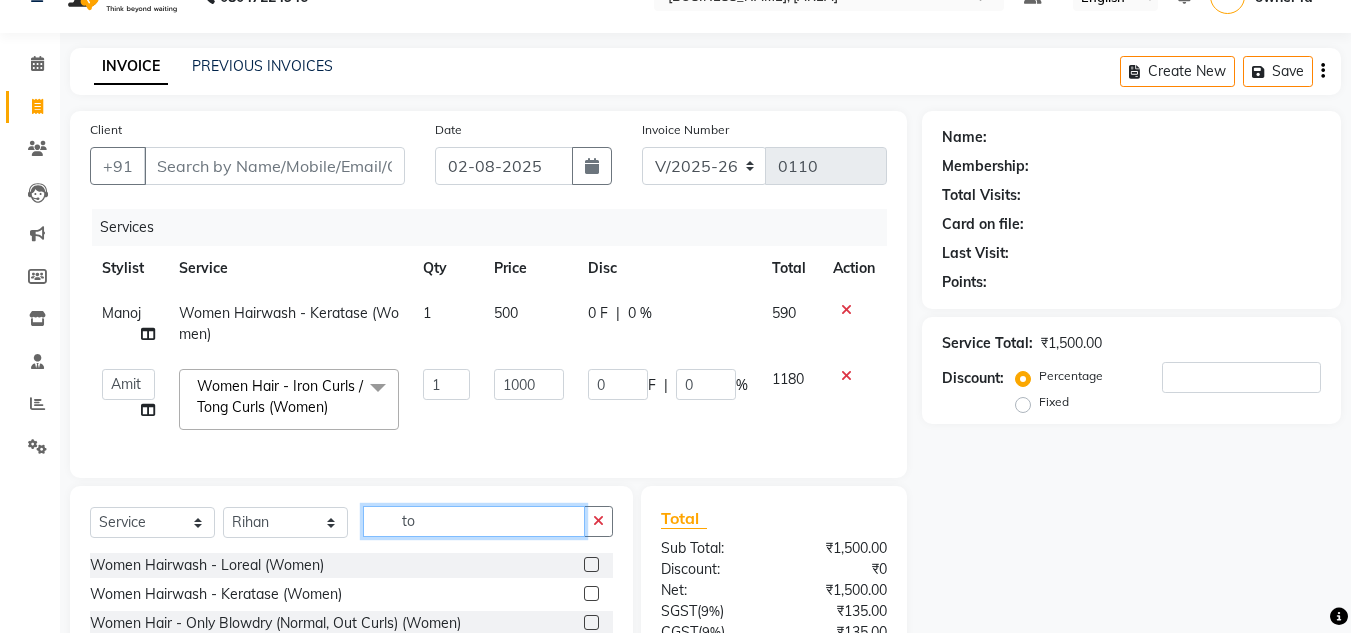 type on "t" 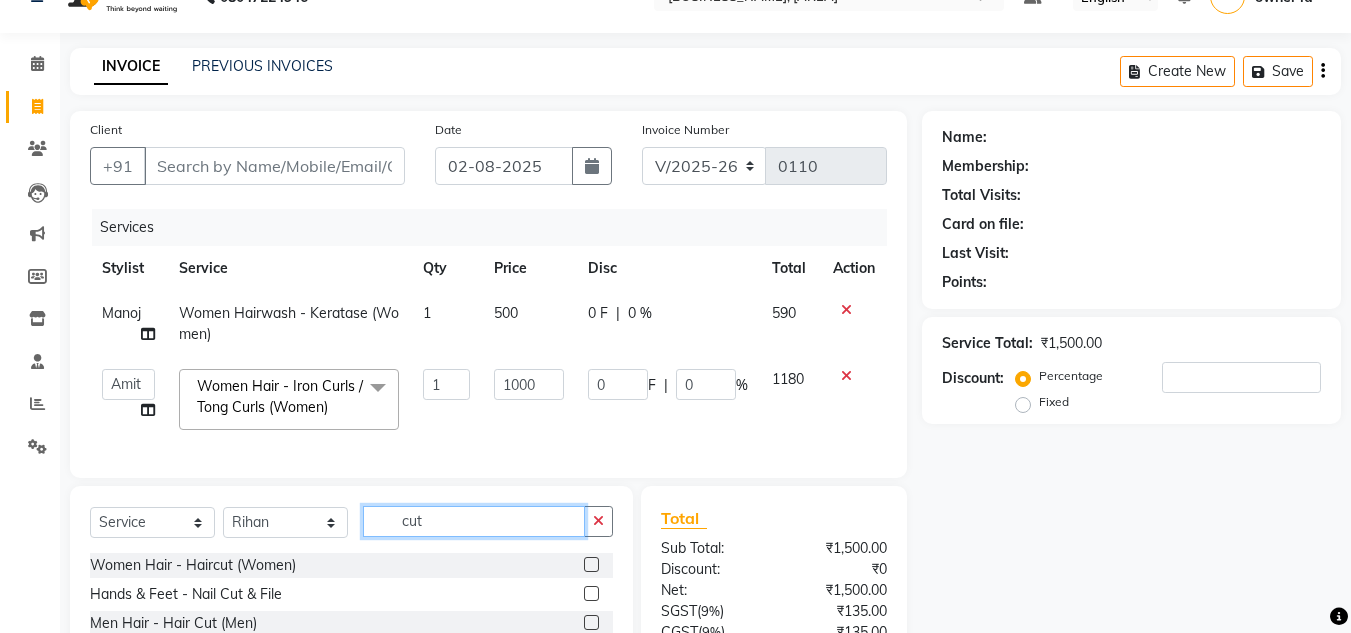 scroll, scrollTop: 141, scrollLeft: 0, axis: vertical 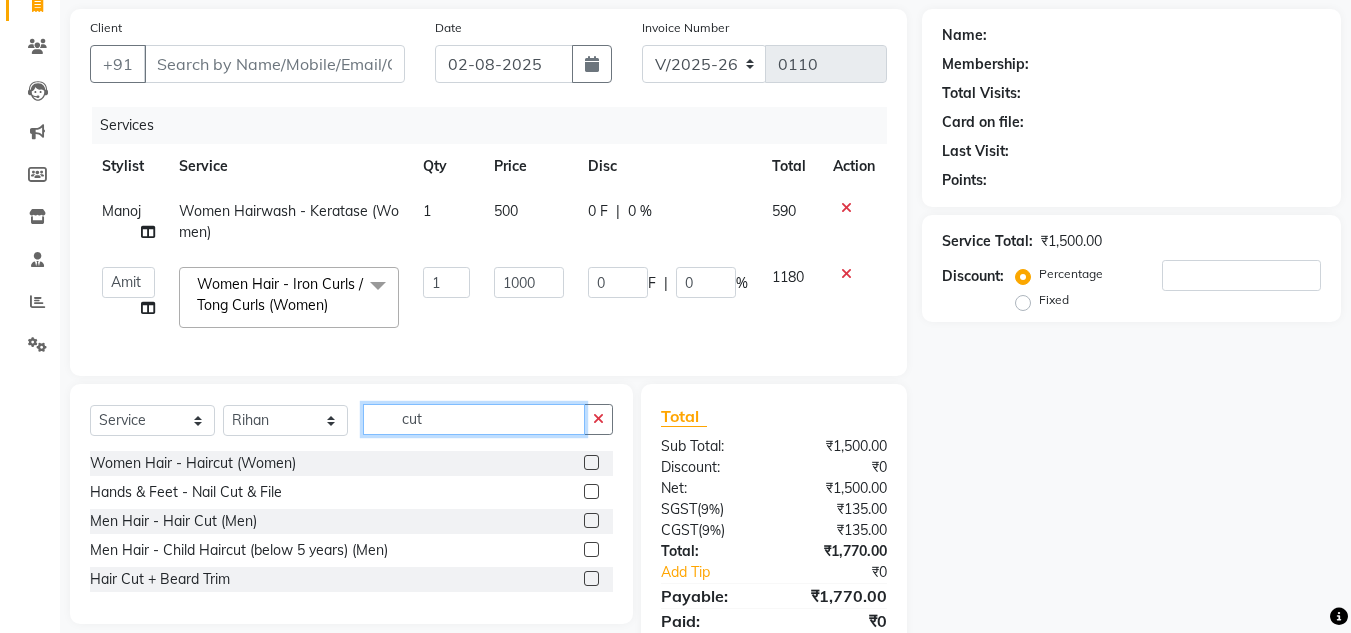 type on "cut" 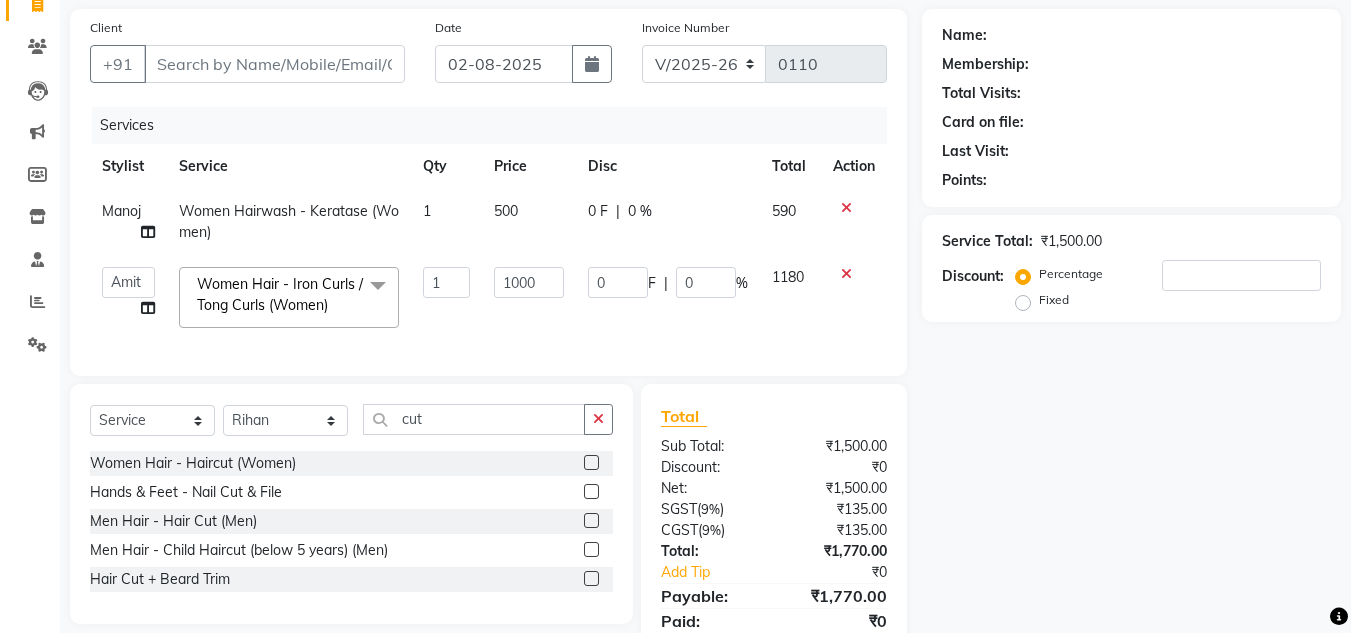 click 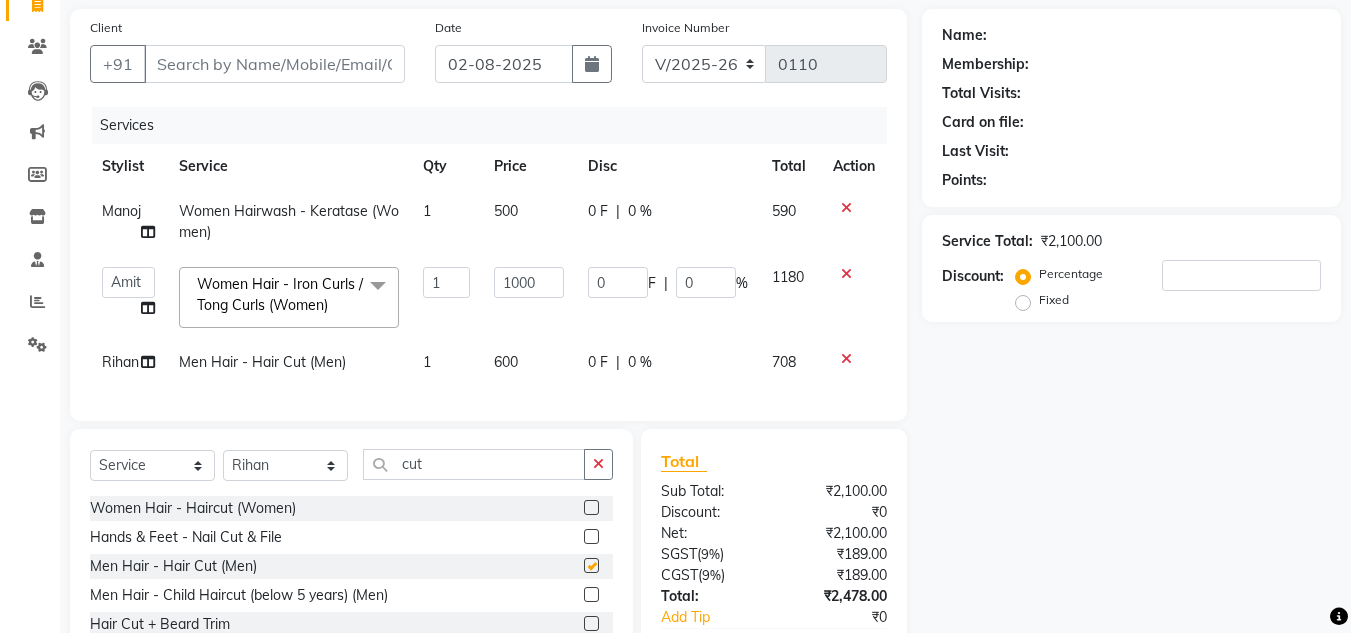 checkbox on "false" 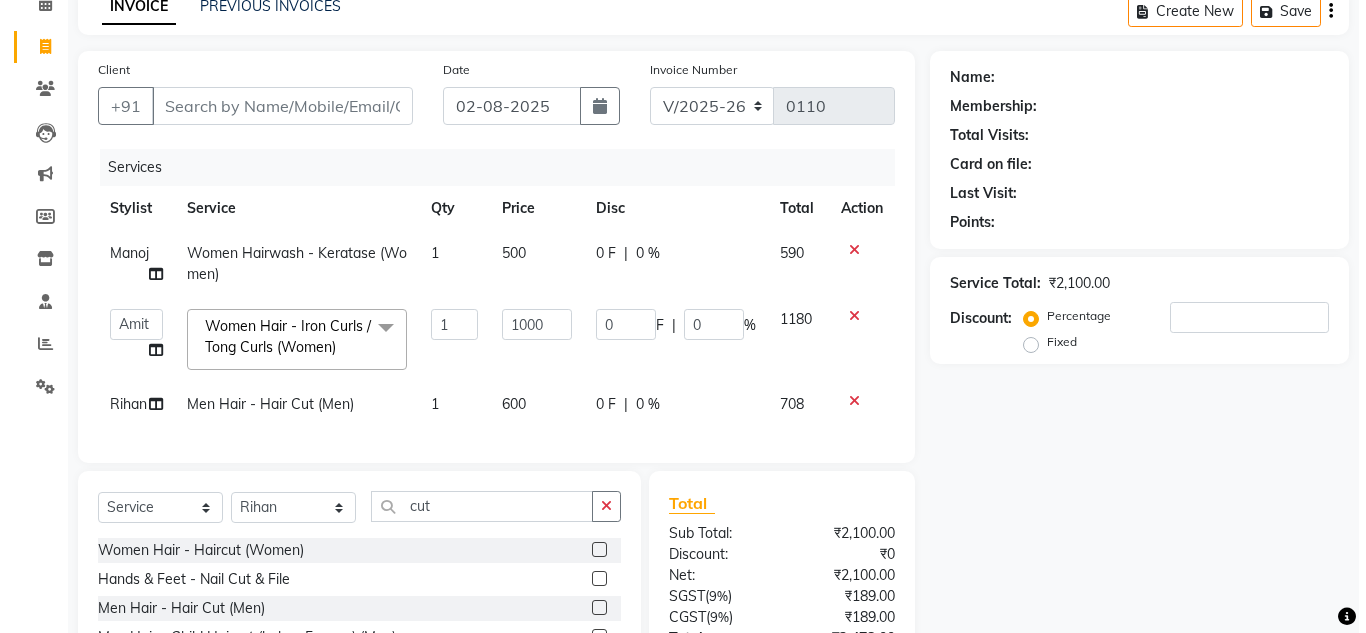 scroll, scrollTop: 98, scrollLeft: 0, axis: vertical 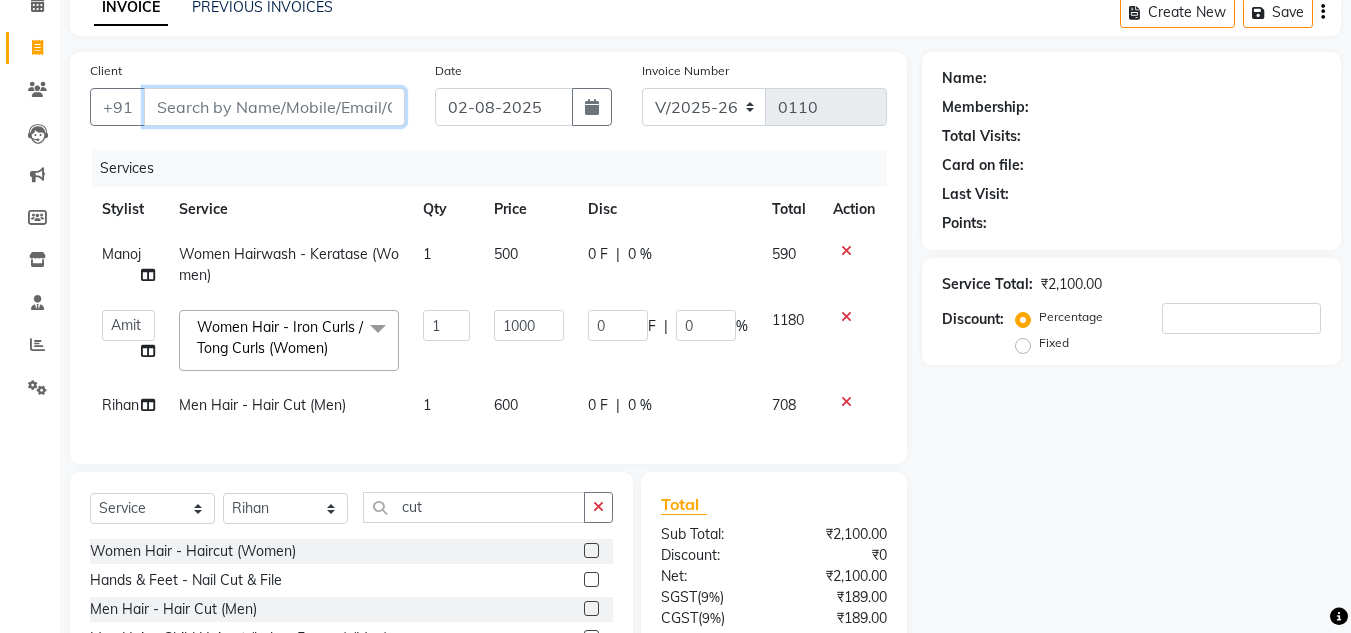 click on "Client" at bounding box center [274, 107] 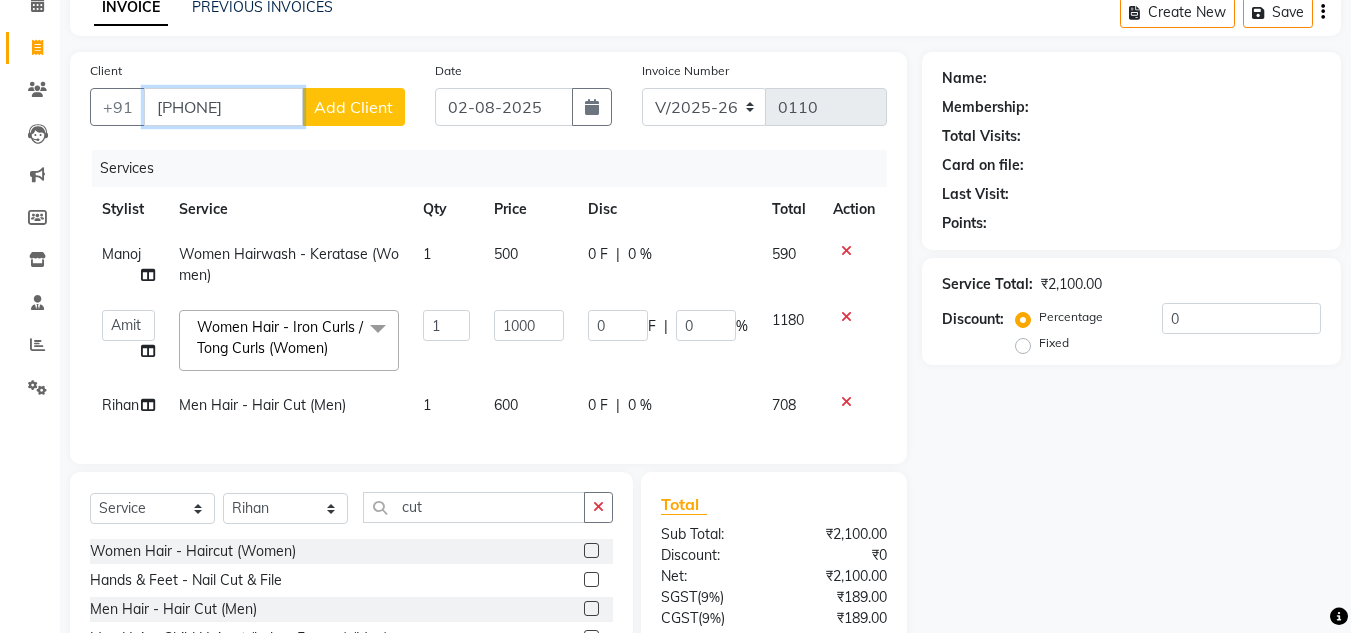 type on "[PHONE]" 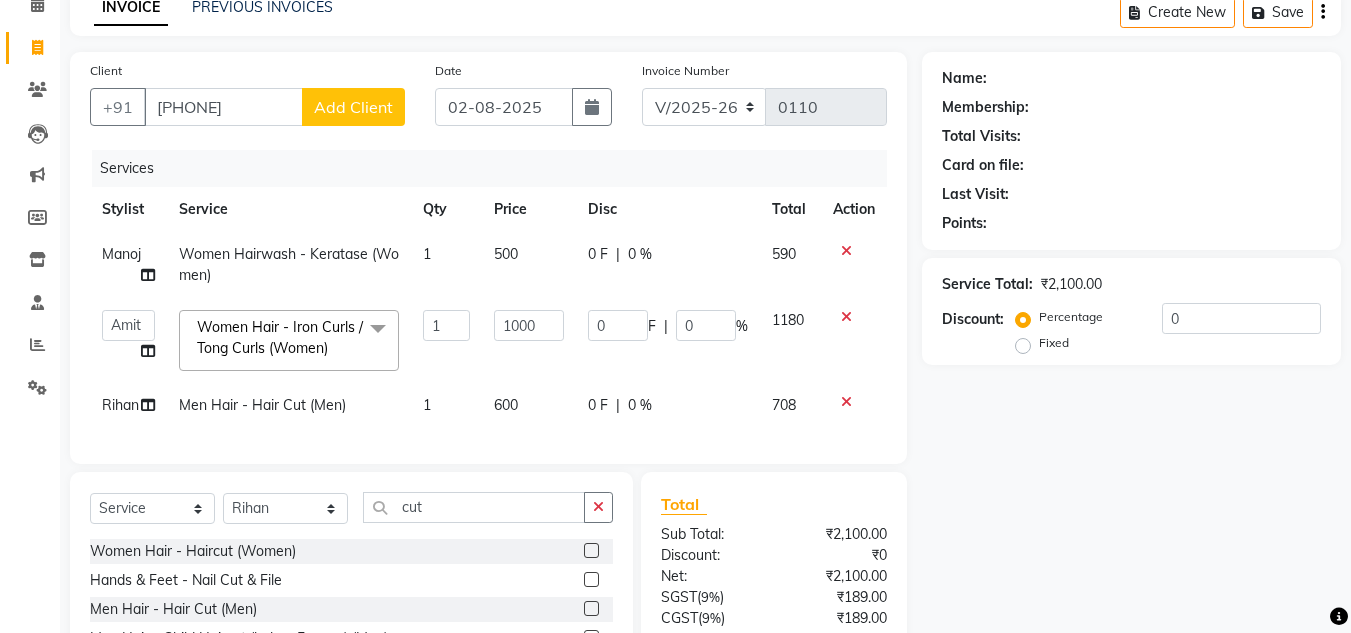 click on "Add Client" 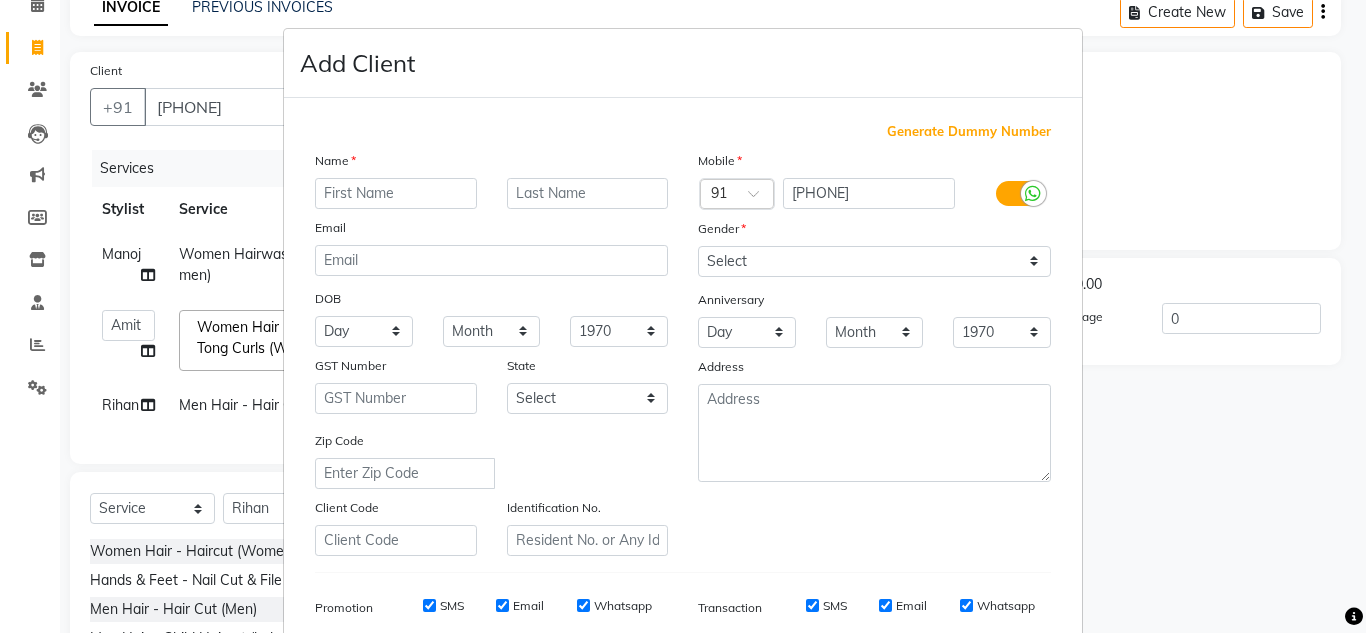 click at bounding box center [396, 193] 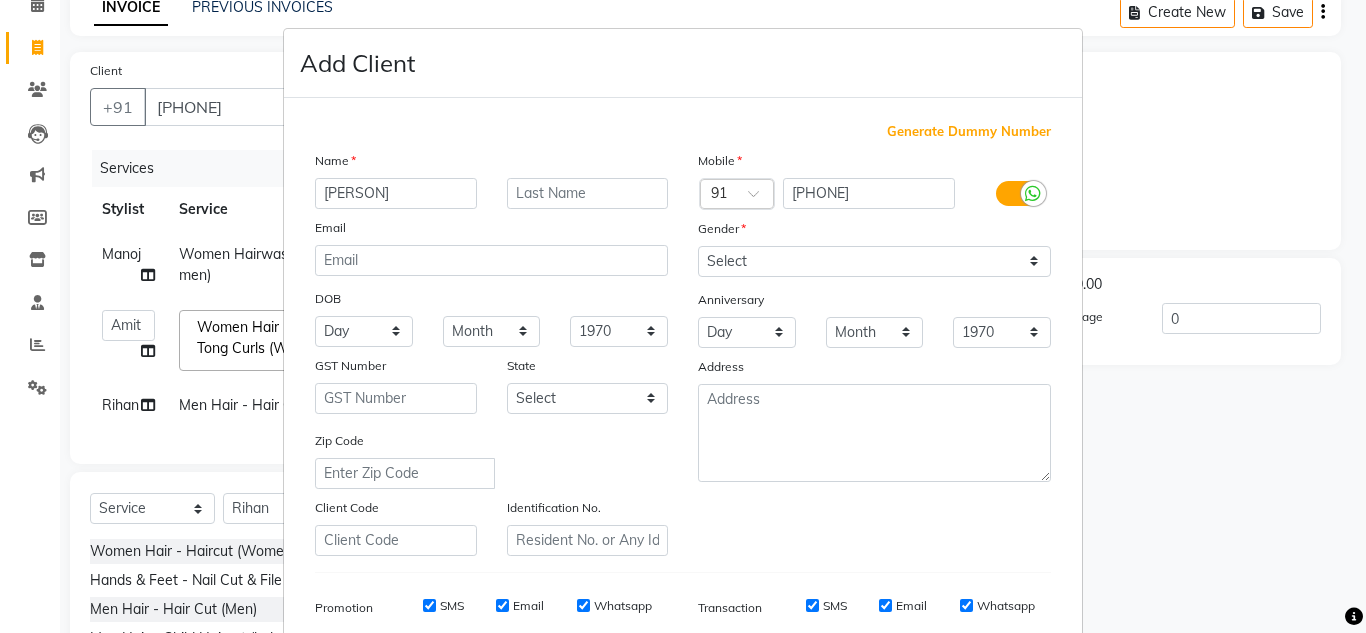 type on "[NAME]" 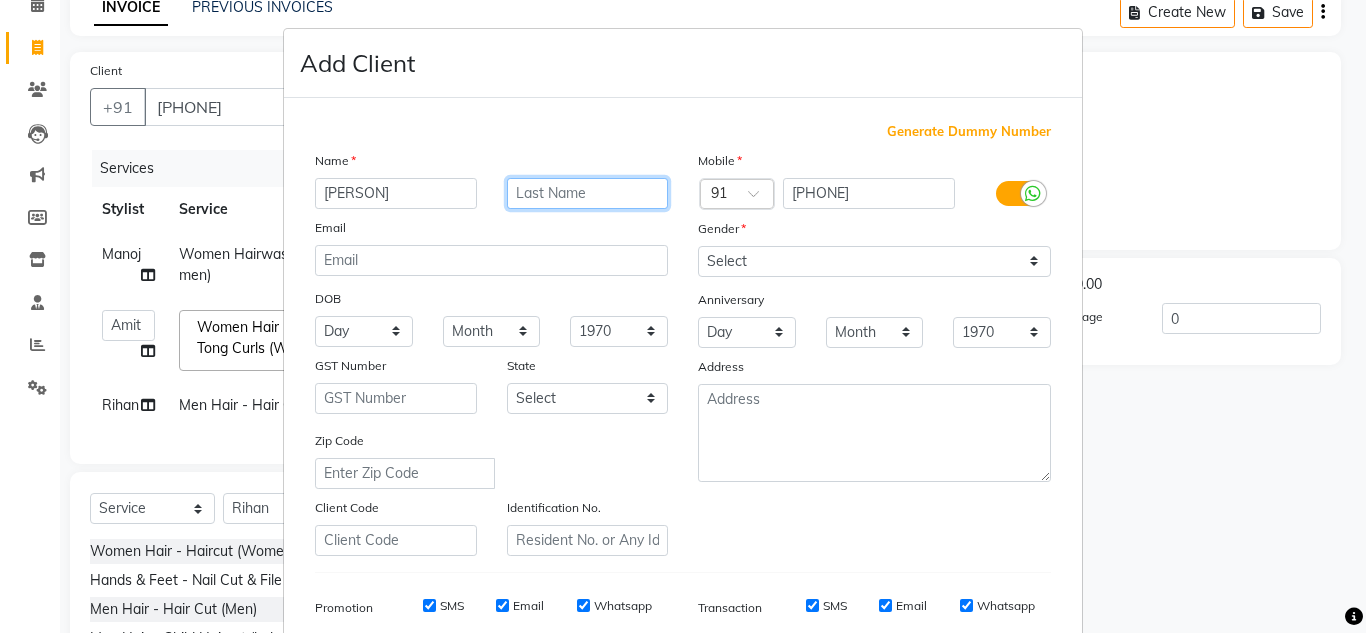 click at bounding box center (588, 193) 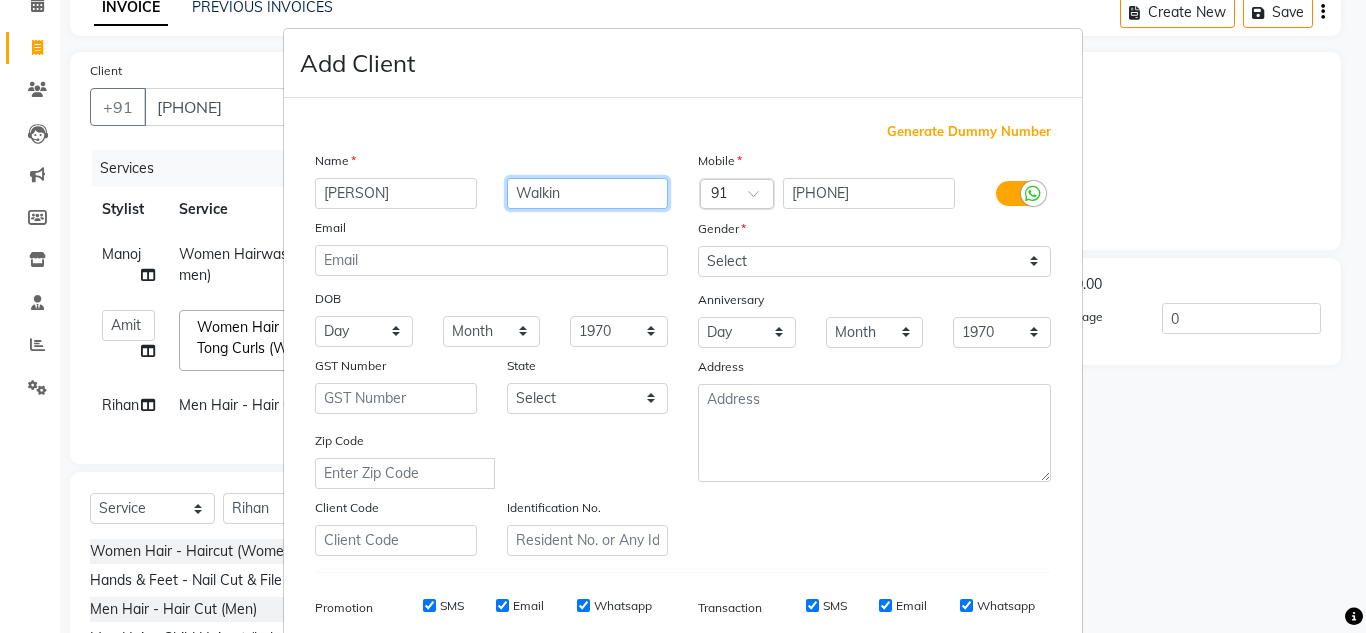 type on "Walkin" 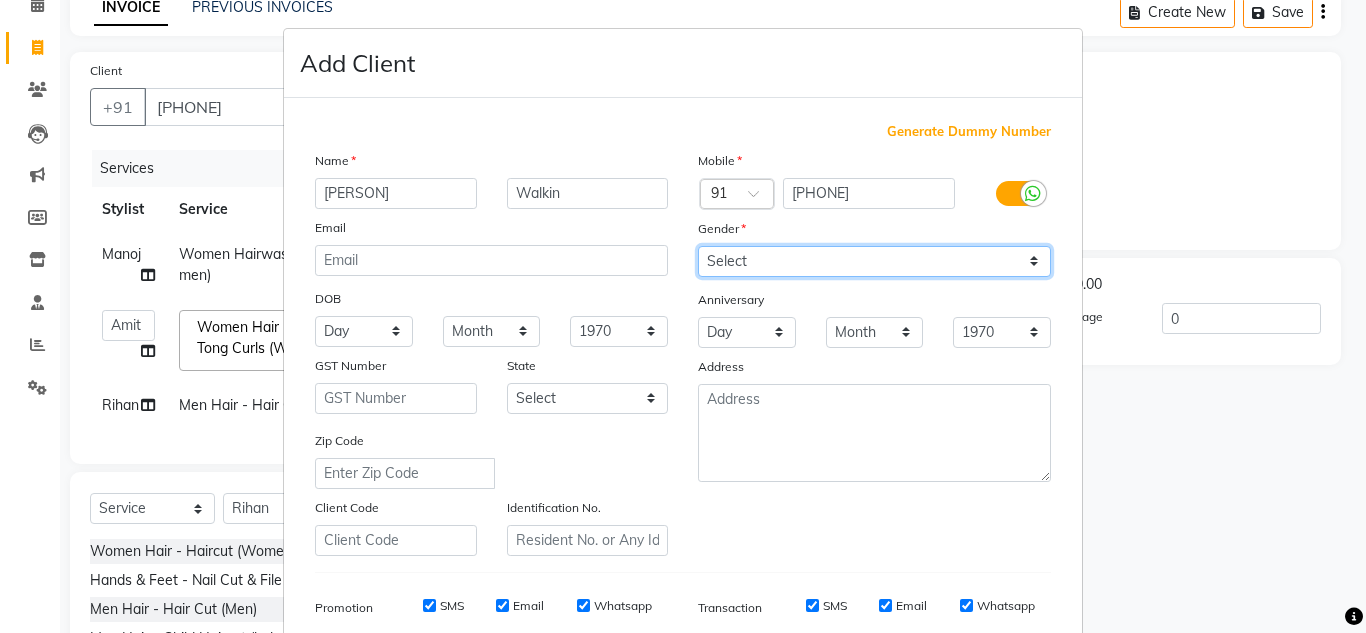 click on "Select Male Female Other Prefer Not To Say" at bounding box center [874, 261] 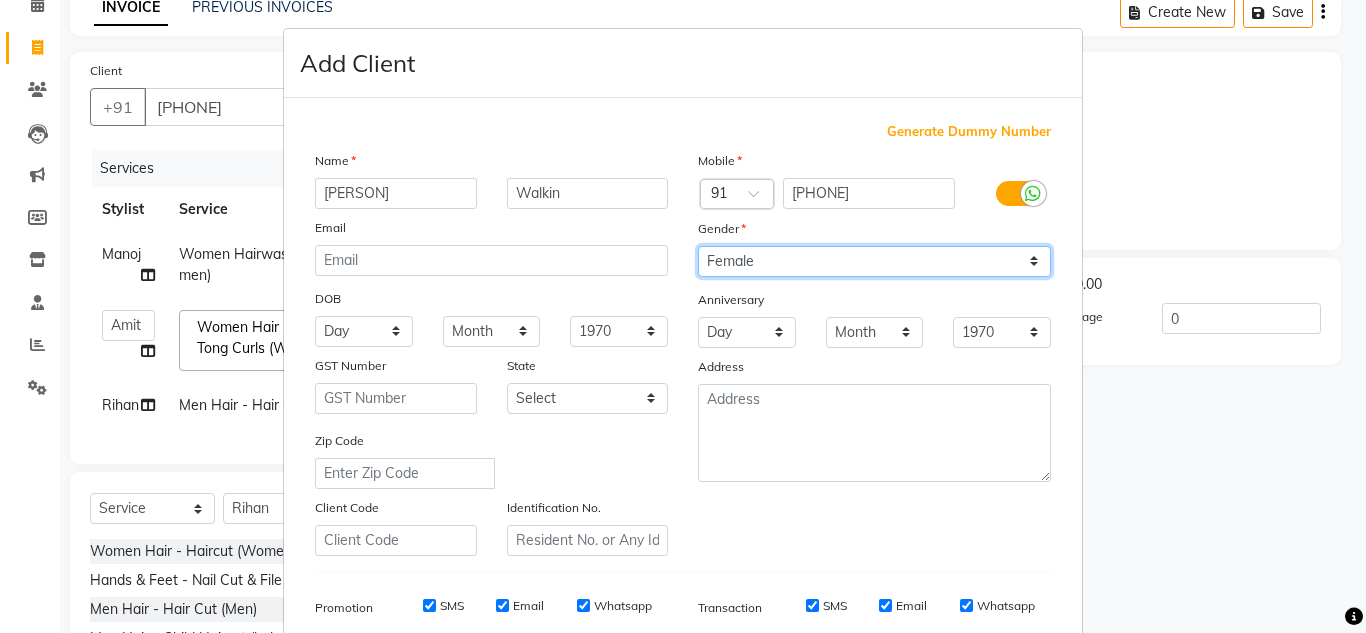click on "Select Male Female Other Prefer Not To Say" at bounding box center [874, 261] 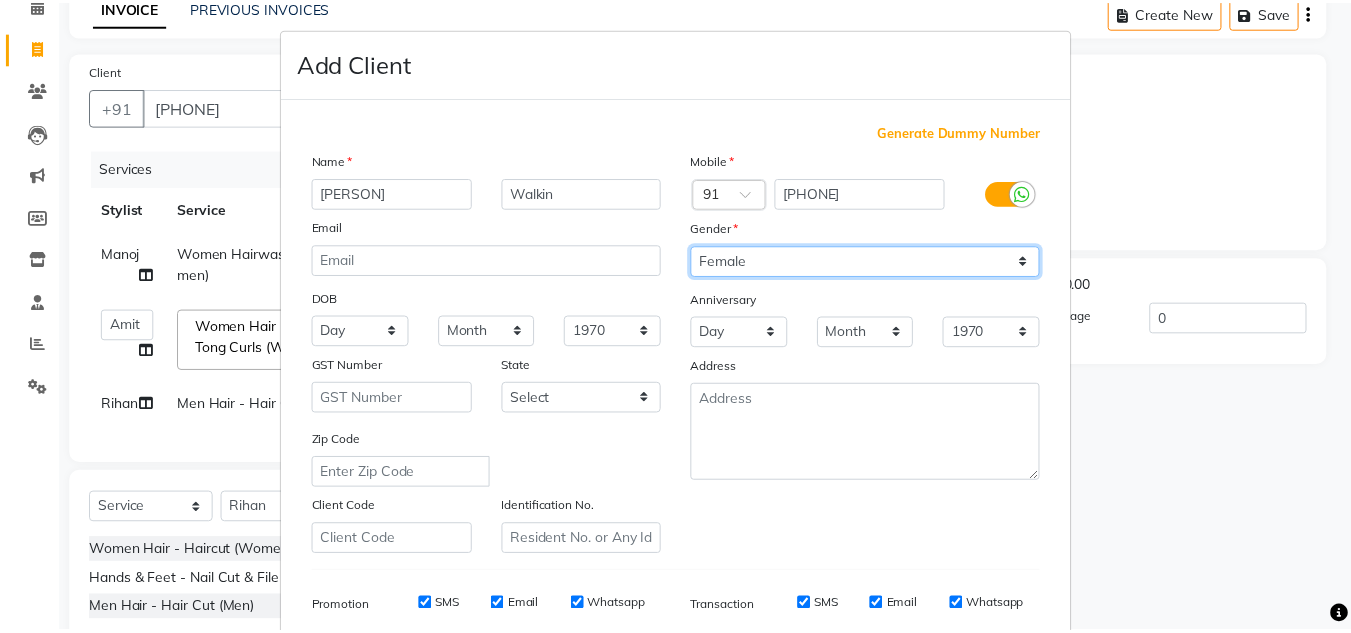 scroll, scrollTop: 290, scrollLeft: 0, axis: vertical 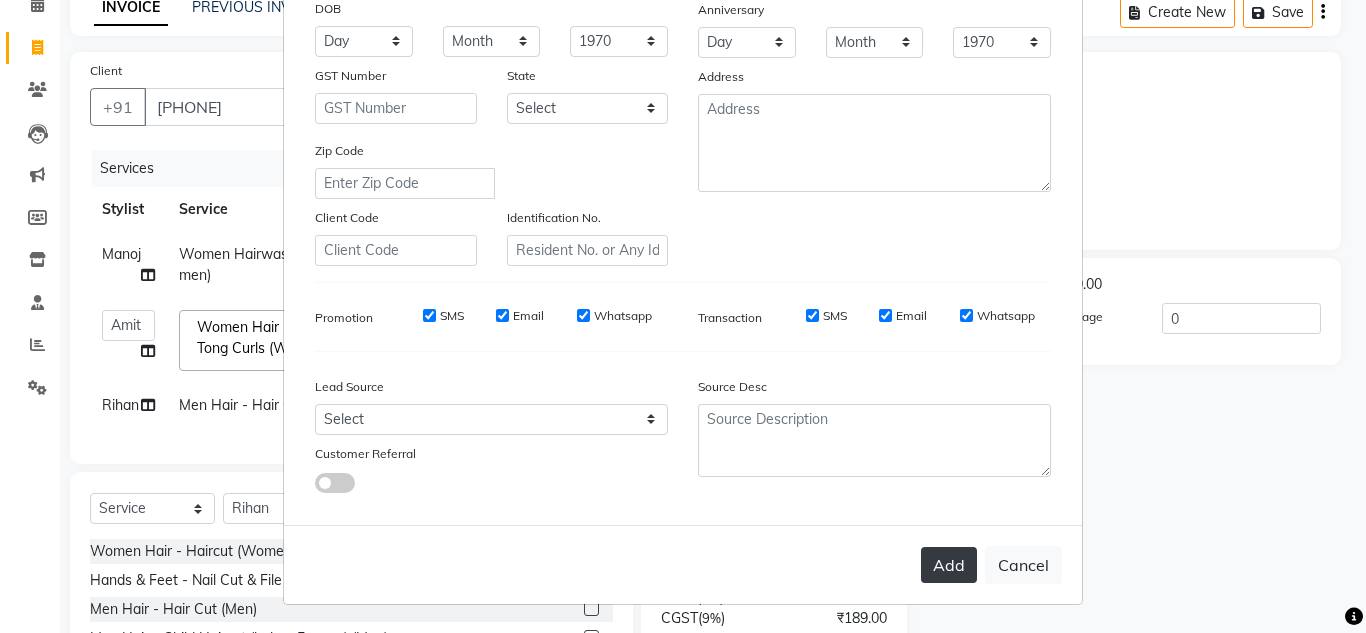 click on "Add" at bounding box center (949, 565) 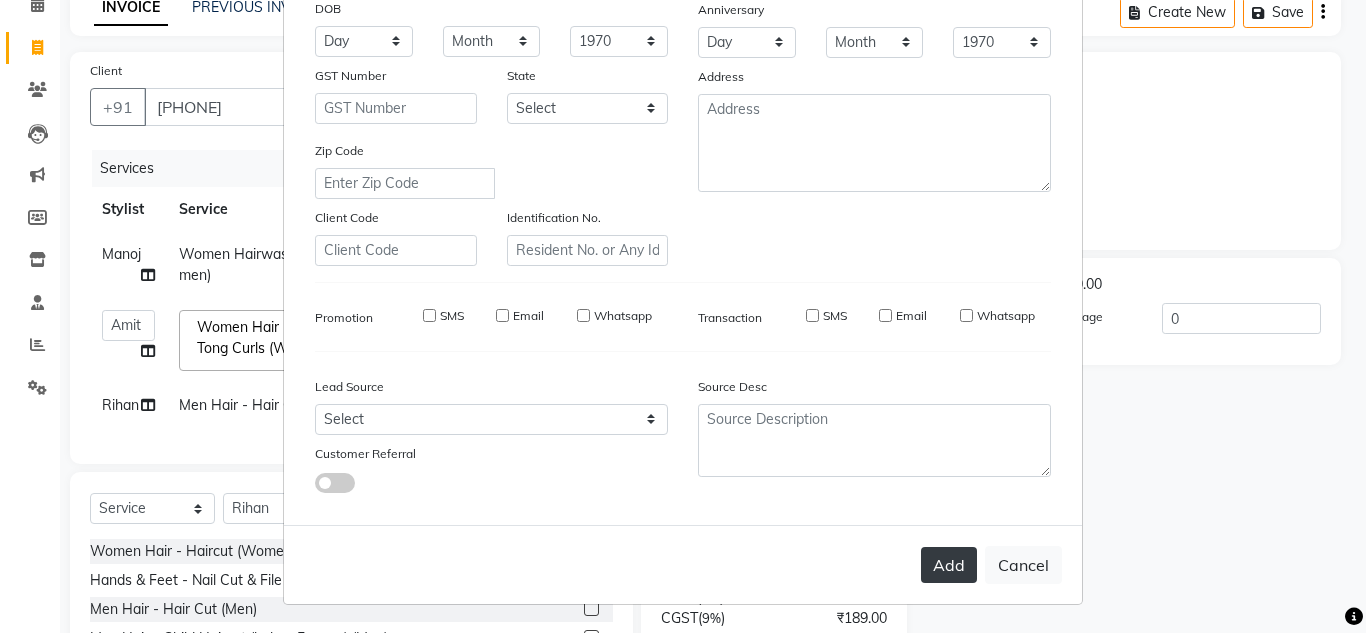 type 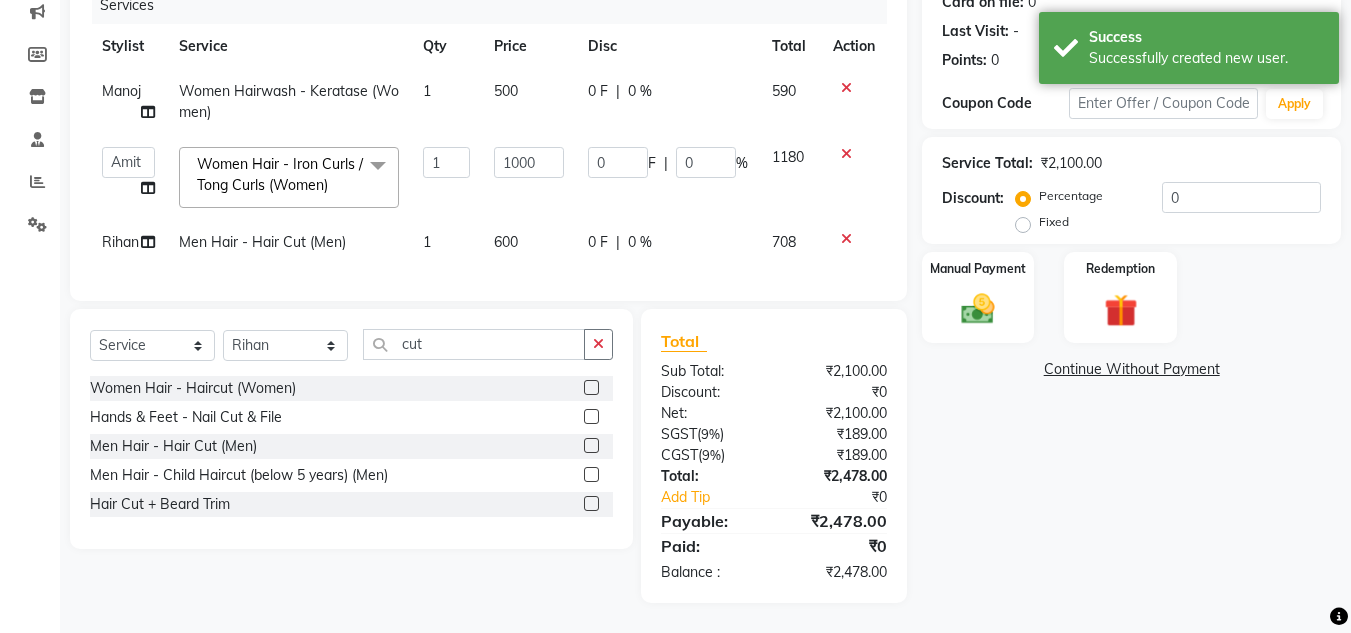 scroll, scrollTop: 276, scrollLeft: 0, axis: vertical 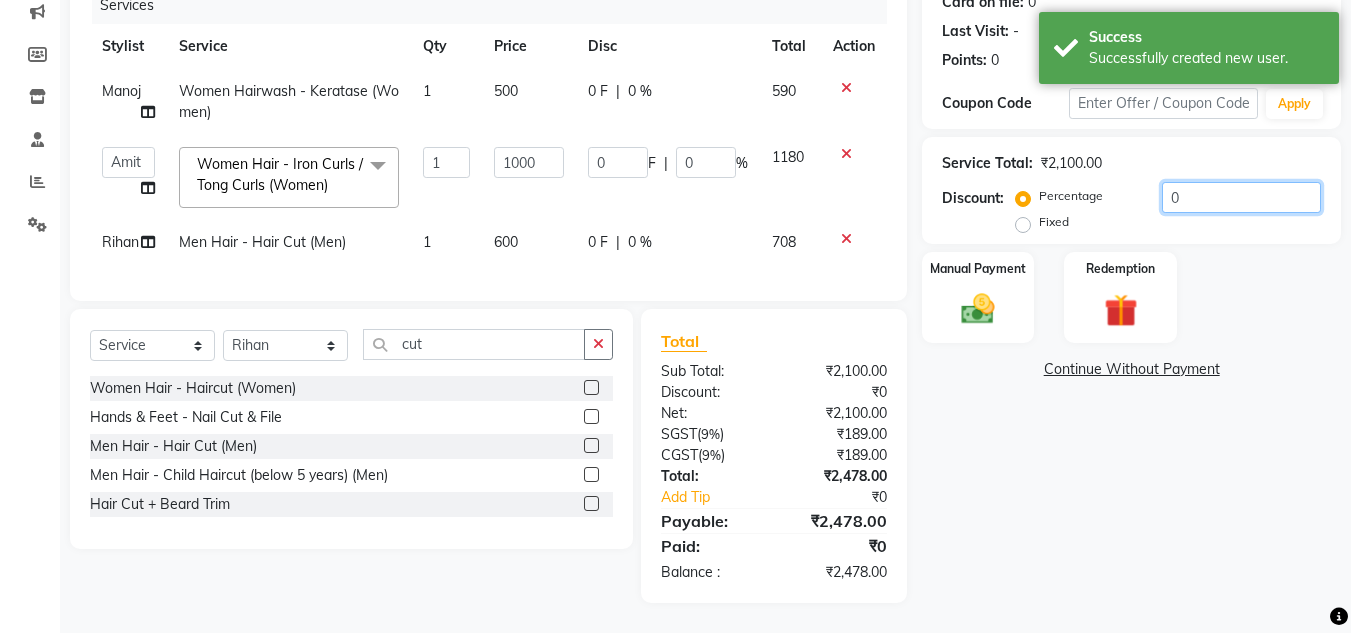click on "0" 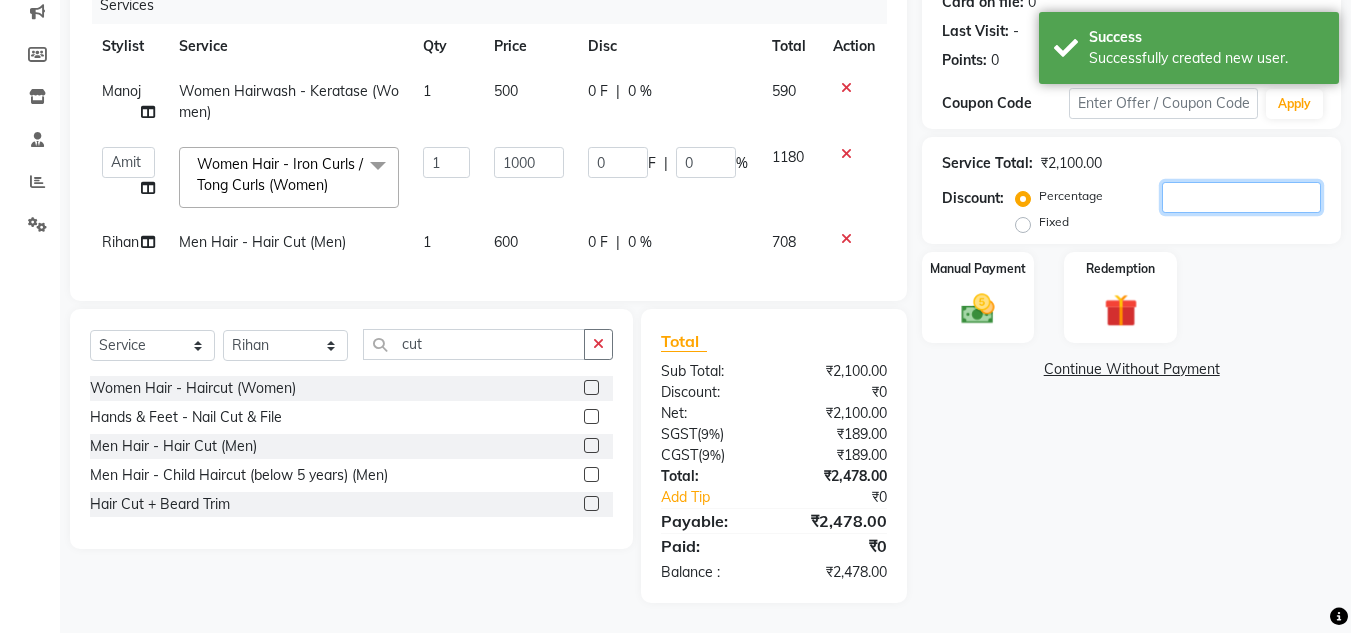 type on "2" 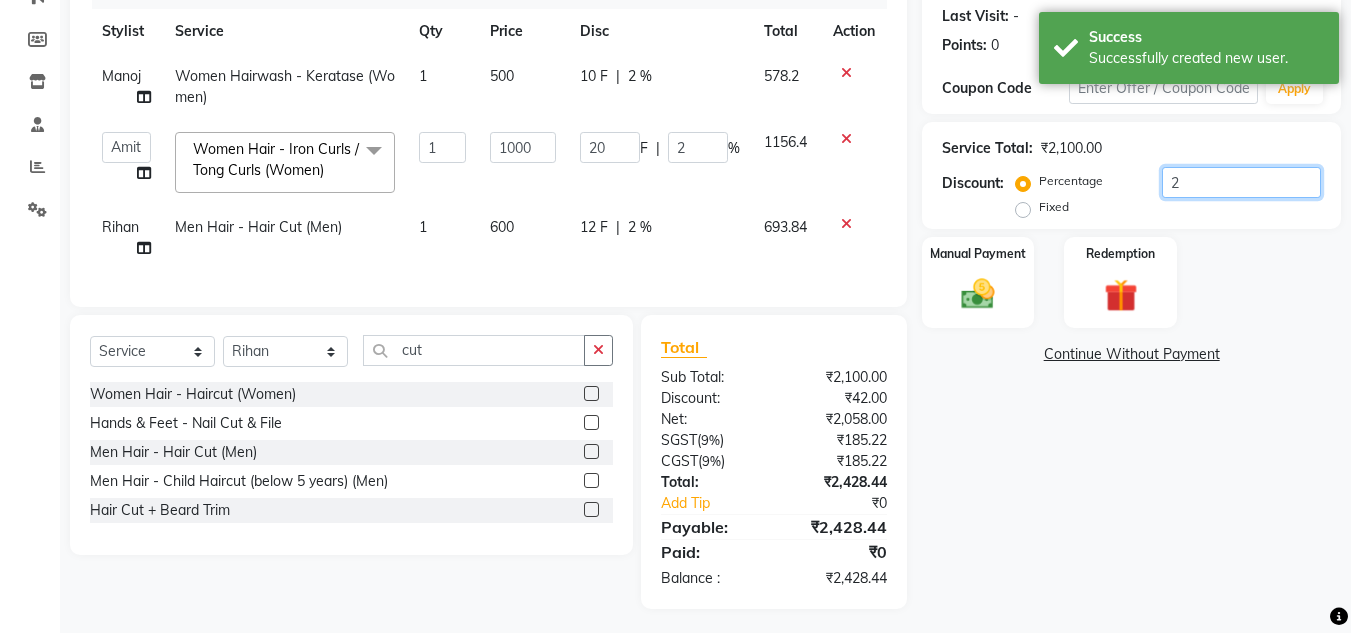type on "20" 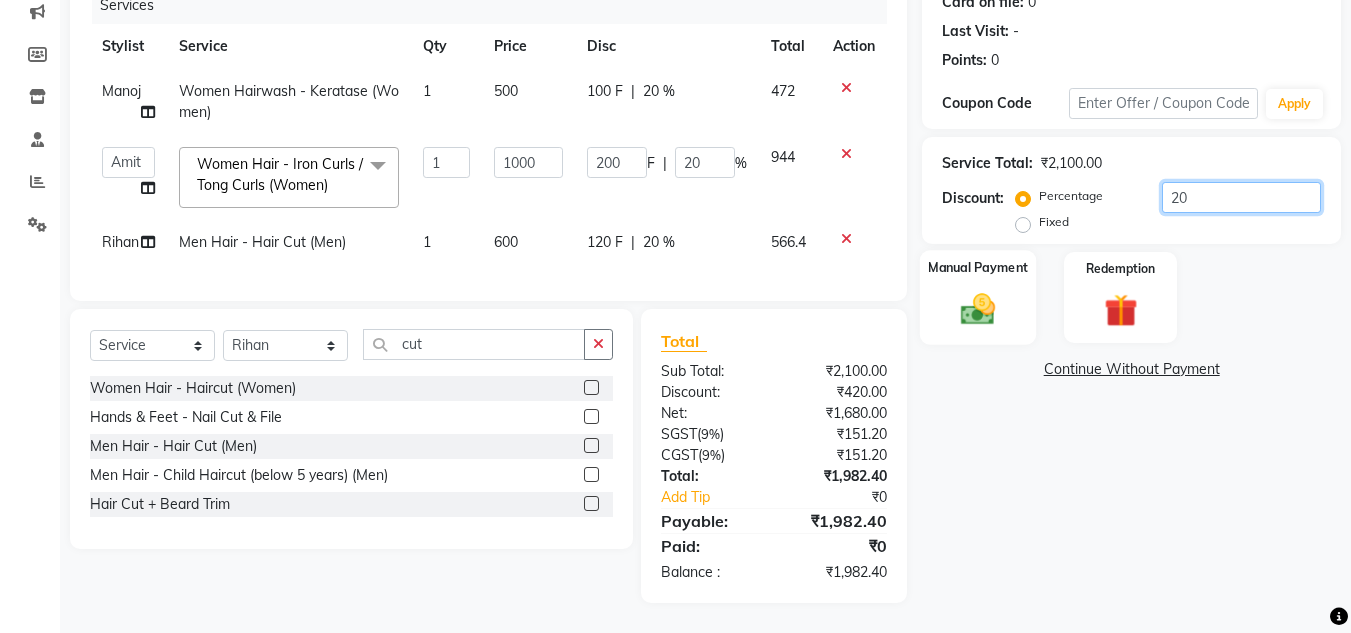 type on "20" 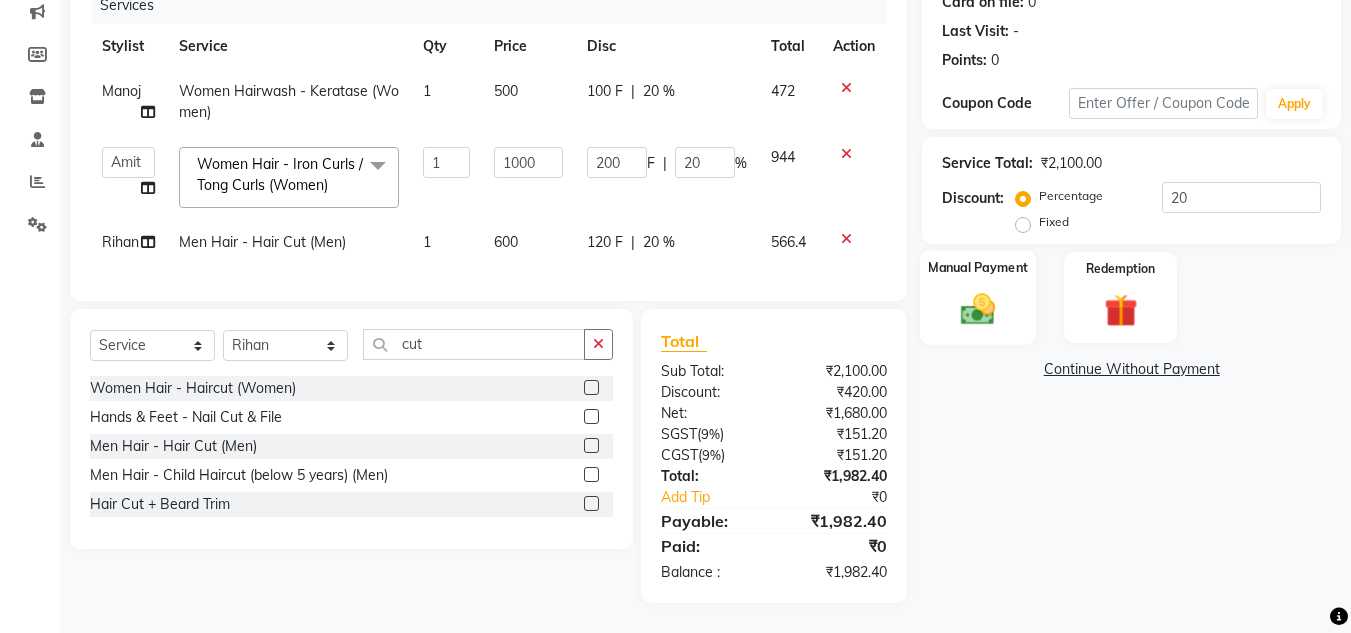 click 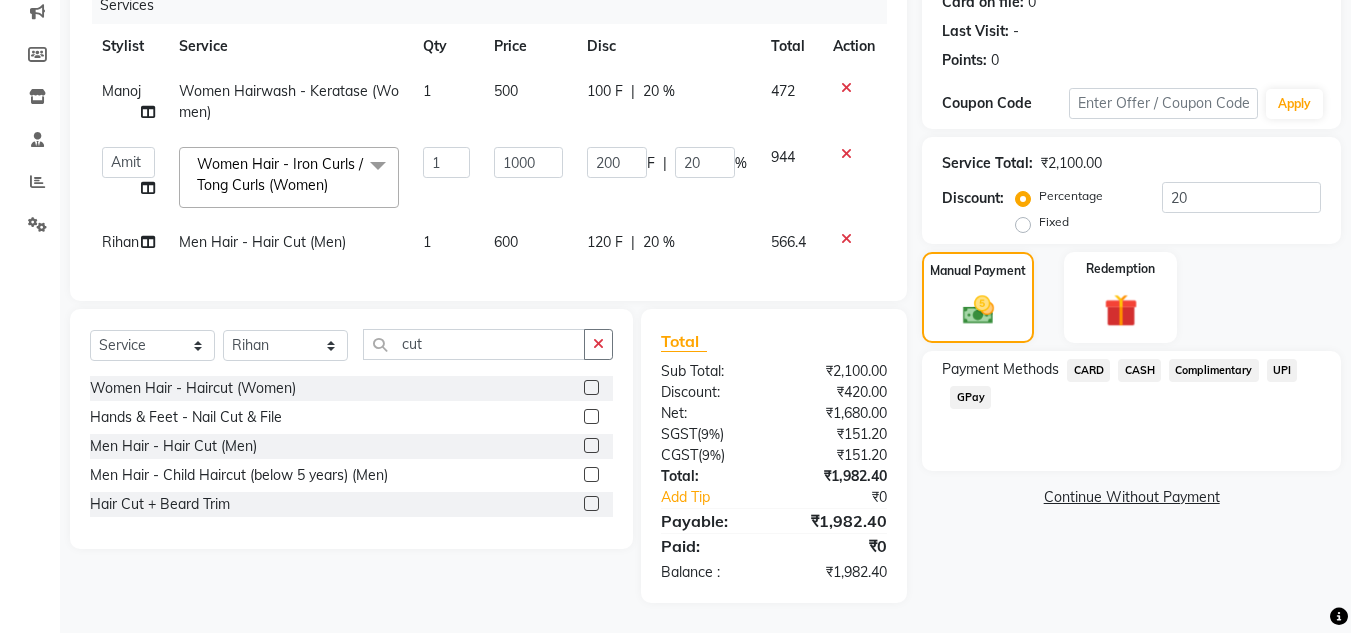 click on "CASH" 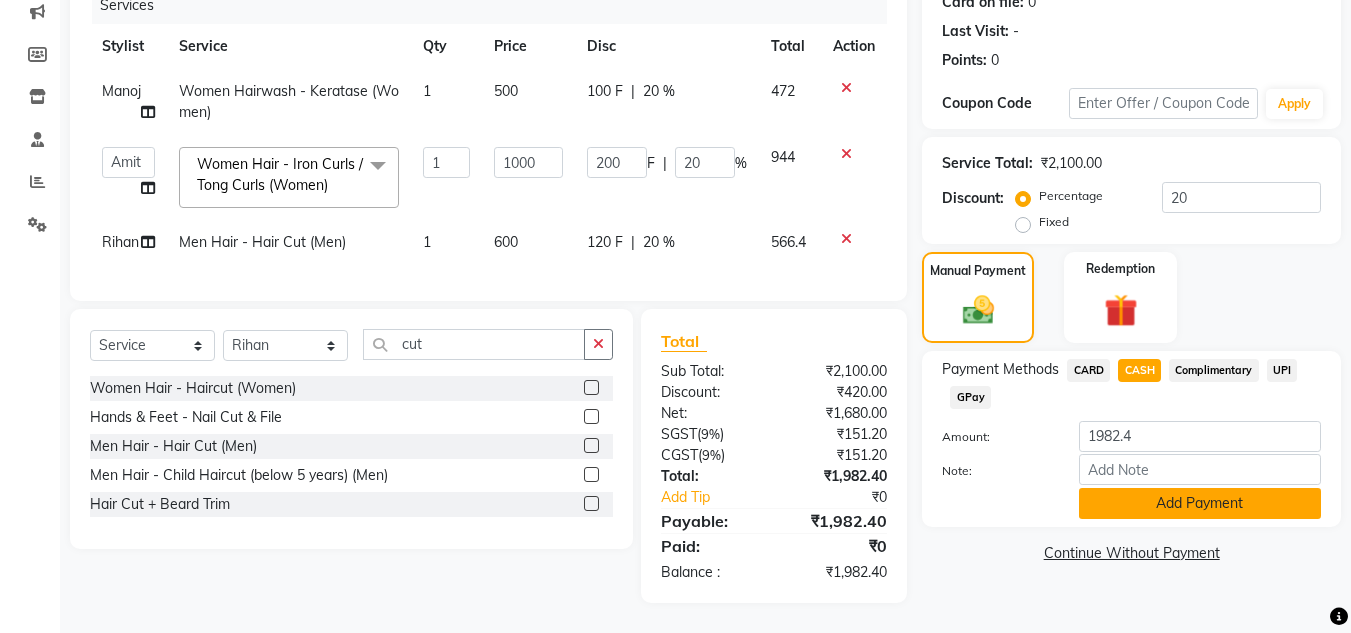 click on "Add Payment" 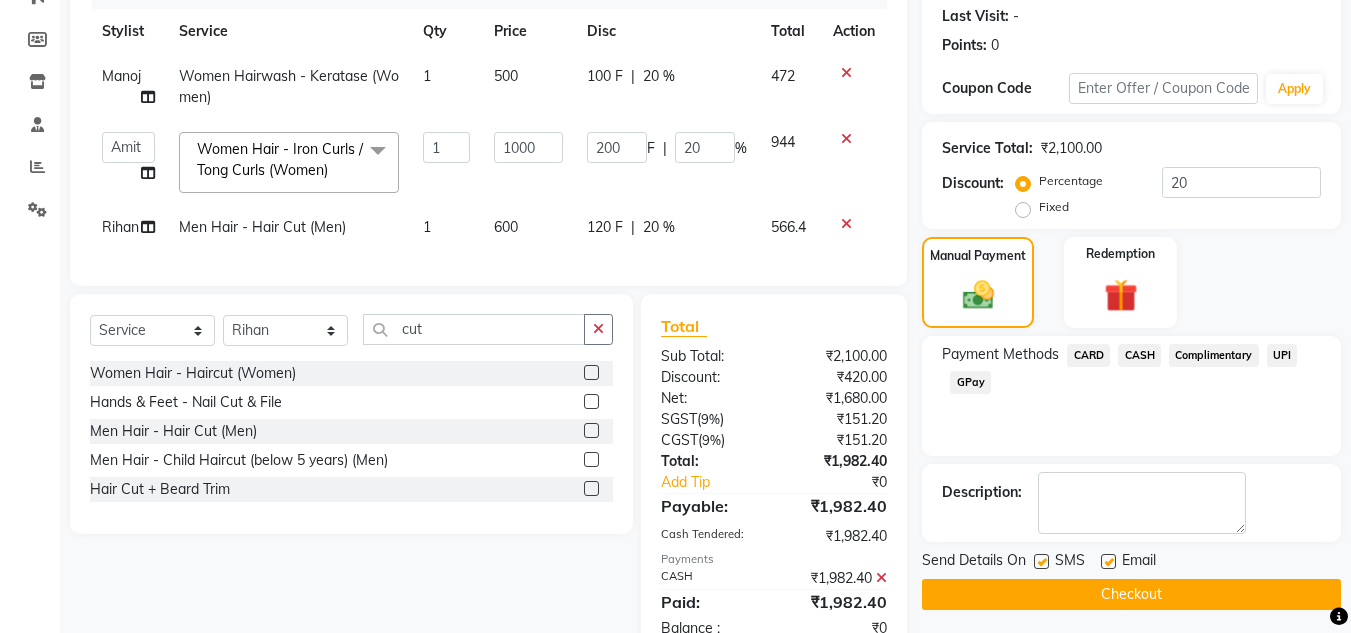 click on "Checkout" 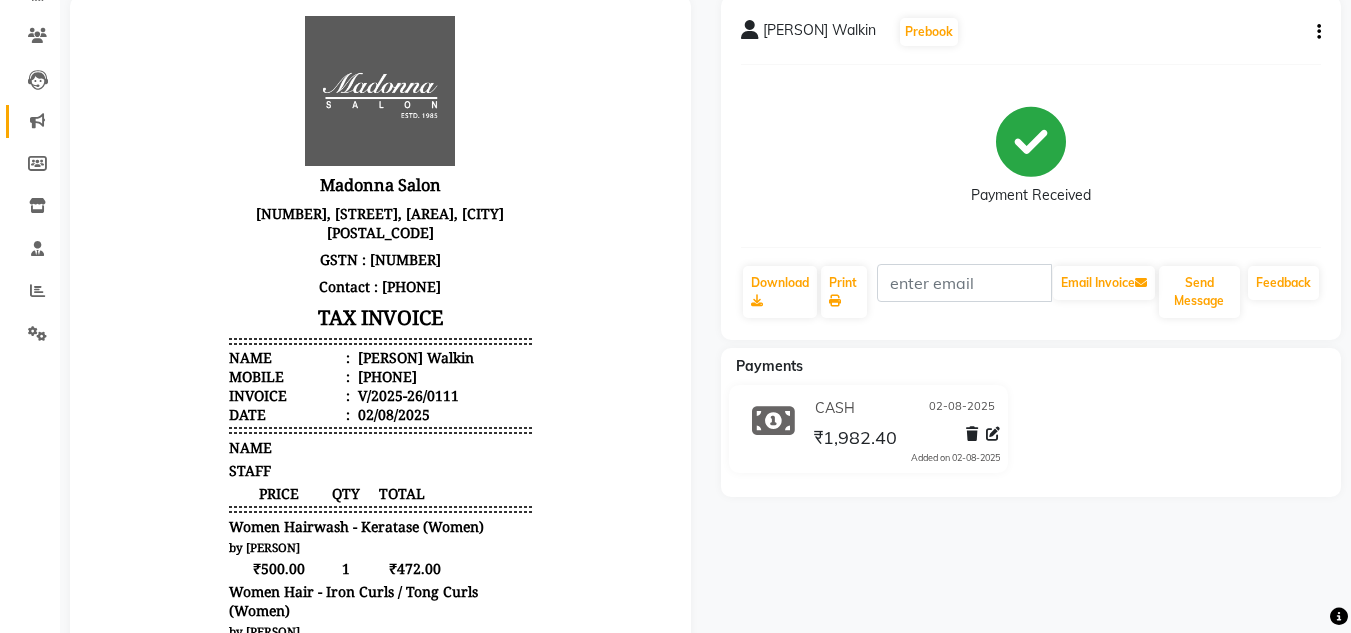 scroll, scrollTop: 0, scrollLeft: 0, axis: both 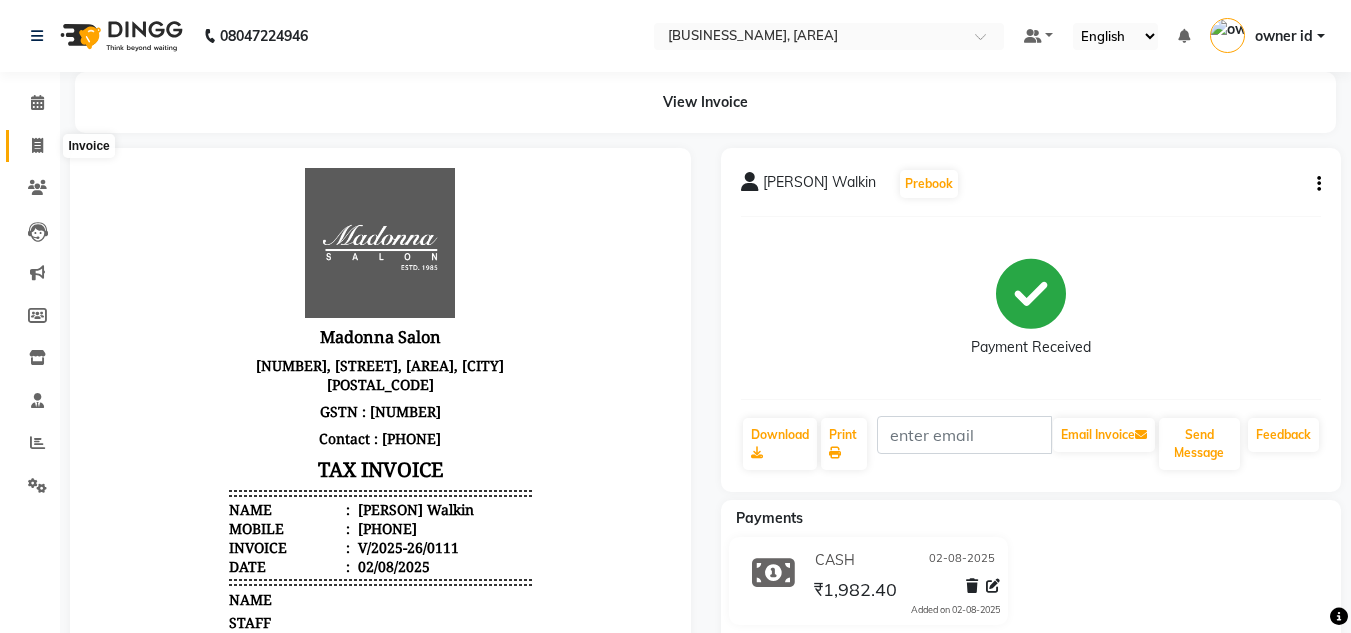 click 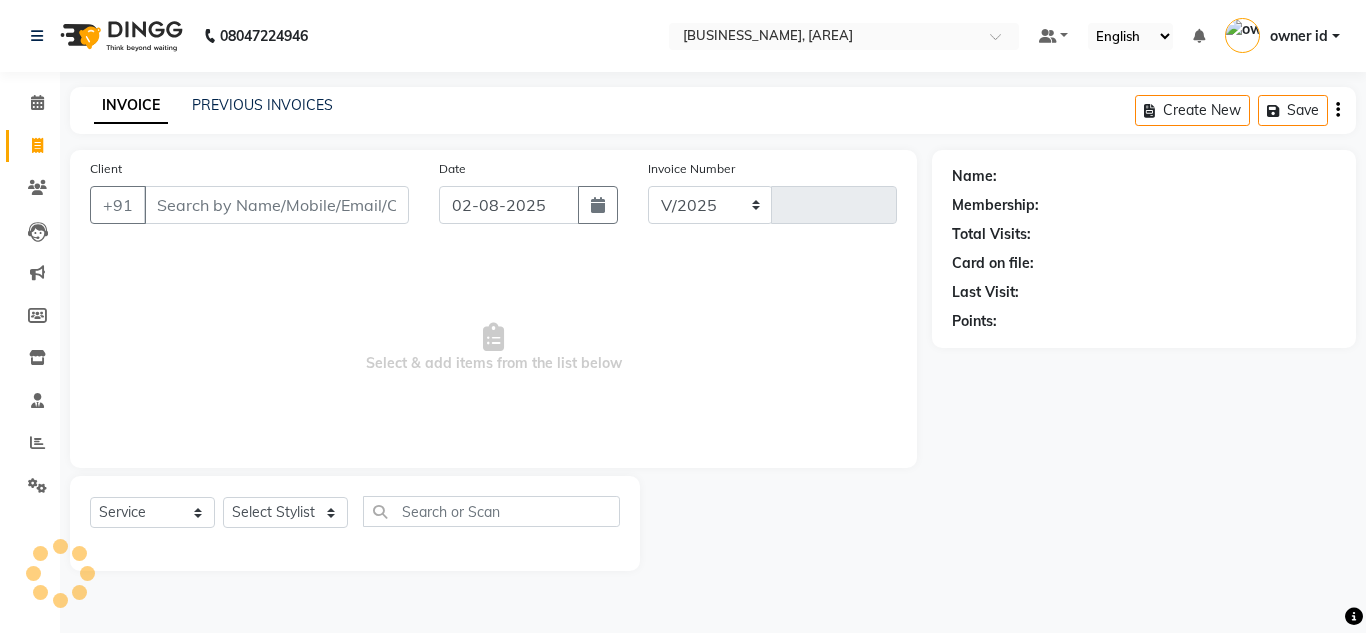 select on "8641" 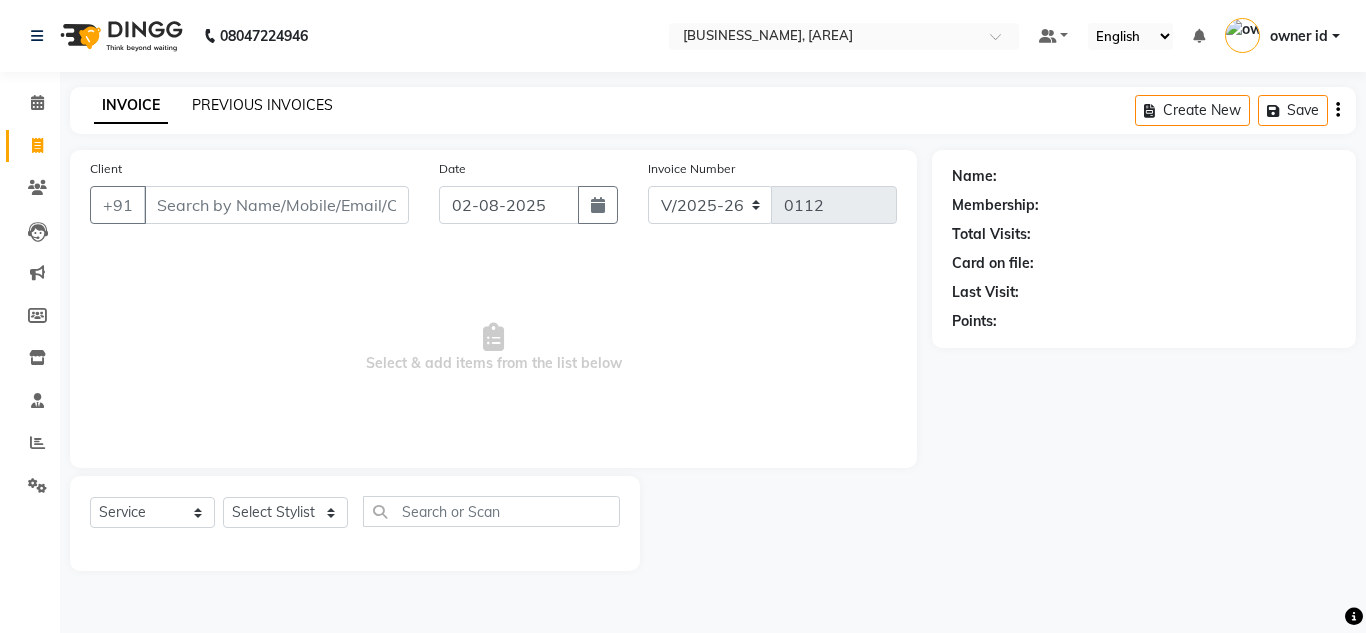 click on "PREVIOUS INVOICES" 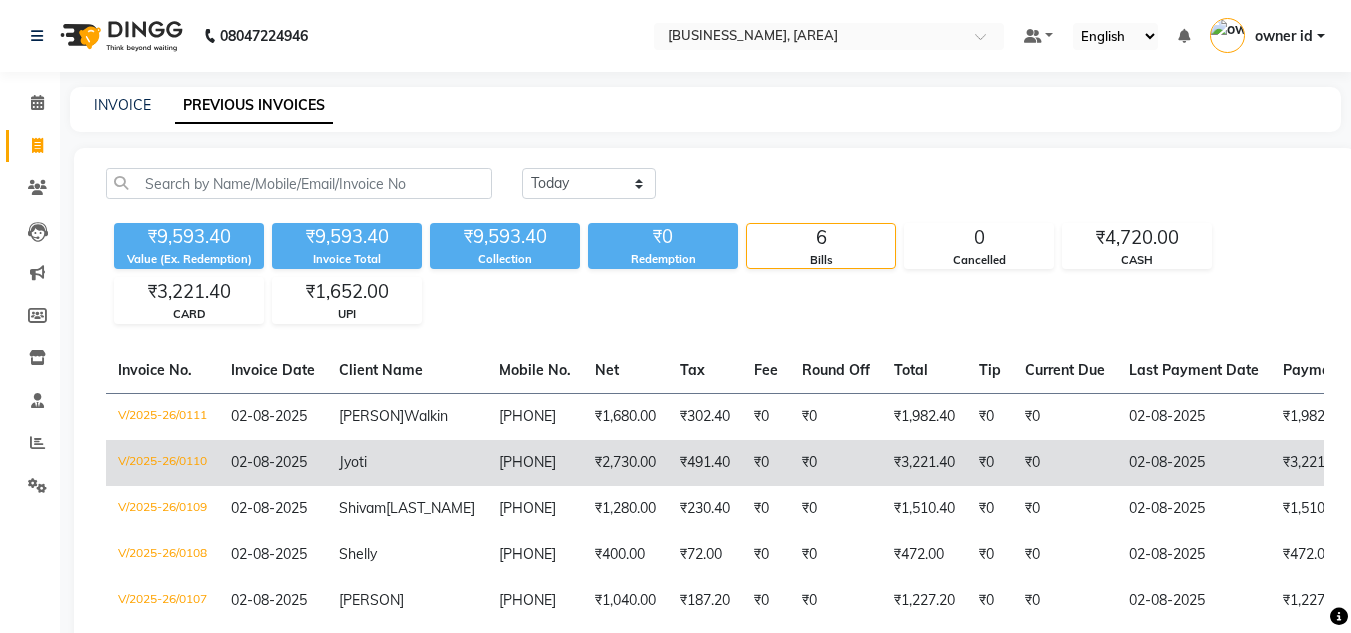 click on "₹2,730.00" 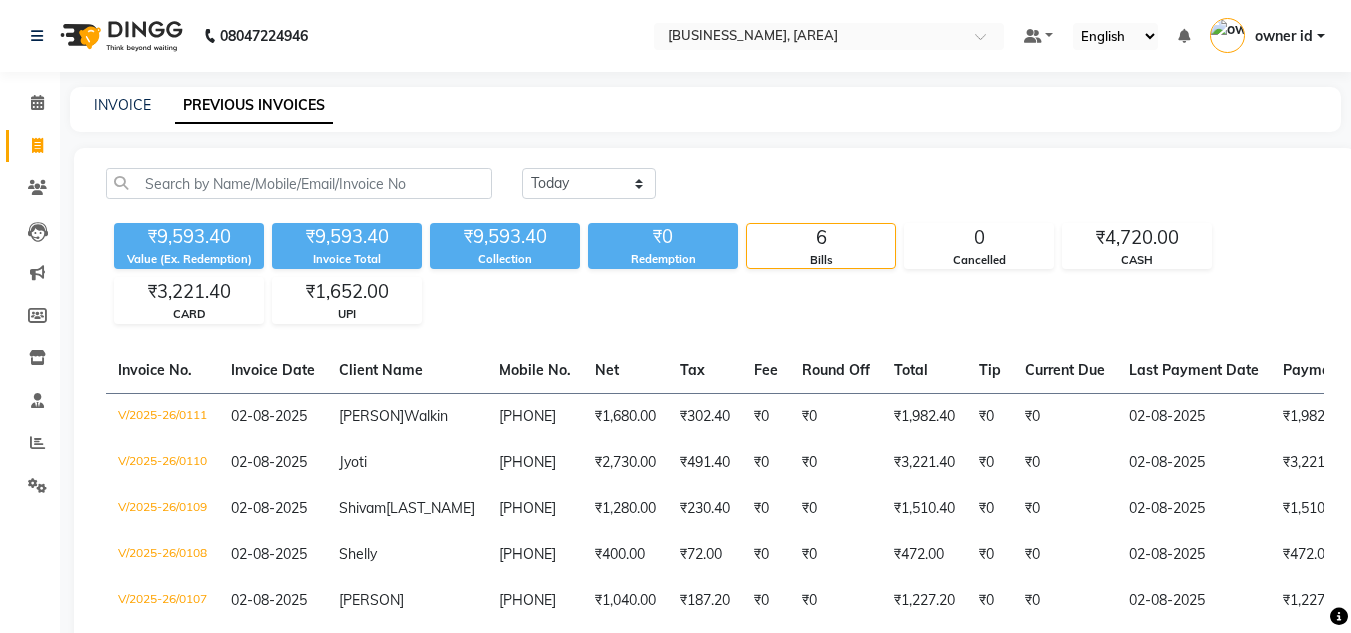 click 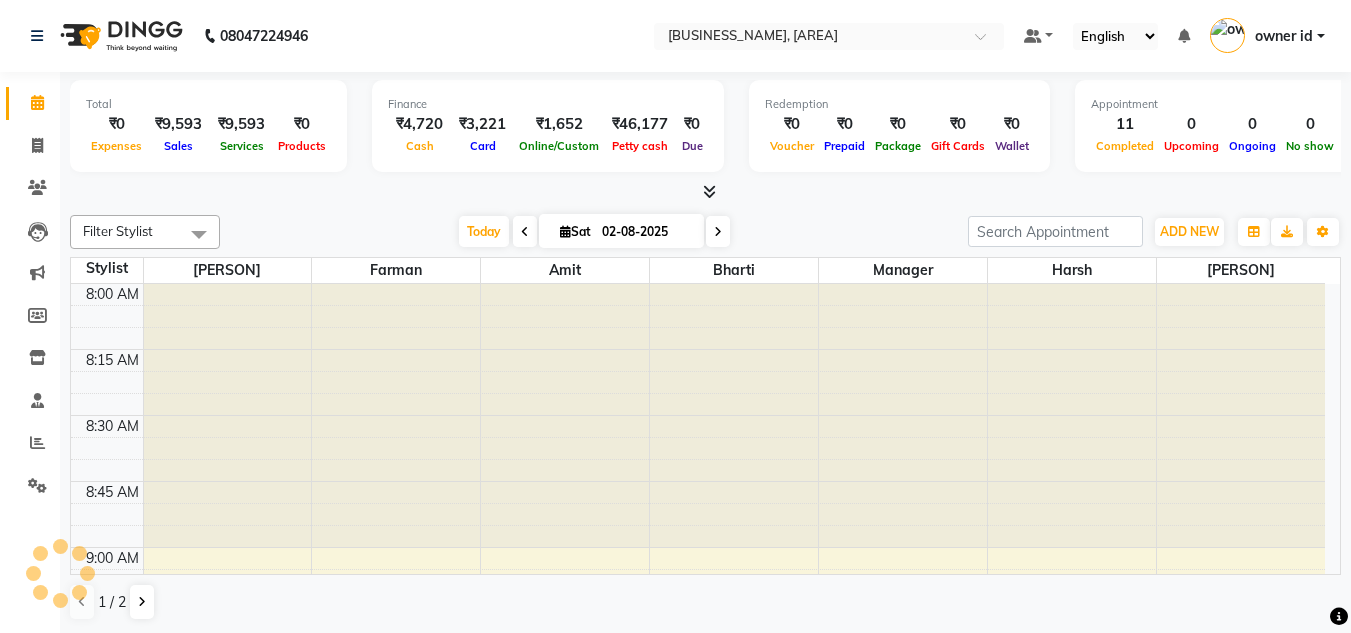 scroll, scrollTop: 0, scrollLeft: 0, axis: both 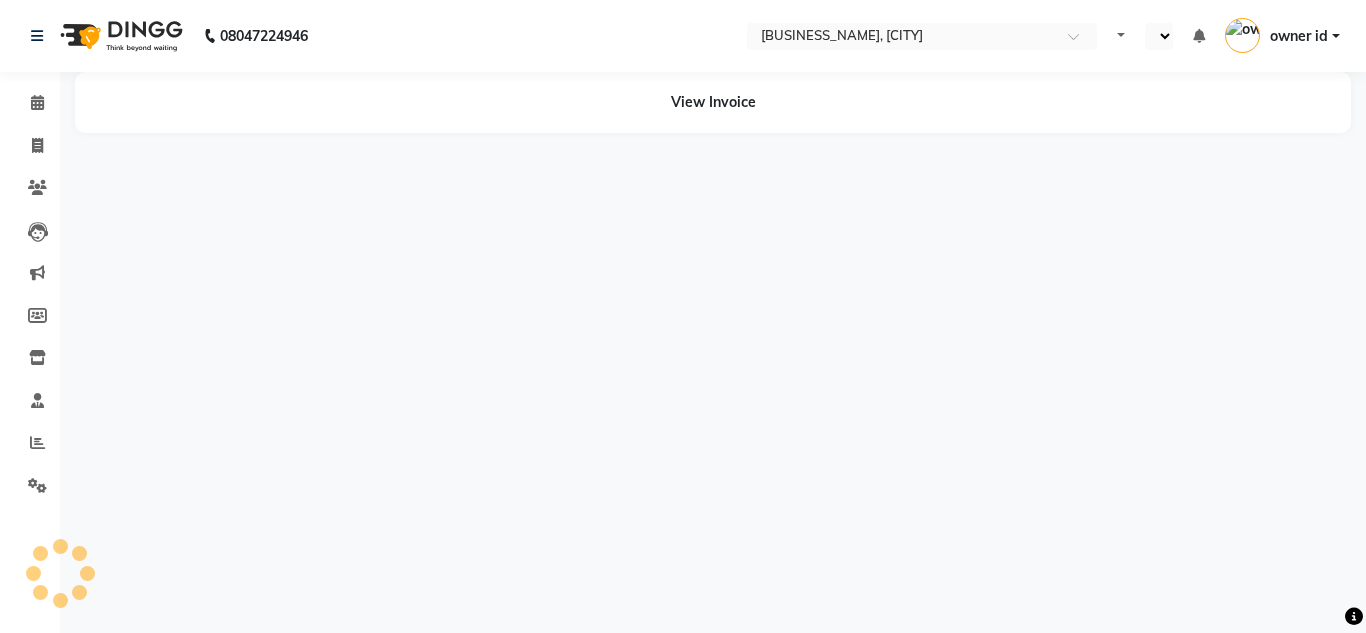 select on "en" 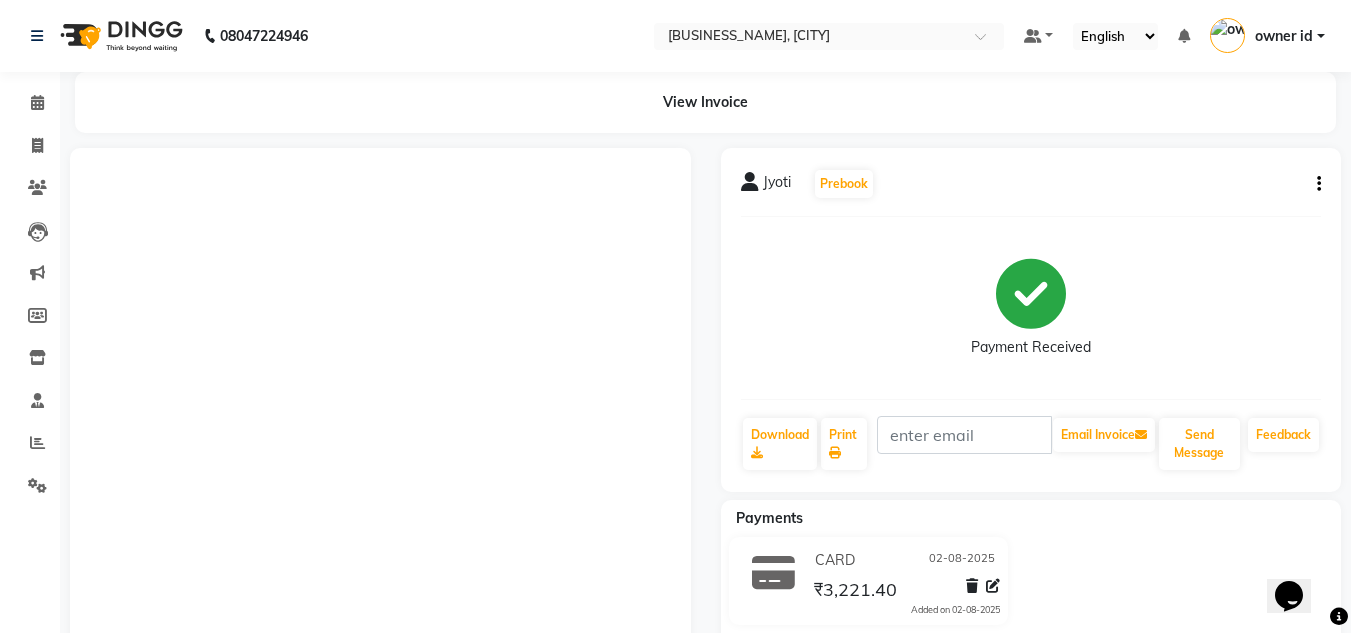 scroll, scrollTop: 0, scrollLeft: 0, axis: both 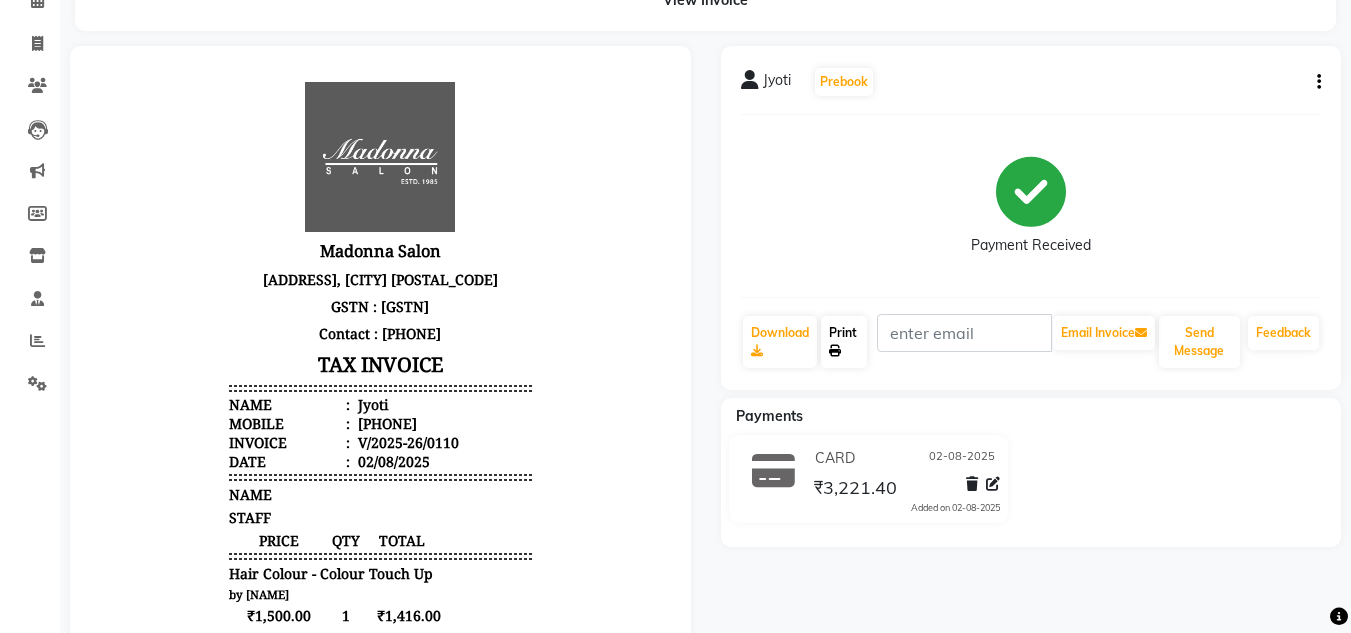 click on "Print" 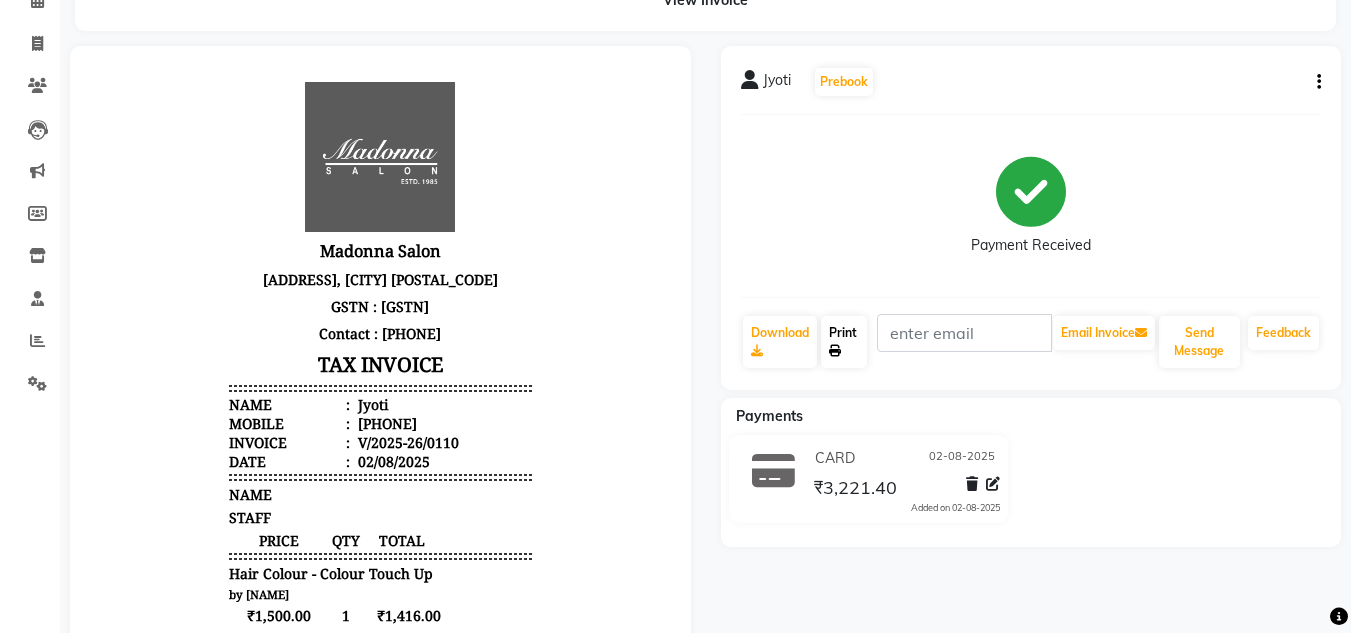 click on "Print" 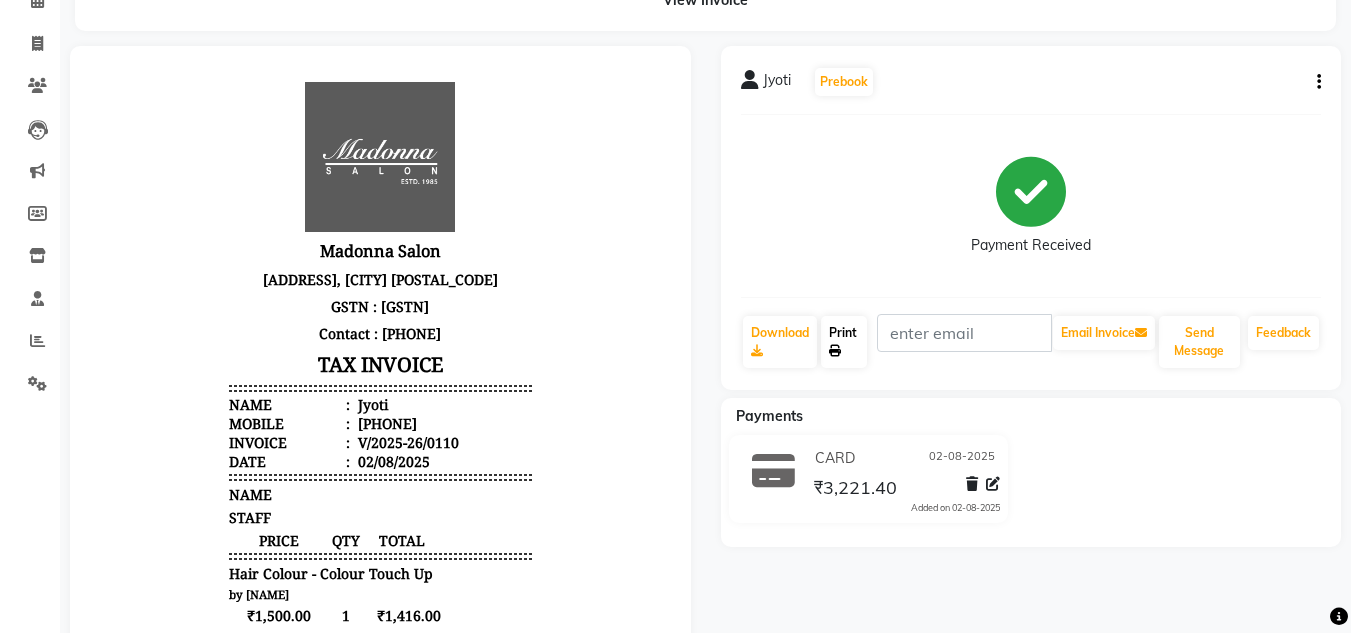 scroll, scrollTop: 0, scrollLeft: 0, axis: both 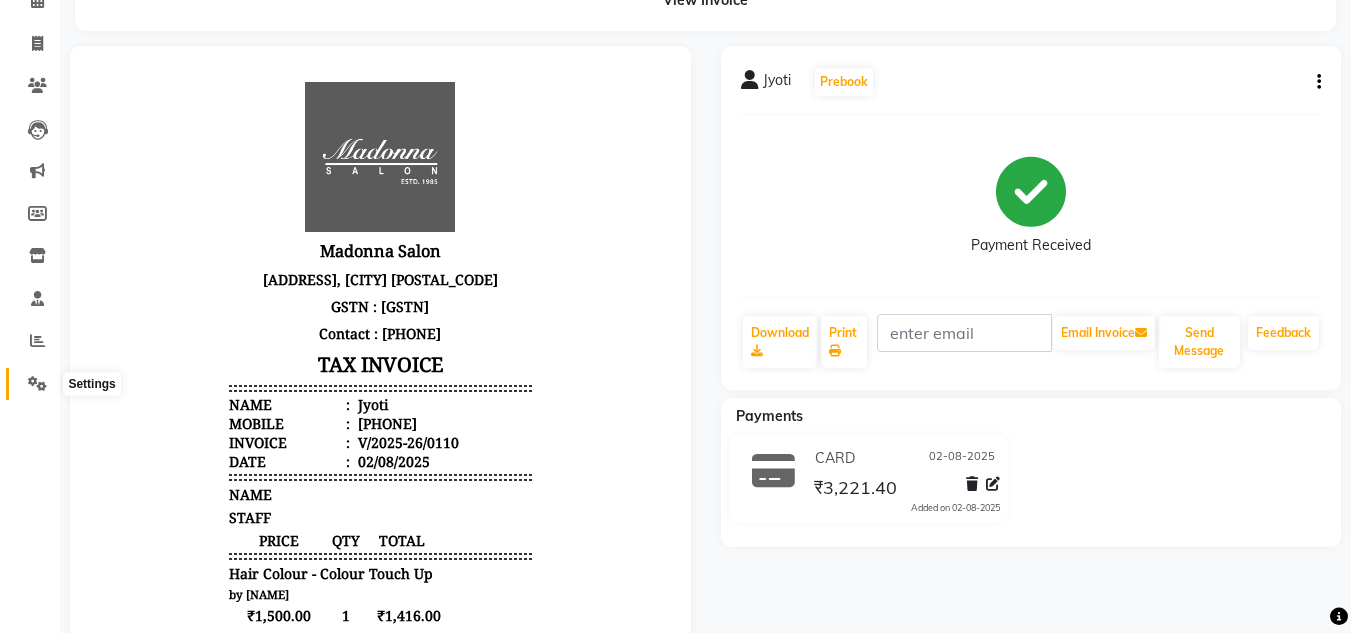 click 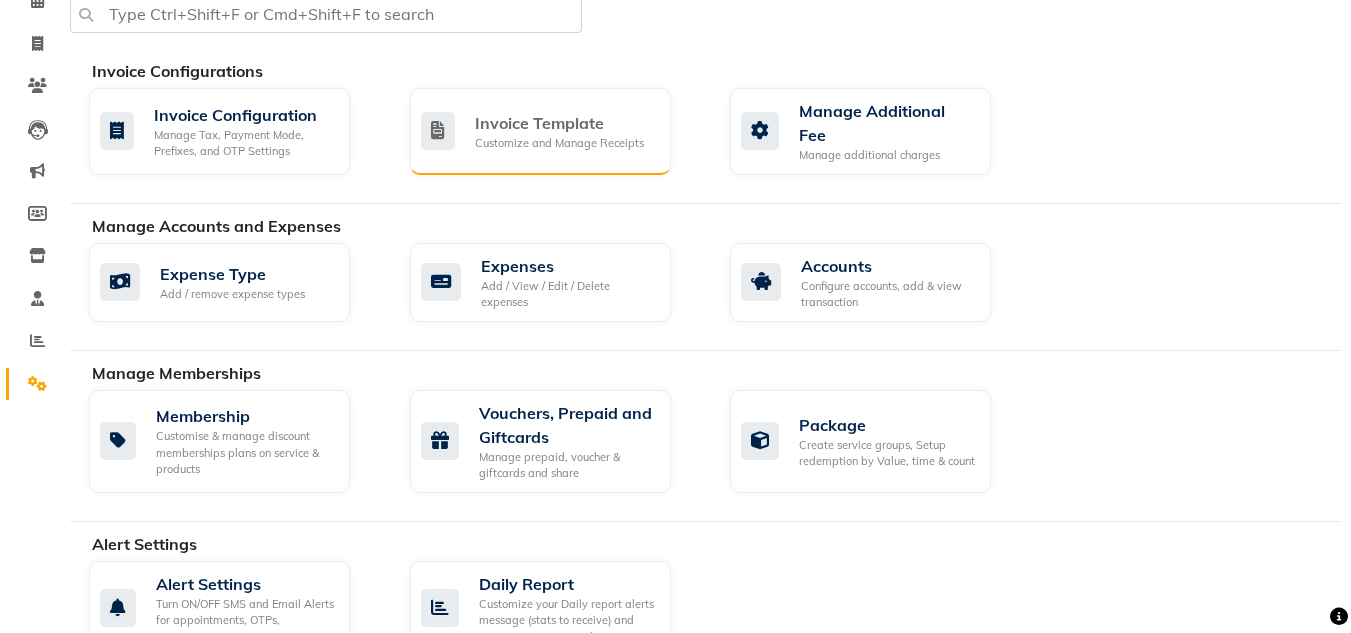 click on "Invoice Template Customize and Manage Receipts" 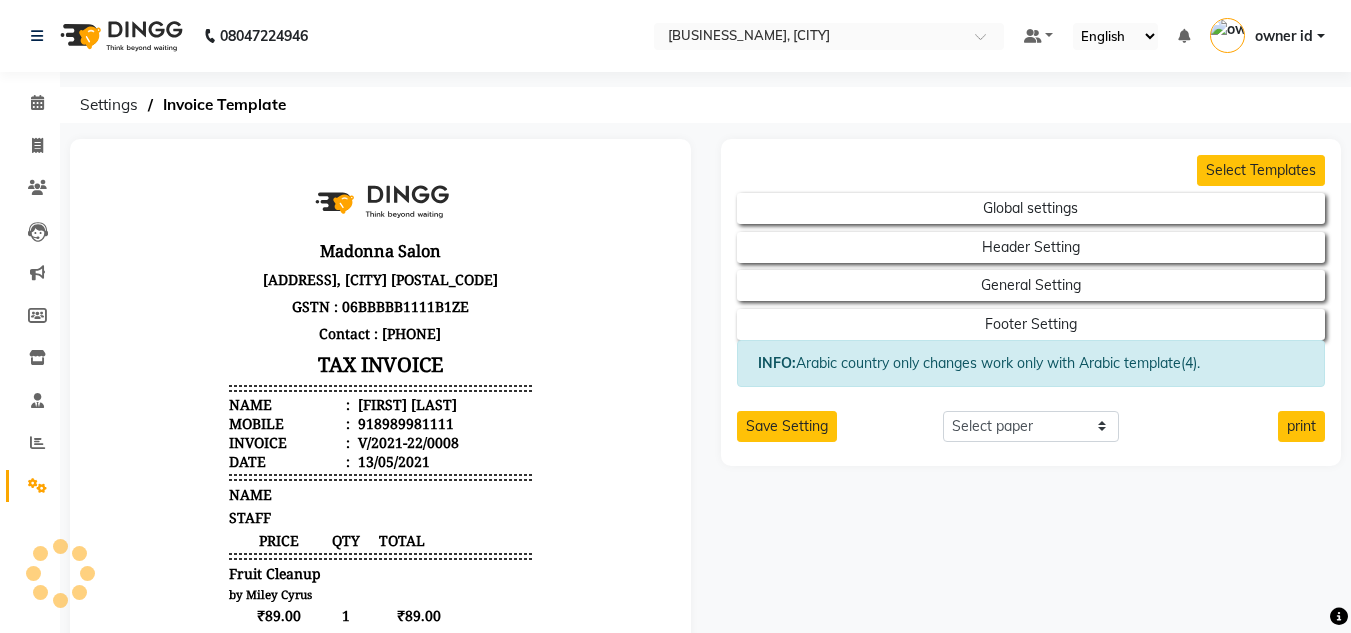 scroll, scrollTop: 0, scrollLeft: 0, axis: both 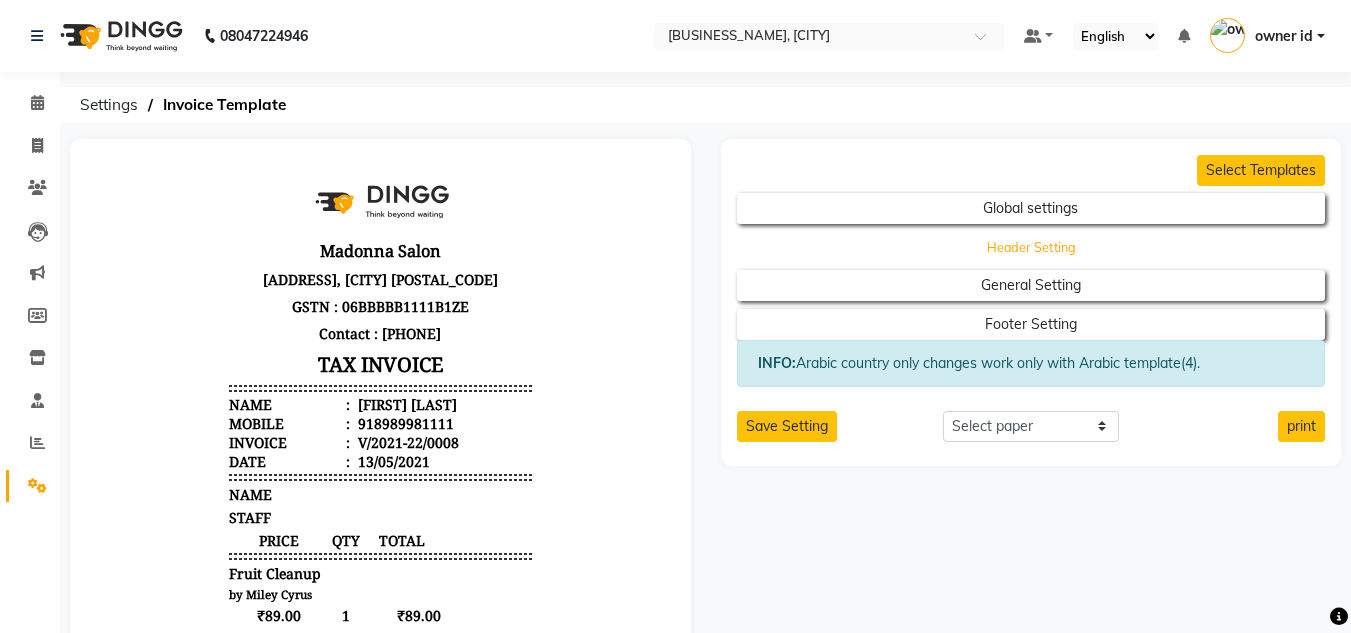 click on "Header Setting" at bounding box center [1031, 208] 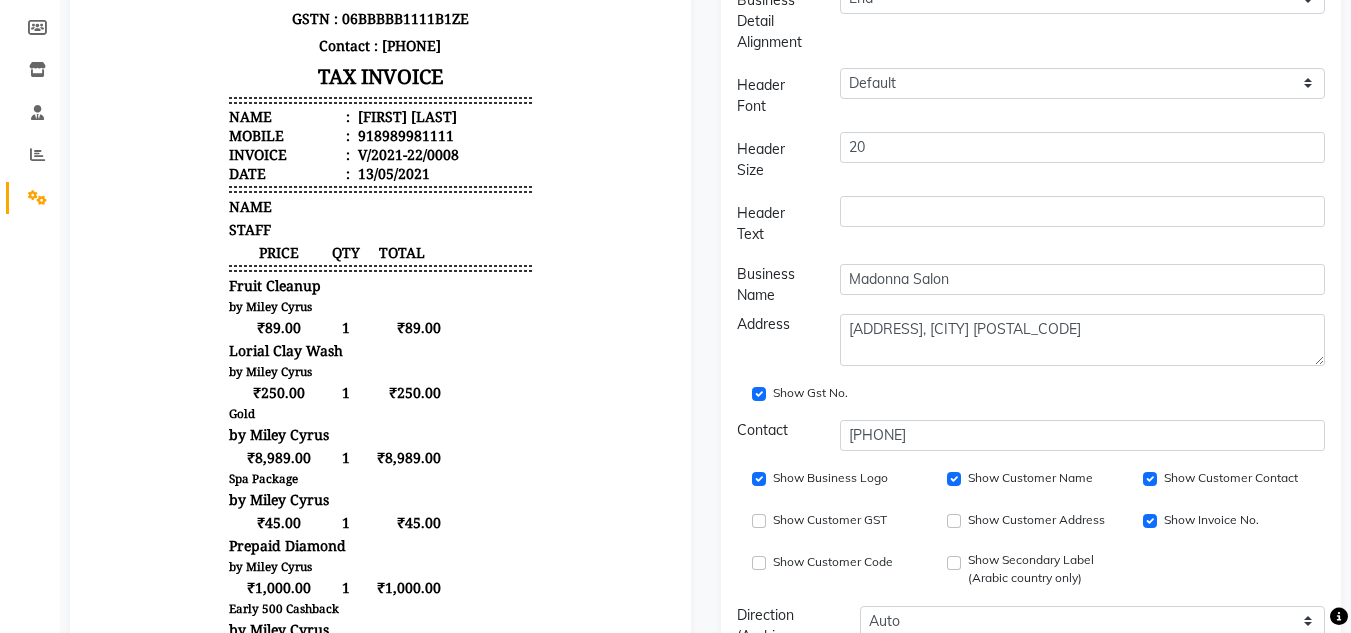 scroll, scrollTop: 297, scrollLeft: 0, axis: vertical 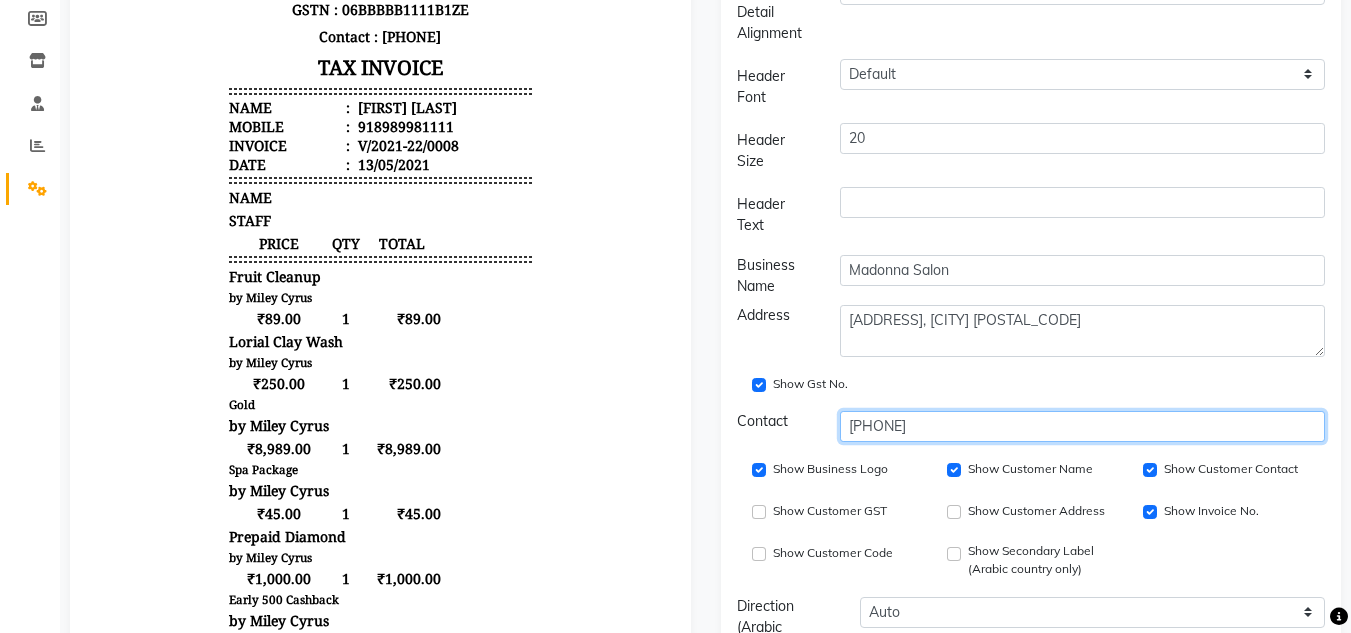 click on "8826122665" 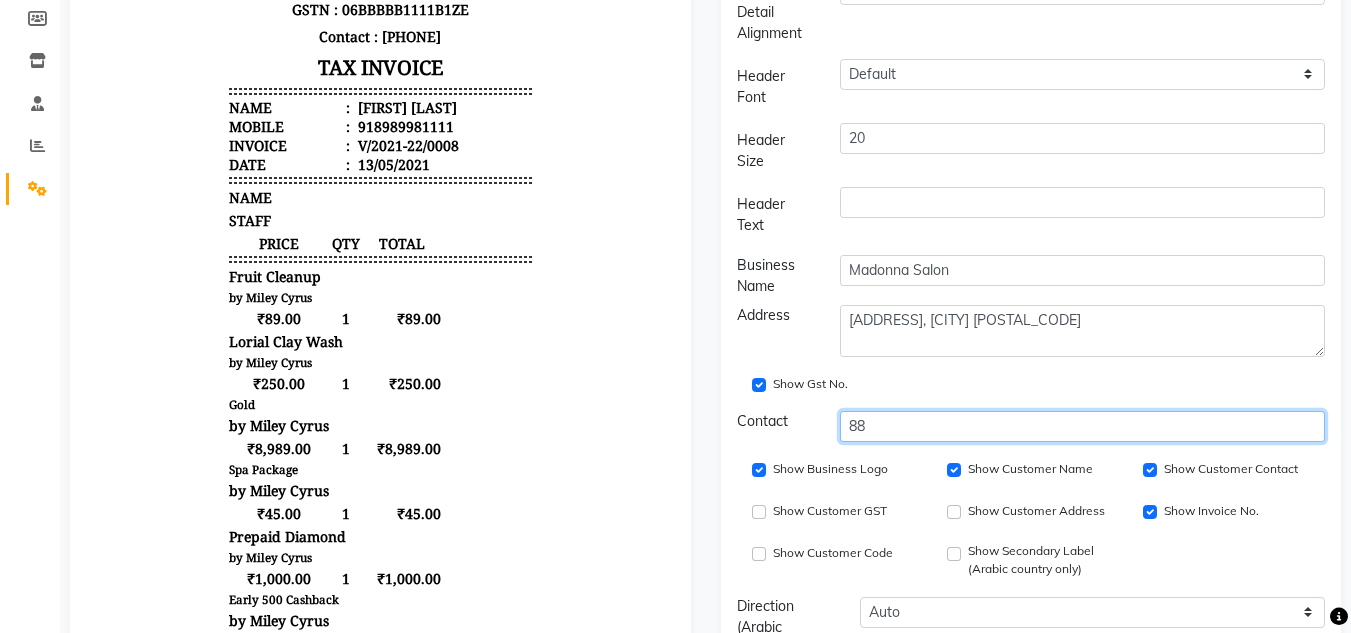 type on "8" 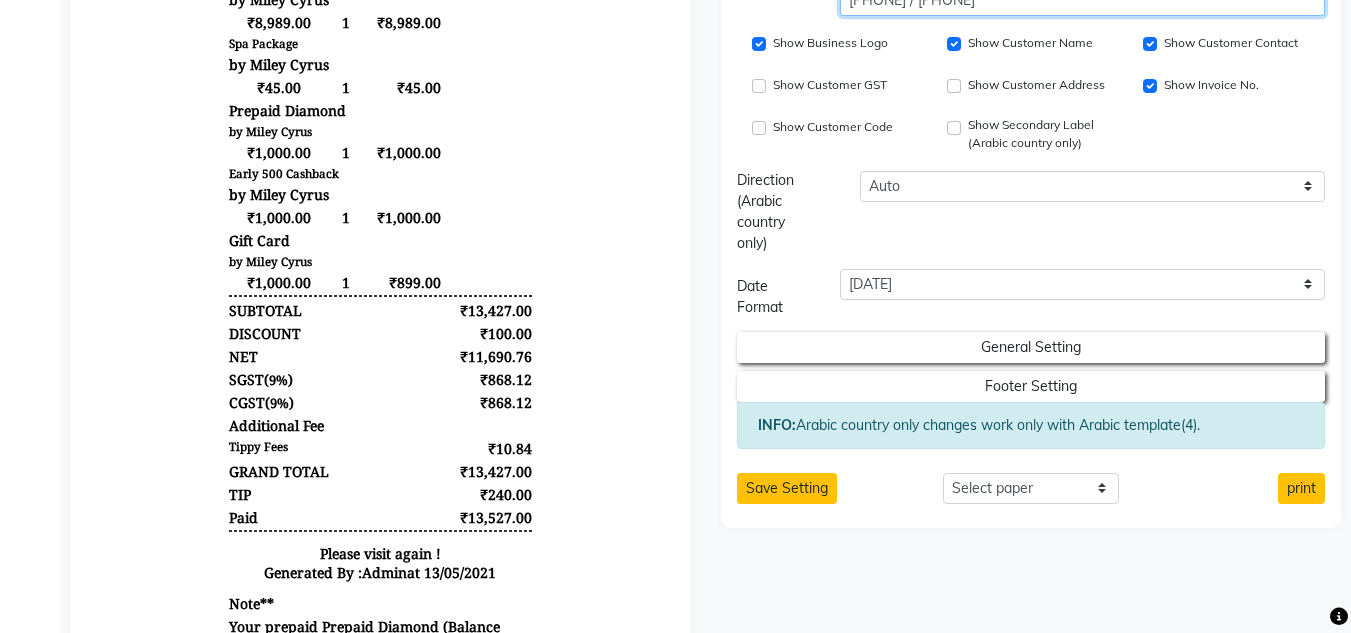 scroll, scrollTop: 1030, scrollLeft: 0, axis: vertical 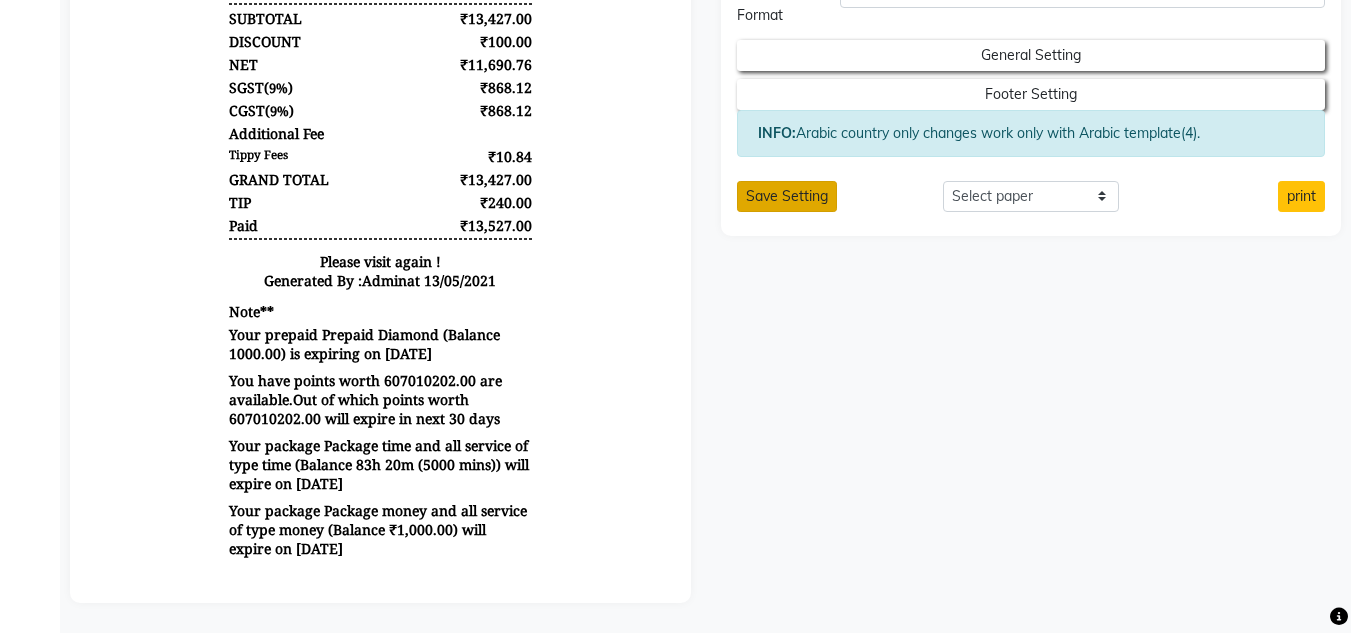 type on "09650639932 / 011 41253632" 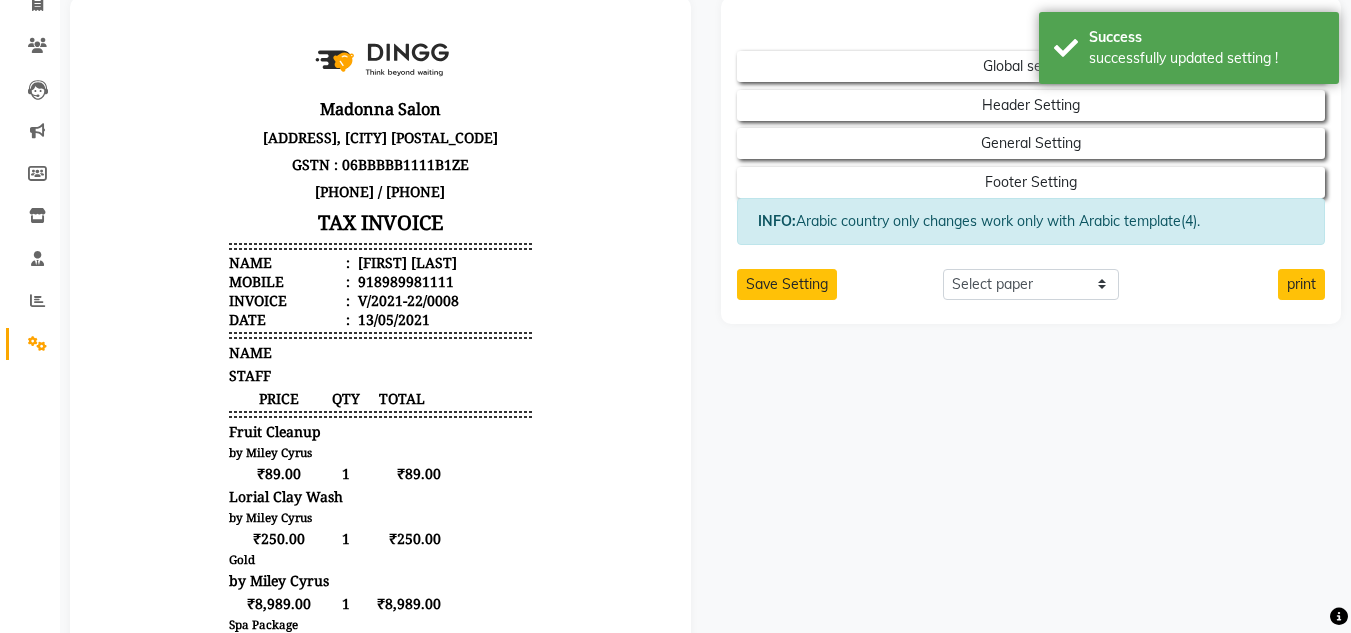 scroll, scrollTop: 0, scrollLeft: 0, axis: both 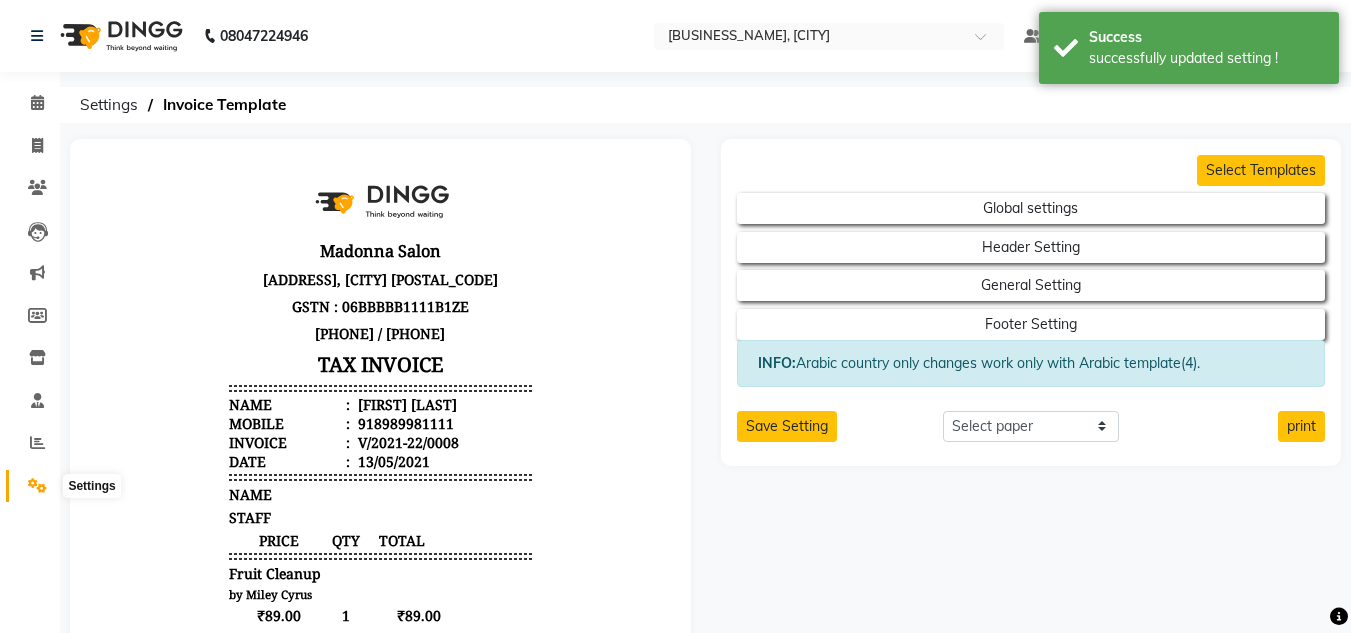 click 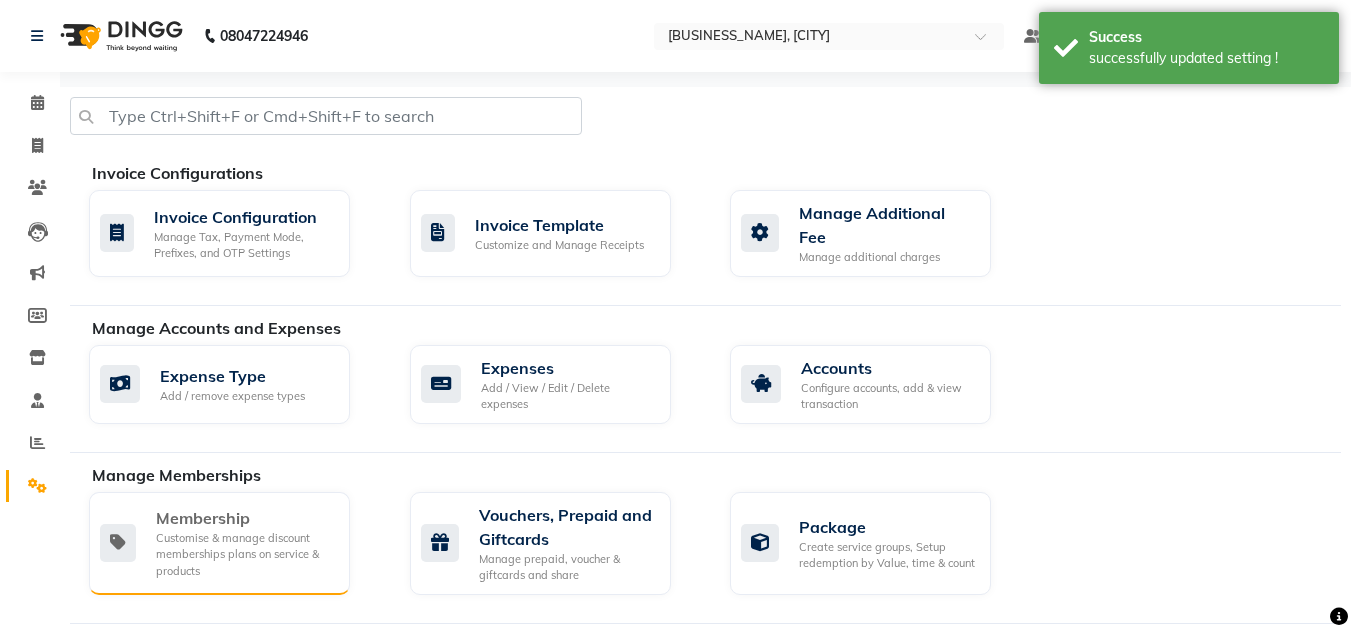 scroll, scrollTop: 965, scrollLeft: 0, axis: vertical 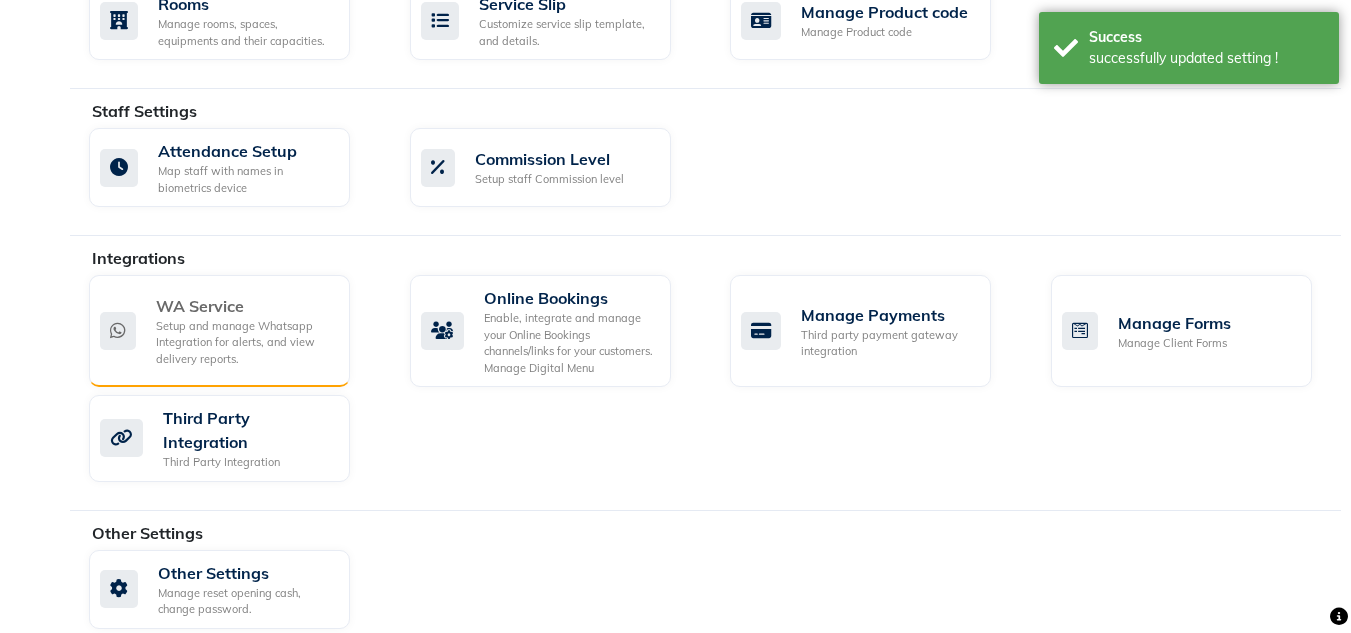 click on "Setup and manage Whatsapp Integration for alerts, and view delivery reports." 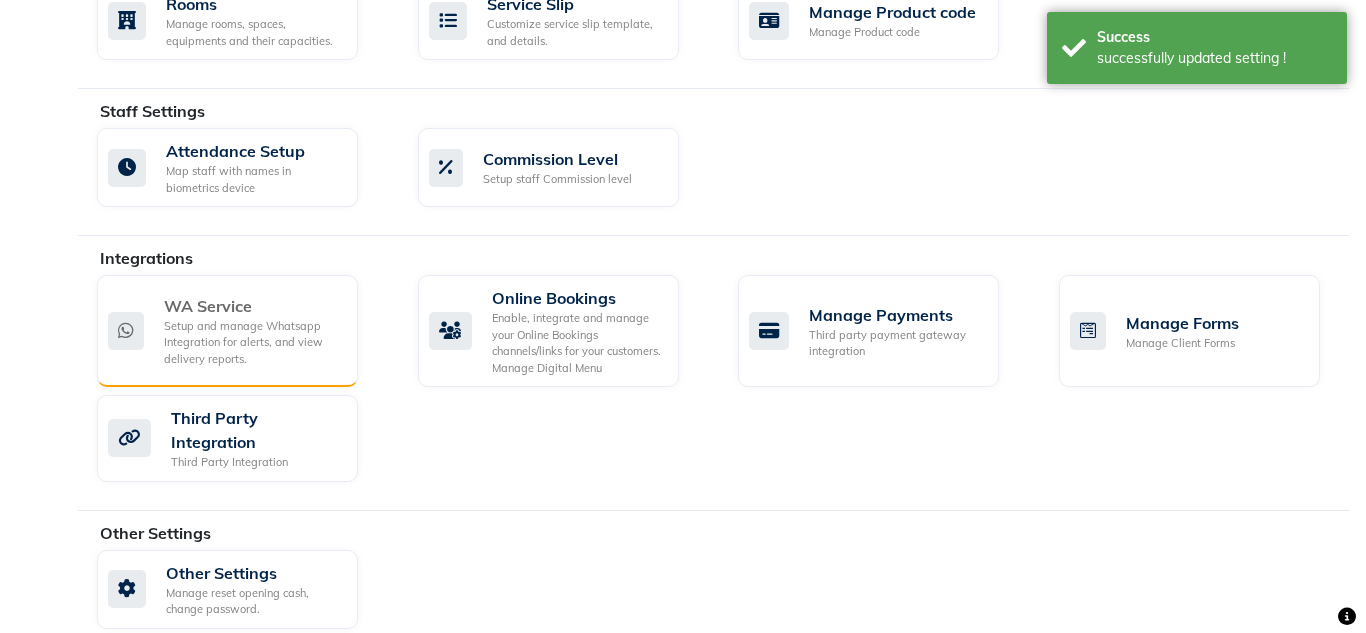 scroll, scrollTop: 0, scrollLeft: 0, axis: both 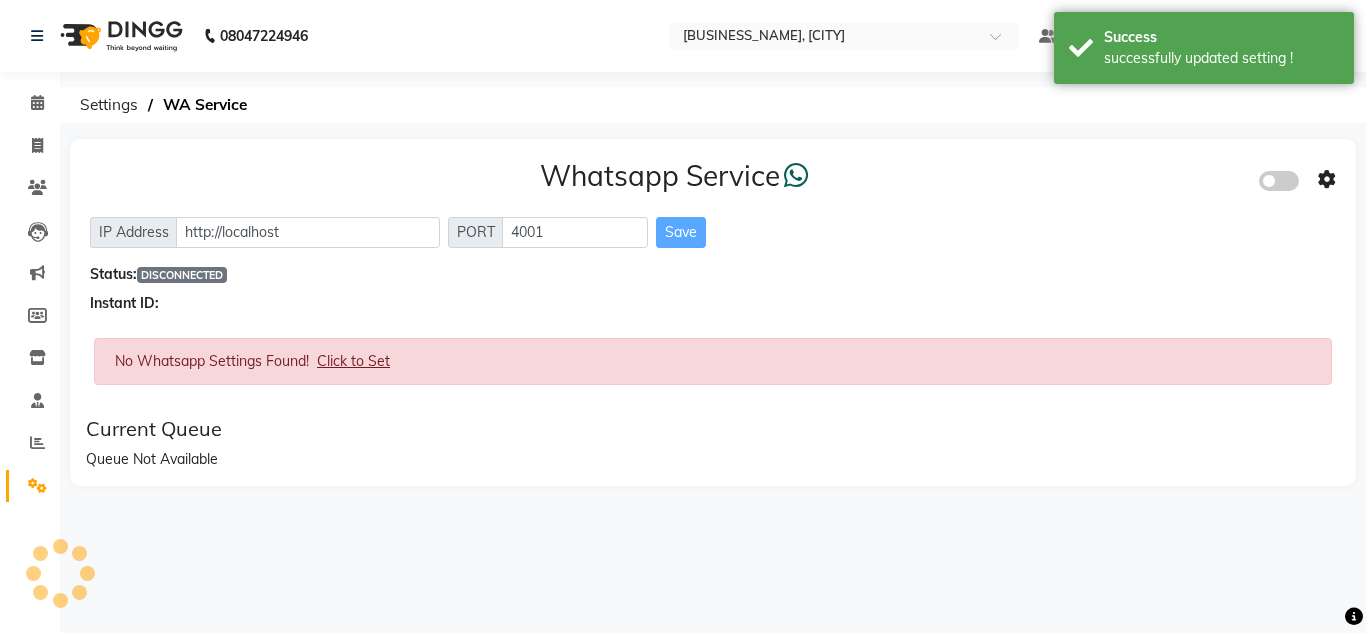 click 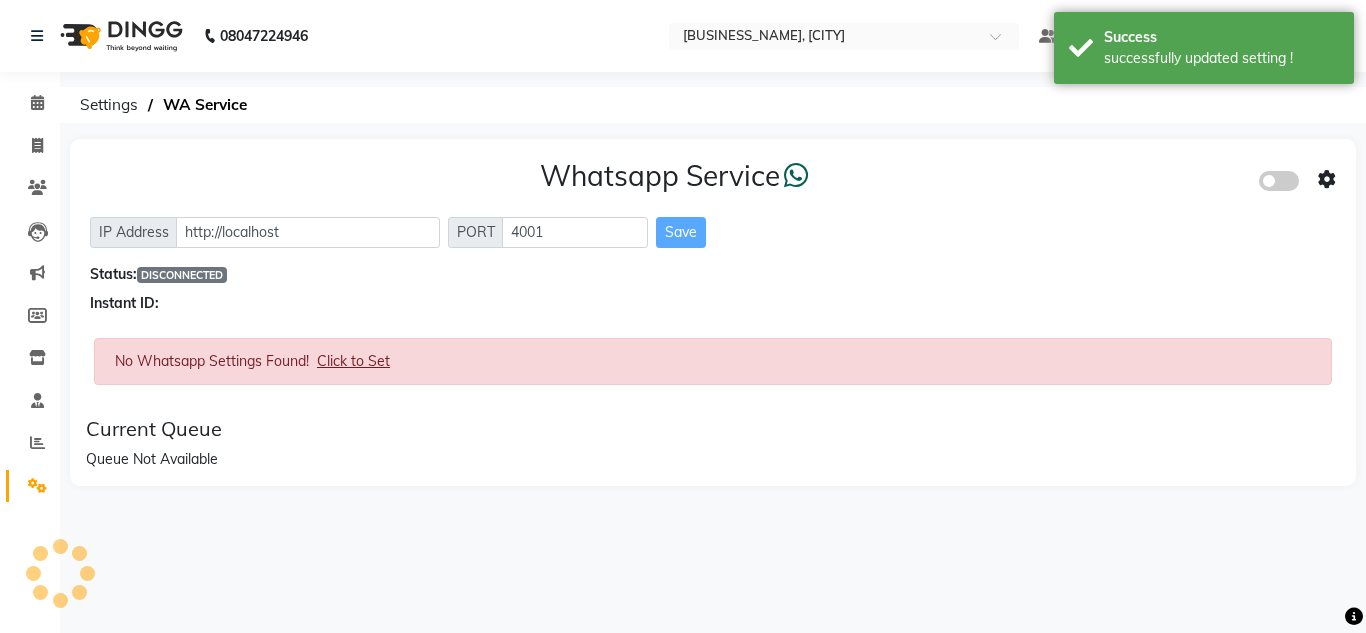 click 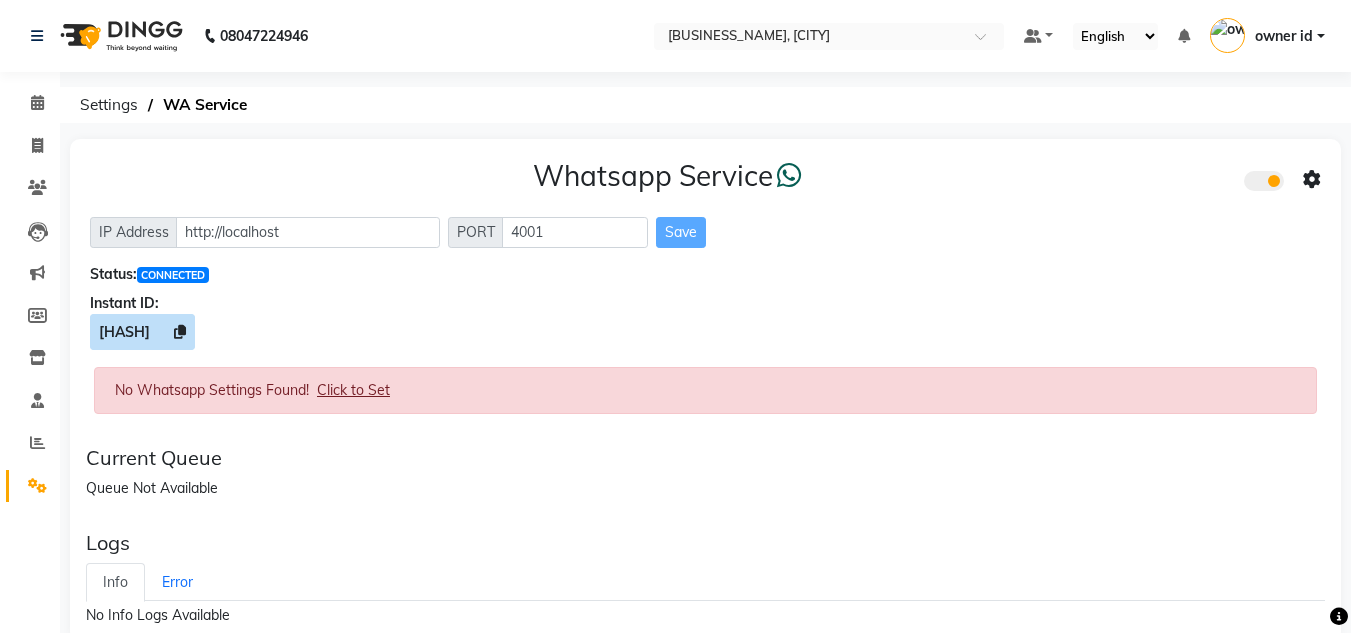 click 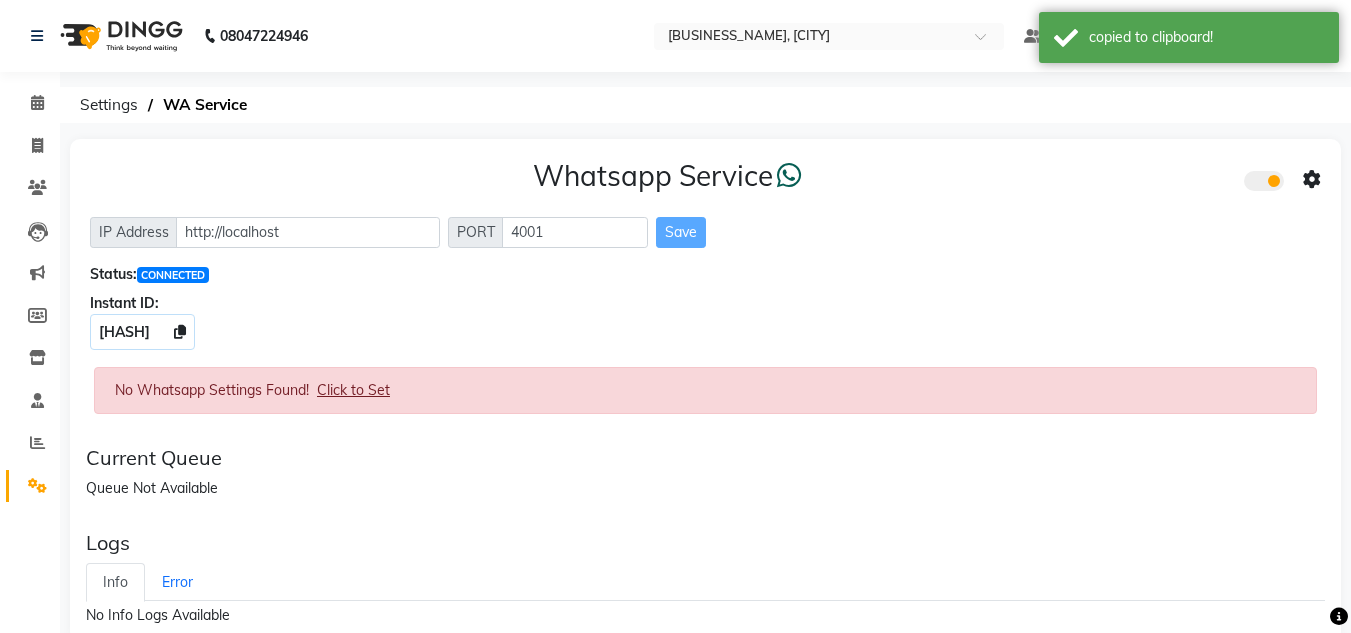 click 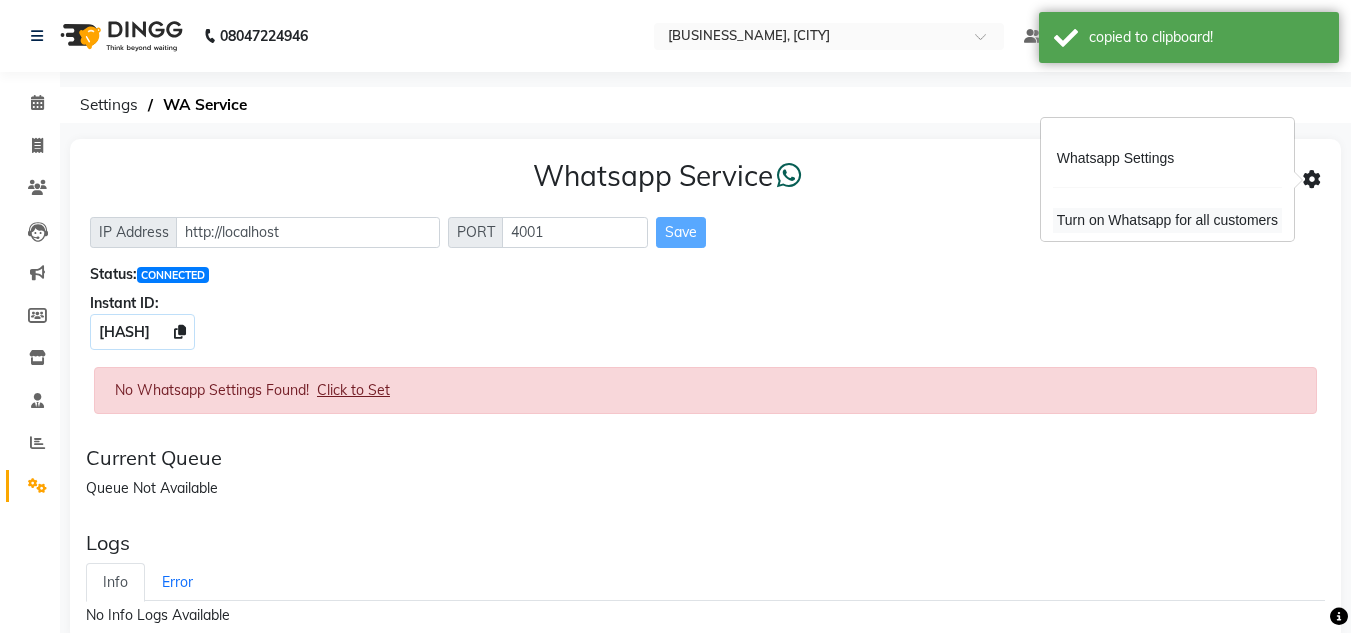 click on "Turn on Whatsapp for all customers" at bounding box center [1167, 220] 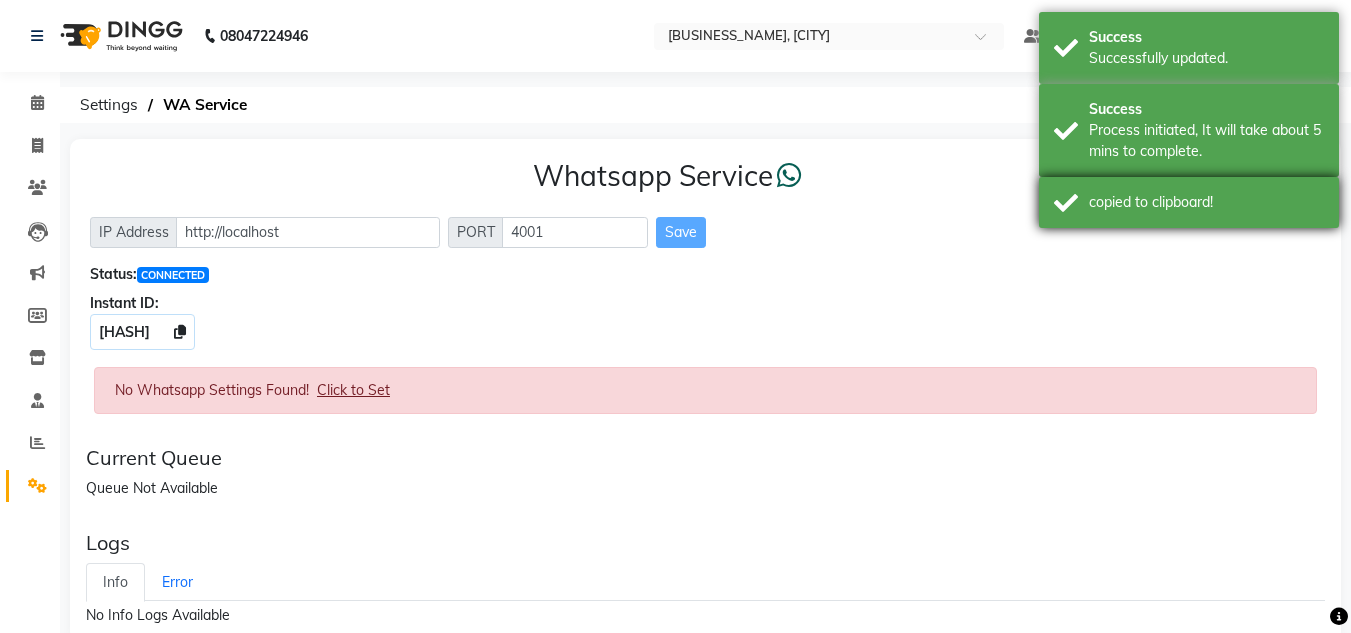click on "copied to clipboard!" at bounding box center [1189, 202] 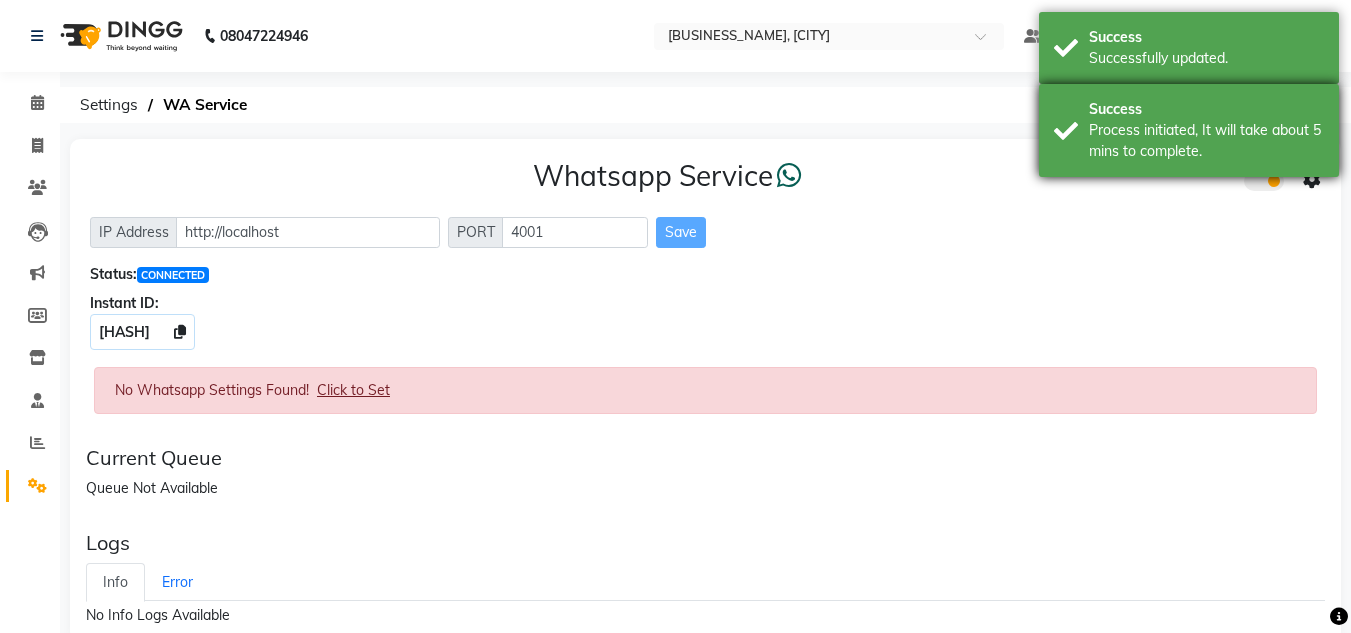 click on "Process initiated, It will take about 5 mins to complete." at bounding box center (1206, 141) 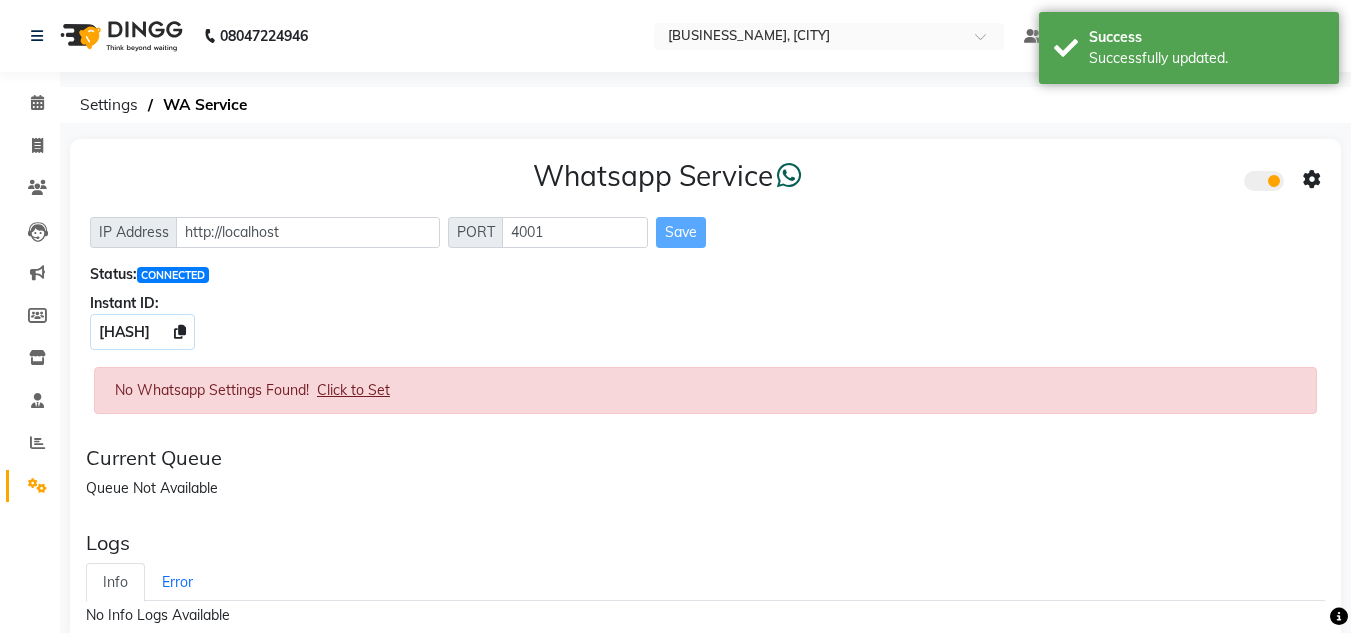 click 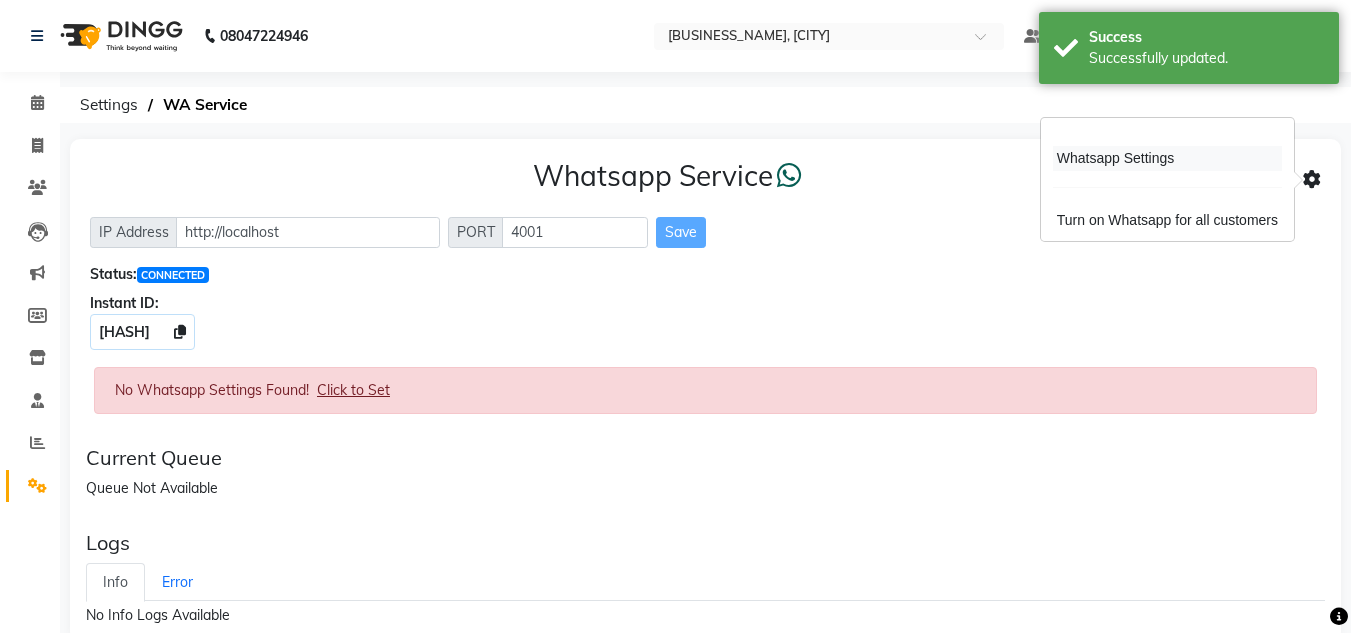 click on "Whatsapp Settings" at bounding box center [1167, 158] 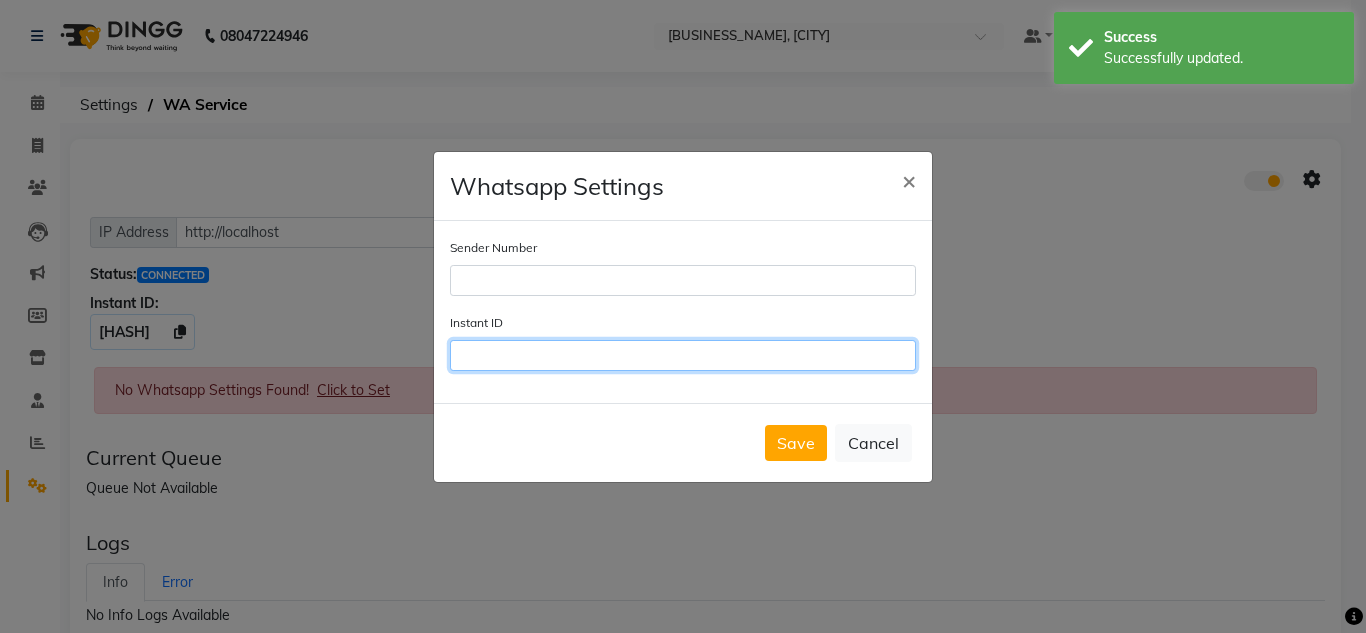 click on "Instant ID" at bounding box center (683, 355) 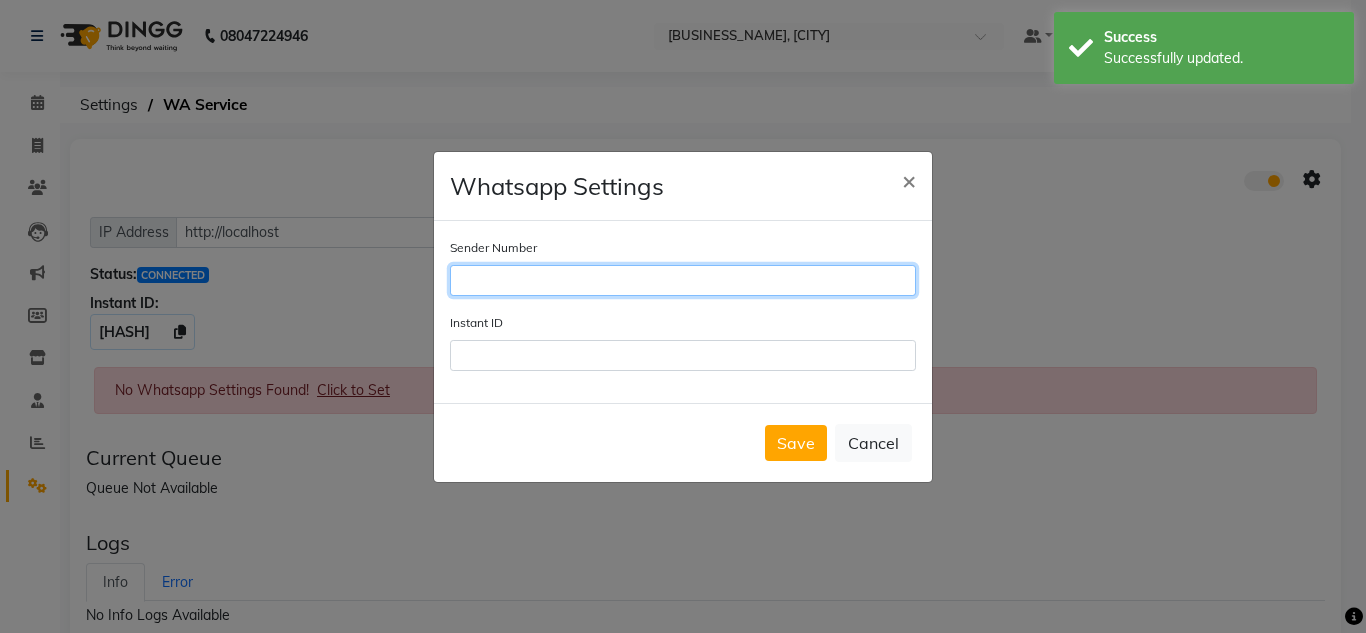 click on "Sender Number" at bounding box center [683, 280] 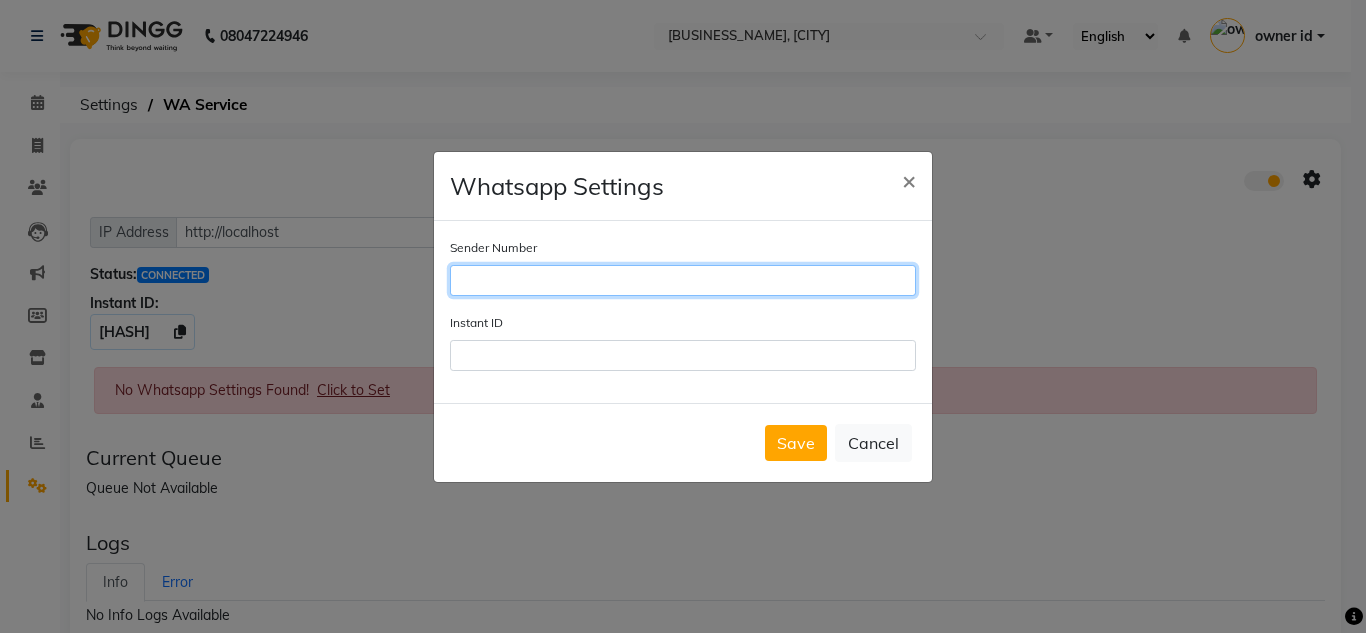 type on "0" 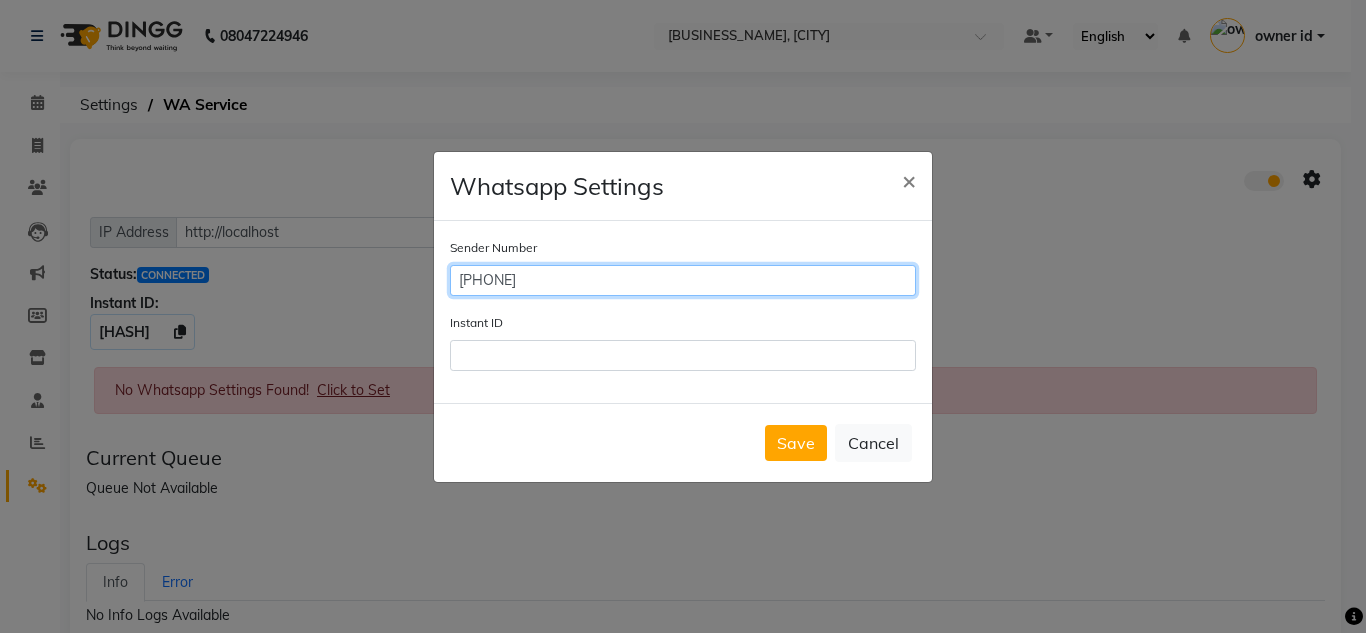 type on "9650639932" 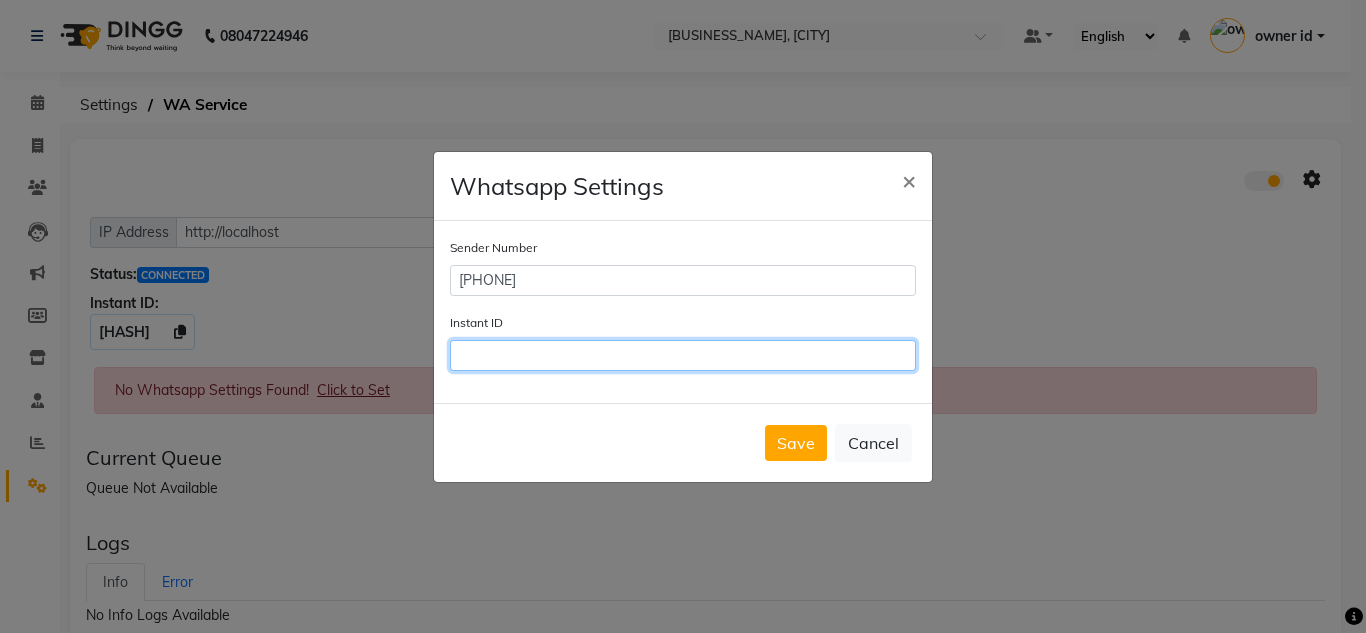 click on "Instant ID" at bounding box center (683, 355) 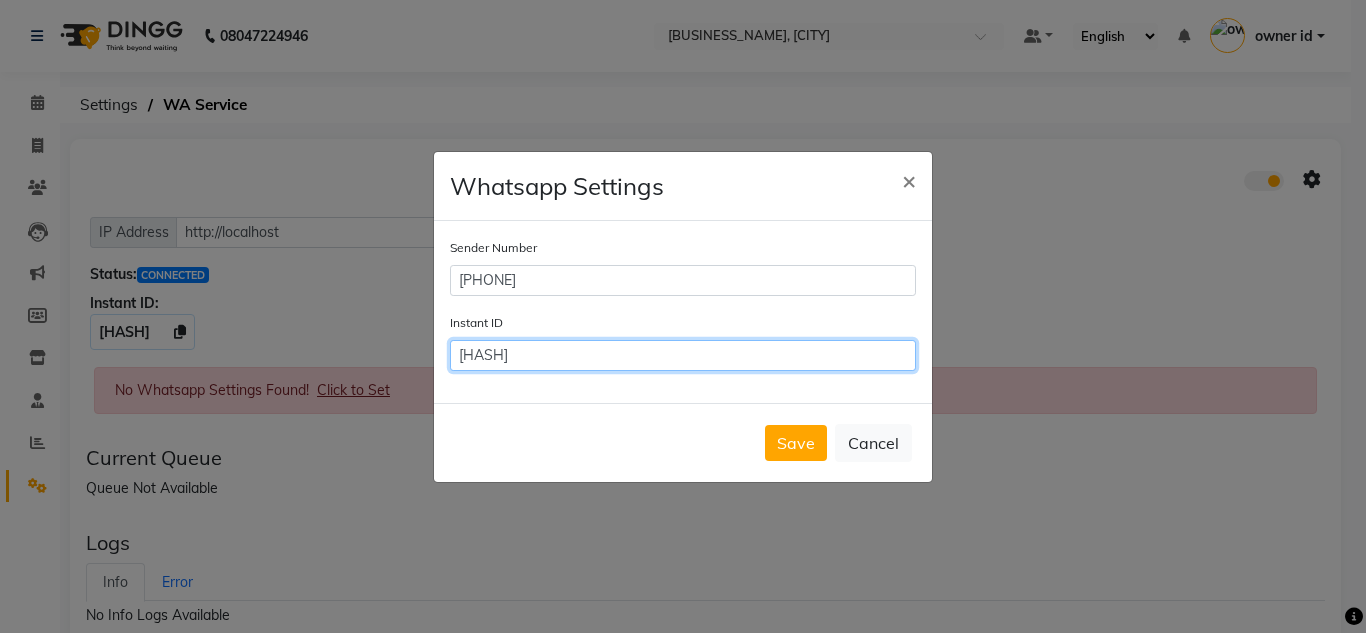 scroll, scrollTop: 0, scrollLeft: 15, axis: horizontal 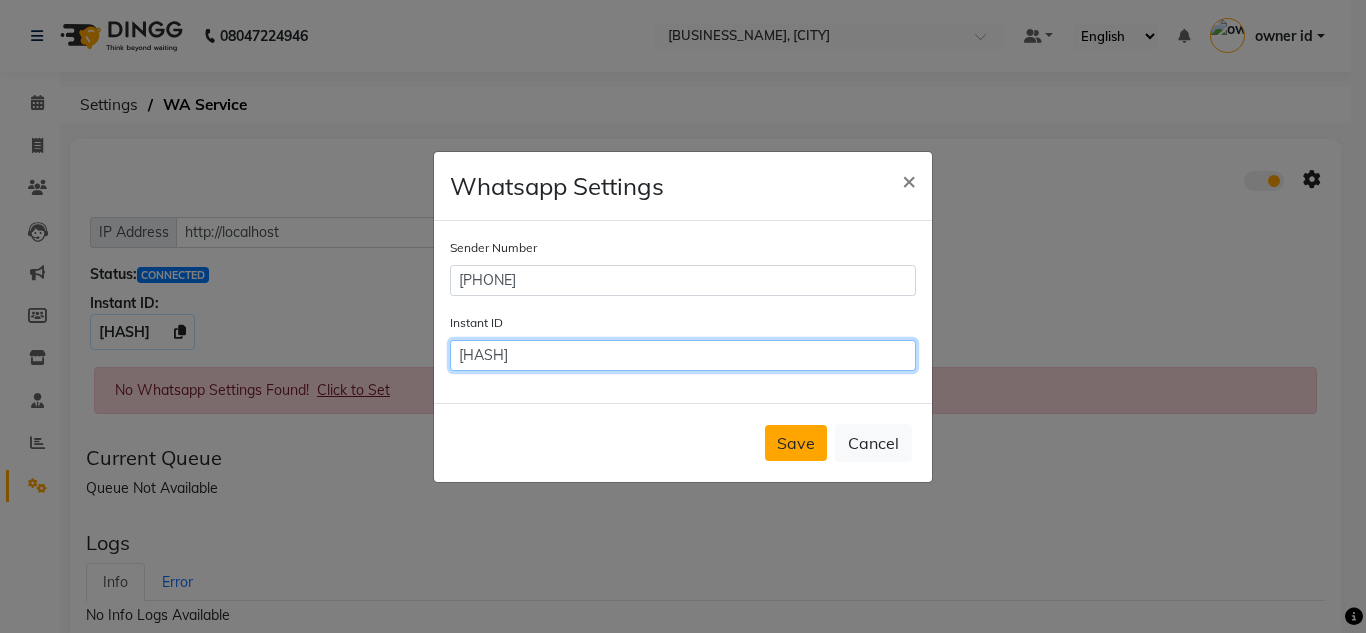 type on "[HASHED_DATA]" 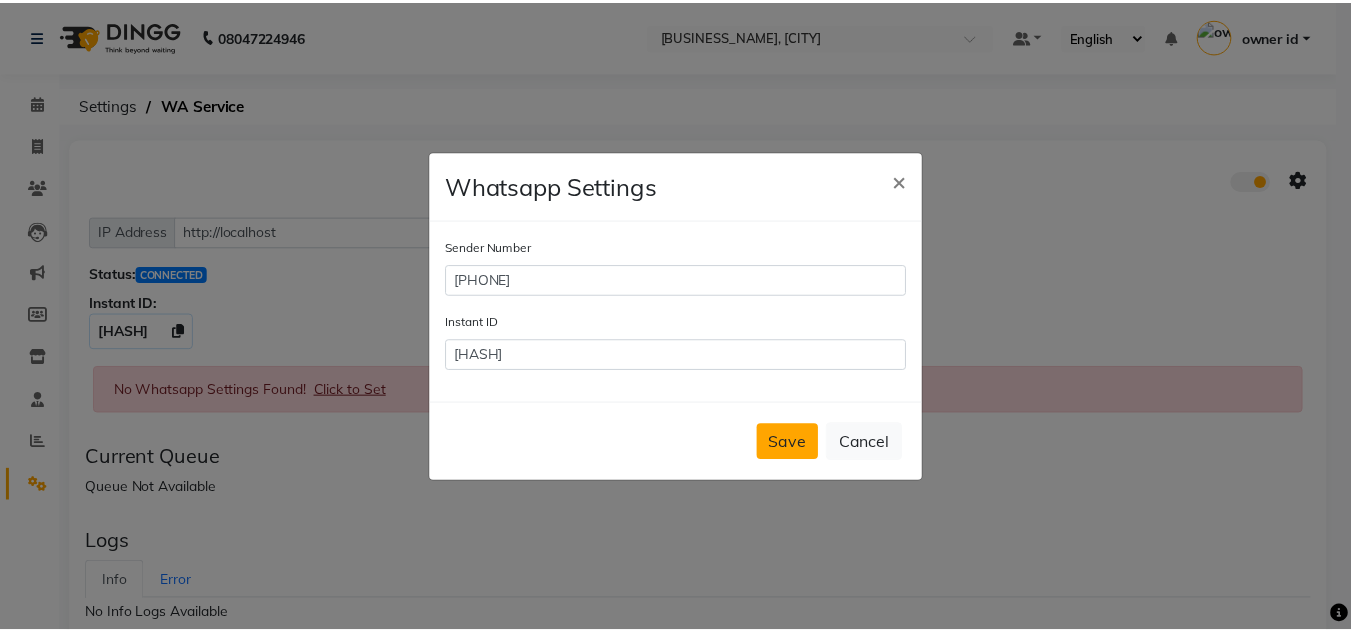 scroll, scrollTop: 0, scrollLeft: 0, axis: both 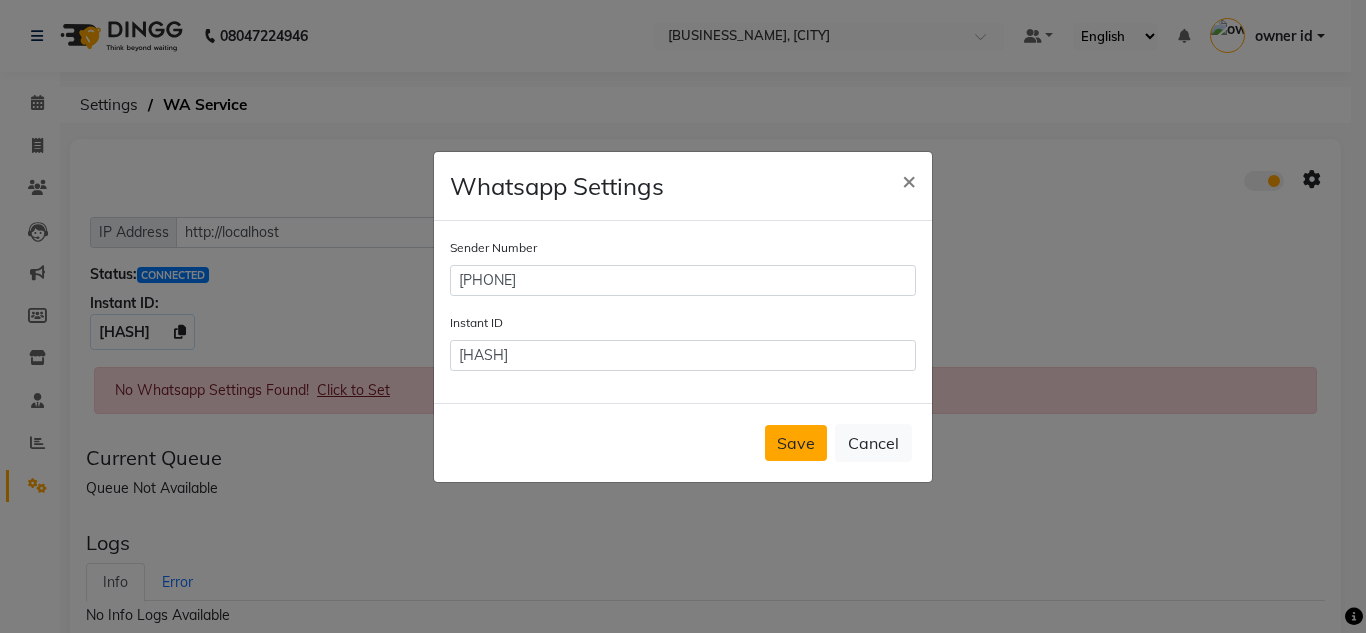 click on "Save" 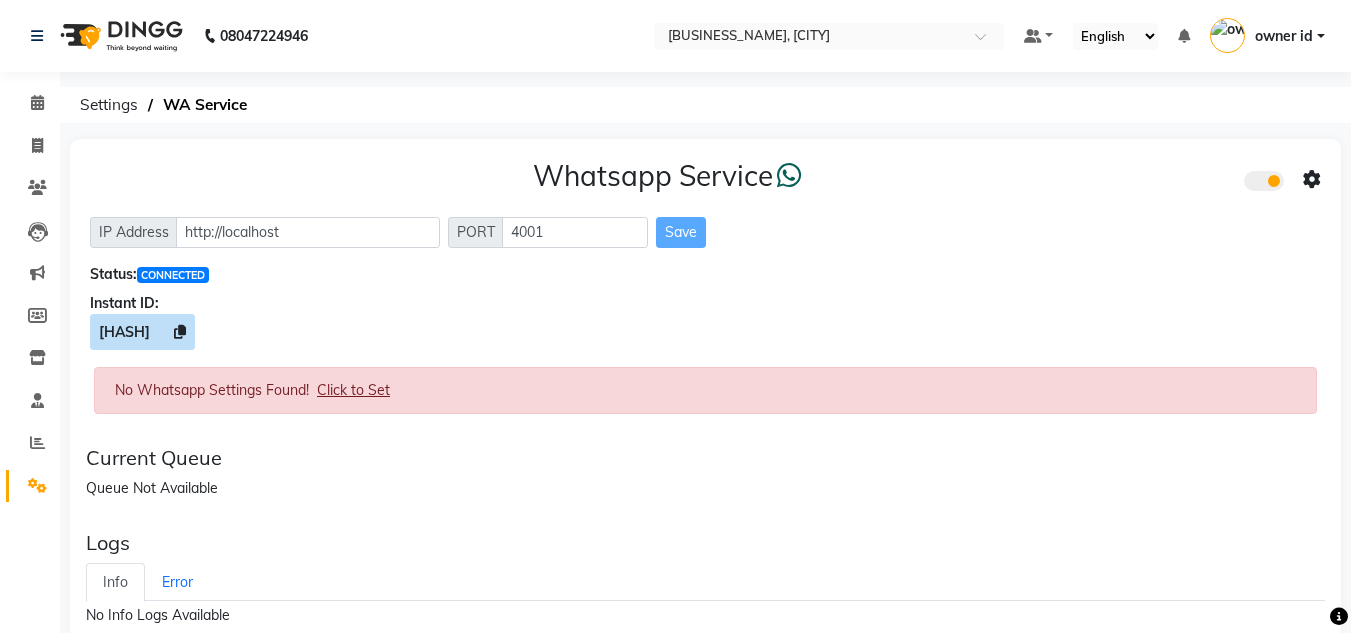 click 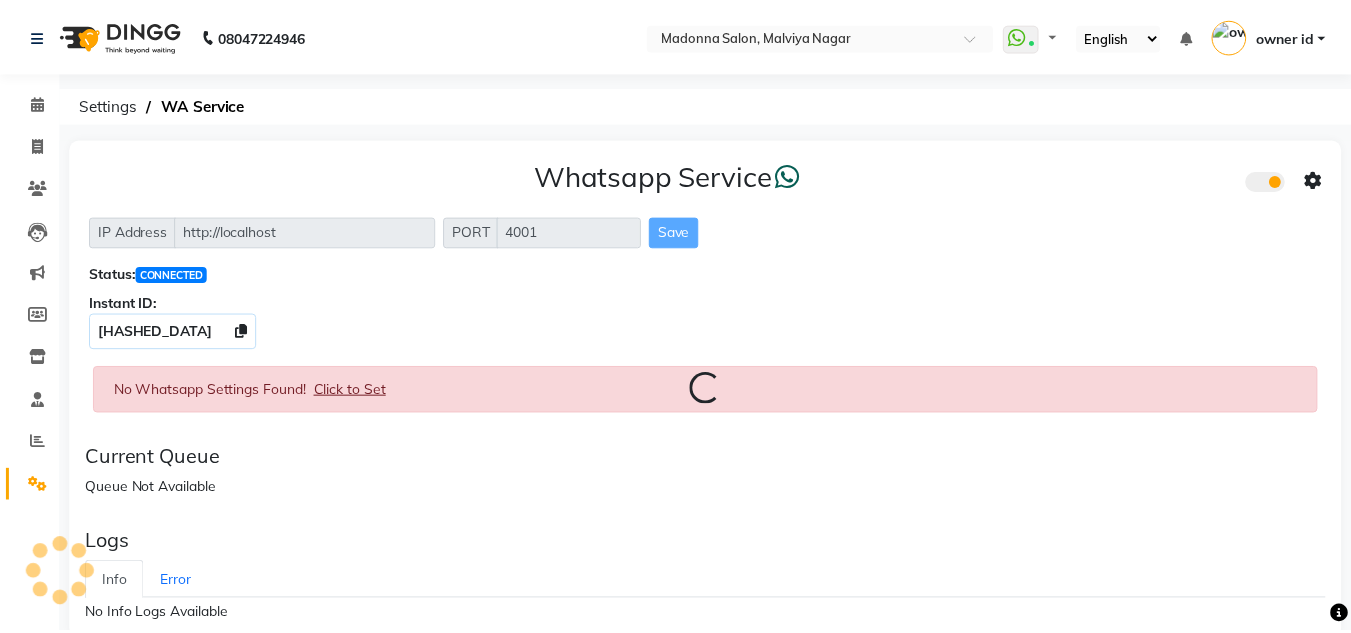 scroll, scrollTop: 0, scrollLeft: 0, axis: both 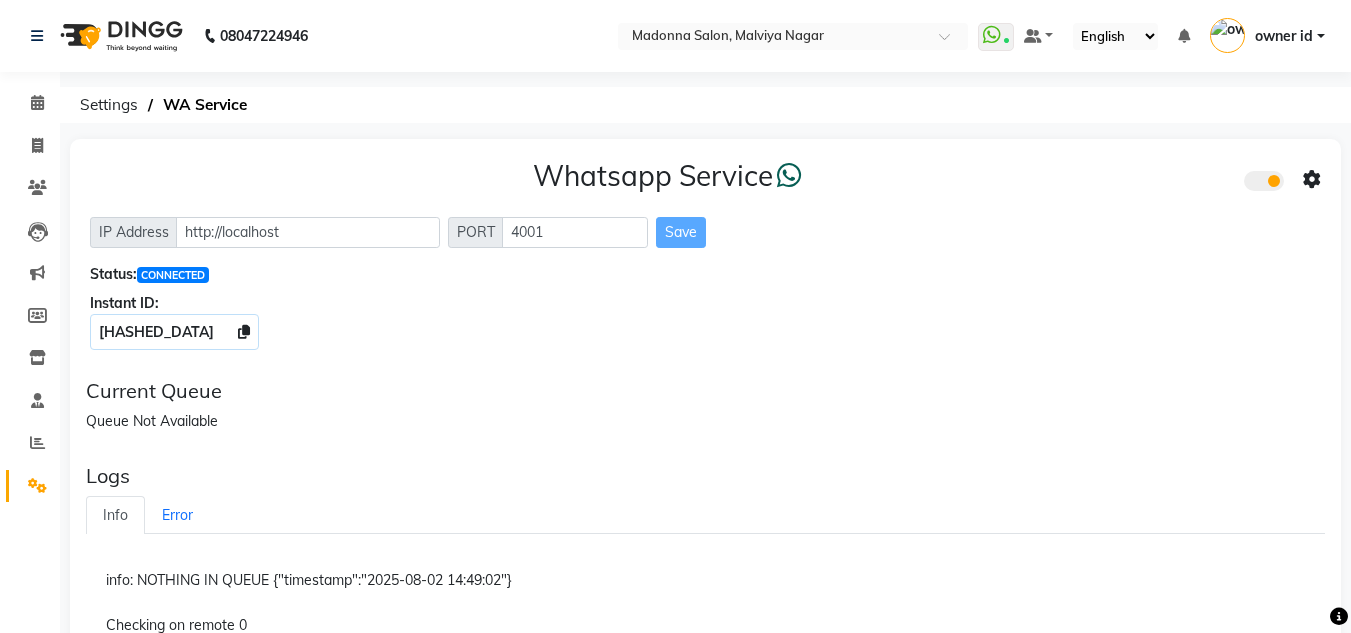 click on "Settings" 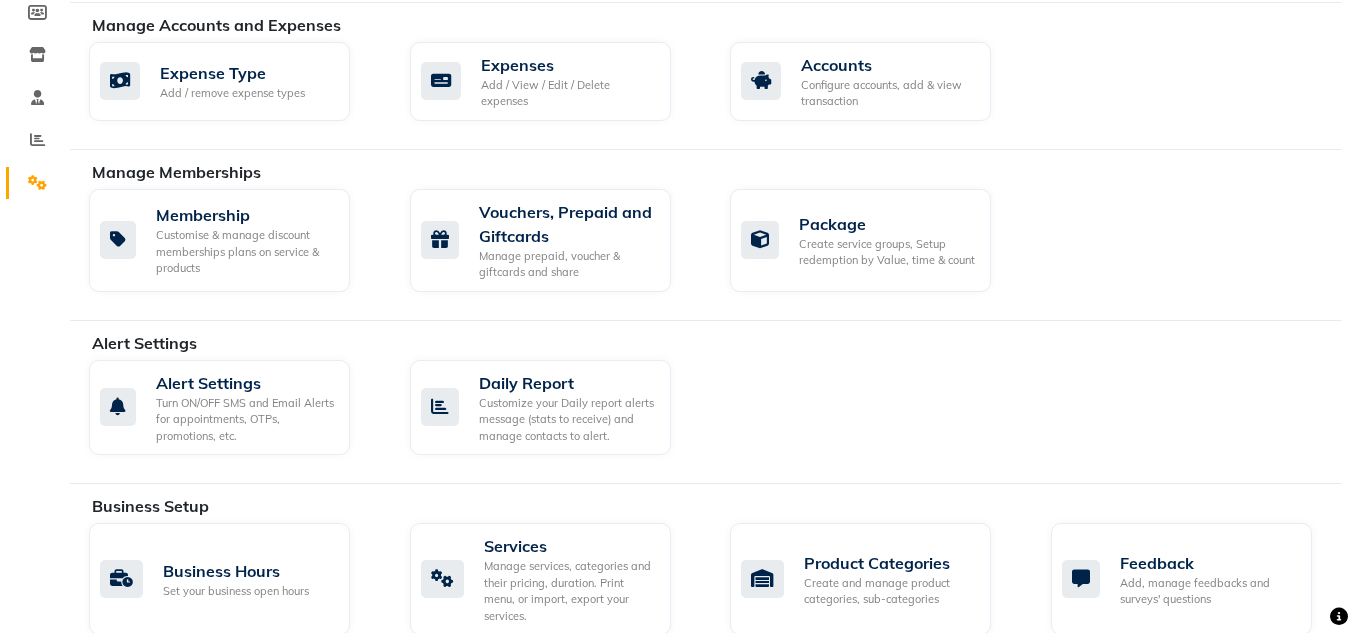 scroll, scrollTop: 310, scrollLeft: 0, axis: vertical 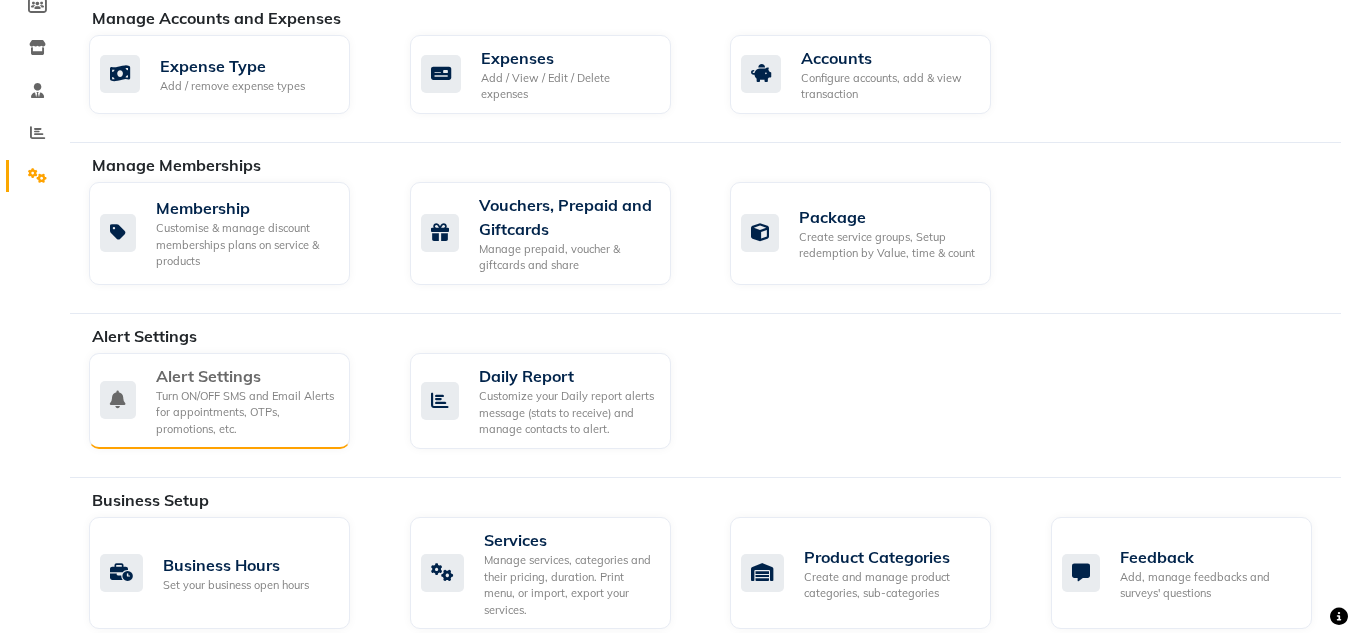 click on "Turn ON/OFF SMS and Email Alerts for appointments, OTPs, promotions, etc." 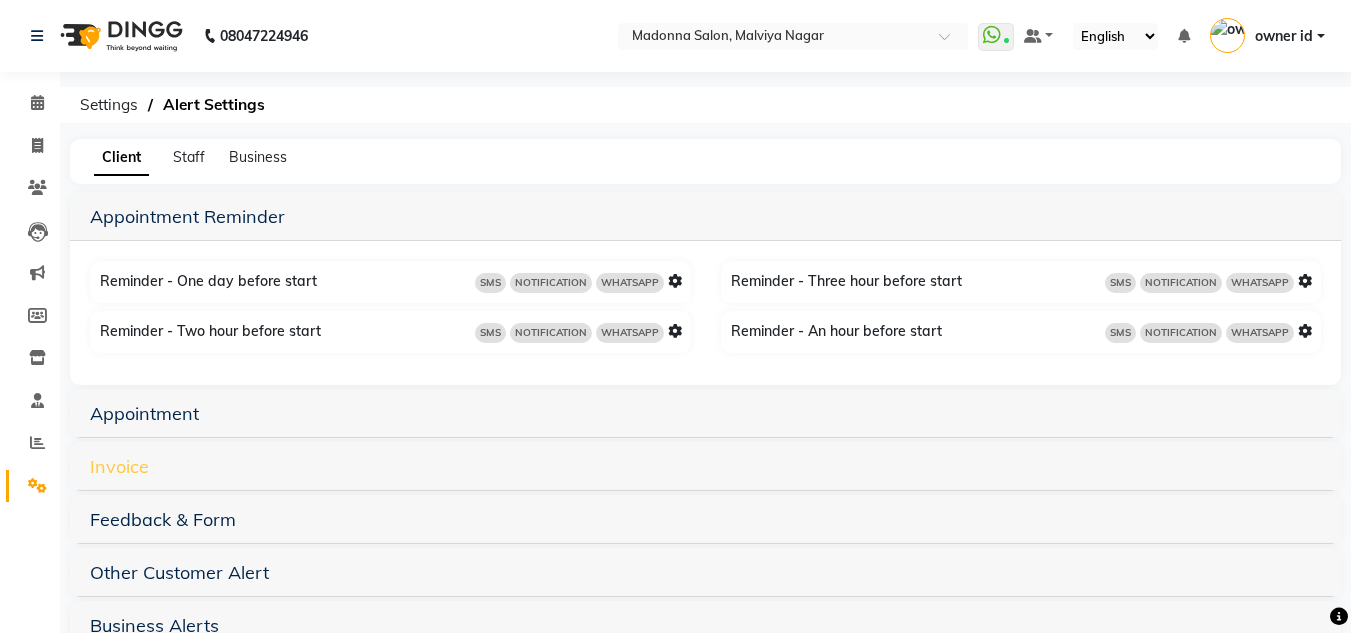 click on "Invoice" at bounding box center [119, 466] 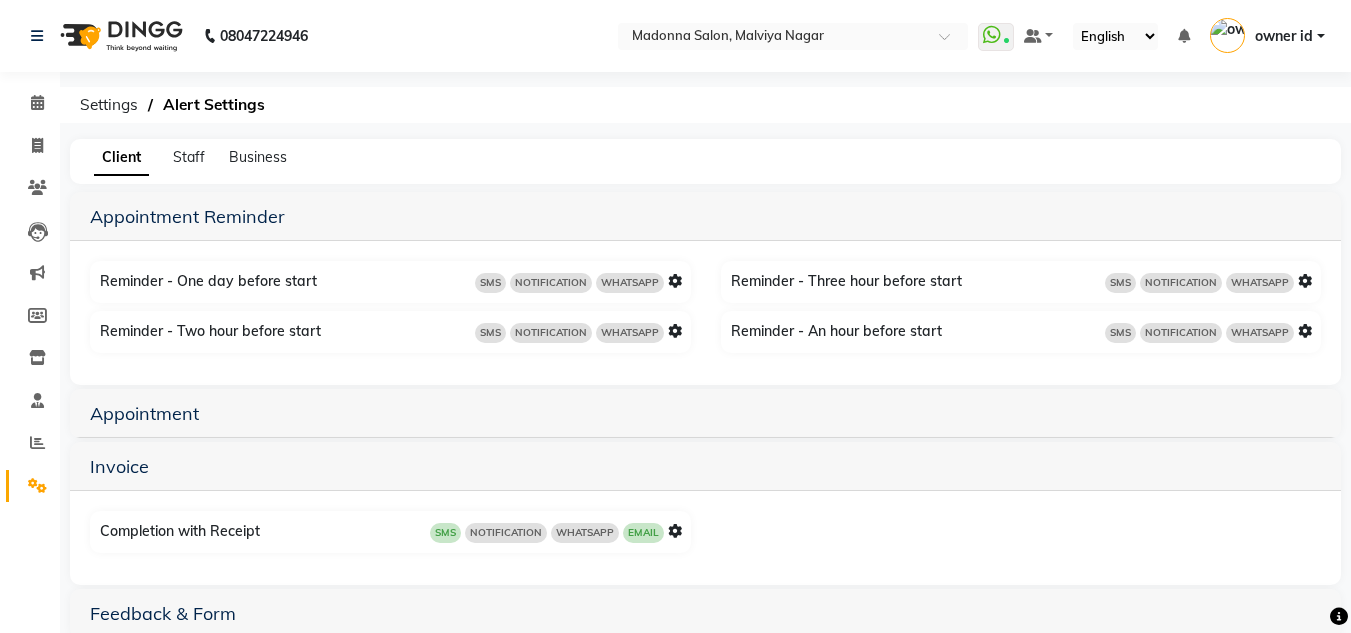 click at bounding box center (675, 531) 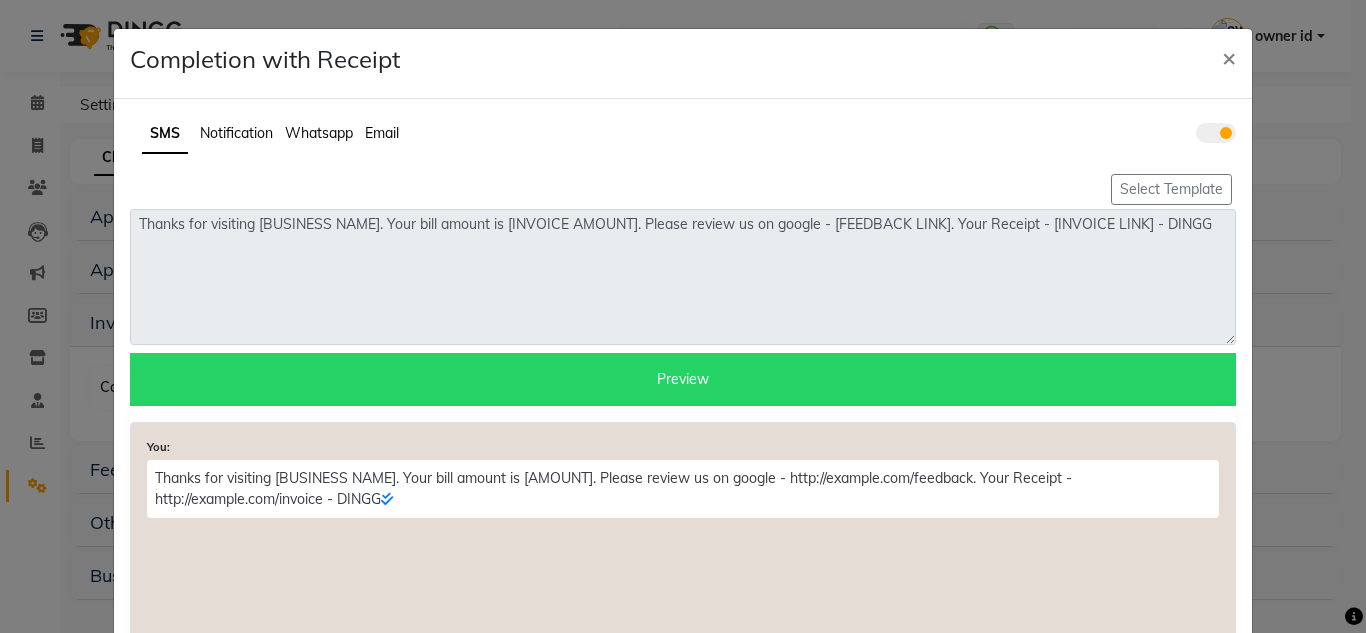 click 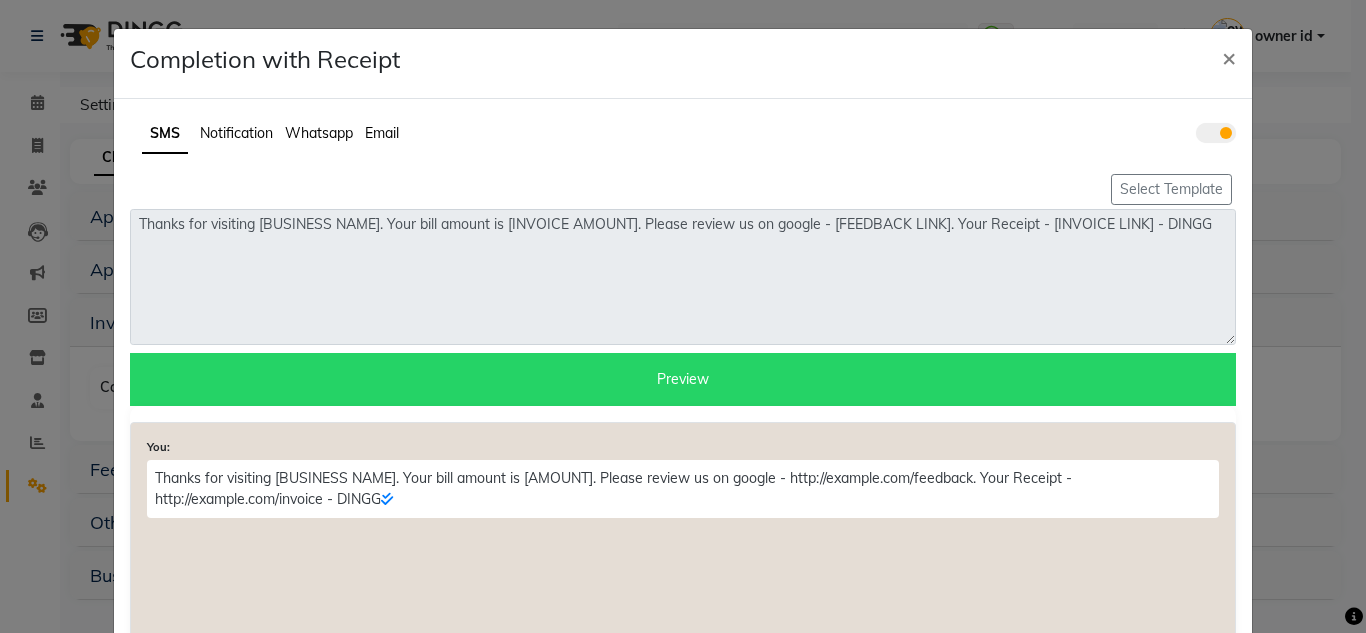 click 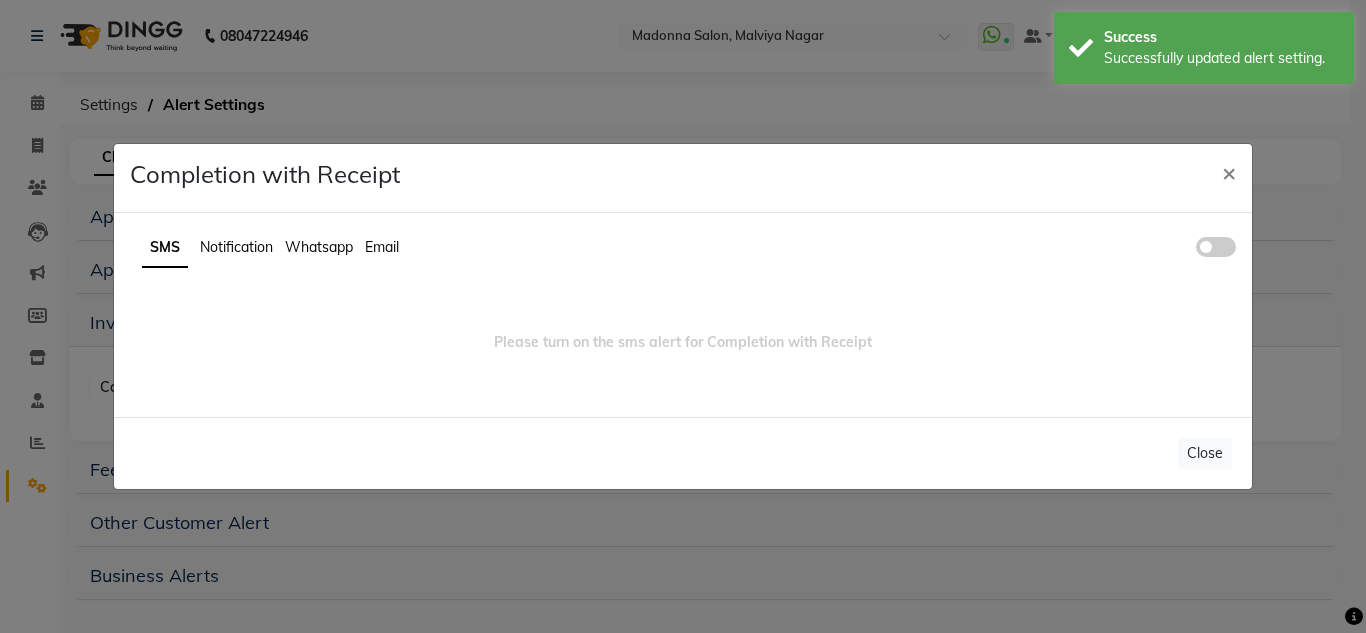 click on "Notification" 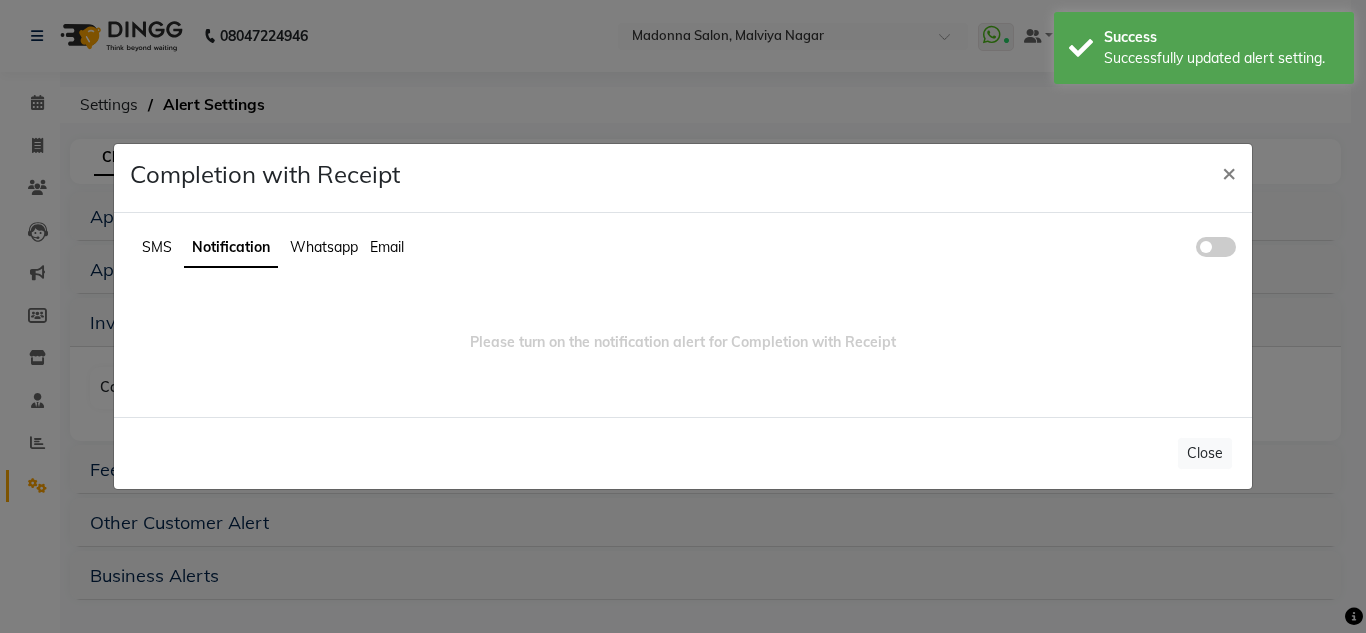 click 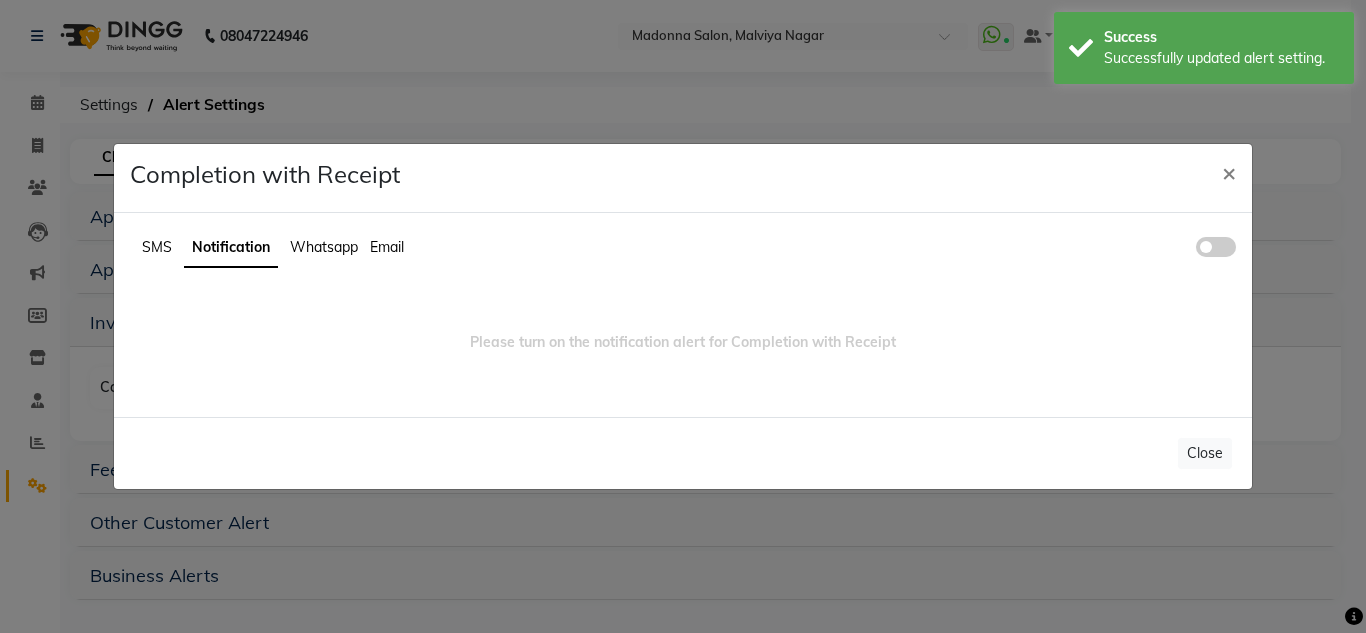 click 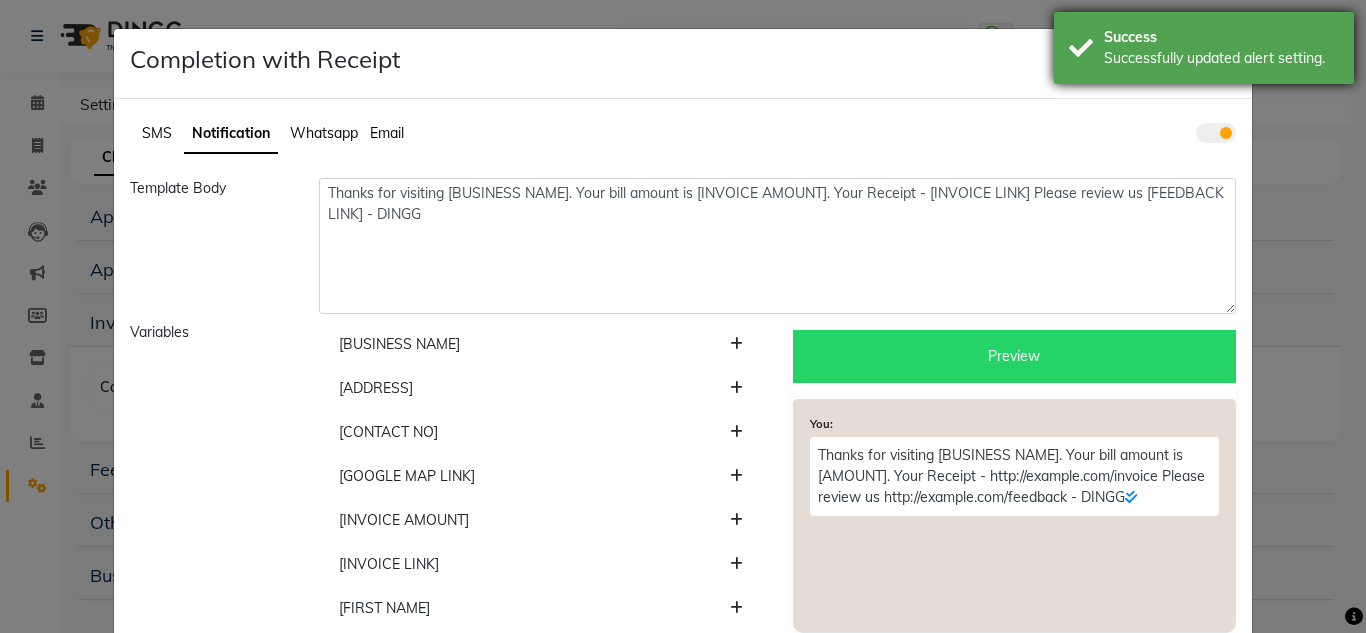 click on "Success   Successfully updated alert setting." at bounding box center [1204, 48] 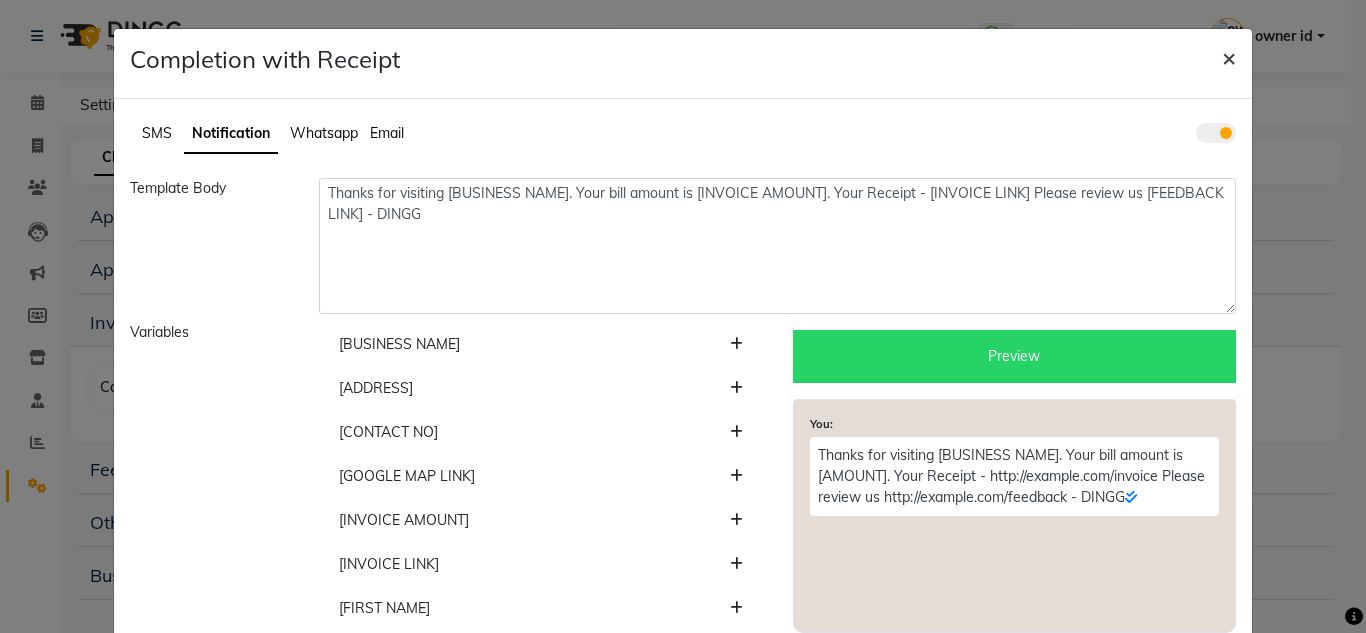 click on "×" 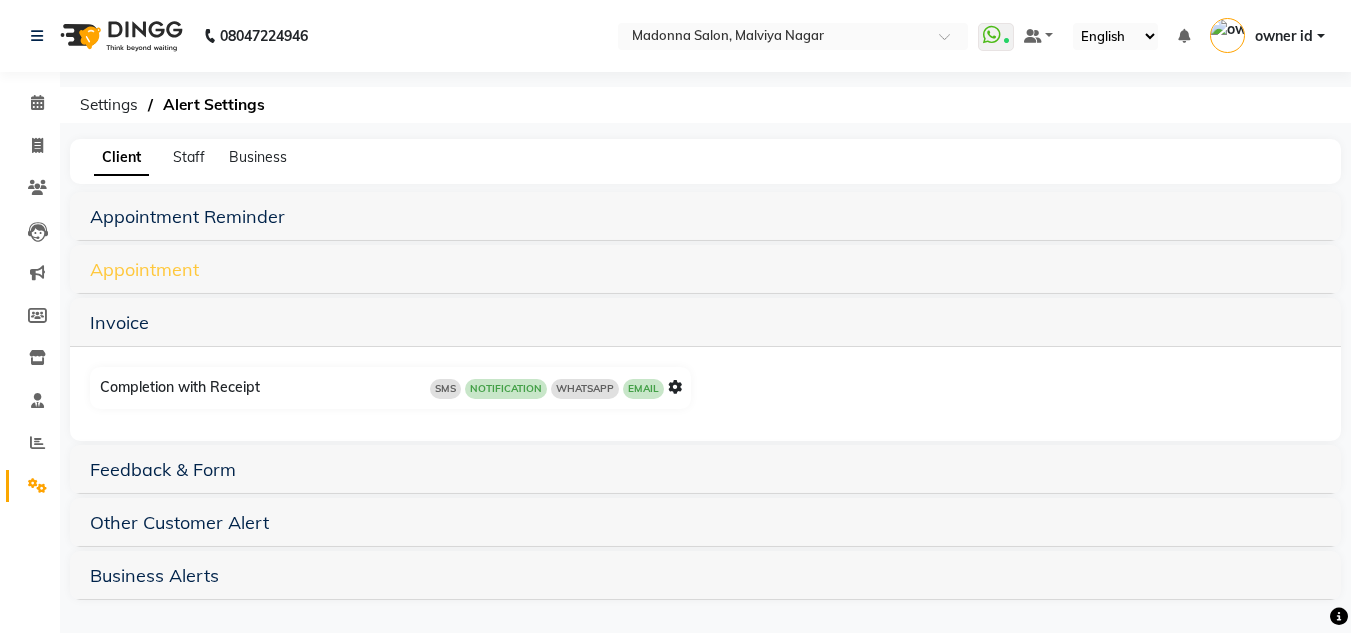 click on "Appointment" at bounding box center (144, 269) 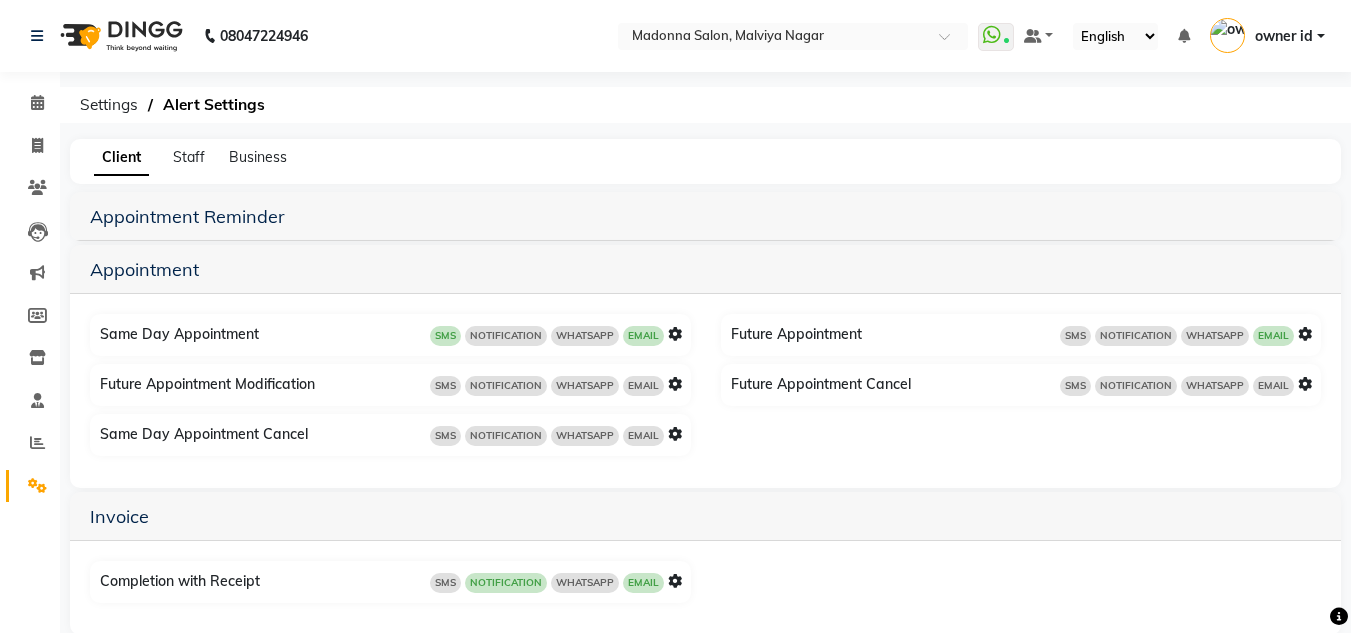 click at bounding box center (675, 334) 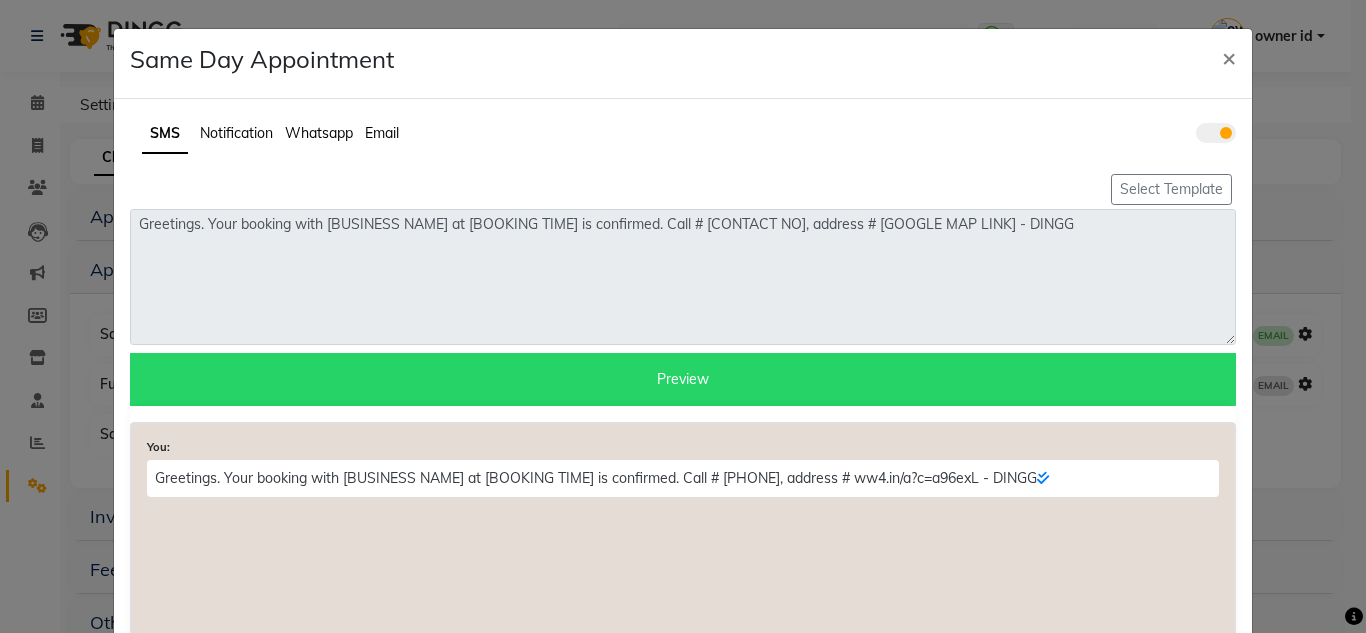 click 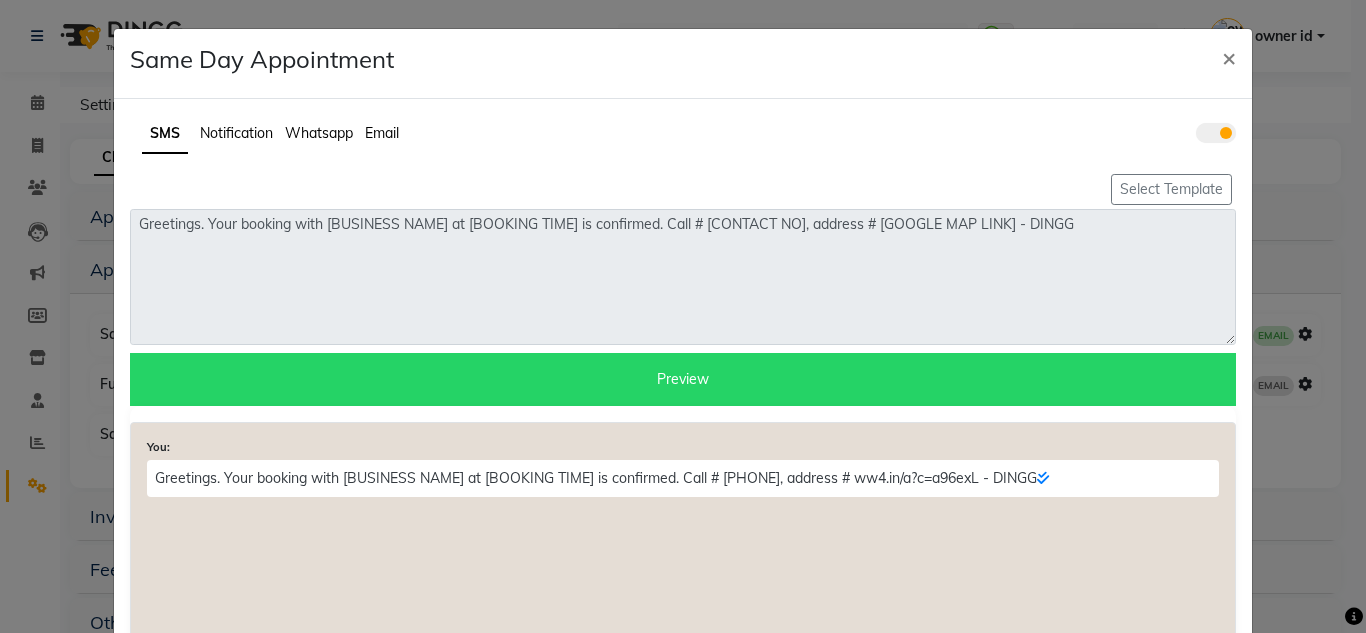 click 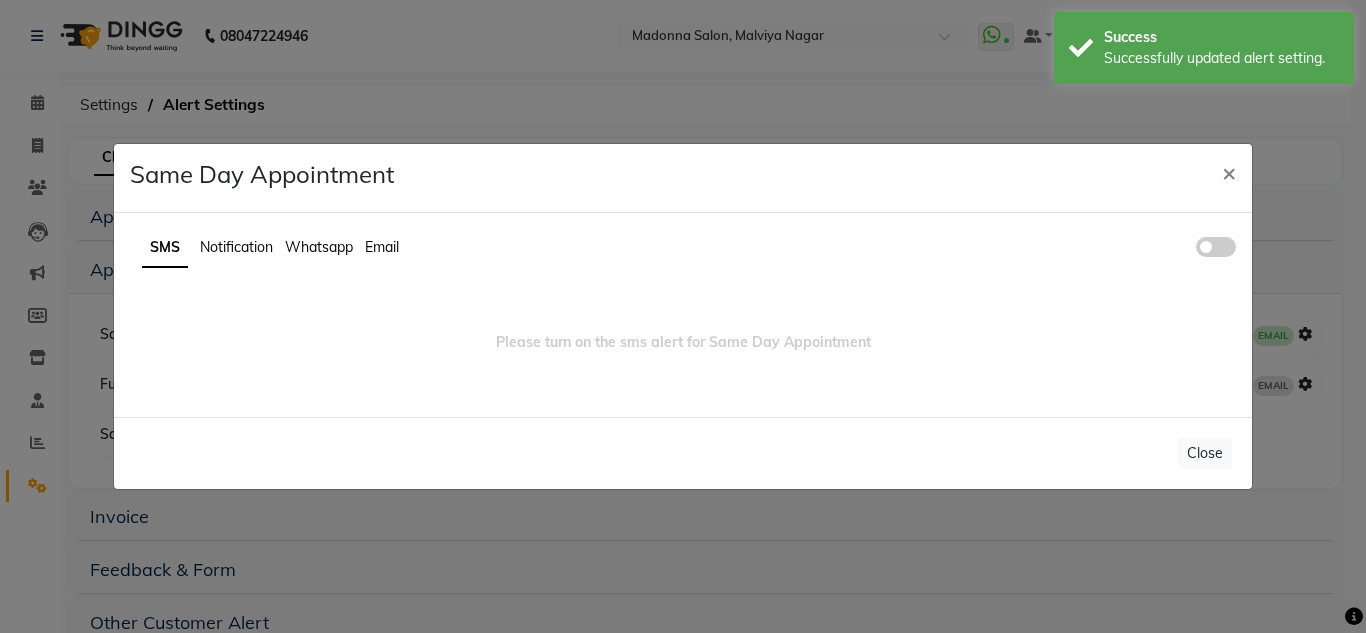 click on "Notification" 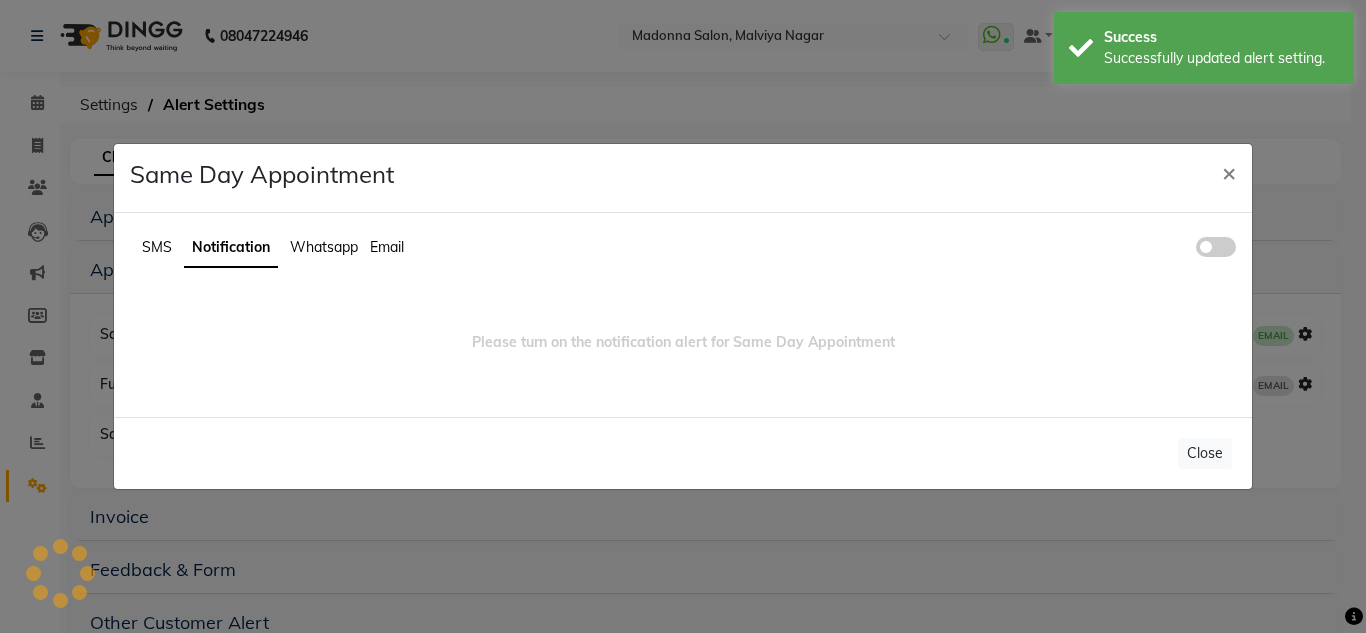 click 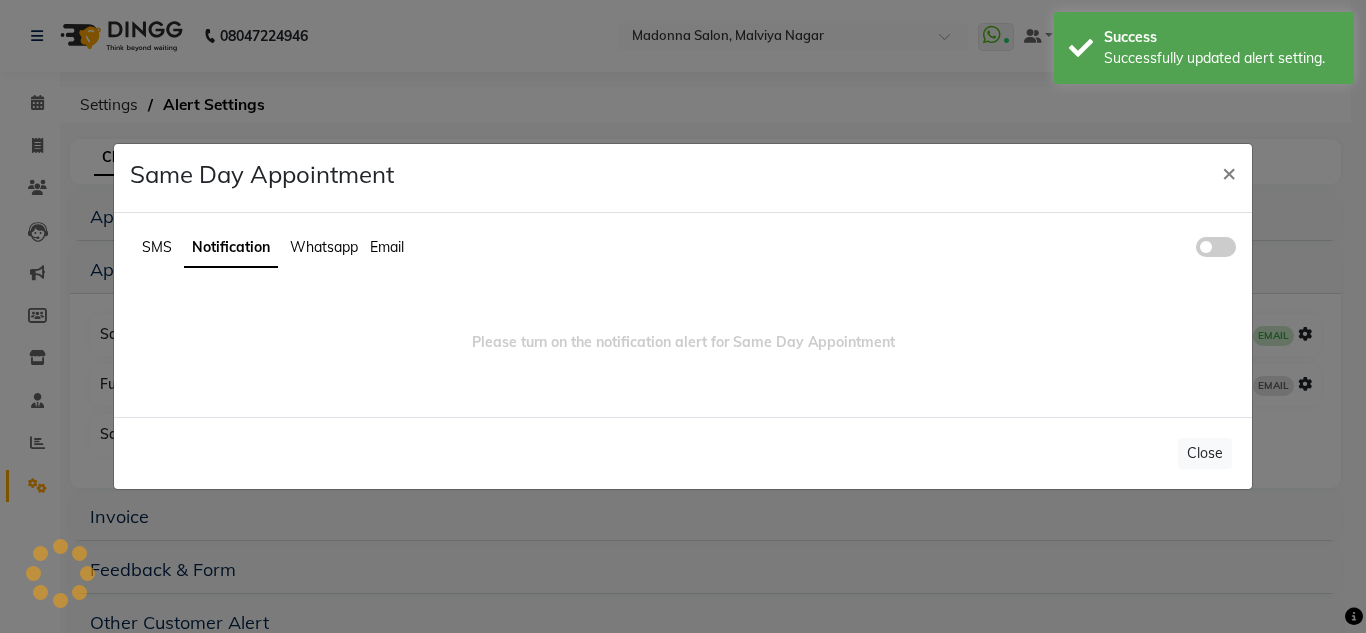 click 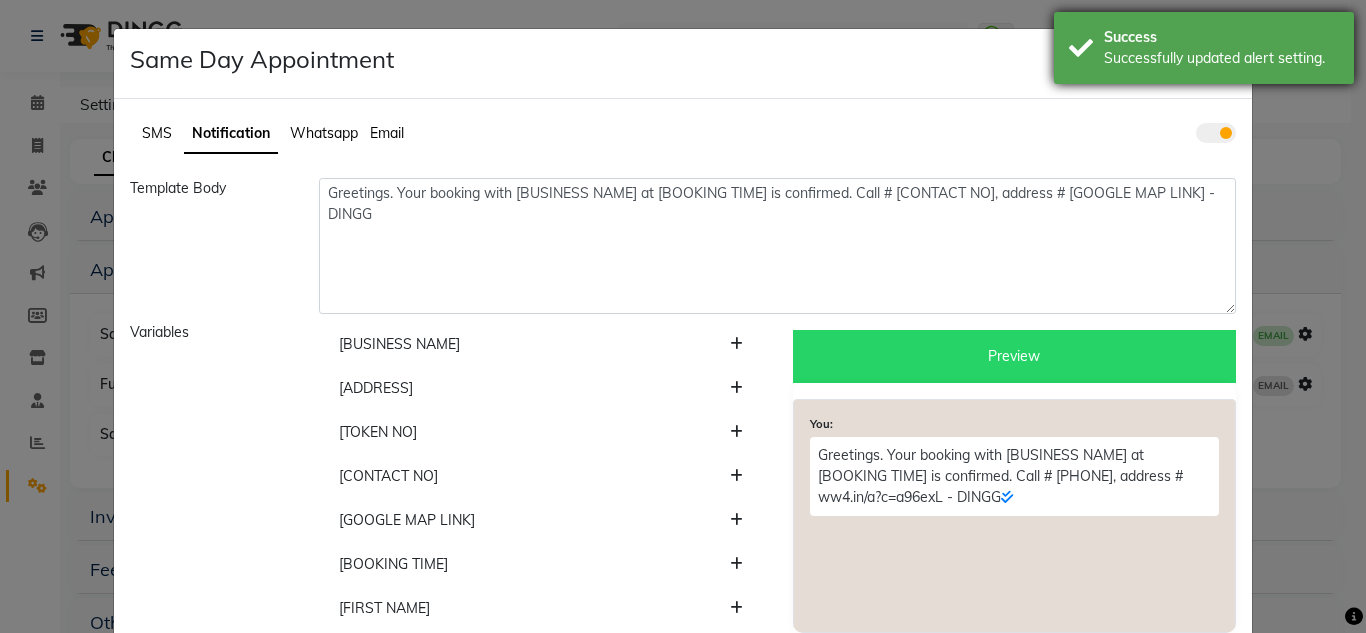 click on "Success" at bounding box center [1221, 37] 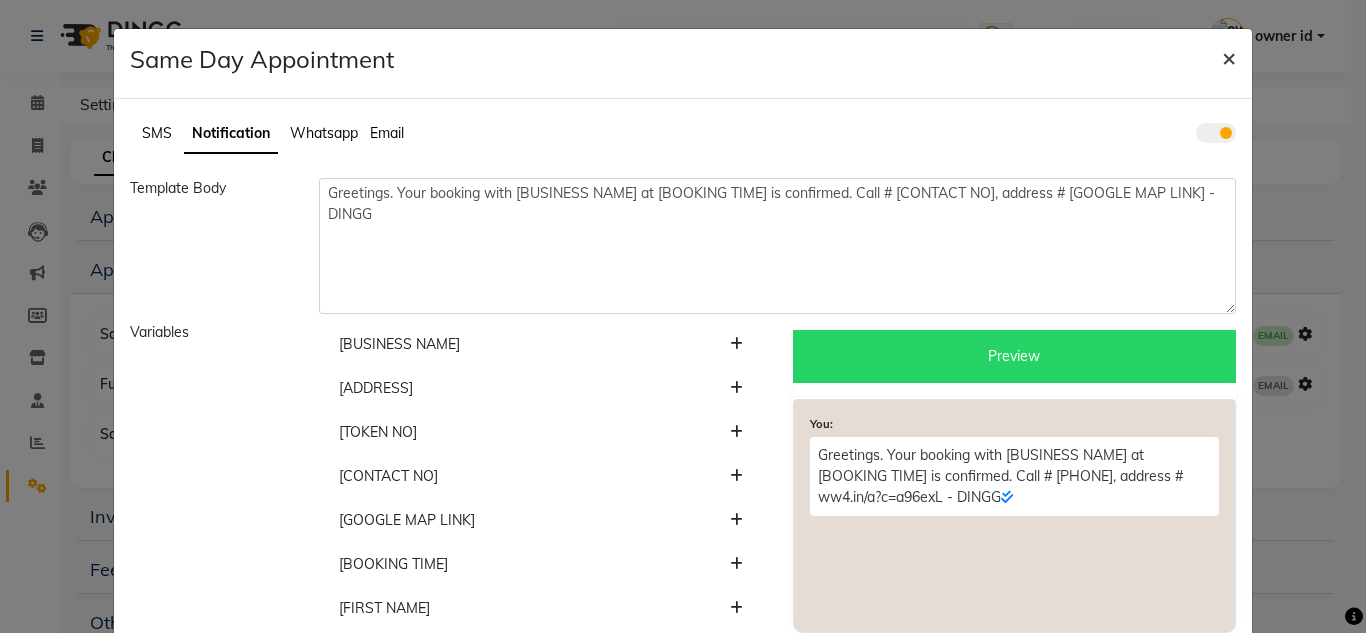 click on "×" 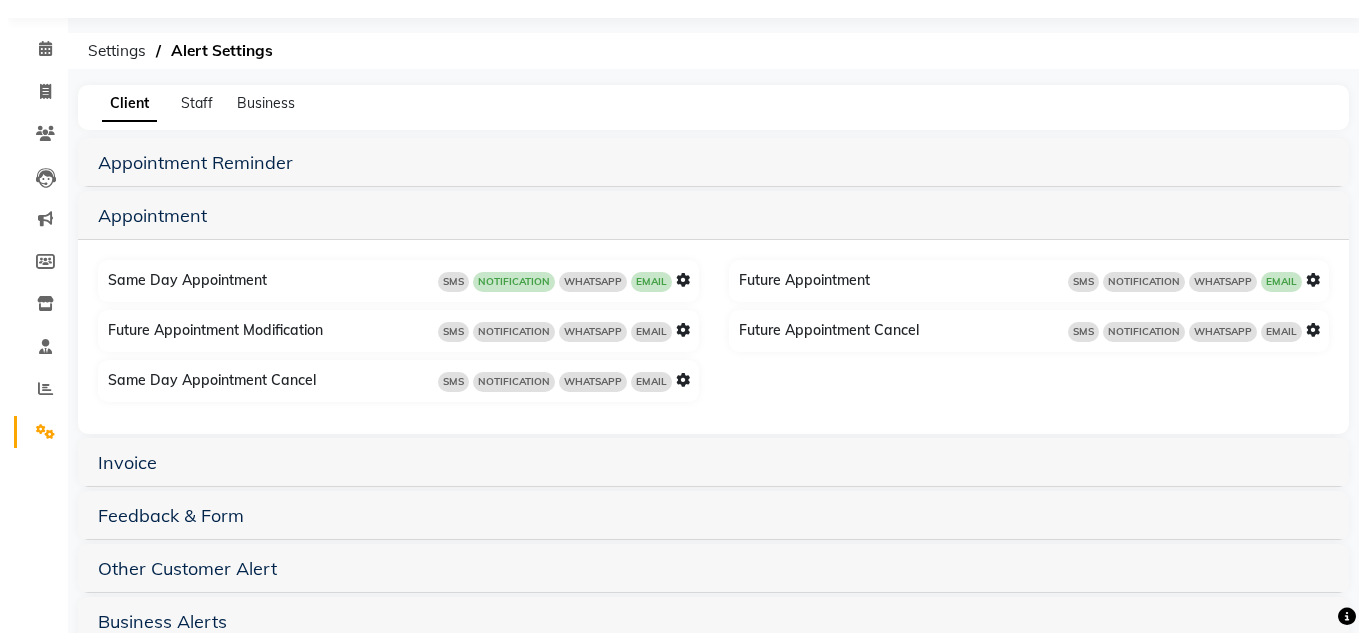 scroll, scrollTop: 101, scrollLeft: 0, axis: vertical 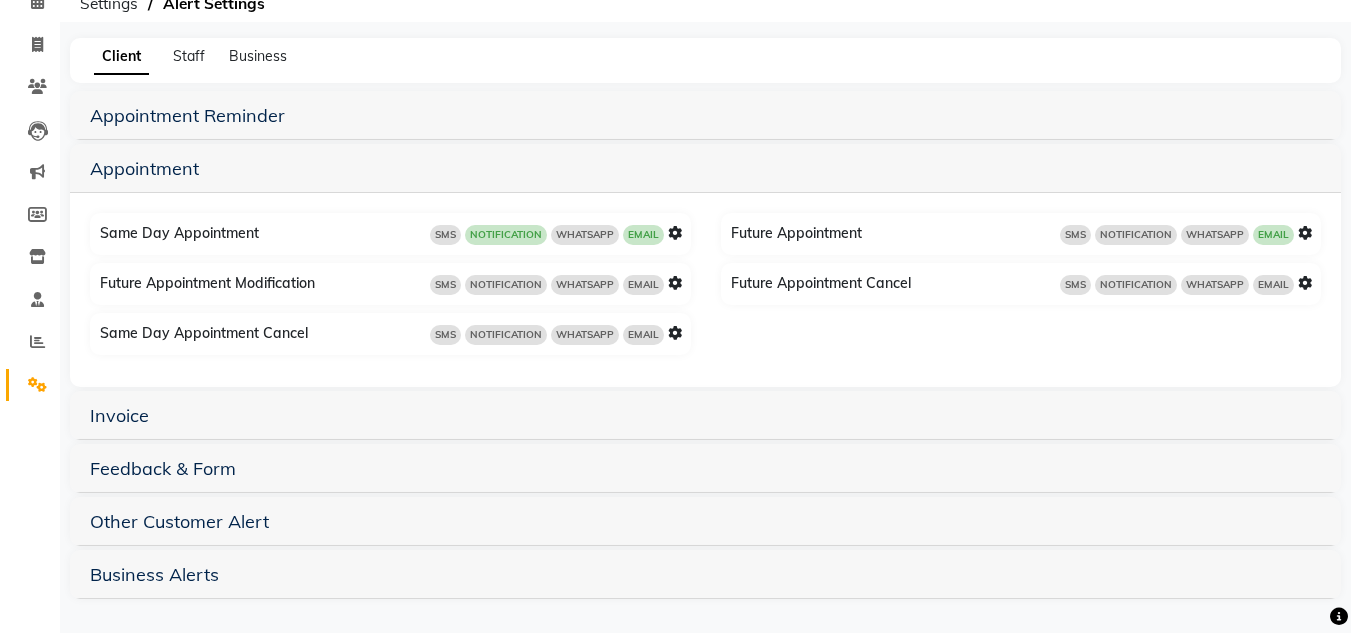 click at bounding box center (1305, 233) 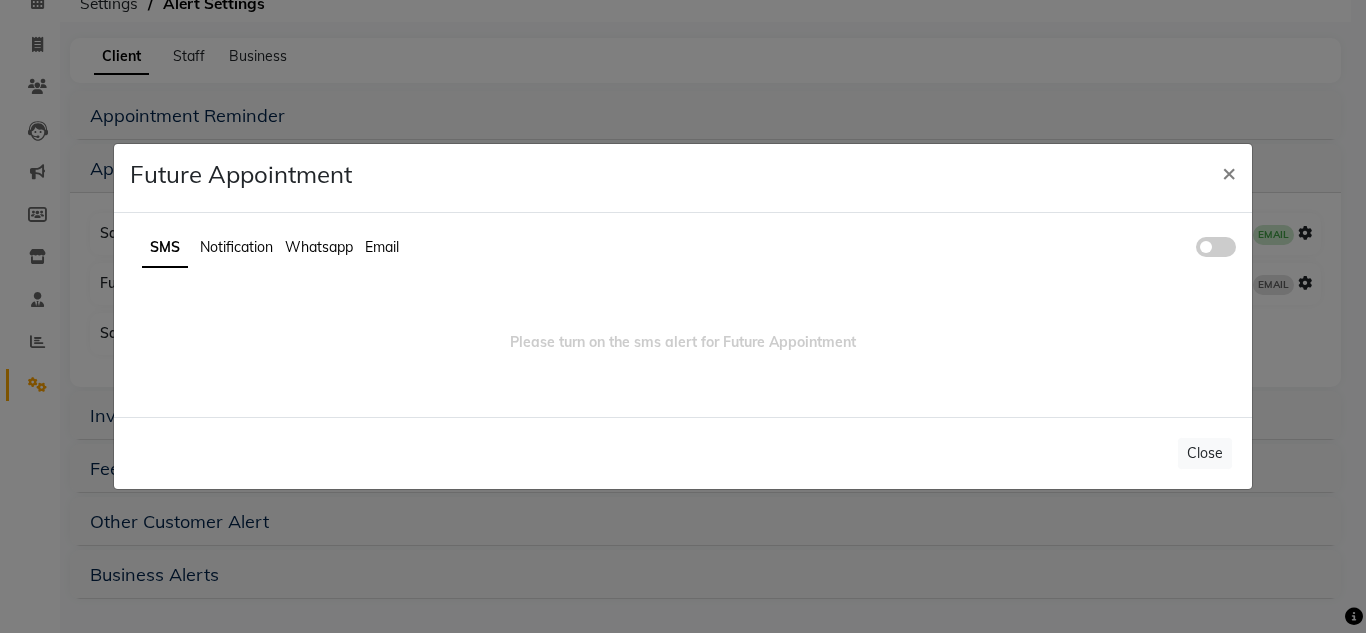 click on "Notification" 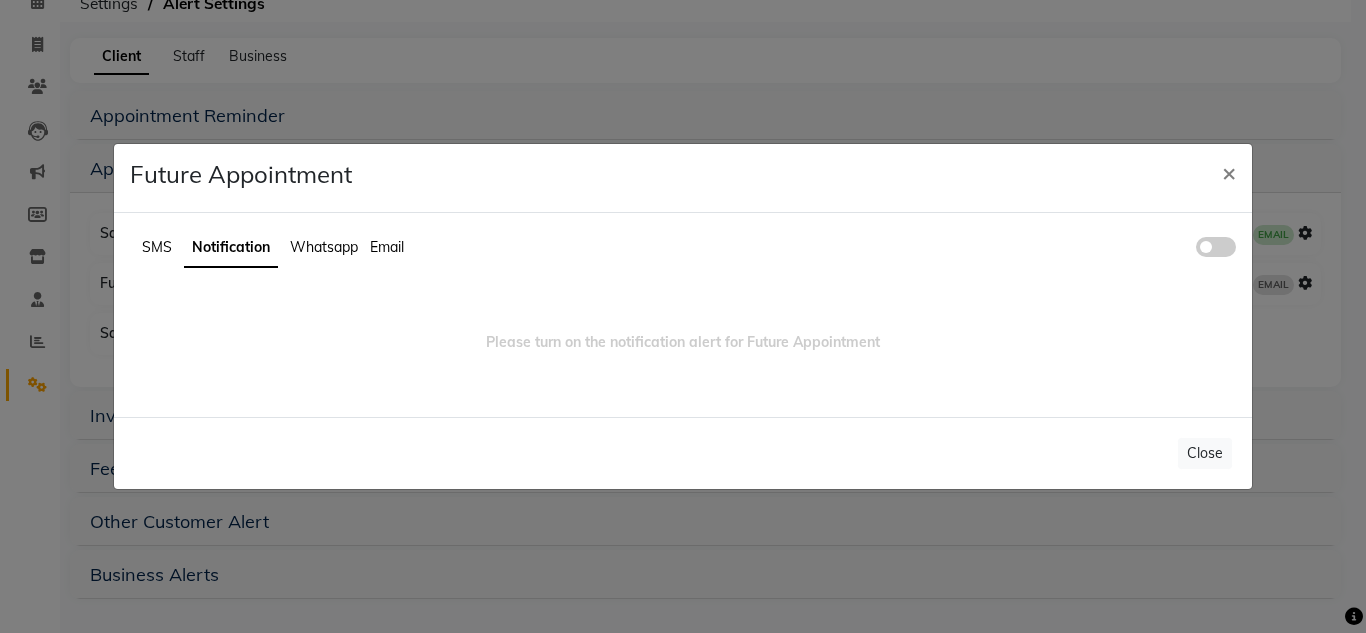 click 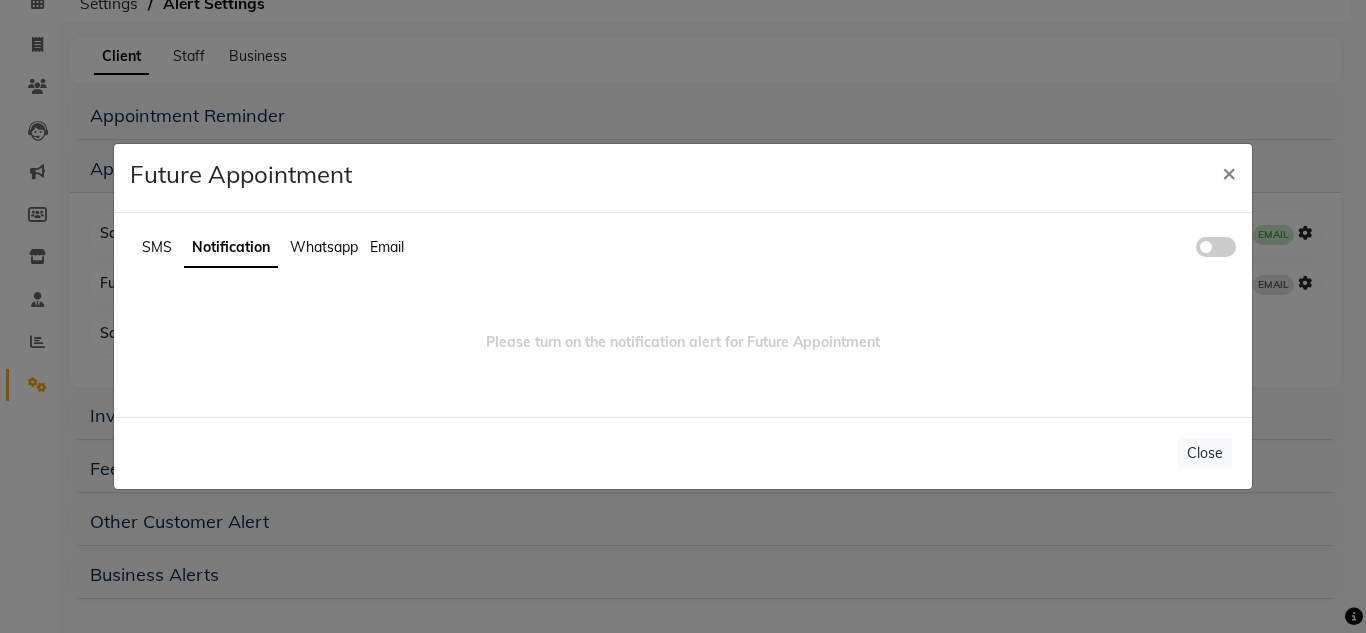 click 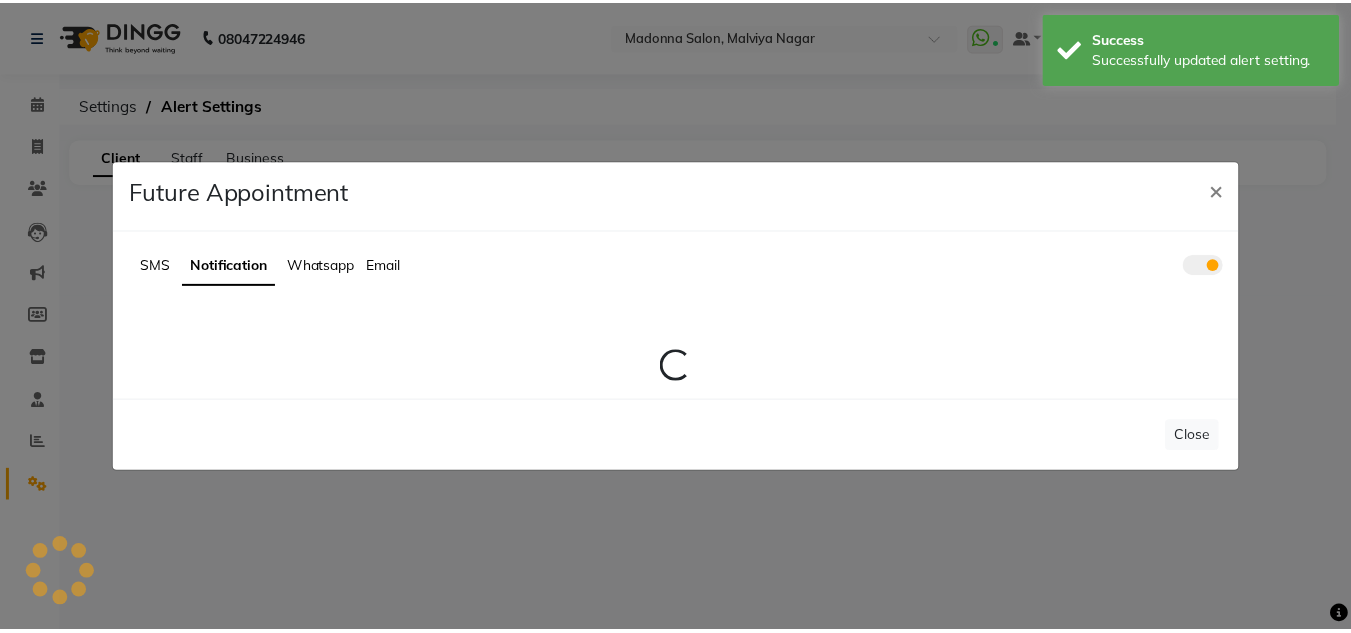 scroll, scrollTop: 0, scrollLeft: 0, axis: both 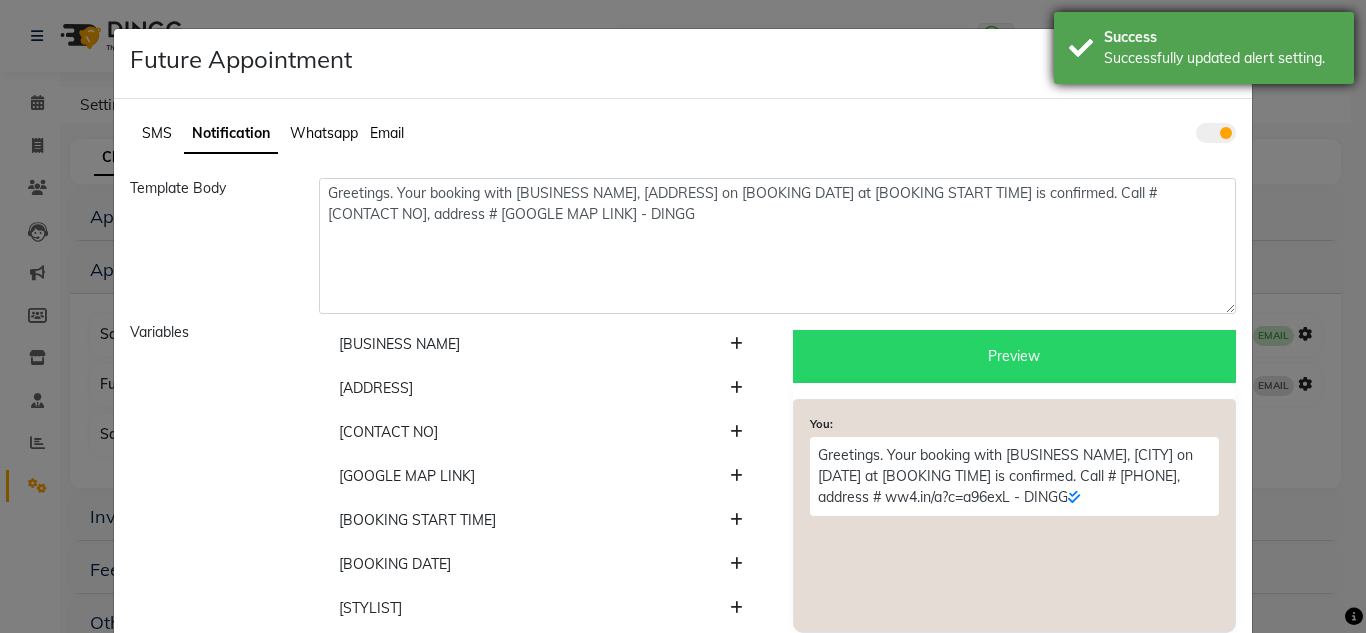 click on "Successfully updated alert setting." at bounding box center [1221, 58] 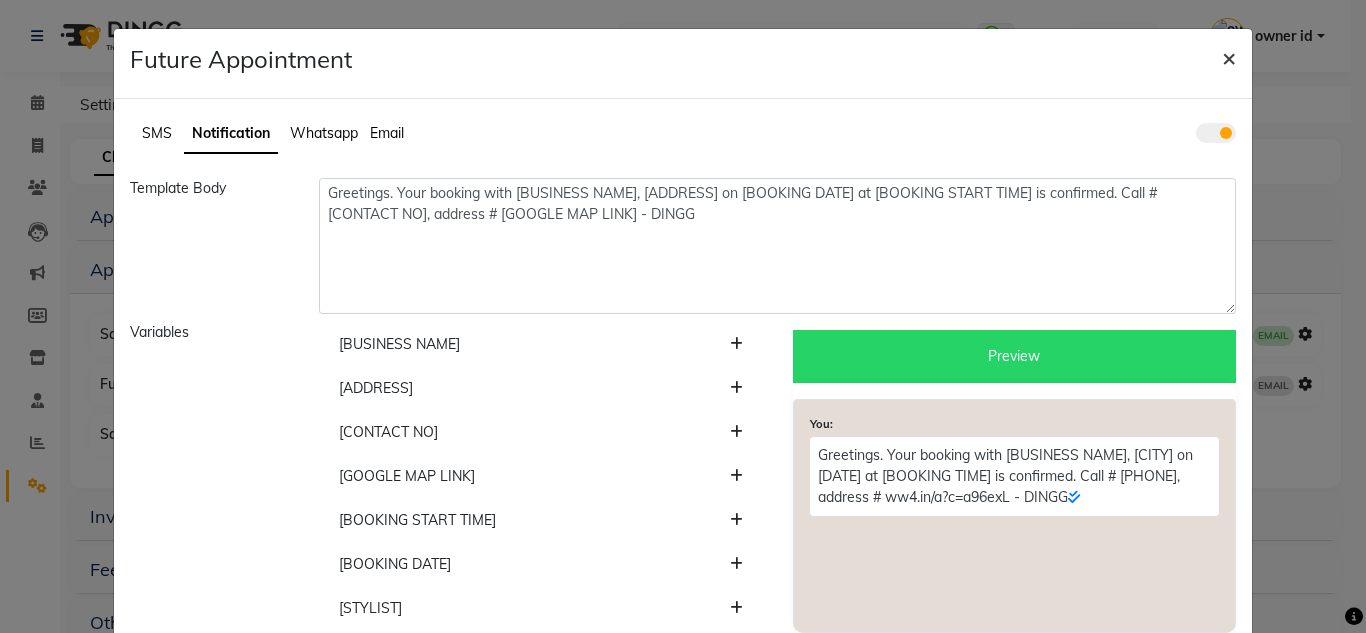 click on "×" 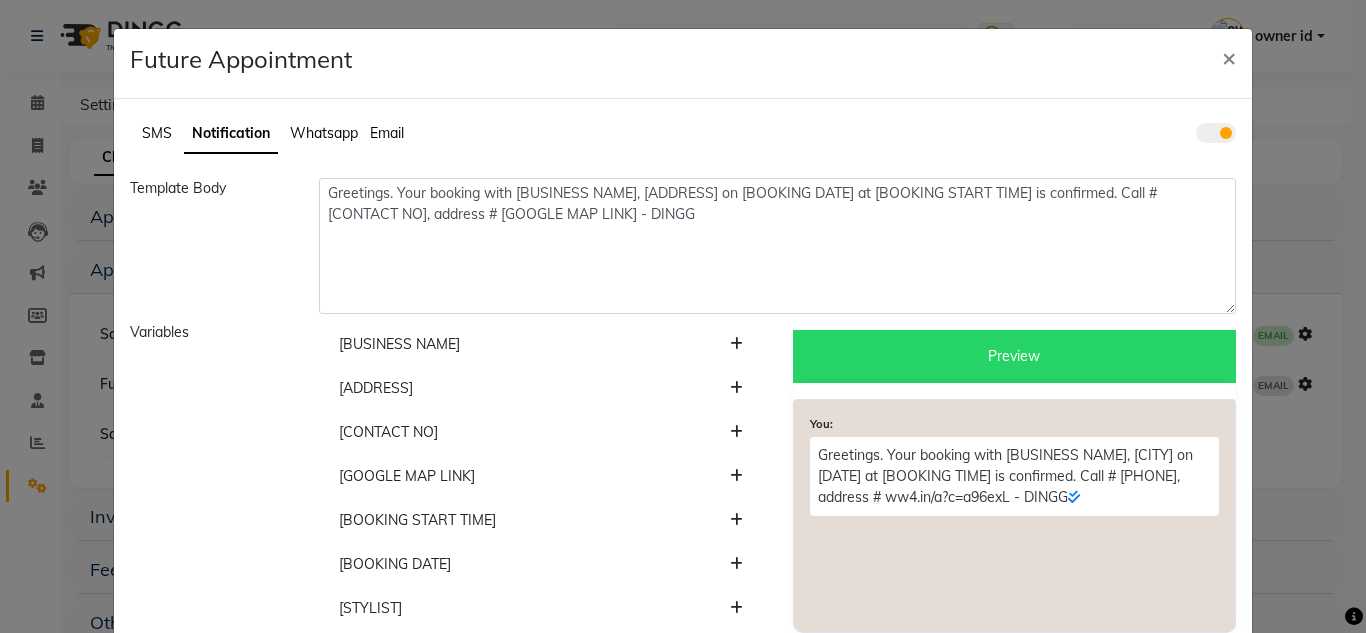 click on "Future Appointment × SMS Notification Whatsapp Email  Template Body  Greetings. Your booking with [BUSINESS NAME], [ADDRESS] on [BOOKING DATE] at [BOOKING START TIME] is confirmed. Call # [CONTACT NO], address # [GOOGLE MAP LINK] - DINGG  Variables   [BUSINESS NAME]   [ADDRESS]   [CONTACT NO]   [GOOGLE MAP LINK]   [BOOKING START TIME]   [BOOKING DATE]   [STYLIST]   [SERVICES]   [FIRST NAME]   [LAST NAME]   [GOOGLE REVIEW LINK]   [BOOKING LINK]   Preview  You:  Greetings. Your booking with Madonna Salon, Malviya nagar on 01-01-2023 at 11:15 am is confirmed. Call # 8826122665, address # ww4.in/a?c=a96exL - DINGG  Total Characters : 152 37 / 1 Close Update" 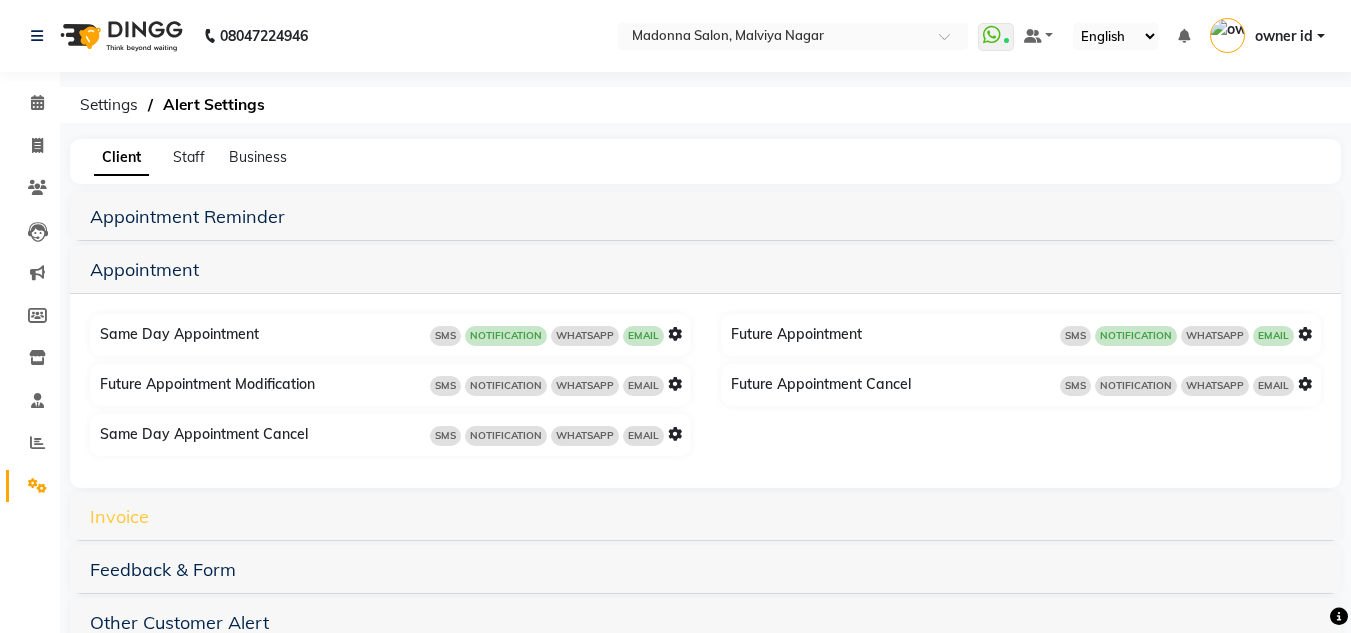 click on "Invoice" at bounding box center [119, 516] 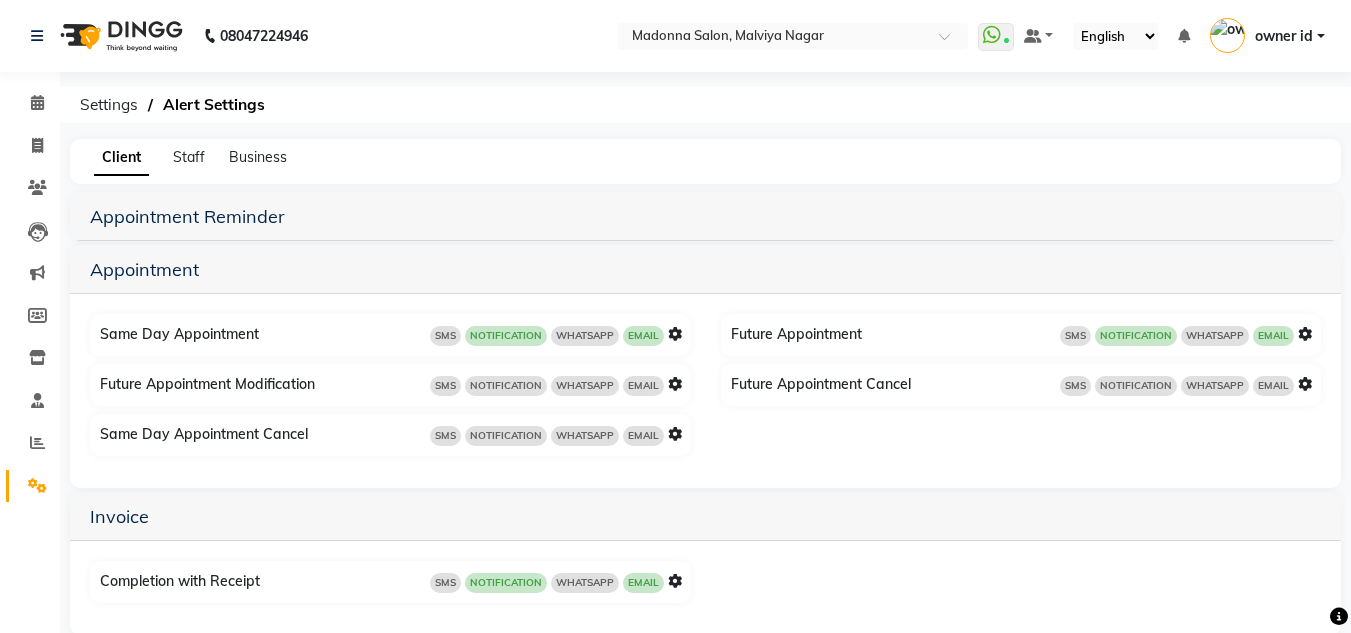 click at bounding box center (675, 581) 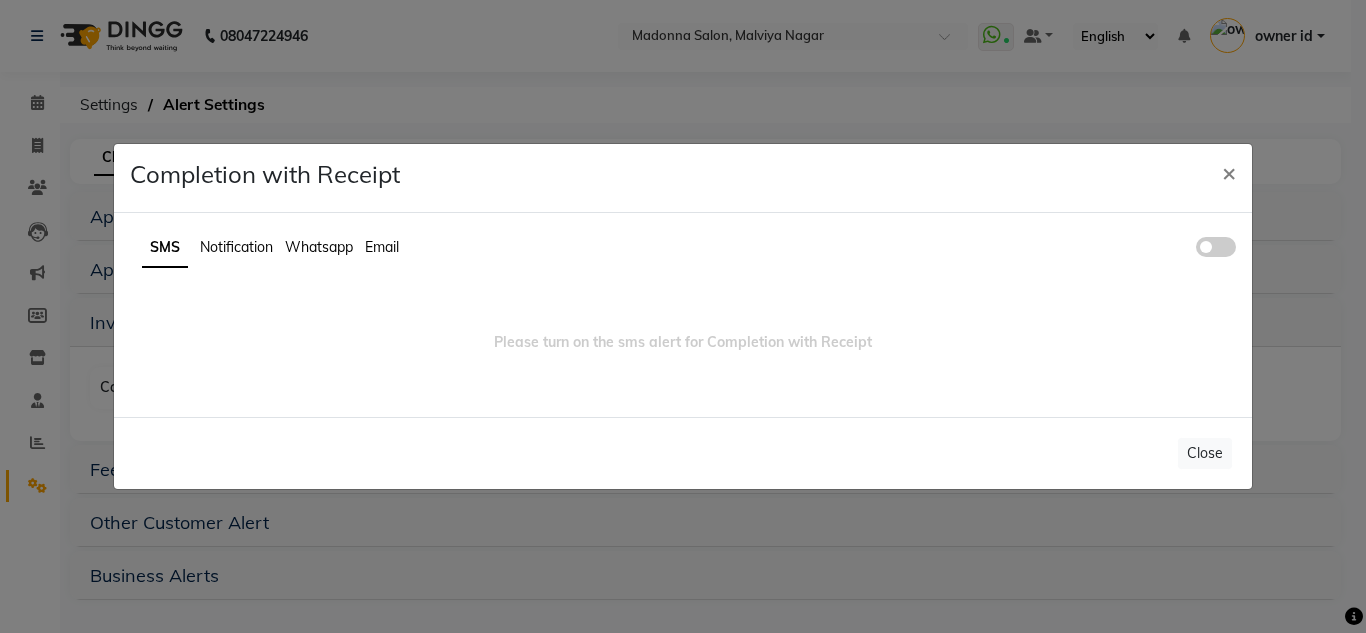 click on "Notification" 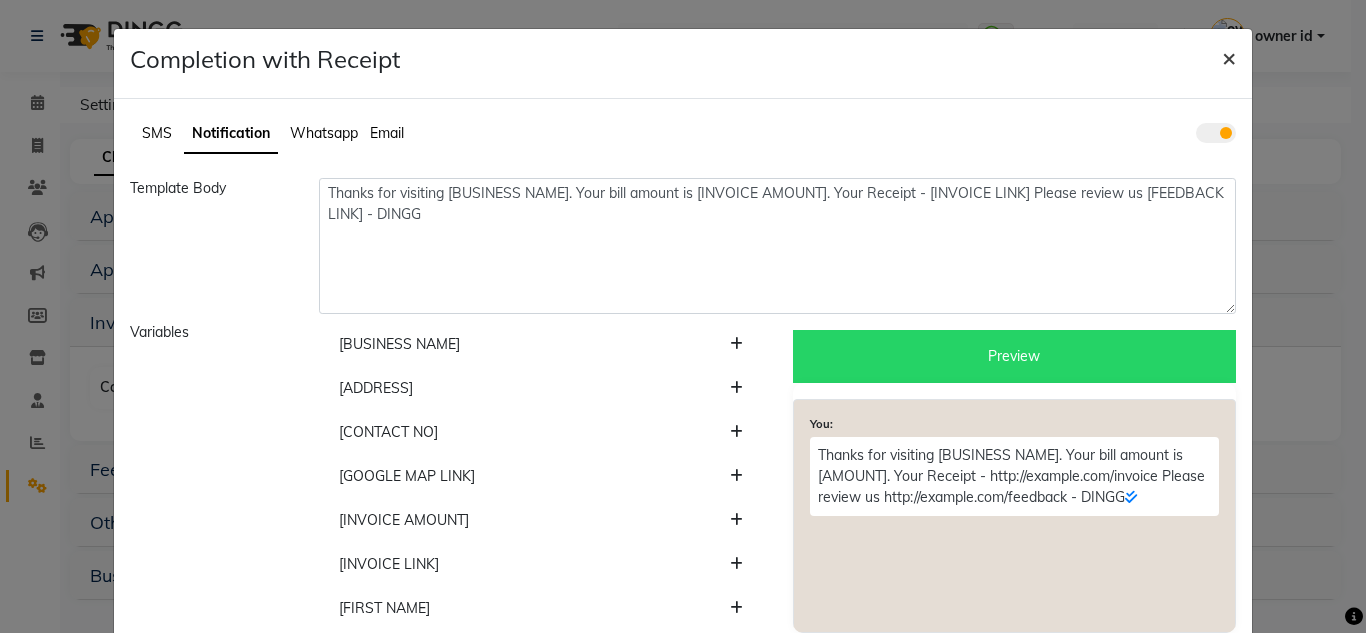 click on "×" 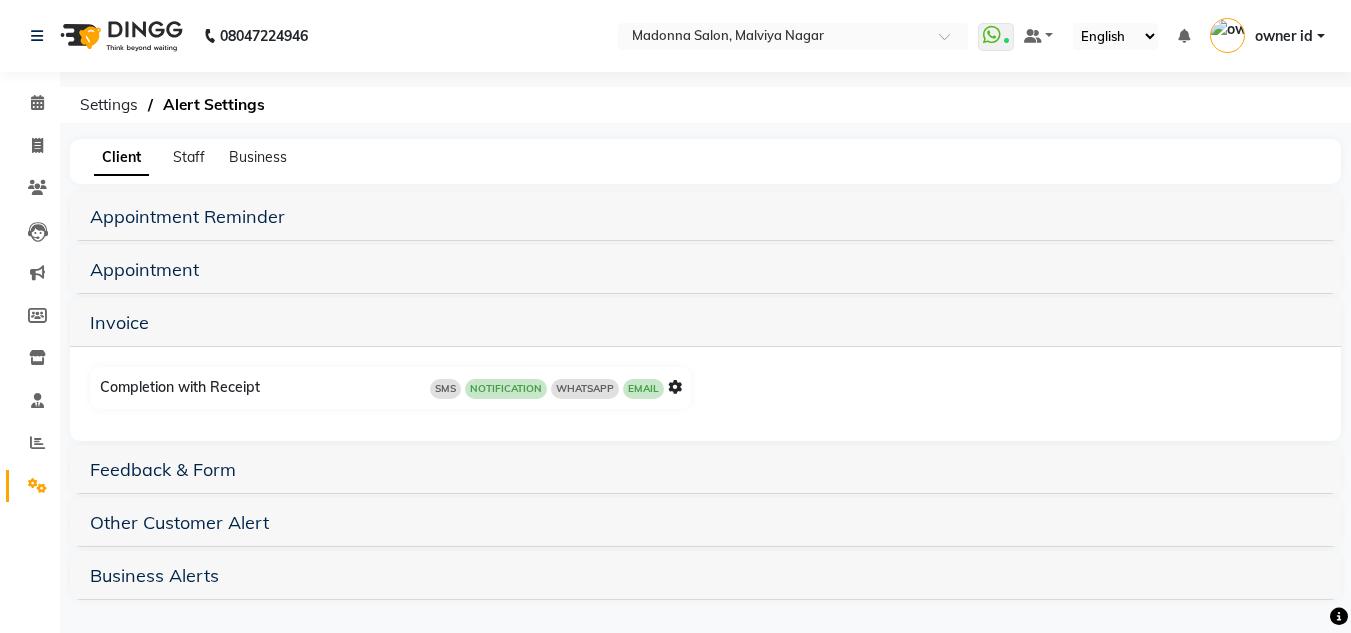 click 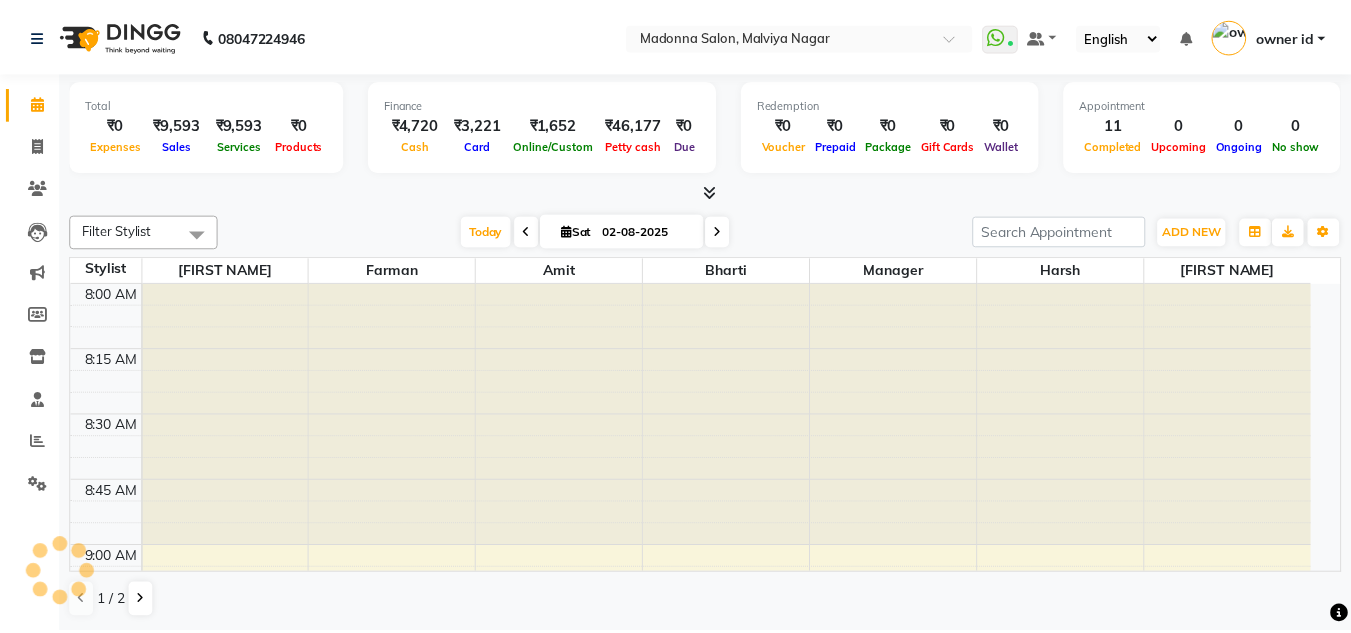 scroll, scrollTop: 0, scrollLeft: 0, axis: both 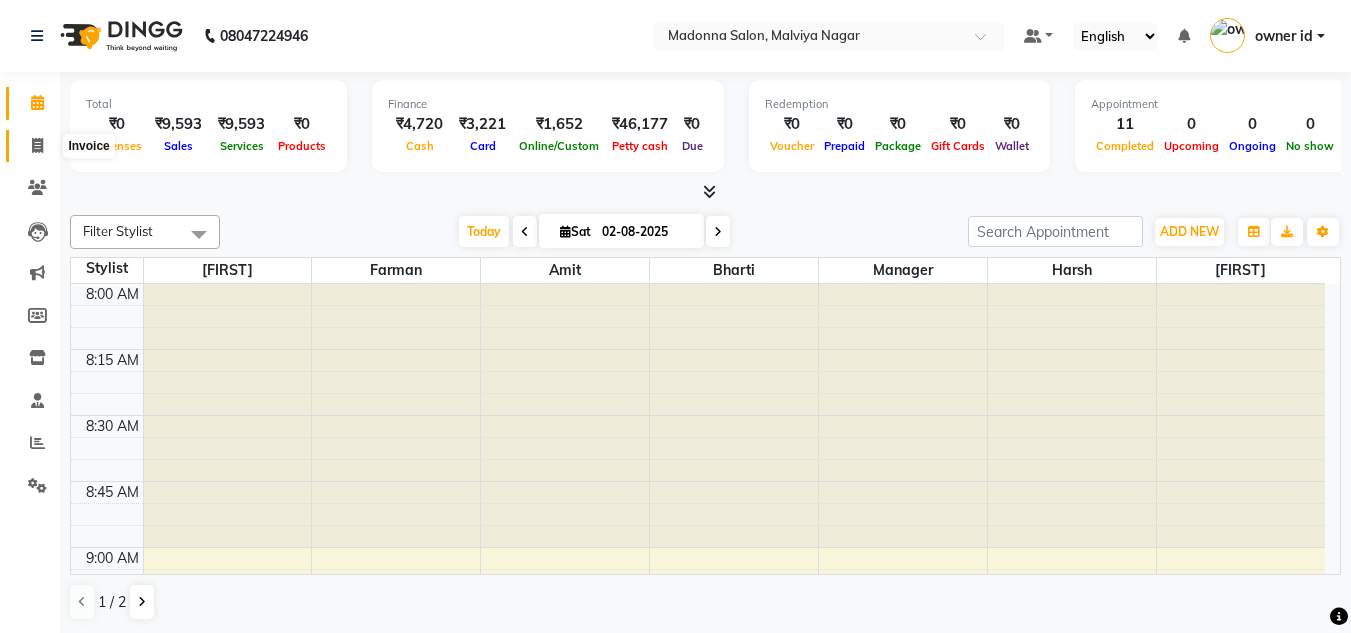 click 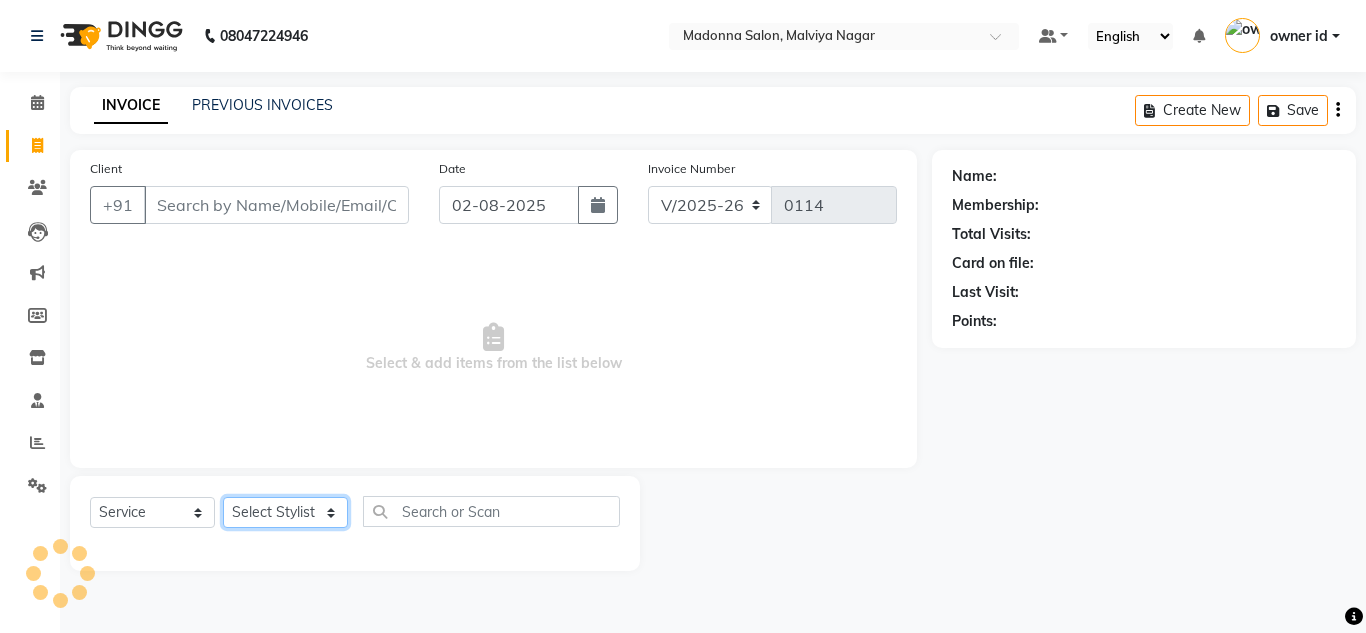 click on "Select Stylist Amit Bharti Devesh Farman Harsh  Jaikesh Manager Manoj Nitin Nails owner id Poonam Rihan" 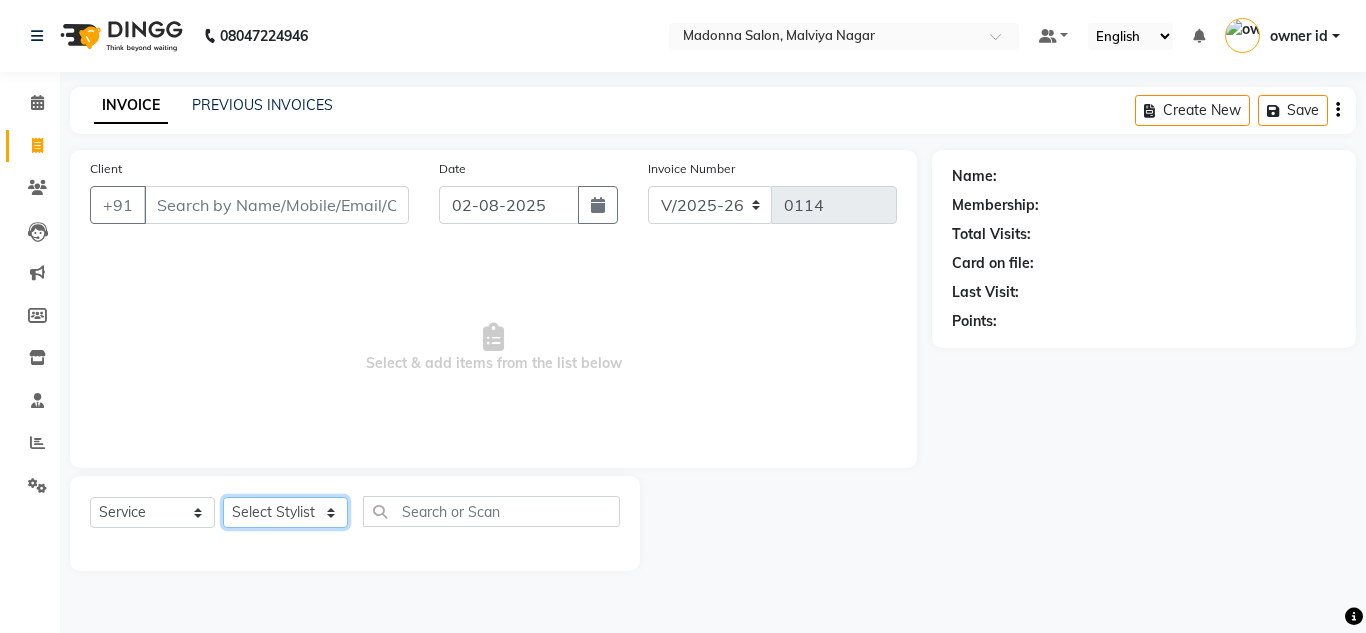 select on "86637" 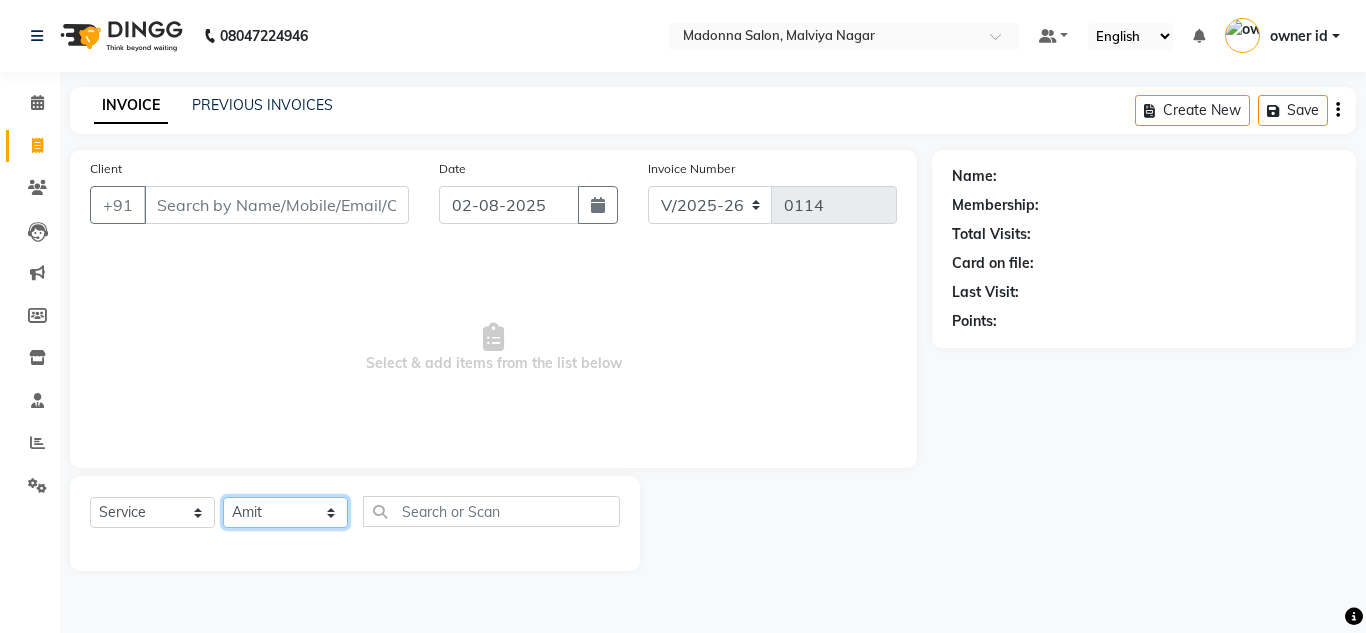 click on "Select Stylist Amit Bharti Devesh Farman Harsh  Jaikesh Manager Manoj Nitin Nails owner id Poonam Rihan" 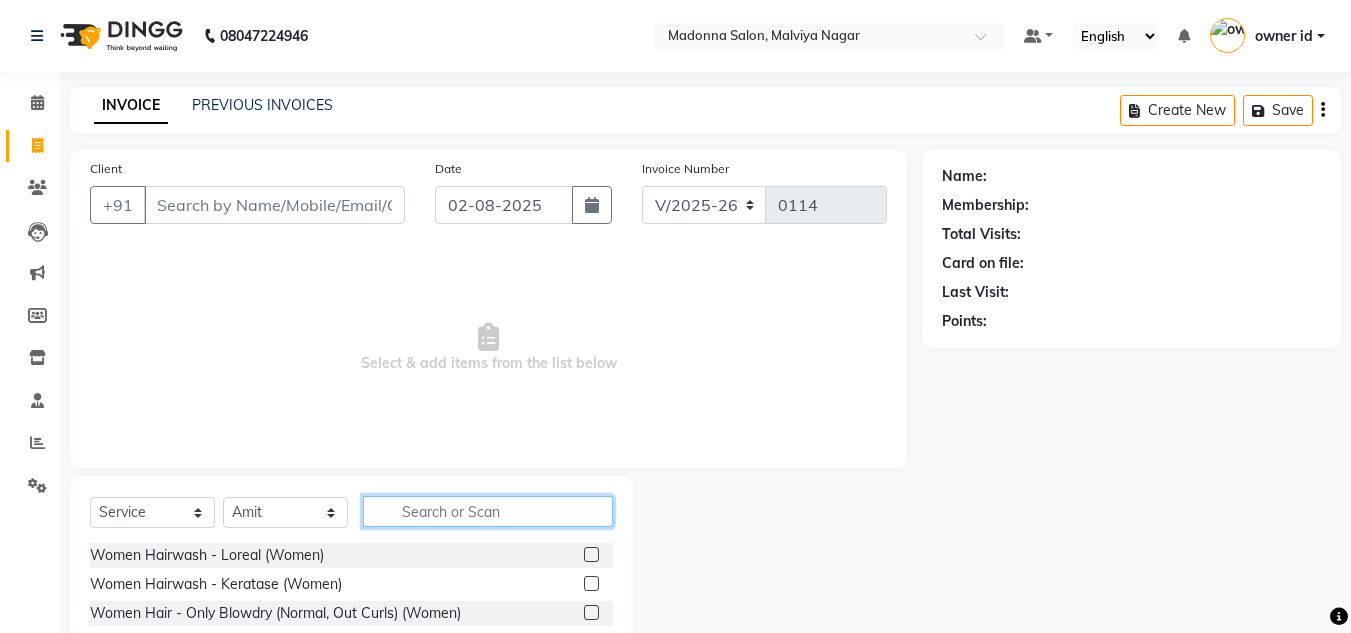 click 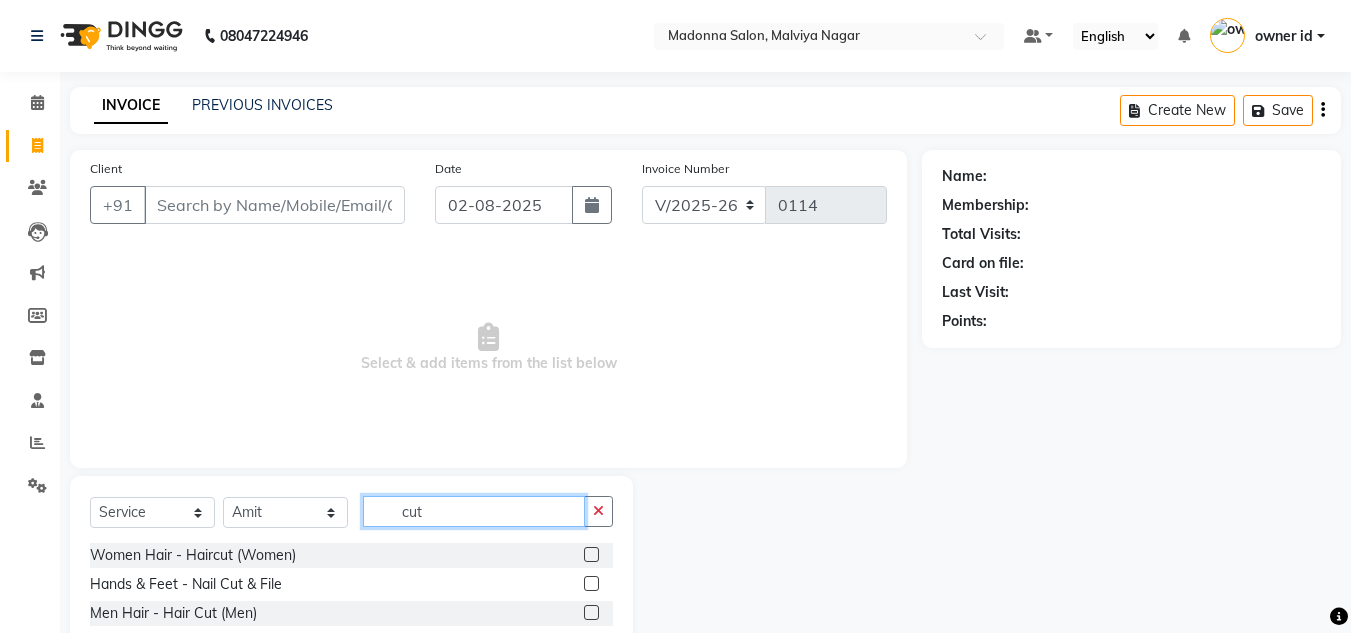 scroll, scrollTop: 86, scrollLeft: 0, axis: vertical 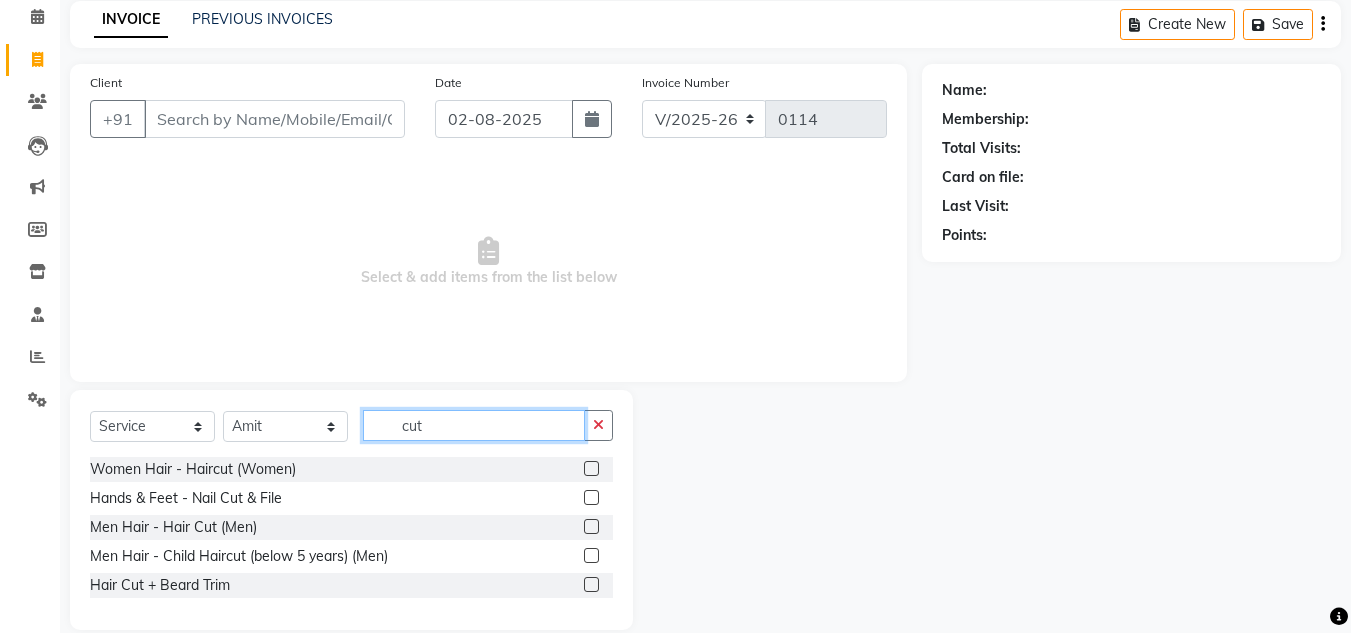 type on "cut" 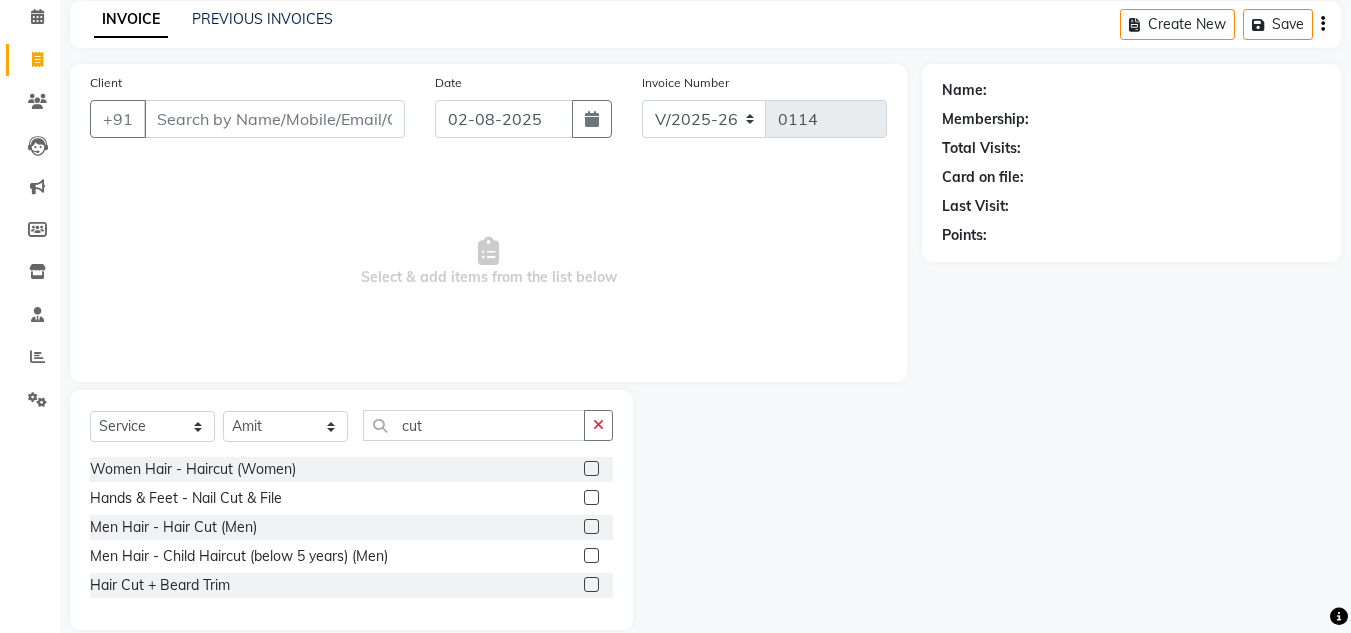 click 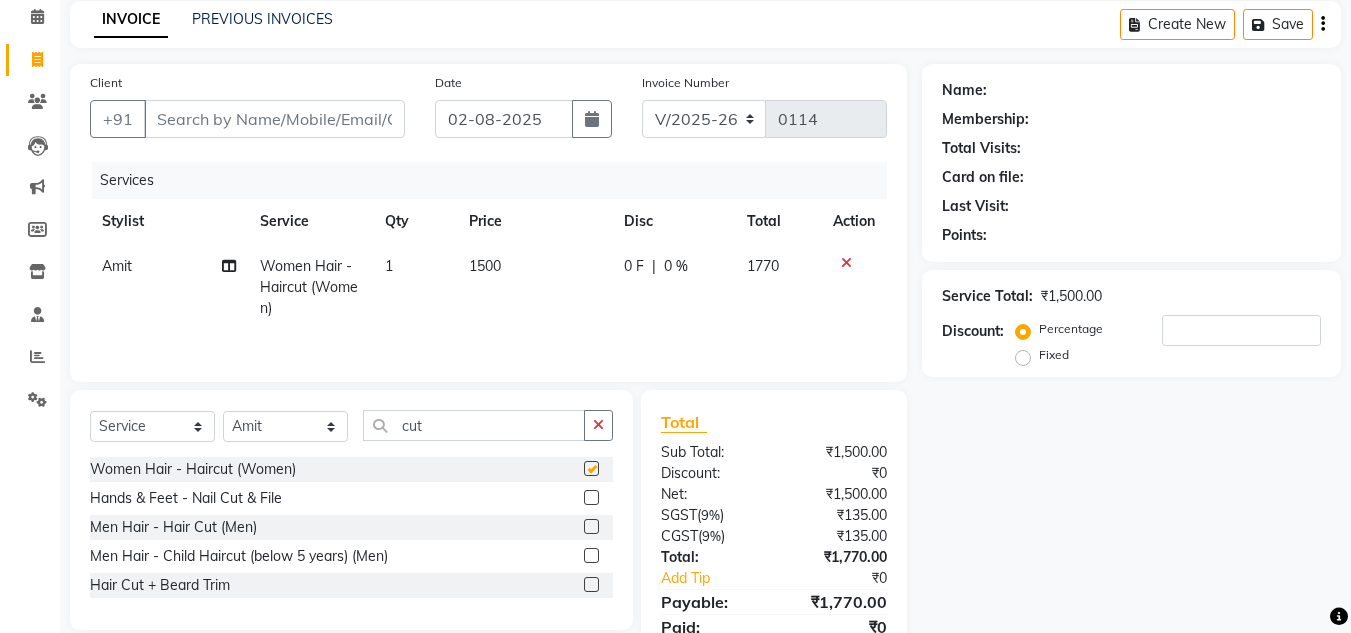 checkbox on "false" 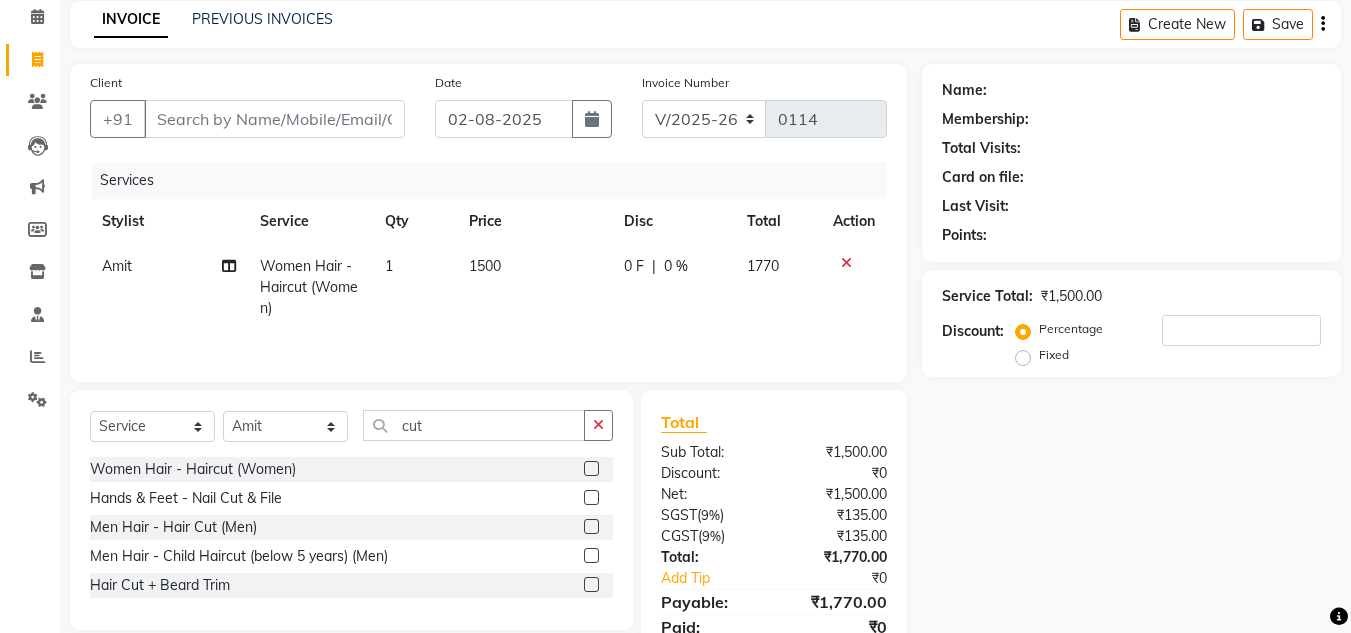 click on "1500" 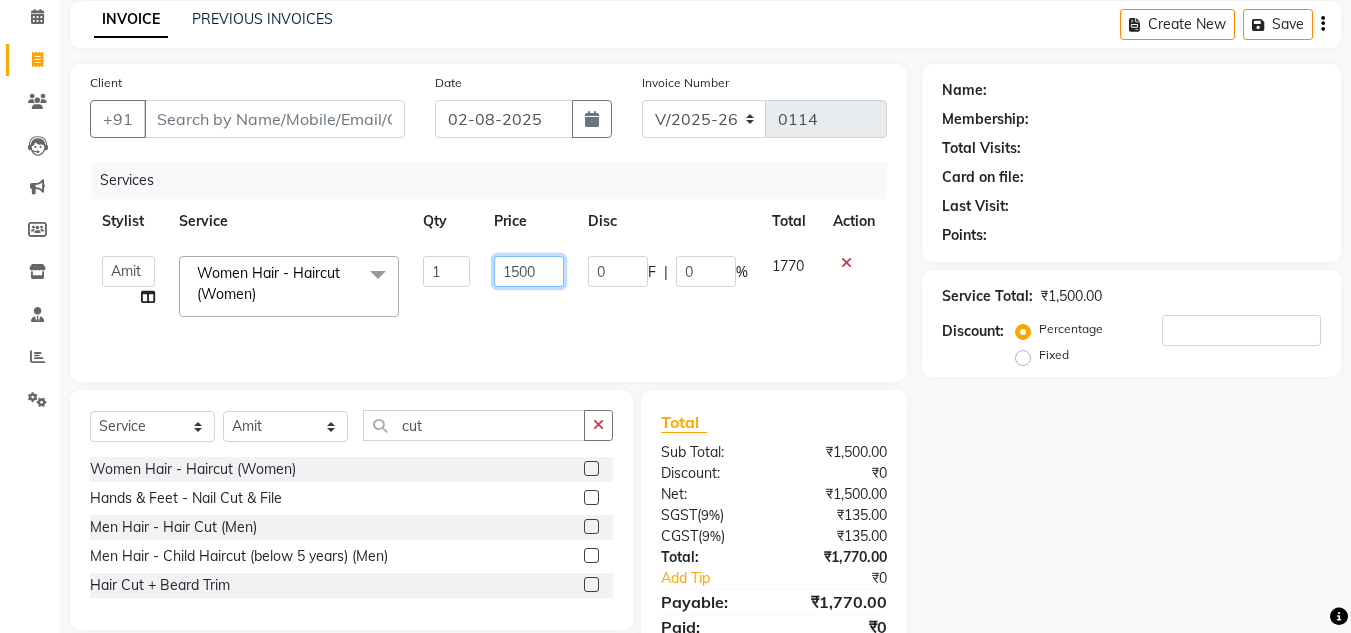 click on "1500" 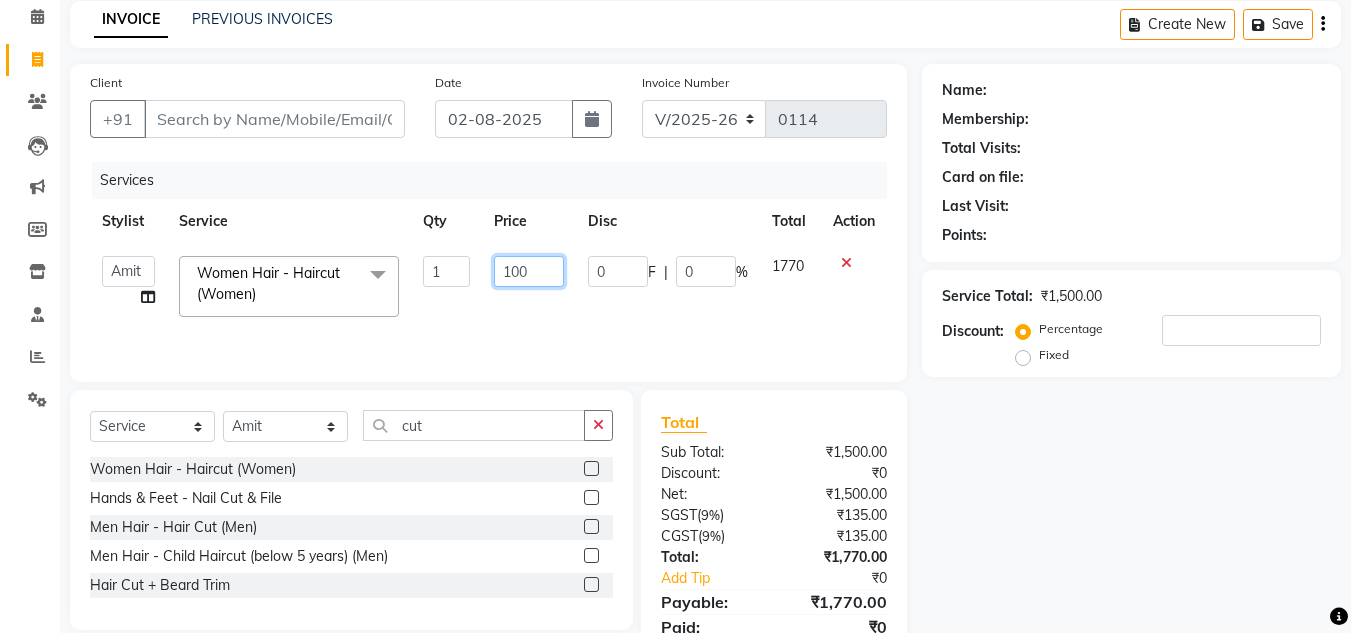 type on "1200" 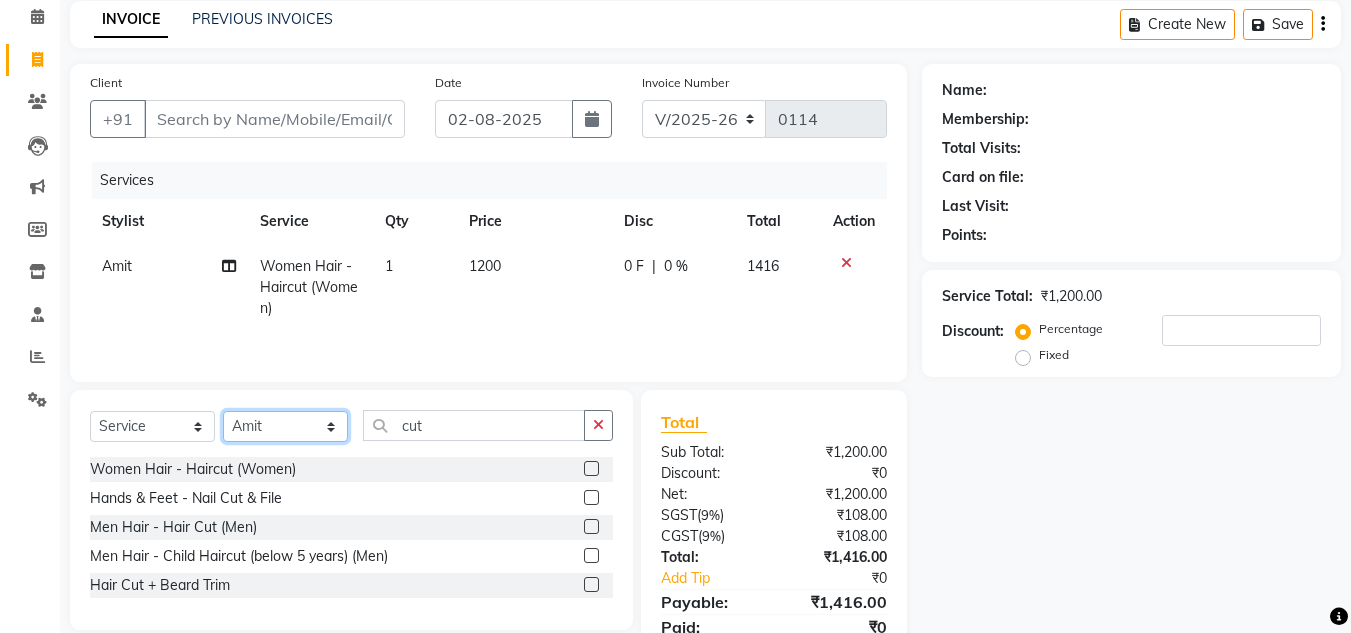 click on "Select Stylist Amit Bharti Devesh Farman Harsh  Jaikesh Manager Manoj Nitin Nails owner id Poonam Rihan" 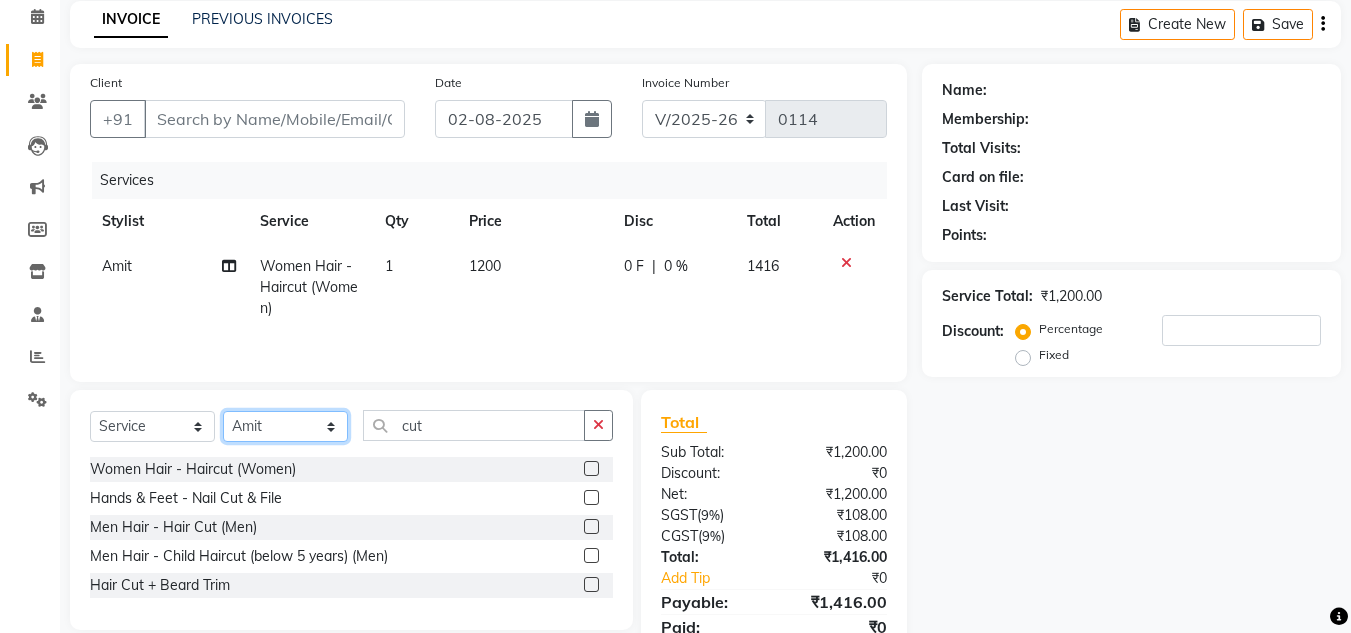 select on "86783" 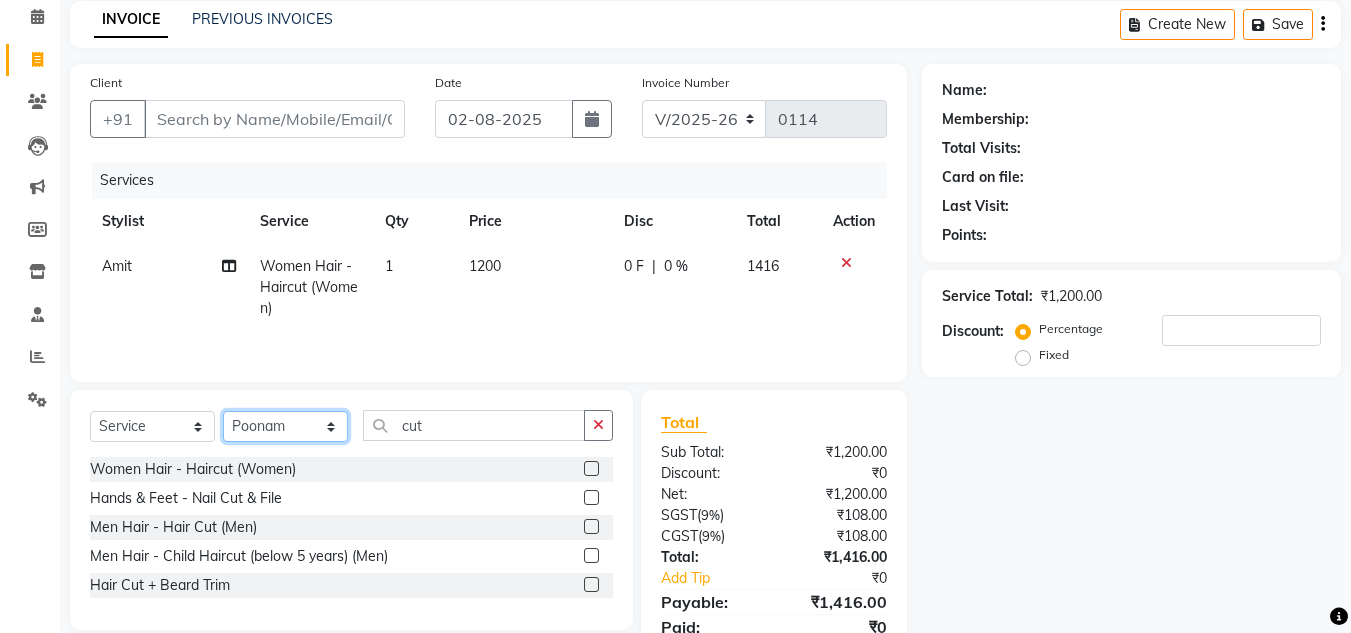 click on "Select Stylist Amit Bharti Devesh Farman Harsh  Jaikesh Manager Manoj Nitin Nails owner id Poonam Rihan" 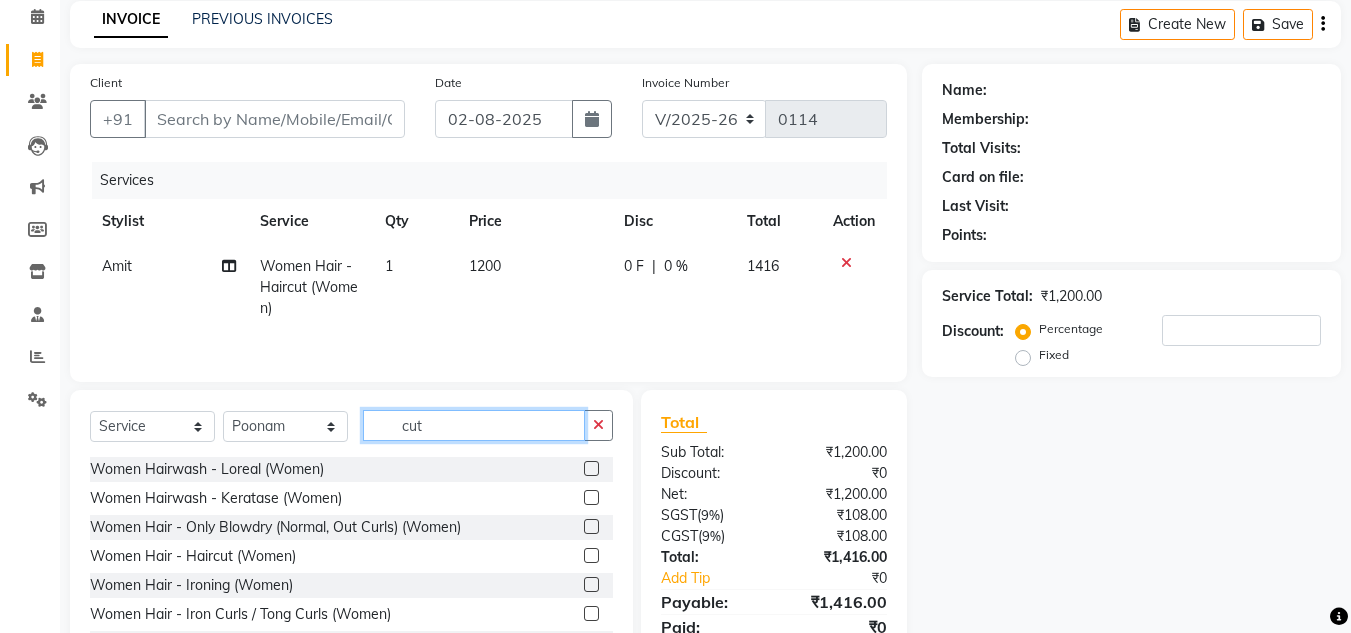click on "cut" 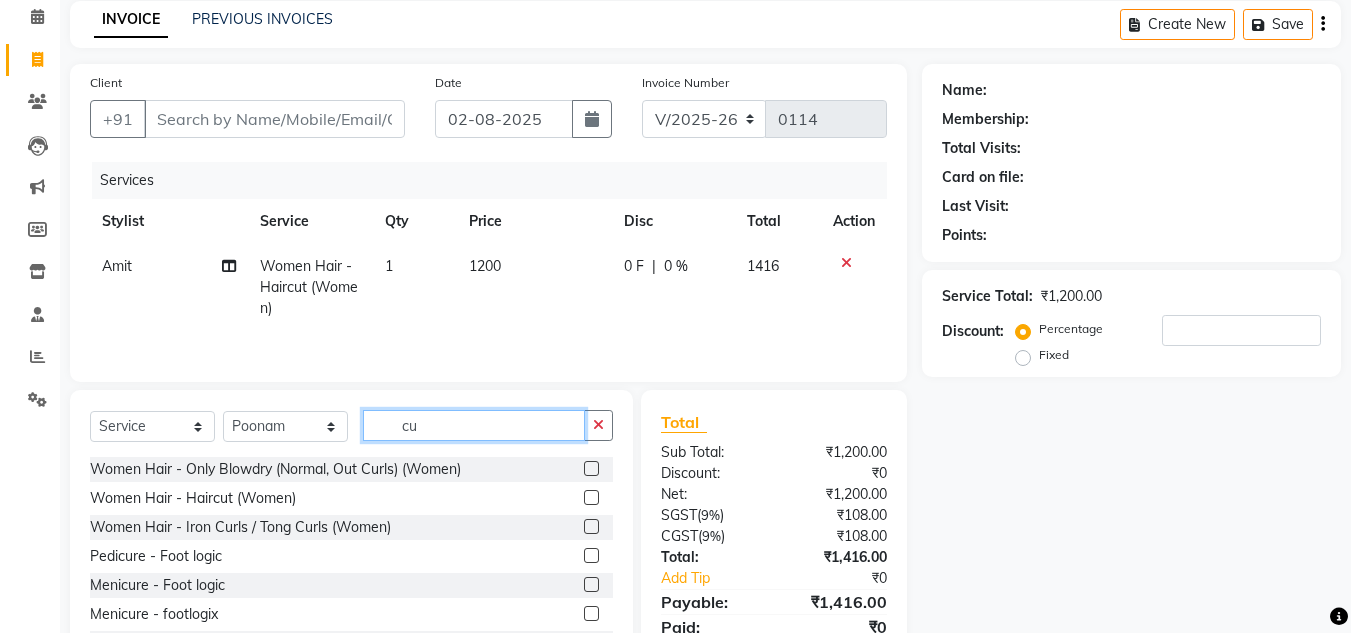type on "c" 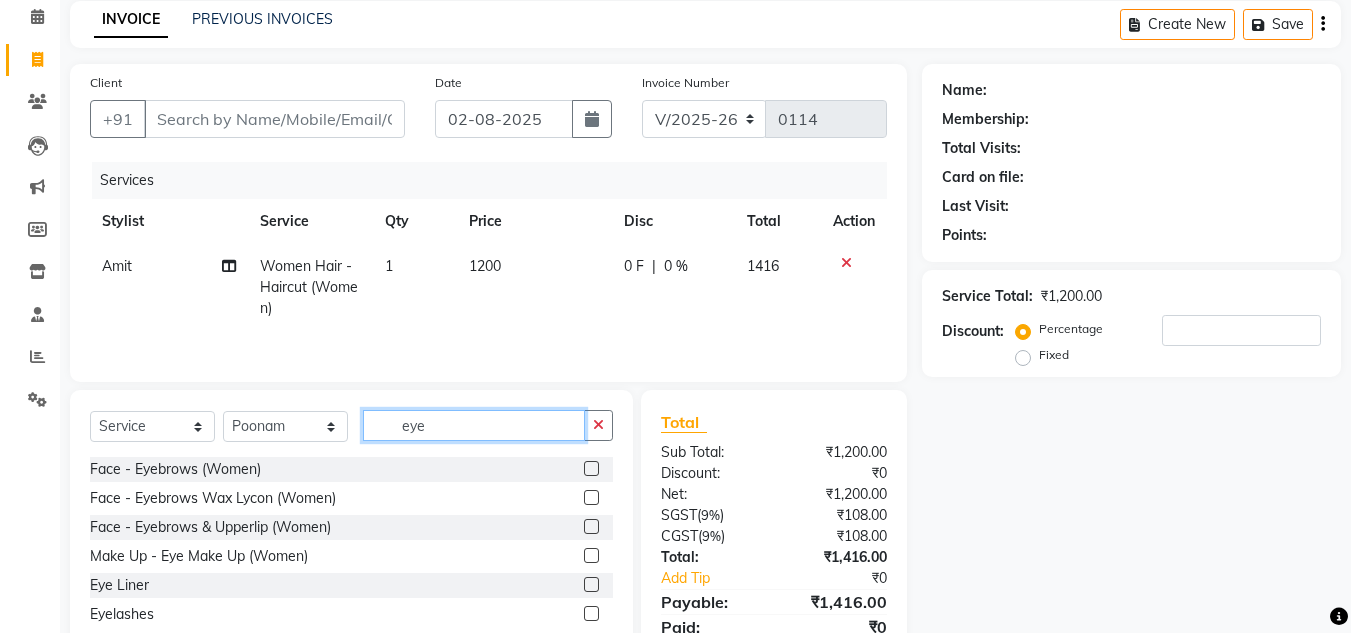 type on "eye" 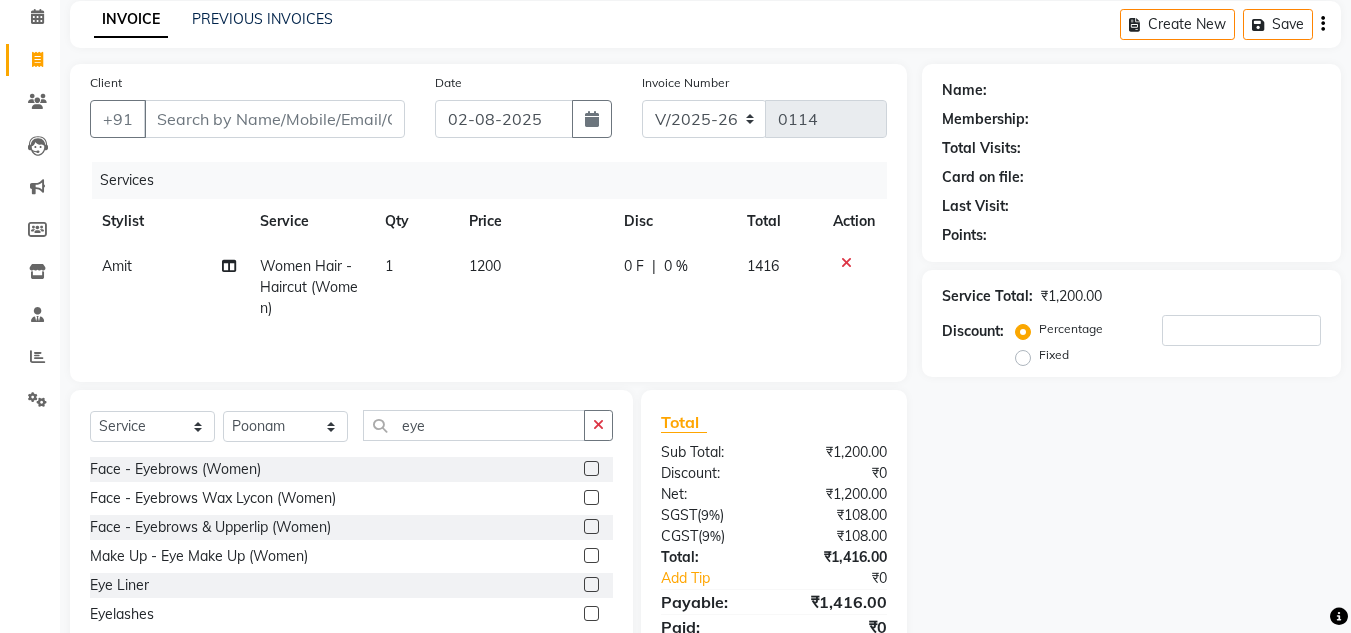 click 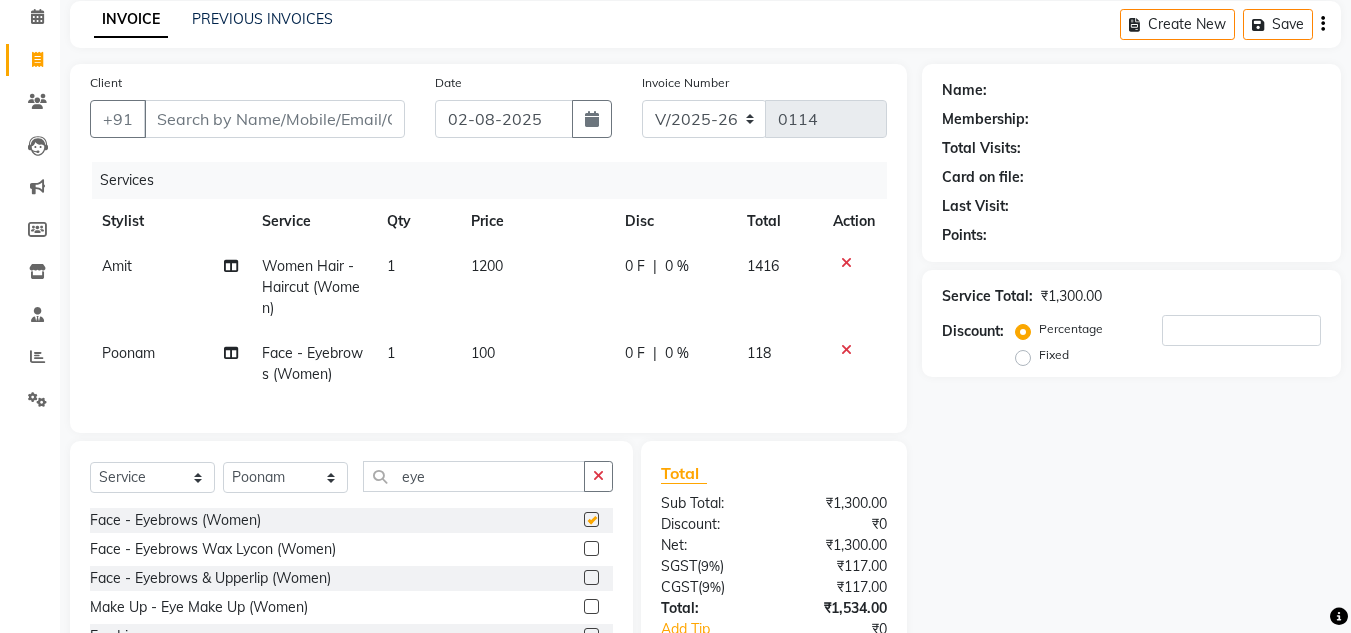 checkbox on "false" 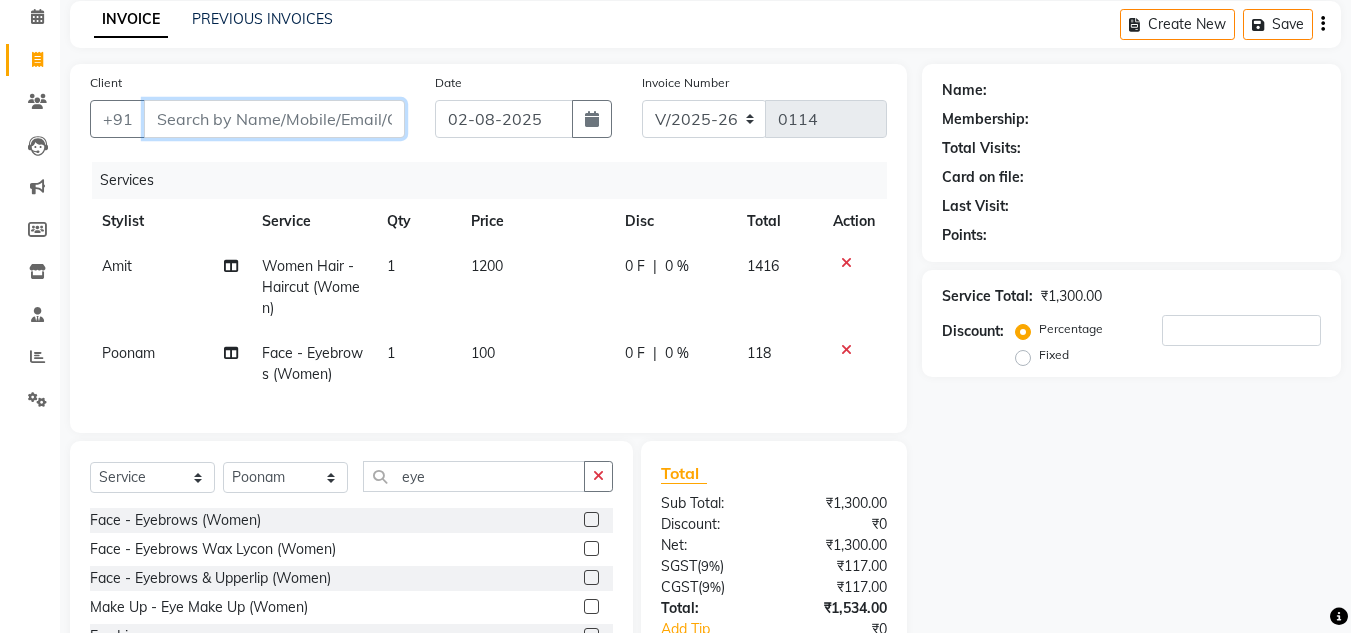 click on "Client" at bounding box center (274, 119) 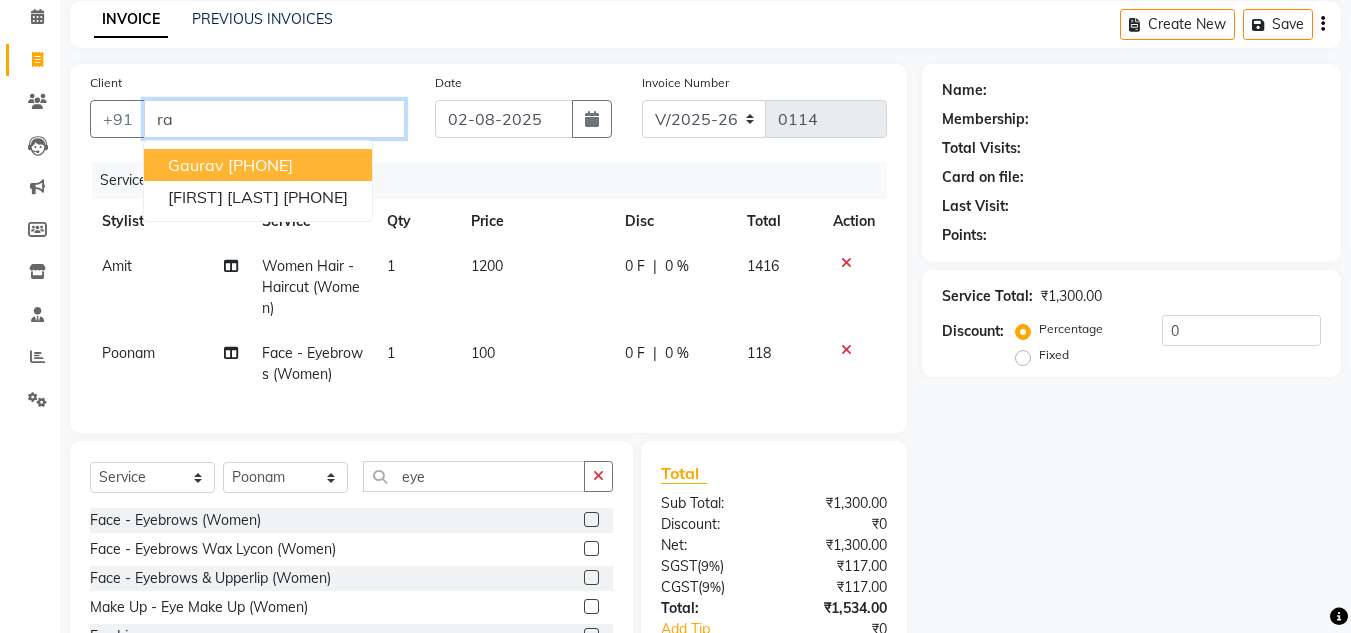 type on "r" 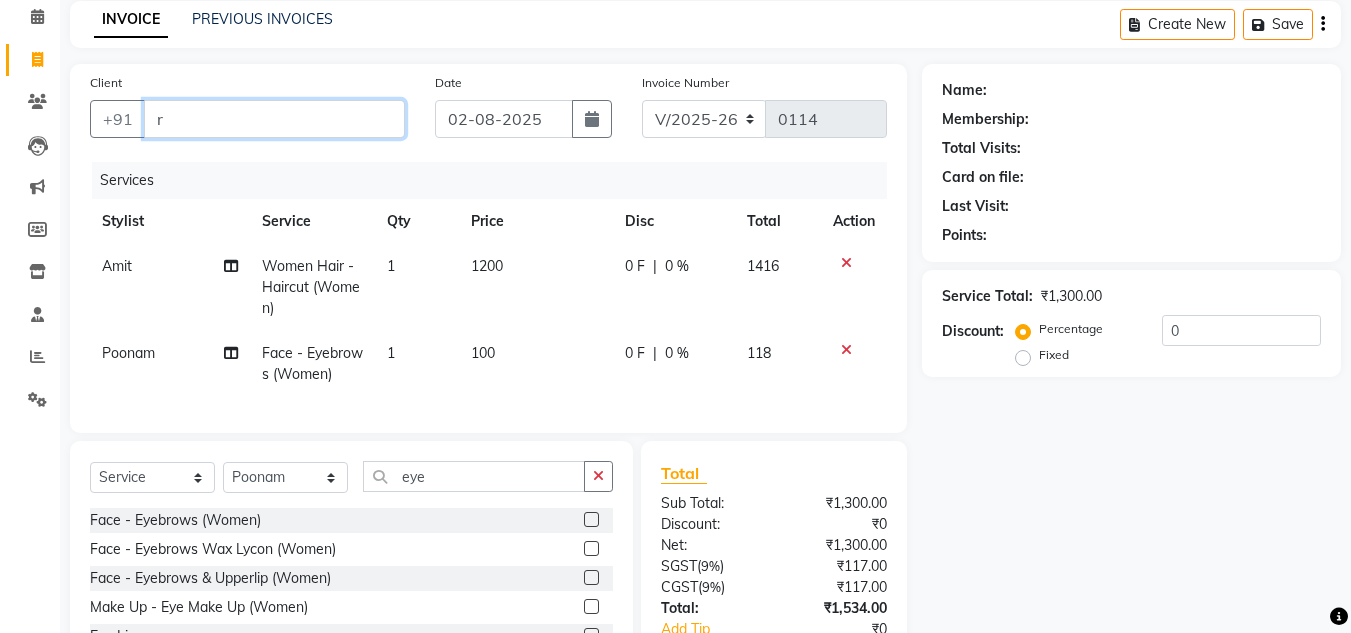 type 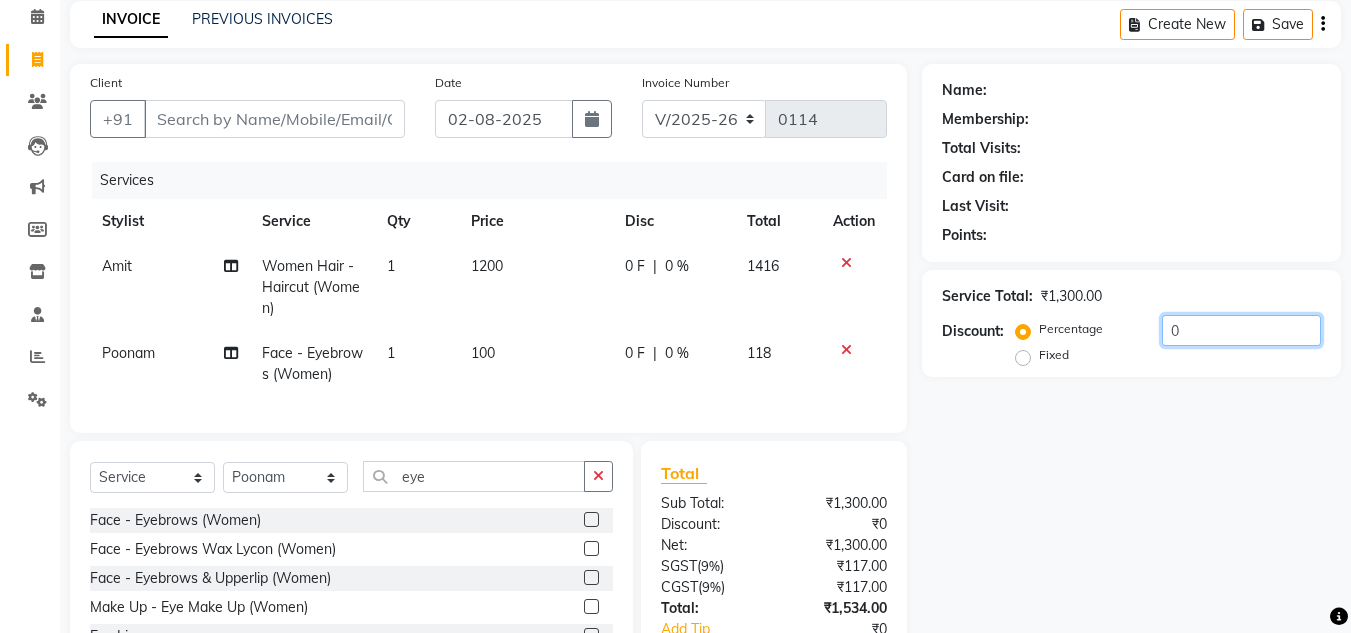 click on "0" 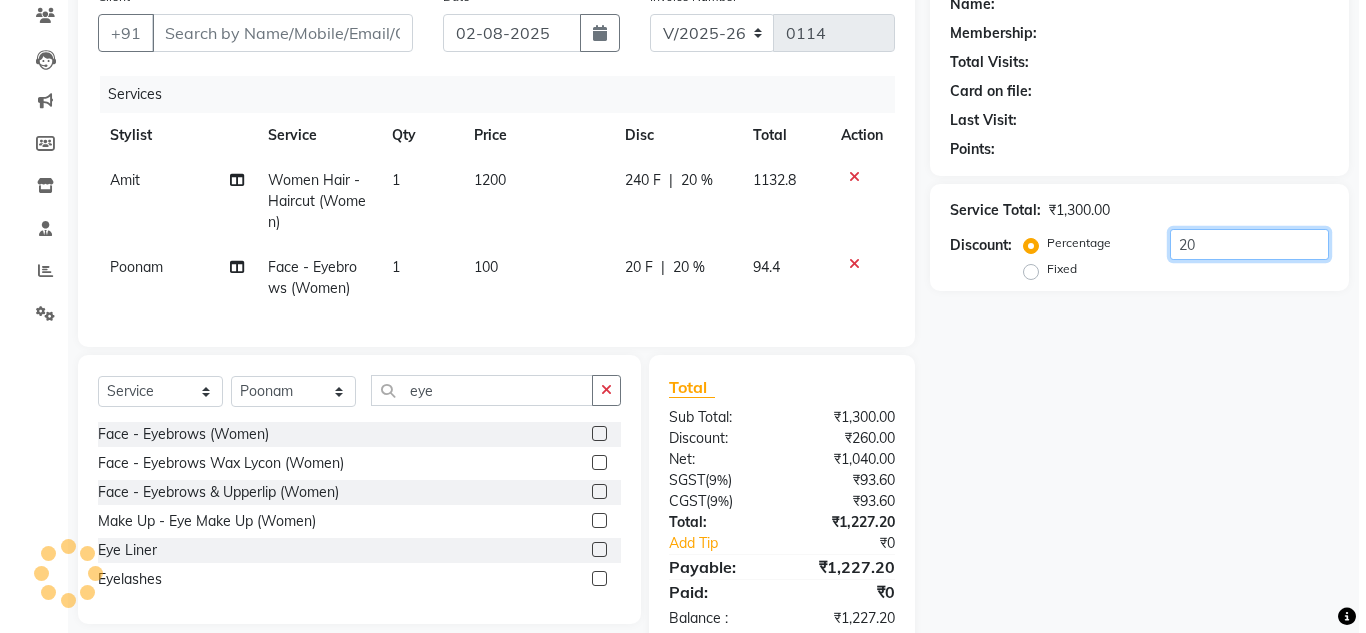scroll, scrollTop: 173, scrollLeft: 0, axis: vertical 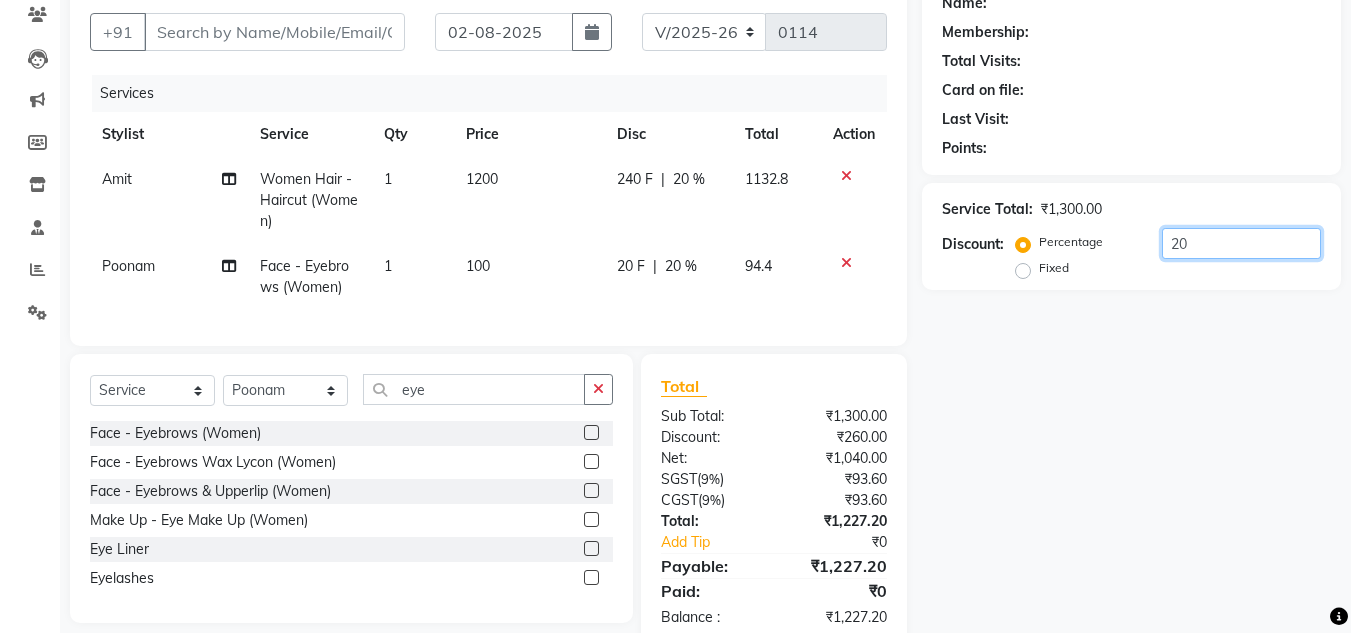 type on "20" 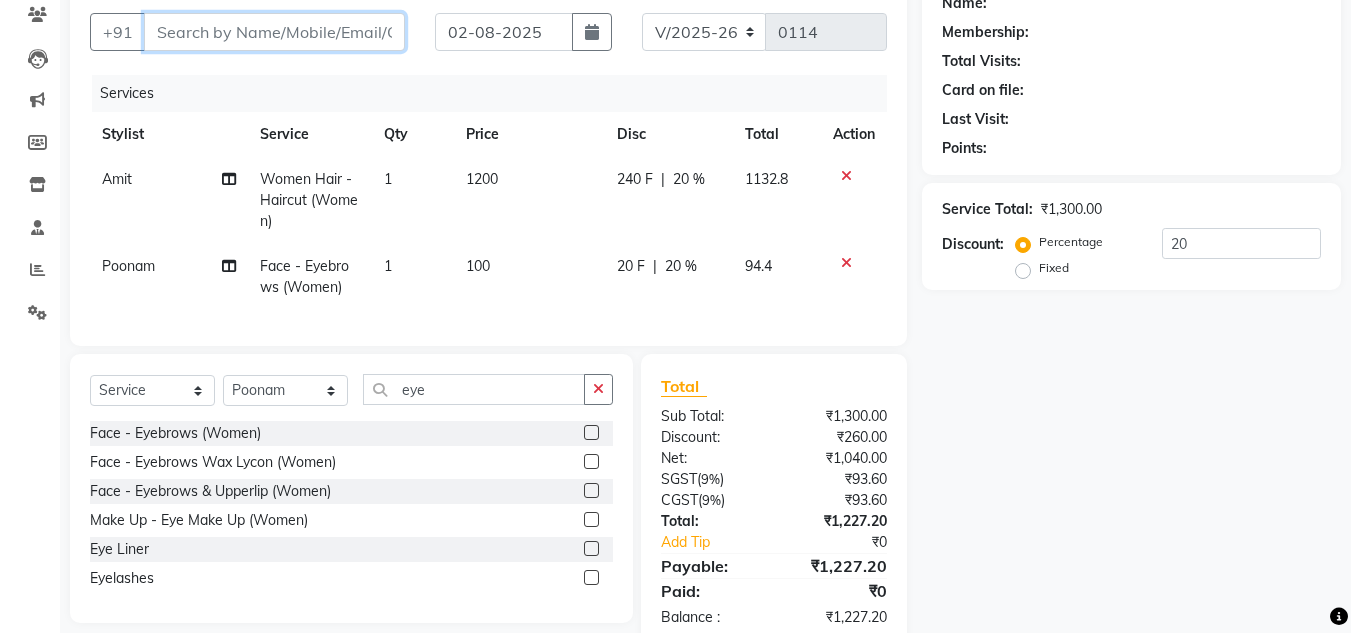 click on "Client" at bounding box center [274, 32] 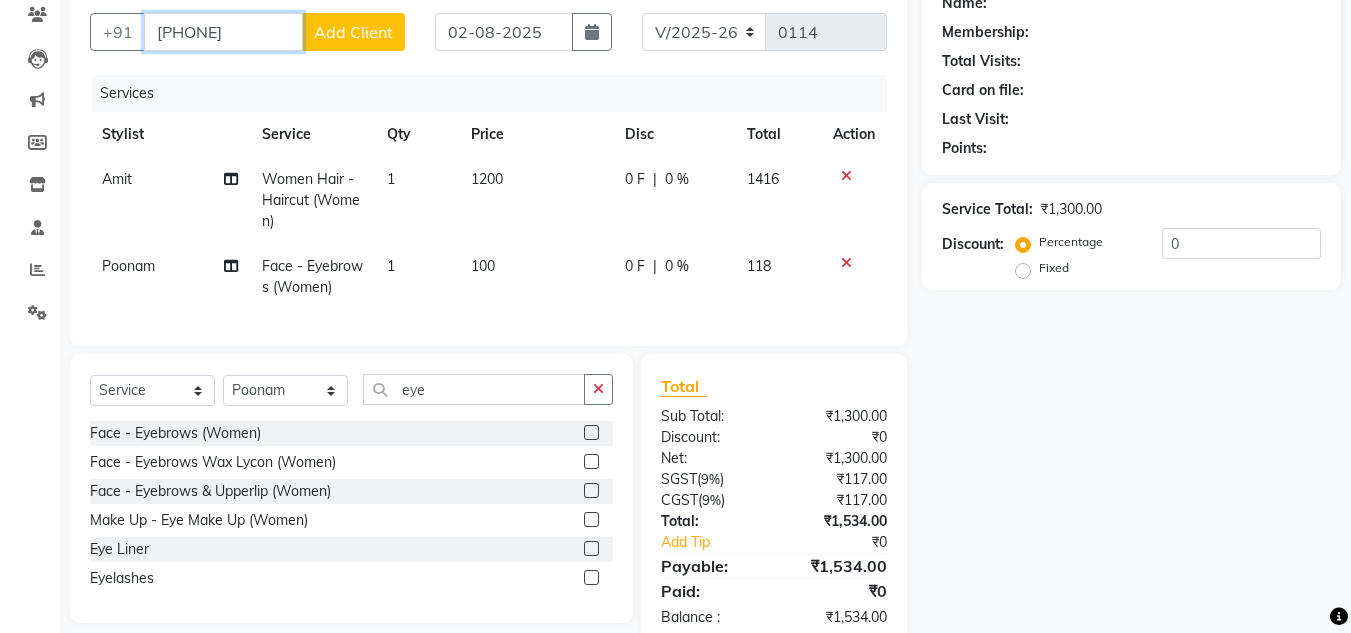 type on "[PHONE]" 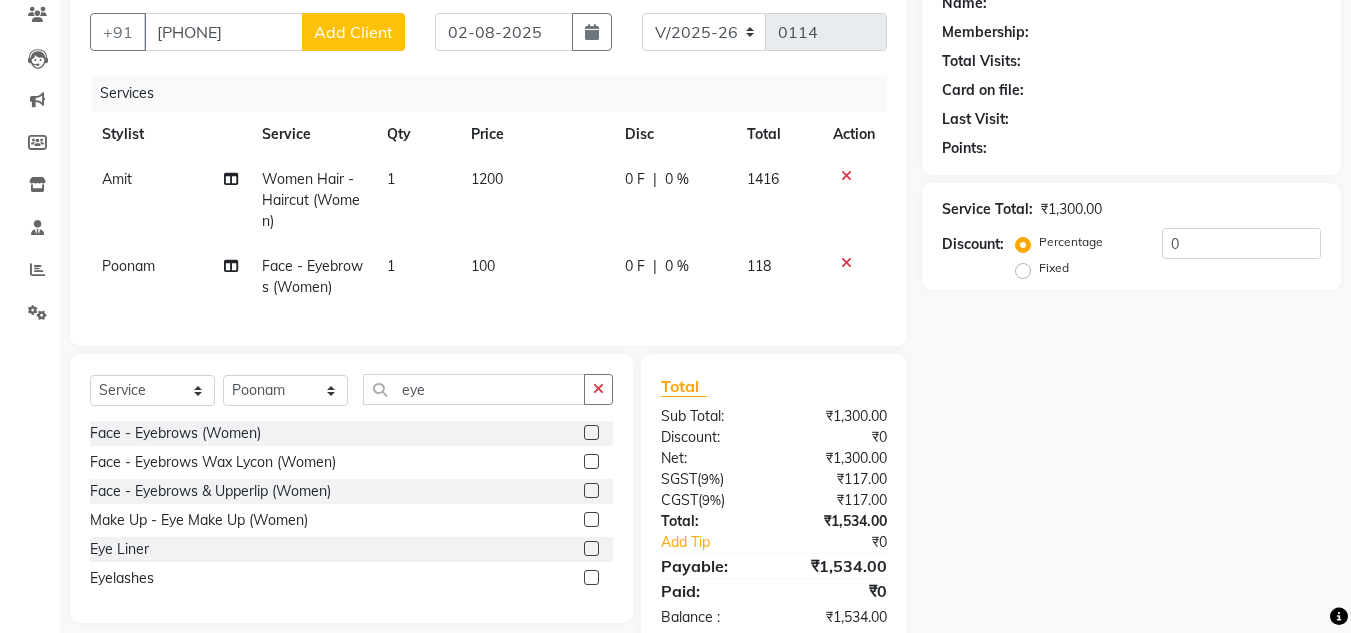 click on "Add Client" 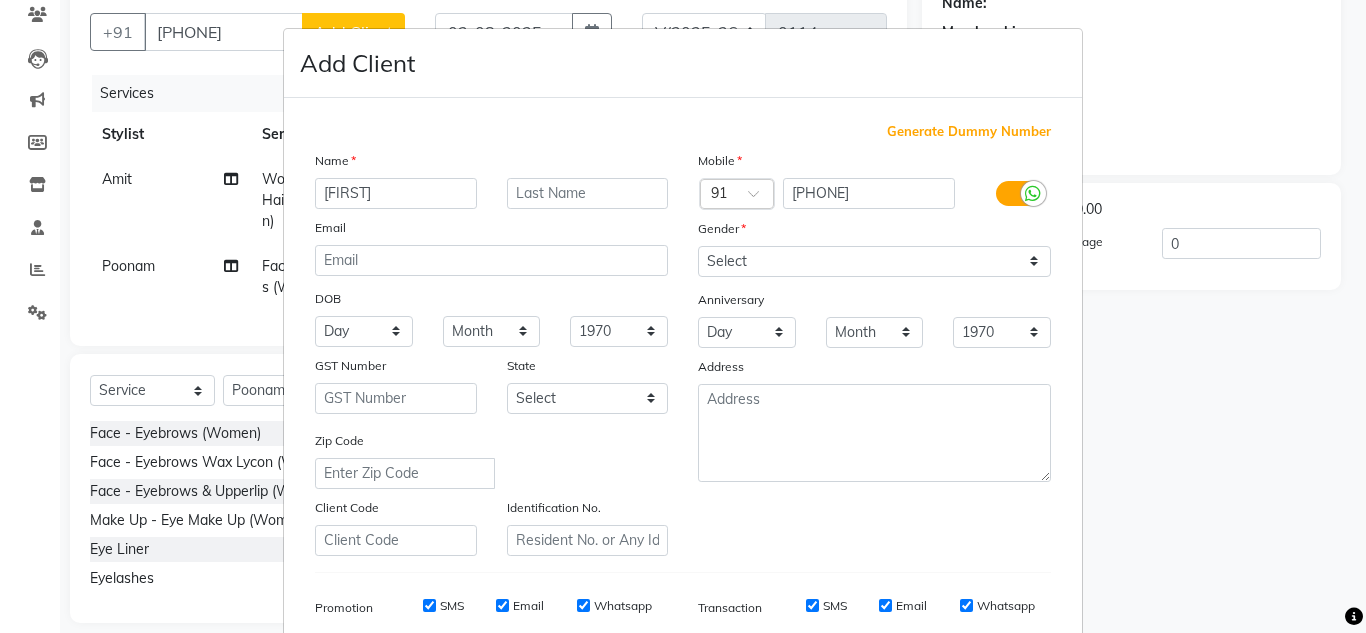 type on "[FIRST]" 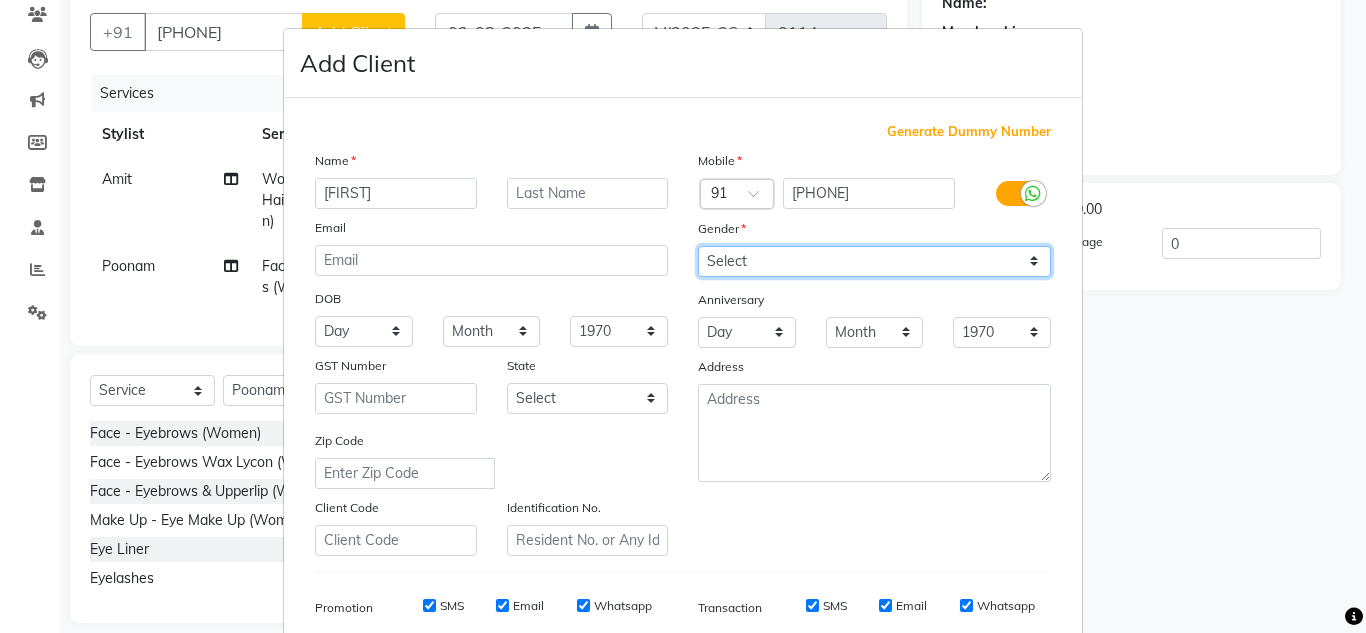 click on "Select Male Female Other Prefer Not To Say" at bounding box center [874, 261] 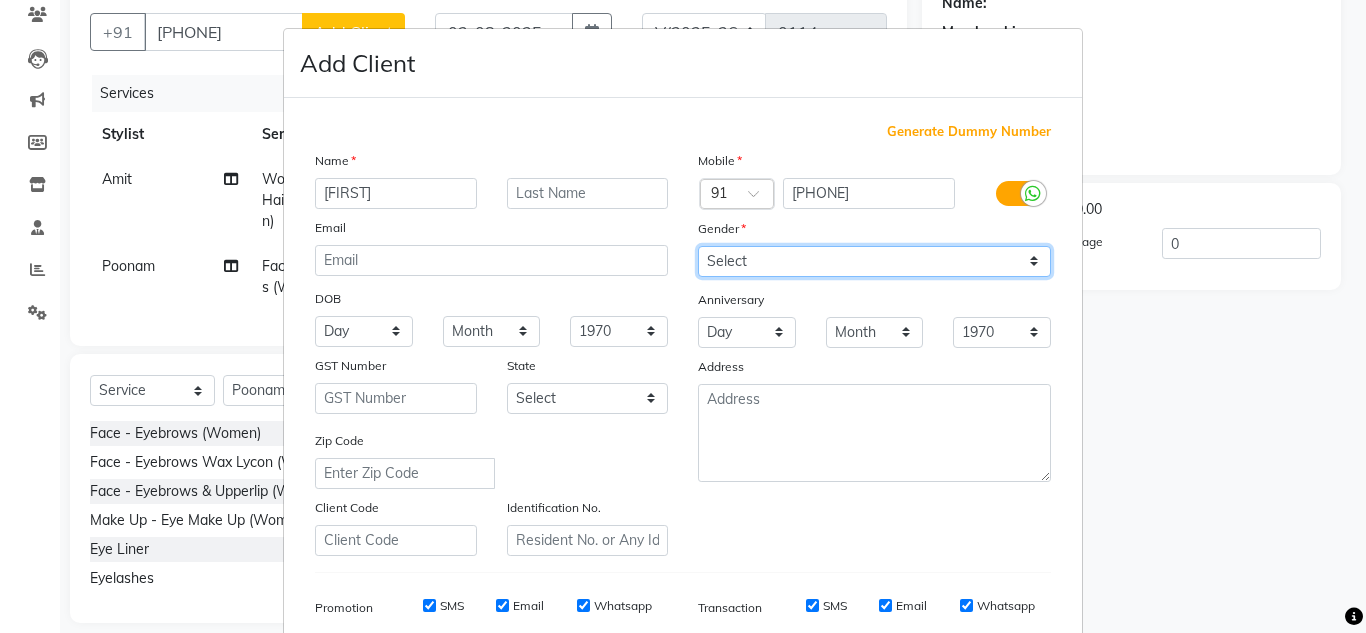 select on "female" 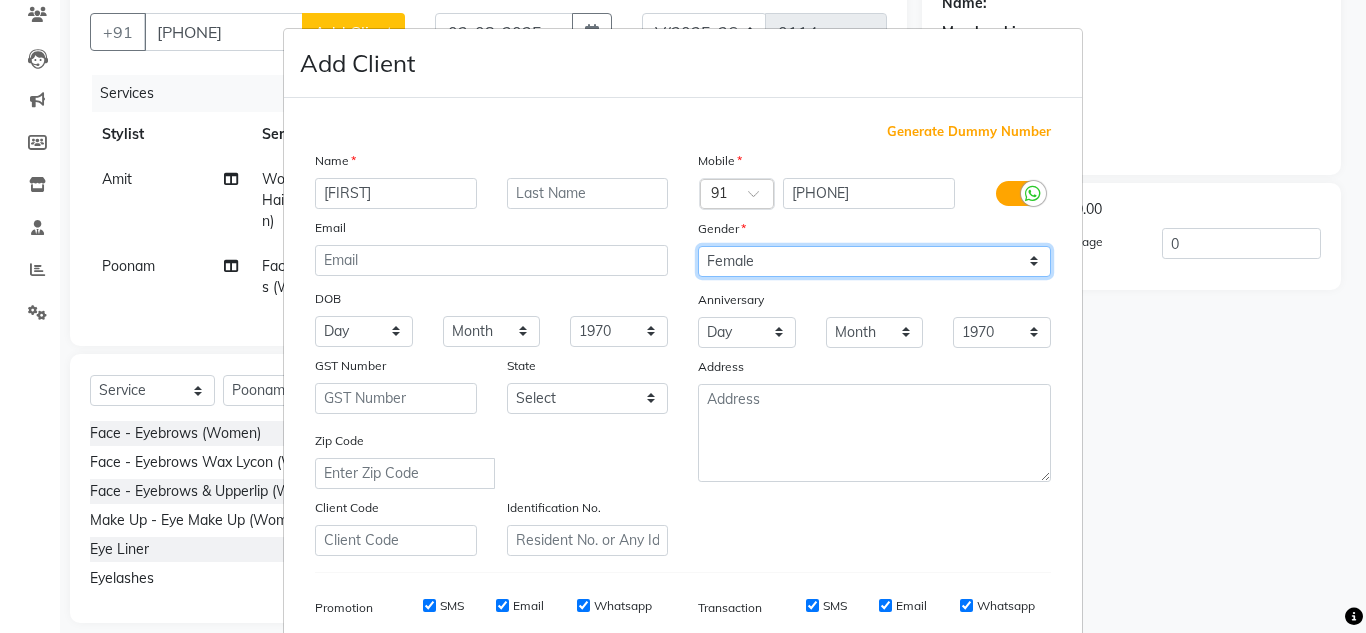 click on "Select Male Female Other Prefer Not To Say" at bounding box center (874, 261) 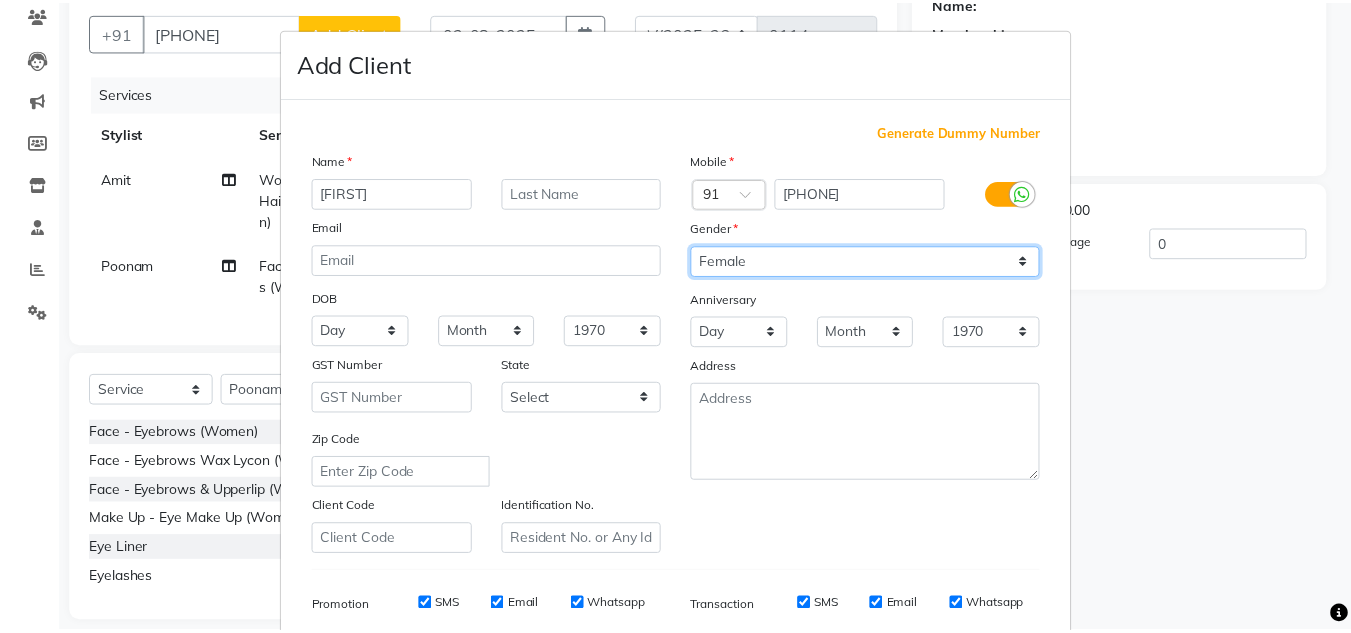 scroll, scrollTop: 290, scrollLeft: 0, axis: vertical 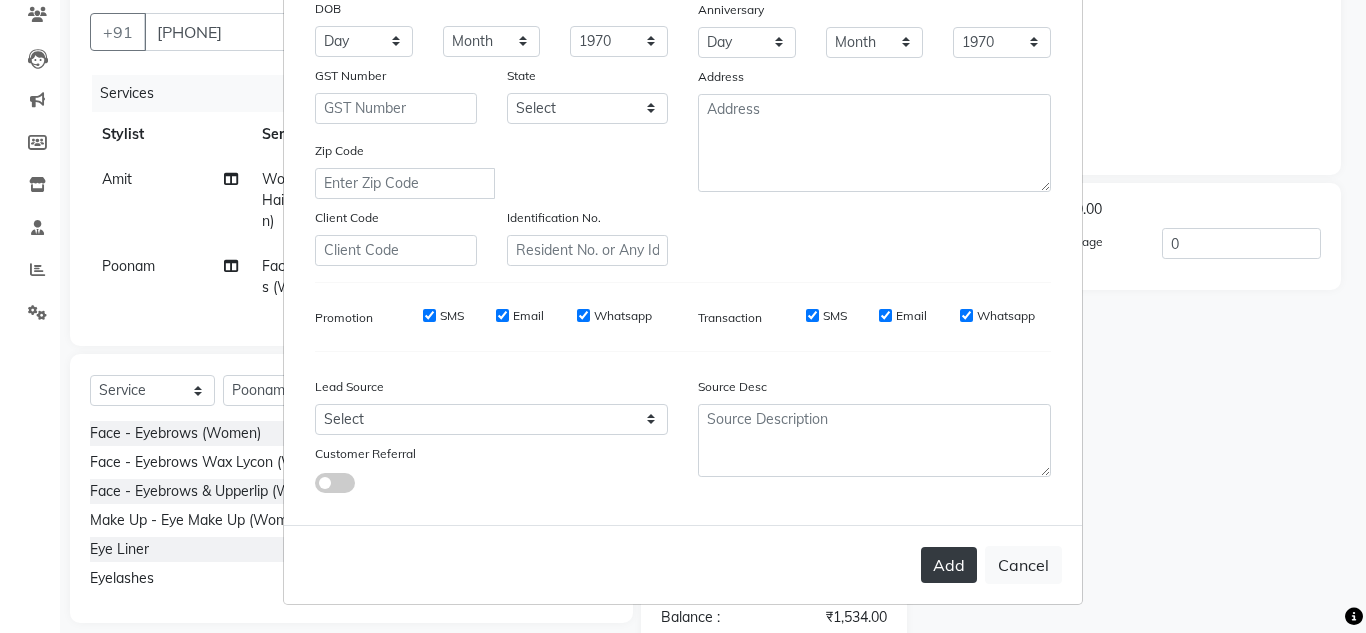 click on "Add" at bounding box center [949, 565] 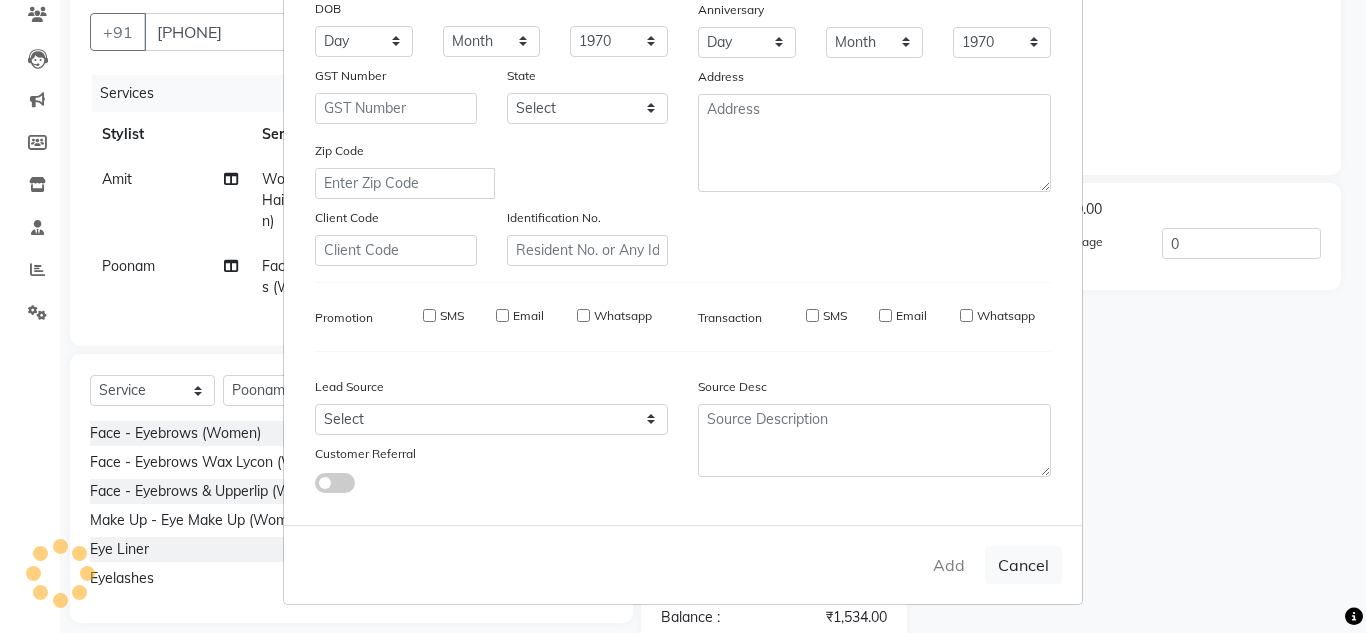 type 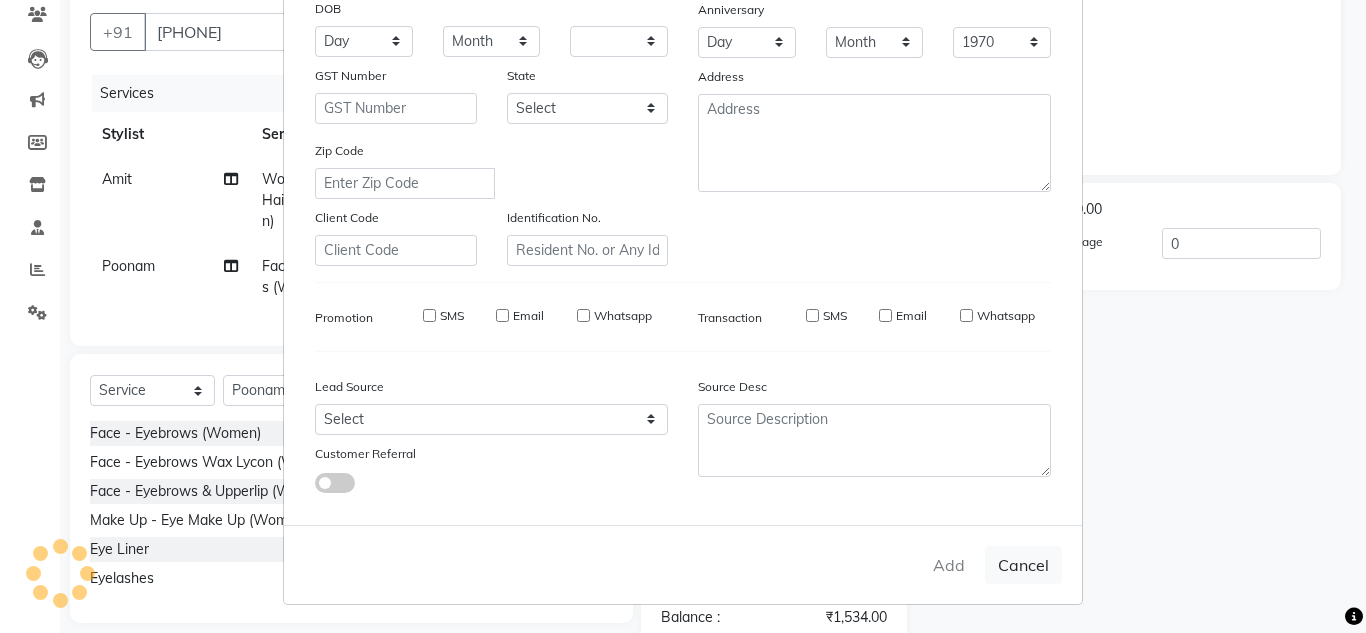 select 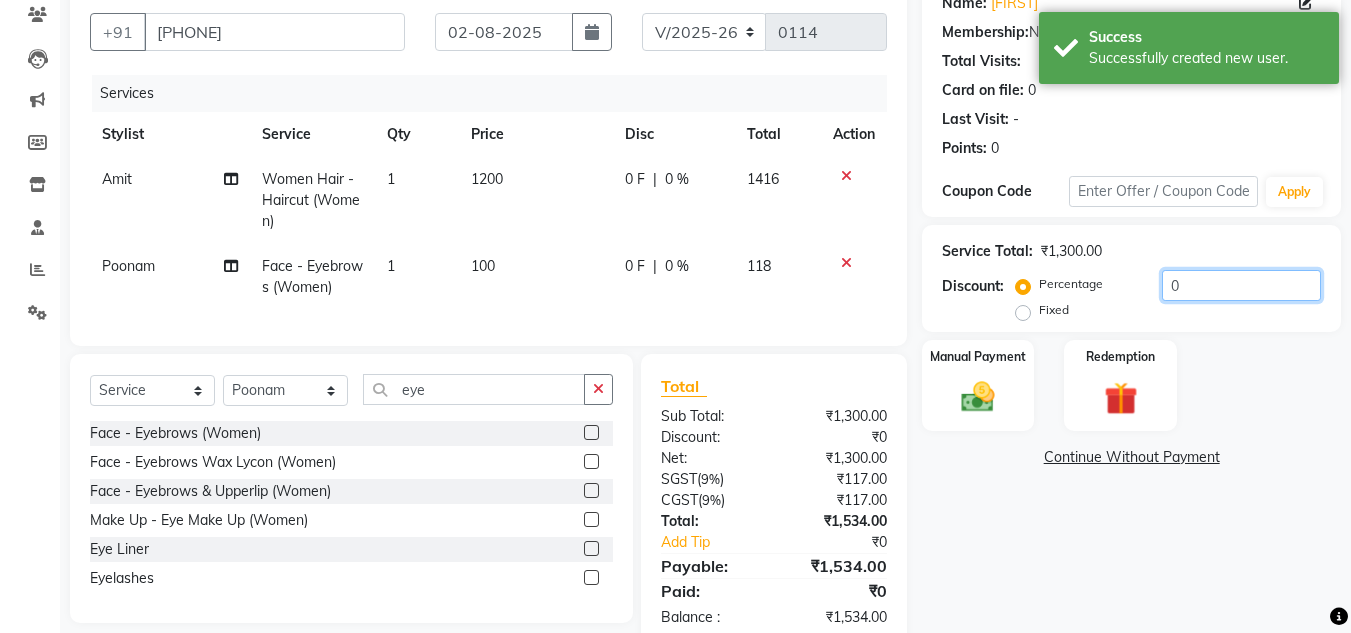 click on "0" 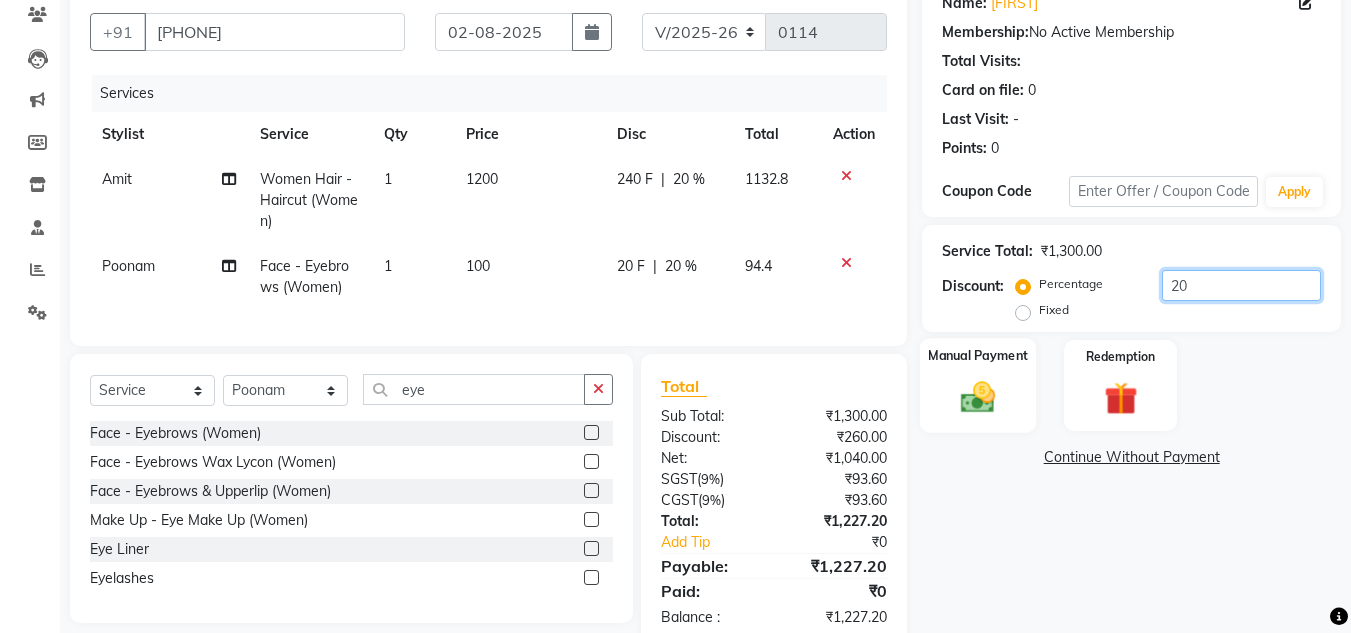 type on "20" 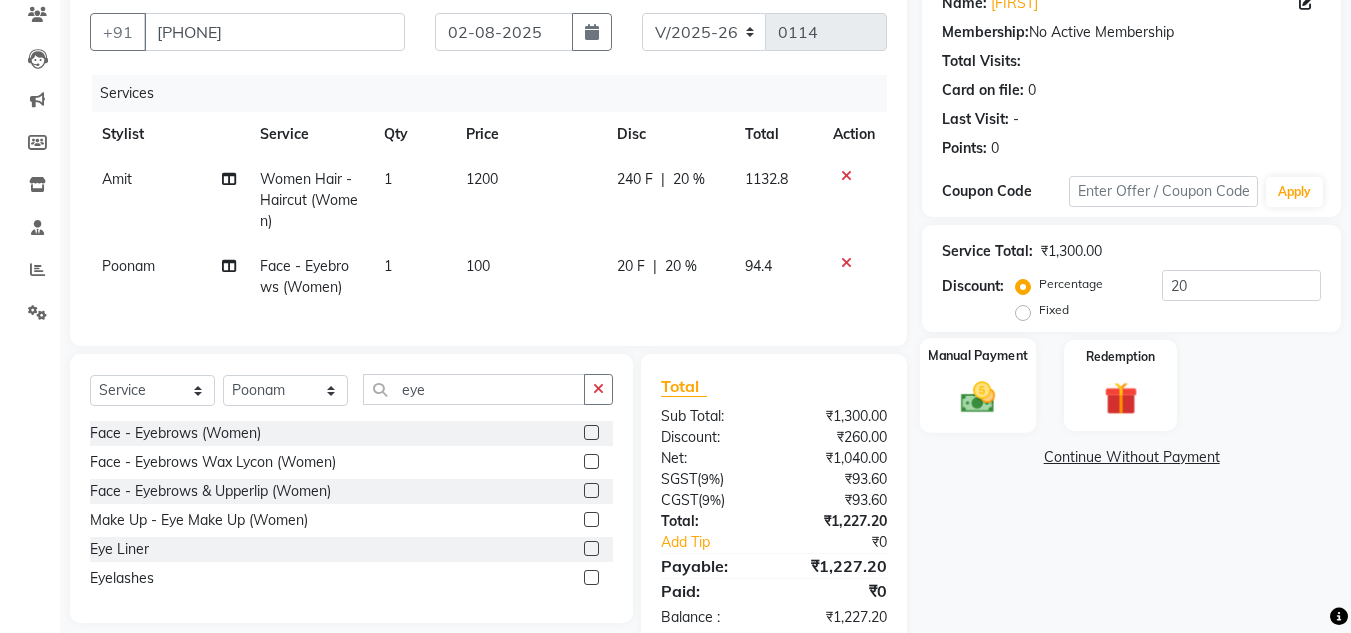 click 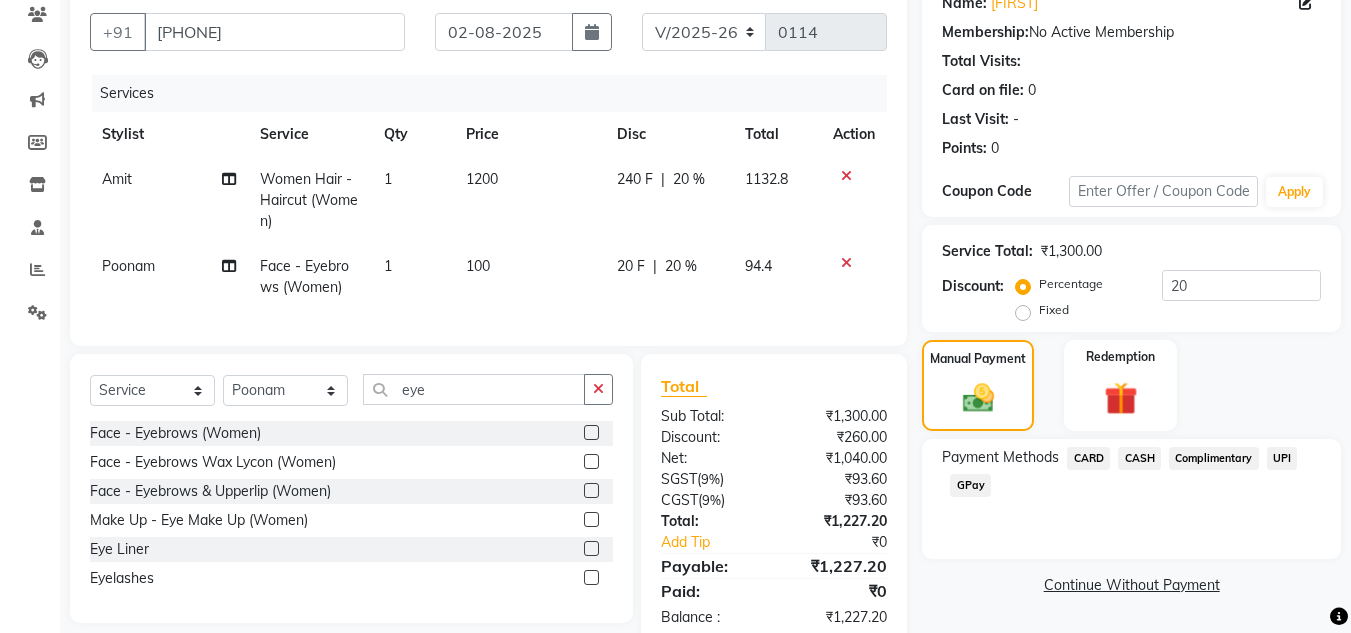 click on "CASH" 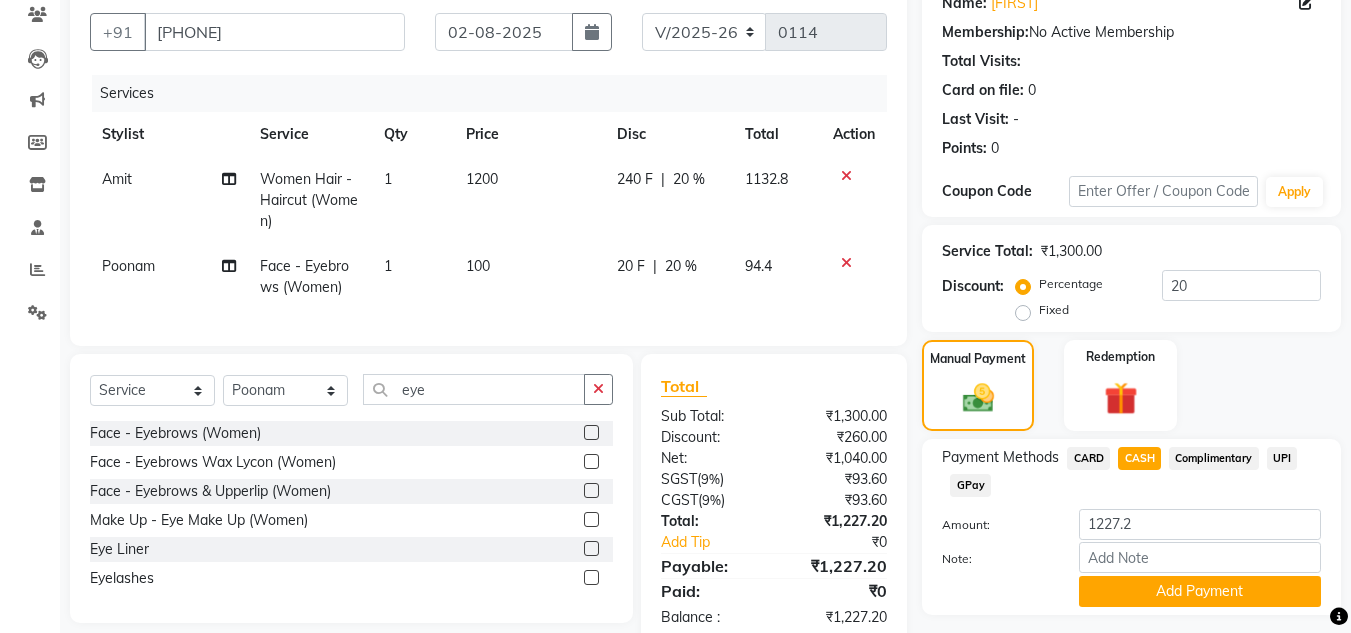 scroll, scrollTop: 233, scrollLeft: 0, axis: vertical 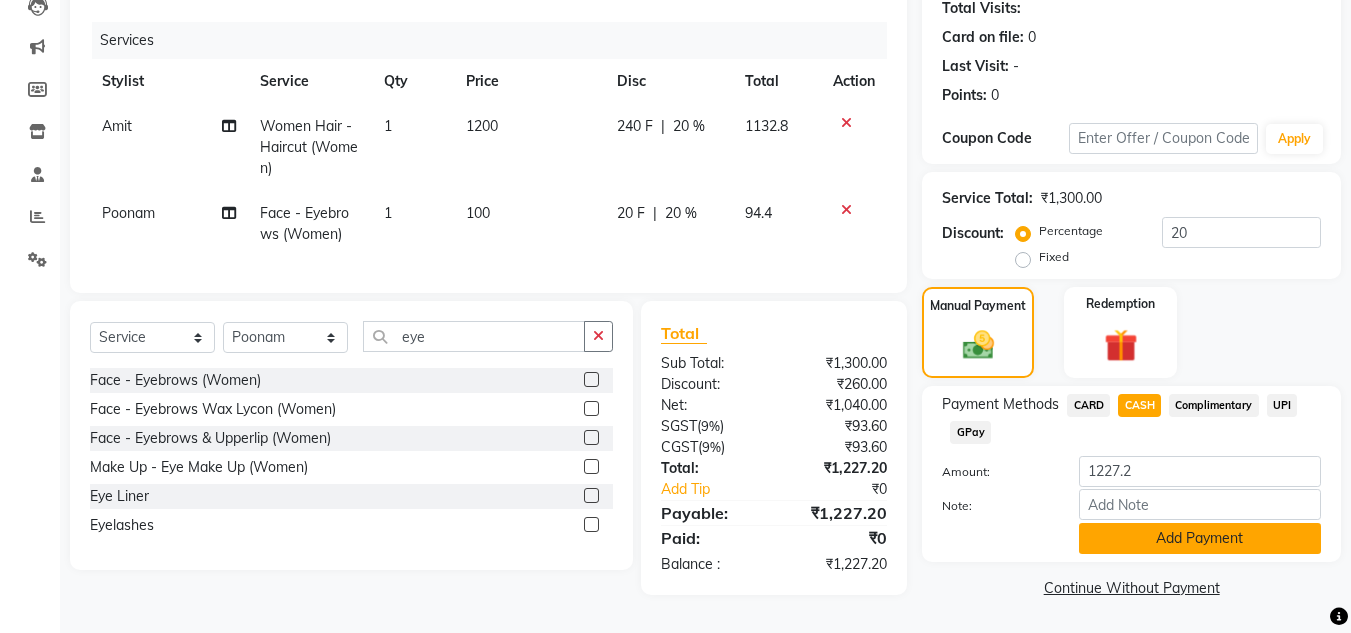 click on "Add Payment" 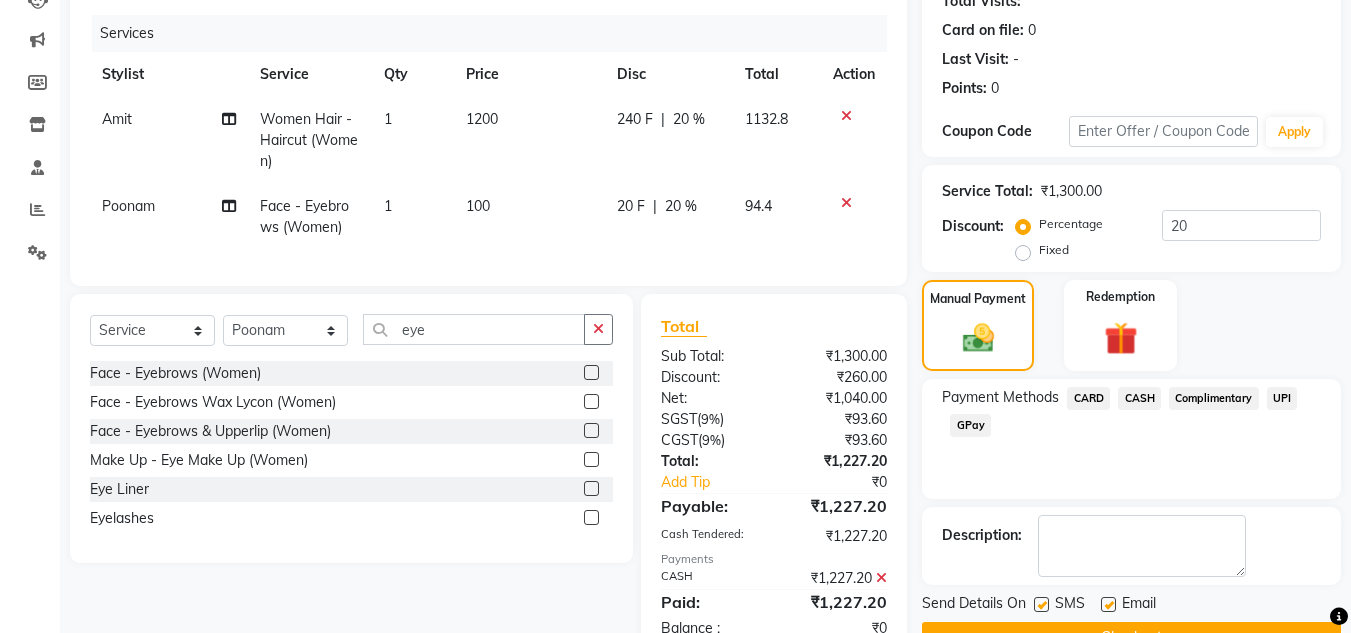 scroll, scrollTop: 304, scrollLeft: 0, axis: vertical 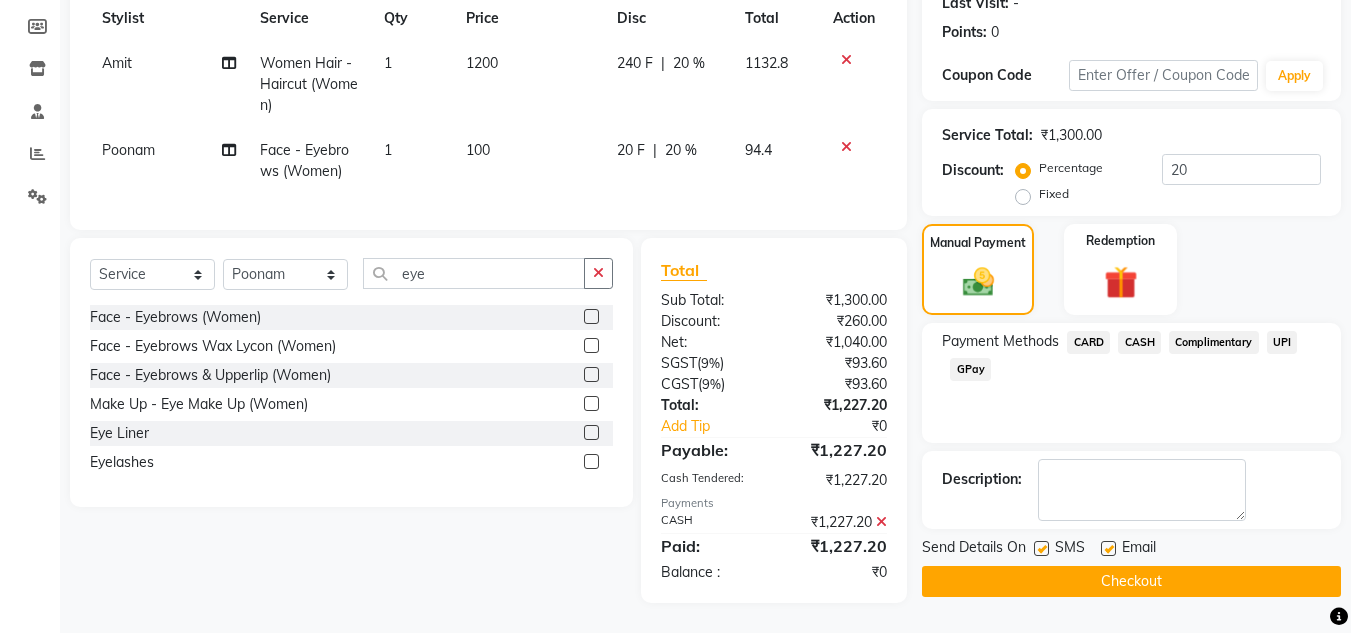 click on "Checkout" 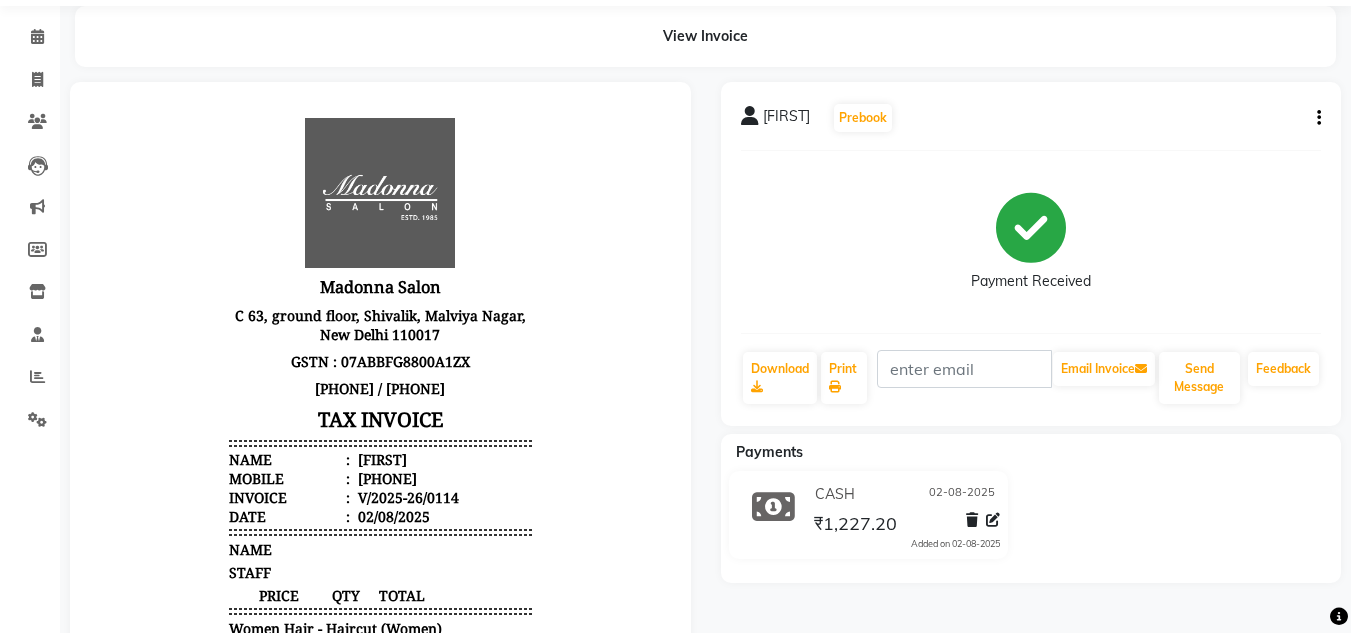 scroll, scrollTop: 65, scrollLeft: 0, axis: vertical 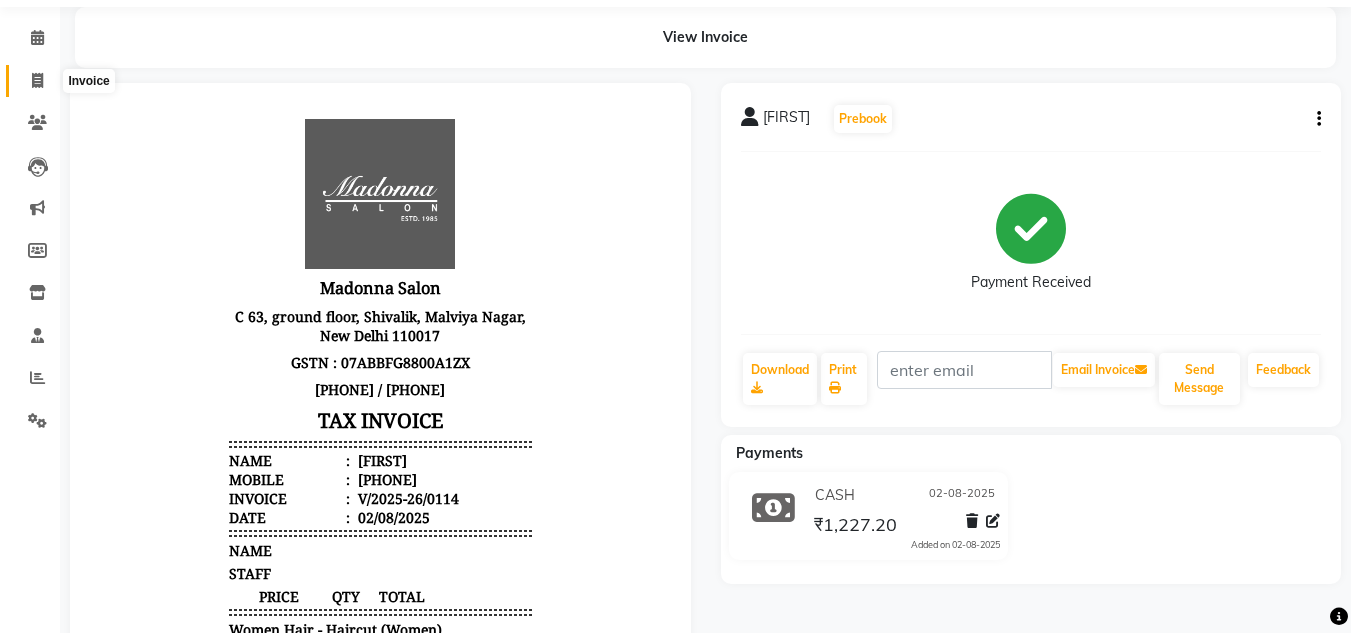 click 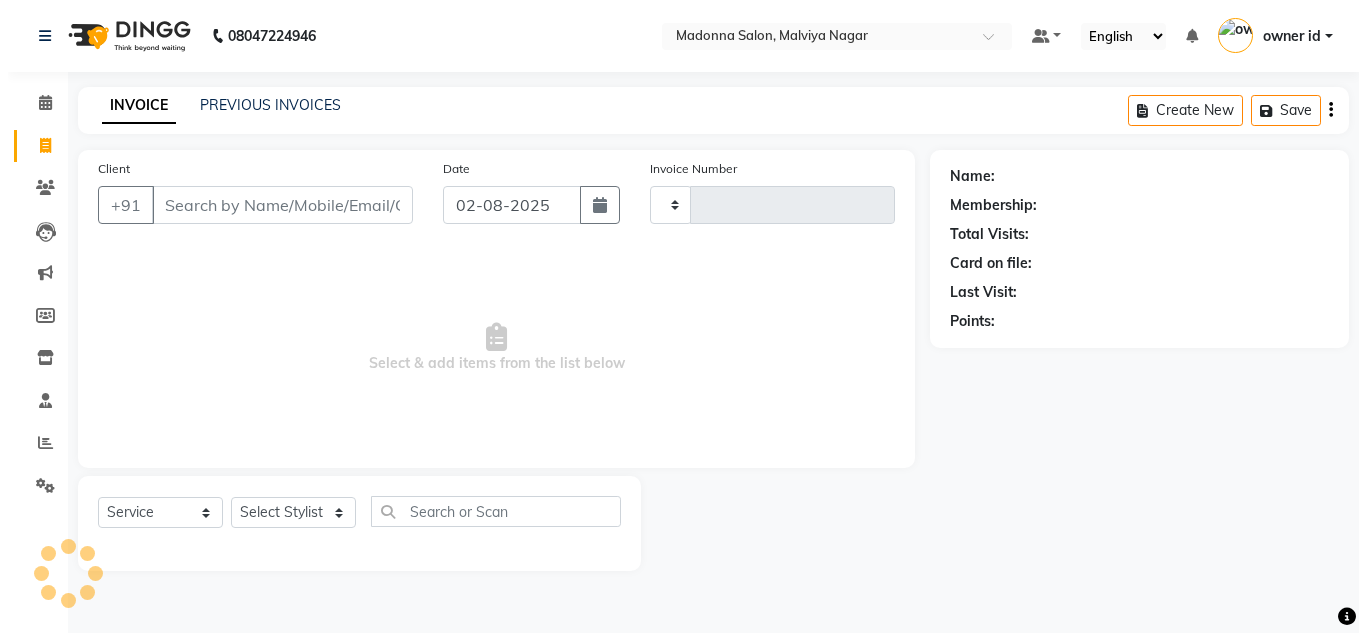 scroll, scrollTop: 0, scrollLeft: 0, axis: both 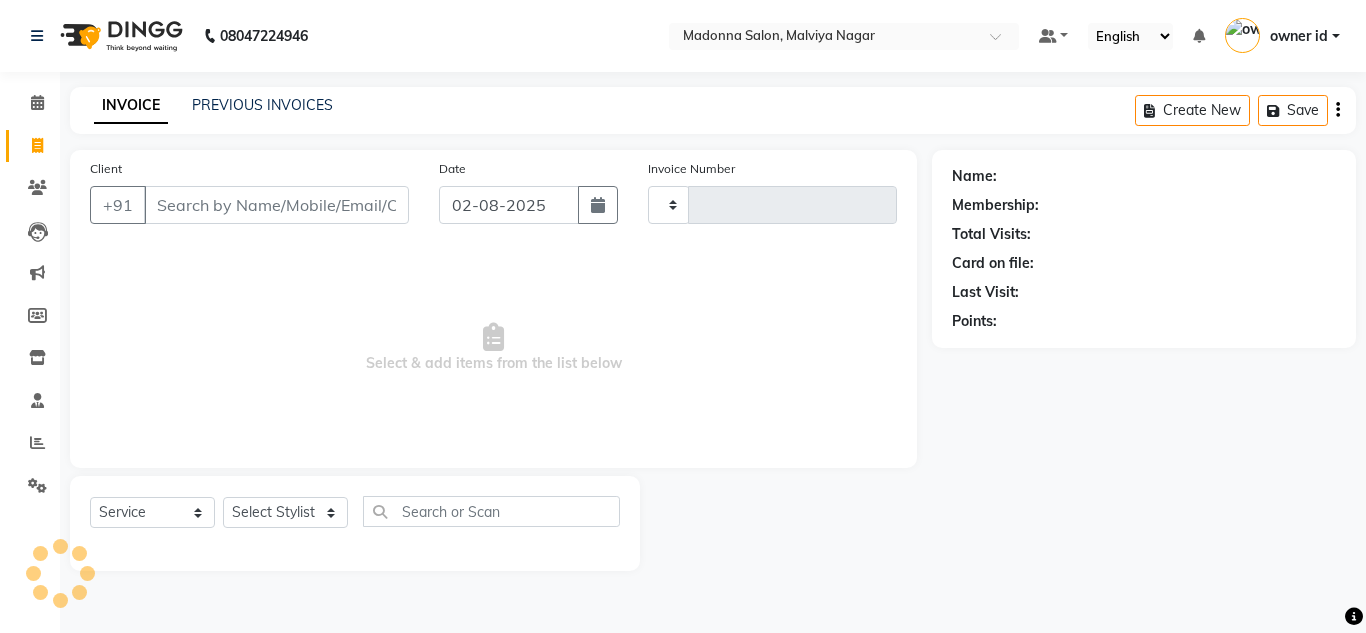 type on "0115" 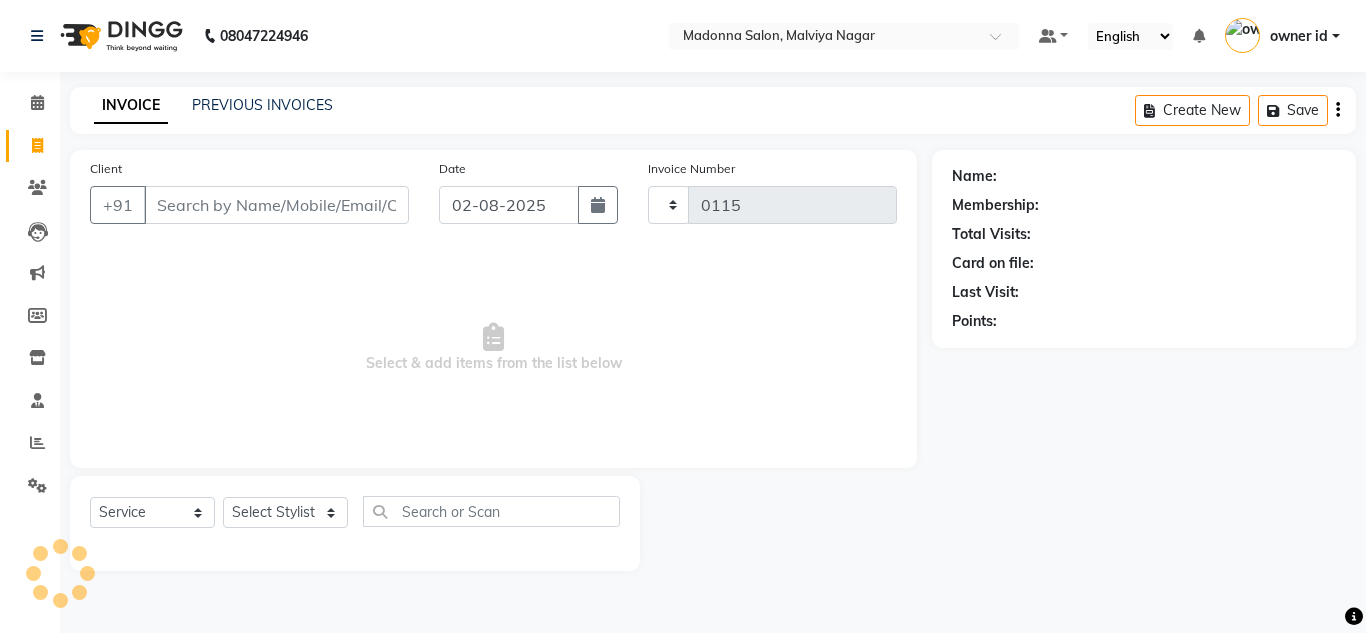 select on "8641" 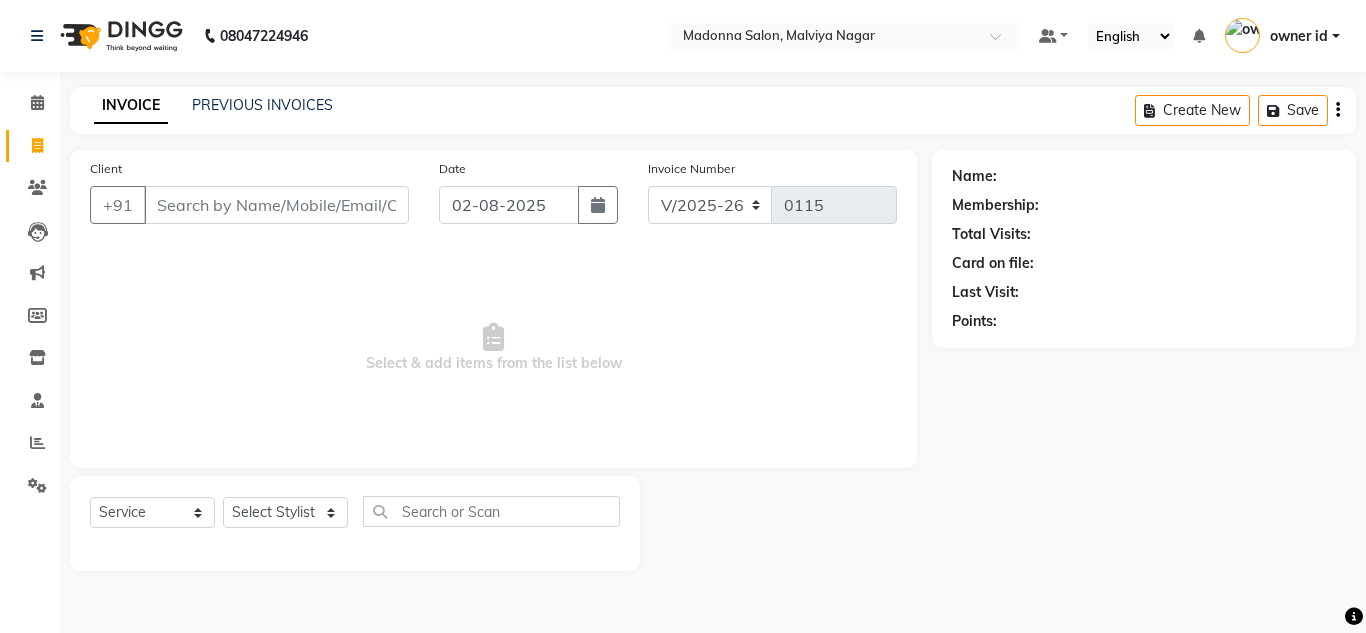 click on "Client" at bounding box center (276, 205) 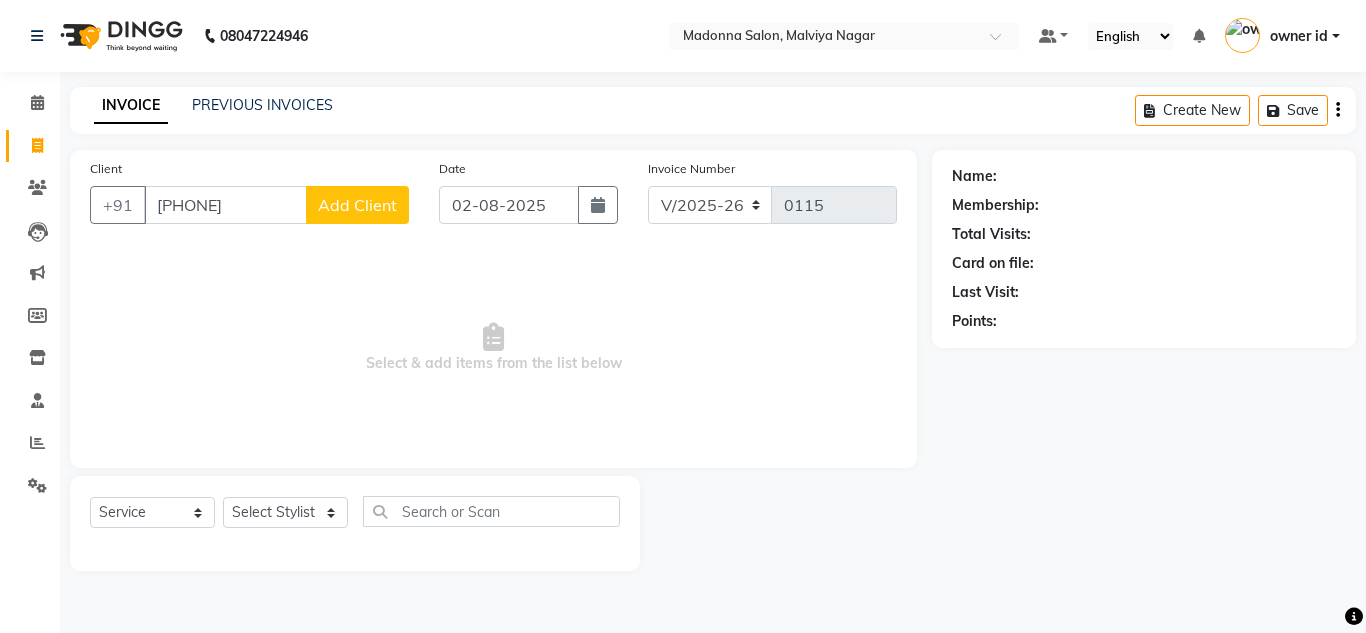 type on "9640064203" 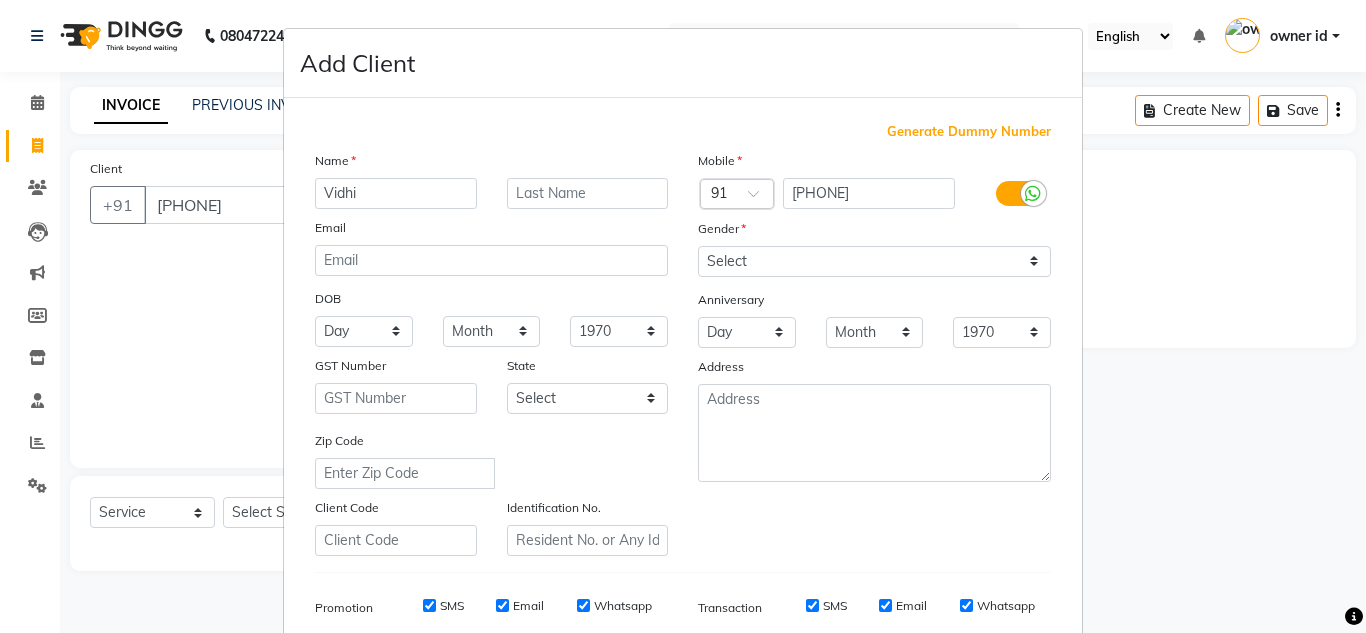 type on "Vidhi" 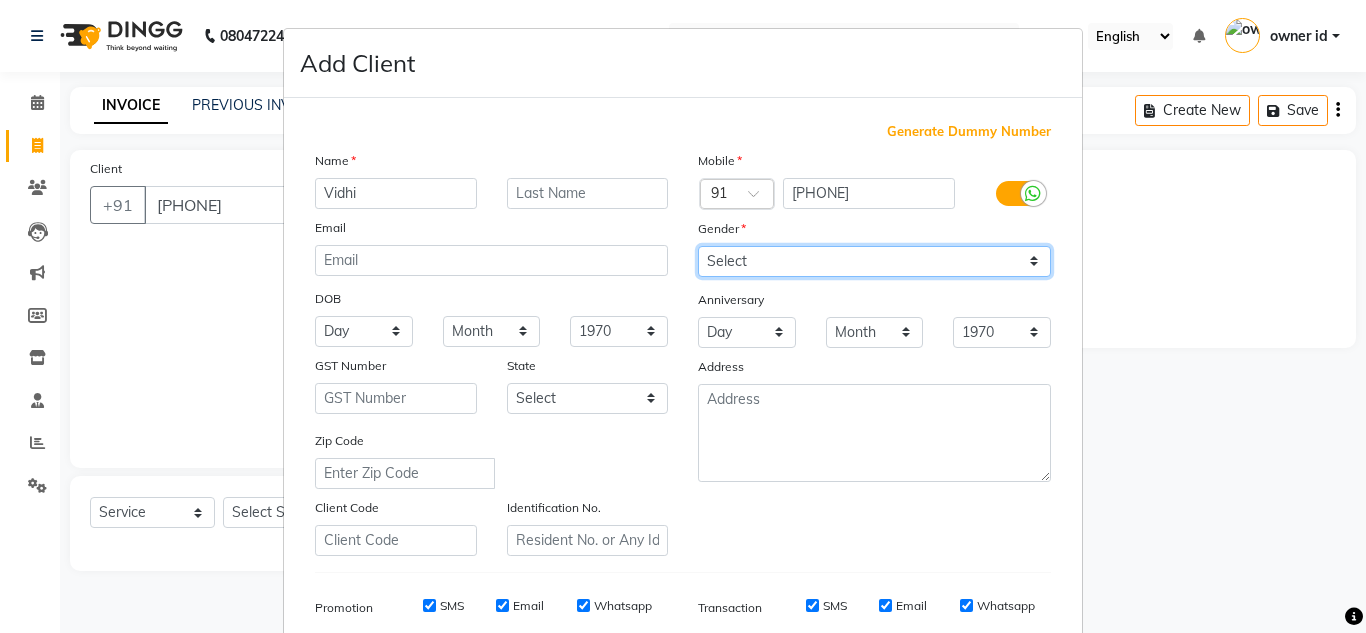 click on "Select Male Female Other Prefer Not To Say" at bounding box center (874, 261) 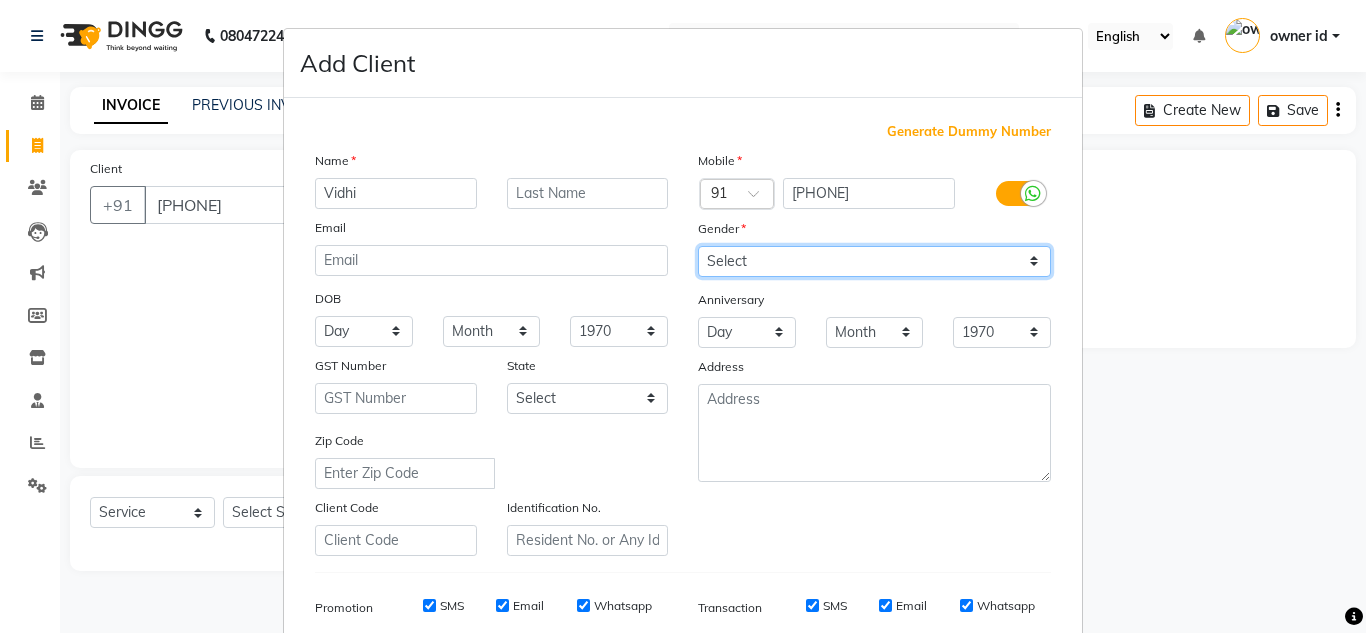 select on "female" 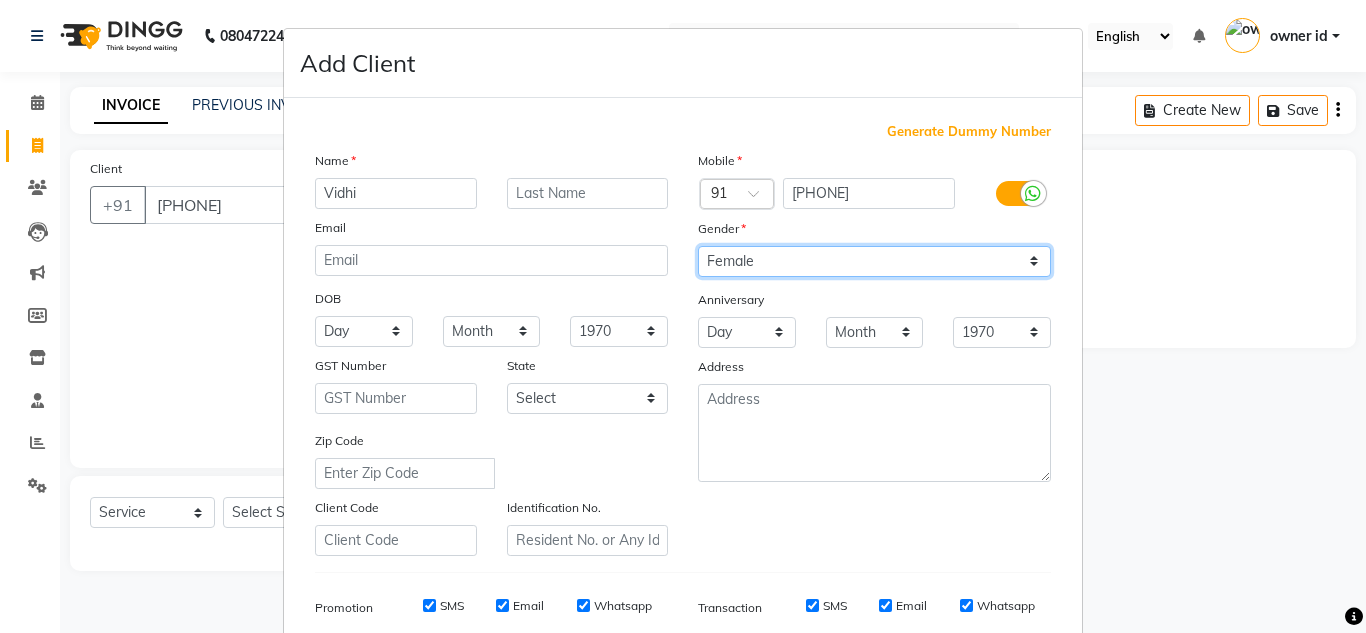 click on "Select Male Female Other Prefer Not To Say" at bounding box center (874, 261) 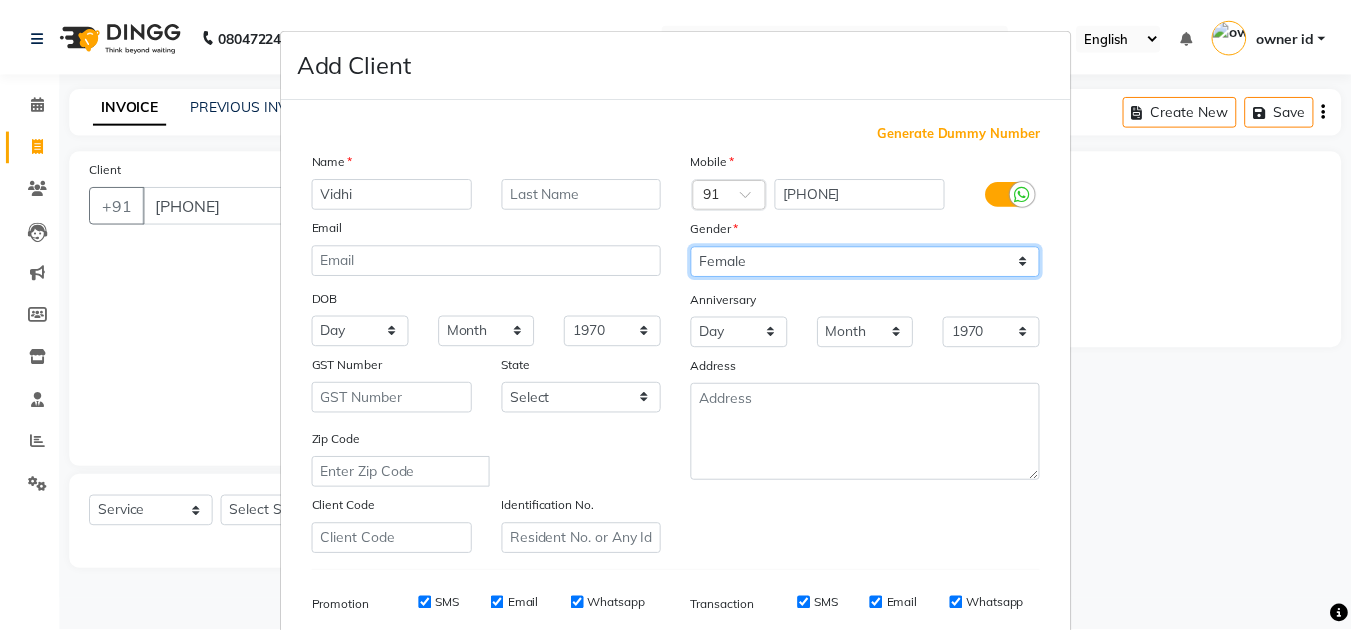 scroll, scrollTop: 290, scrollLeft: 0, axis: vertical 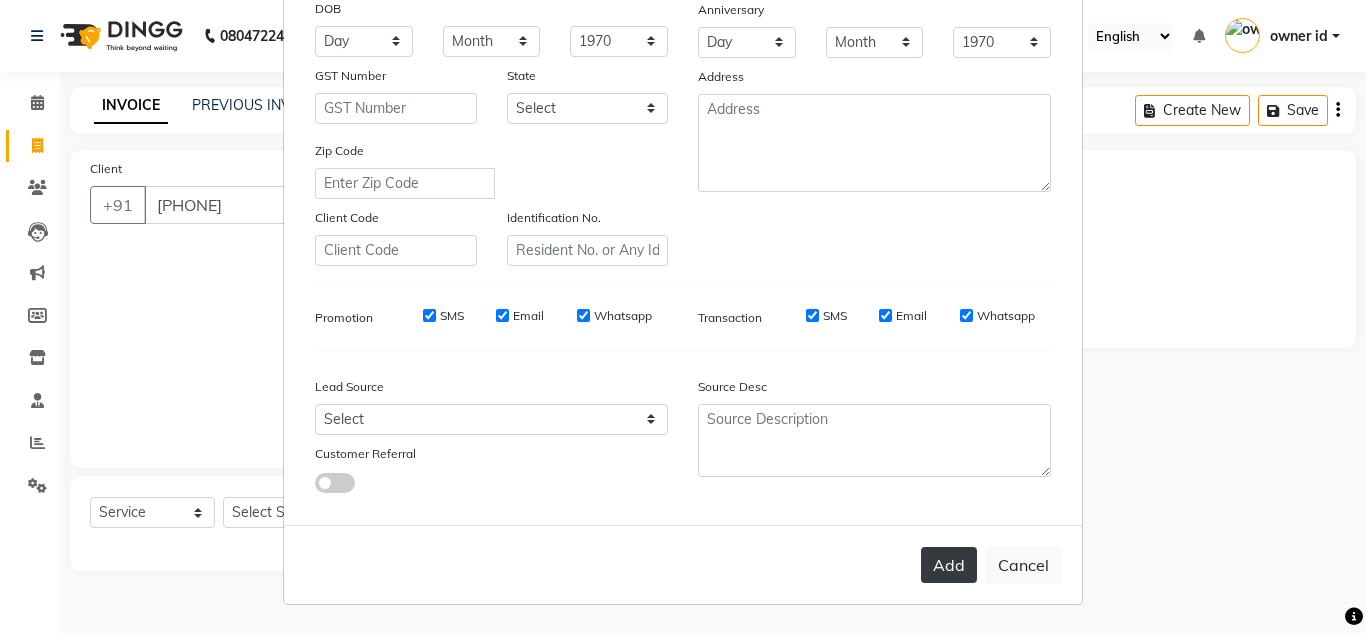 click on "Add" at bounding box center [949, 565] 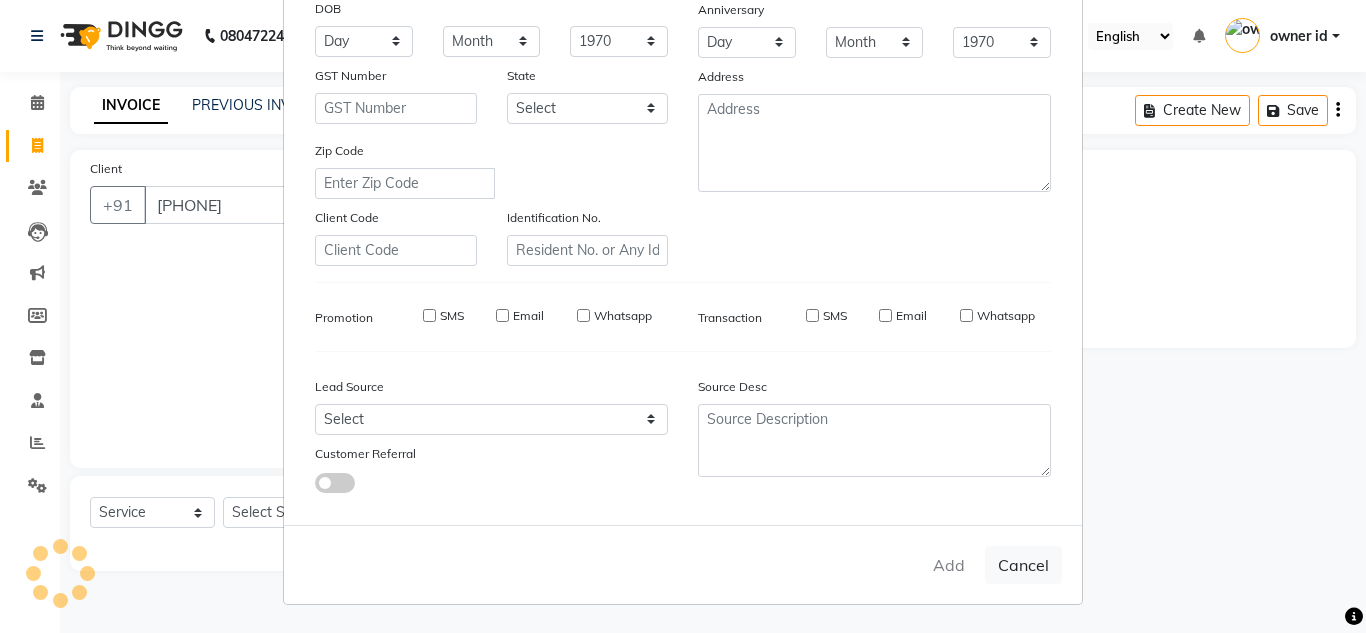 type 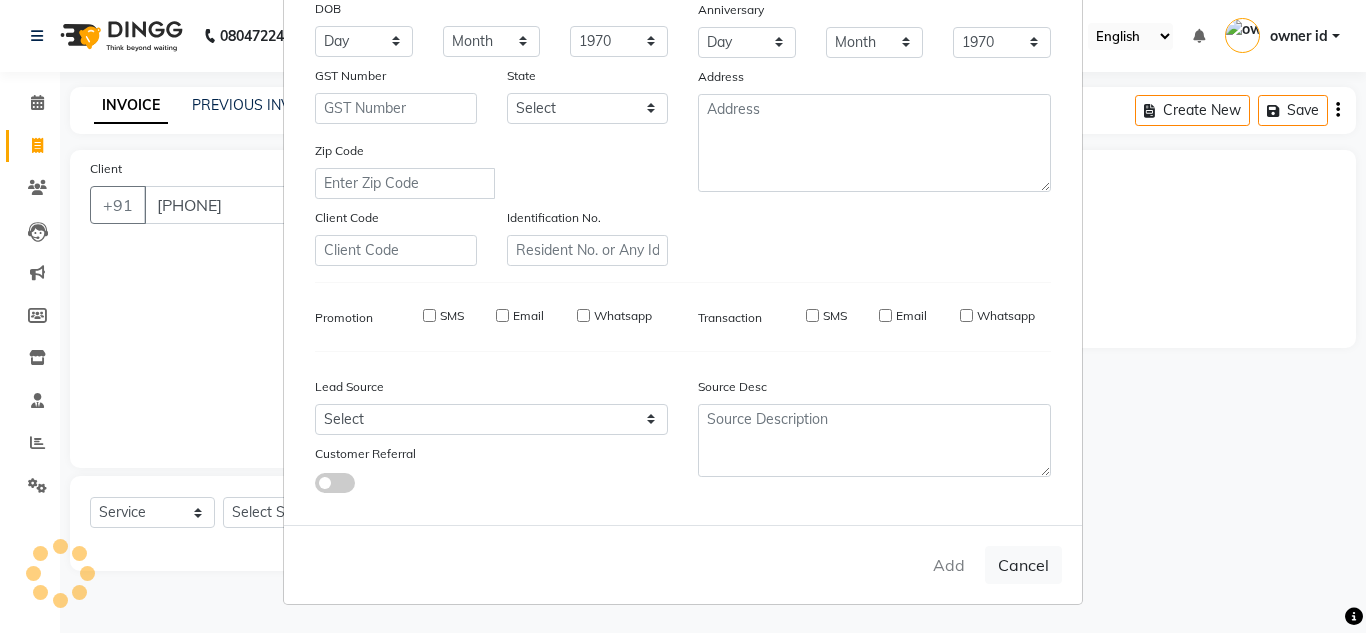 select 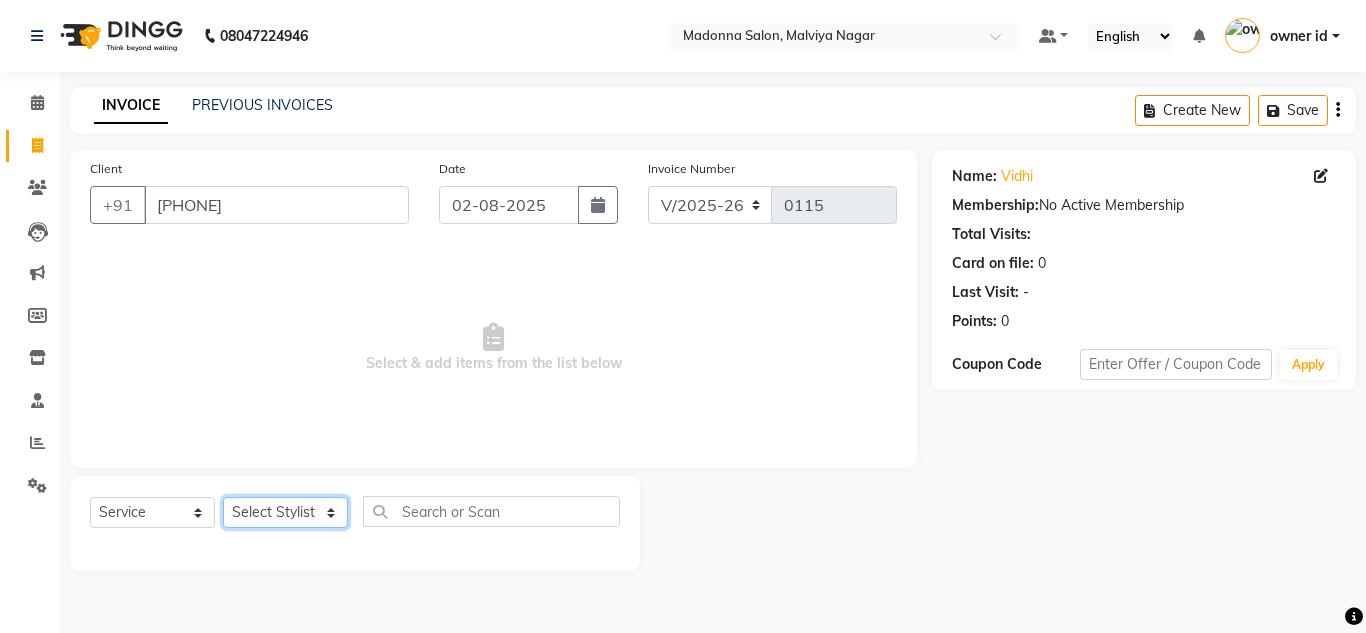 click on "Select Stylist Amit Bharti Devesh Farman Harsh  Jaikesh Manager Manoj Nitin Nails owner id Poonam Rihan" 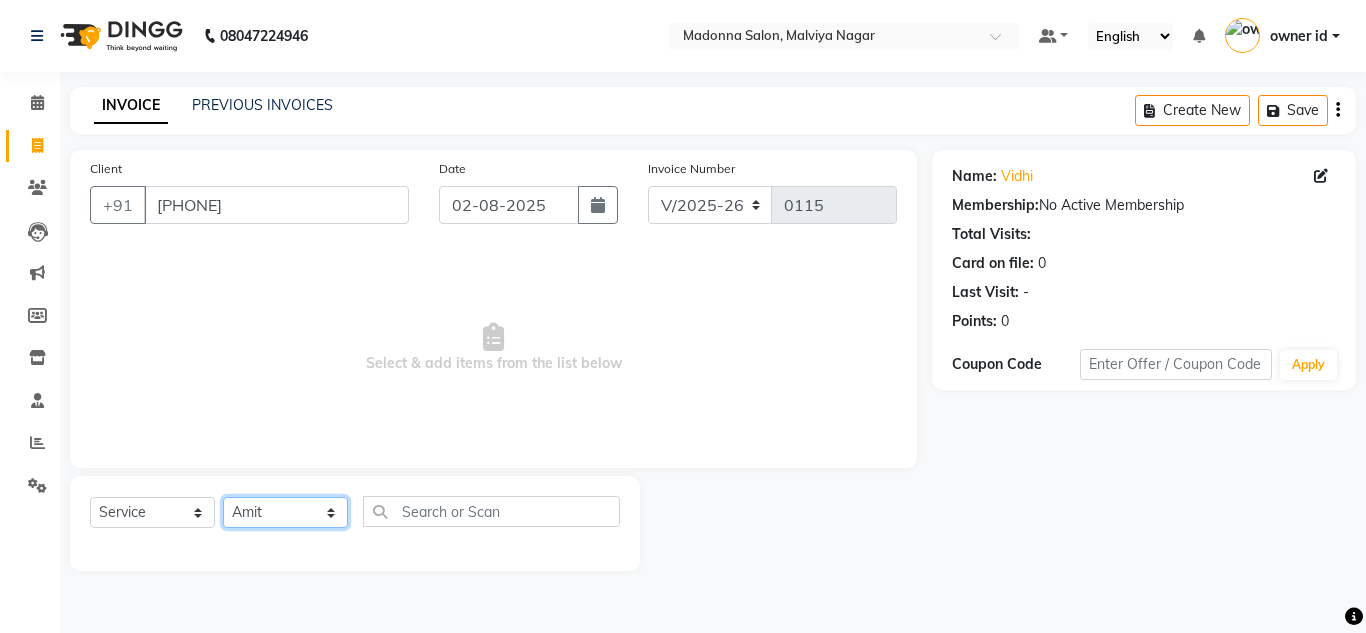 click on "Select Stylist Amit Bharti Devesh Farman Harsh  Jaikesh Manager Manoj Nitin Nails owner id Poonam Rihan" 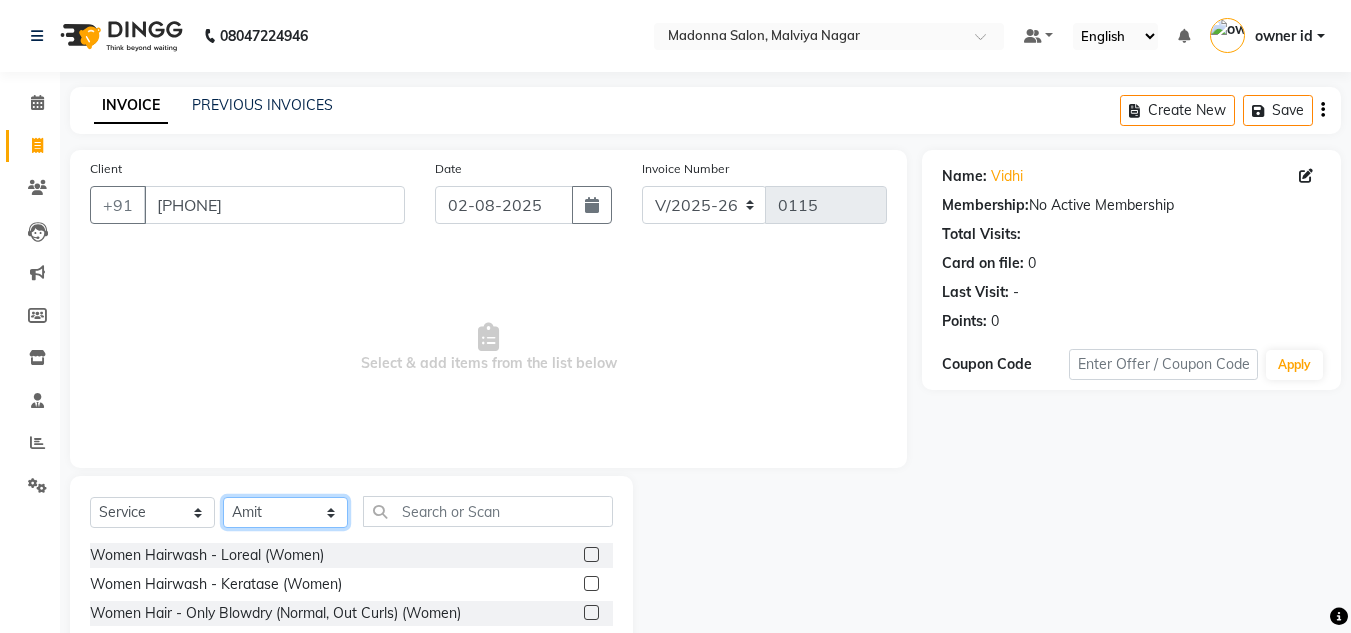 click on "Select Stylist Amit Bharti Devesh Farman Harsh  Jaikesh Manager Manoj Nitin Nails owner id Poonam Rihan" 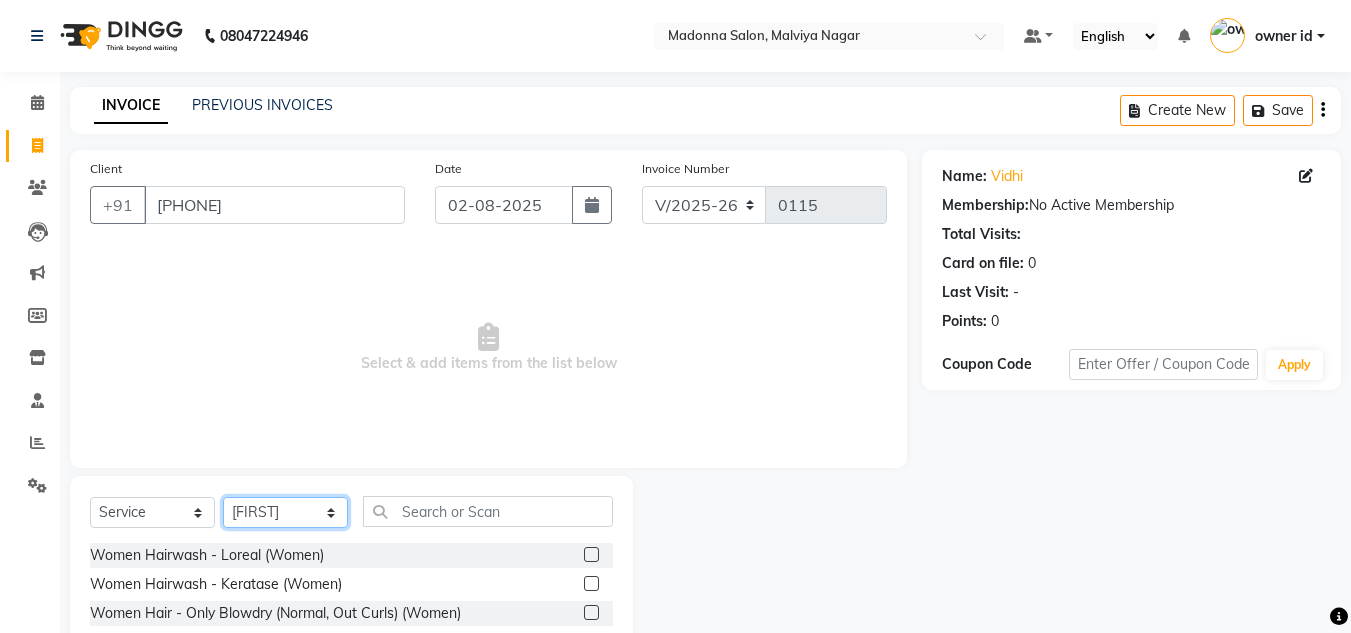 click on "Select Stylist Amit Bharti Devesh Farman Harsh  Jaikesh Manager Manoj Nitin Nails owner id Poonam Rihan" 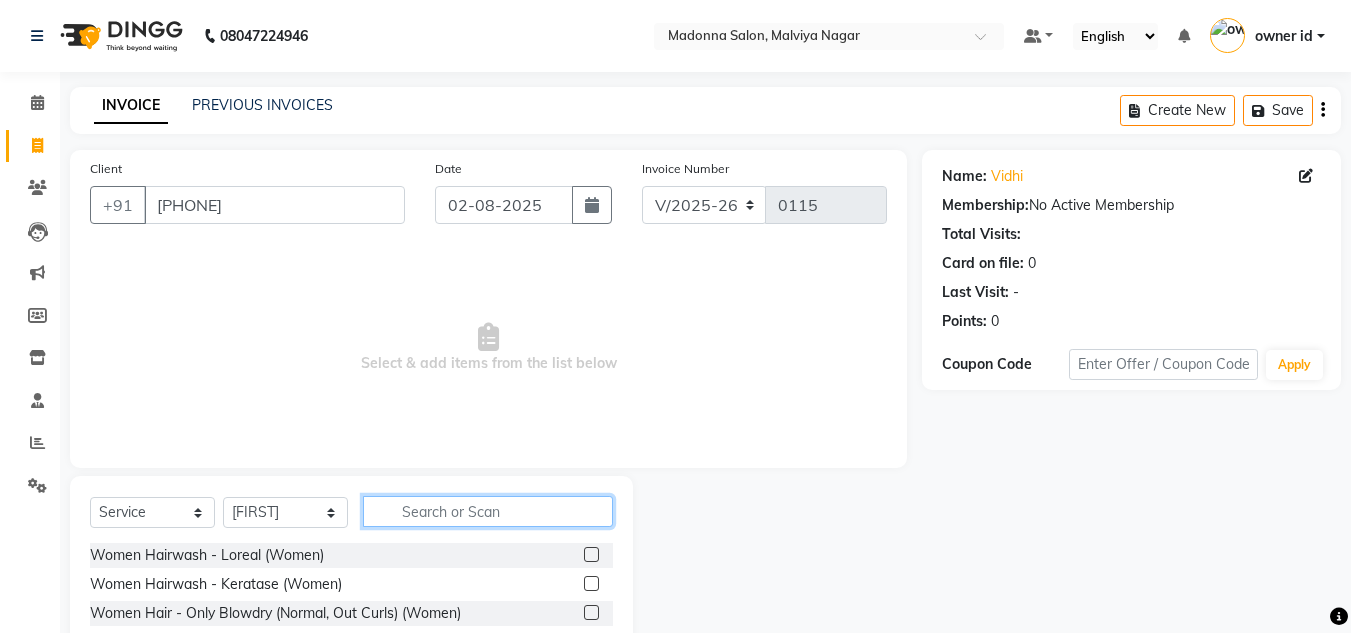 click 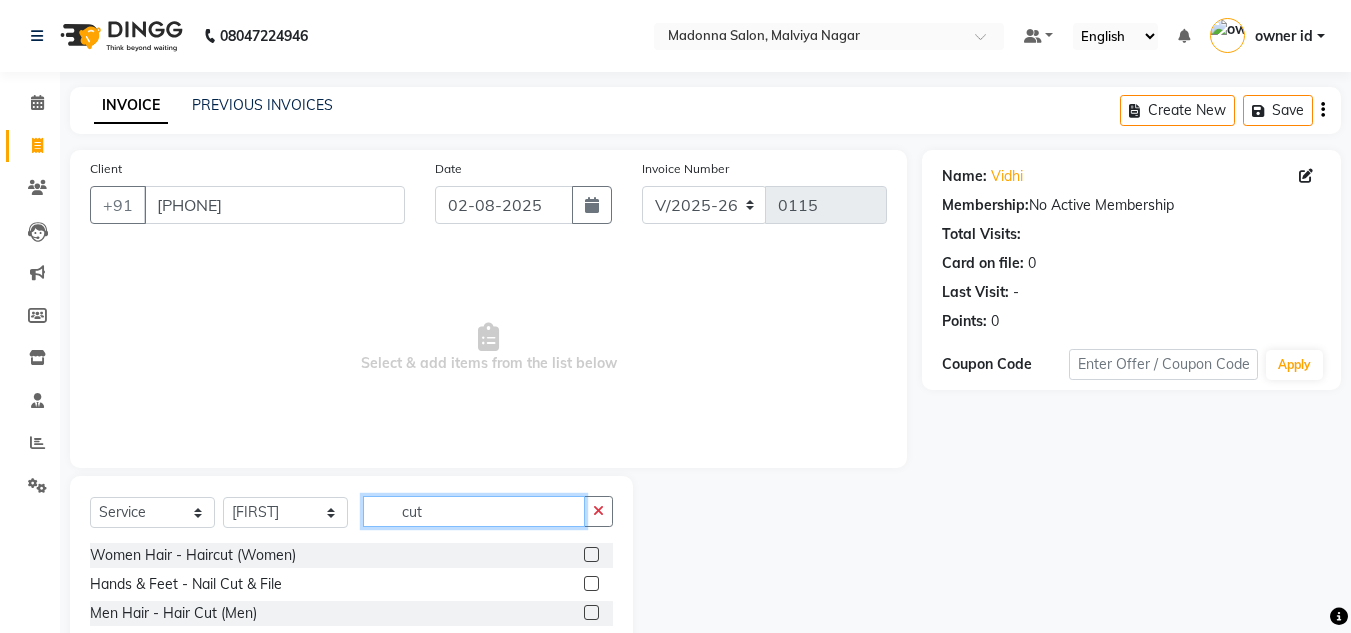 type on "cut" 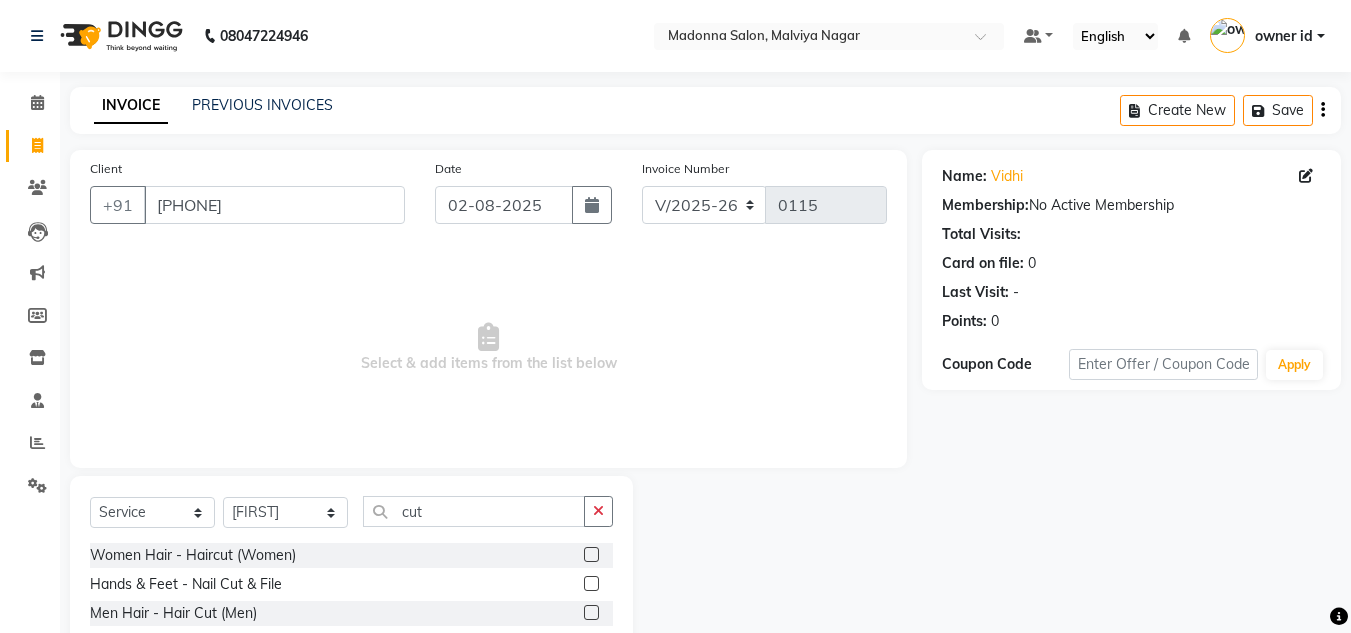 click 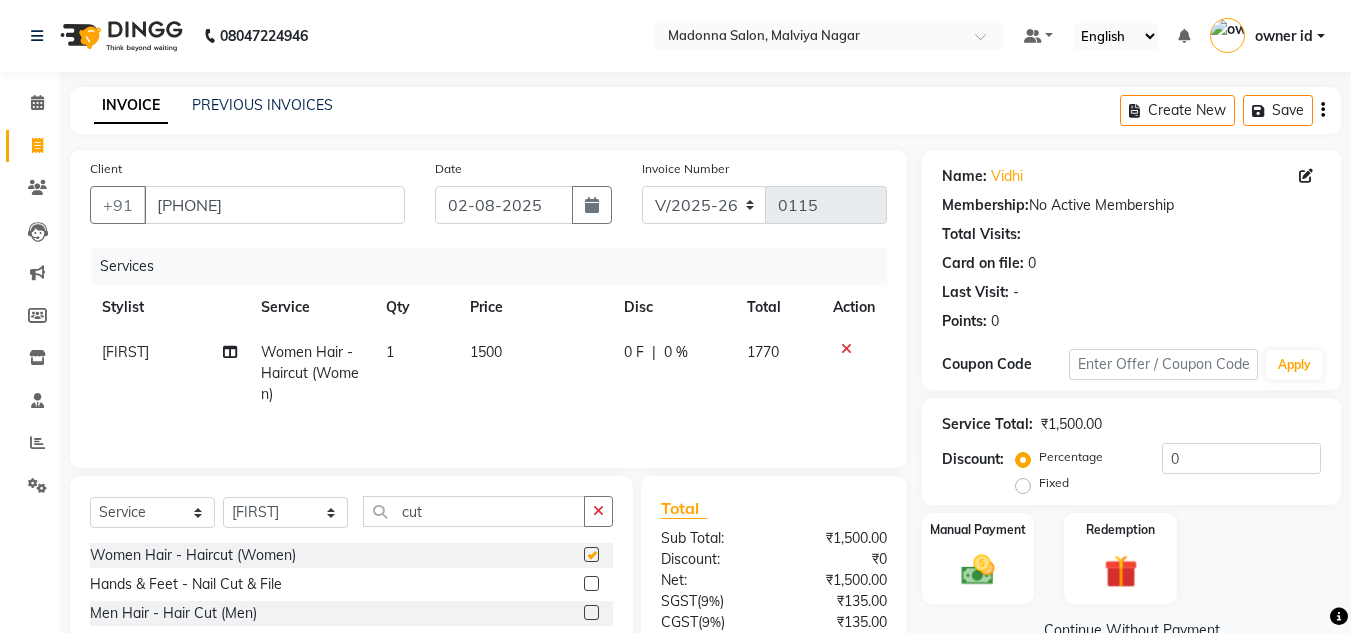 checkbox on "false" 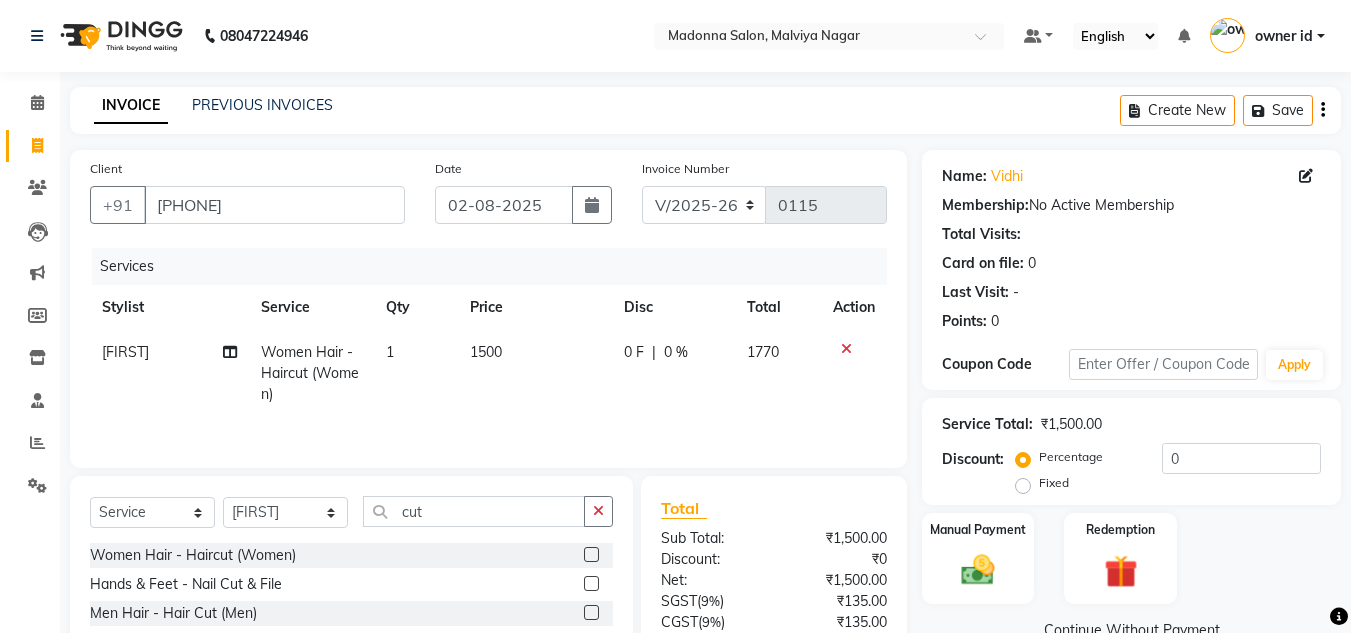 click on "1500" 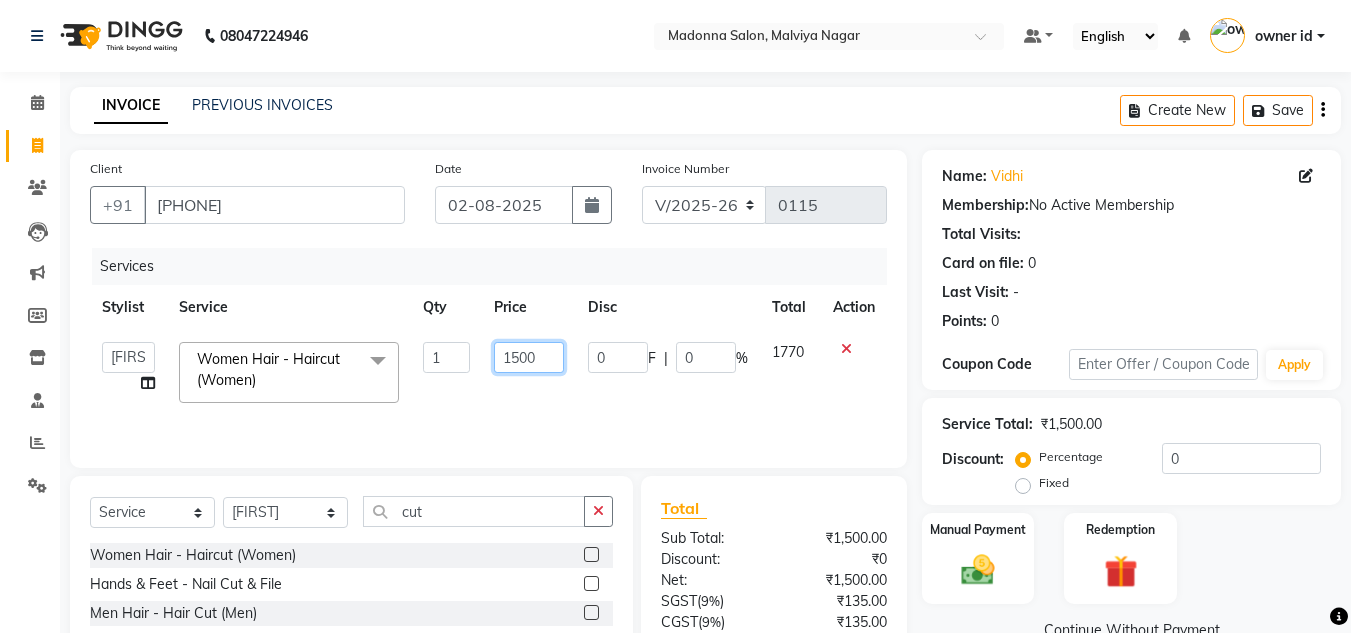 click on "1500" 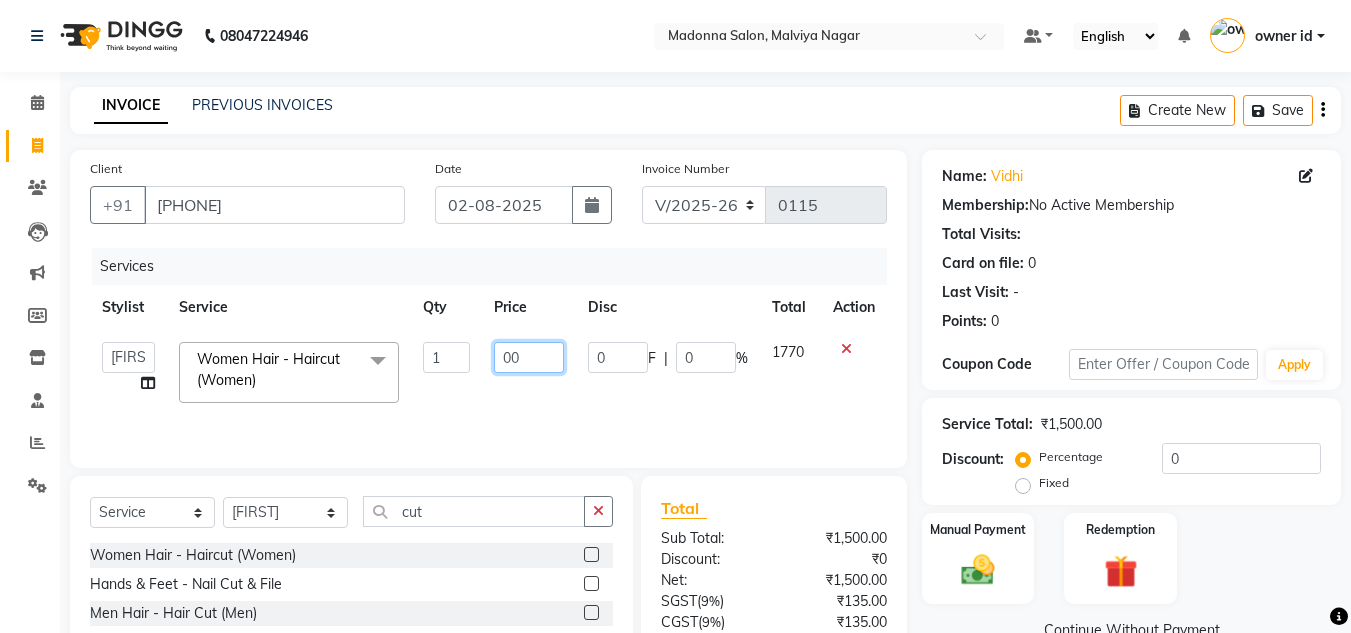type on "700" 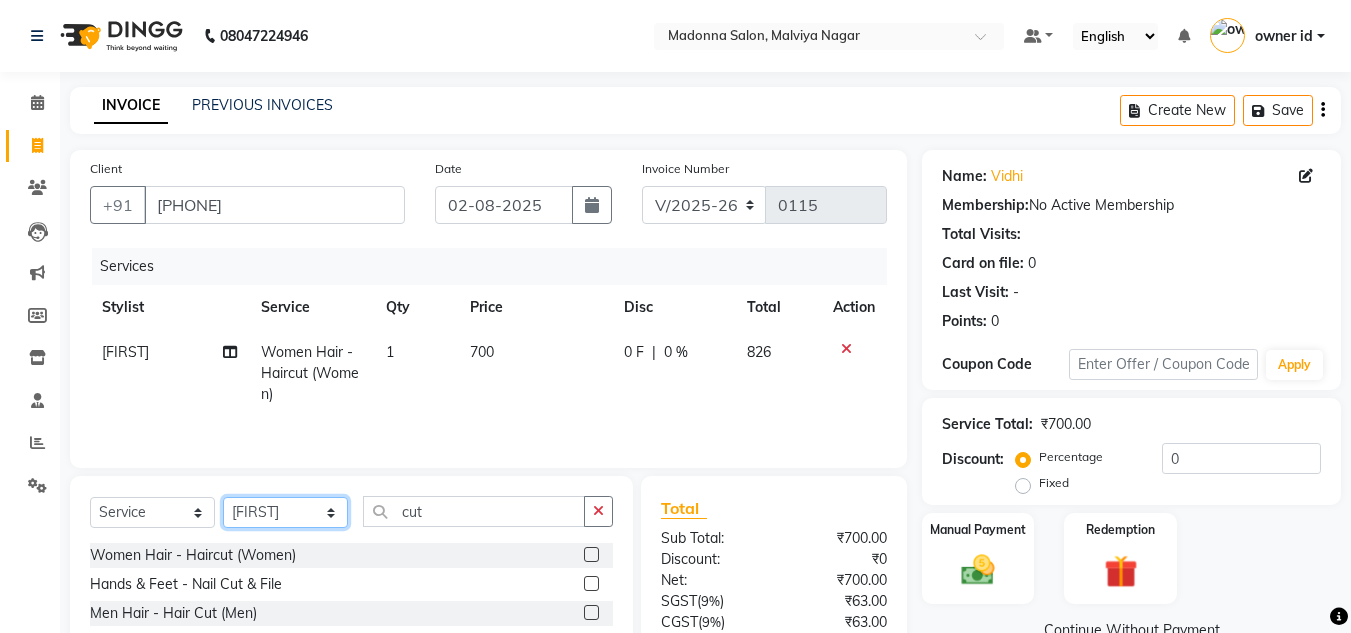 click on "Select Stylist Amit Bharti Devesh Farman Harsh  Jaikesh Manager Manoj Nitin Nails owner id Poonam Rihan" 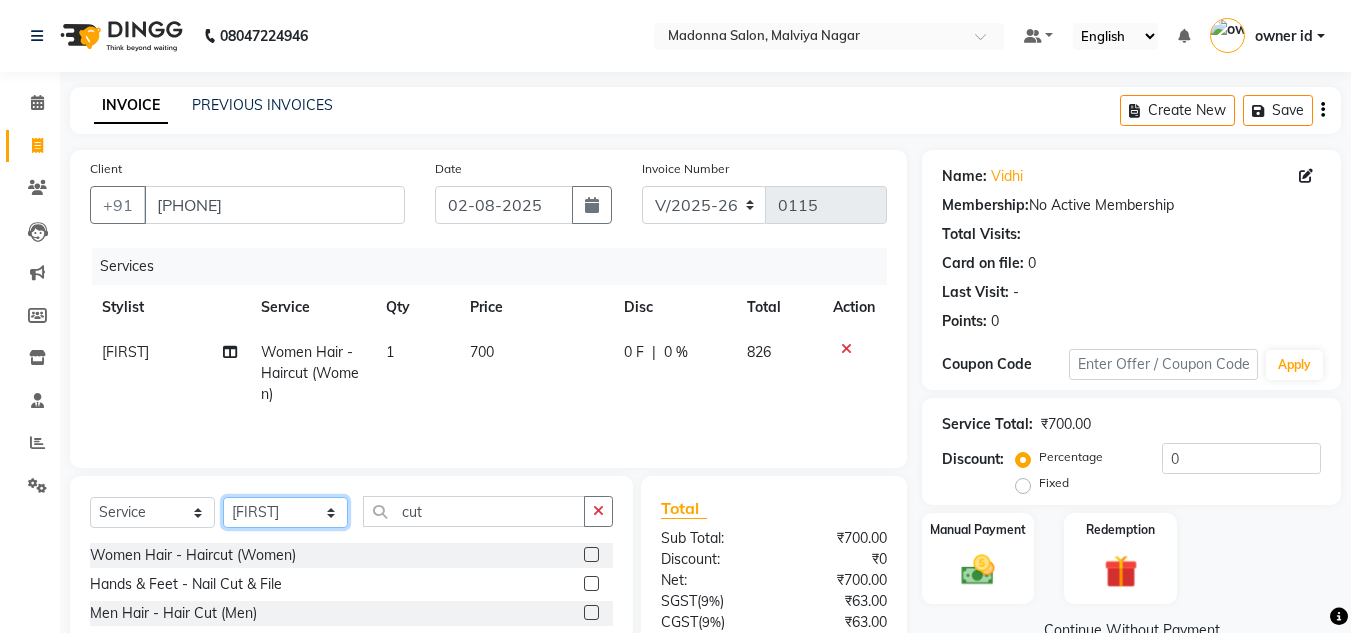 select on "86636" 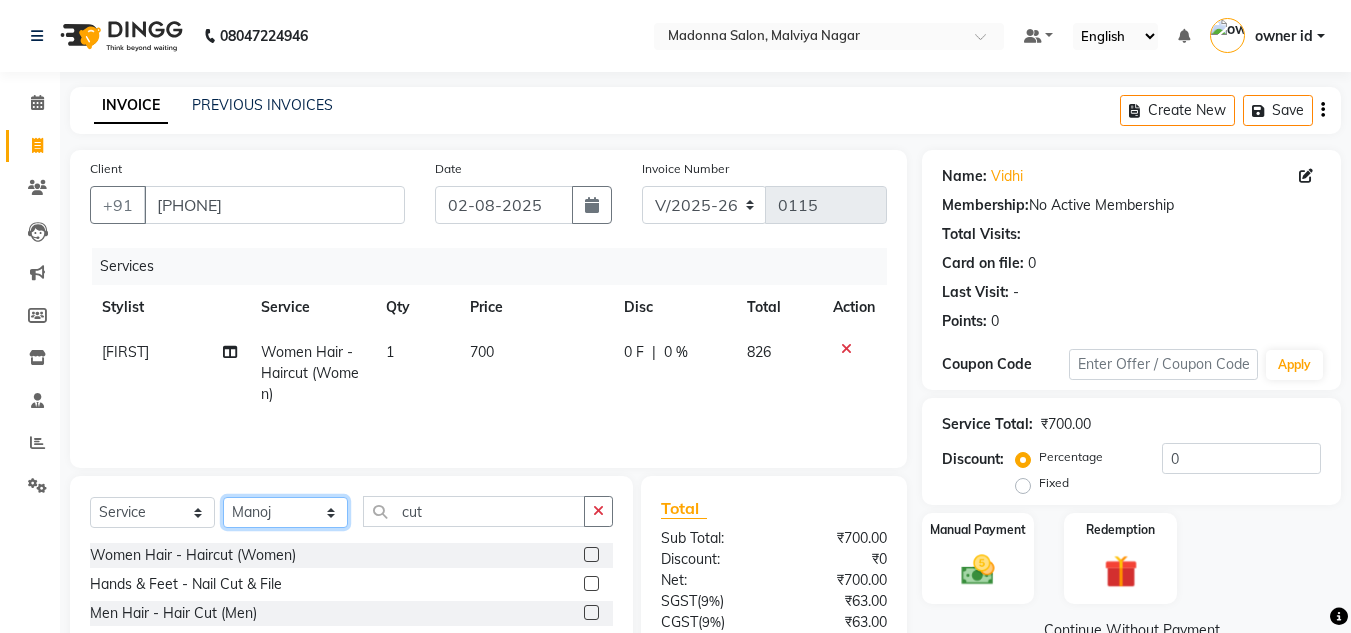 click on "Select Stylist Amit Bharti Devesh Farman Harsh  Jaikesh Manager Manoj Nitin Nails owner id Poonam Rihan" 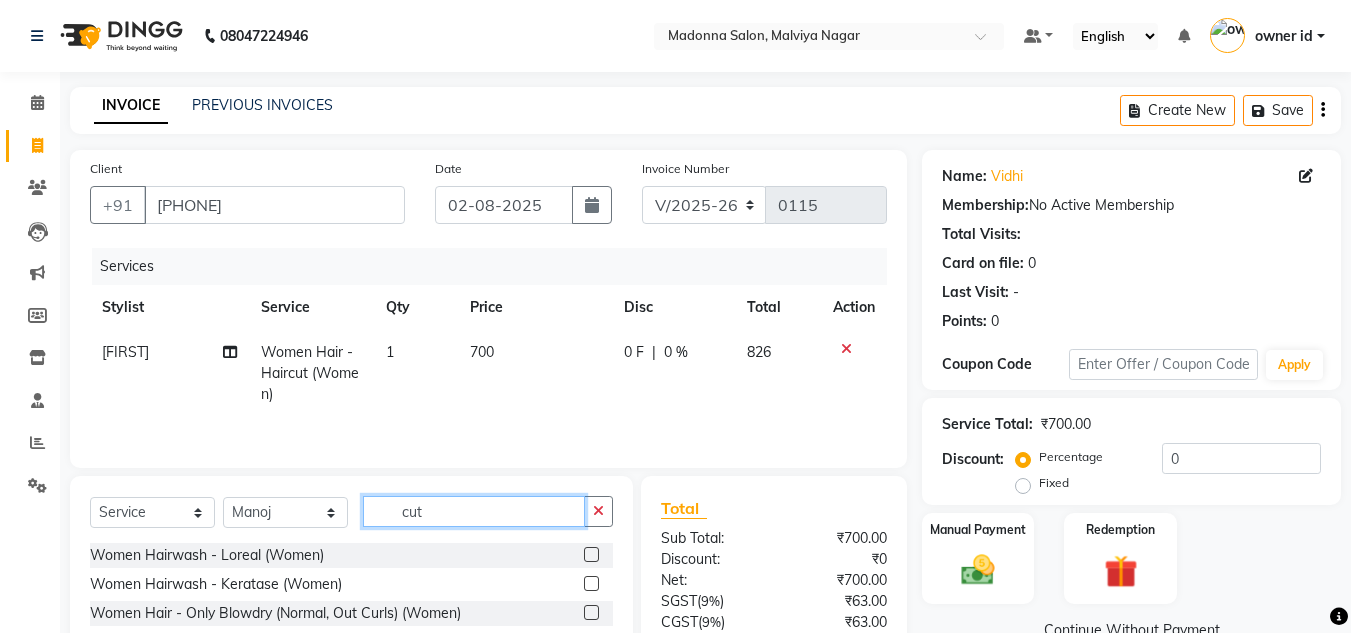 click on "cut" 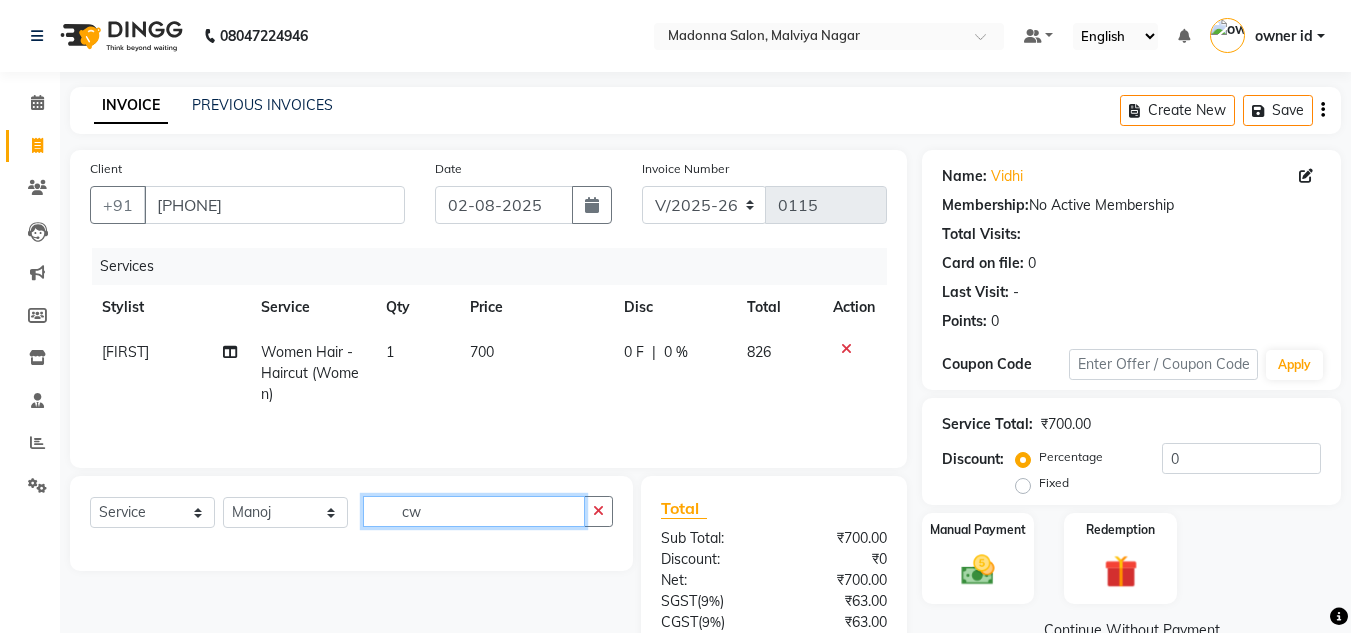 type on "c" 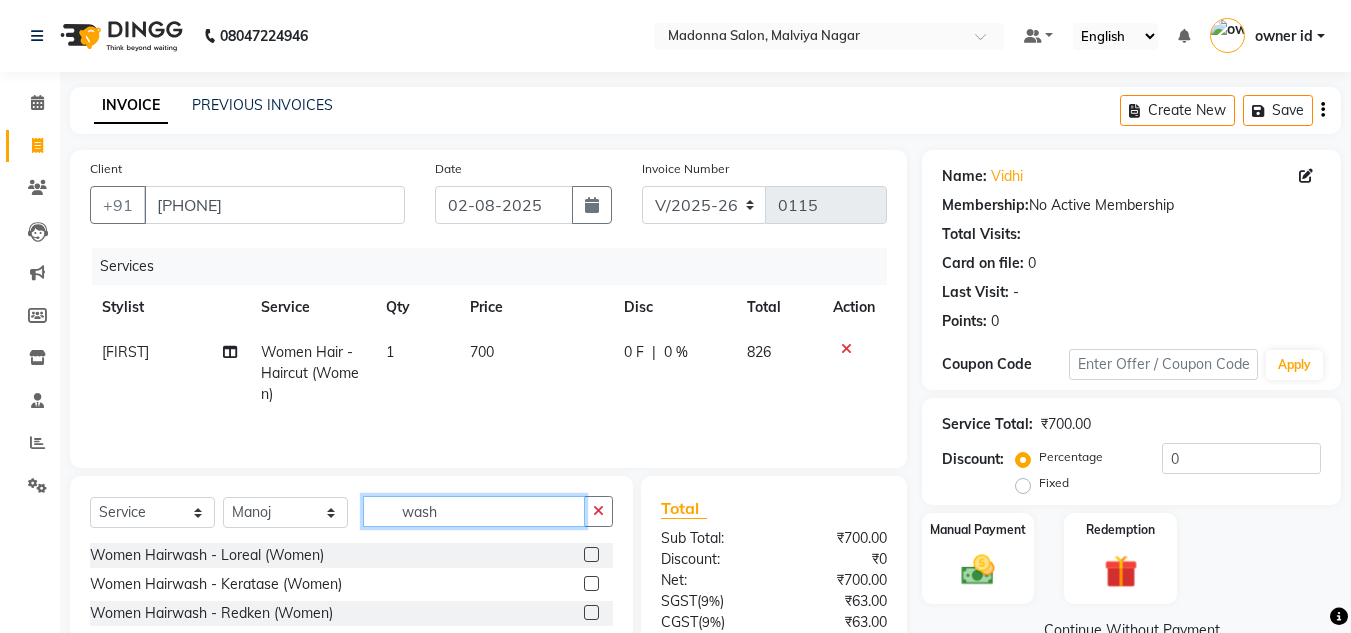 type on "wash" 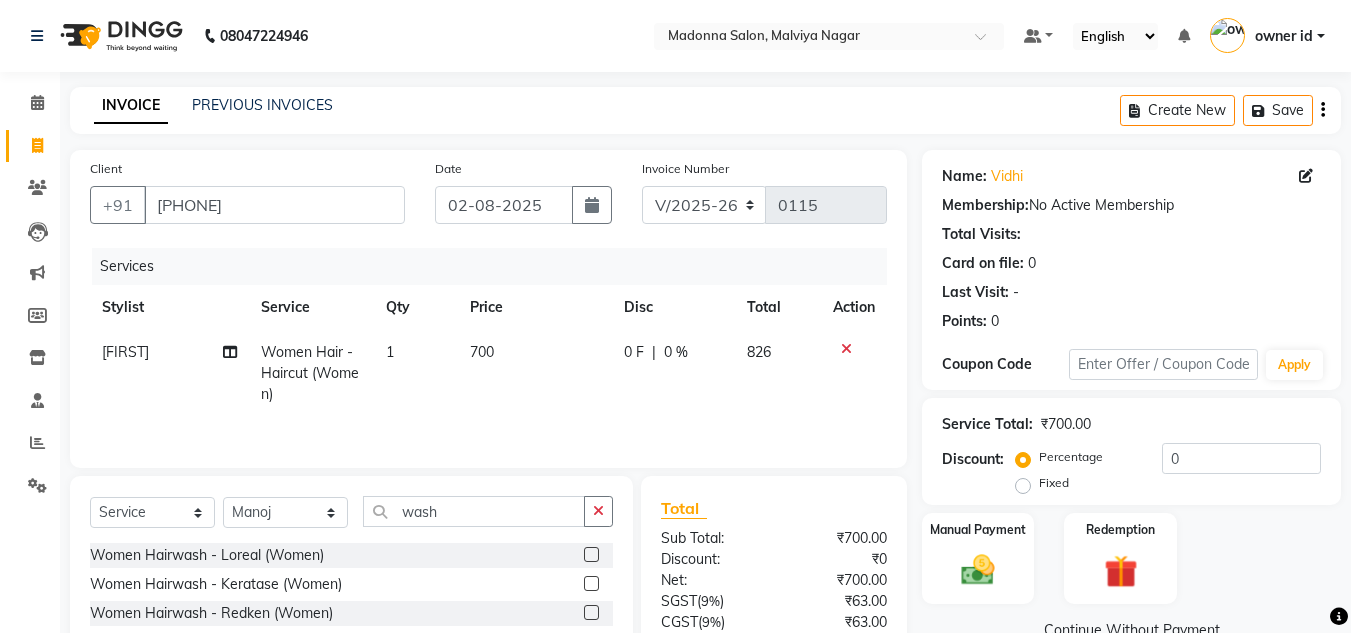 click 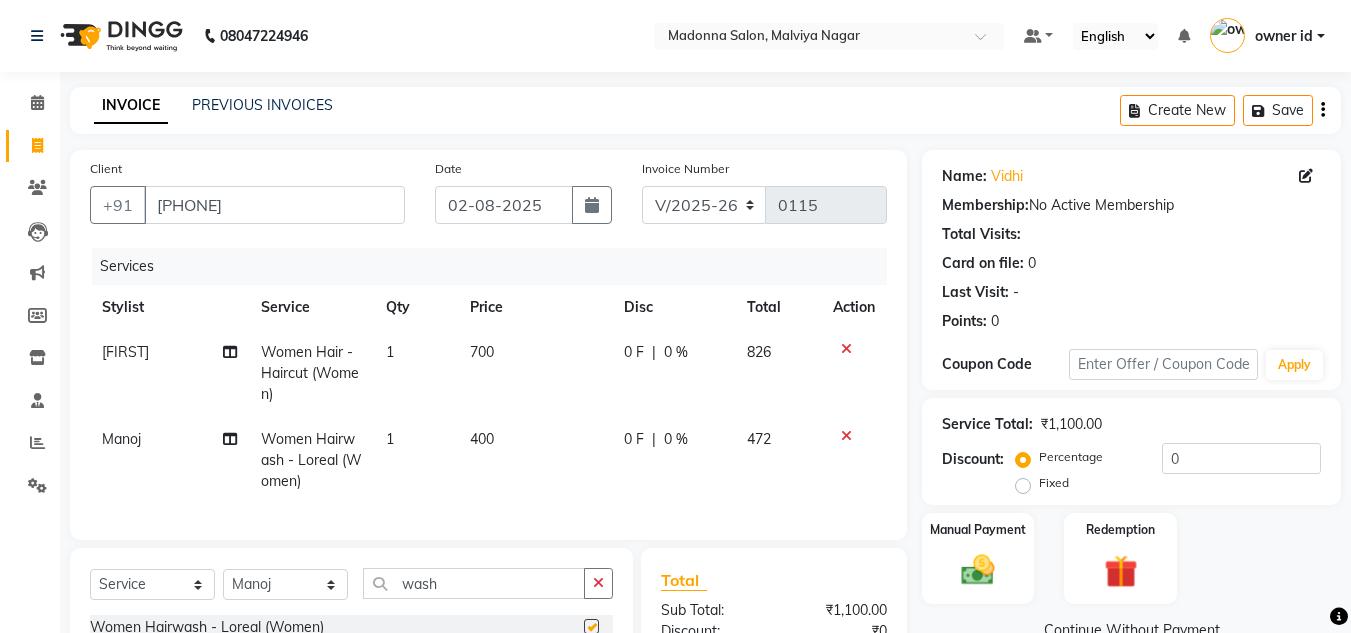 checkbox on "false" 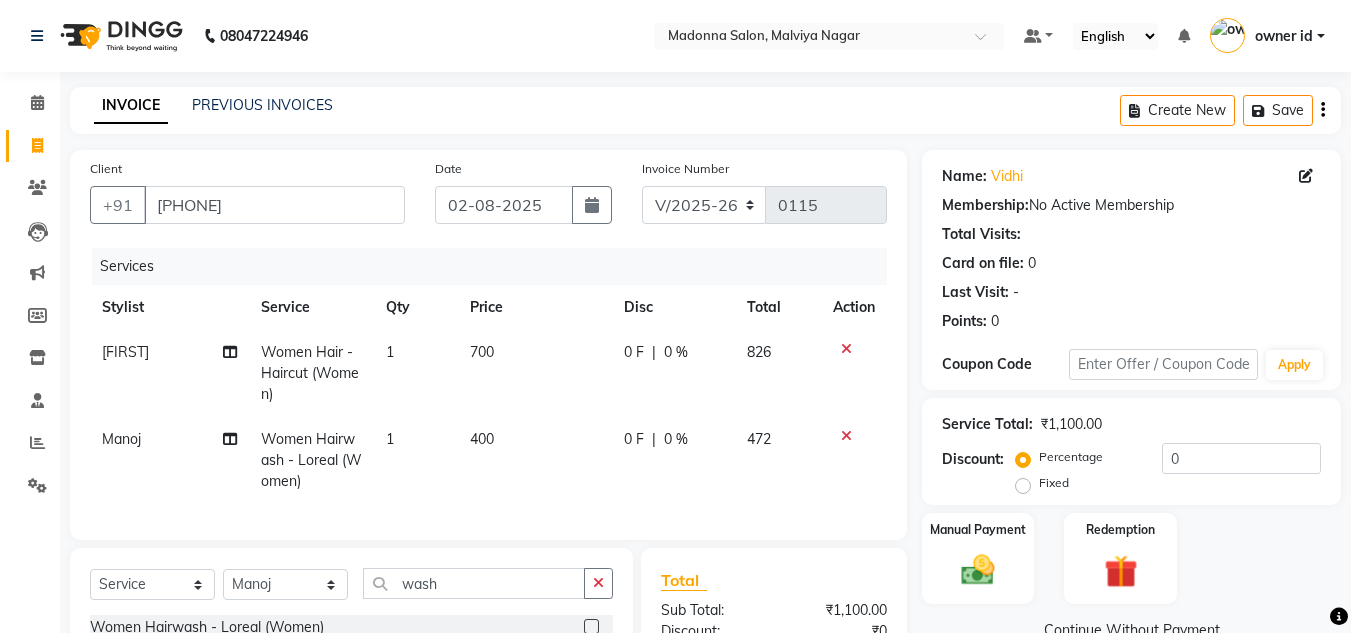 scroll, scrollTop: 0, scrollLeft: 0, axis: both 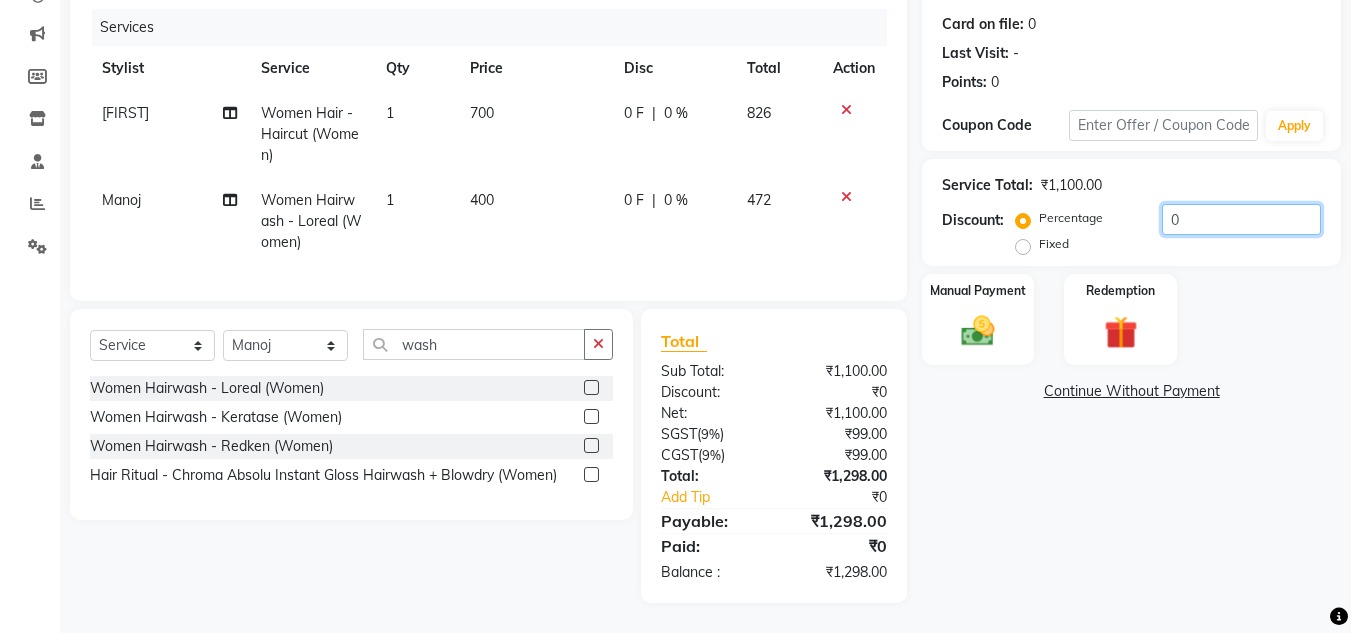 click on "0" 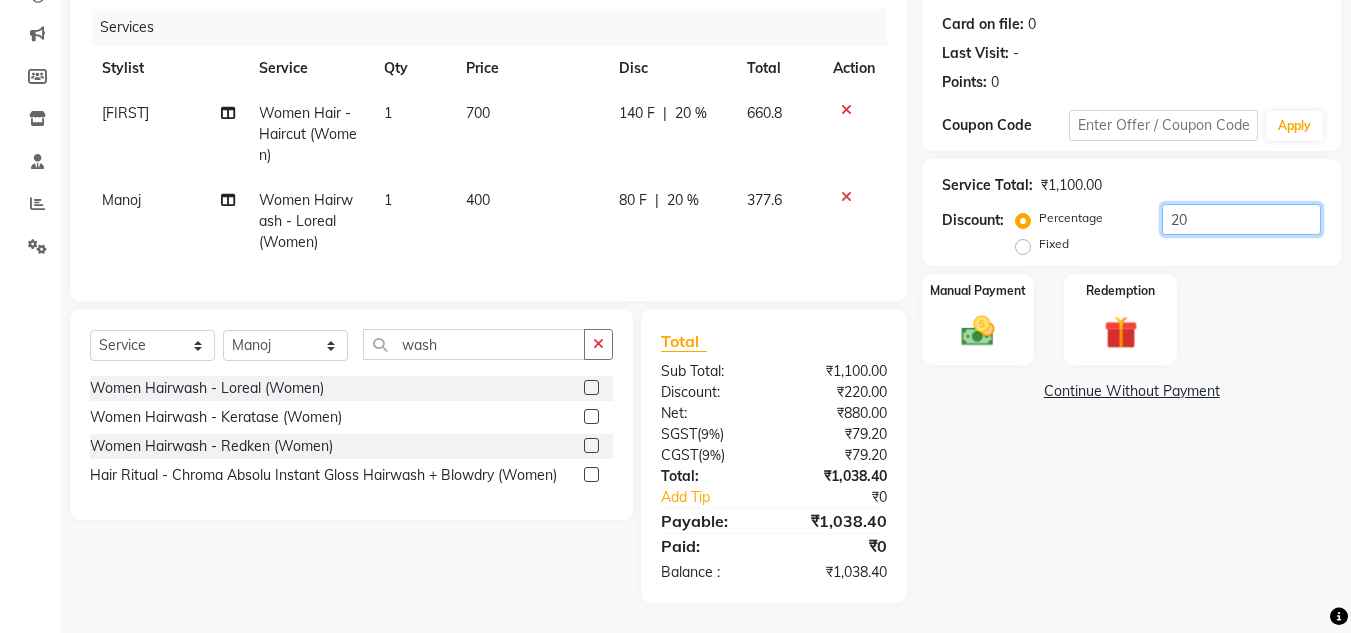 type on "2" 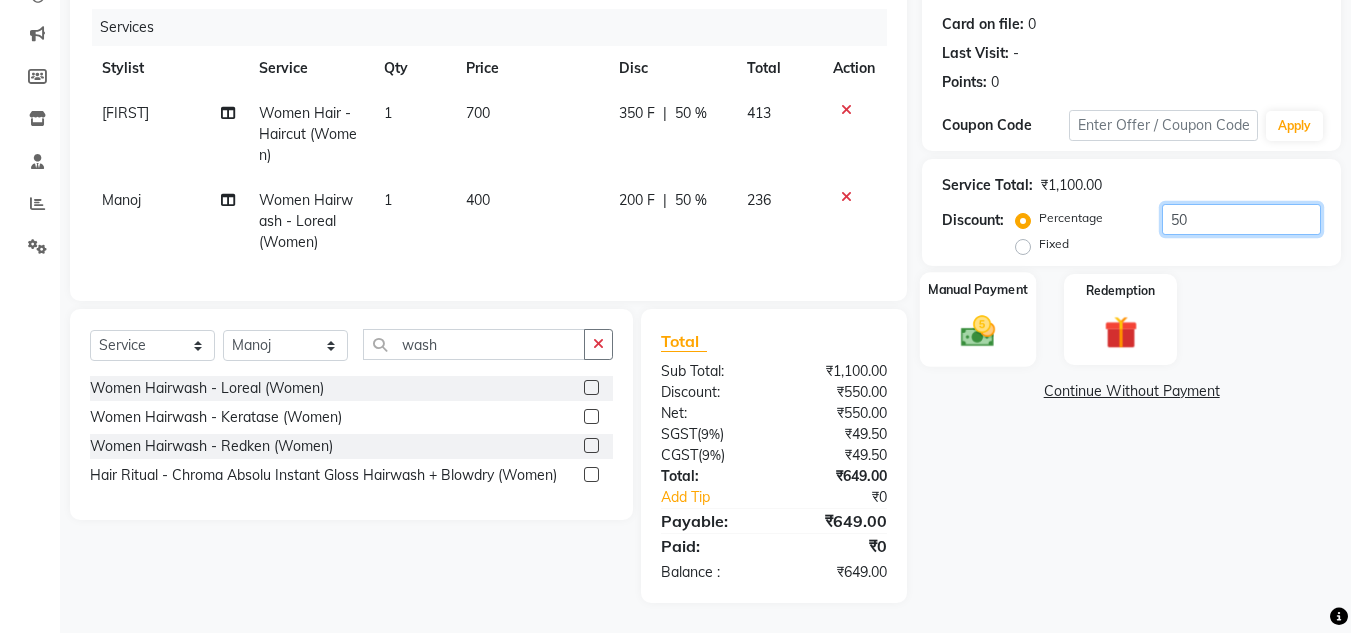 type on "50" 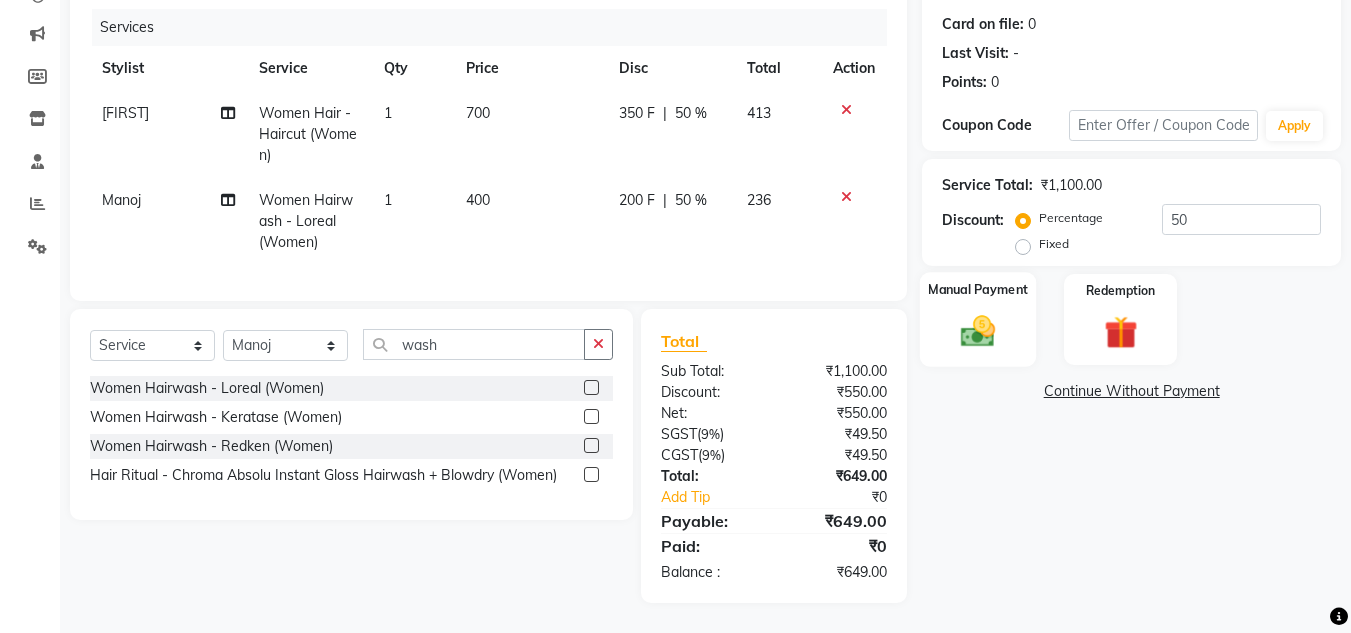 click on "Manual Payment" 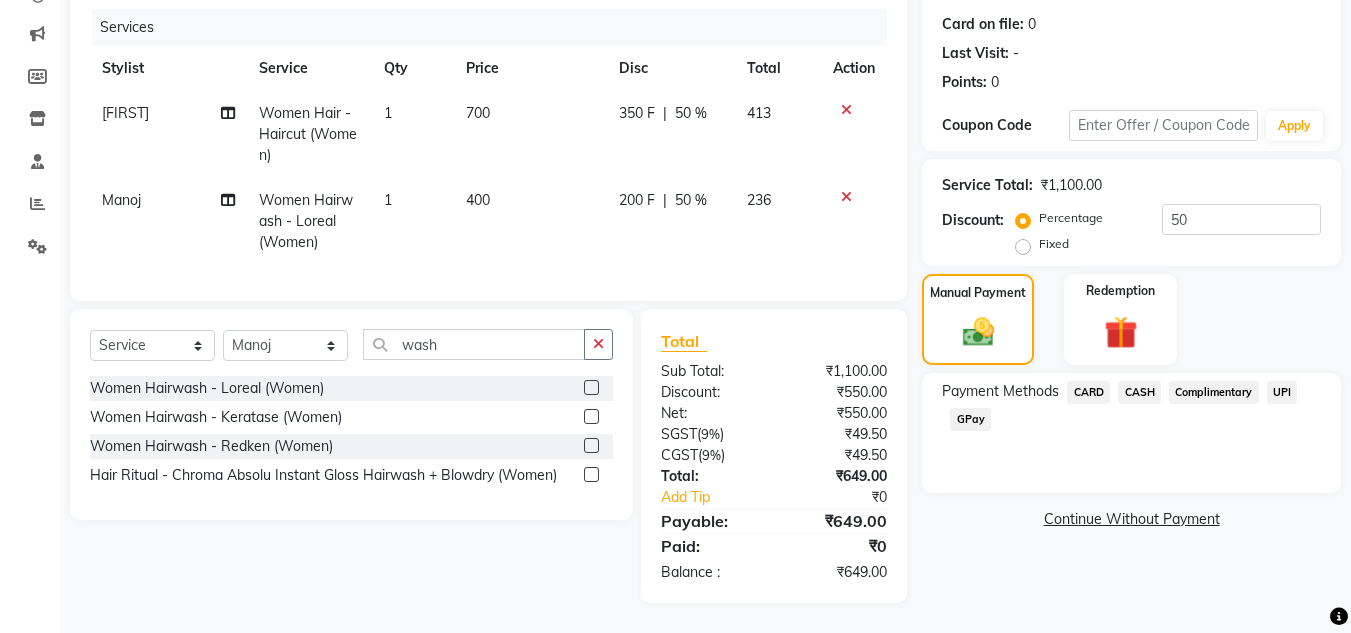 click on "UPI" 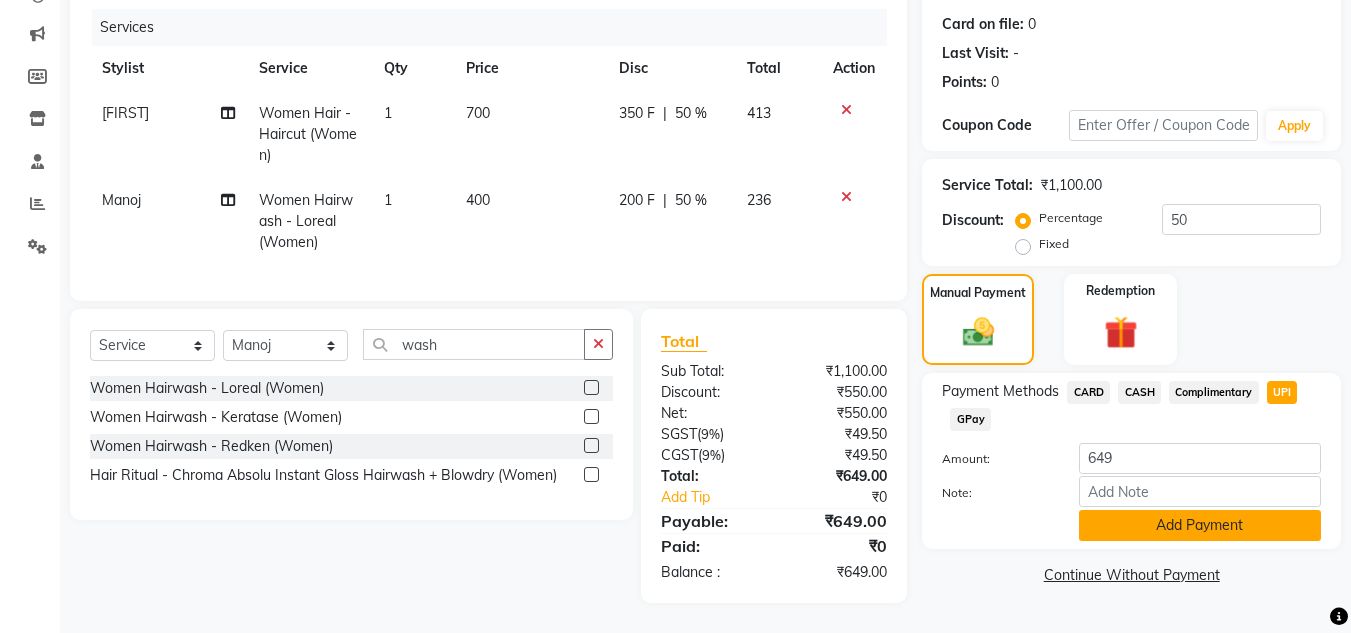click on "Add Payment" 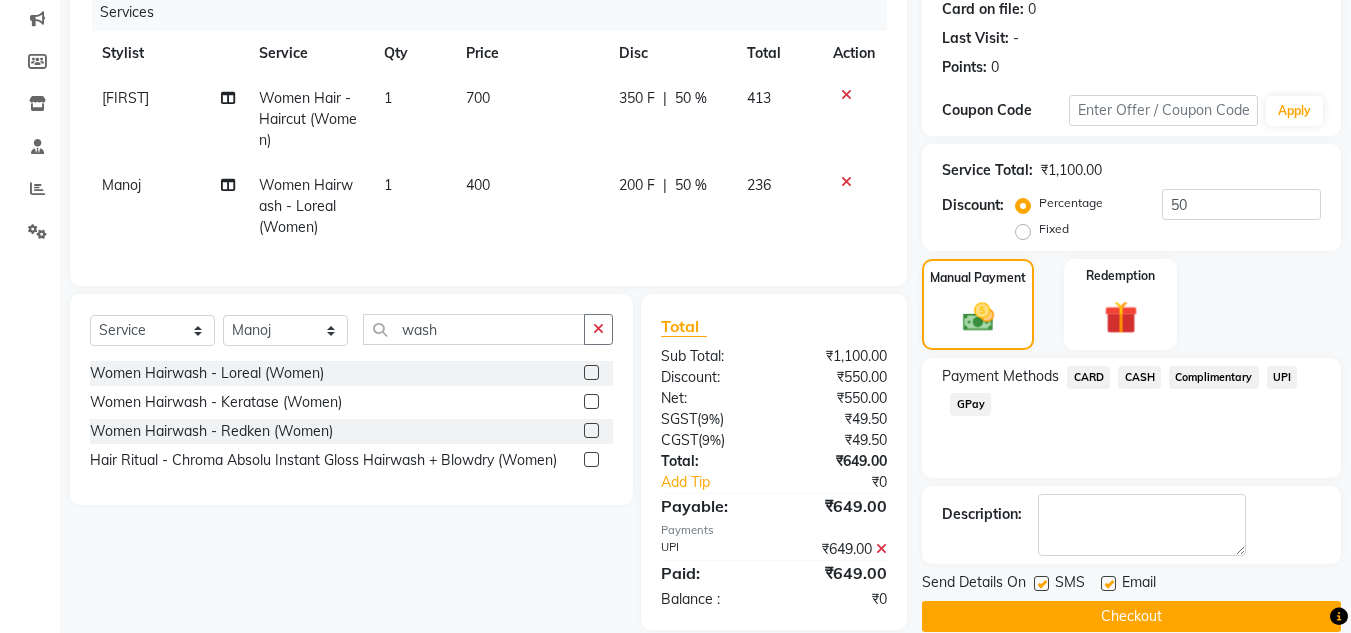 click on "Checkout" 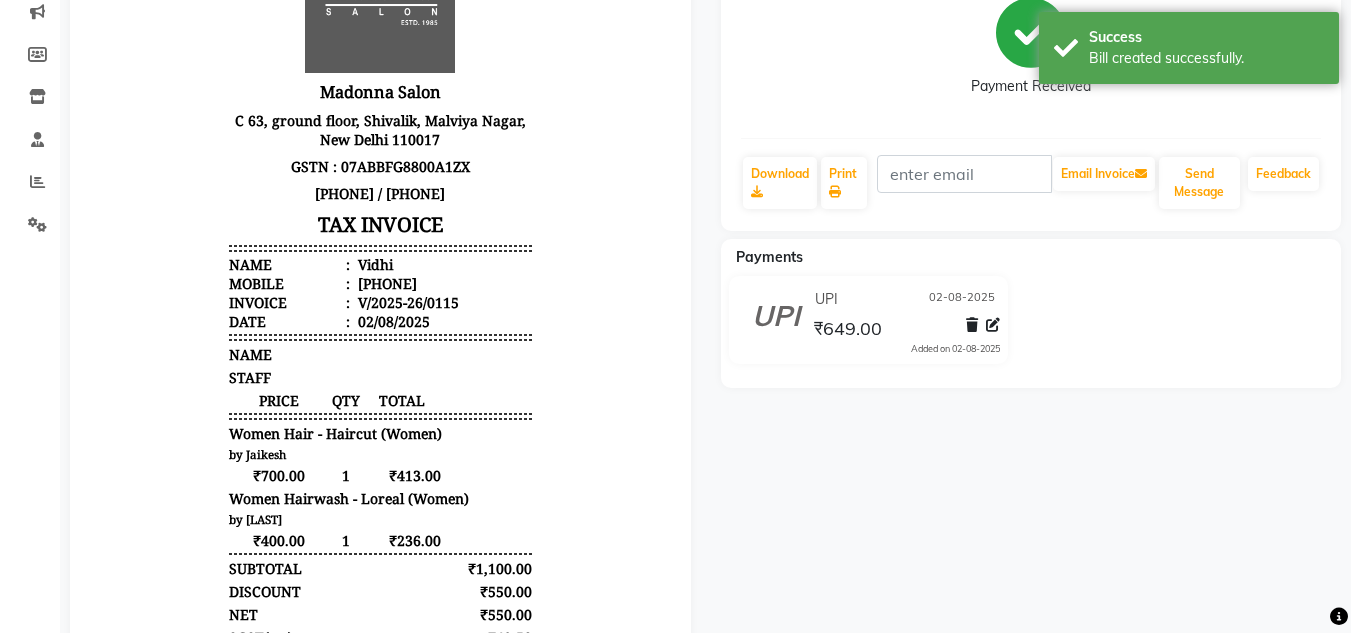 scroll, scrollTop: 0, scrollLeft: 0, axis: both 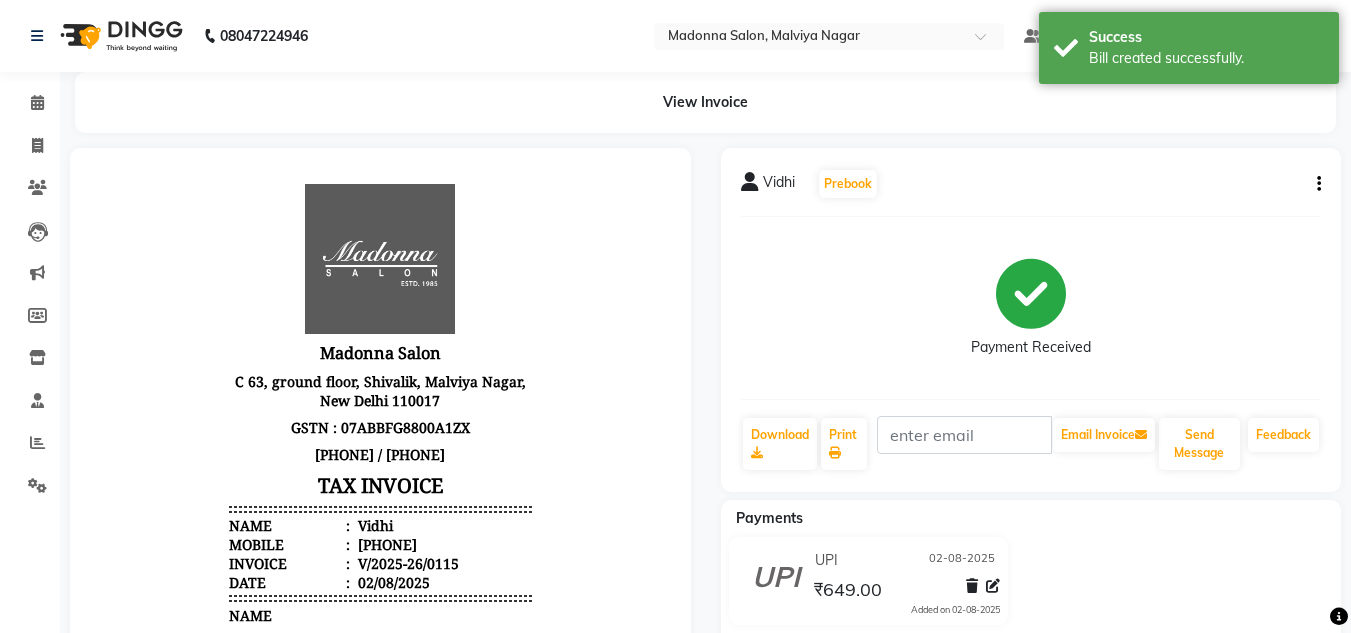 click 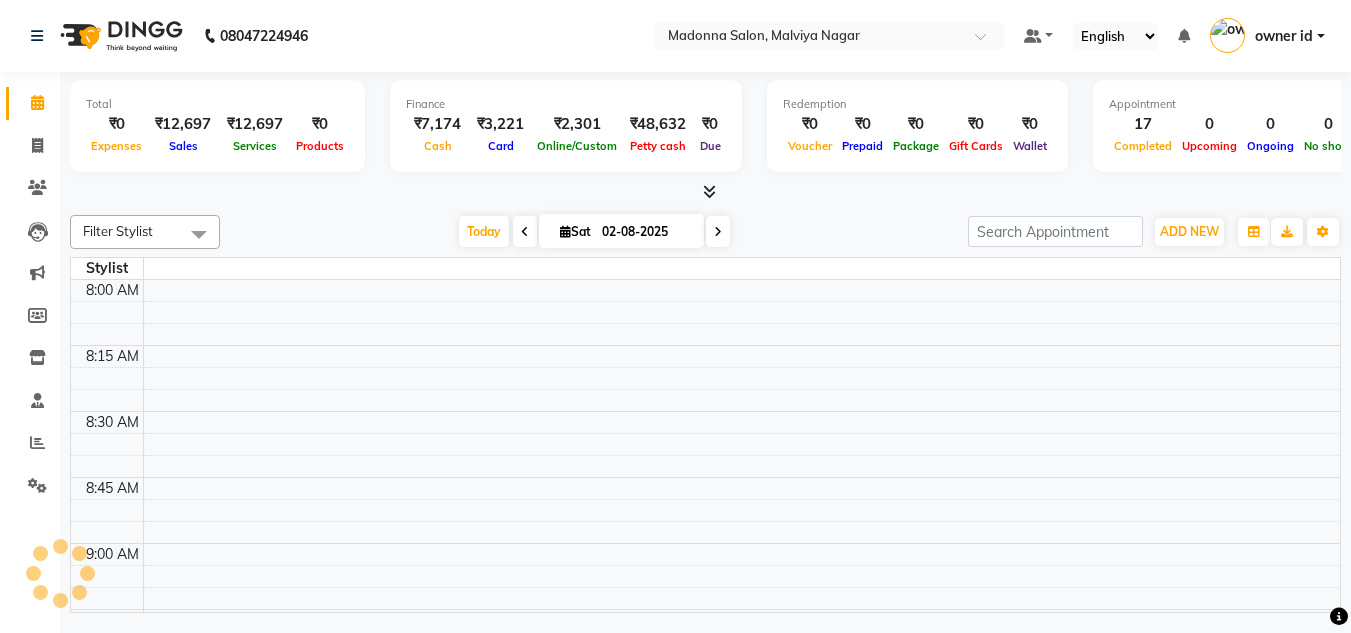 scroll, scrollTop: 0, scrollLeft: 0, axis: both 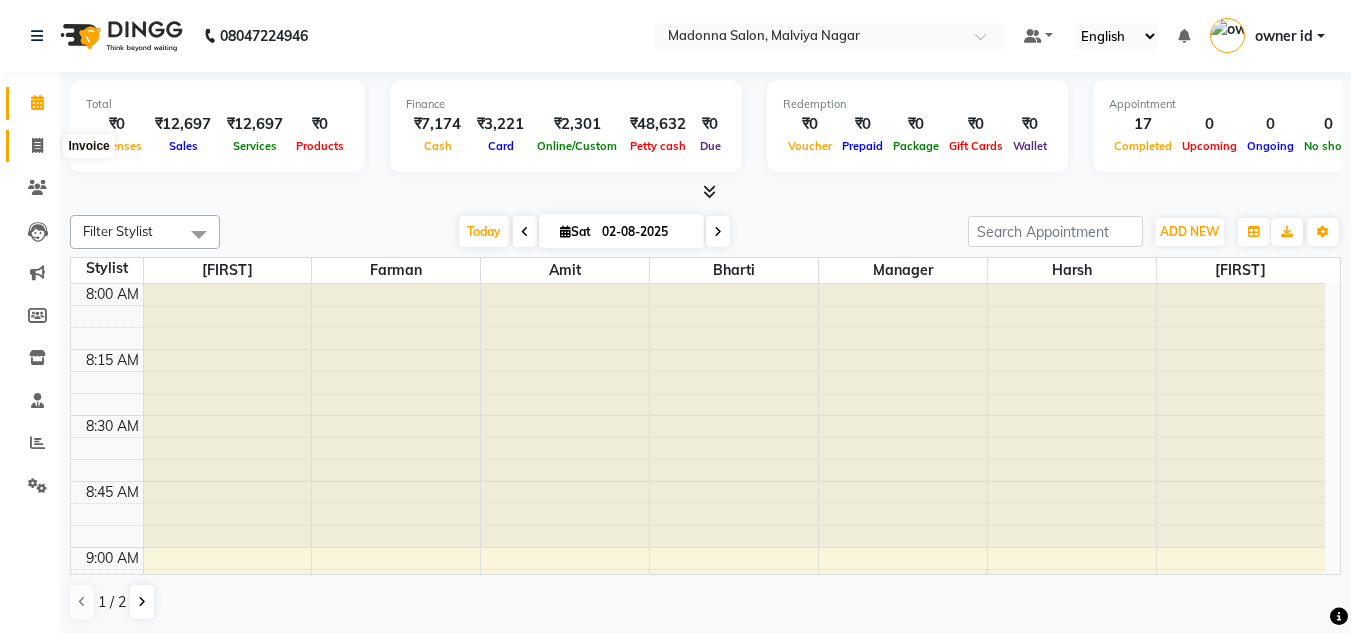 click 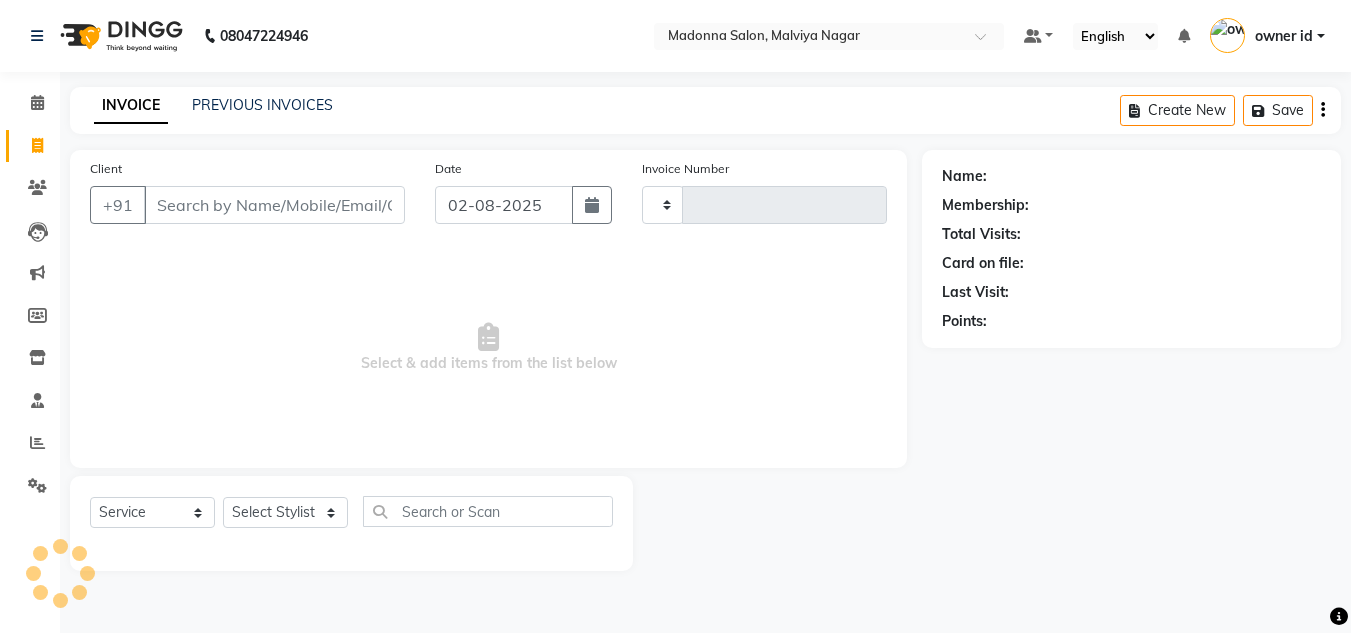 type on "0116" 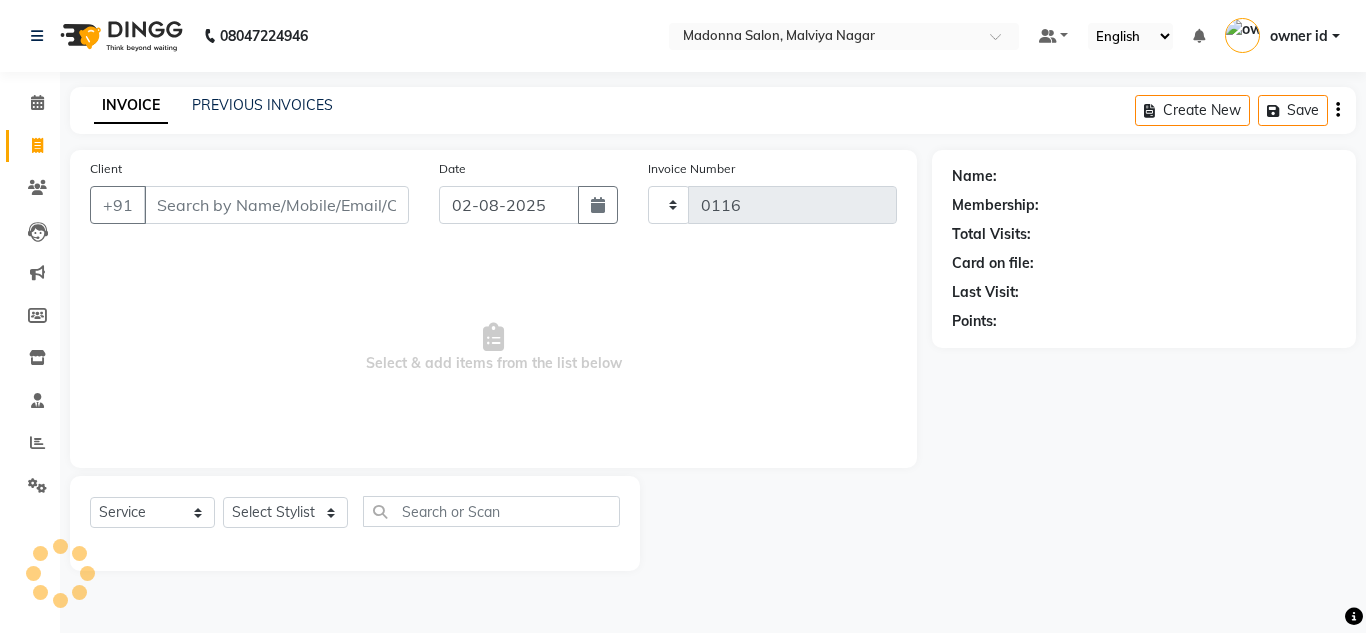 select on "8641" 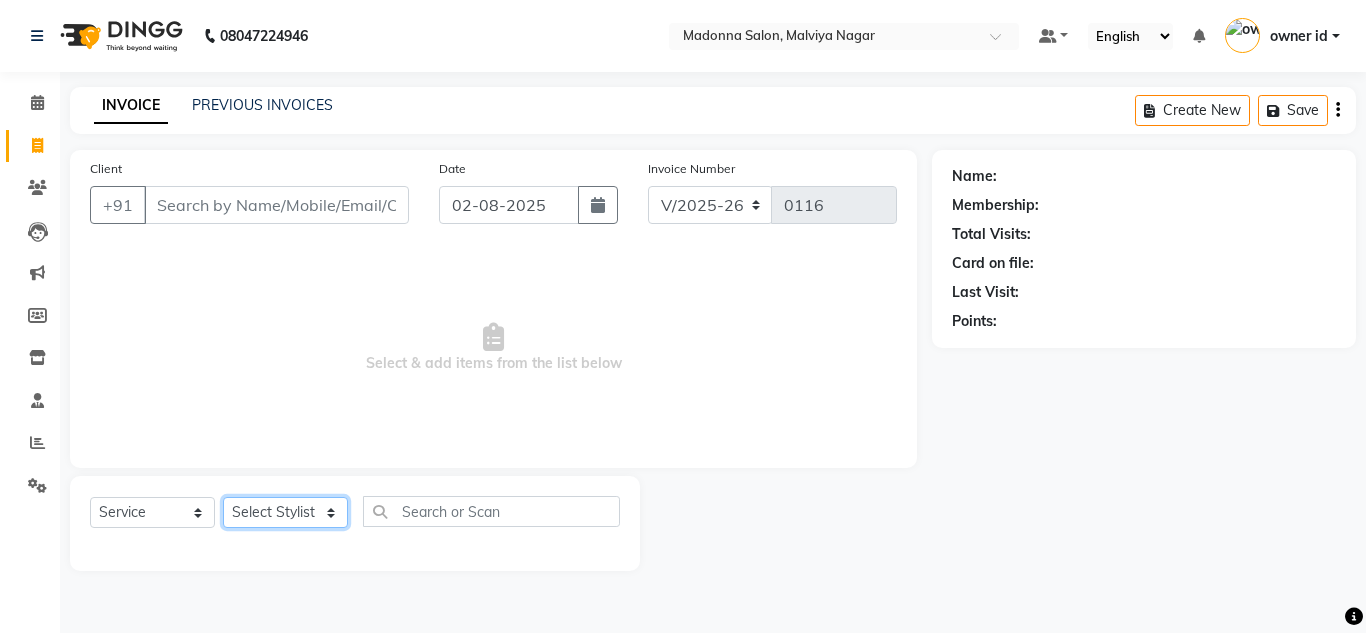 click on "Select Stylist Amit Bharti Devesh Farman Harsh  Jaikesh Manager Manoj Nitin Nails owner id Poonam Rihan" 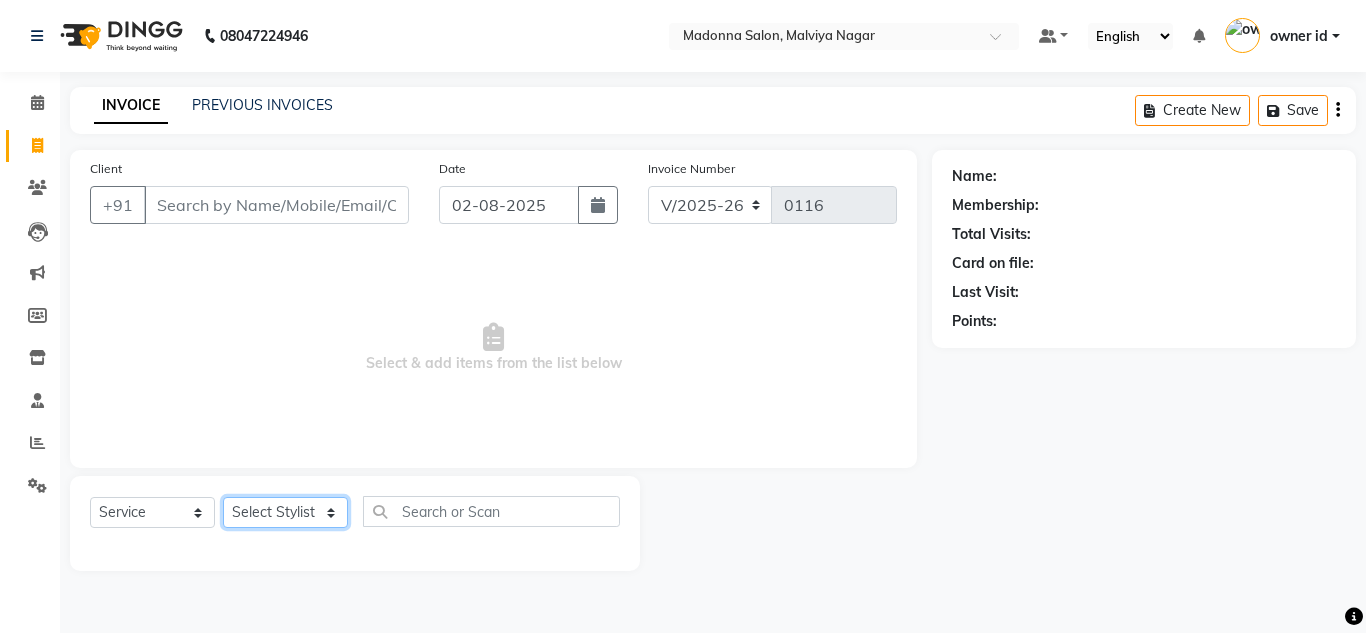 select on "86637" 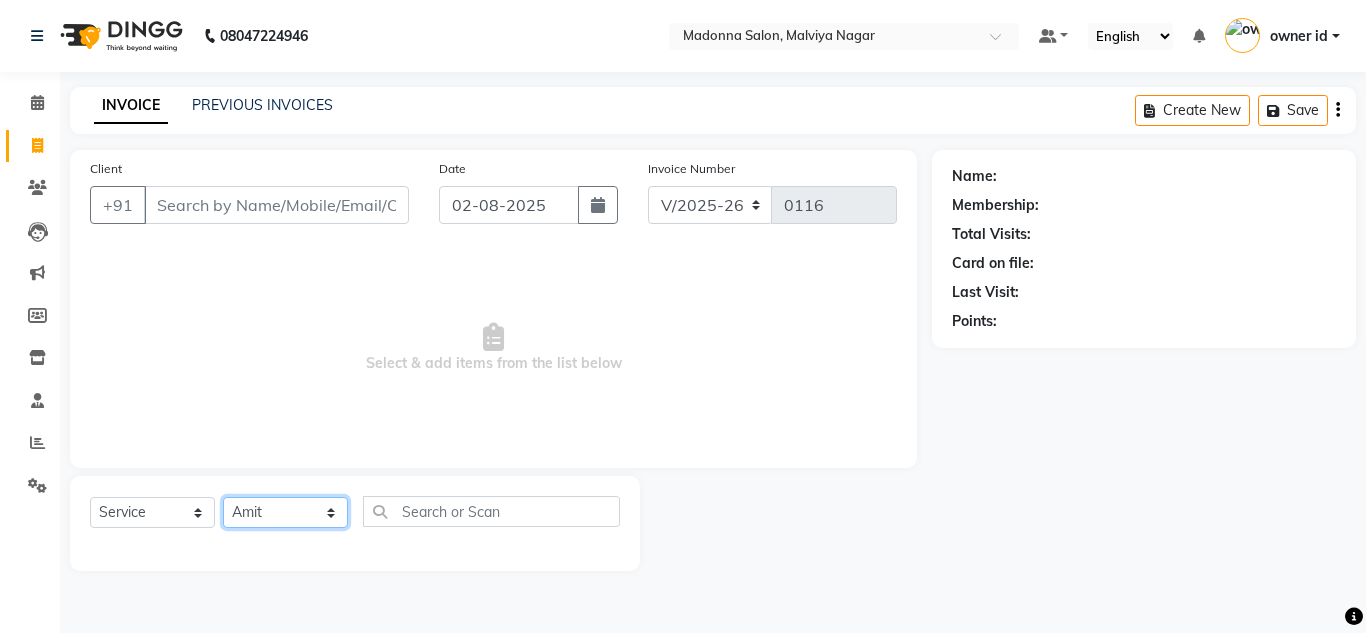 click on "Select Stylist Amit Bharti Devesh Farman Harsh  Jaikesh Manager Manoj Nitin Nails owner id Poonam Rihan" 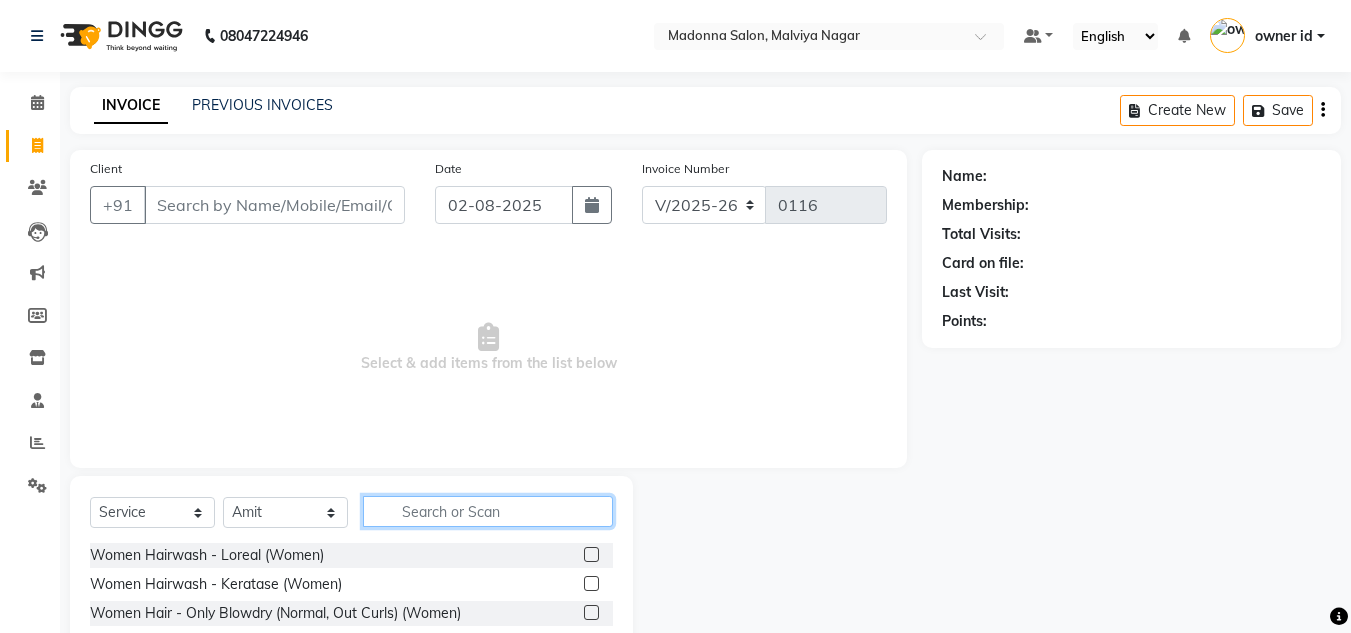 click 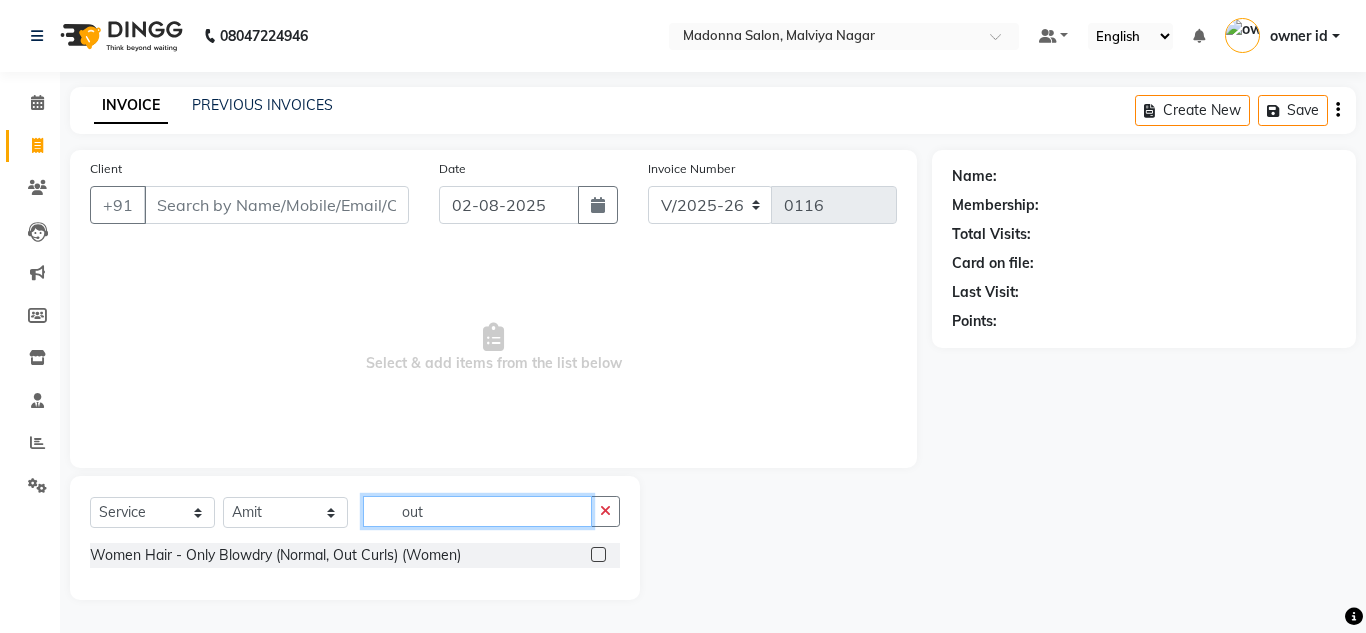 type on "out" 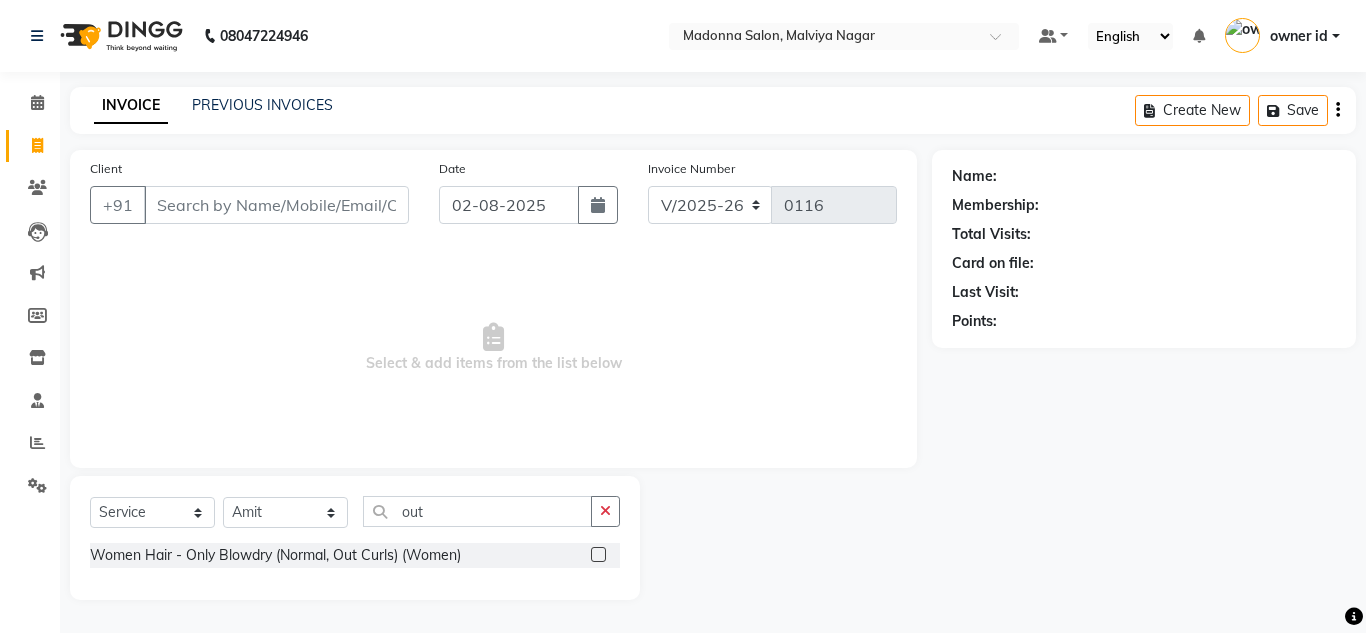 click 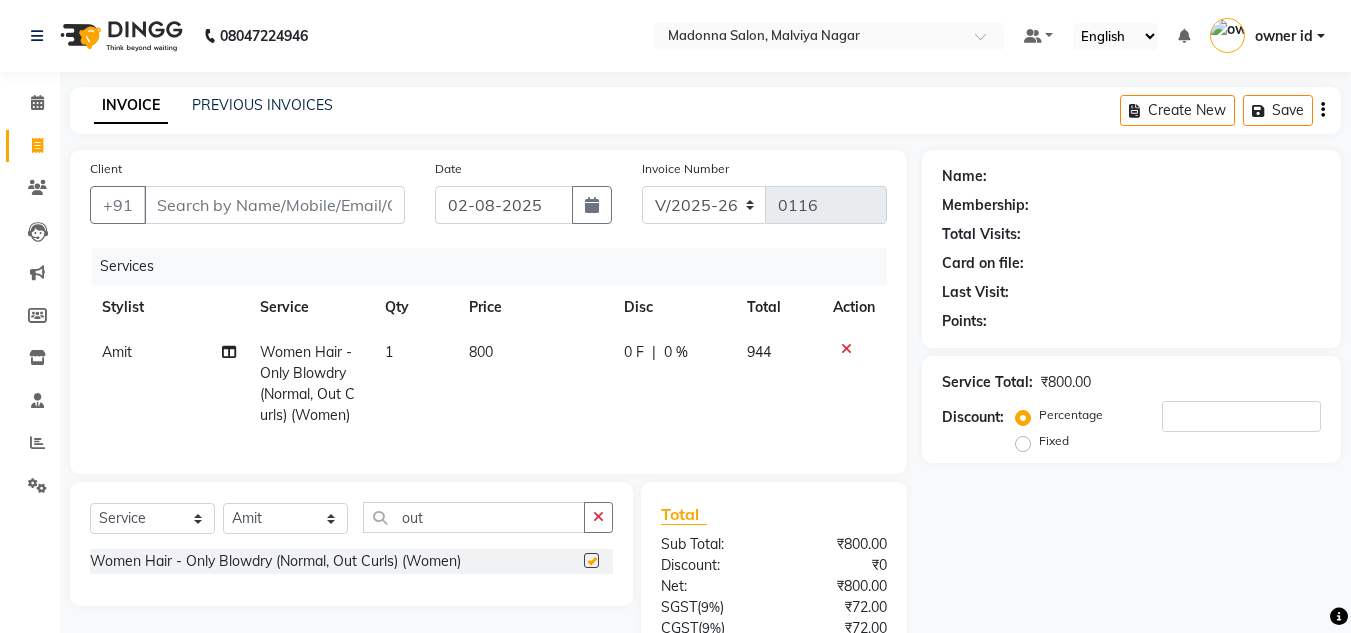 checkbox on "false" 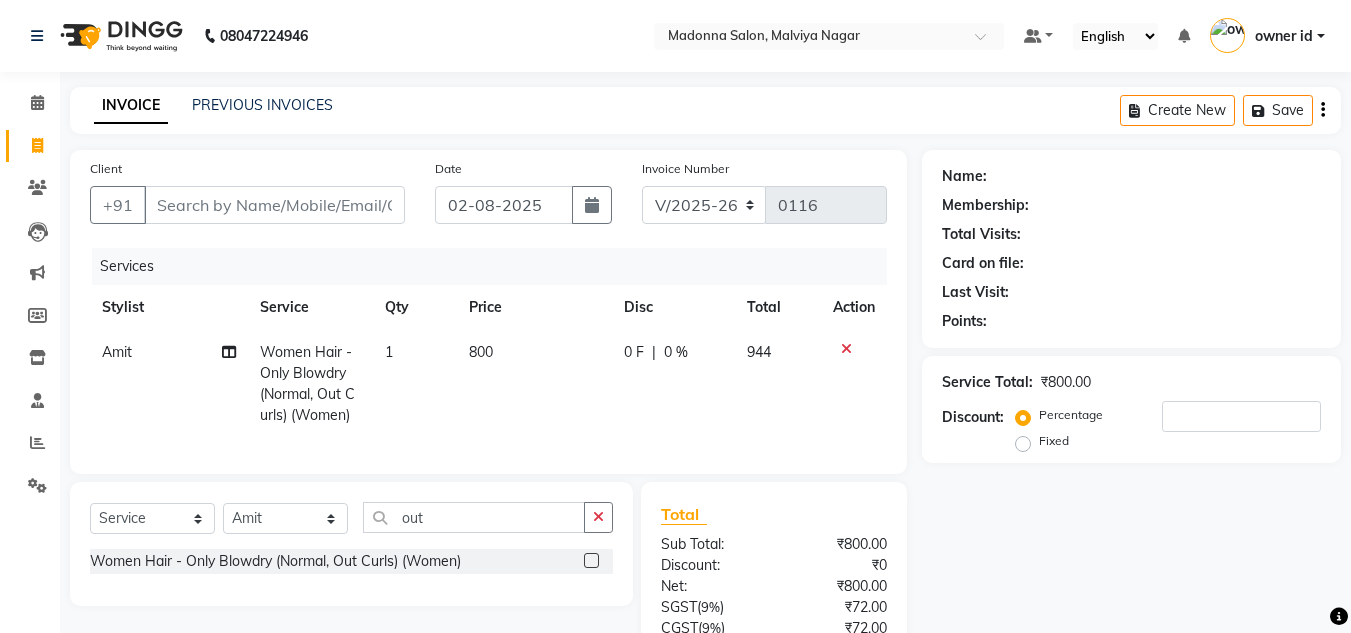 click on "800" 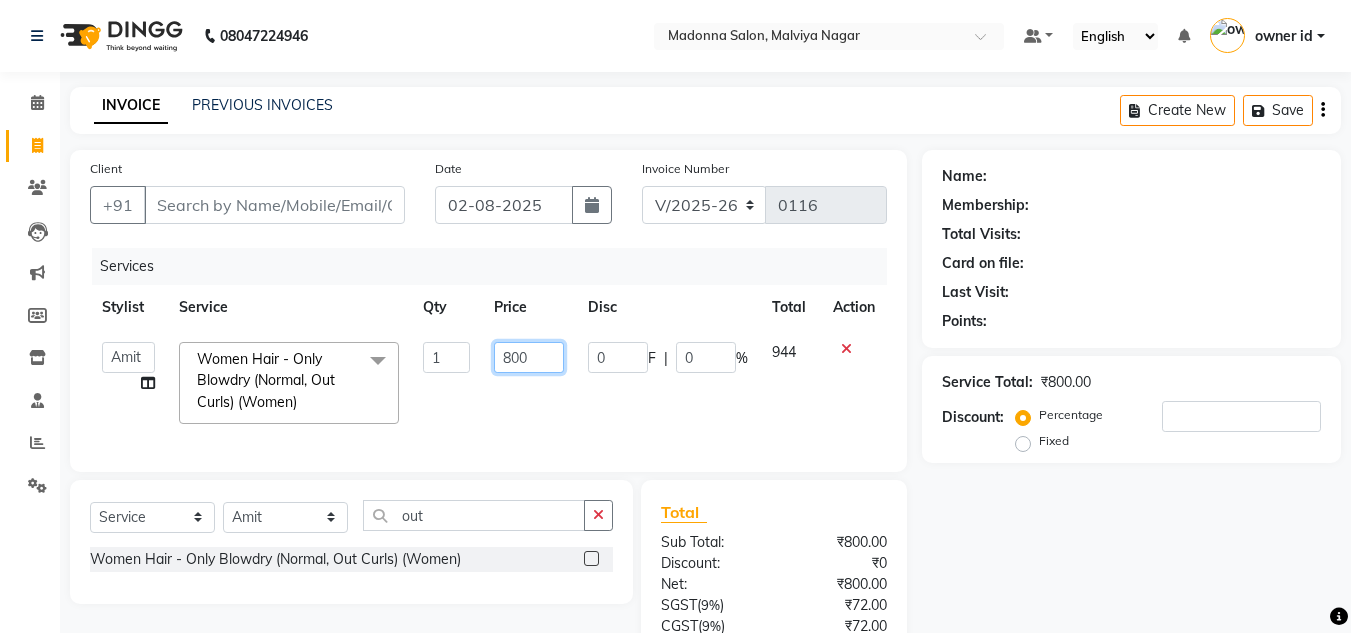 click on "800" 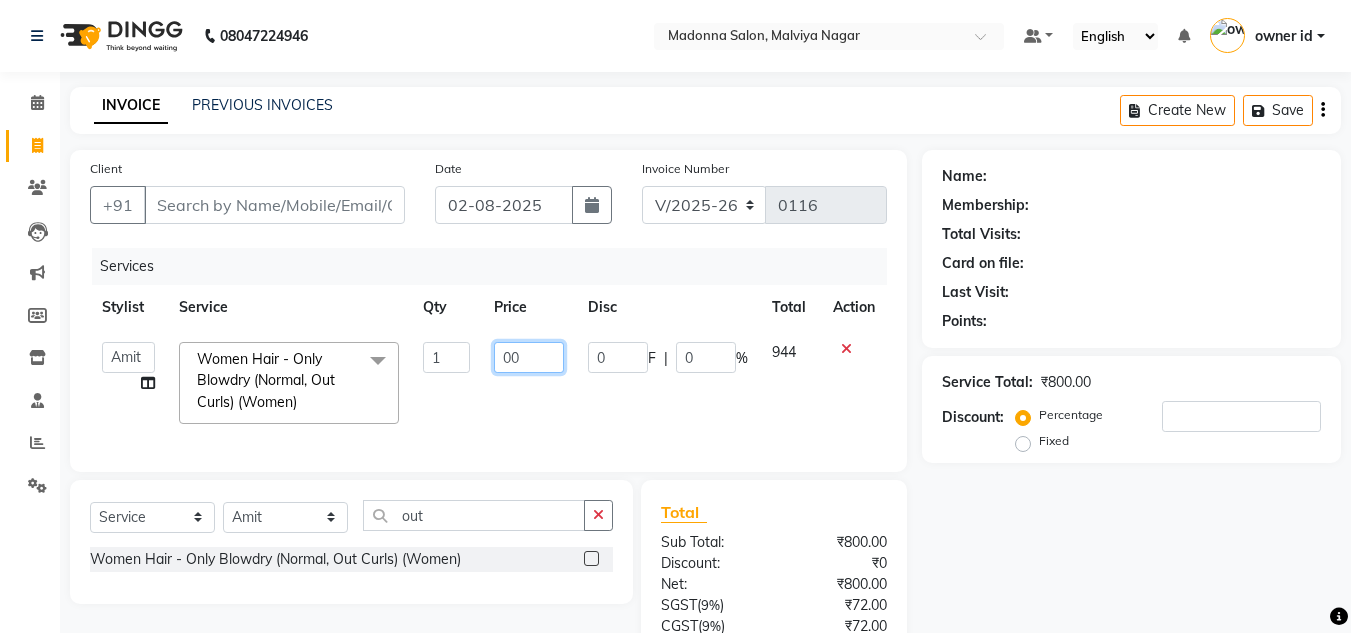 type on "600" 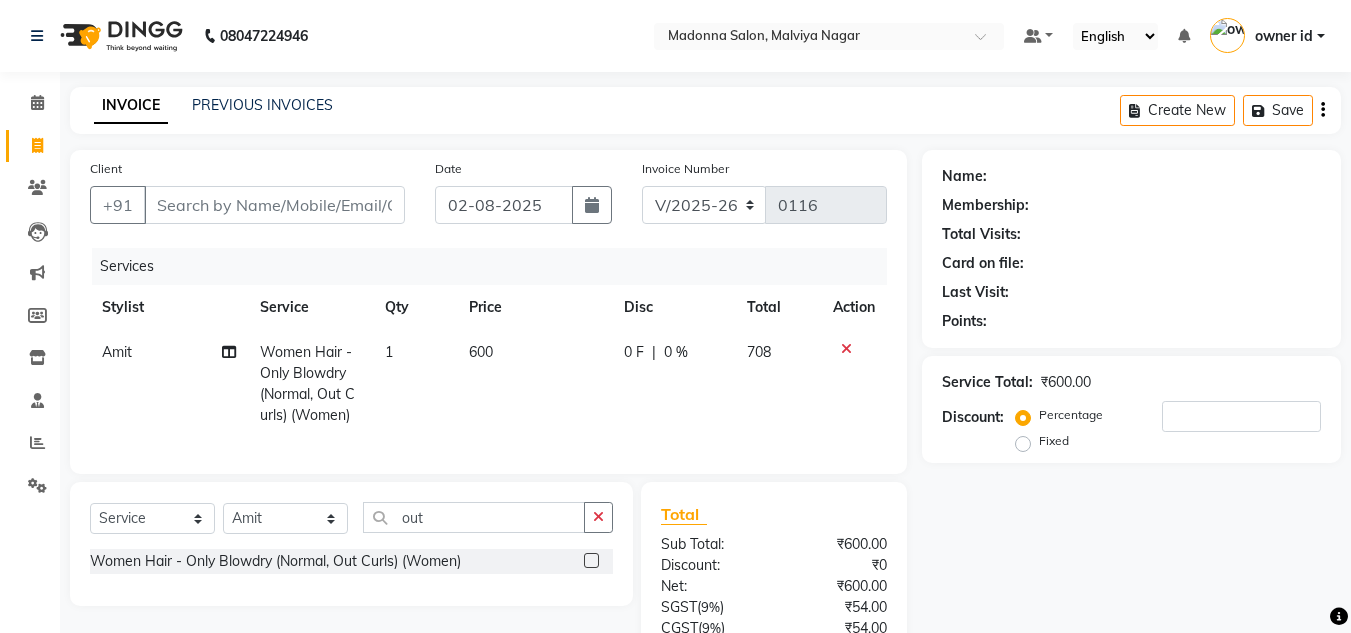 click on "600" 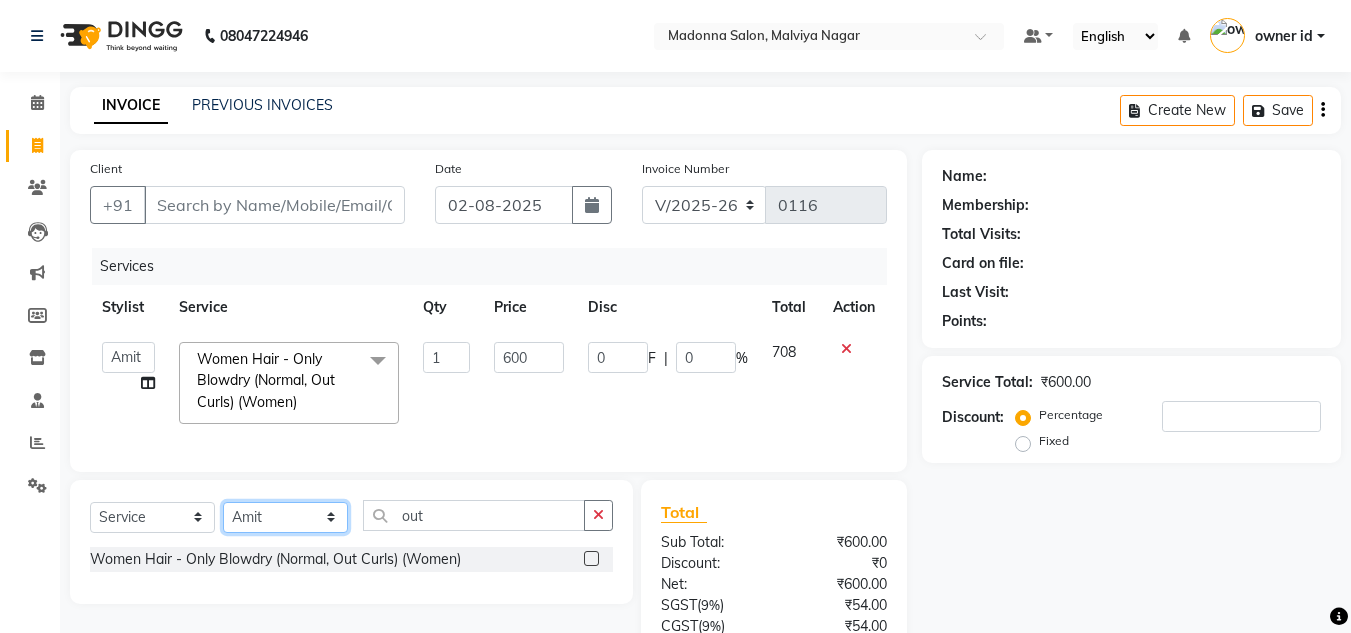 click on "Select Stylist Amit Bharti Devesh Farman Harsh  Jaikesh Manager Manoj Nitin Nails owner id Poonam Rihan" 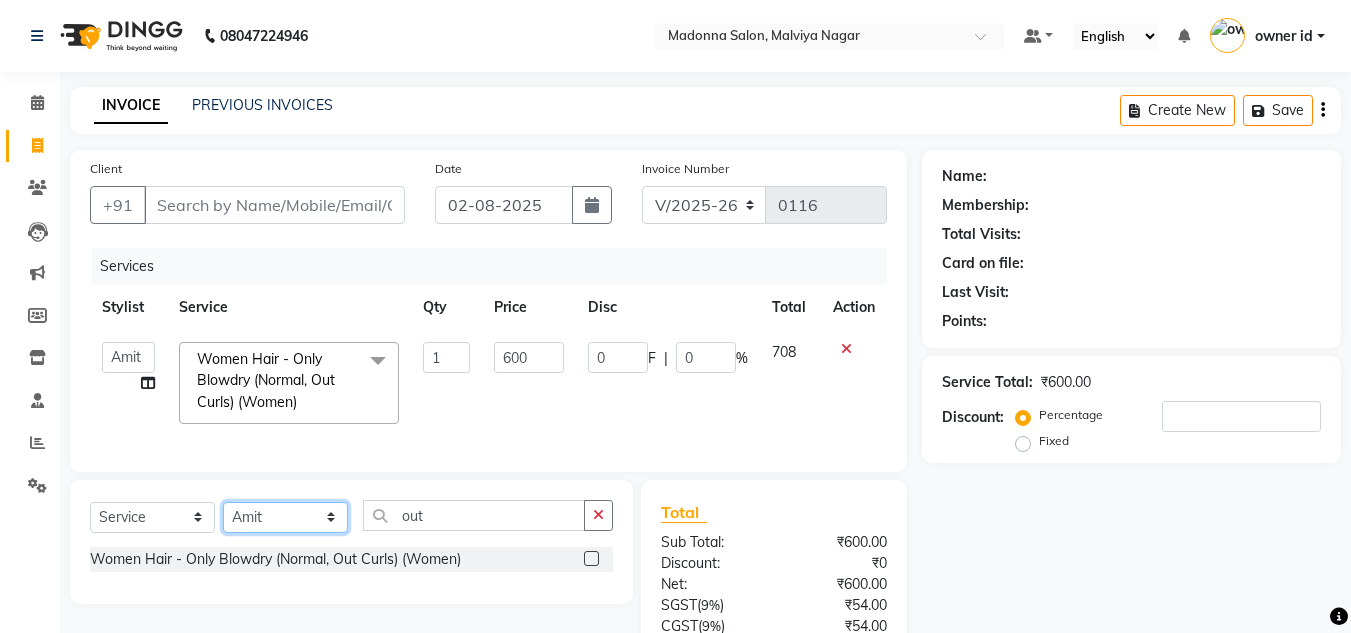 select on "86632" 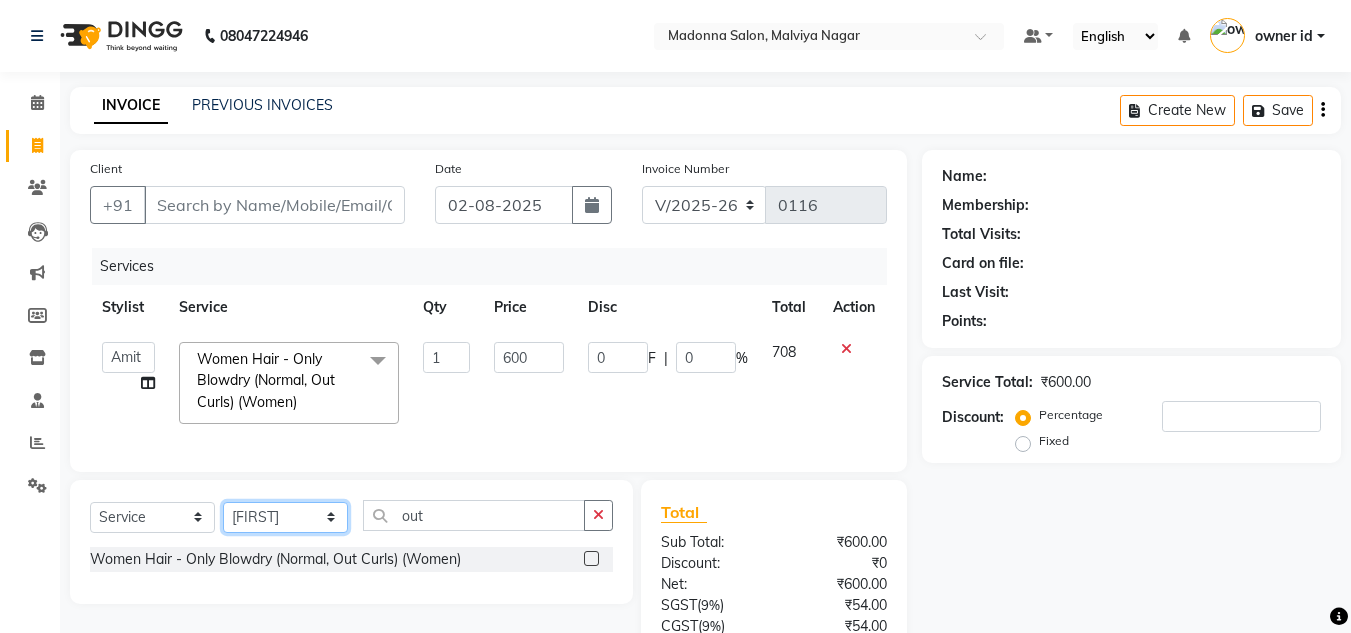 click on "Select Stylist Amit Bharti Devesh Farman Harsh  Jaikesh Manager Manoj Nitin Nails owner id Poonam Rihan" 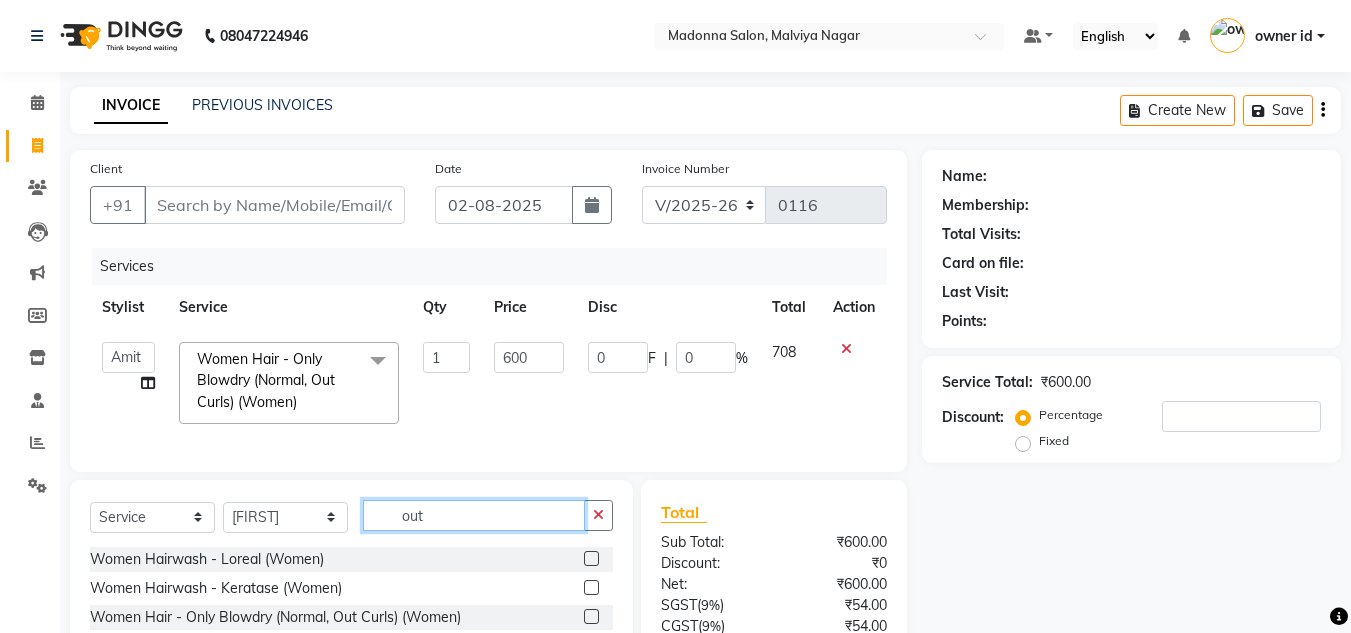 click on "out" 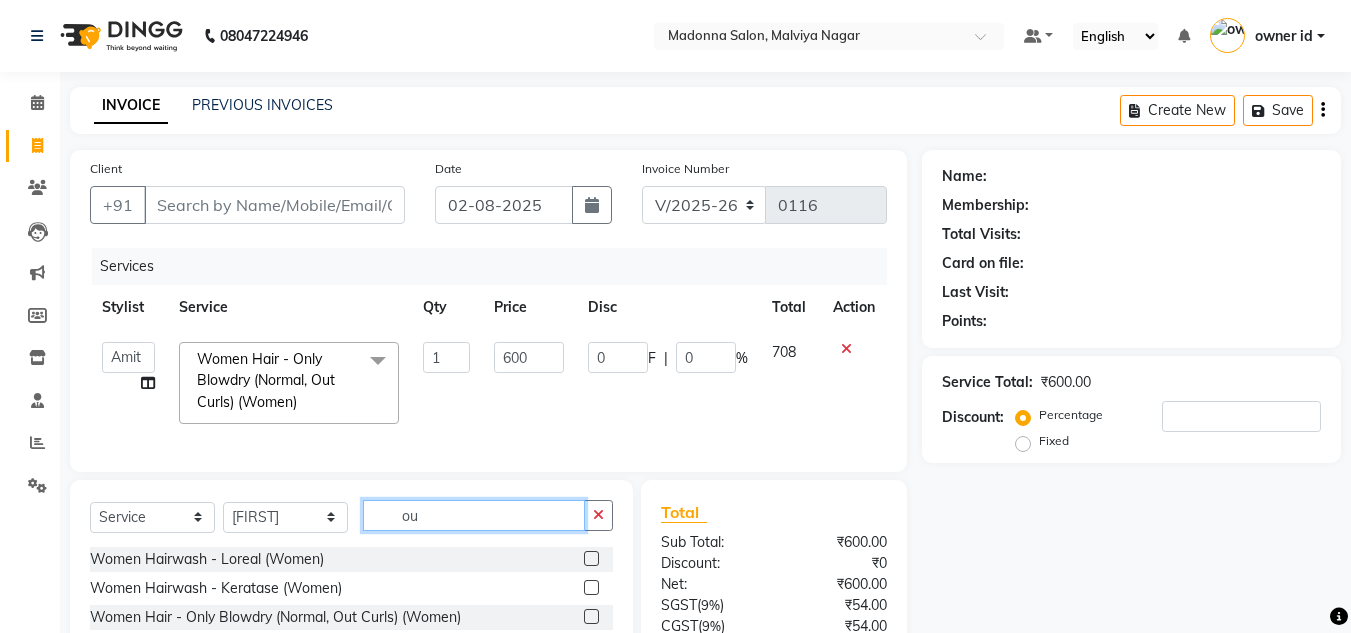 type on "o" 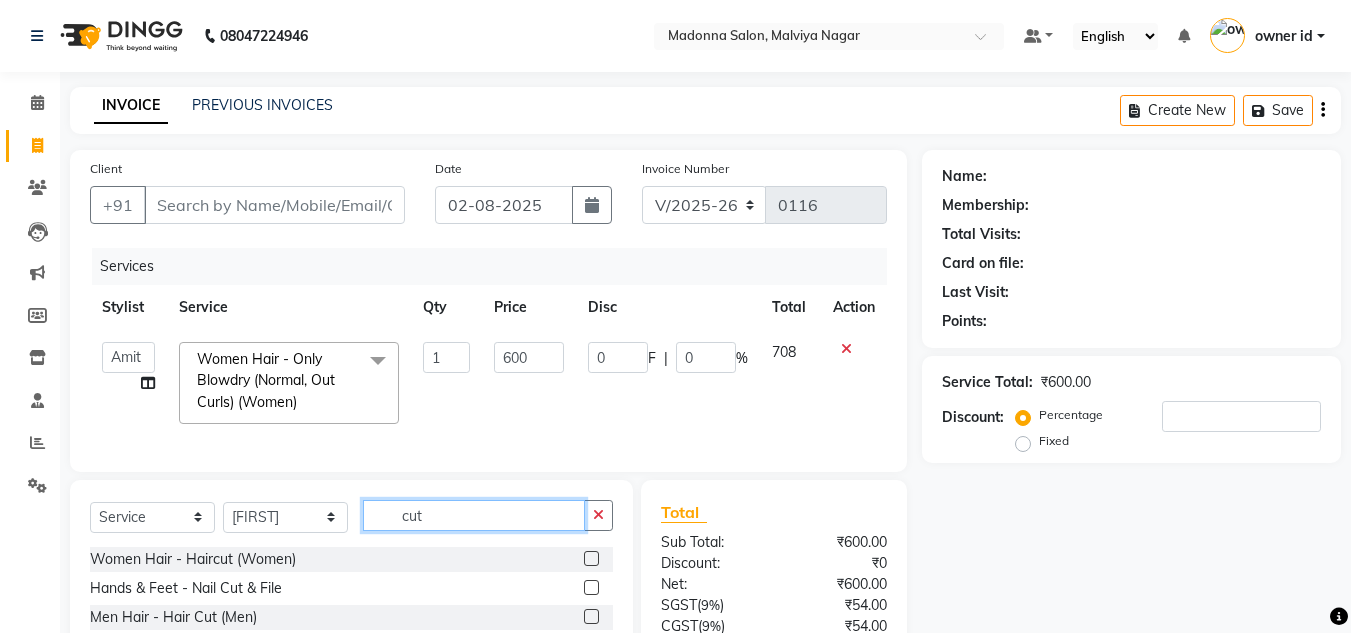 scroll, scrollTop: 101, scrollLeft: 0, axis: vertical 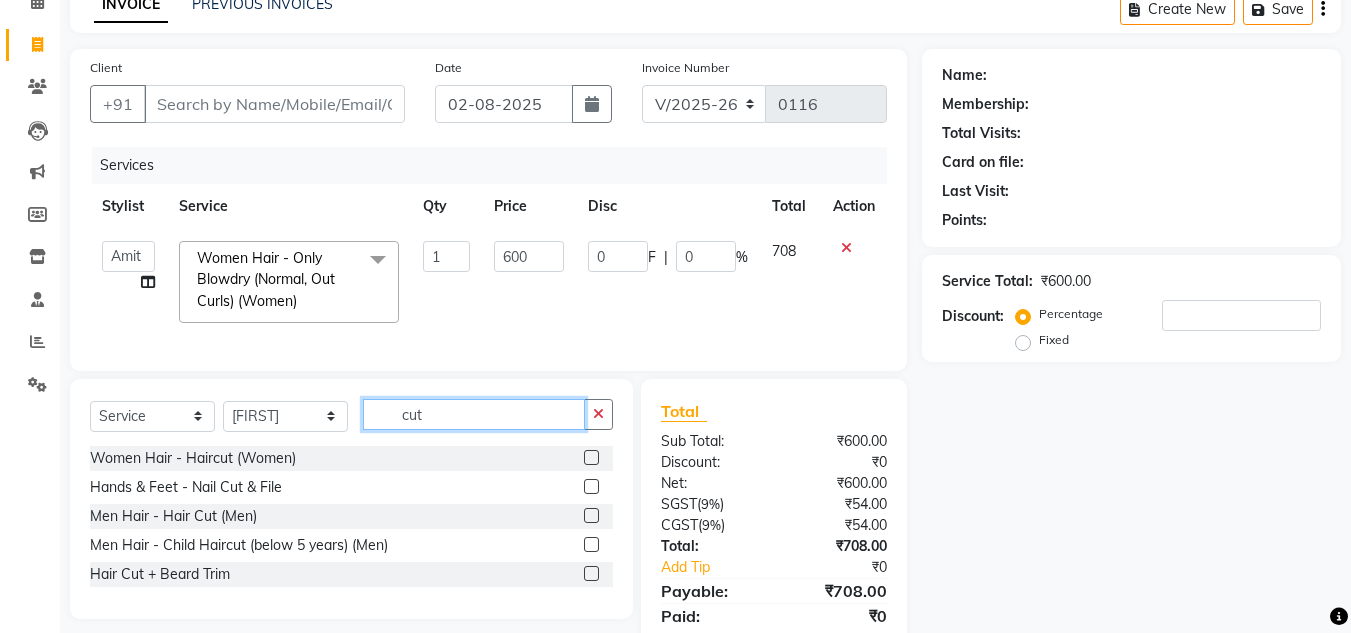 type on "cut" 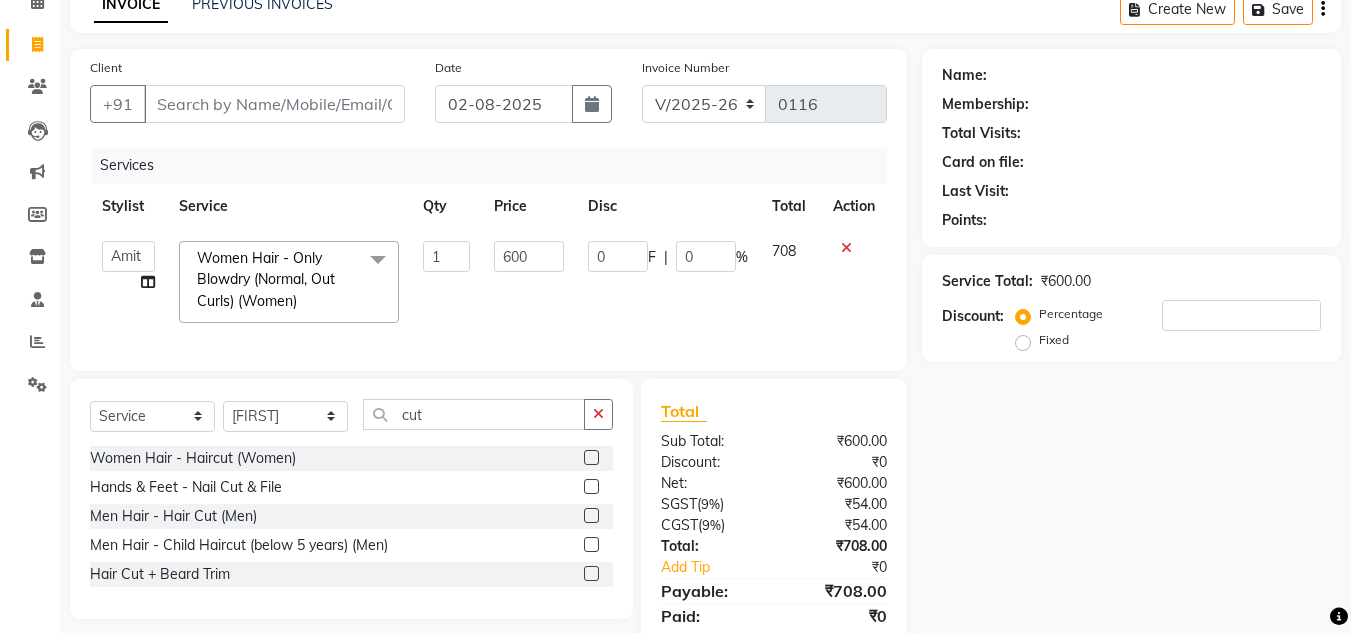 click 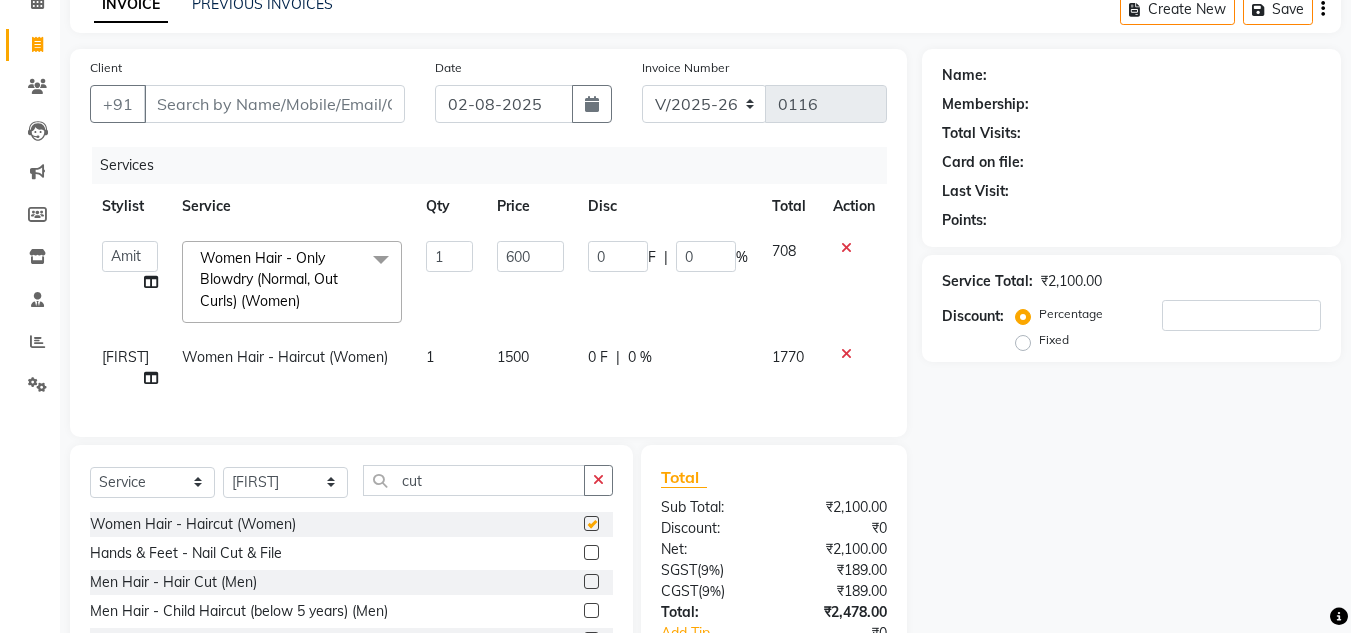 checkbox on "false" 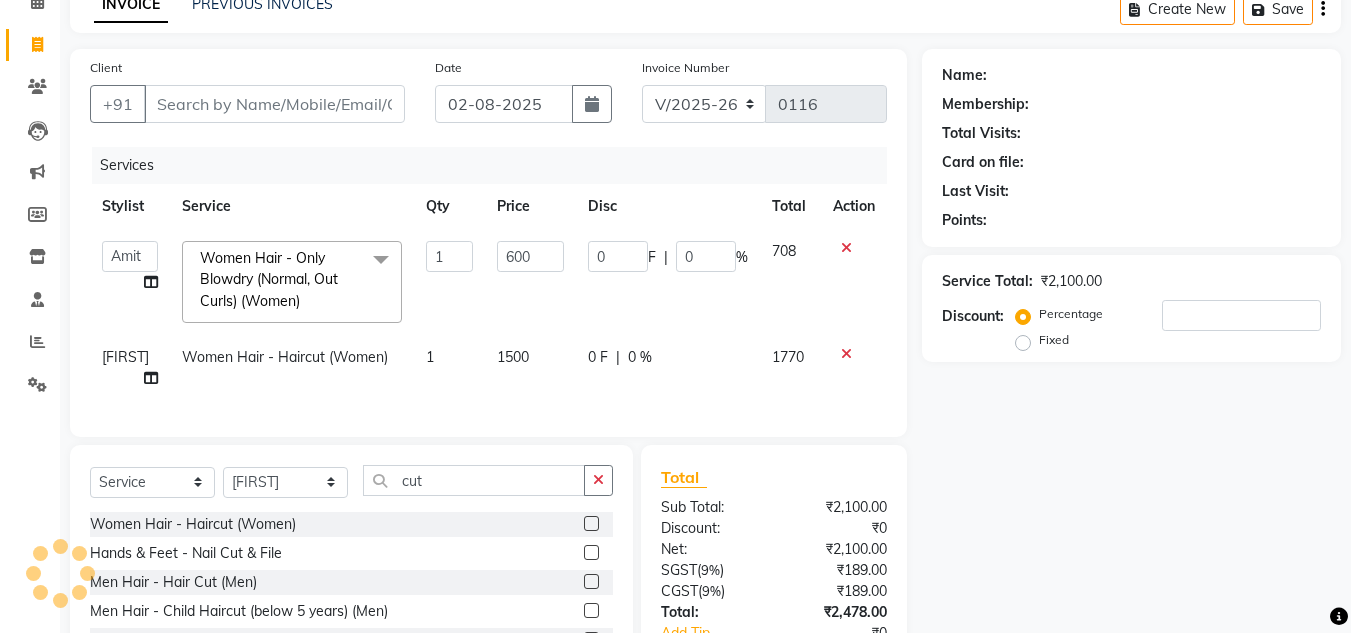 click on "1500" 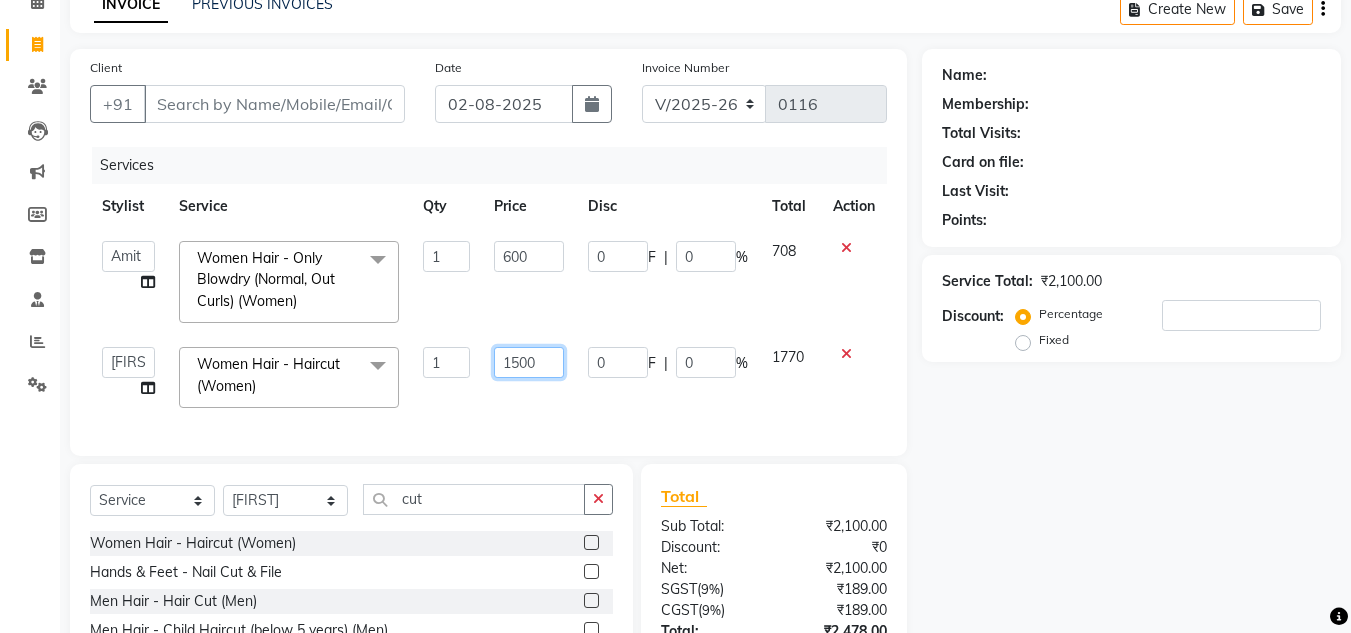 click on "1500" 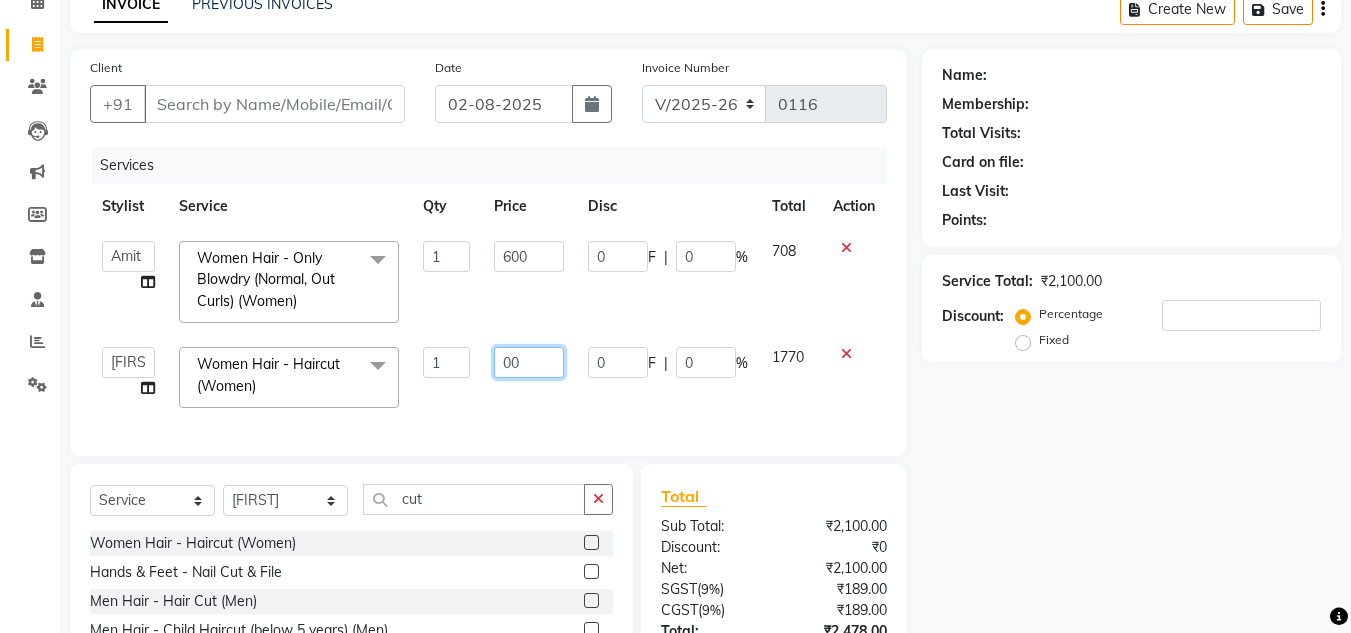 type on "700" 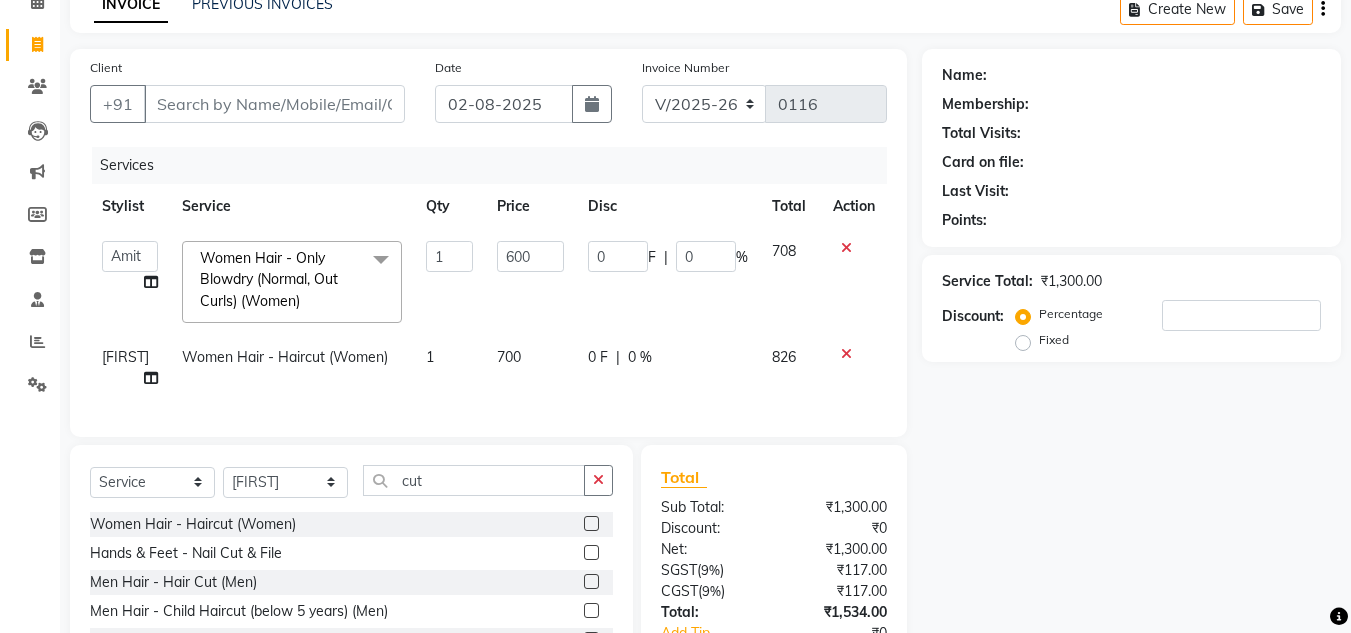 click on "700" 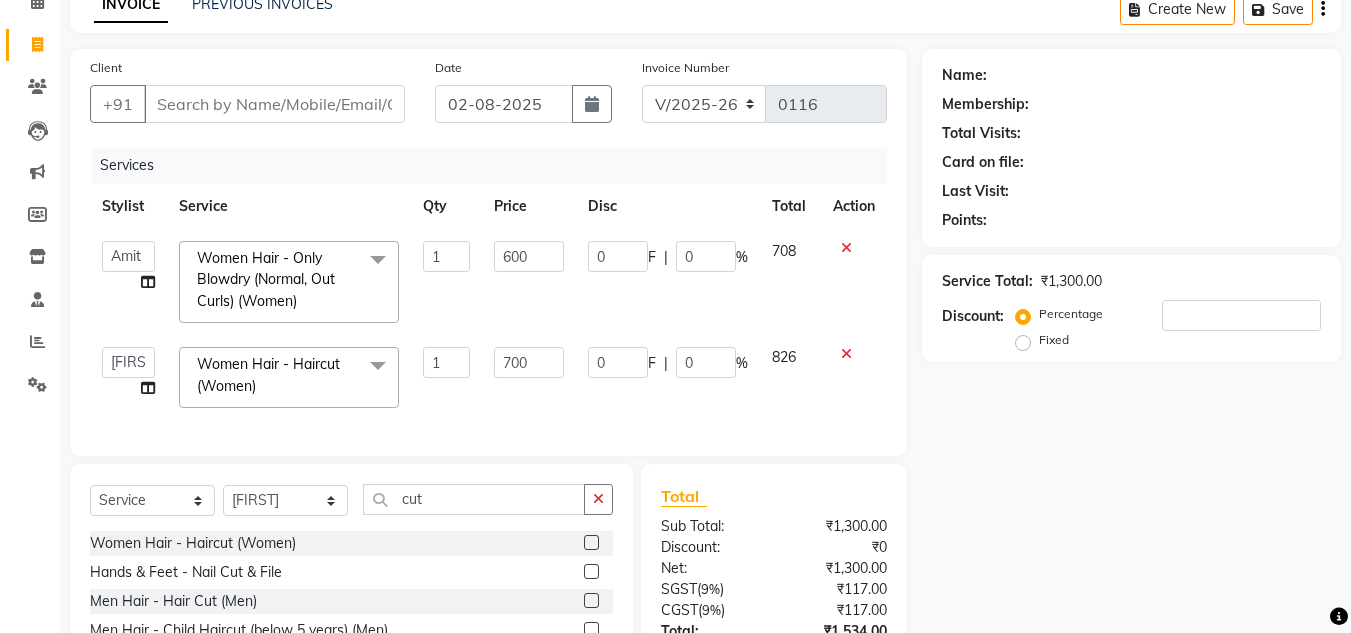click on "700" 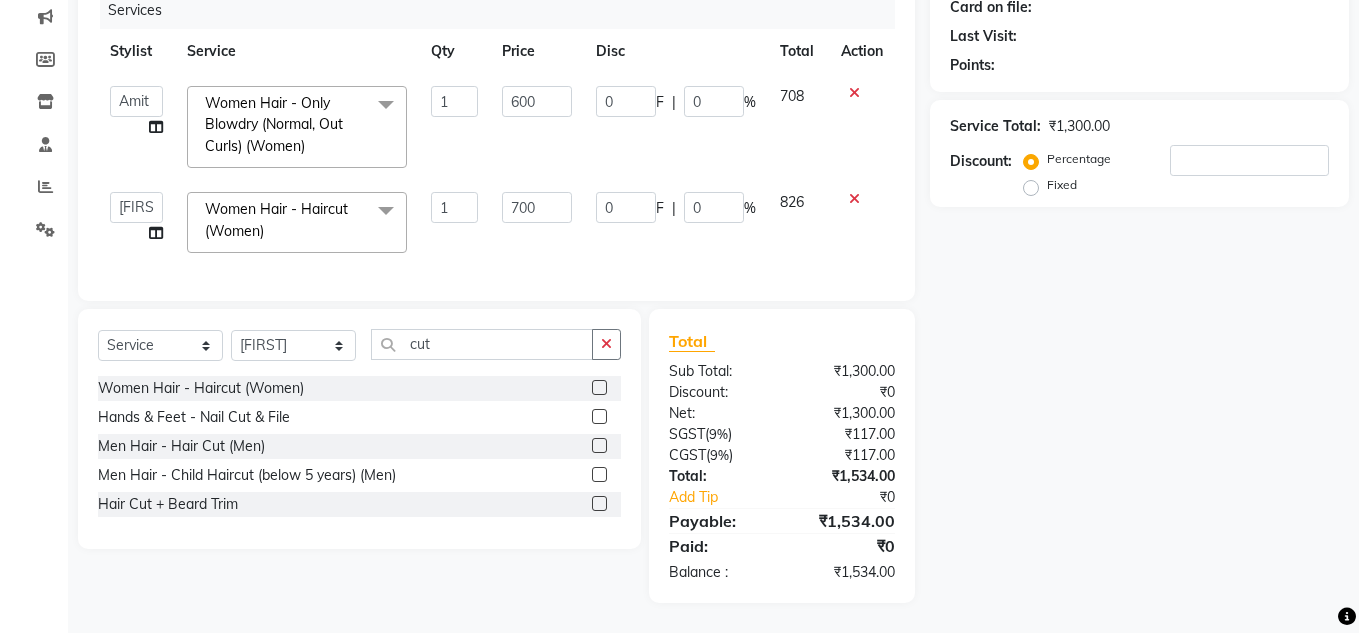 scroll, scrollTop: 0, scrollLeft: 0, axis: both 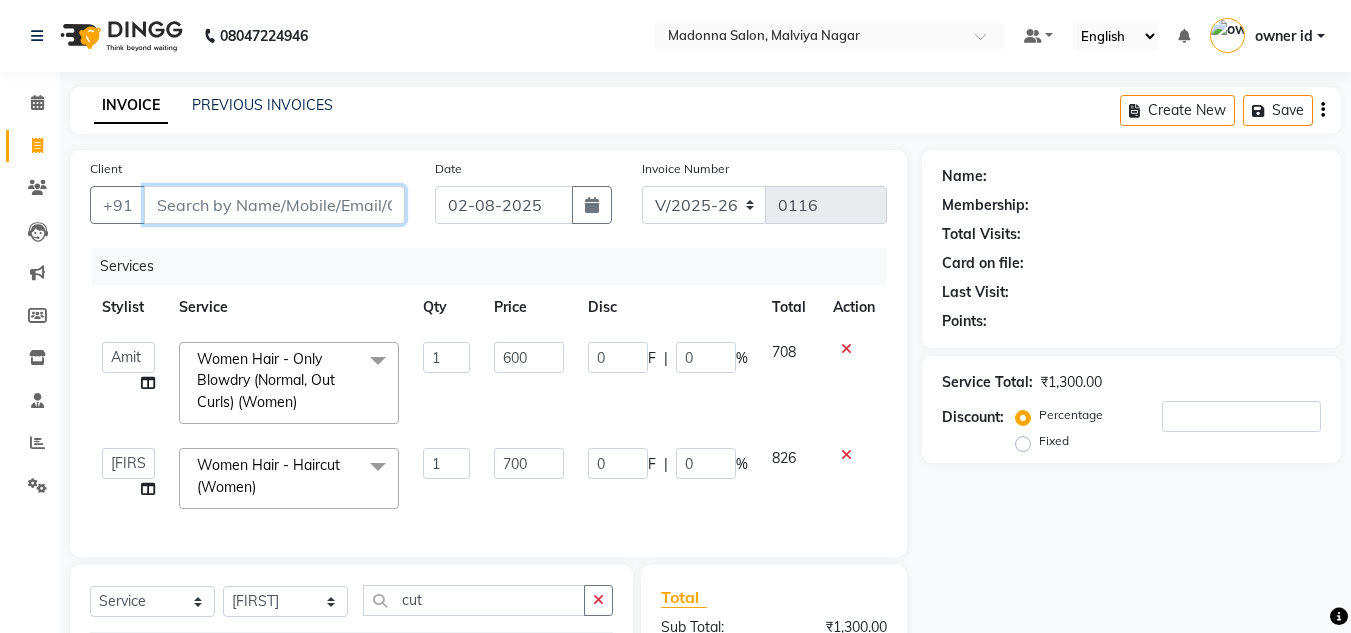 click on "Client" at bounding box center (274, 205) 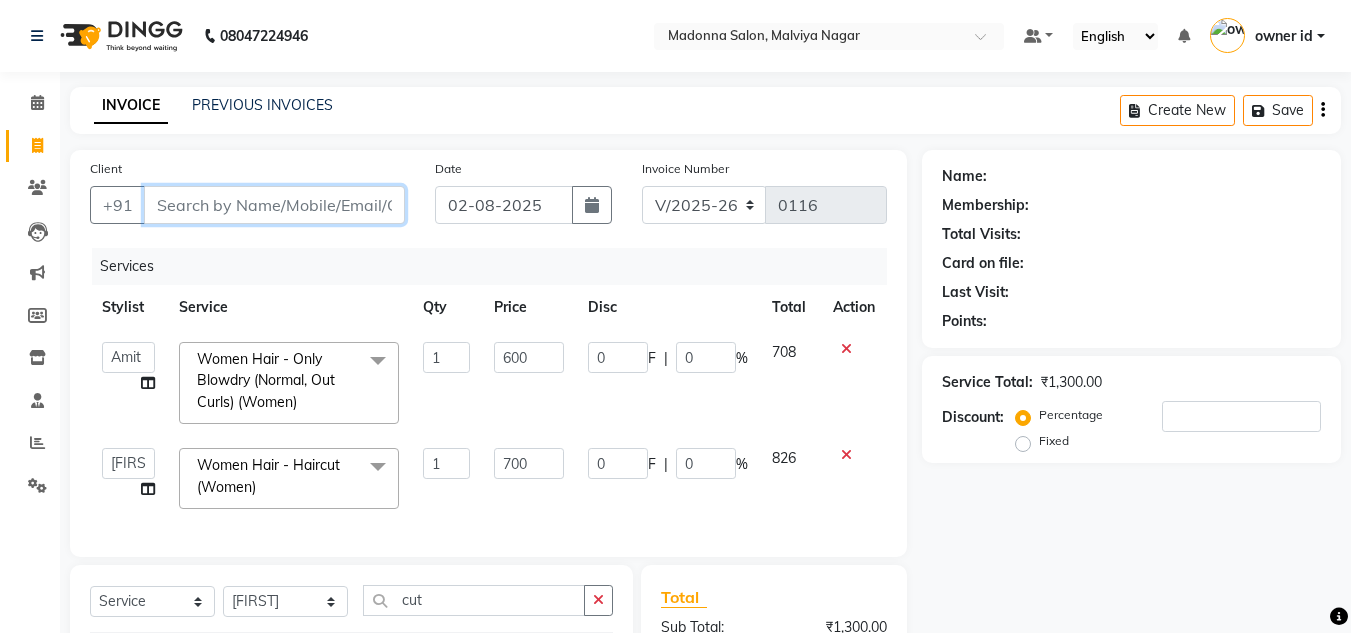 type on "9" 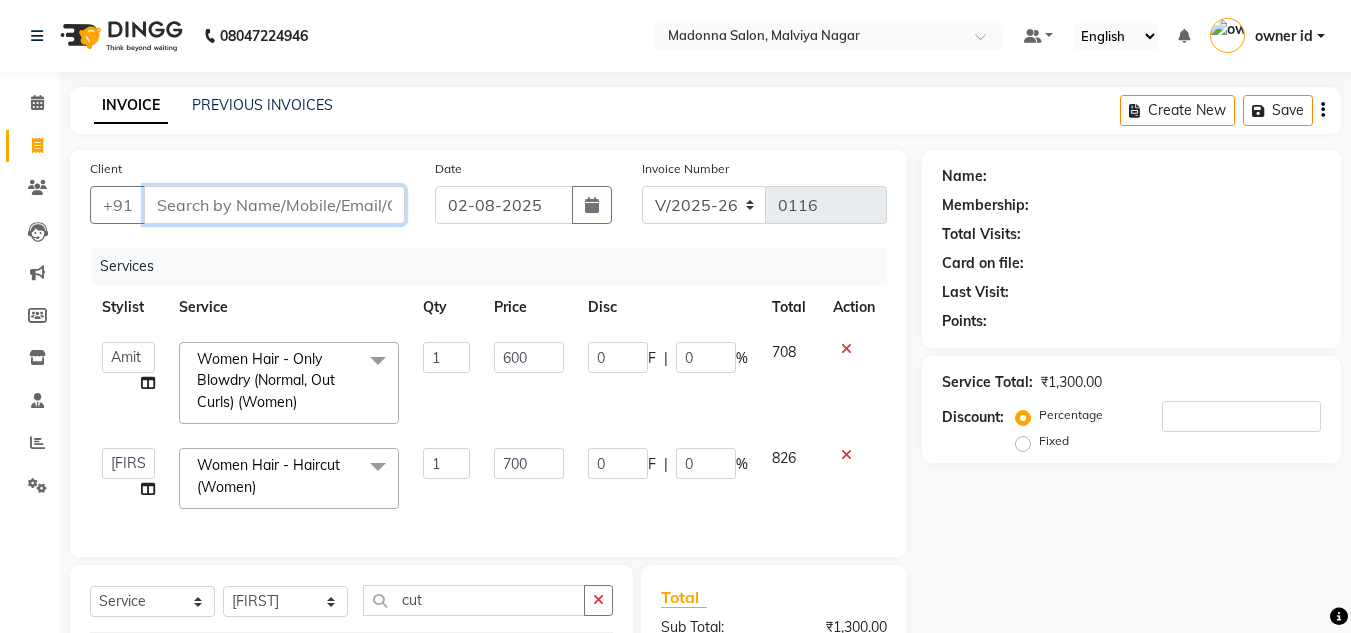 type on "0" 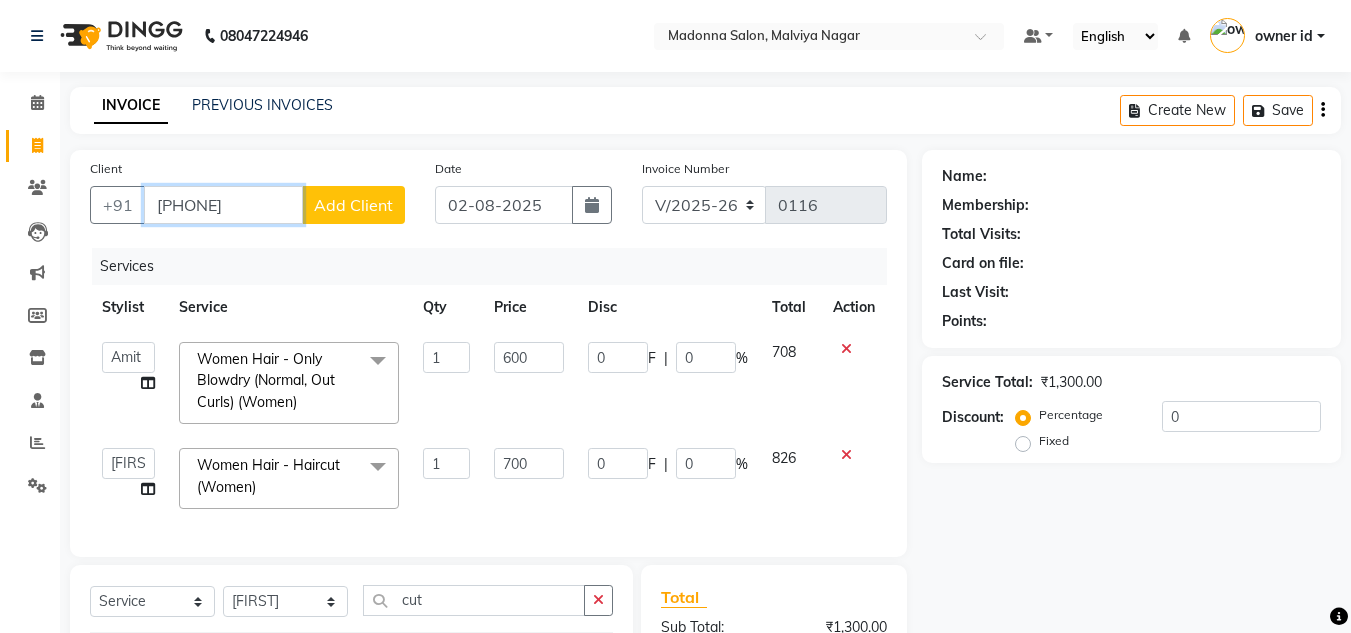 type on "9811800789" 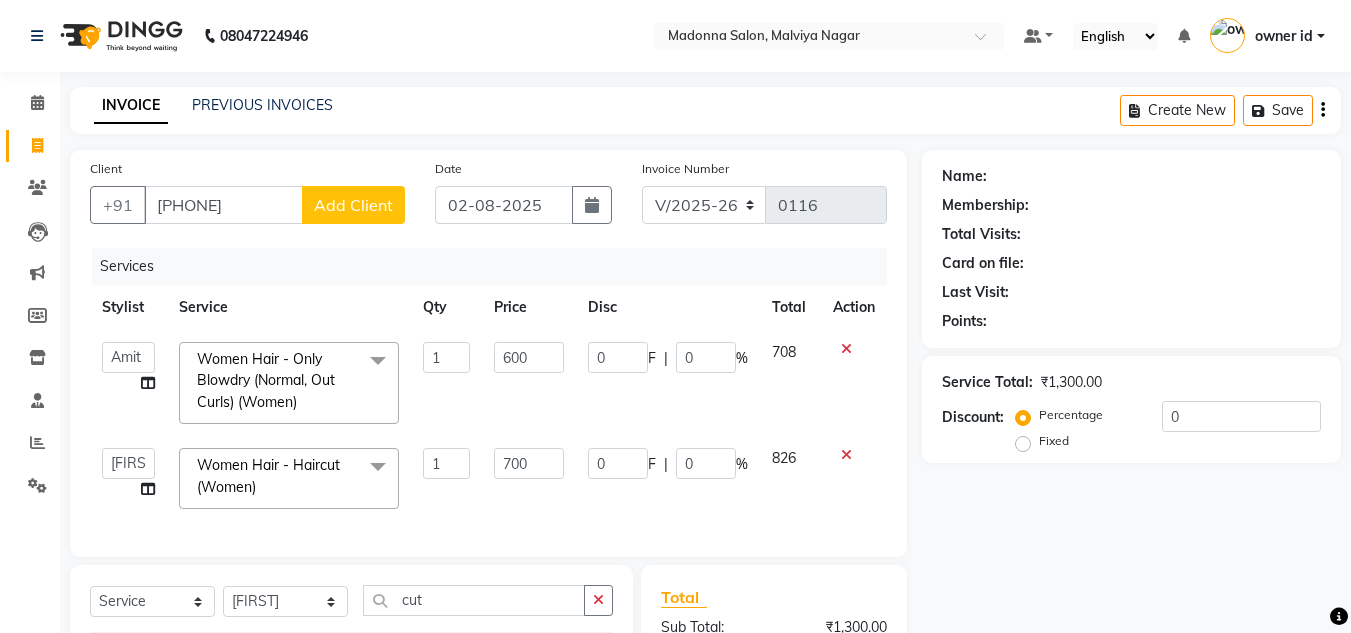 click on "Add Client" 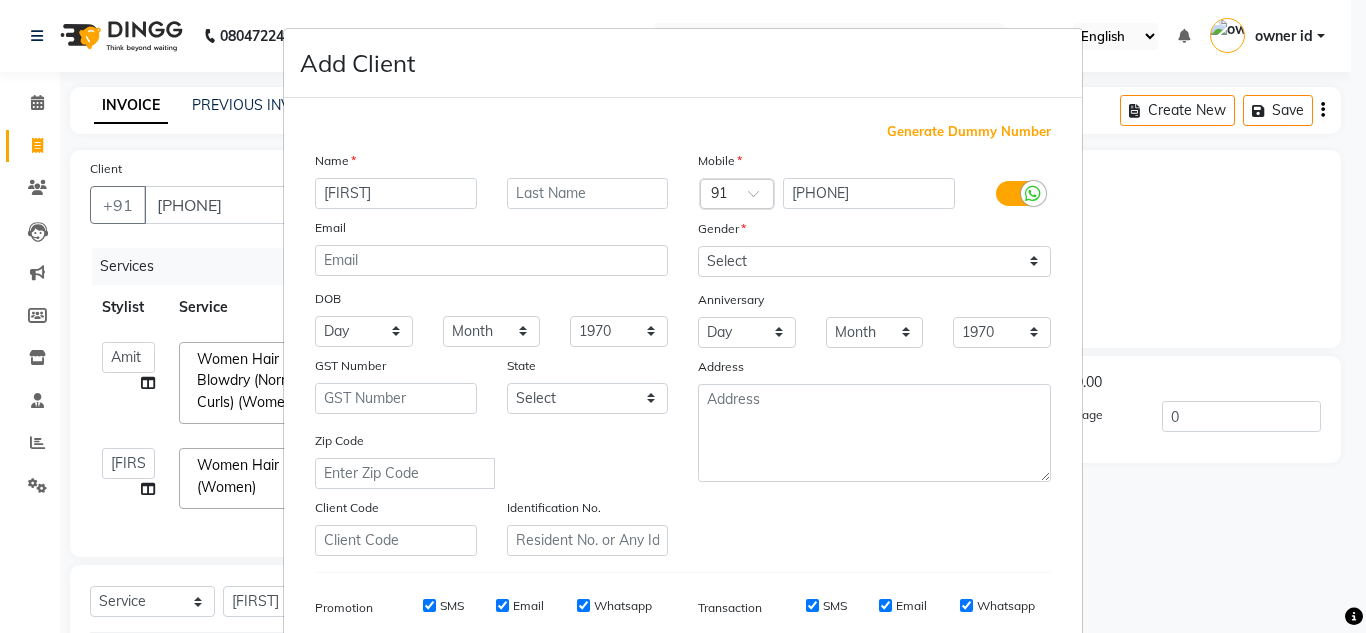 type on "Amisha" 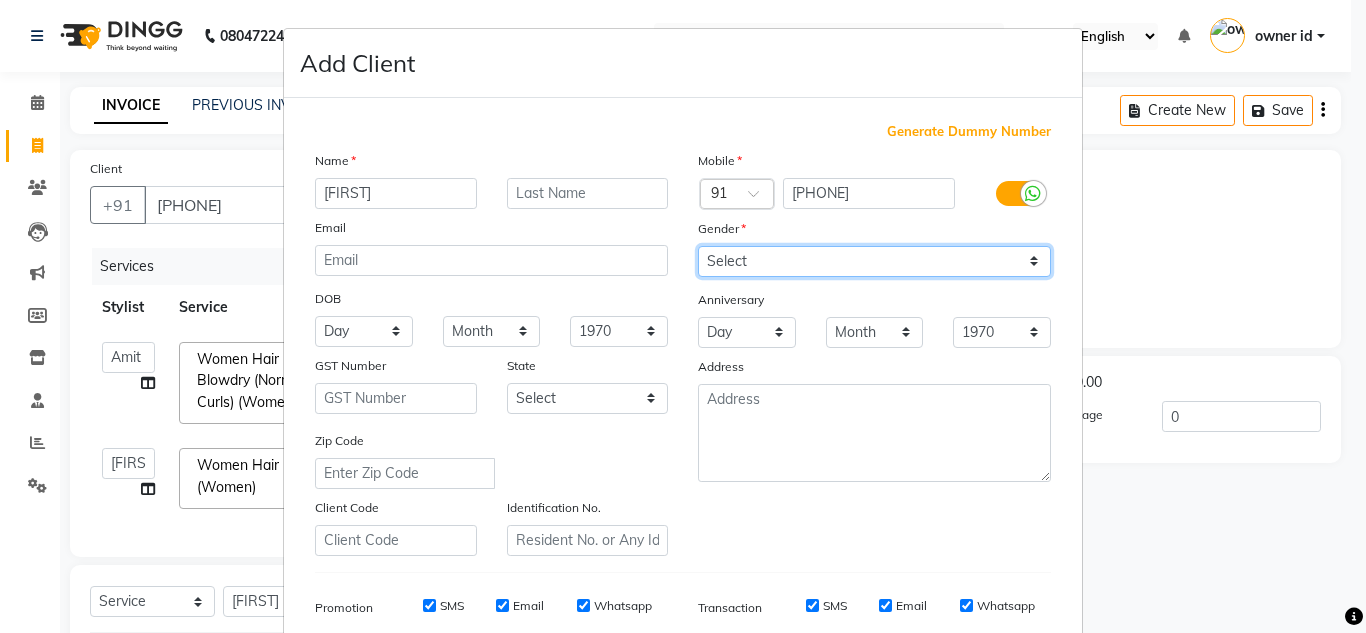 click on "Select Male Female Other Prefer Not To Say" at bounding box center (874, 261) 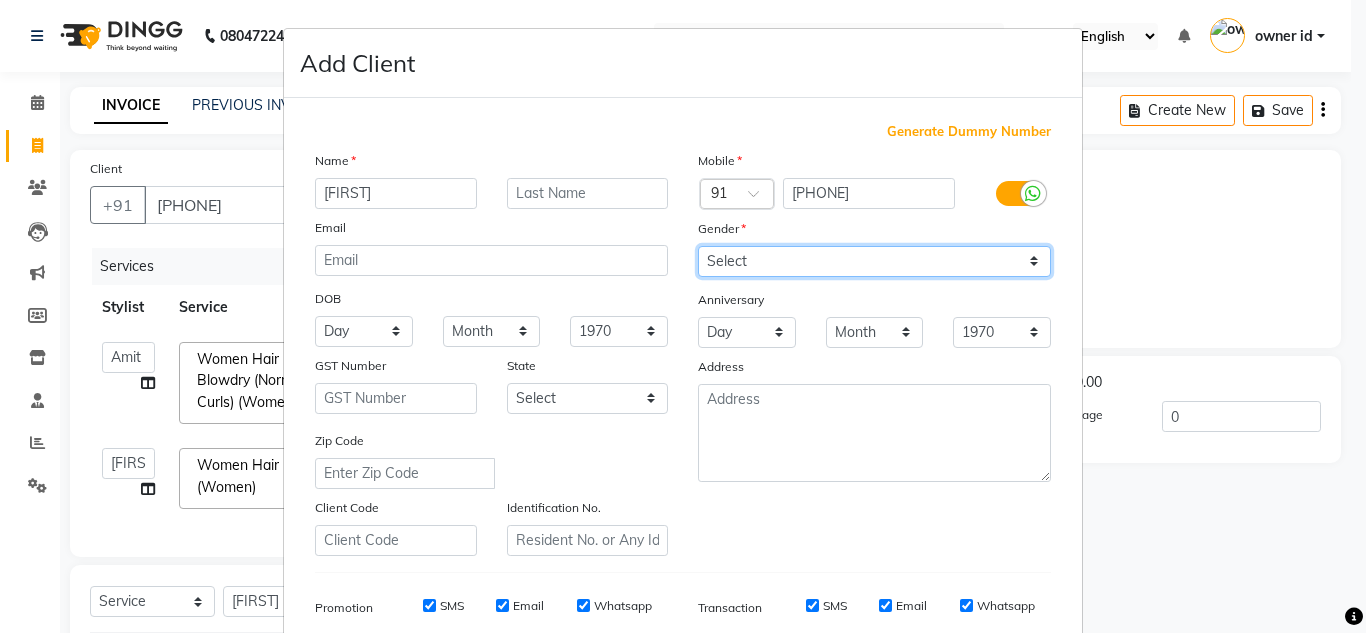 select on "female" 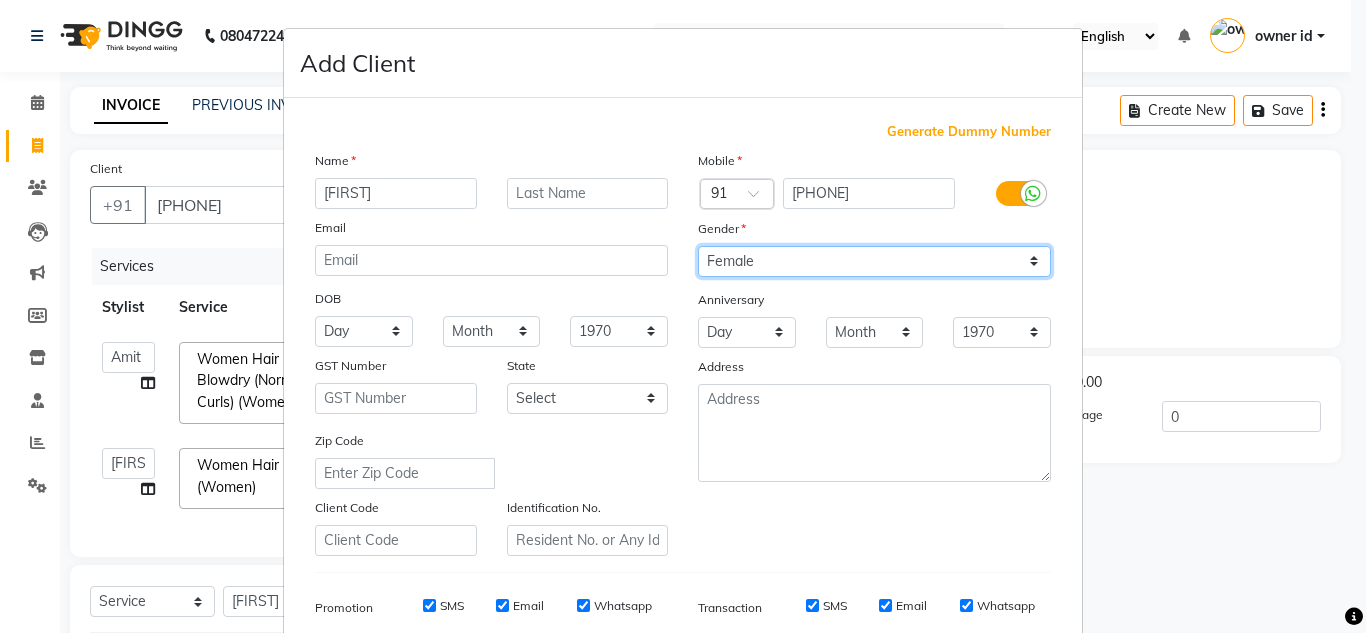 click on "Select Male Female Other Prefer Not To Say" at bounding box center [874, 261] 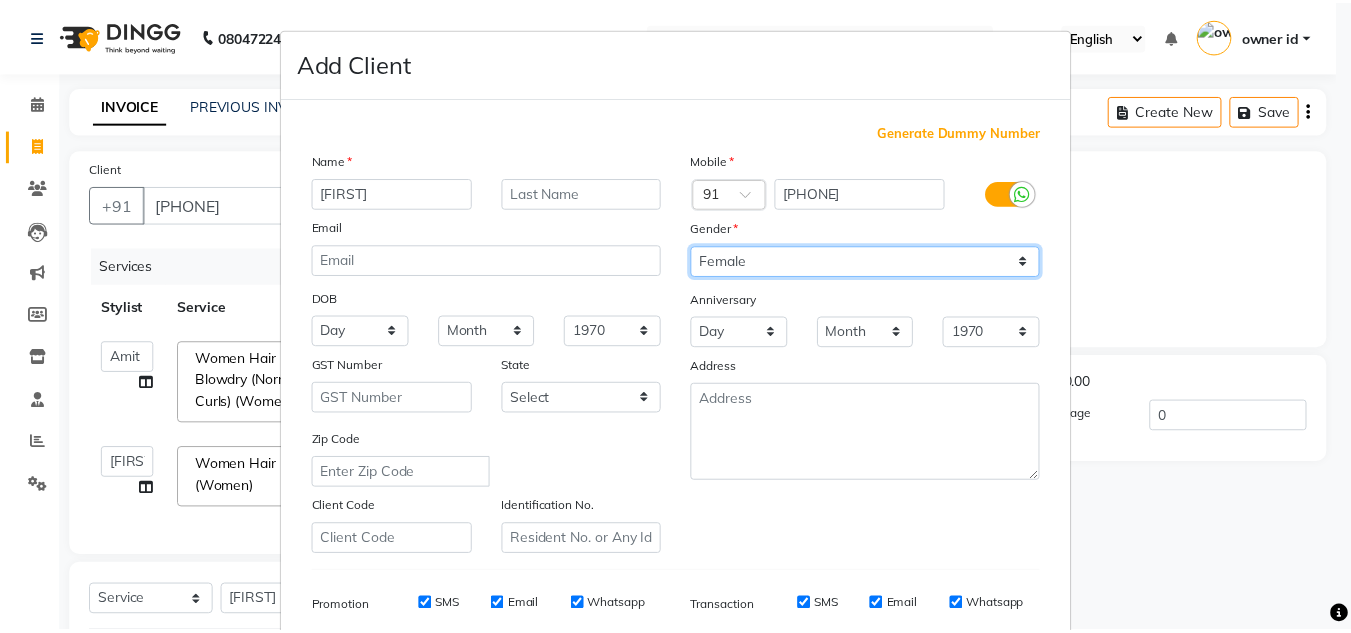 scroll, scrollTop: 290, scrollLeft: 0, axis: vertical 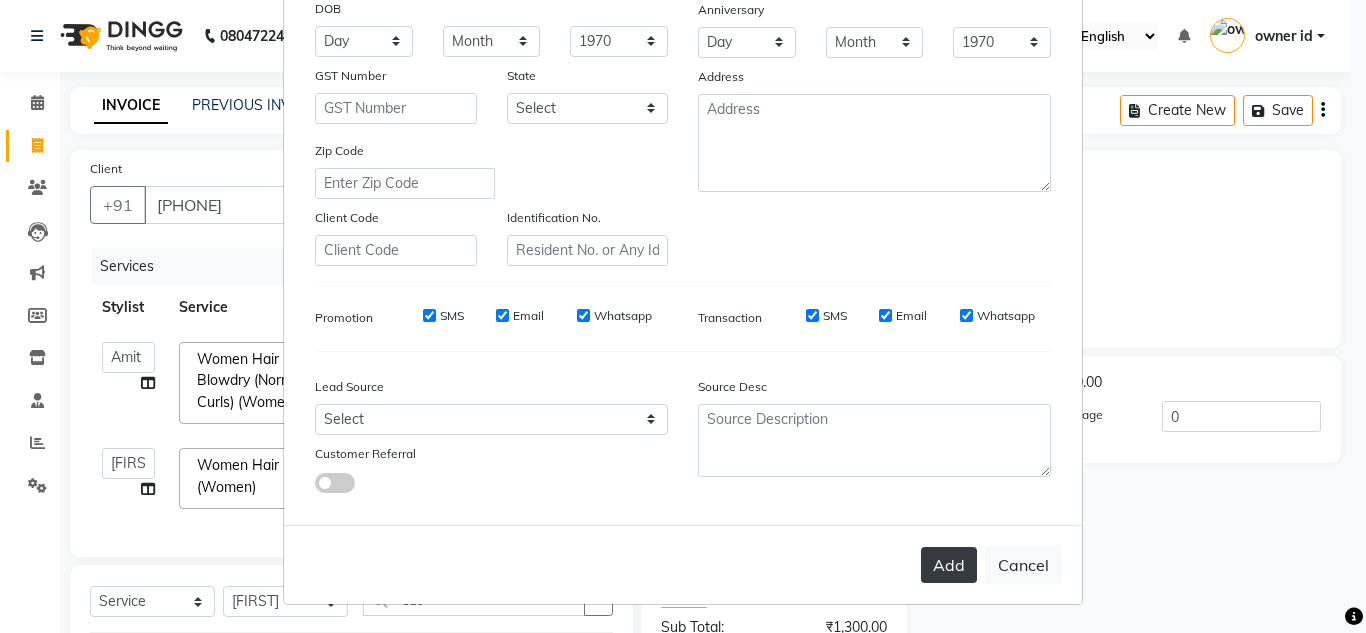 click on "Add" at bounding box center (949, 565) 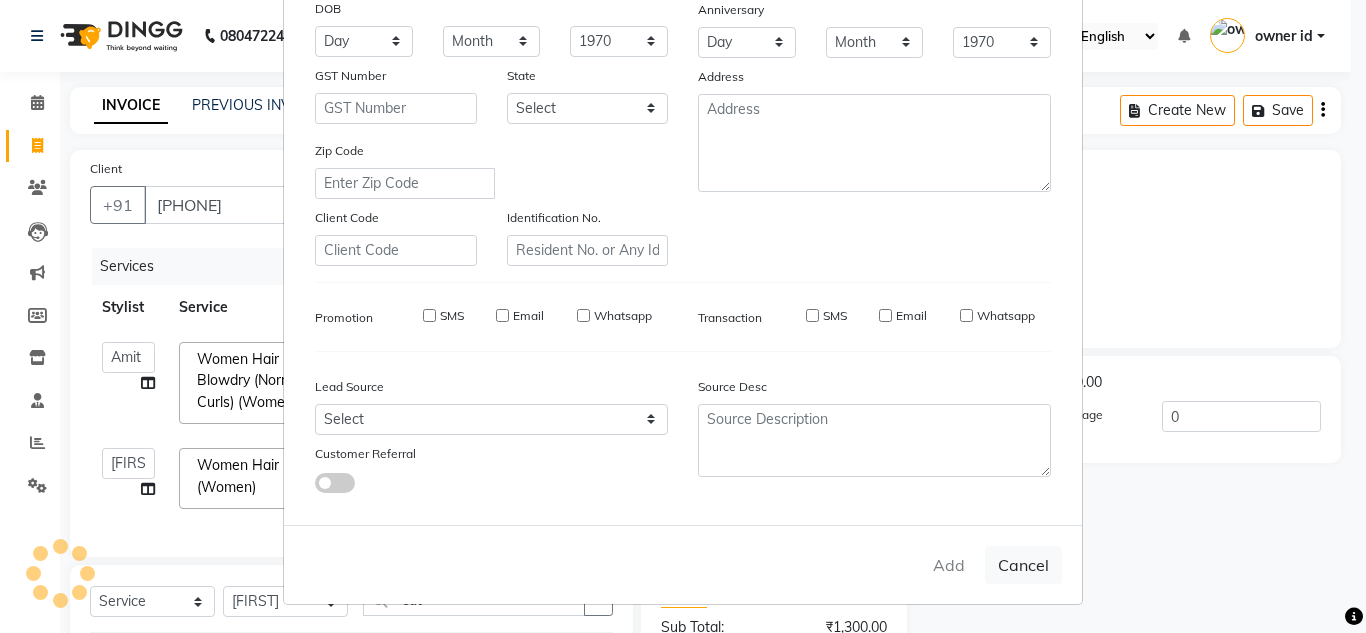 type 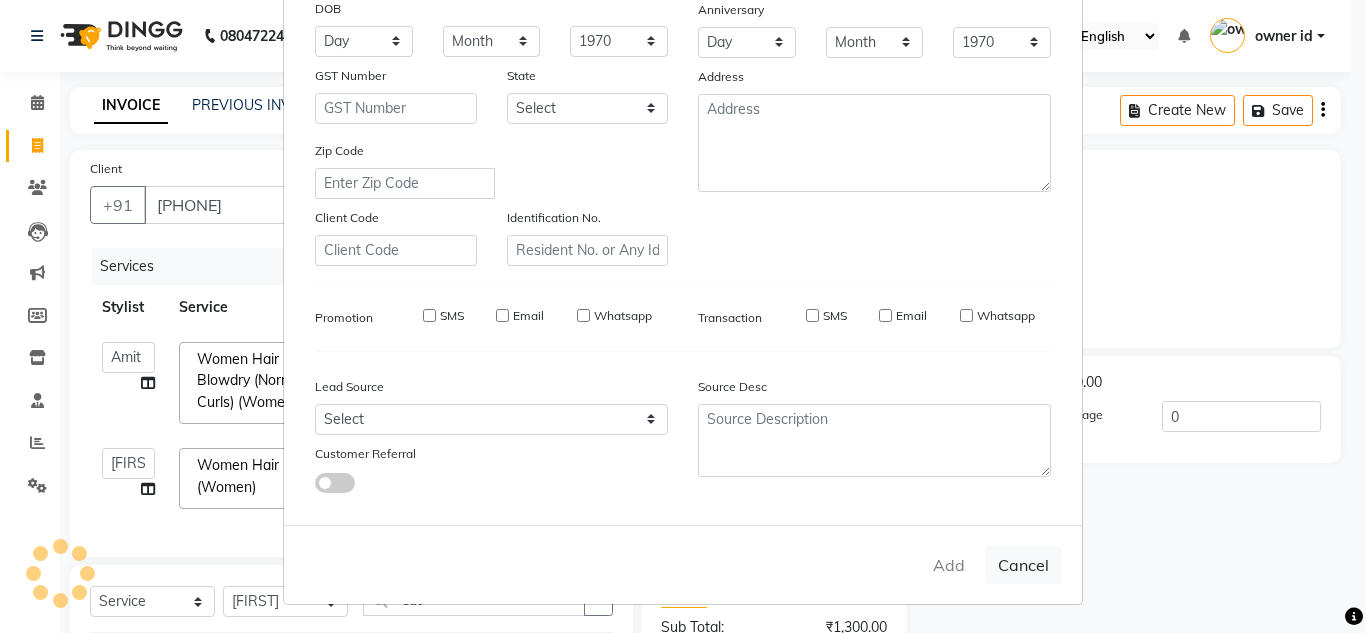 select 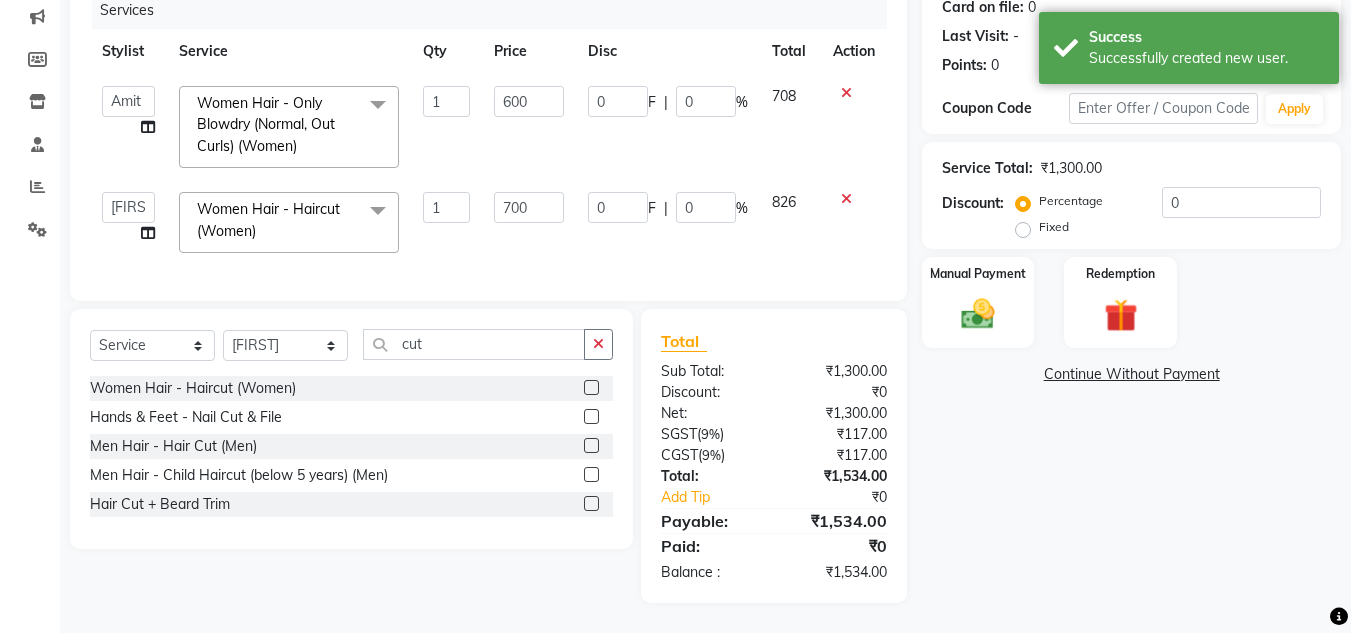 scroll, scrollTop: 271, scrollLeft: 0, axis: vertical 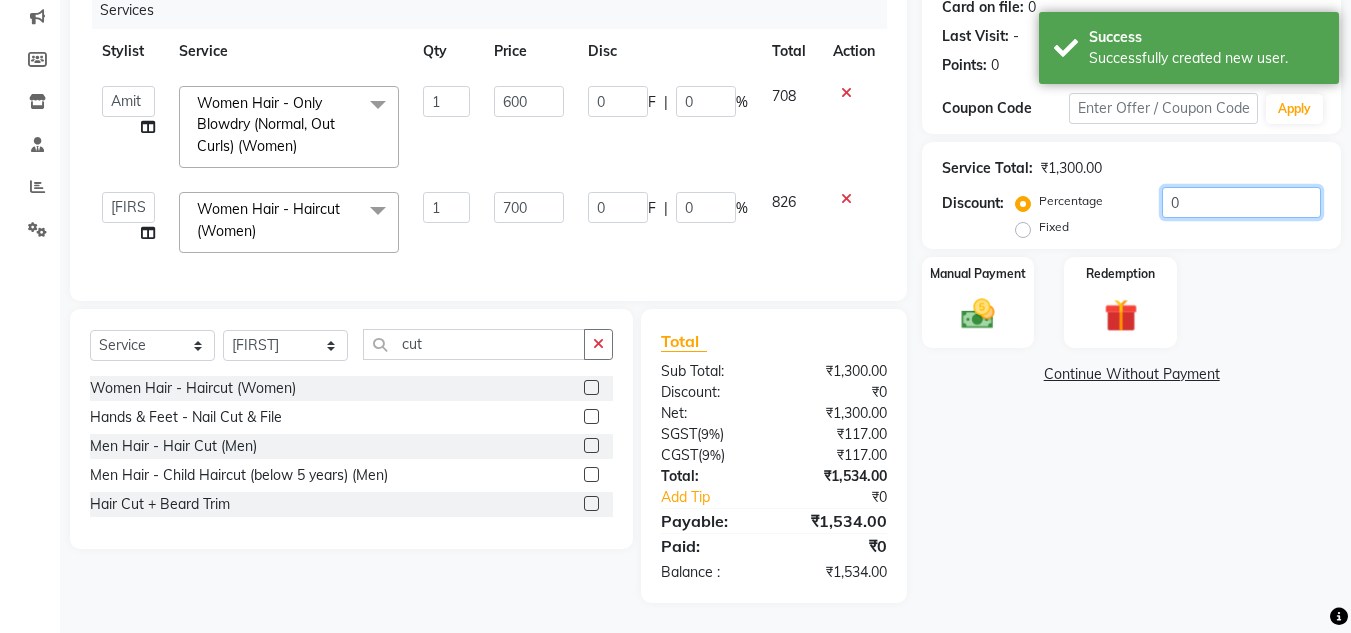 click on "0" 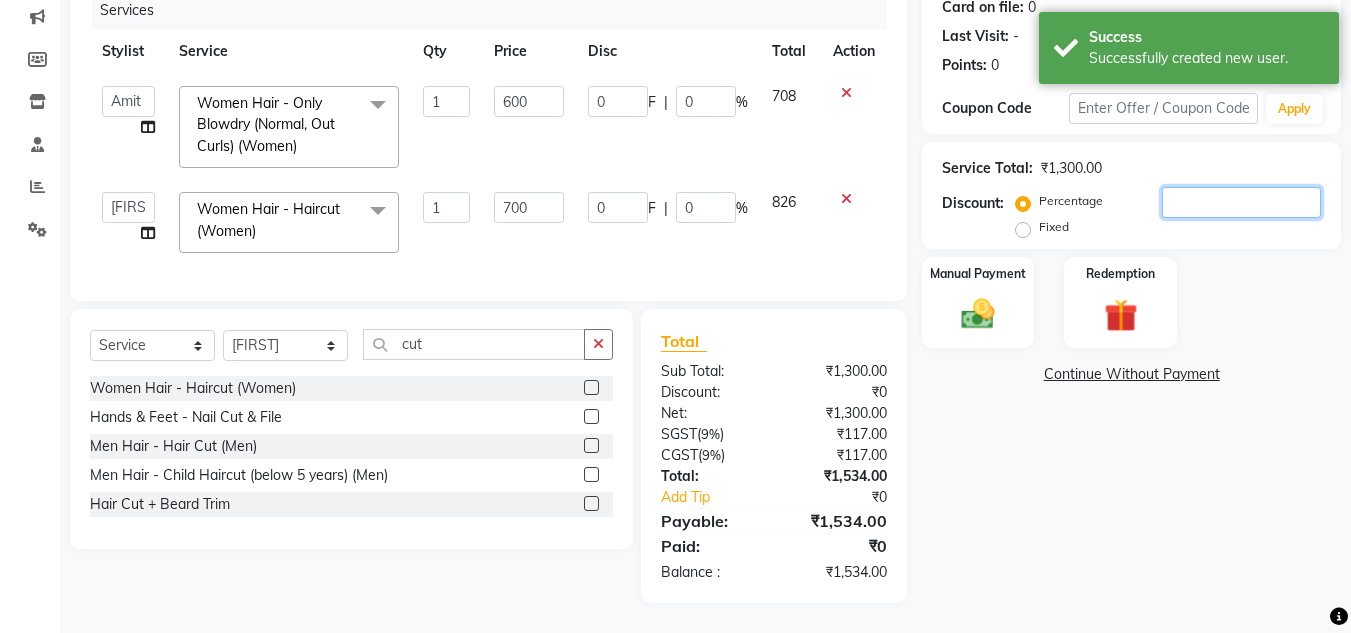 type on "2" 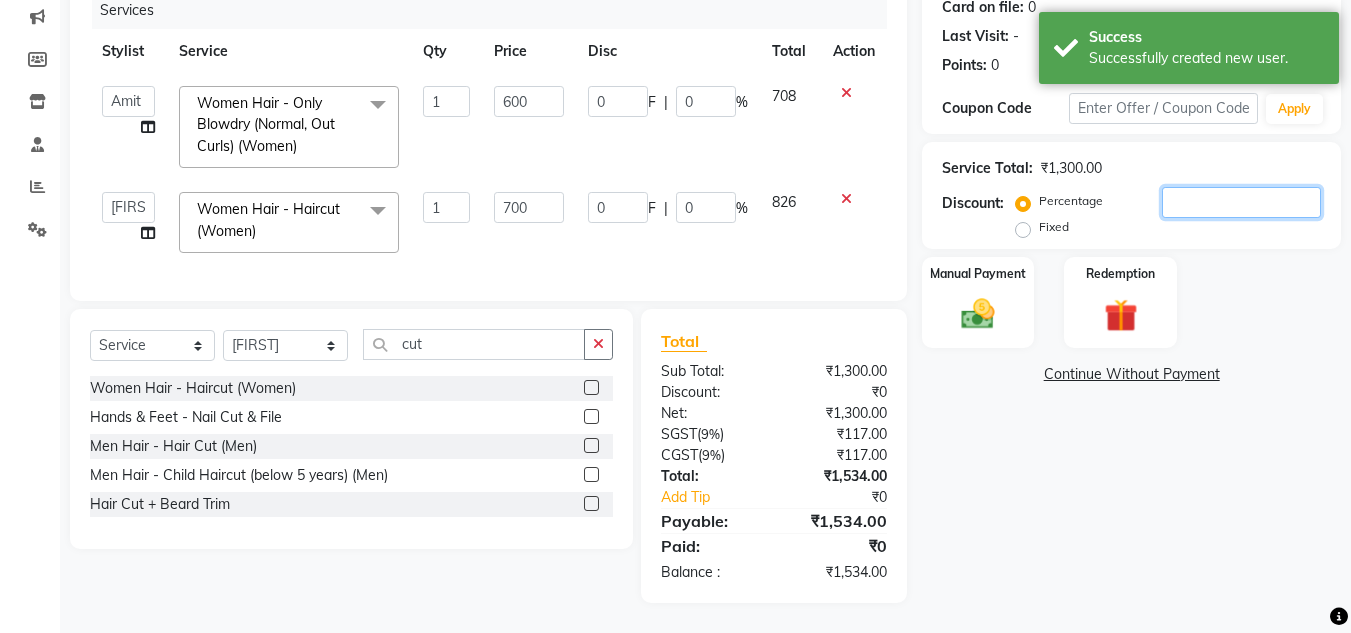 type on "12" 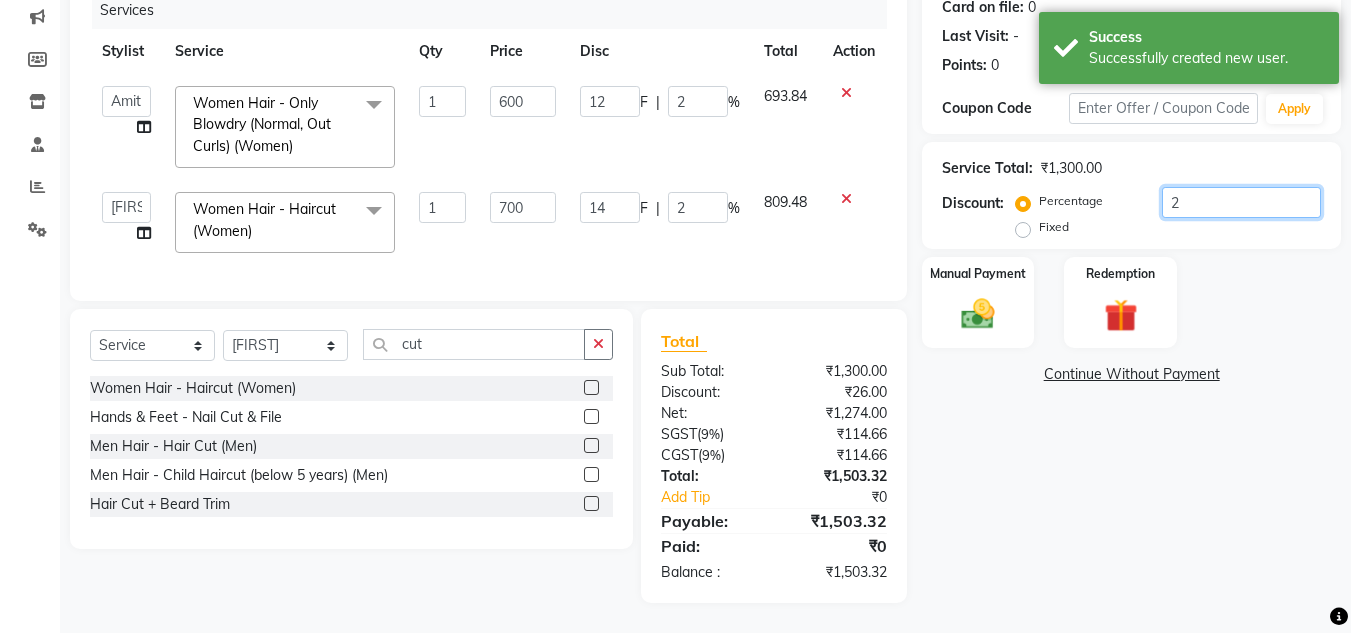 type on "20" 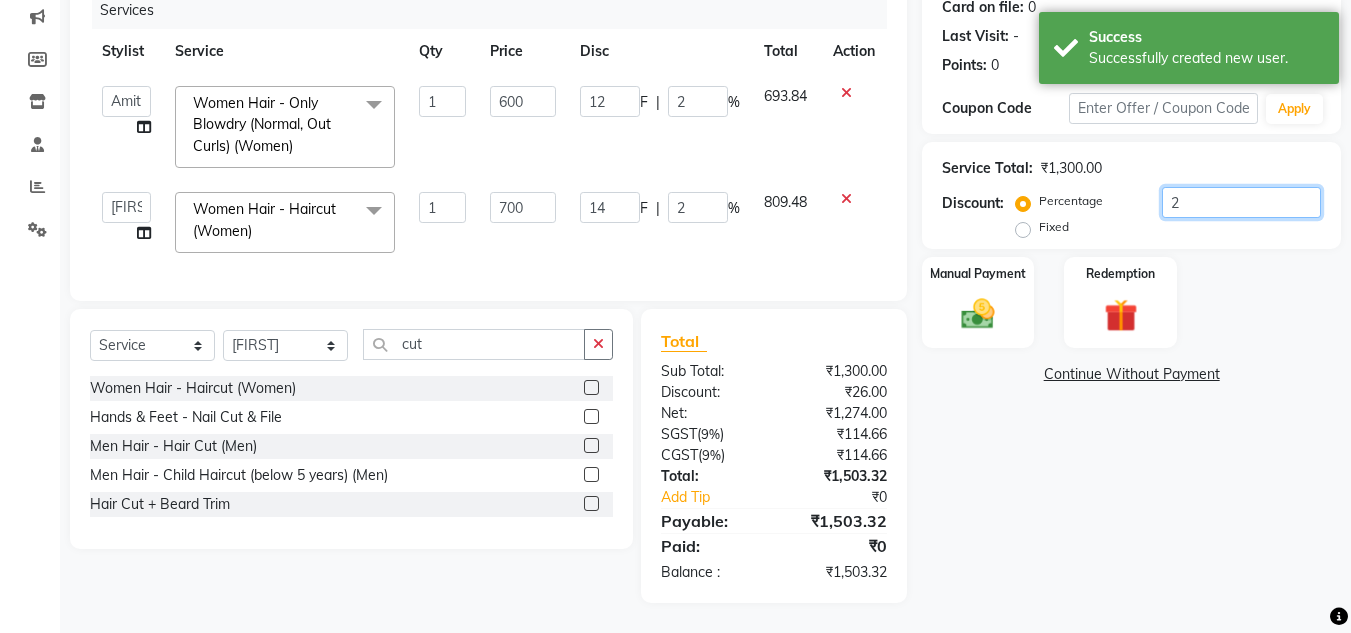 type on "120" 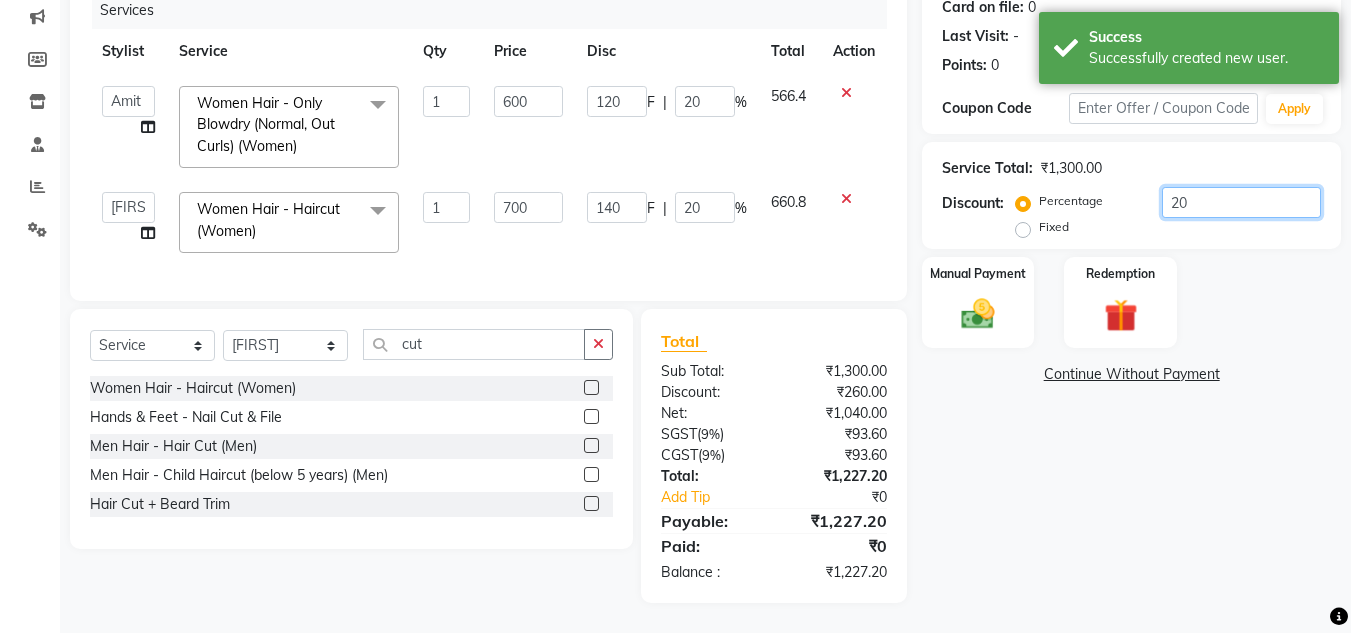 type on "20" 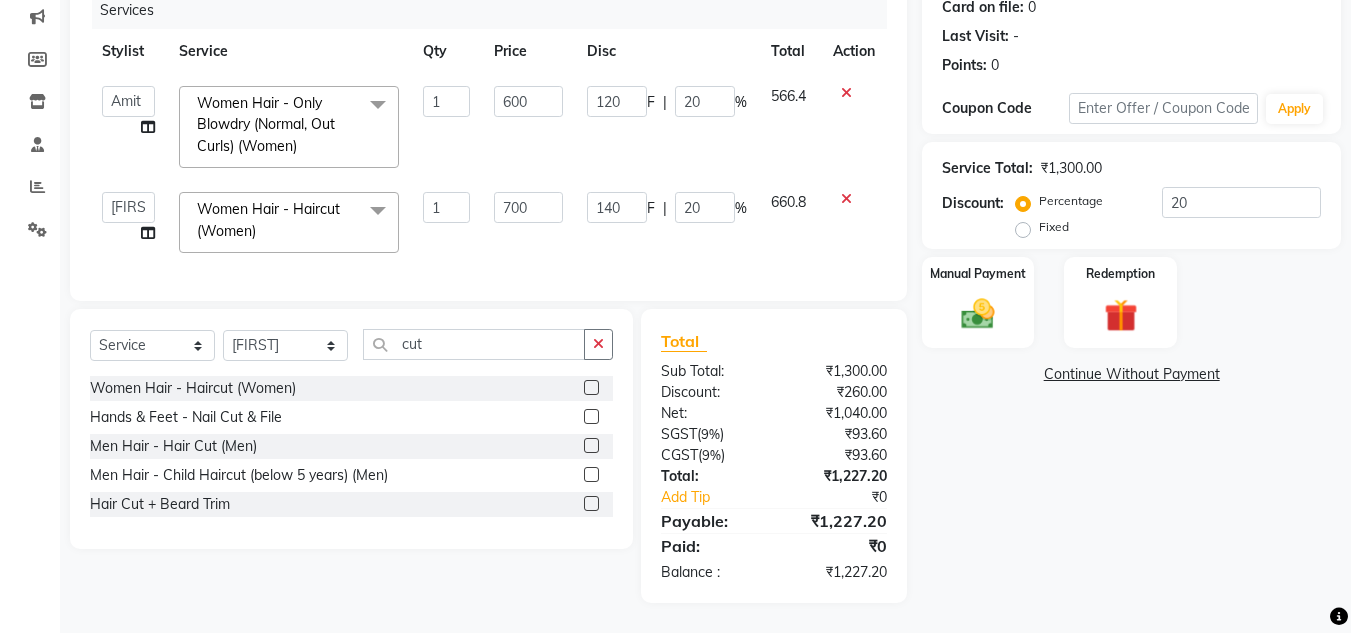 click on "Name: Amisha  Membership:  No Active Membership  Total Visits:   Card on file:  0 Last Visit:   - Points:   0  Coupon Code Apply Service Total:  ₹1,300.00  Discount:  Percentage   Fixed  20 Manual Payment Redemption  Continue Without Payment" 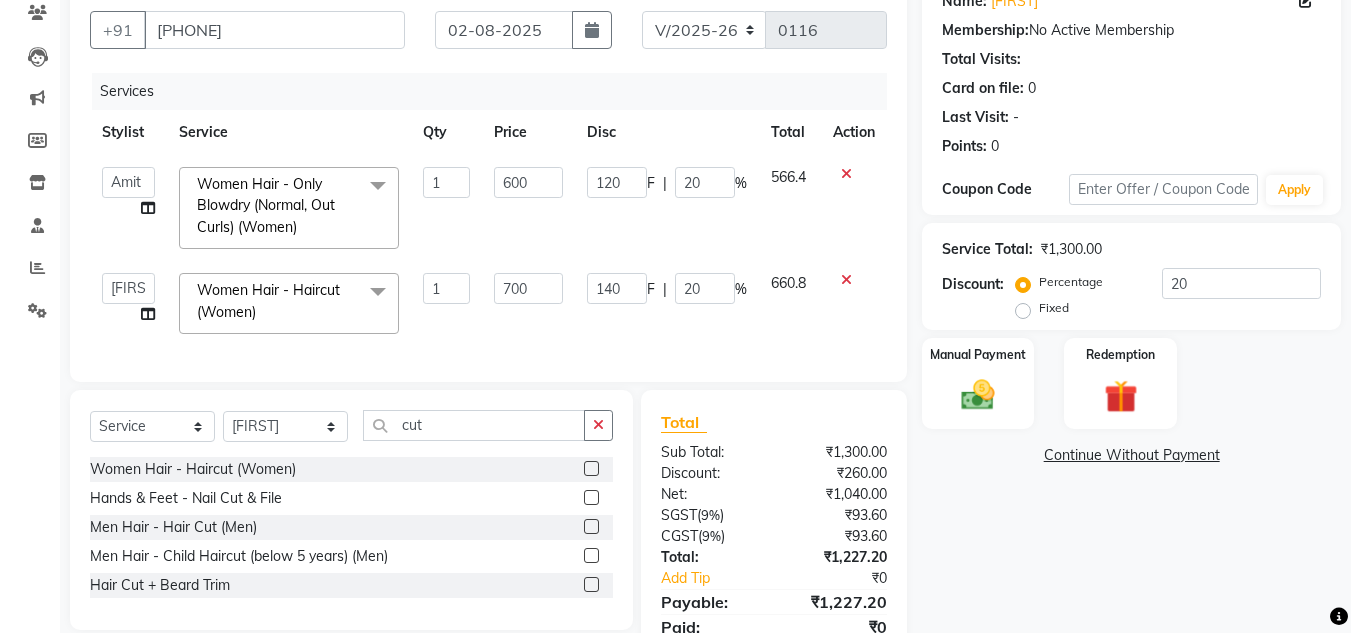 scroll, scrollTop: 174, scrollLeft: 0, axis: vertical 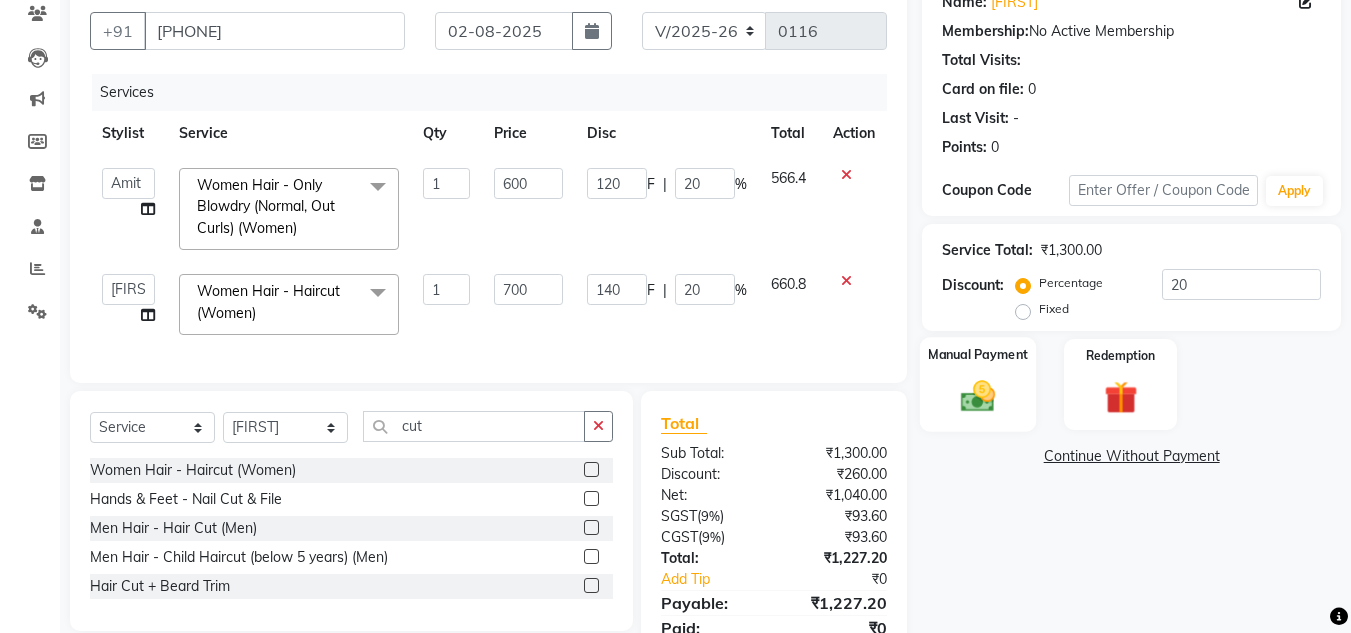 click on "Manual Payment" 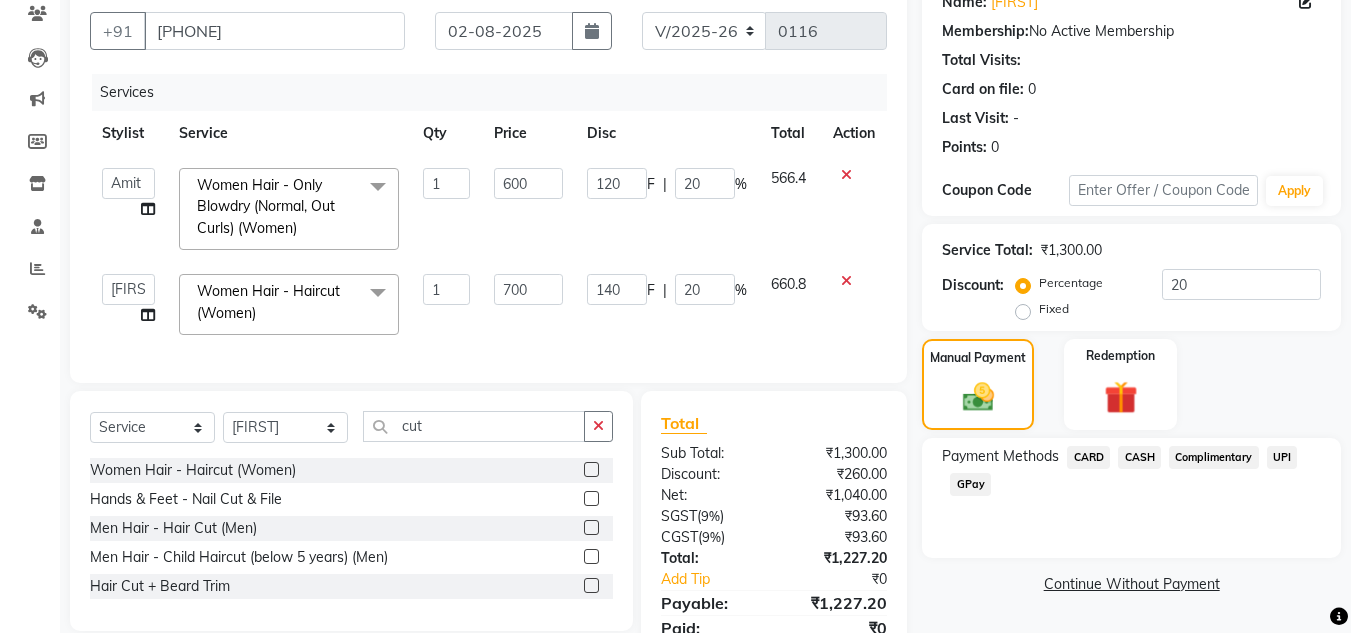 click on "CASH" 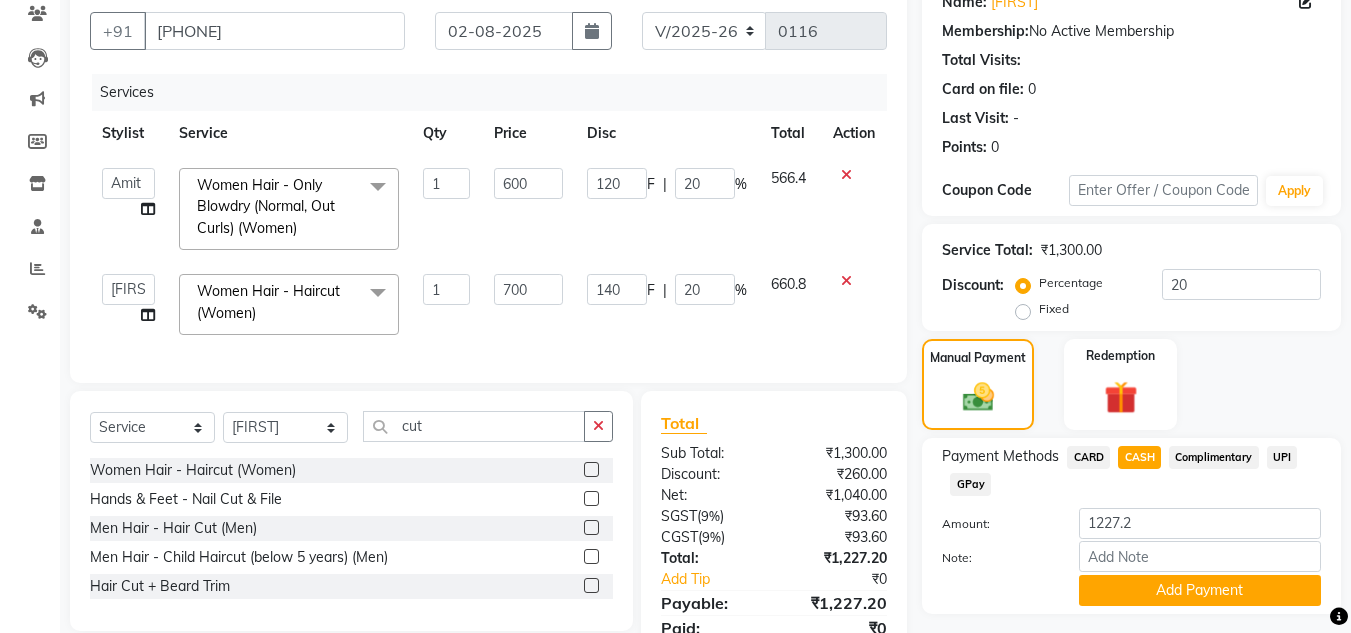 scroll, scrollTop: 271, scrollLeft: 0, axis: vertical 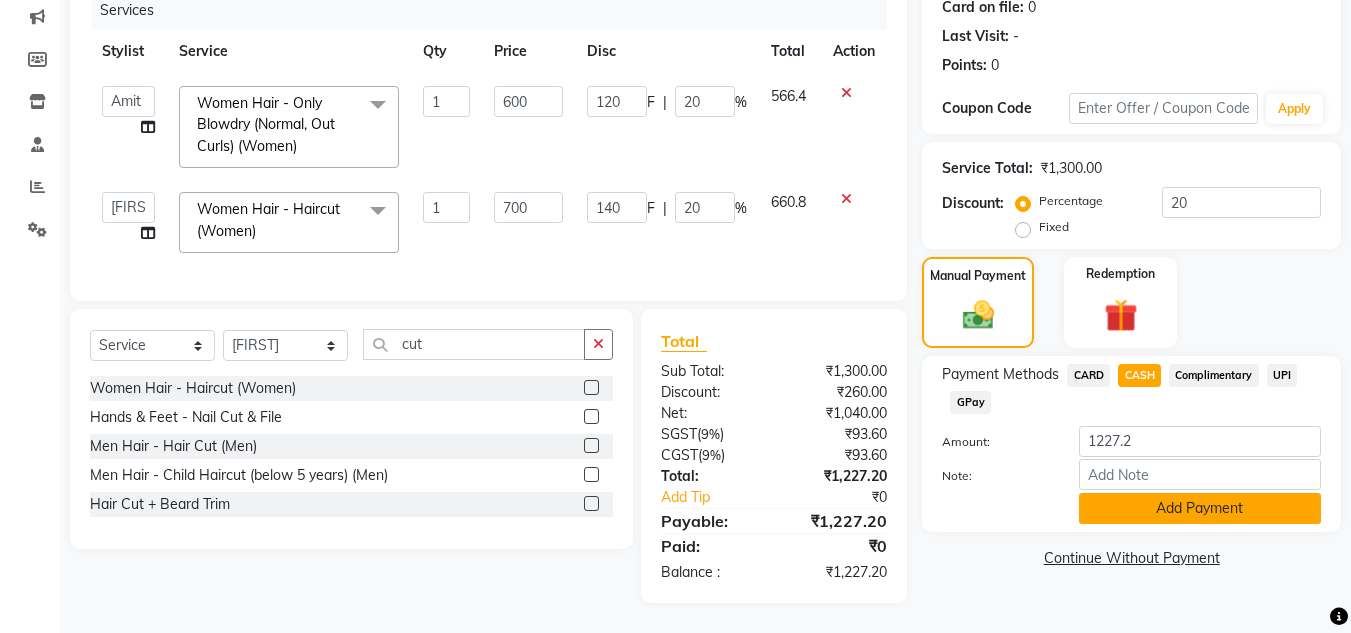 click on "Add Payment" 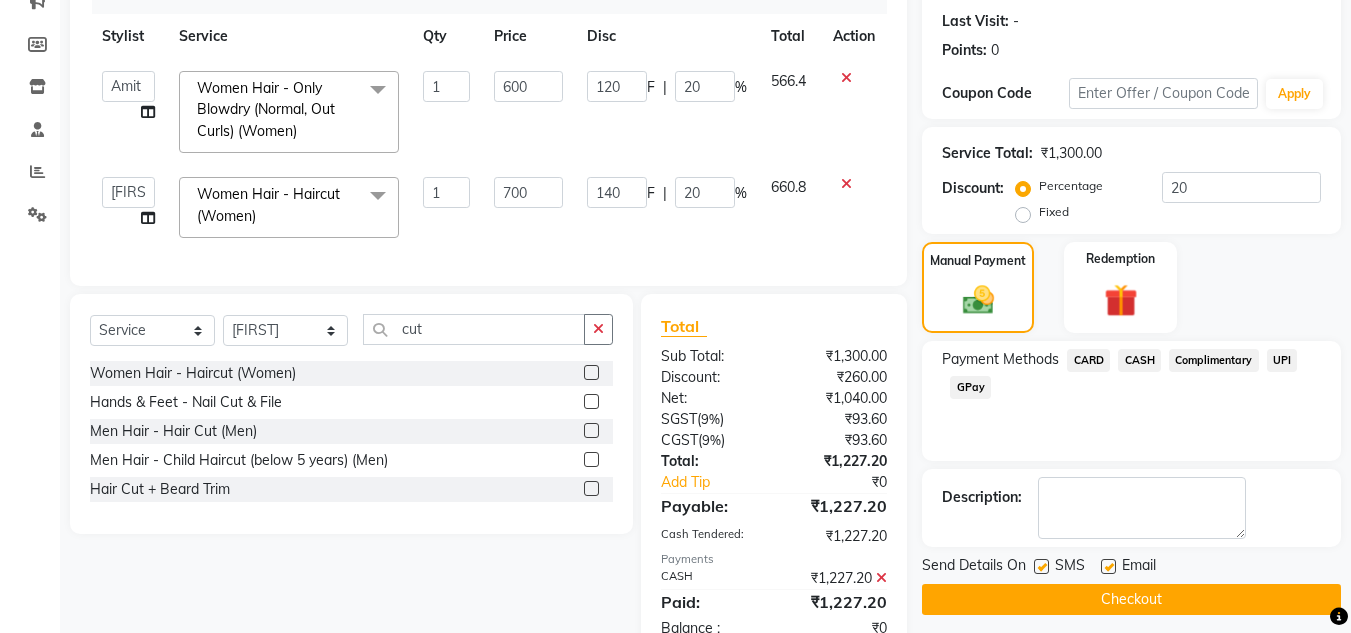 scroll, scrollTop: 342, scrollLeft: 0, axis: vertical 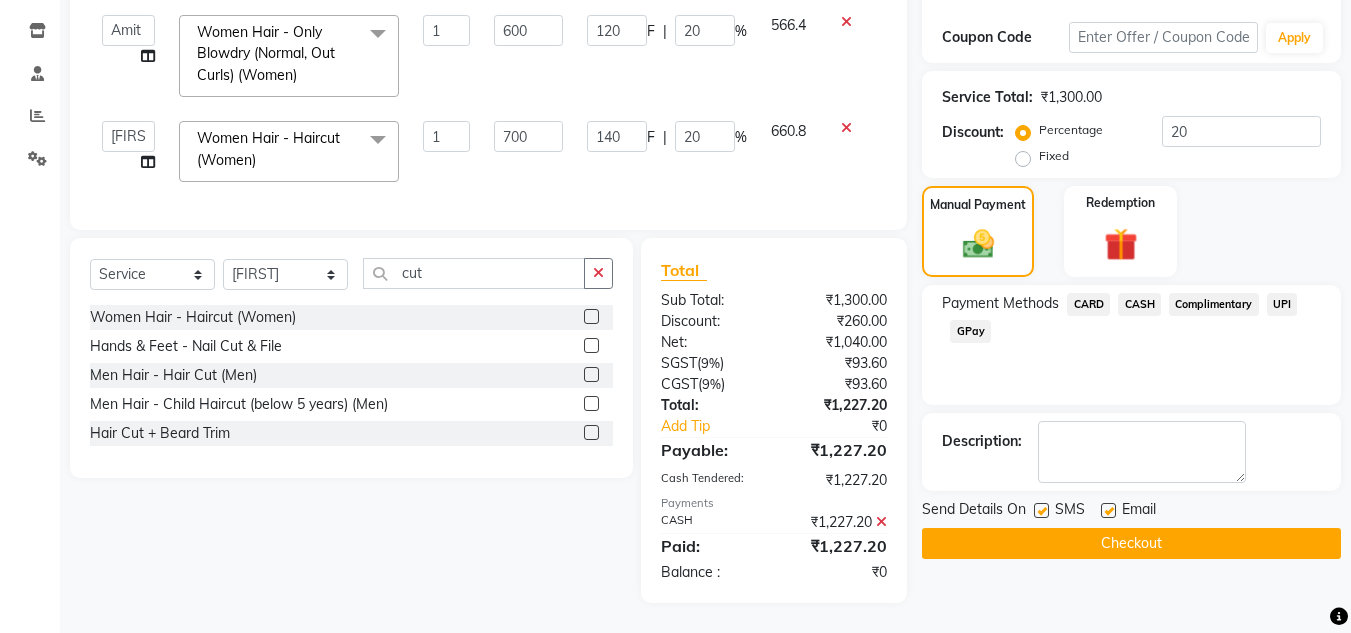 click on "Checkout" 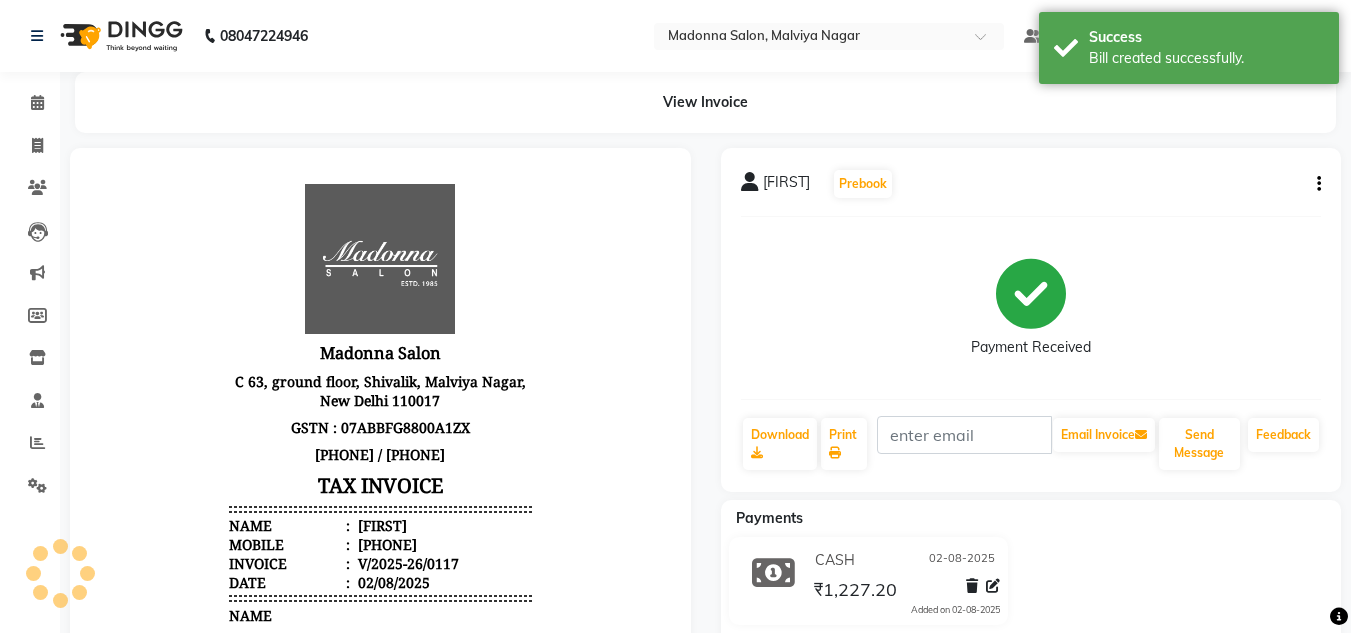 scroll, scrollTop: 0, scrollLeft: 0, axis: both 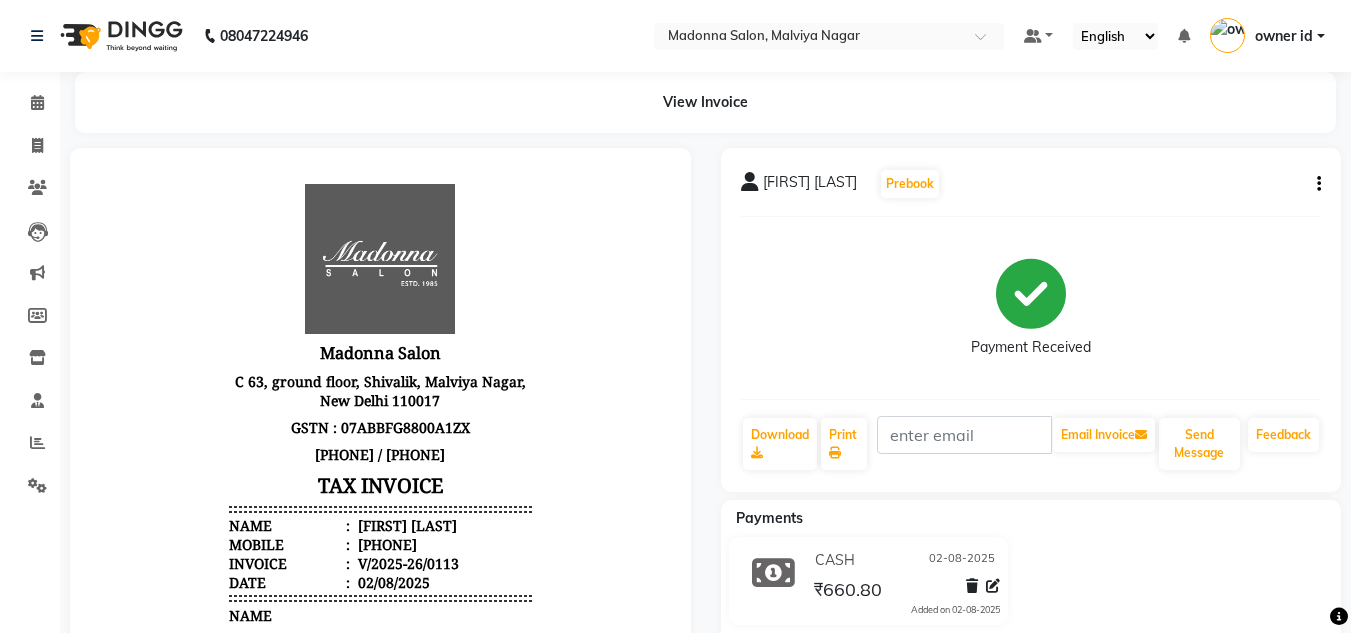 click 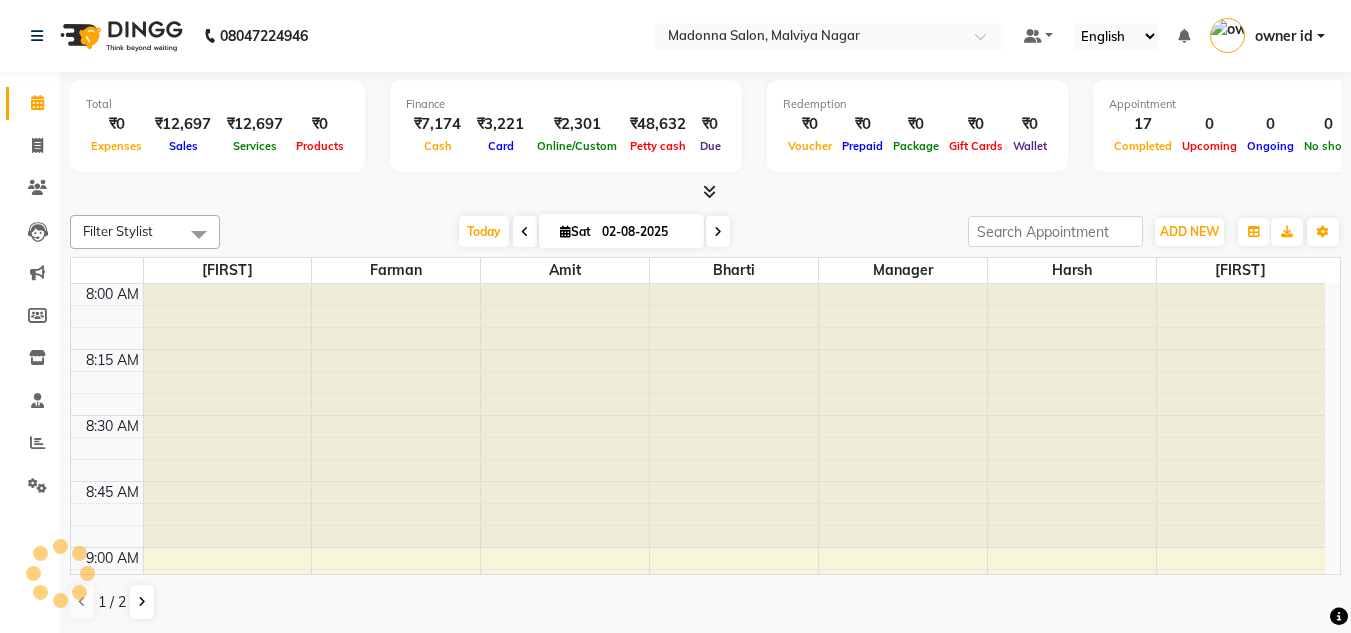 scroll, scrollTop: 0, scrollLeft: 0, axis: both 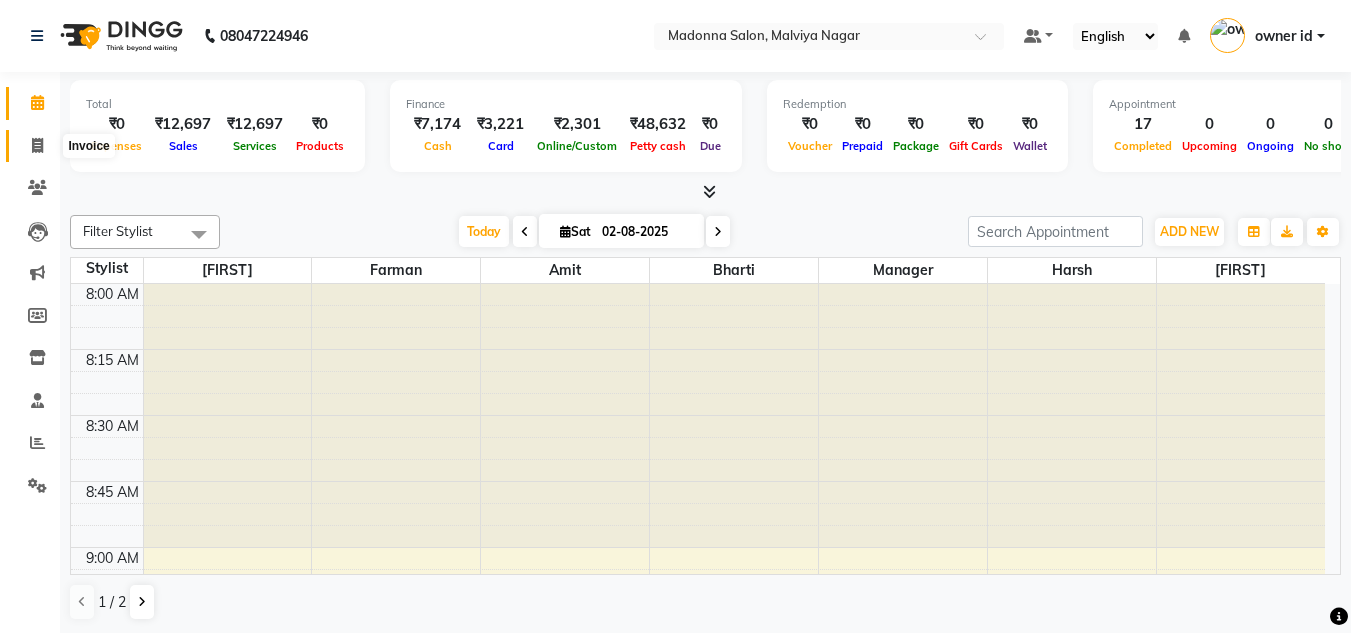 click 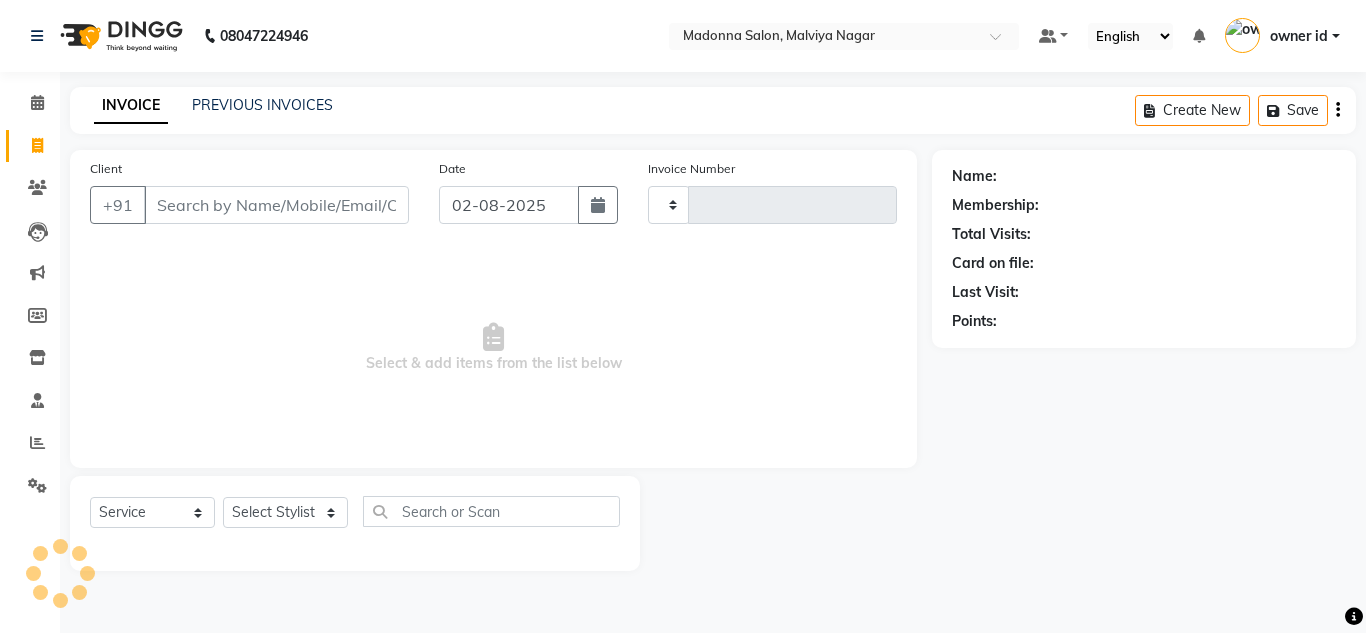type on "0116" 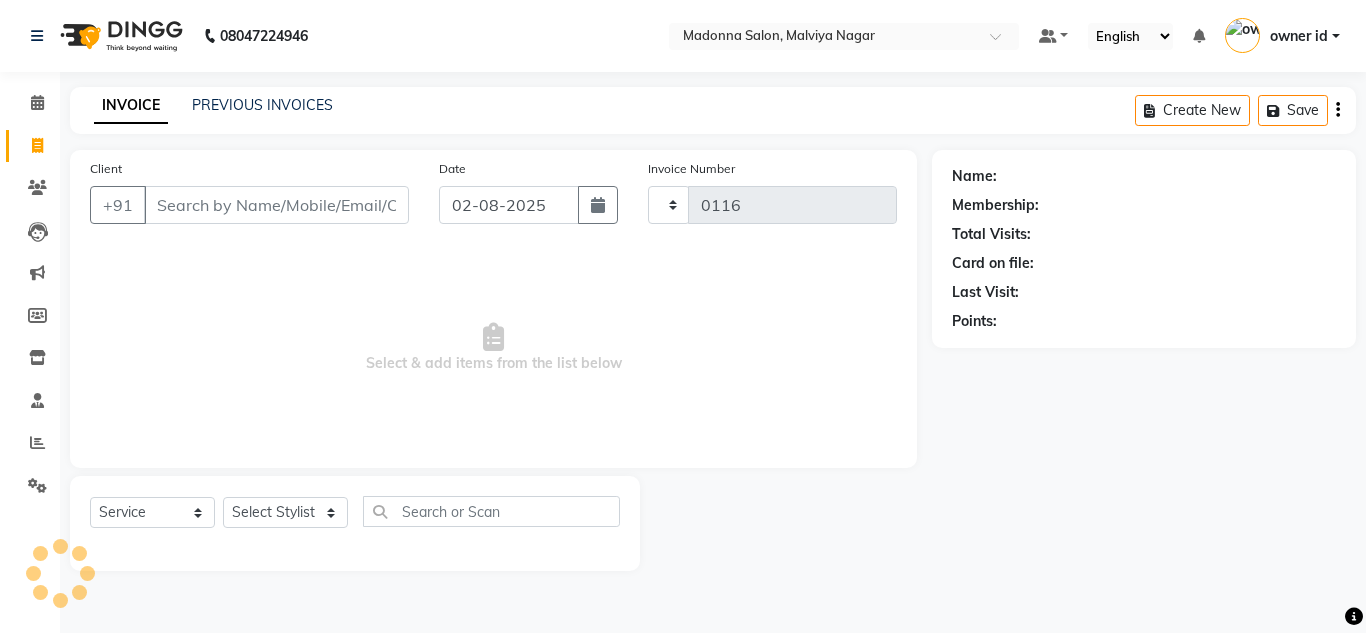 select on "8641" 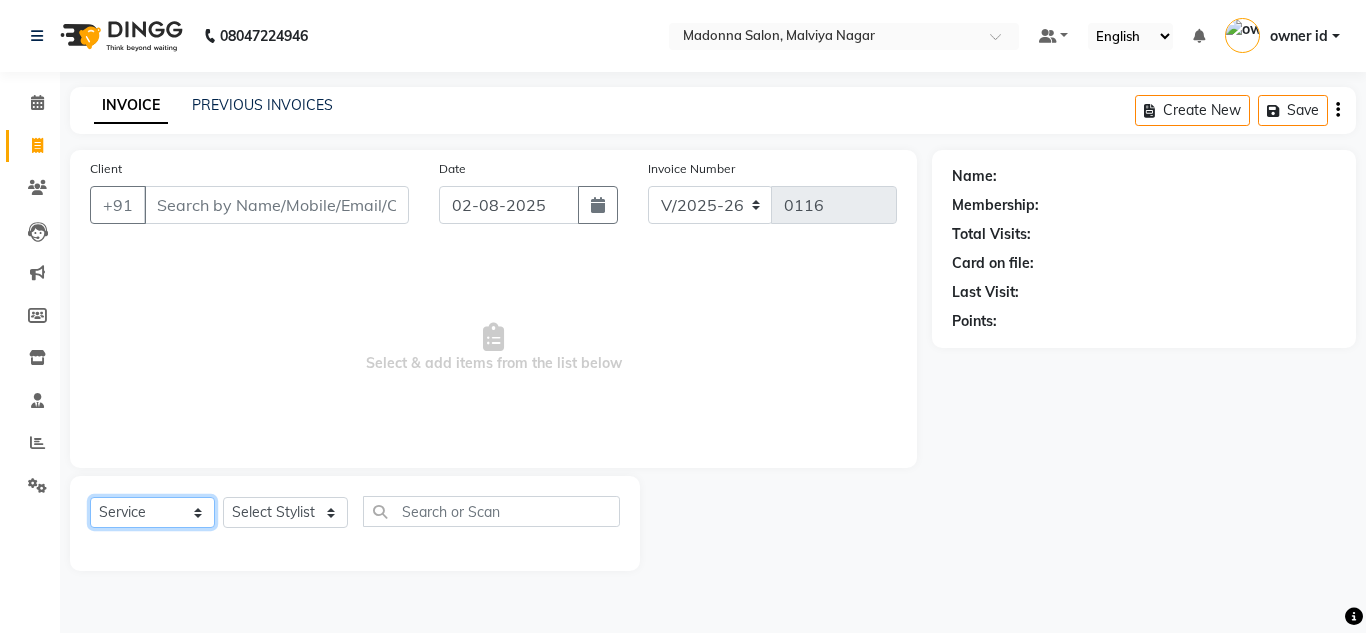 click on "Select  Service  Product  Membership  Package Voucher Prepaid Gift Card" 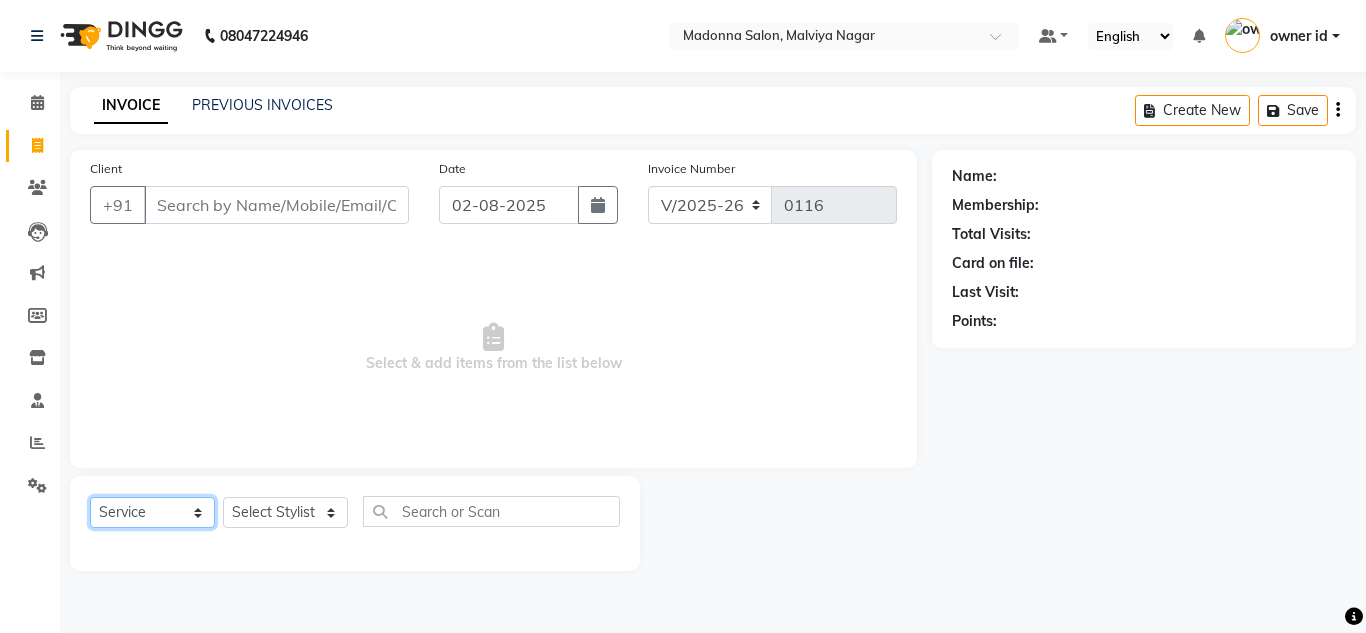 select on "P" 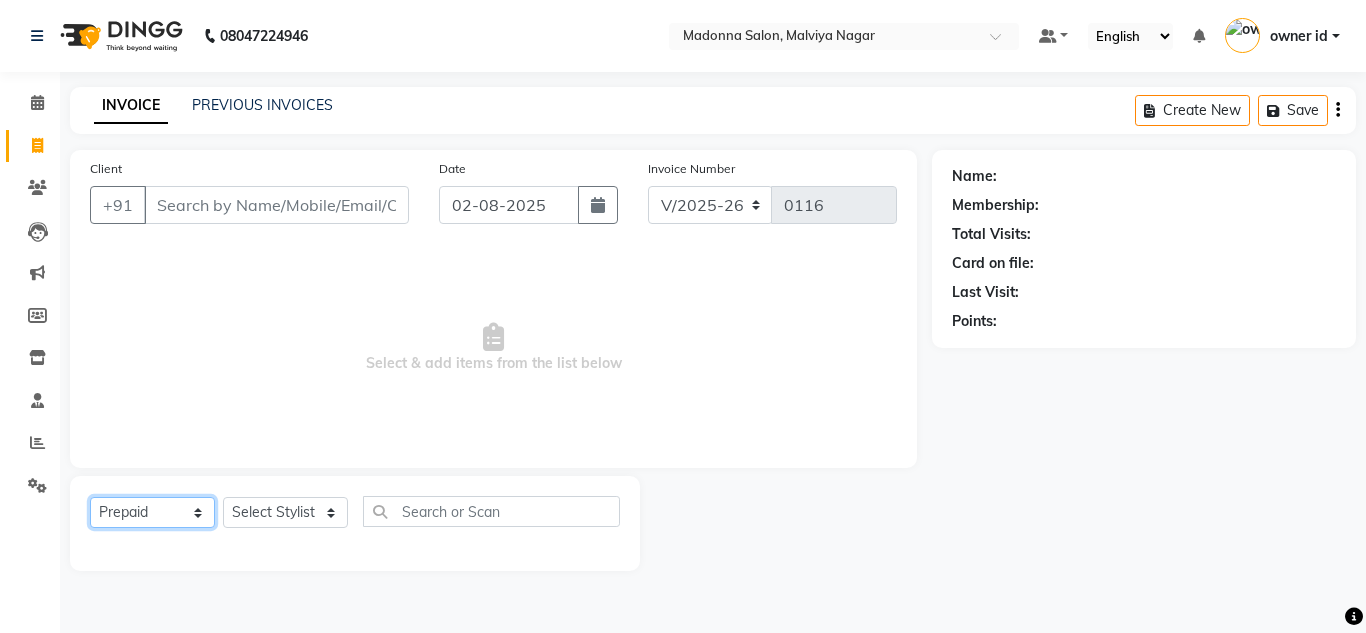 click on "Select  Service  Product  Membership  Package Voucher Prepaid Gift Card" 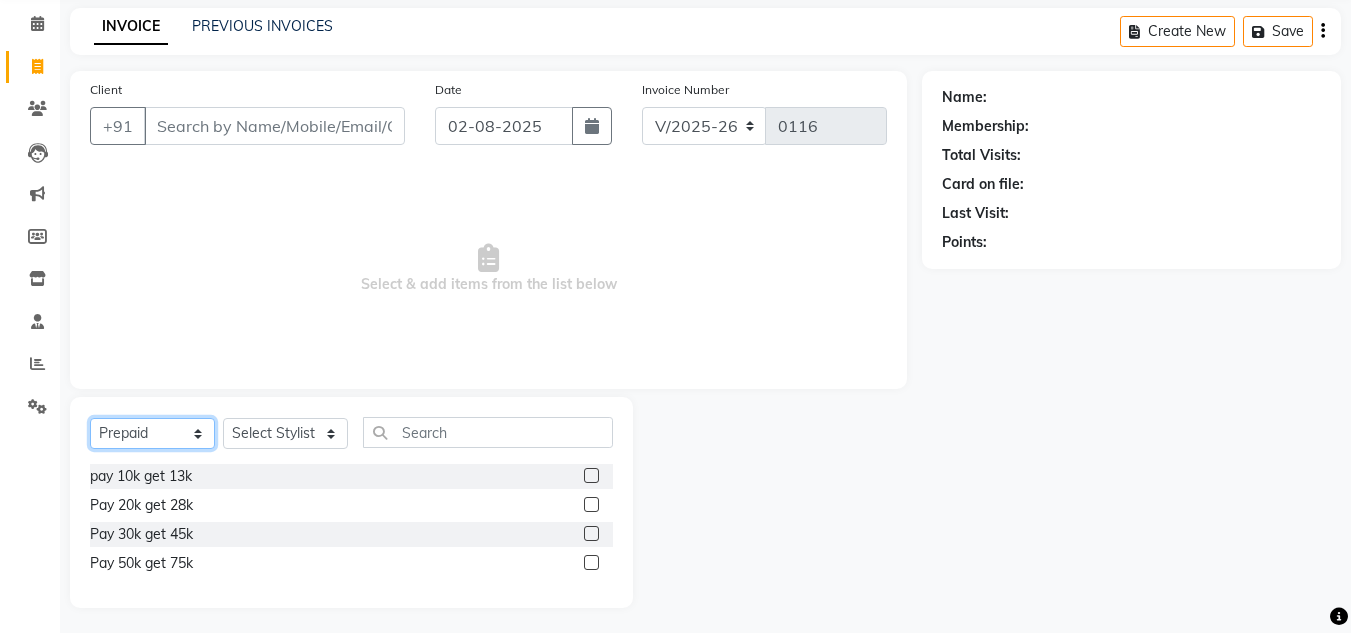 scroll, scrollTop: 0, scrollLeft: 0, axis: both 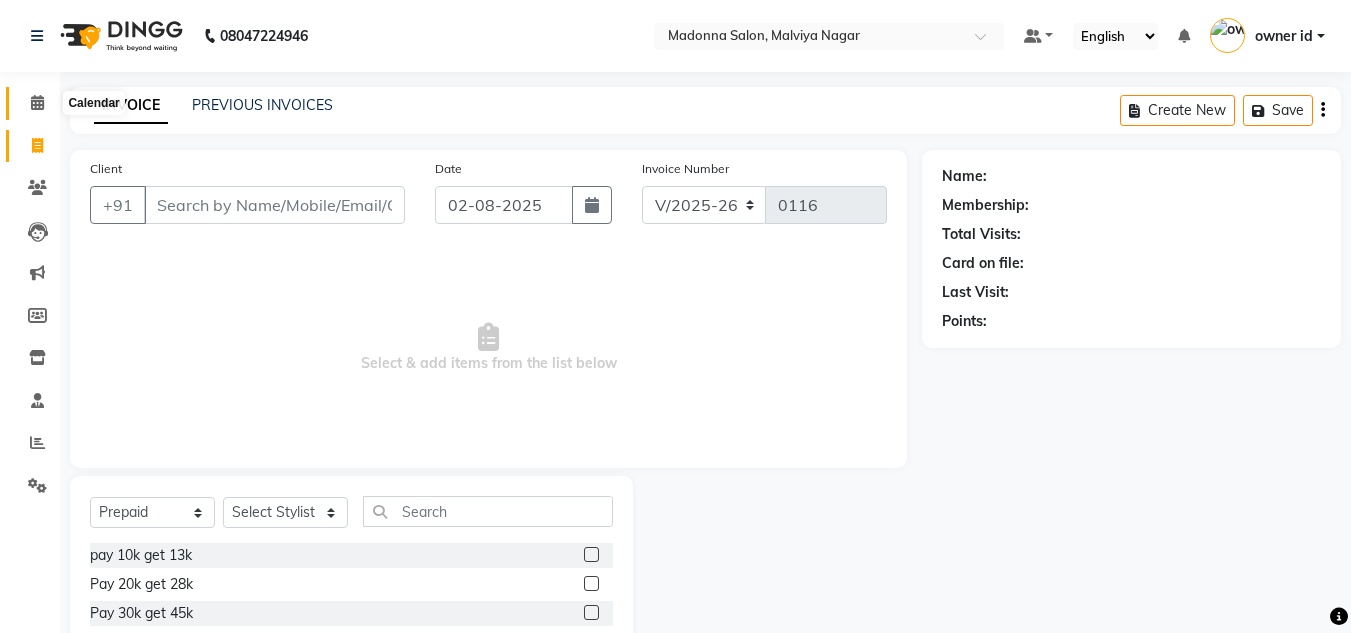 click 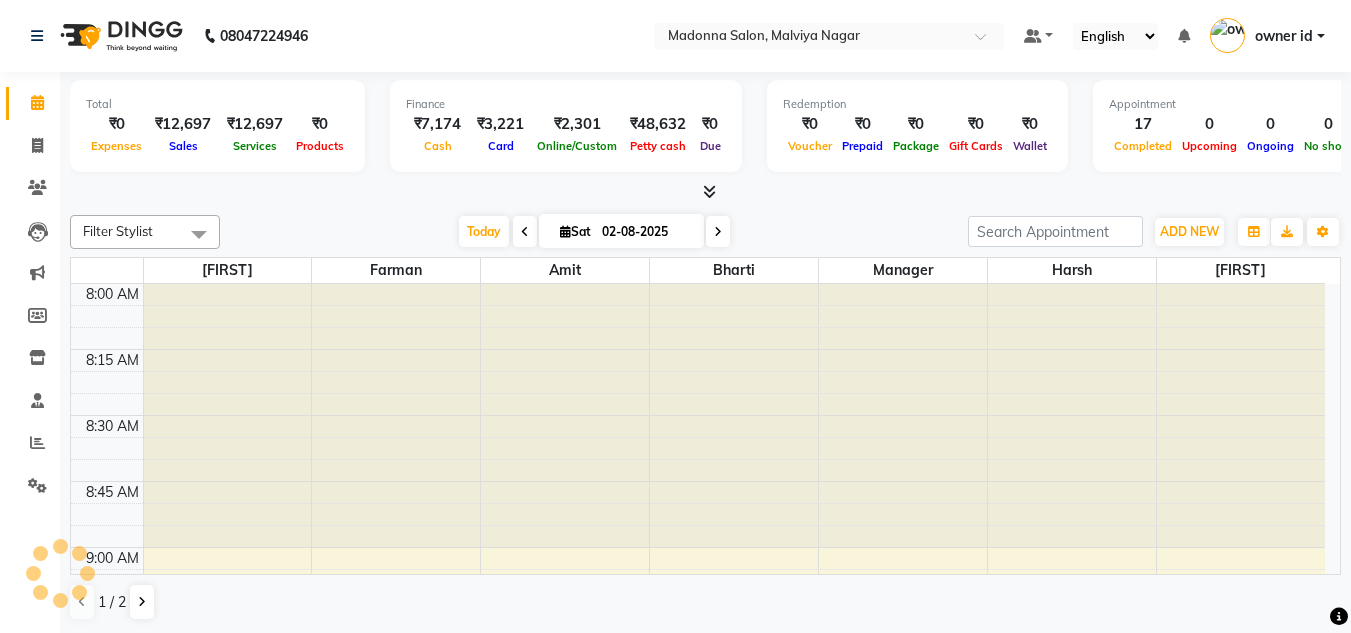 scroll, scrollTop: 0, scrollLeft: 0, axis: both 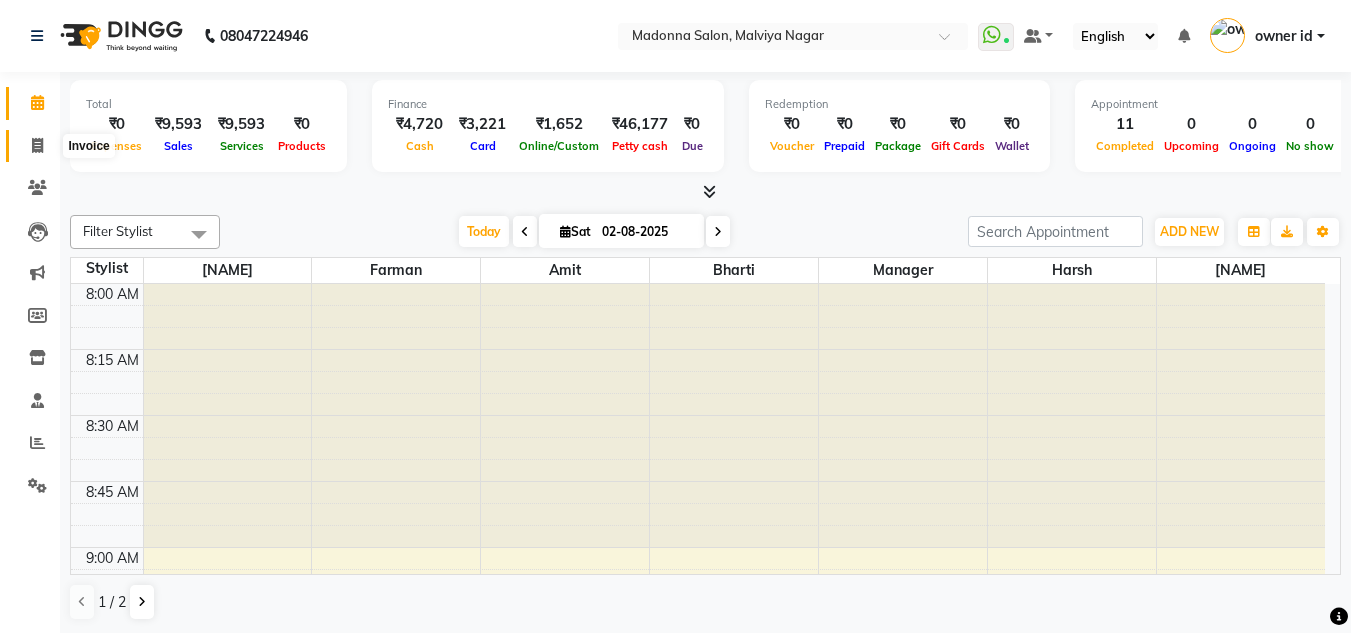 click 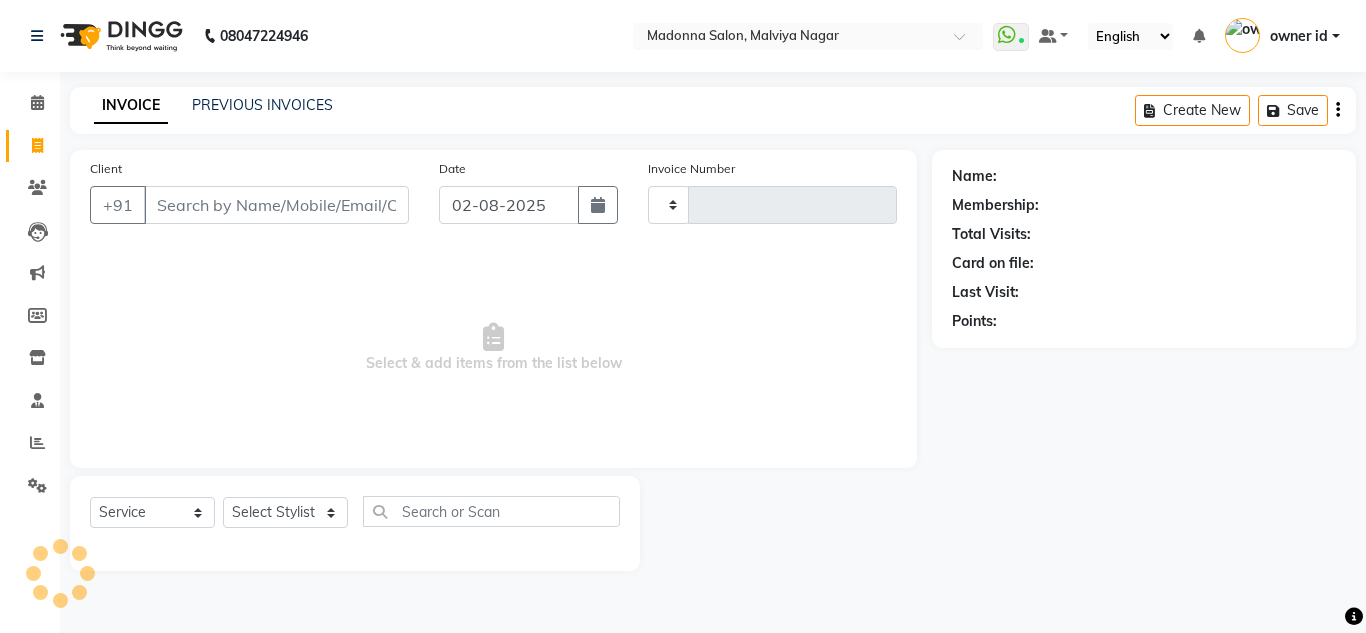 type on "0116" 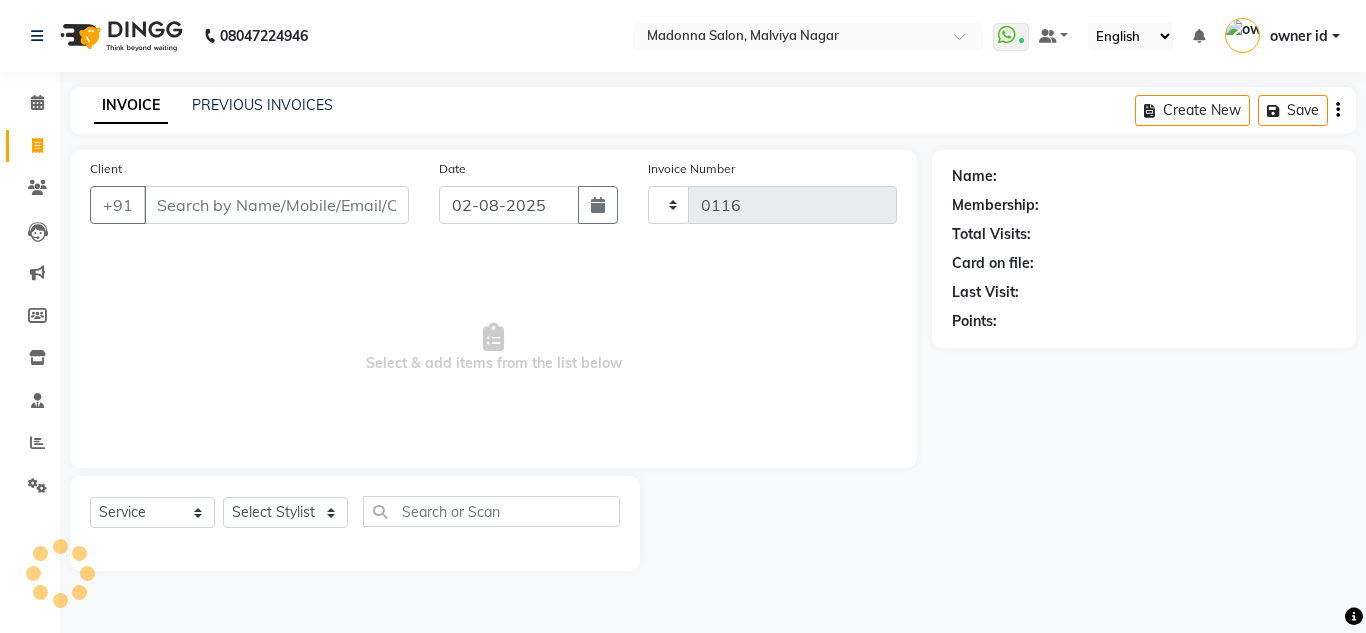 select on "8641" 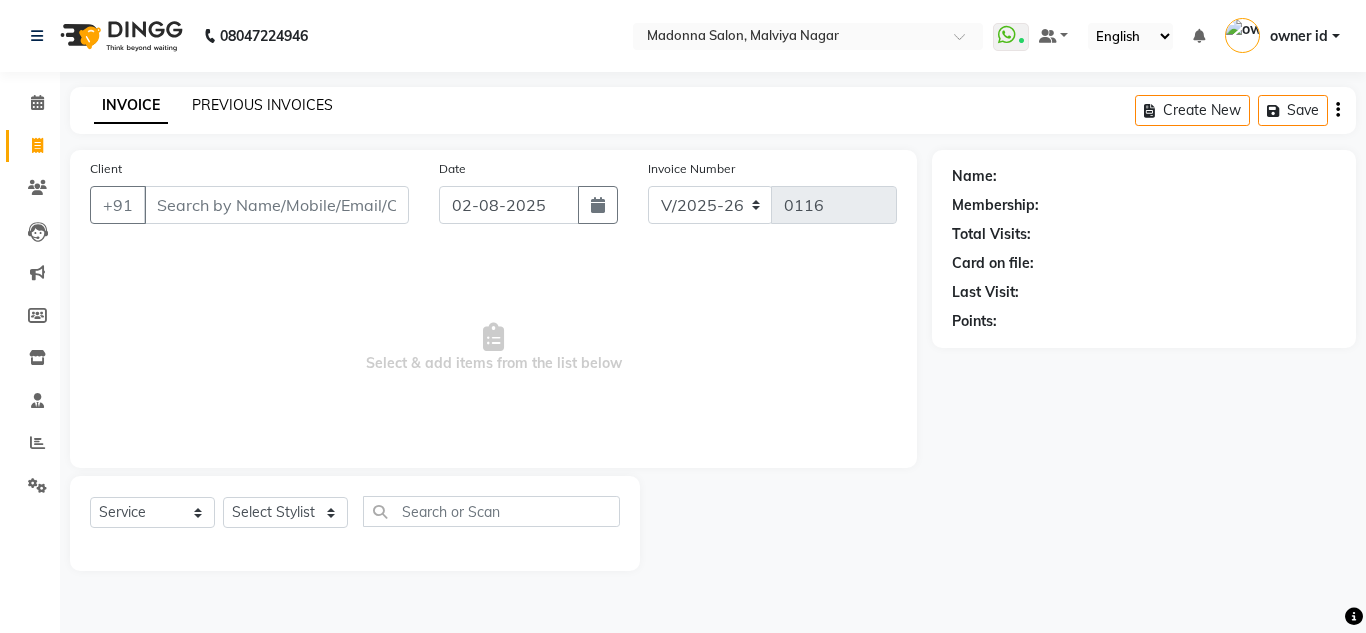 click on "PREVIOUS INVOICES" 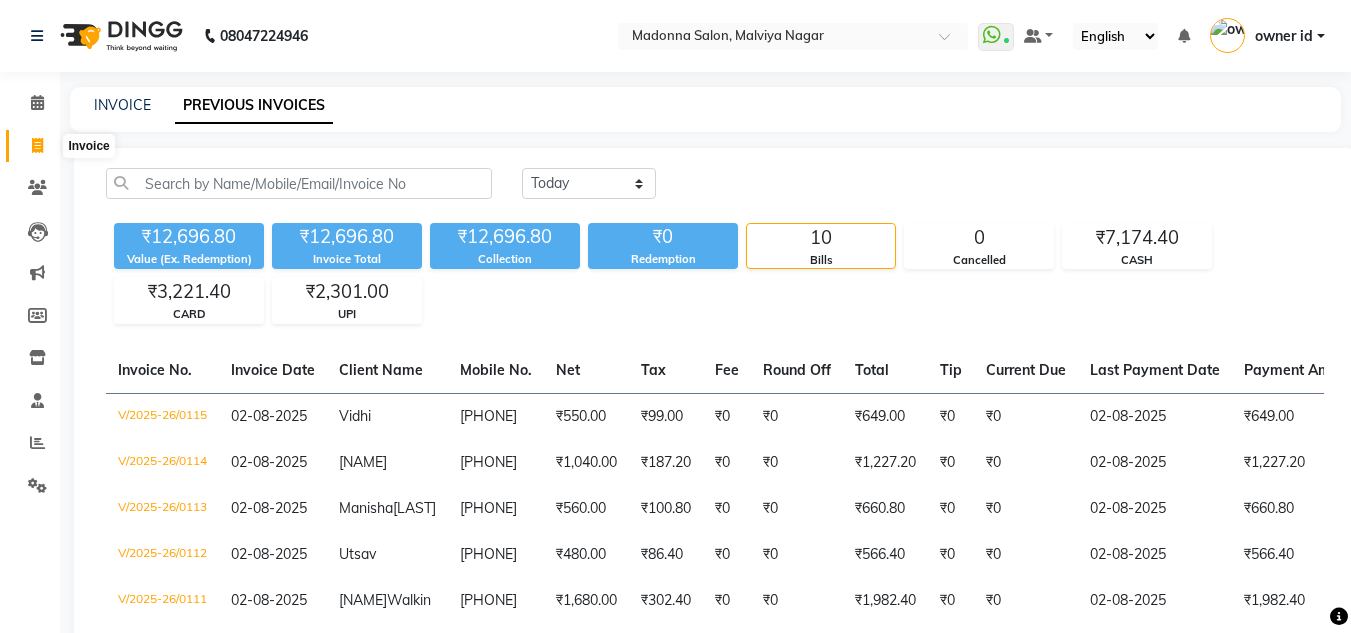 click 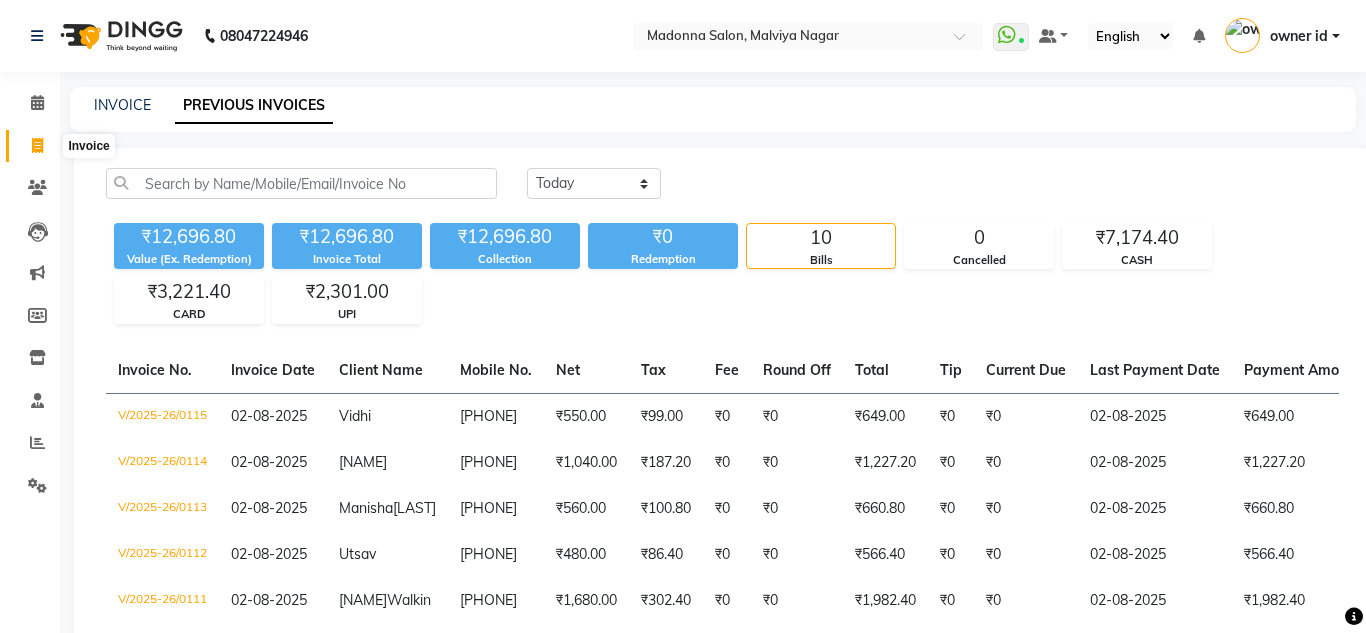 select on "service" 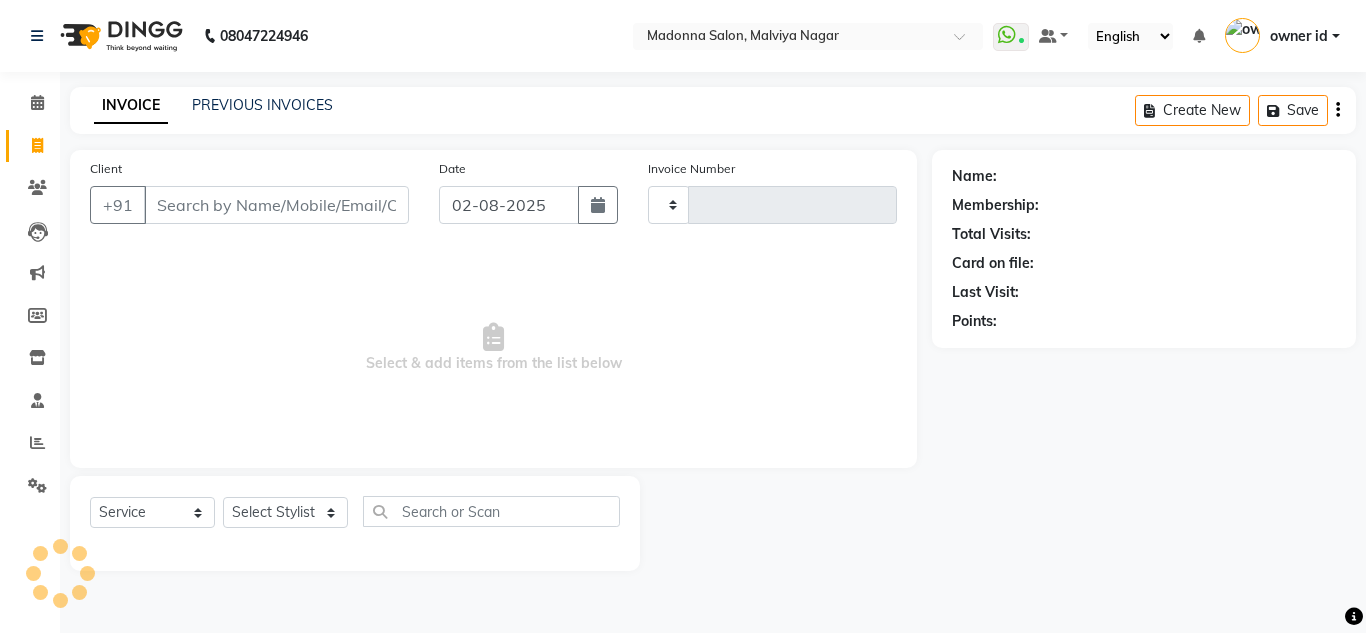type on "0116" 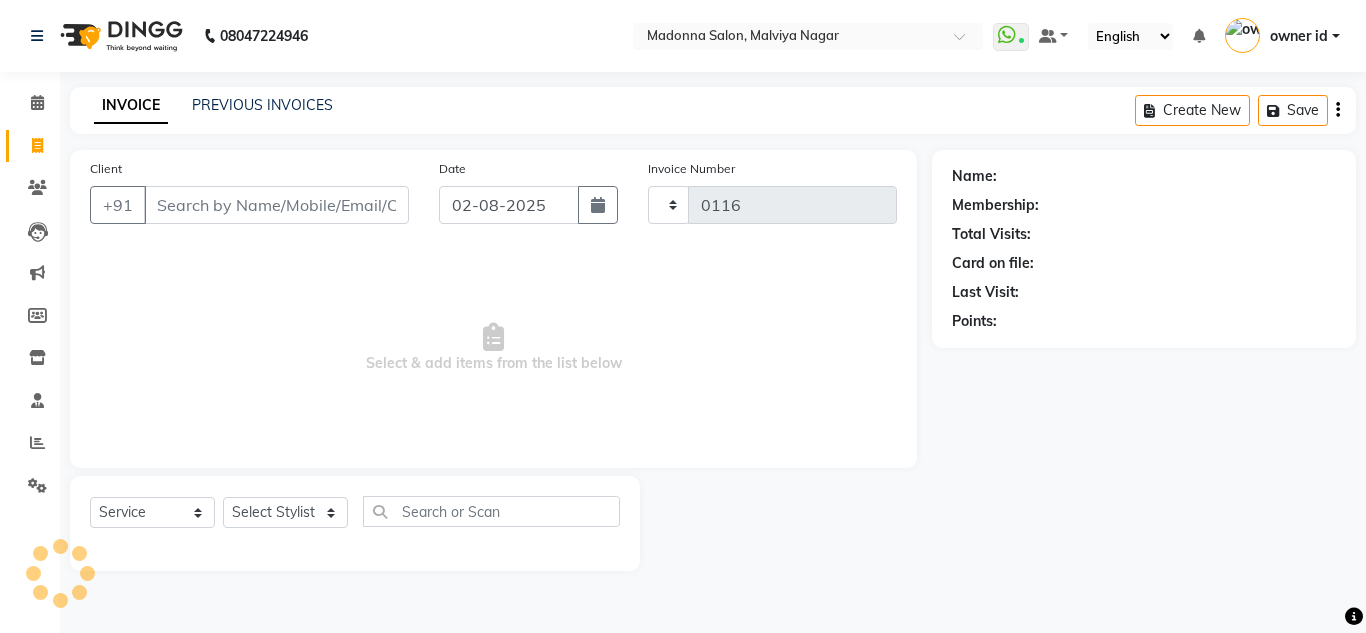 select on "8641" 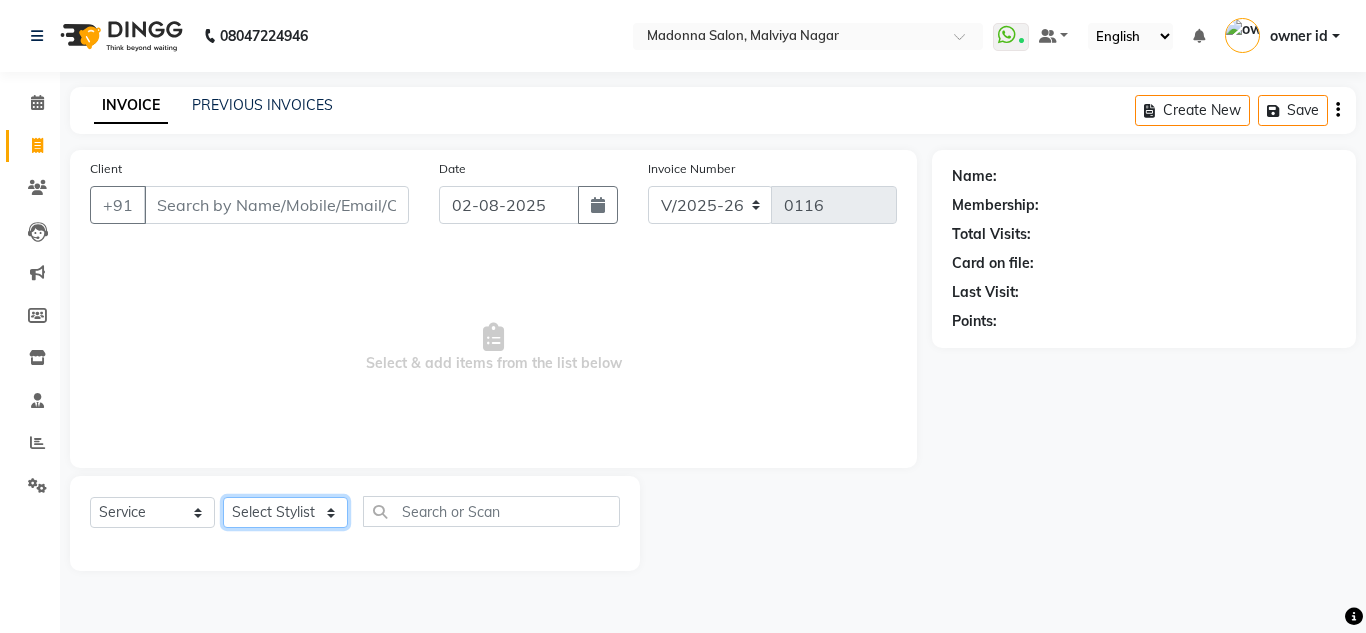 click on "Select Stylist Amit Bharti Devesh Farman Harsh  Jaikesh Manager Manoj Nitin Nails owner id Poonam Rihan" 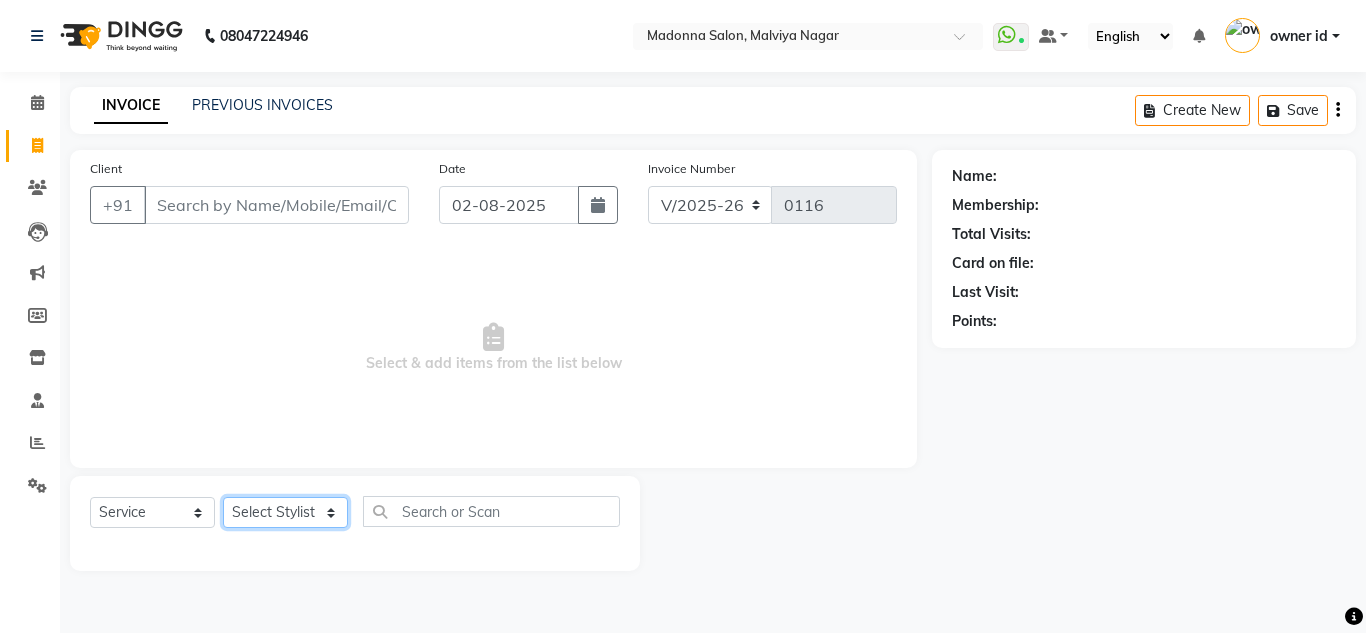 select on "86632" 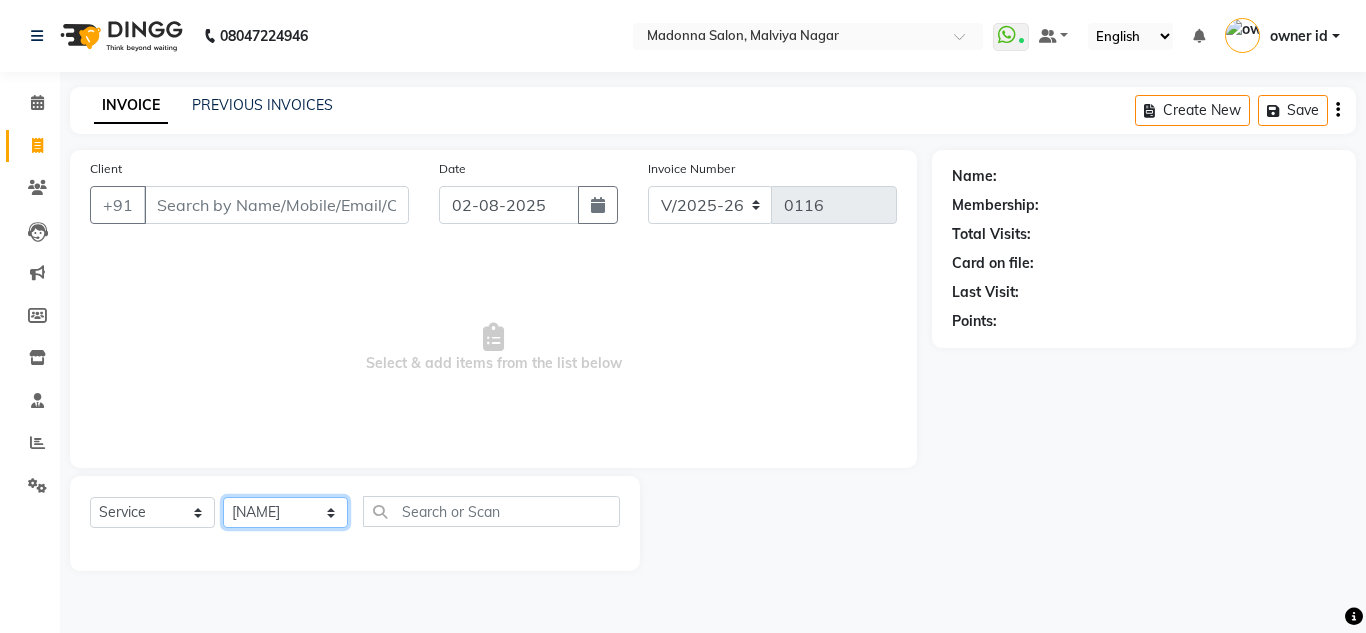 click on "Select Stylist Amit Bharti Devesh Farman Harsh  Jaikesh Manager Manoj Nitin Nails owner id Poonam Rihan" 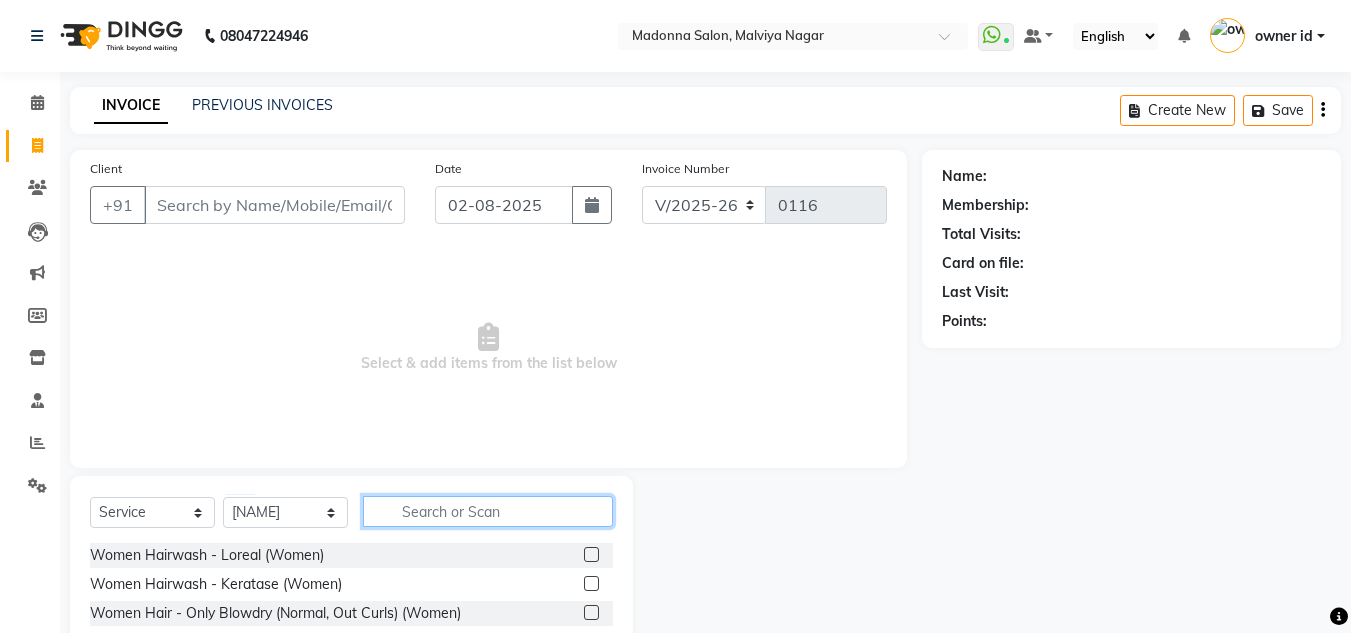 click 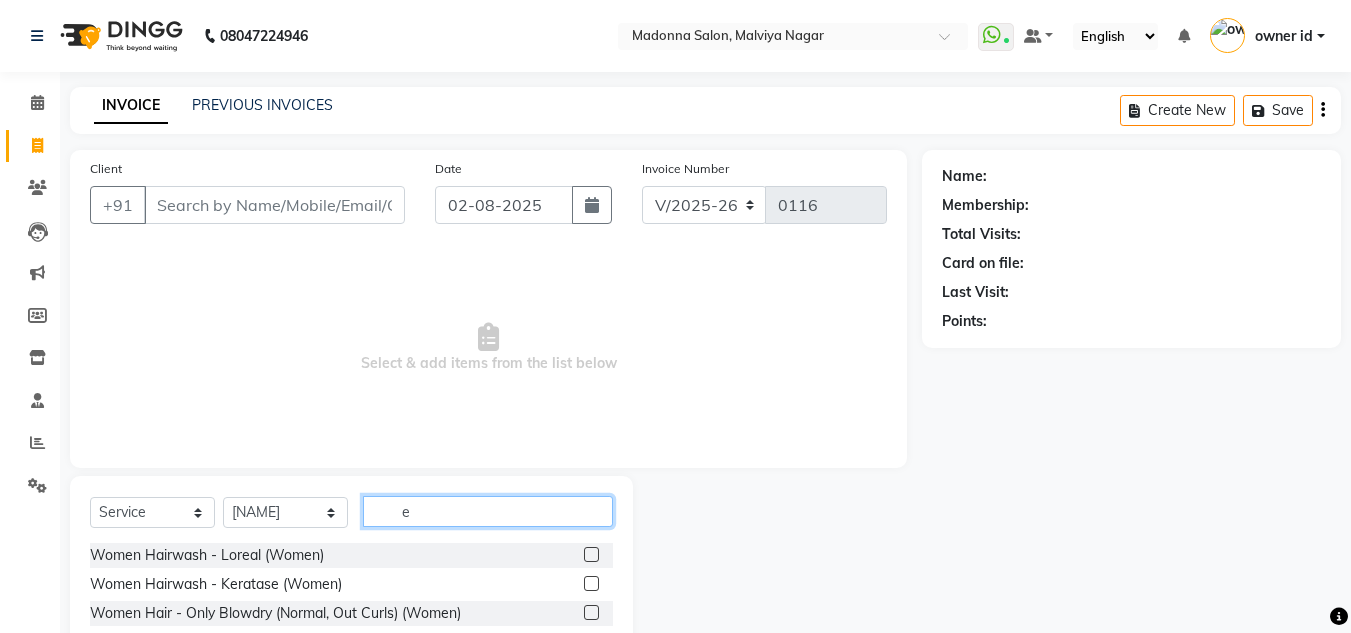 click on "e" 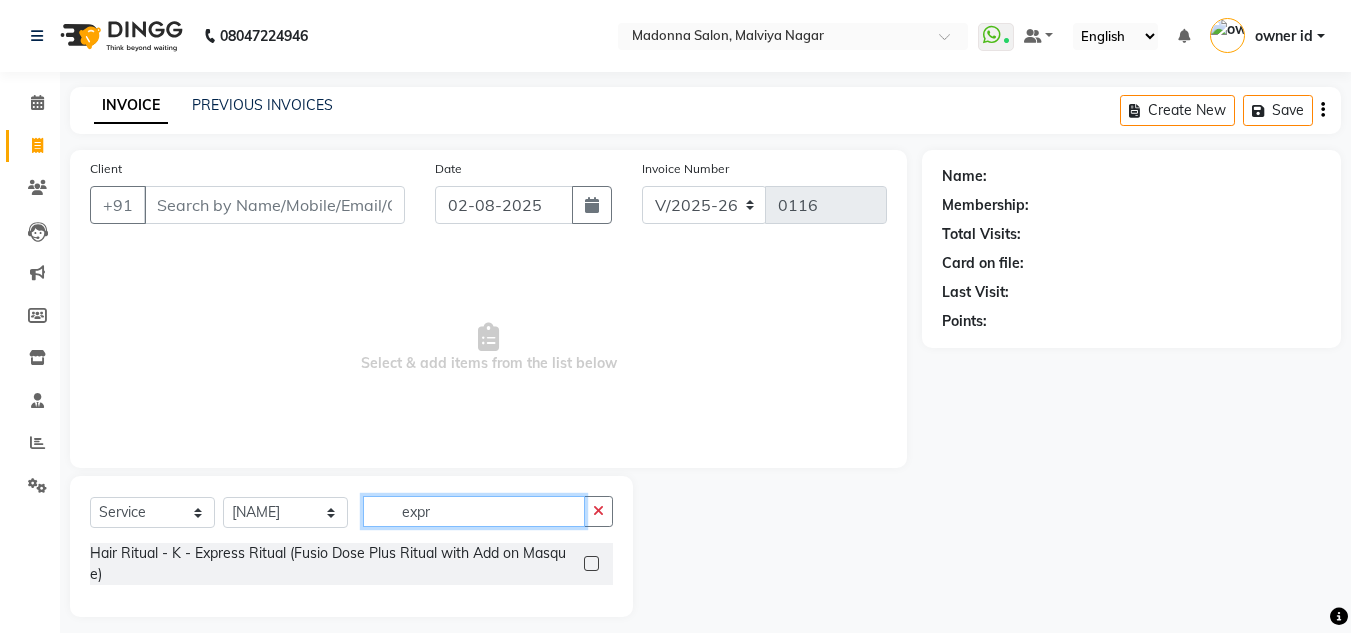 type on "expr" 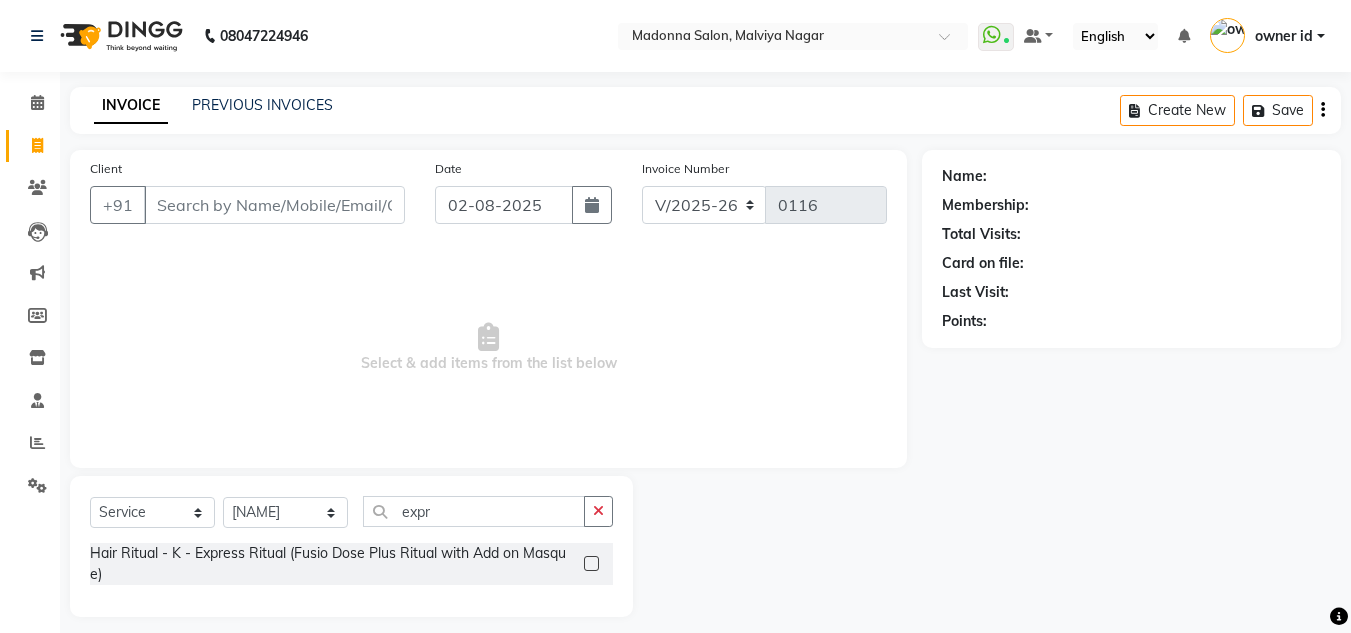 click 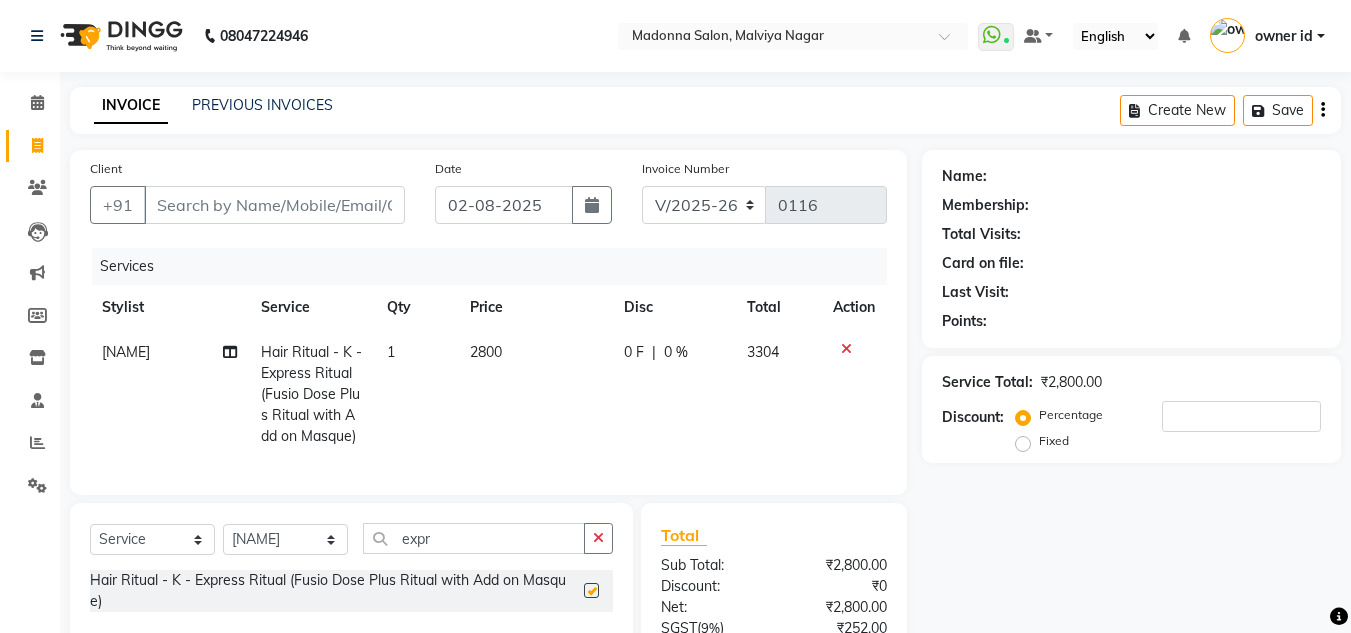checkbox on "false" 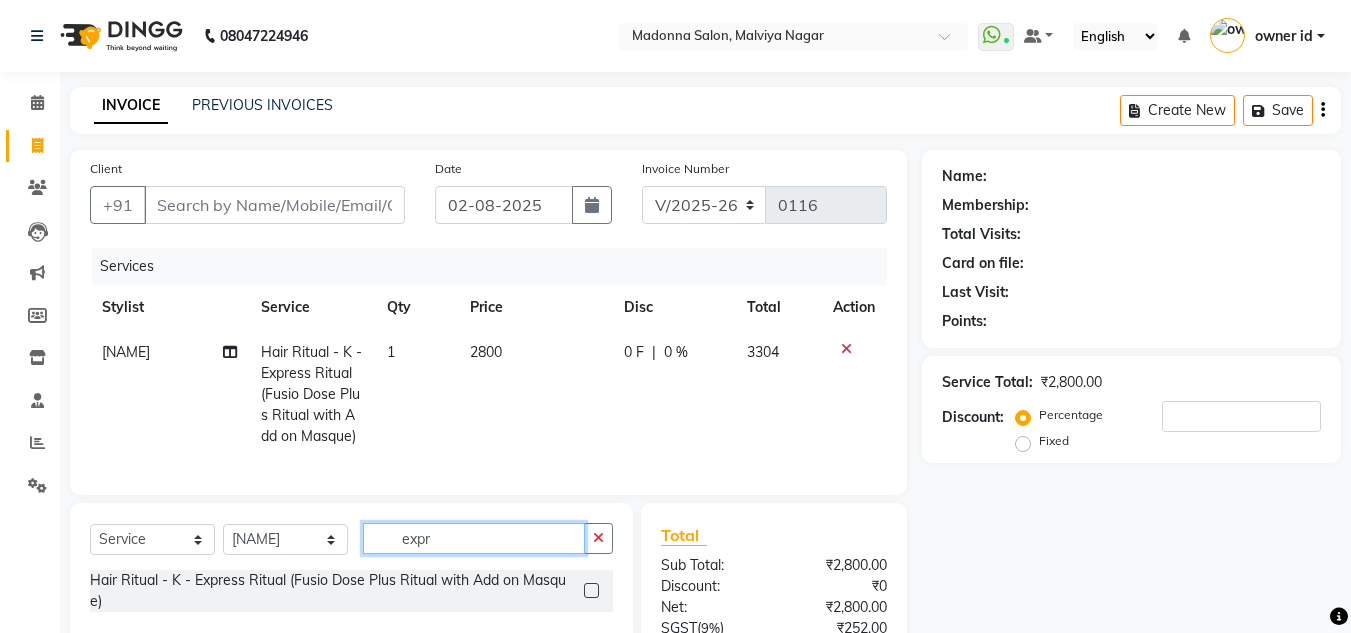 click on "expr" 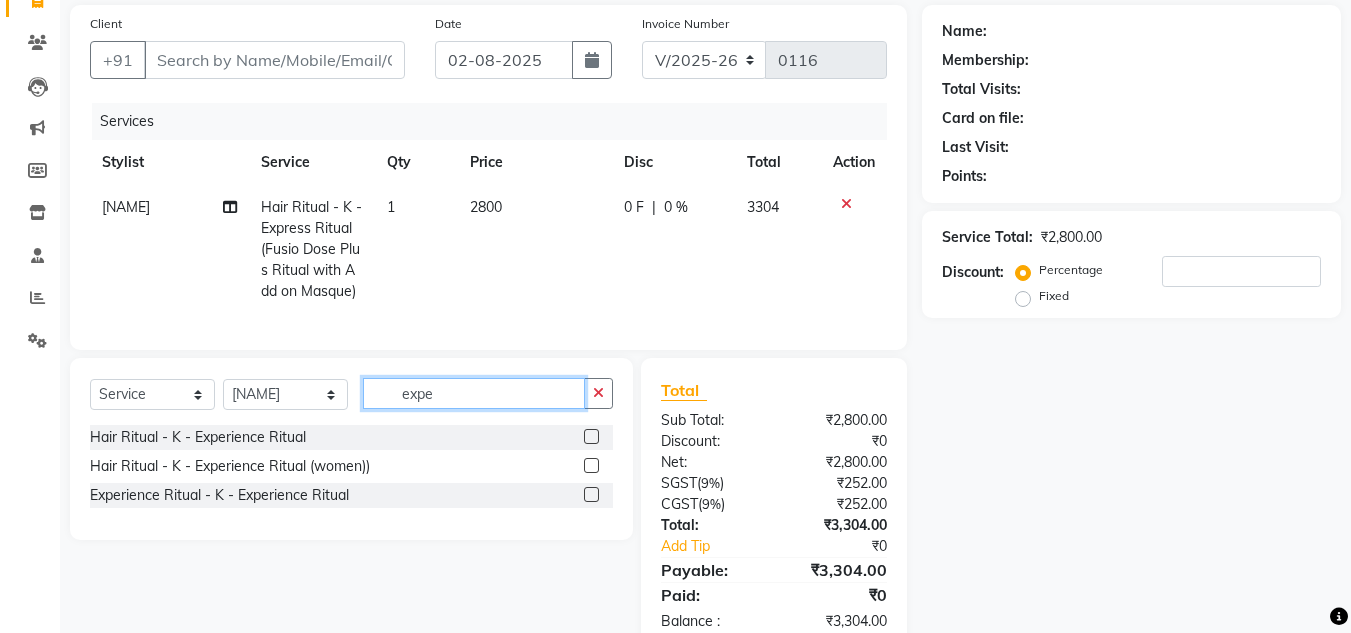 scroll, scrollTop: 146, scrollLeft: 0, axis: vertical 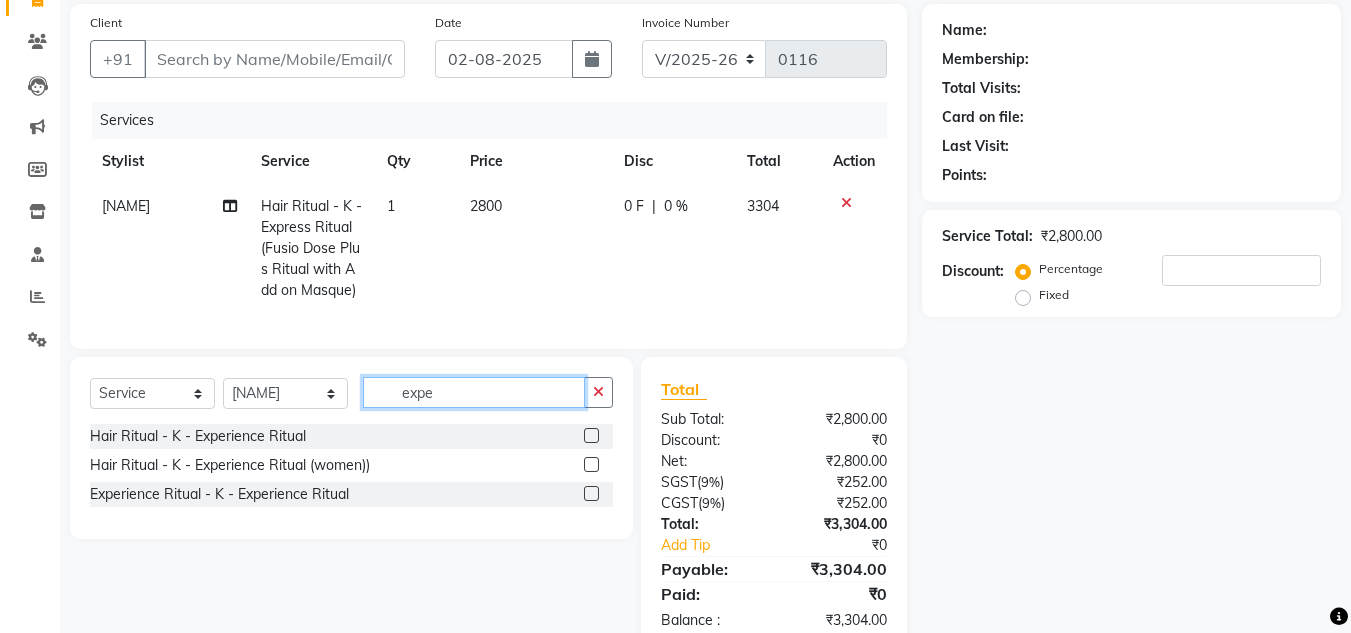 type on "expe" 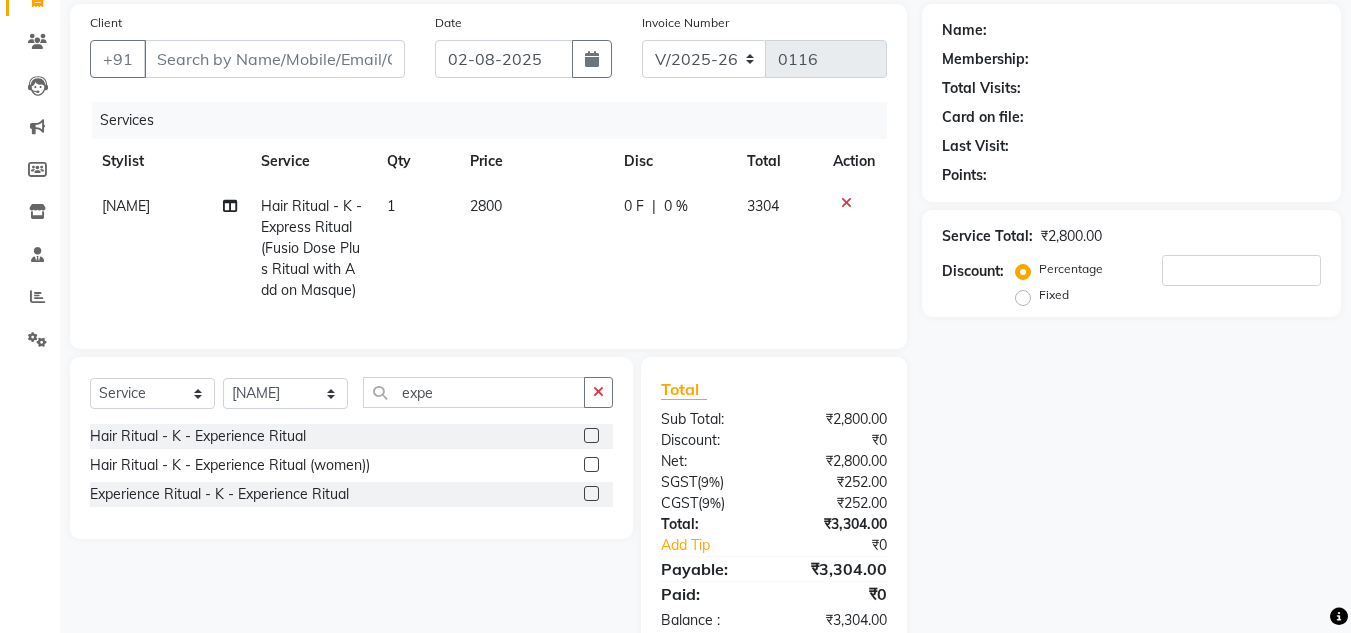 click 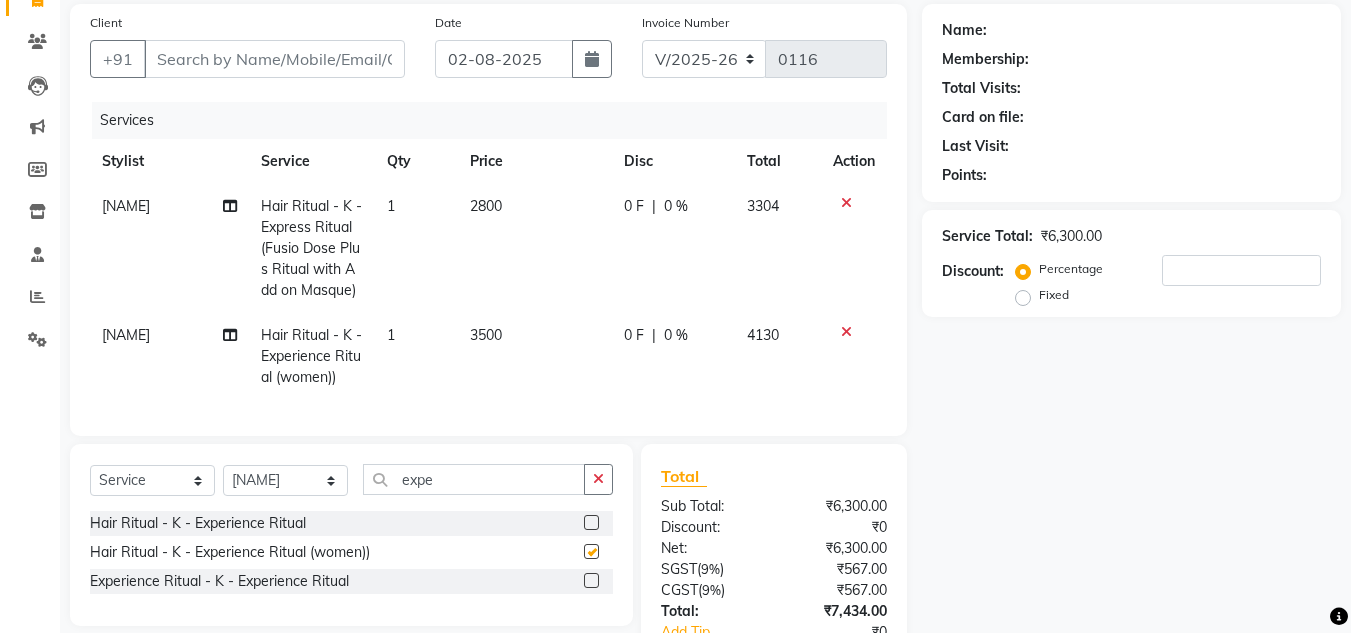 checkbox on "false" 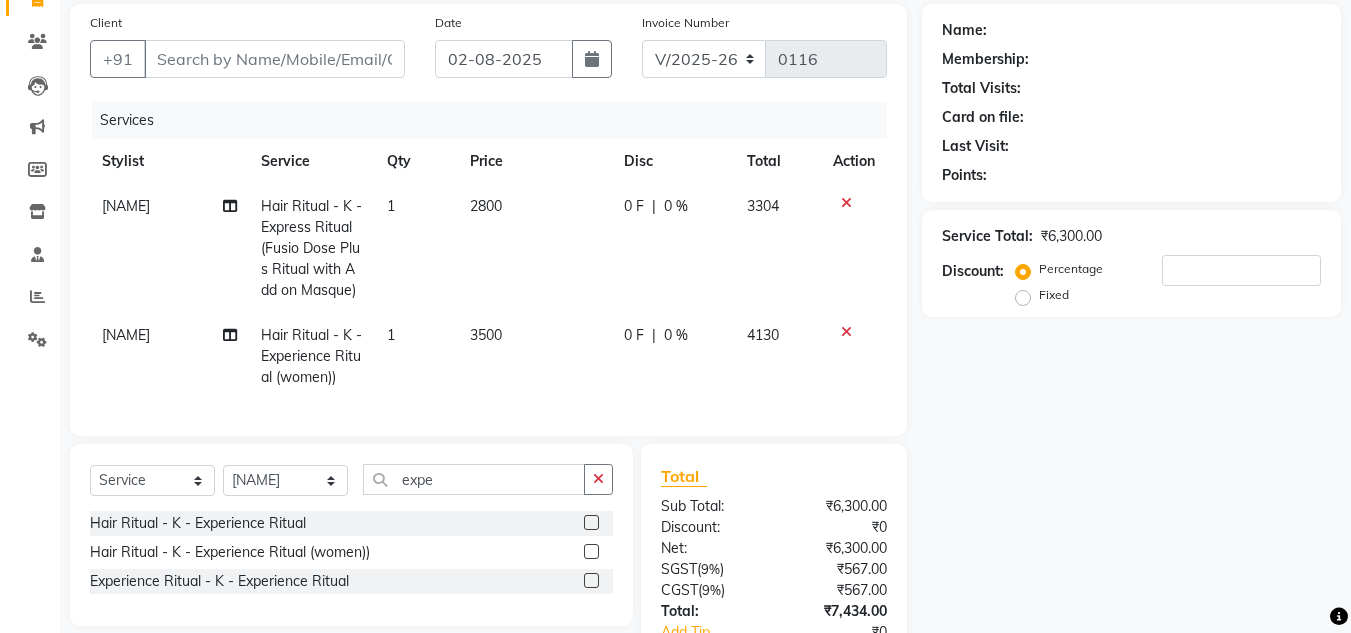 click 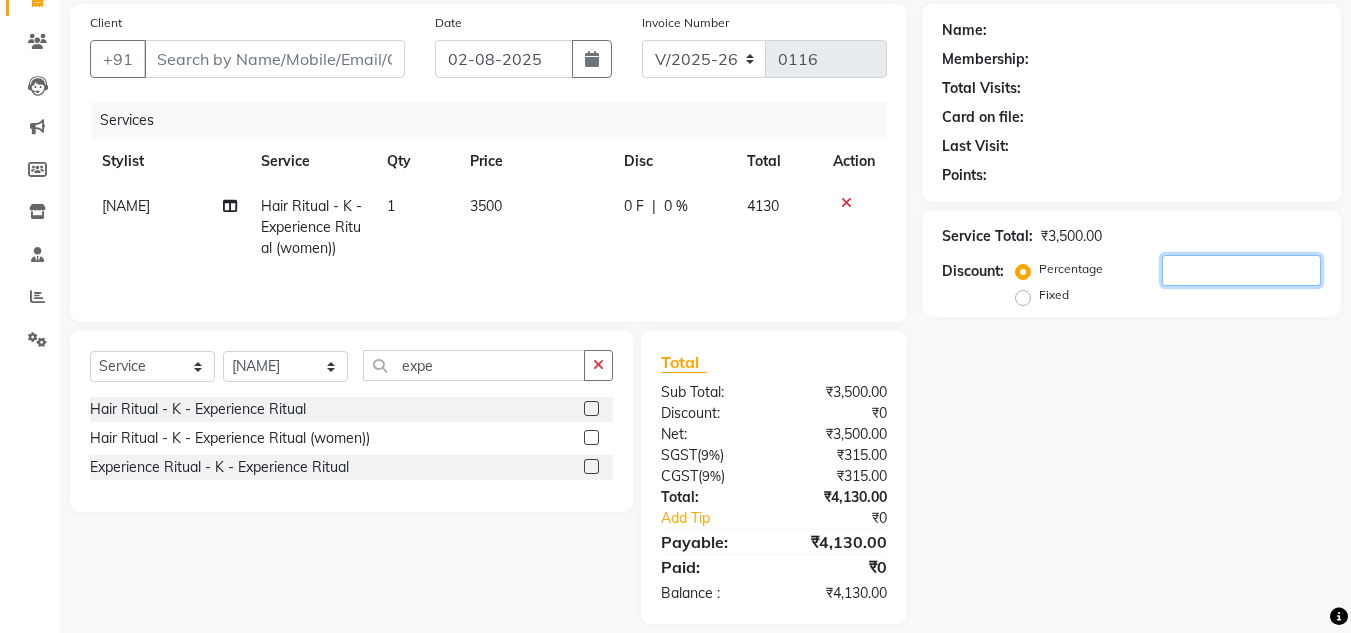 click 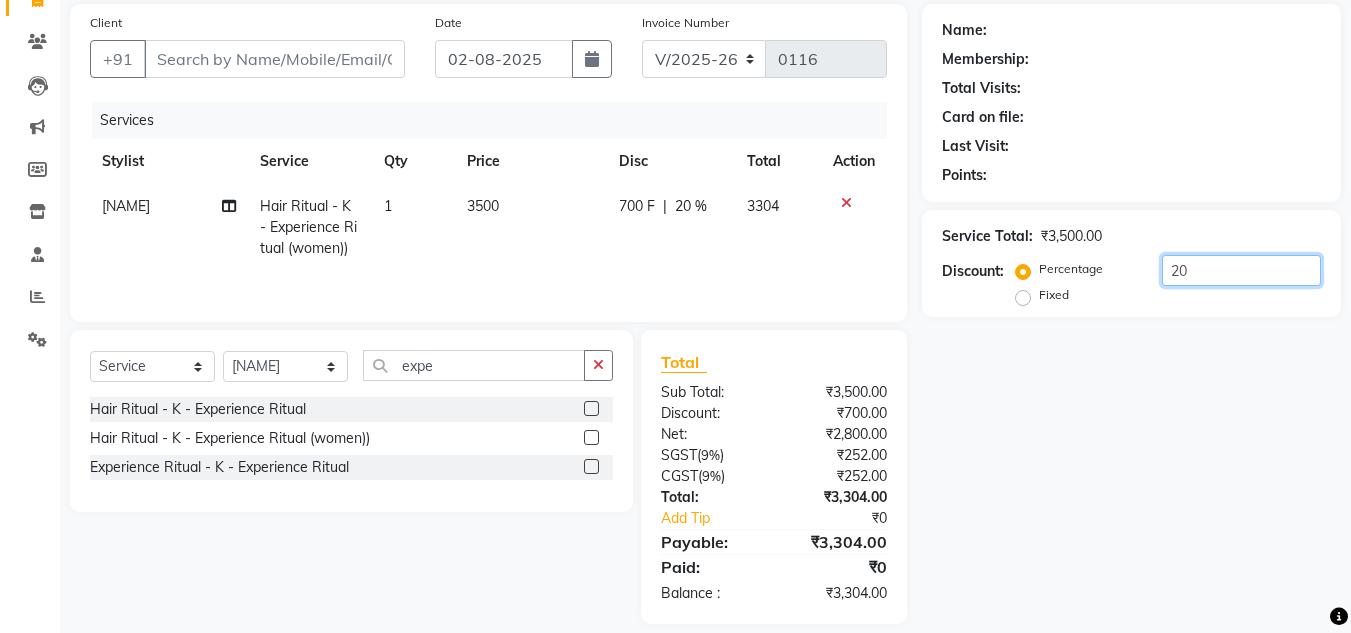 type on "20" 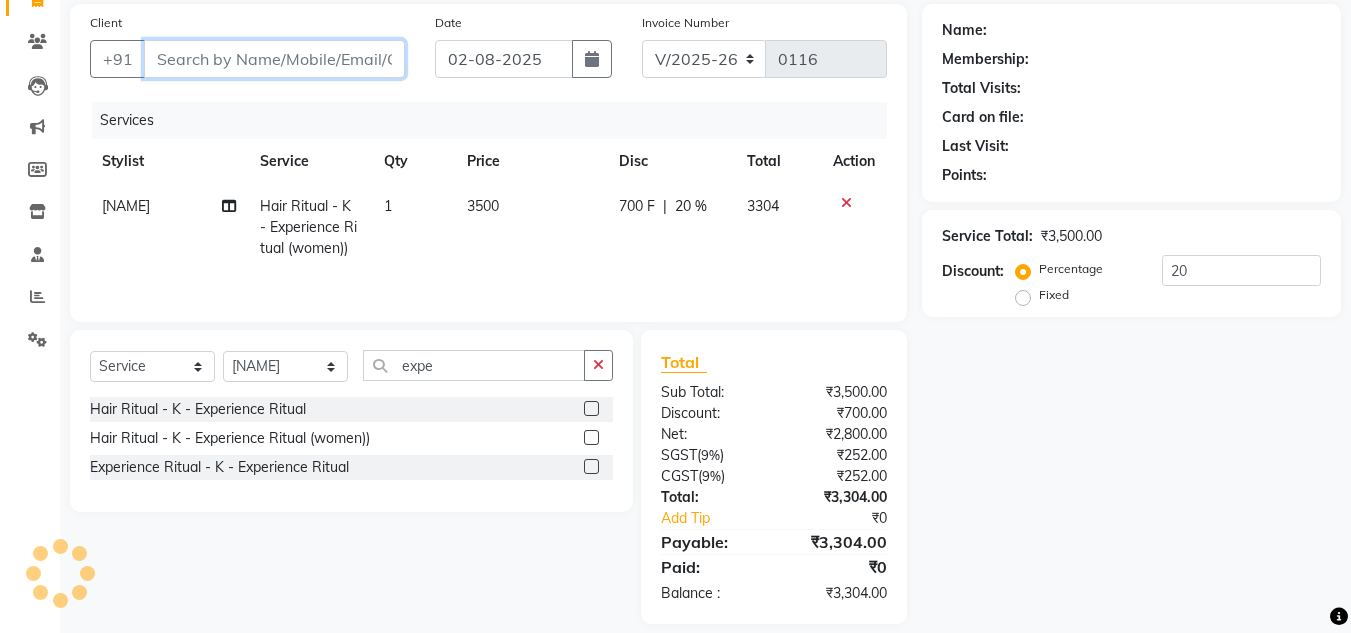 click on "Client" at bounding box center (274, 59) 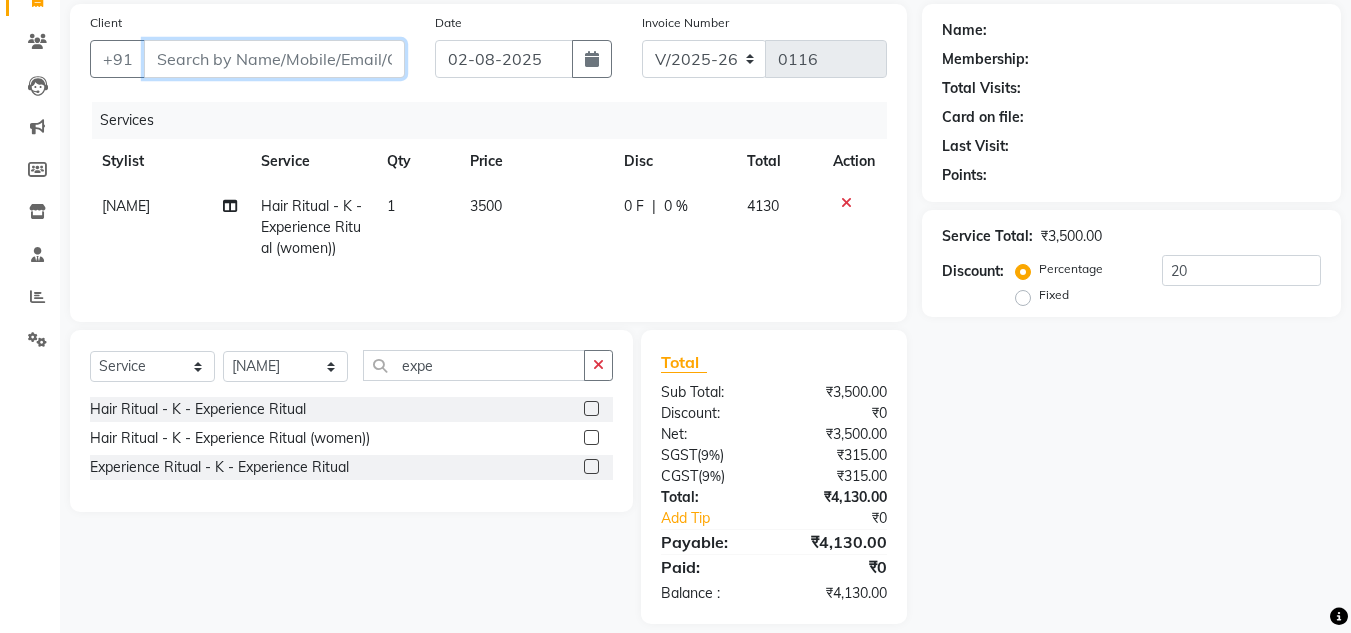 type on "9" 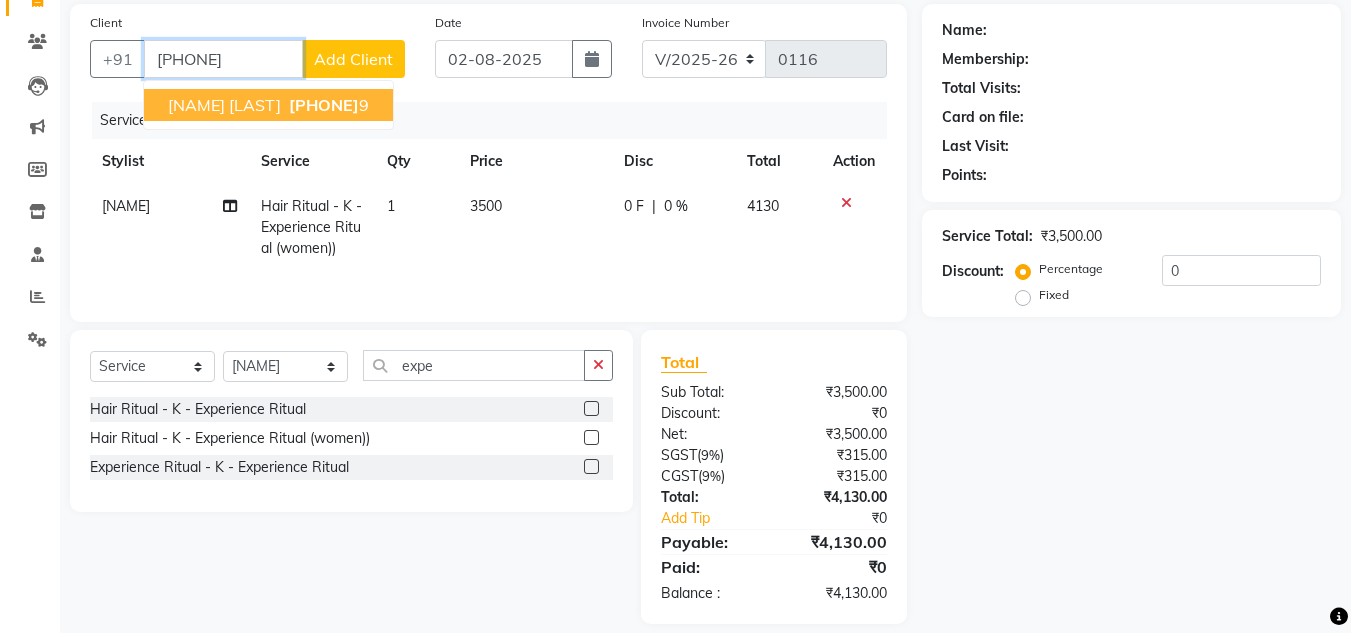 click on "[PHONE]" at bounding box center (324, 105) 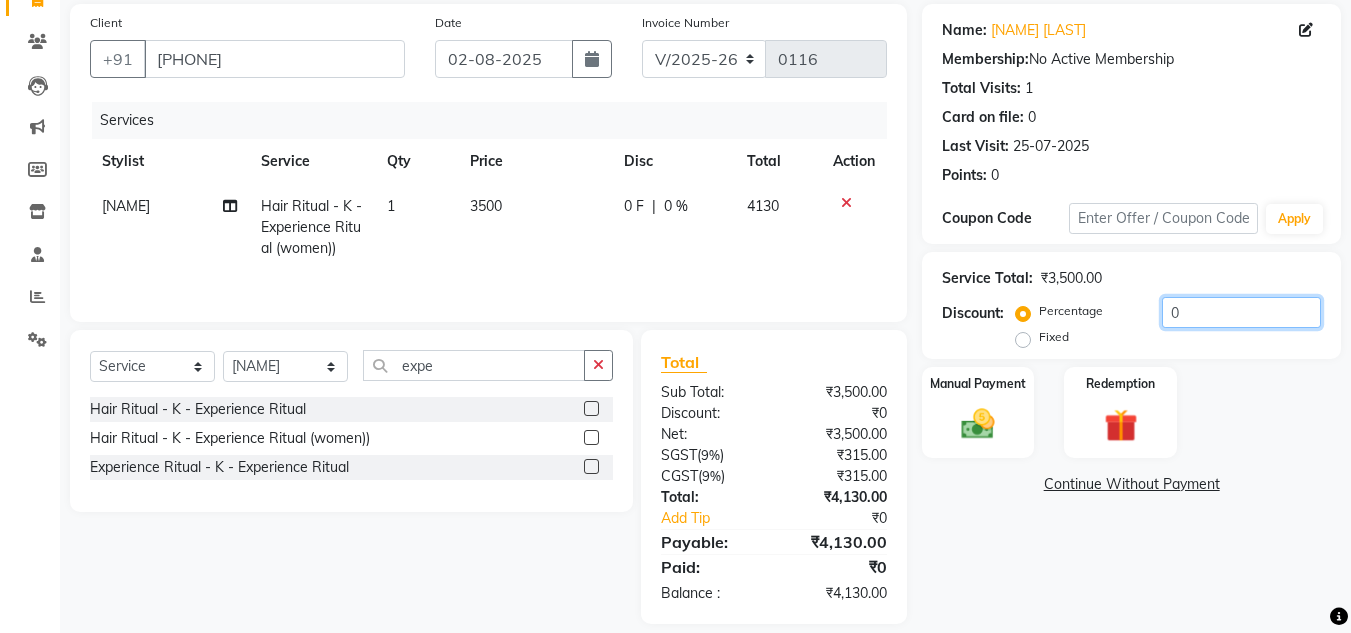 click on "0" 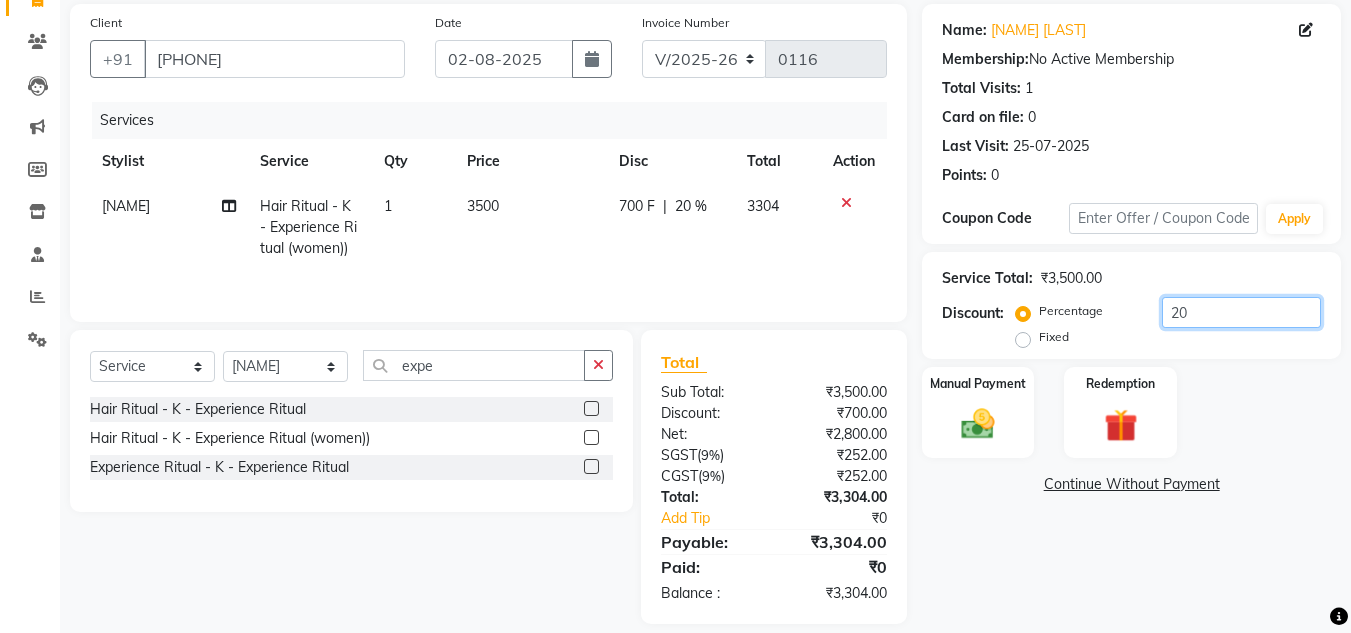 type on "20" 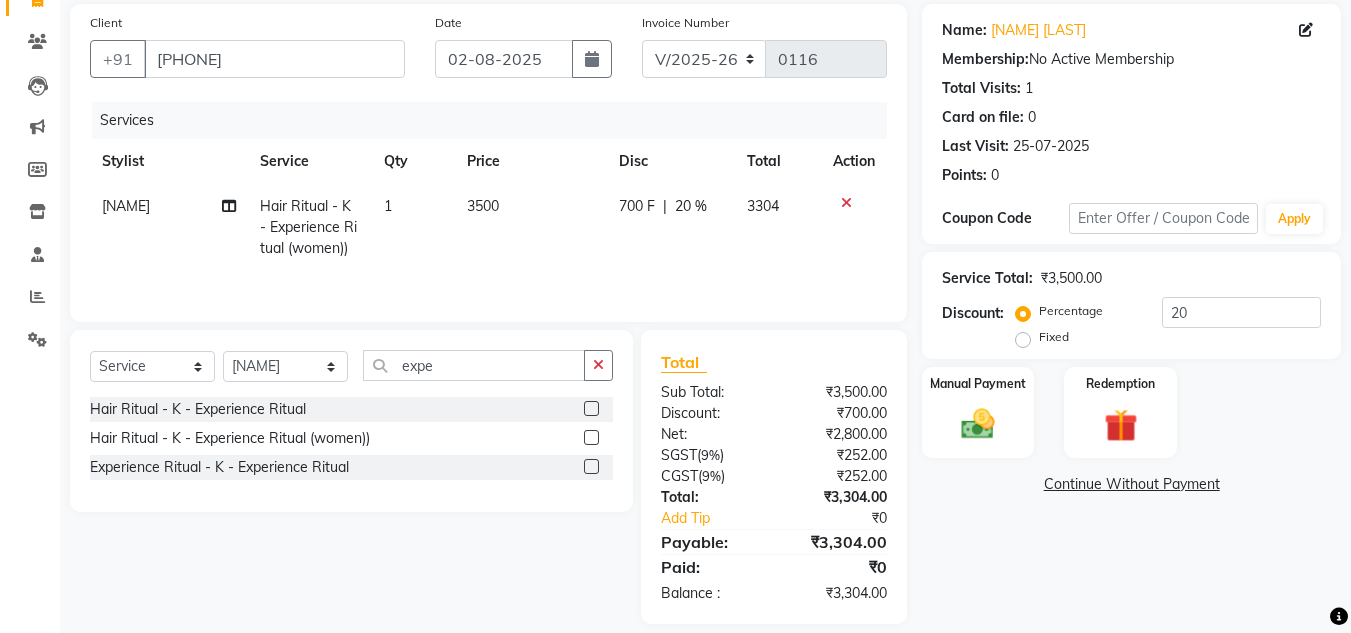 click on "Name: [NAME] [LAST] Membership:  No Active Membership  Total Visits:  1 Card on file:  0 Last Visit:   25-07-2025 Points:   0  Coupon Code Apply Service Total:  ₹3,500.00  Discount:  Percentage   Fixed  20 Manual Payment Redemption  Continue Without Payment" 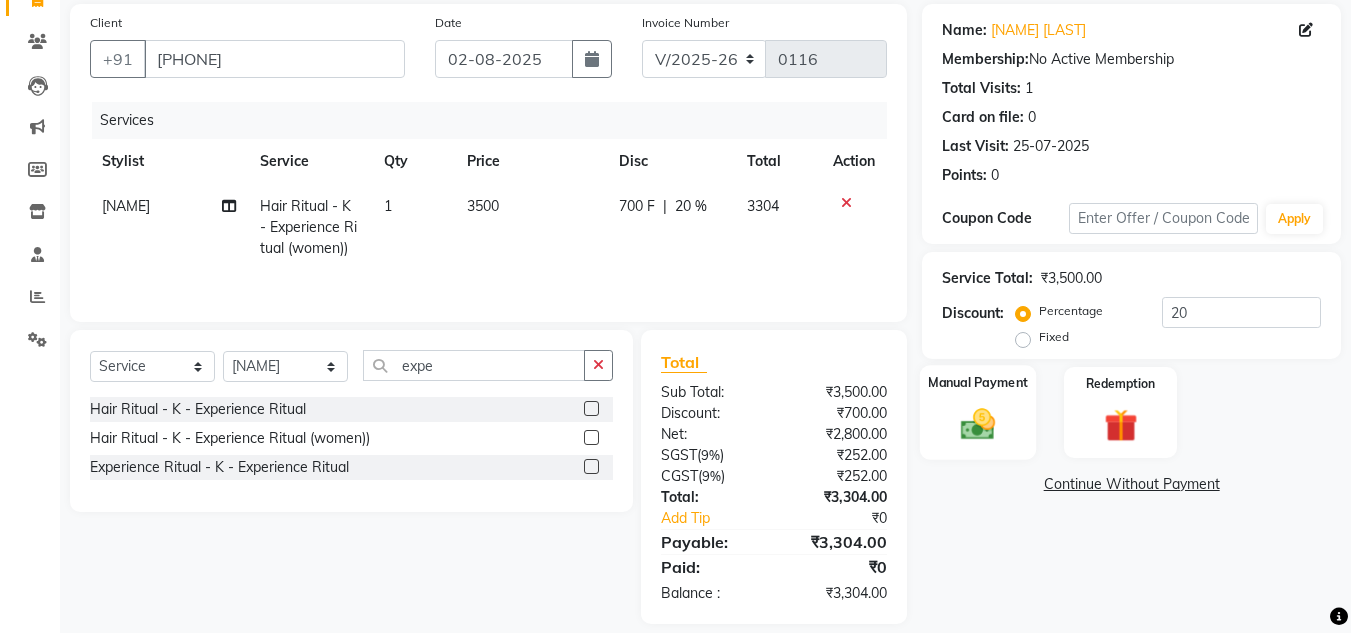 click 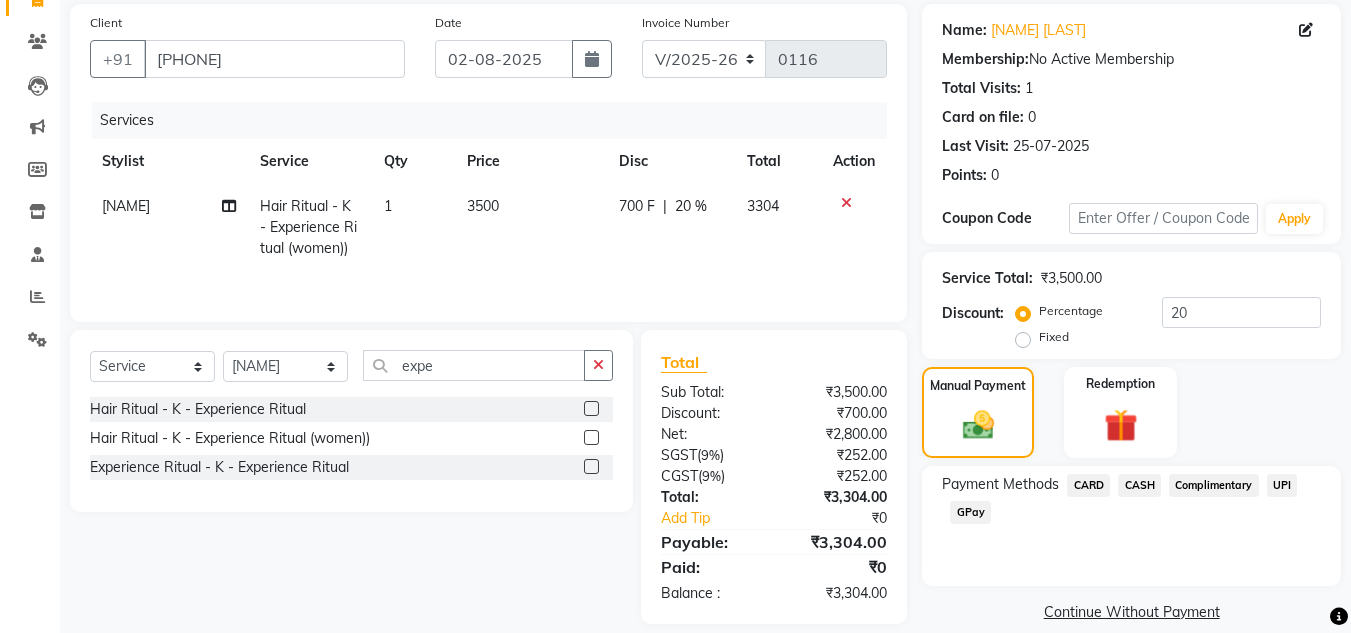 click on "CASH" 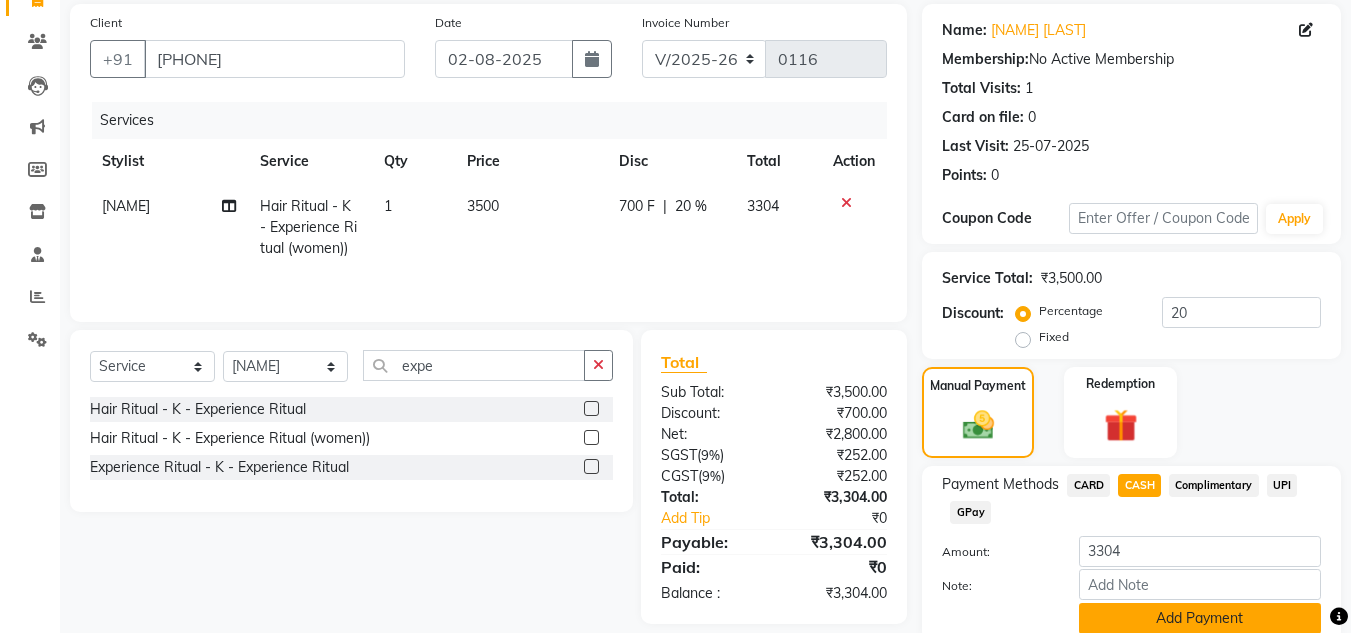 click on "Add Payment" 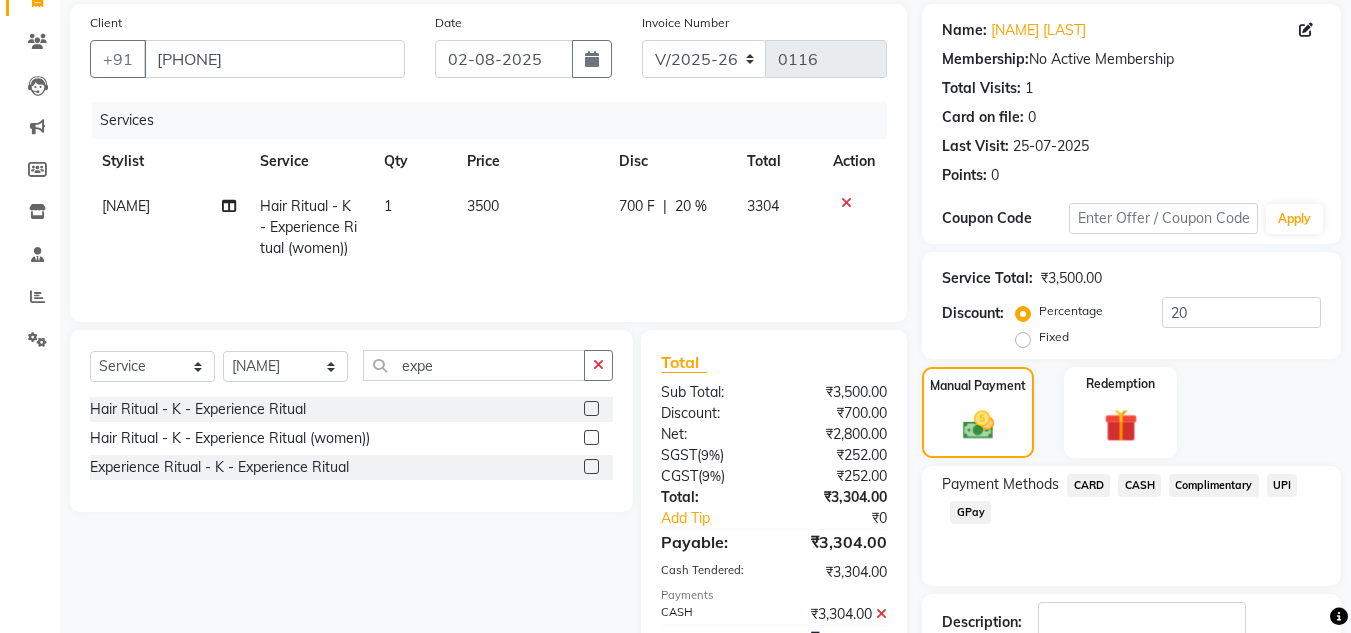 scroll, scrollTop: 283, scrollLeft: 0, axis: vertical 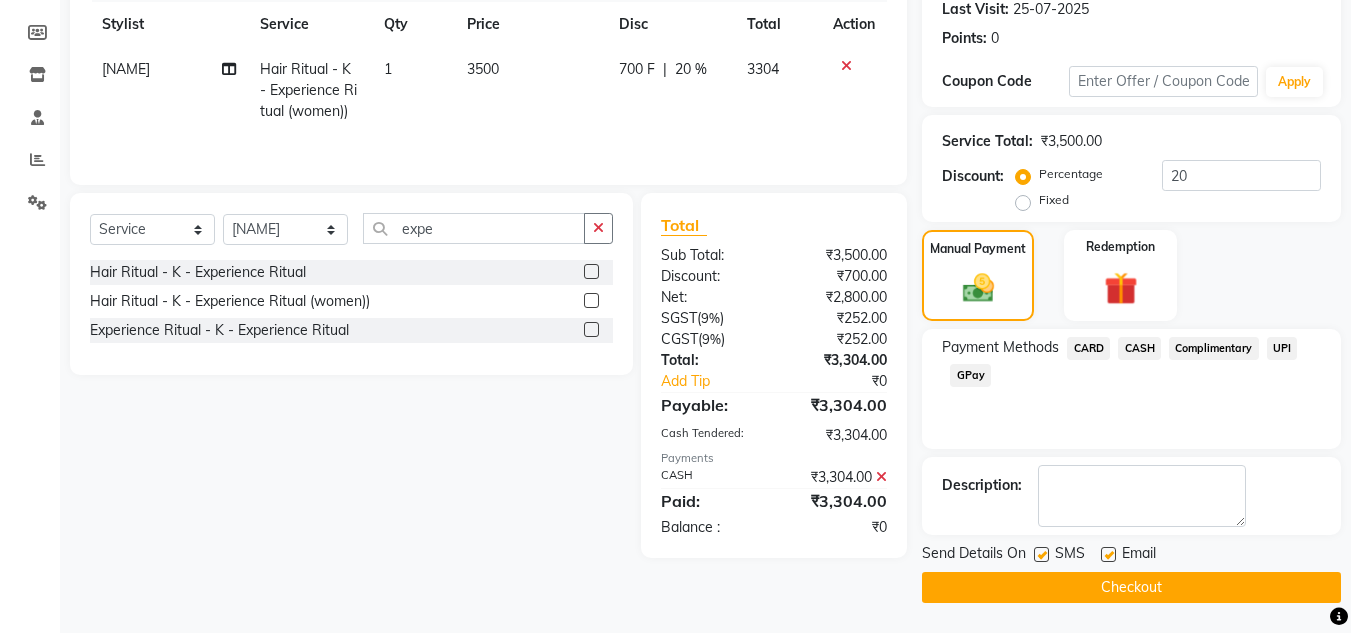 click on "Checkout" 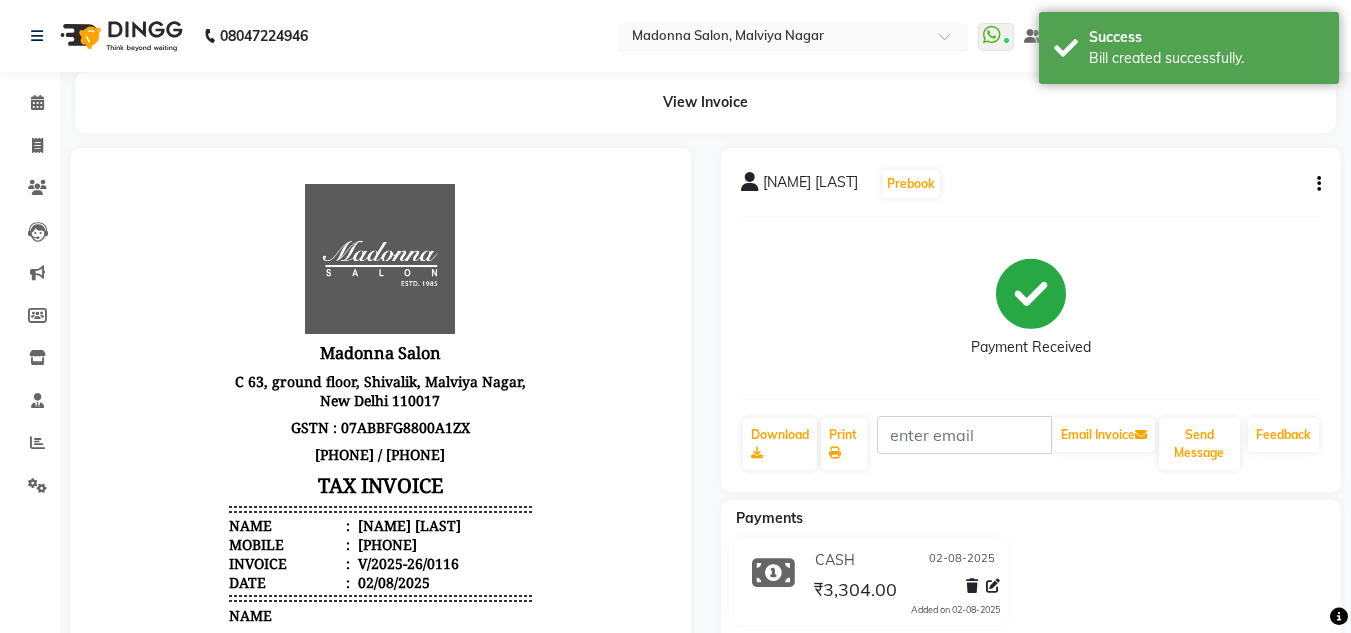scroll, scrollTop: 0, scrollLeft: 0, axis: both 